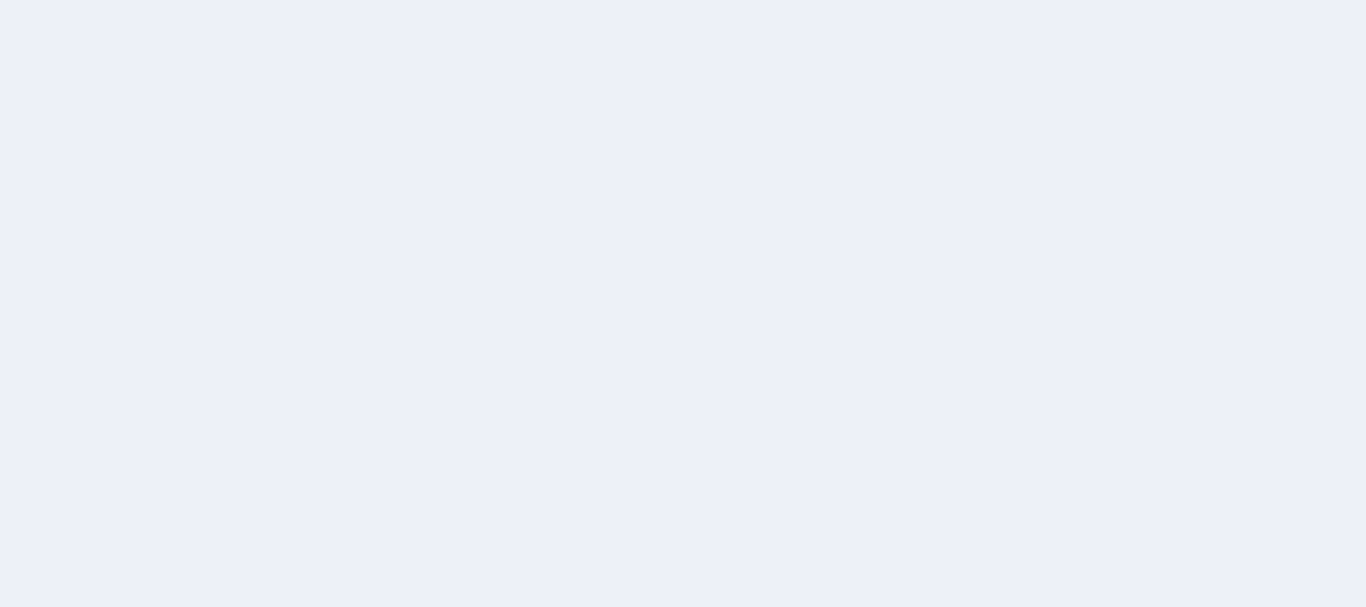 scroll, scrollTop: 0, scrollLeft: 0, axis: both 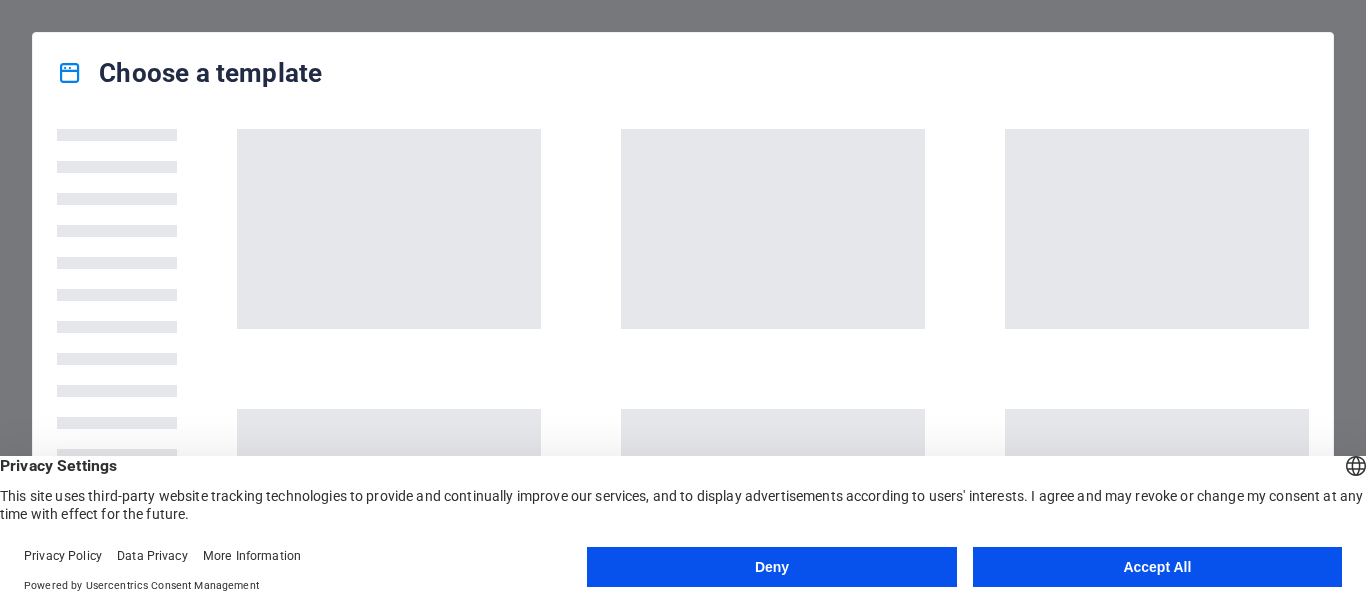 click on "Accept All" at bounding box center [1157, 567] 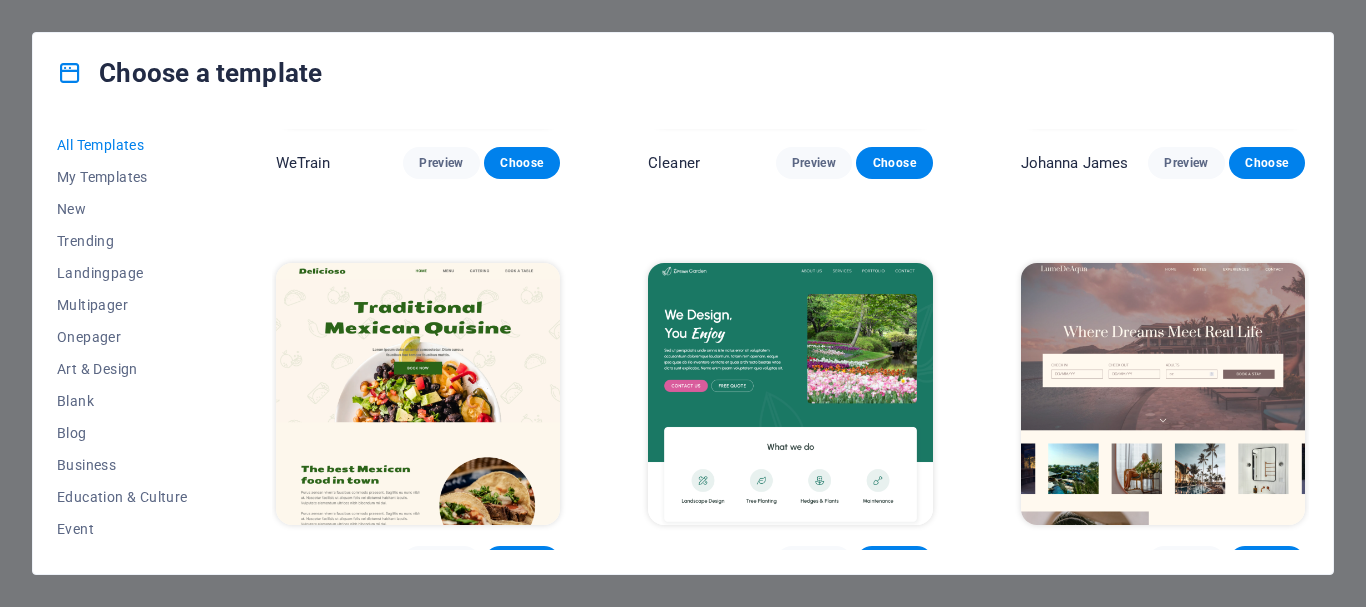 scroll, scrollTop: 2700, scrollLeft: 0, axis: vertical 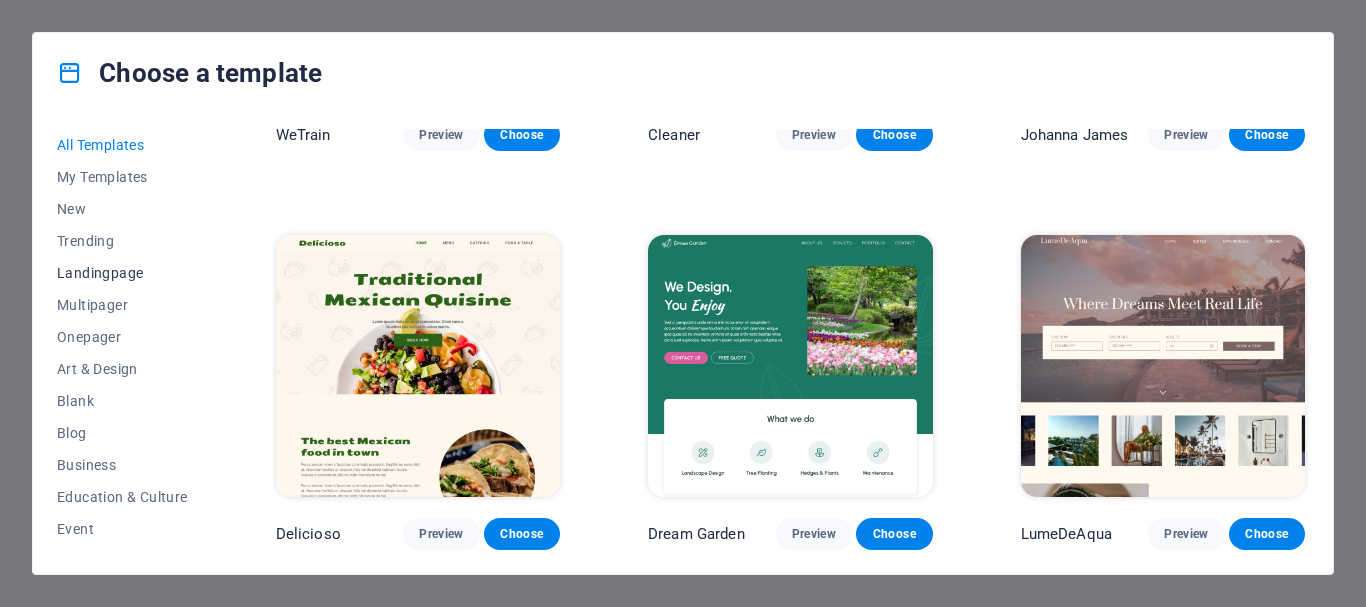 click on "Landingpage" at bounding box center (122, 273) 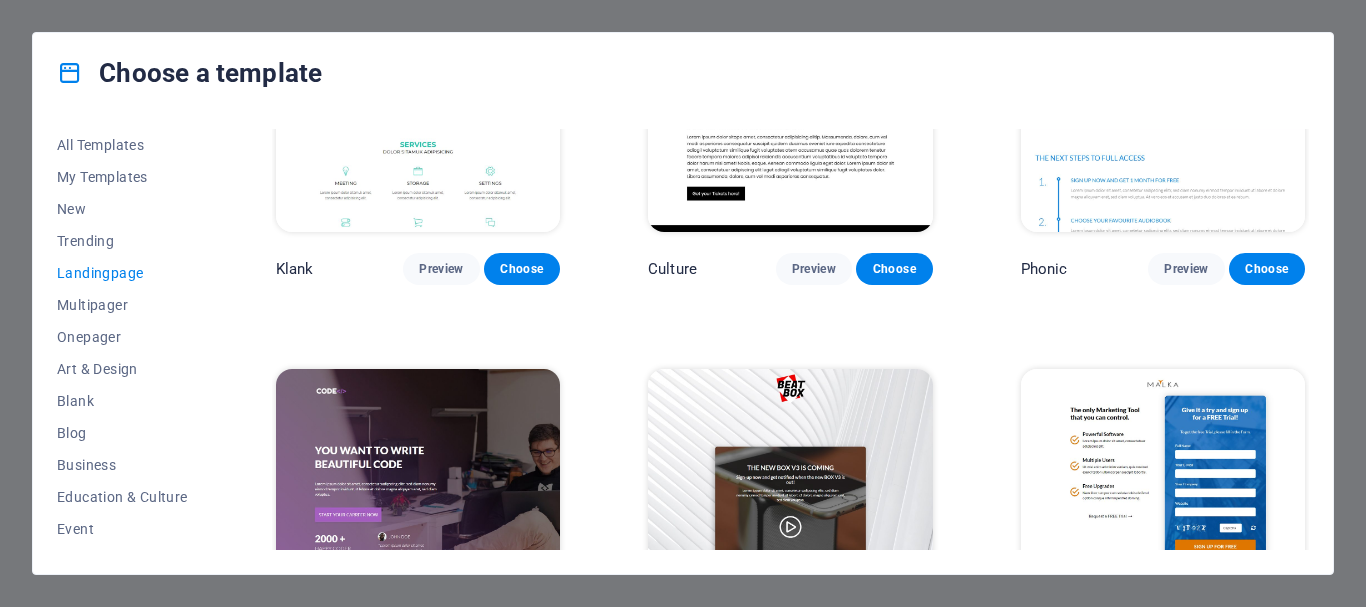 scroll, scrollTop: 400, scrollLeft: 0, axis: vertical 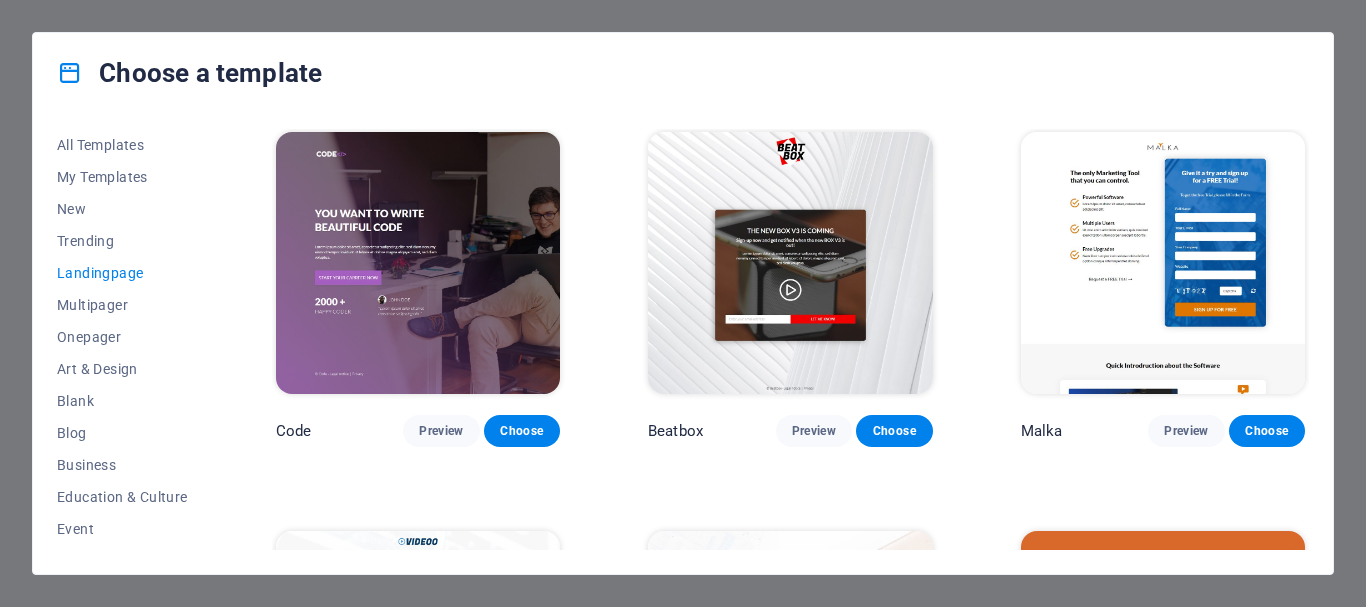 click at bounding box center [1163, 263] 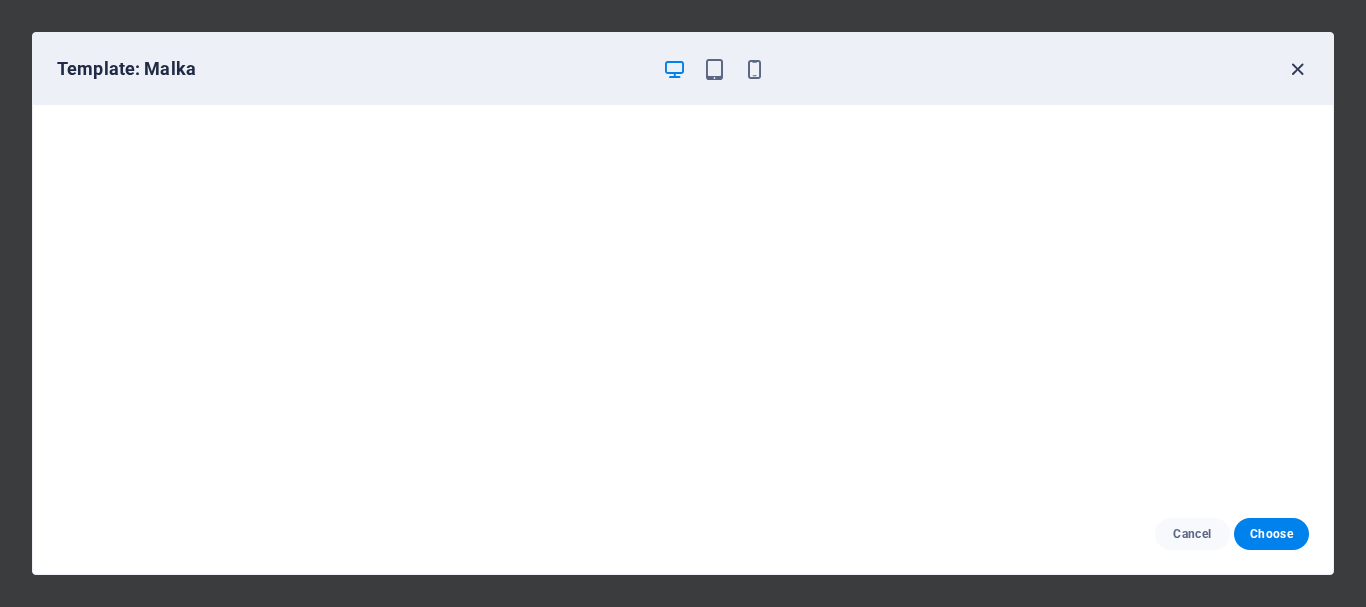 click at bounding box center [1297, 69] 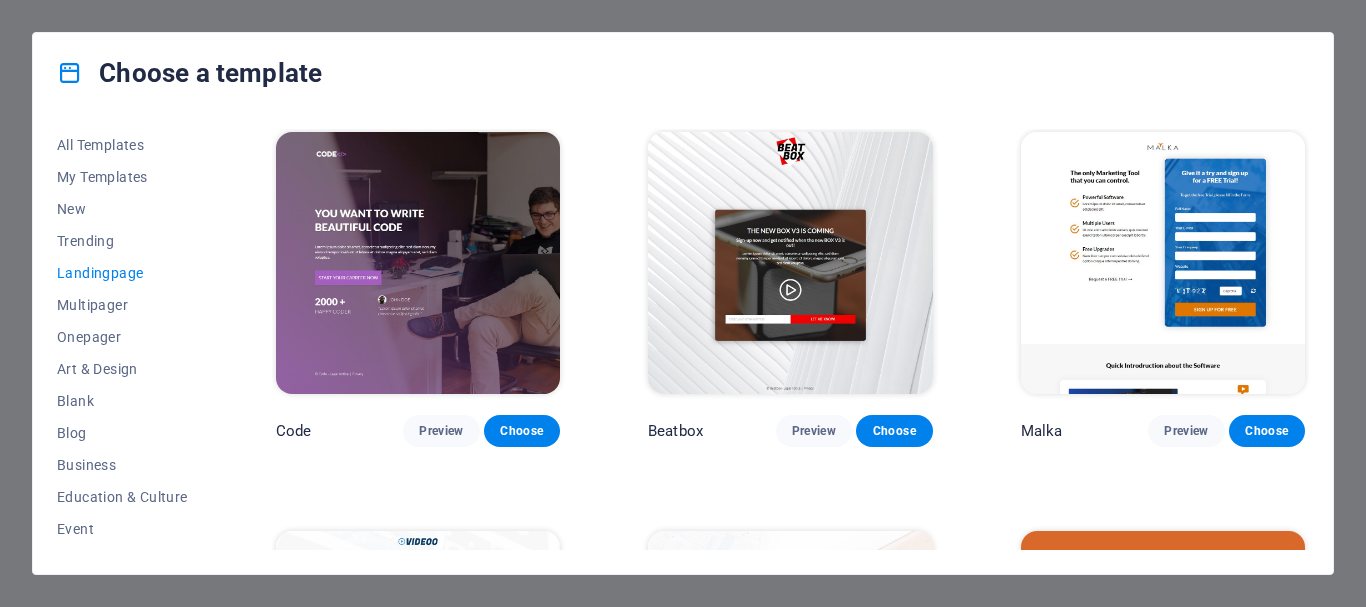 click at bounding box center (790, 263) 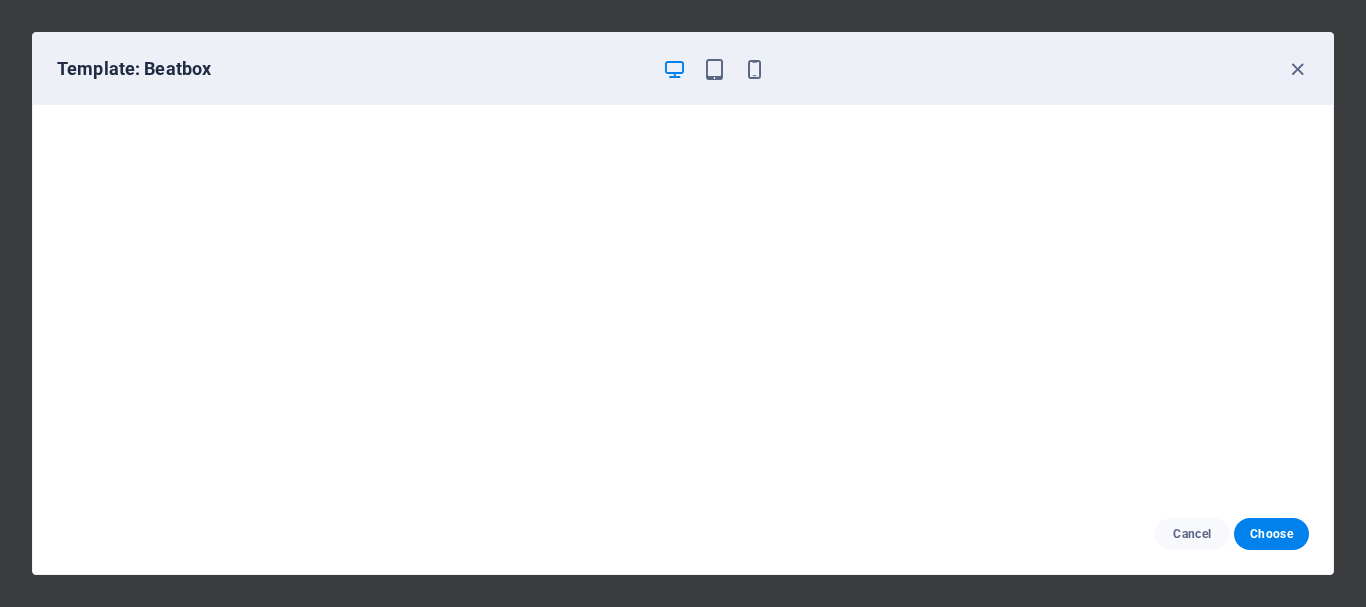 scroll, scrollTop: 0, scrollLeft: 0, axis: both 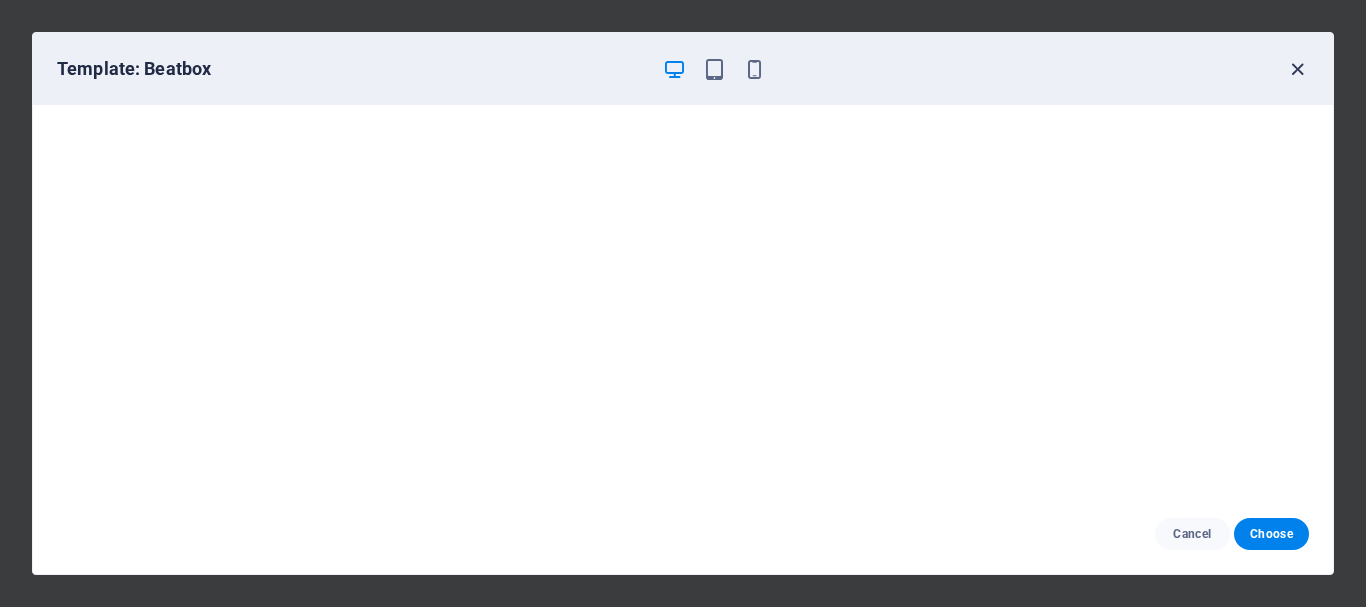 click at bounding box center (1297, 69) 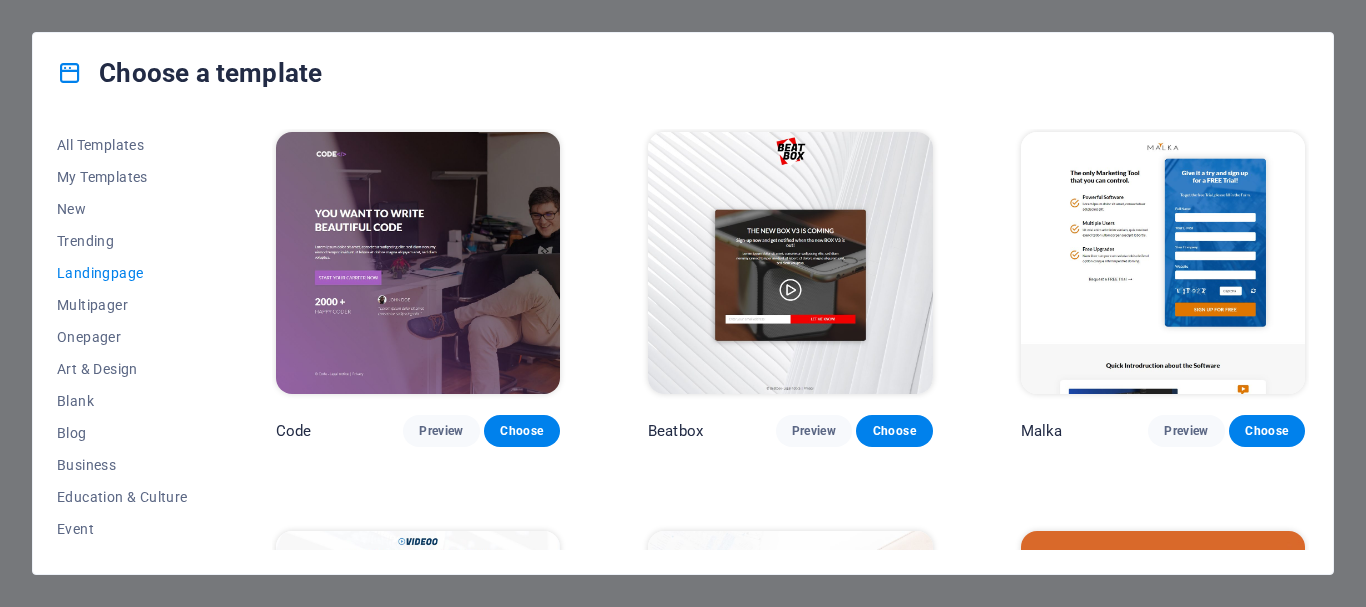 click at bounding box center (418, 263) 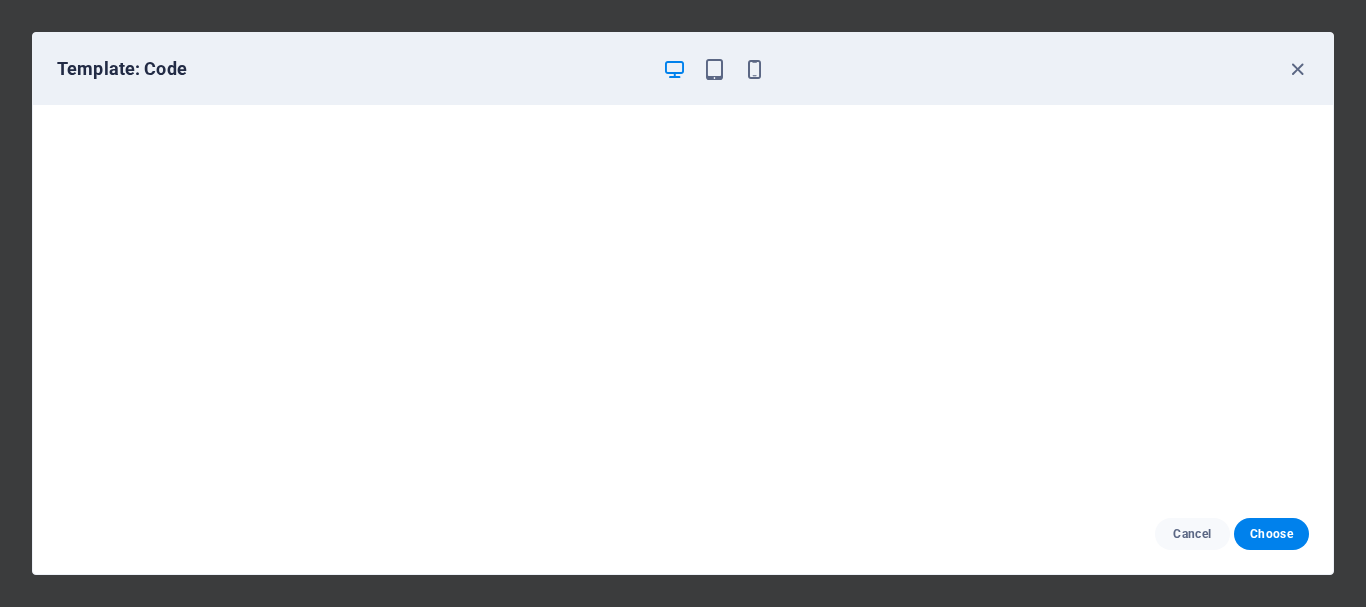 scroll, scrollTop: 5, scrollLeft: 0, axis: vertical 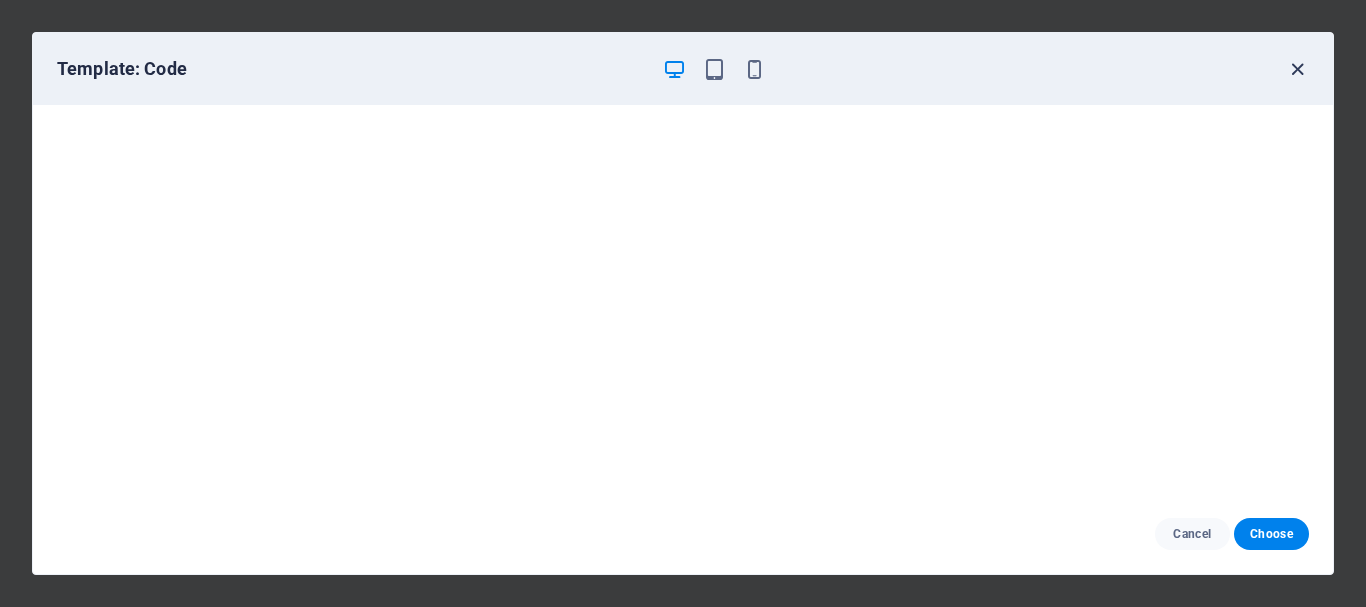 click at bounding box center (1297, 69) 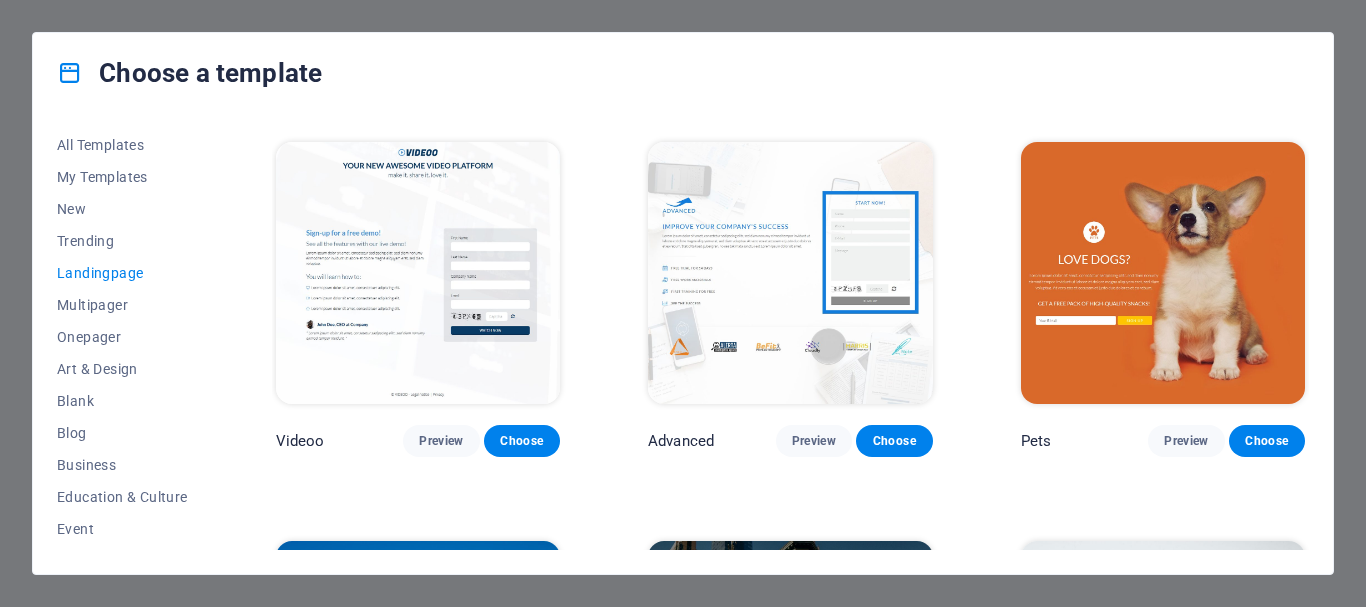 scroll, scrollTop: 600, scrollLeft: 0, axis: vertical 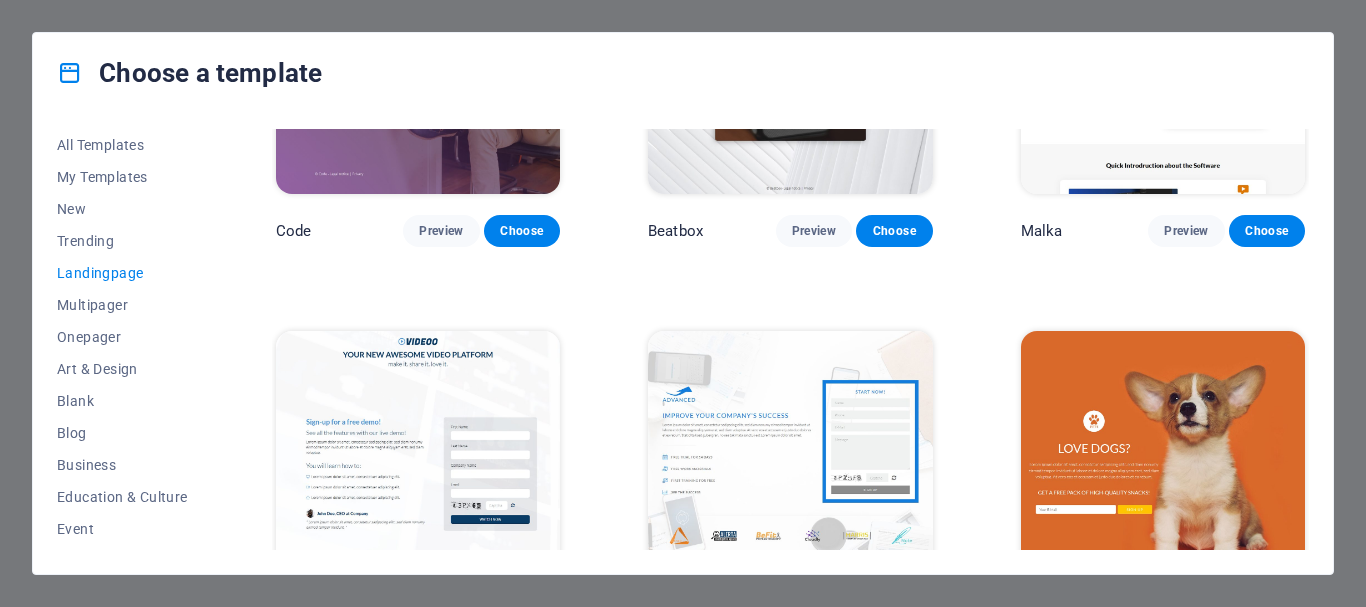 click at bounding box center [1163, 462] 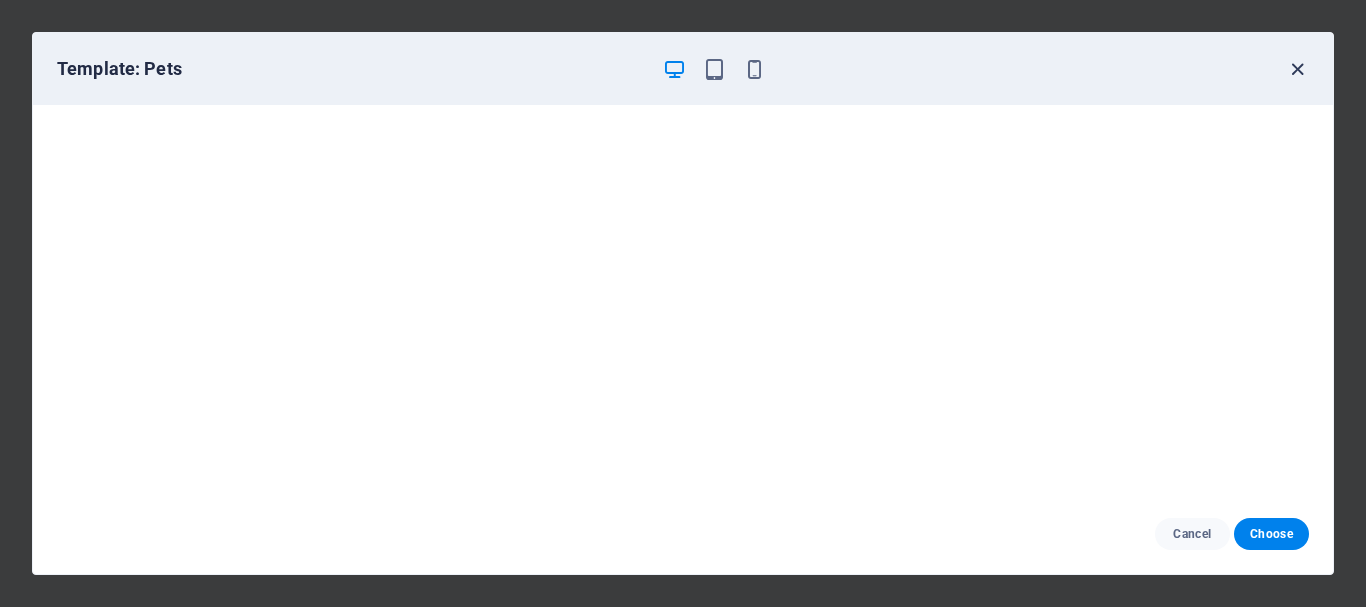 click at bounding box center [1297, 69] 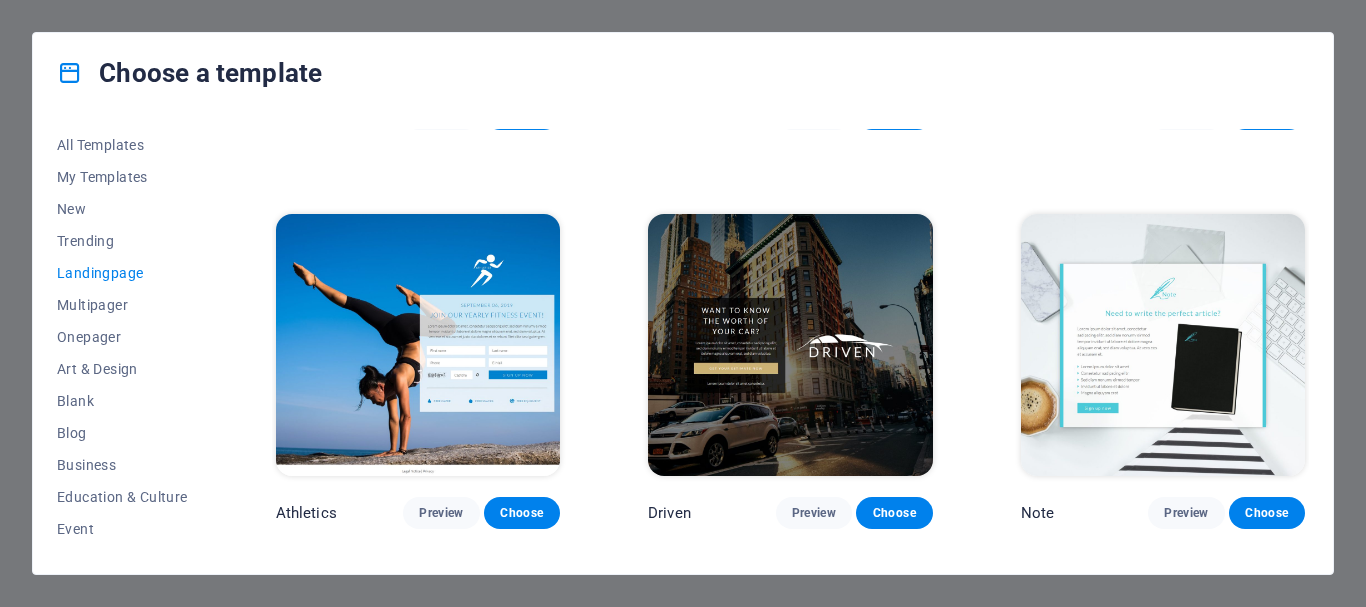 scroll, scrollTop: 1200, scrollLeft: 0, axis: vertical 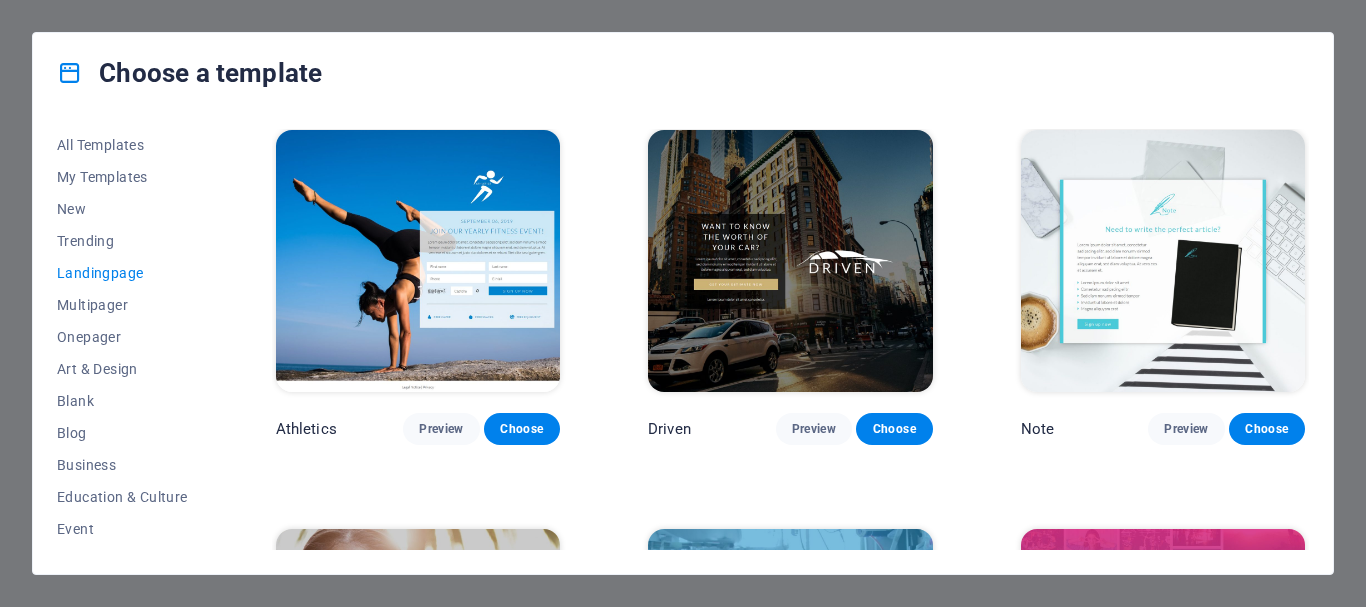 click at bounding box center (1163, 261) 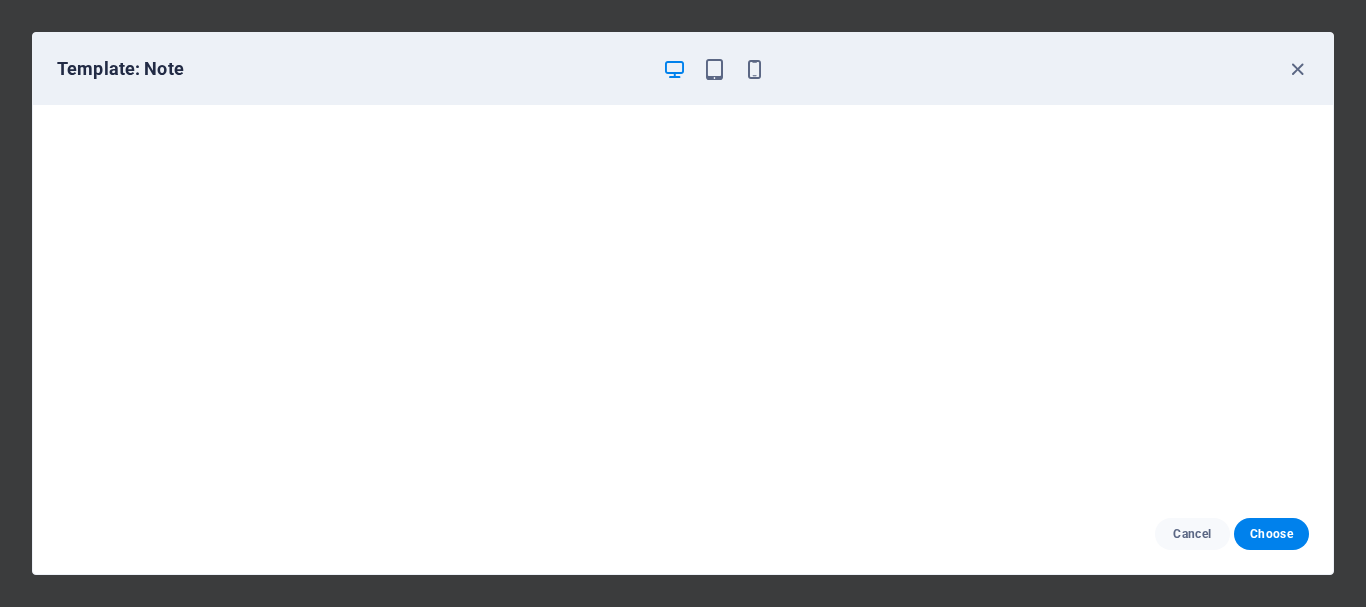 scroll, scrollTop: 0, scrollLeft: 0, axis: both 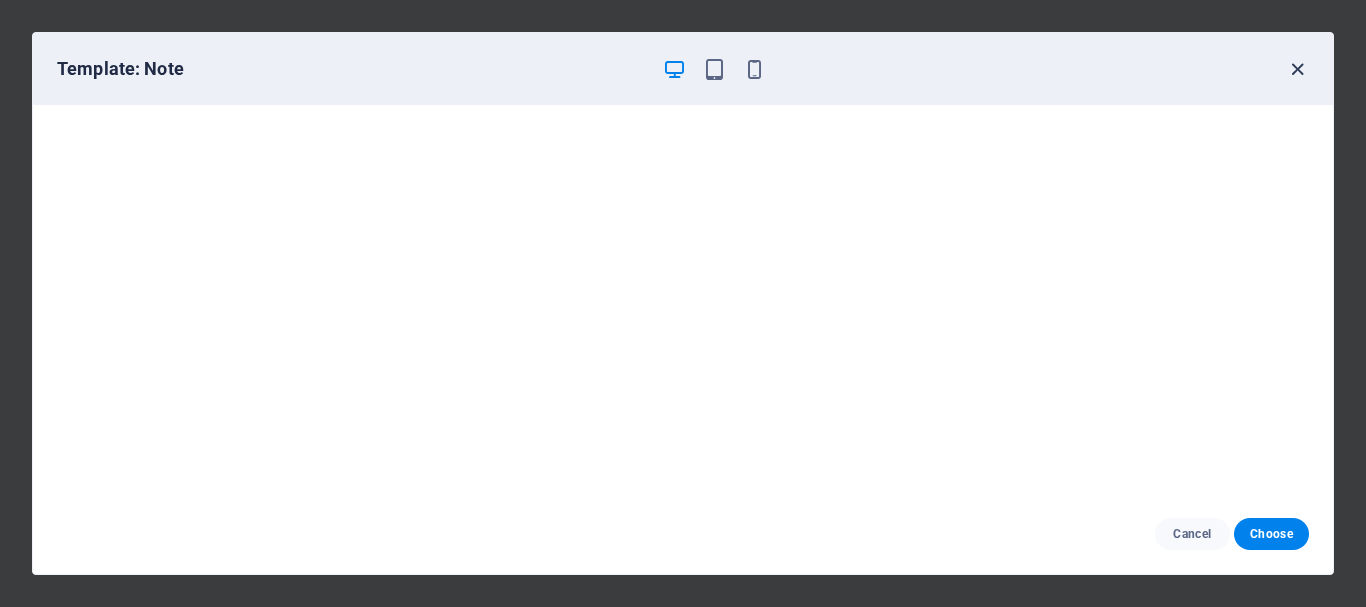 click at bounding box center (1297, 69) 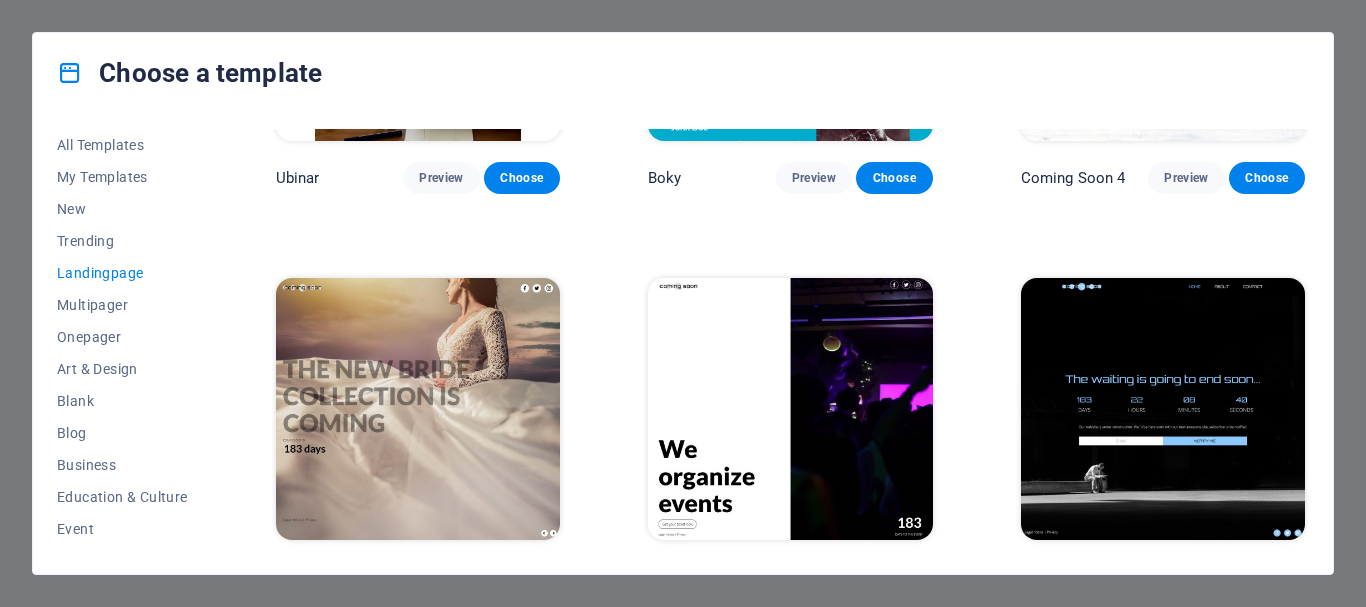 scroll, scrollTop: 3070, scrollLeft: 0, axis: vertical 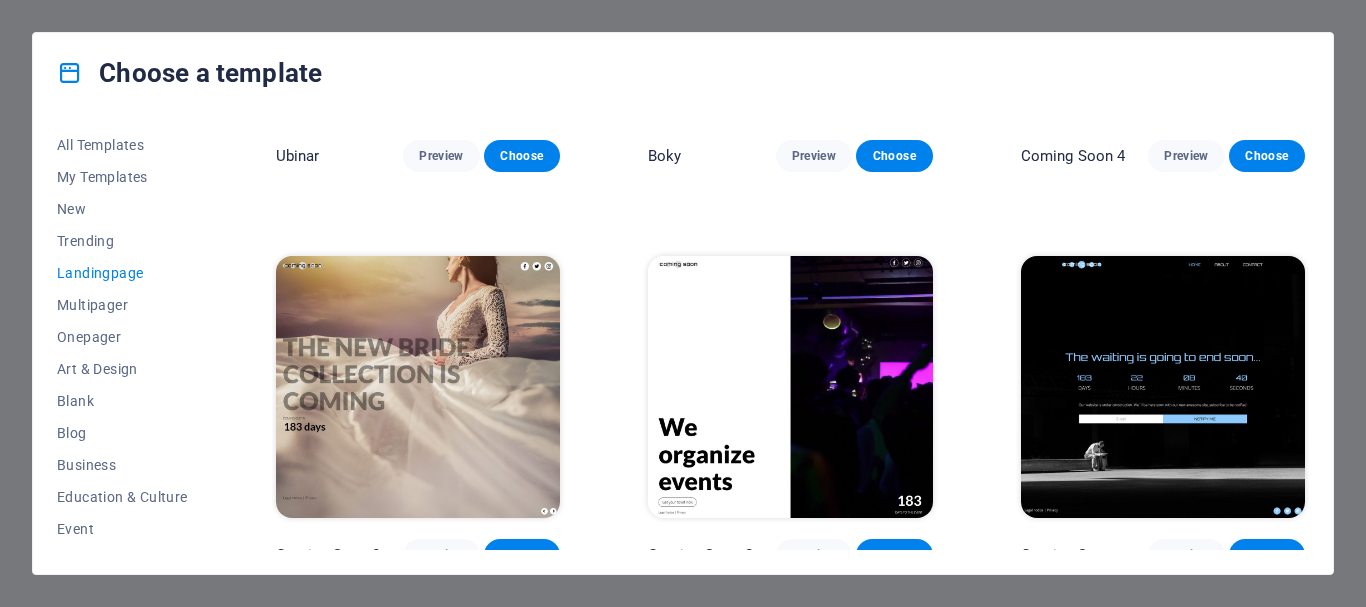 click at bounding box center (1163, 387) 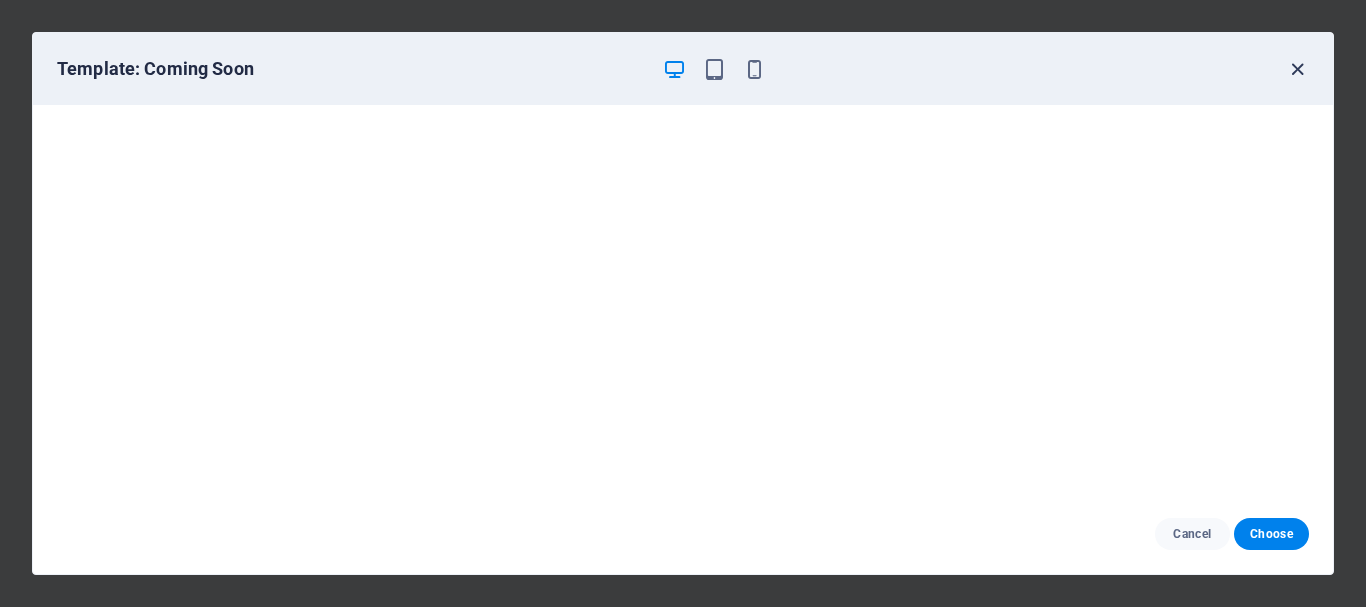 click at bounding box center [1297, 69] 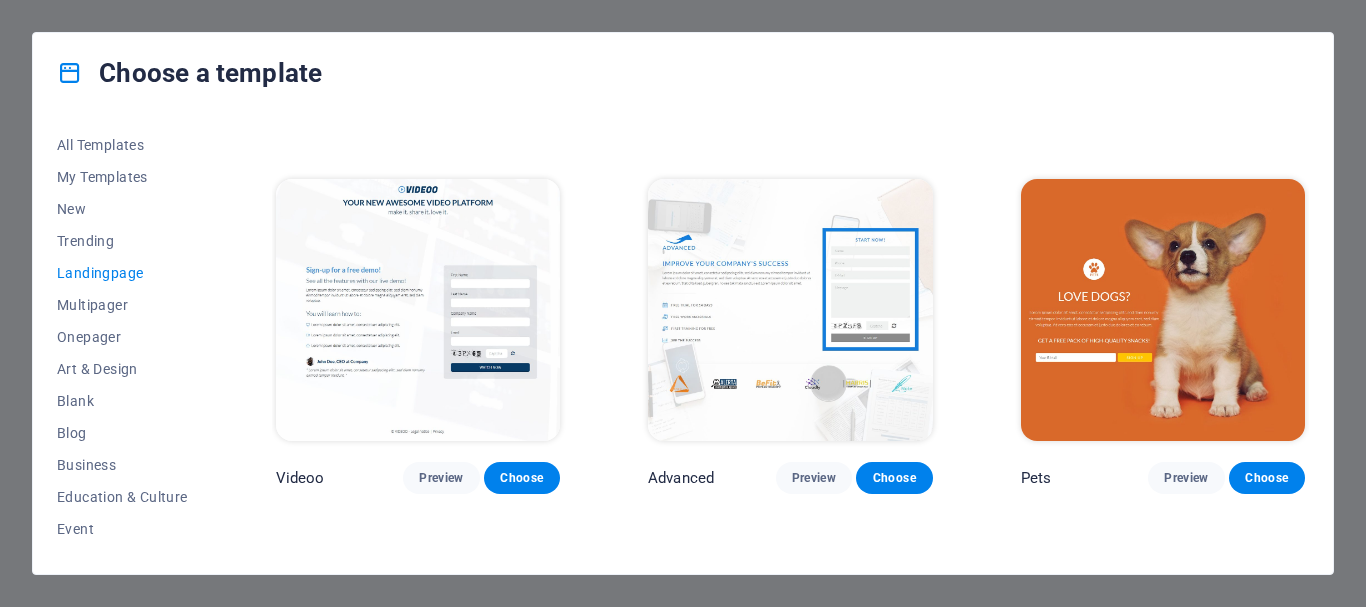scroll, scrollTop: 570, scrollLeft: 0, axis: vertical 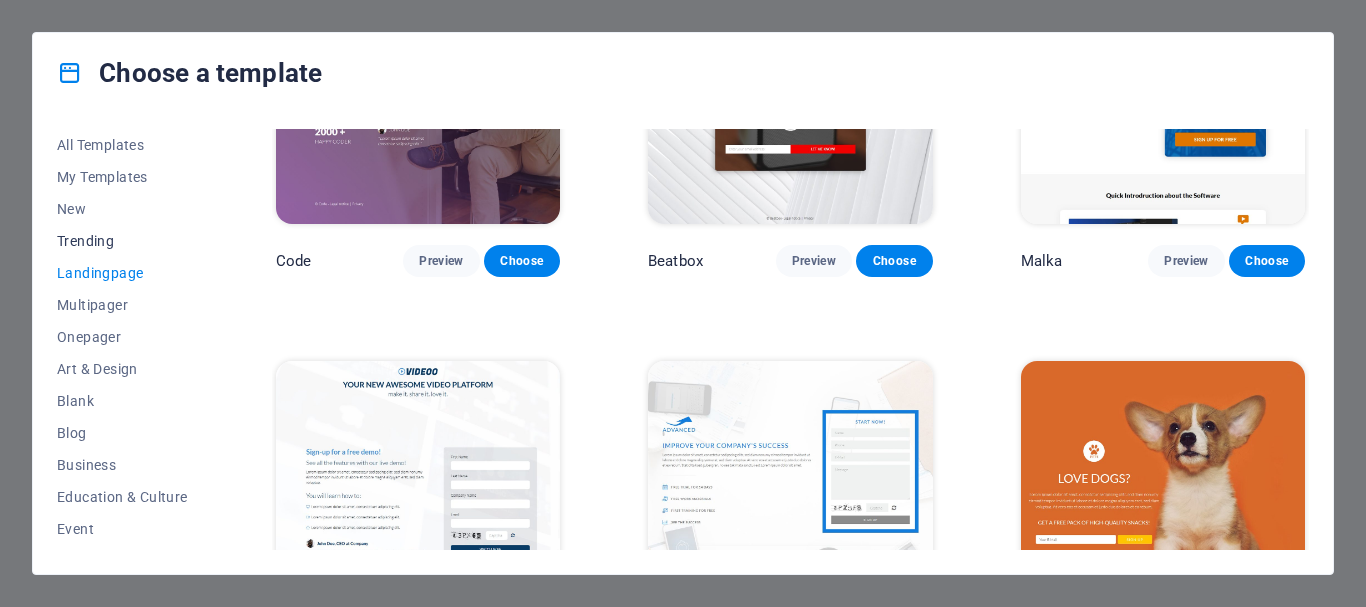 click on "Trending" at bounding box center (122, 241) 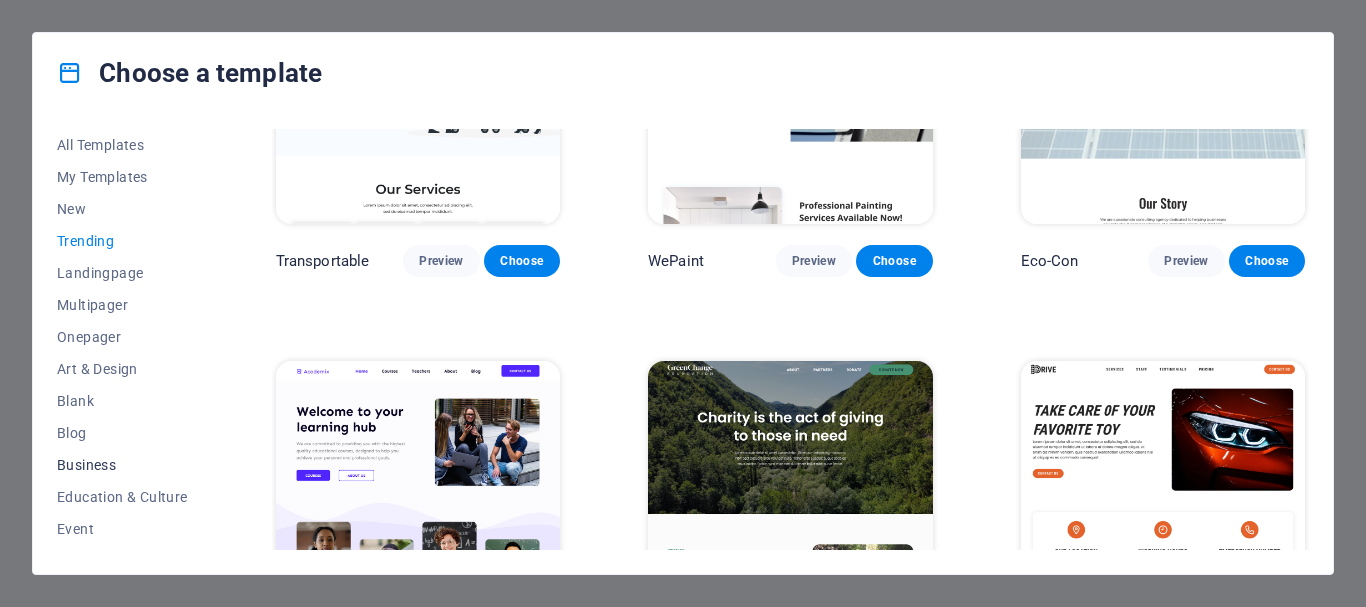 click on "Business" at bounding box center [122, 465] 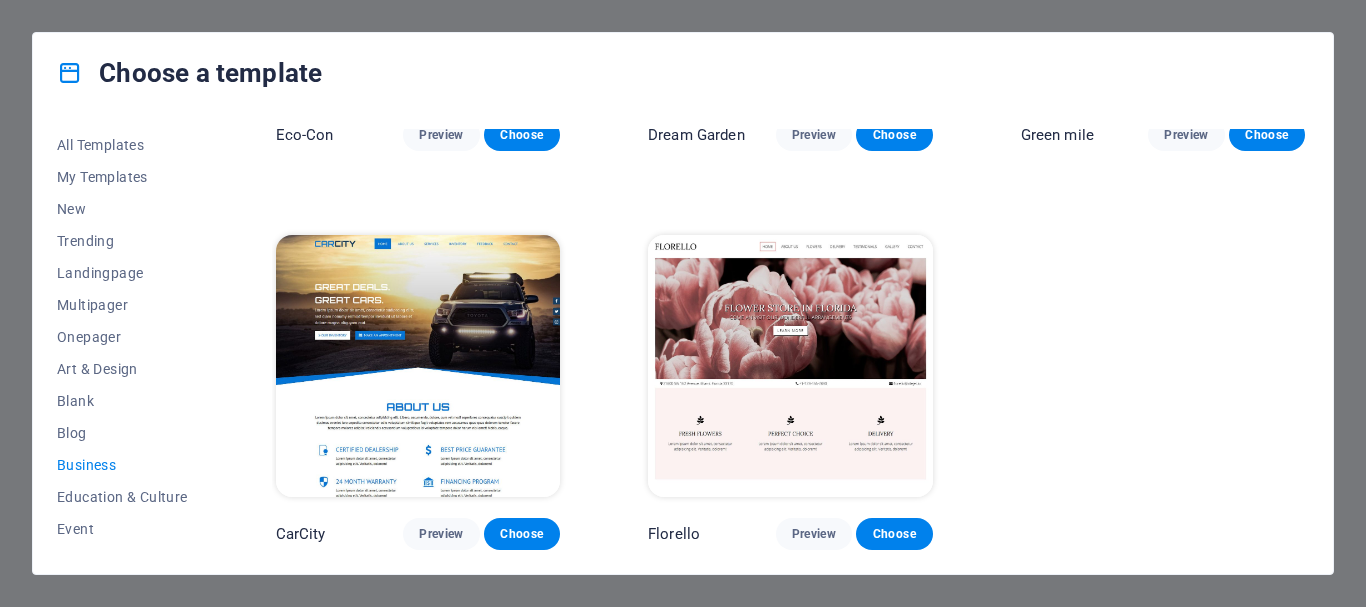 scroll, scrollTop: 293, scrollLeft: 0, axis: vertical 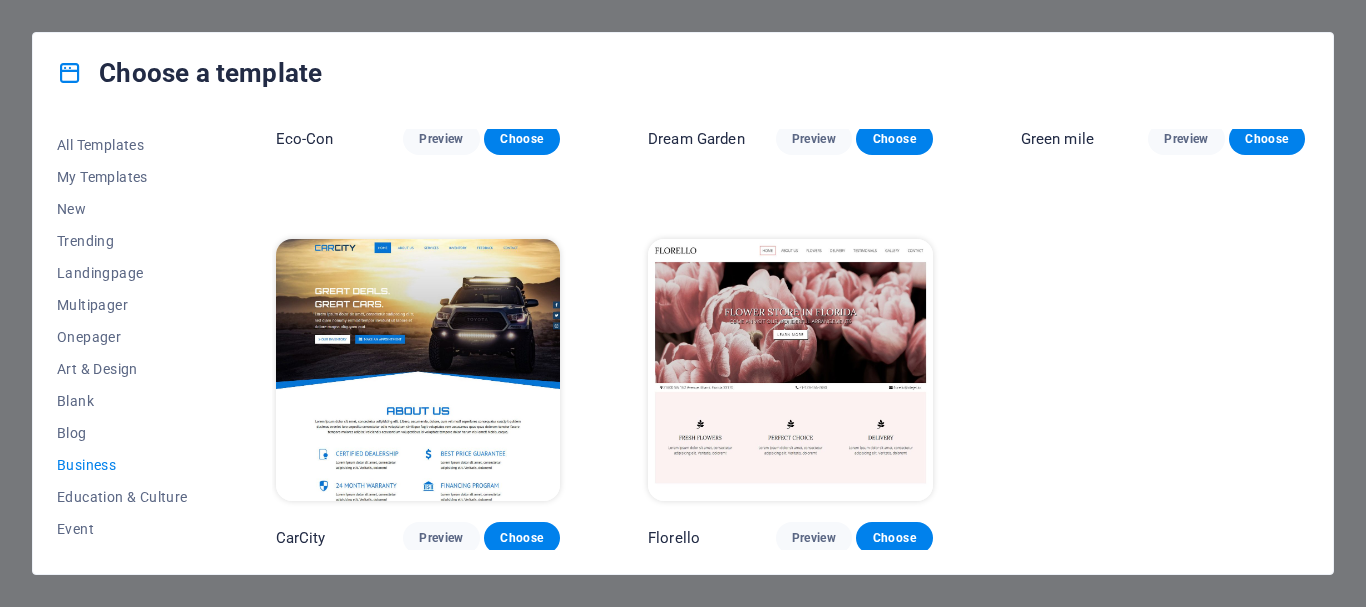 click at bounding box center [418, 370] 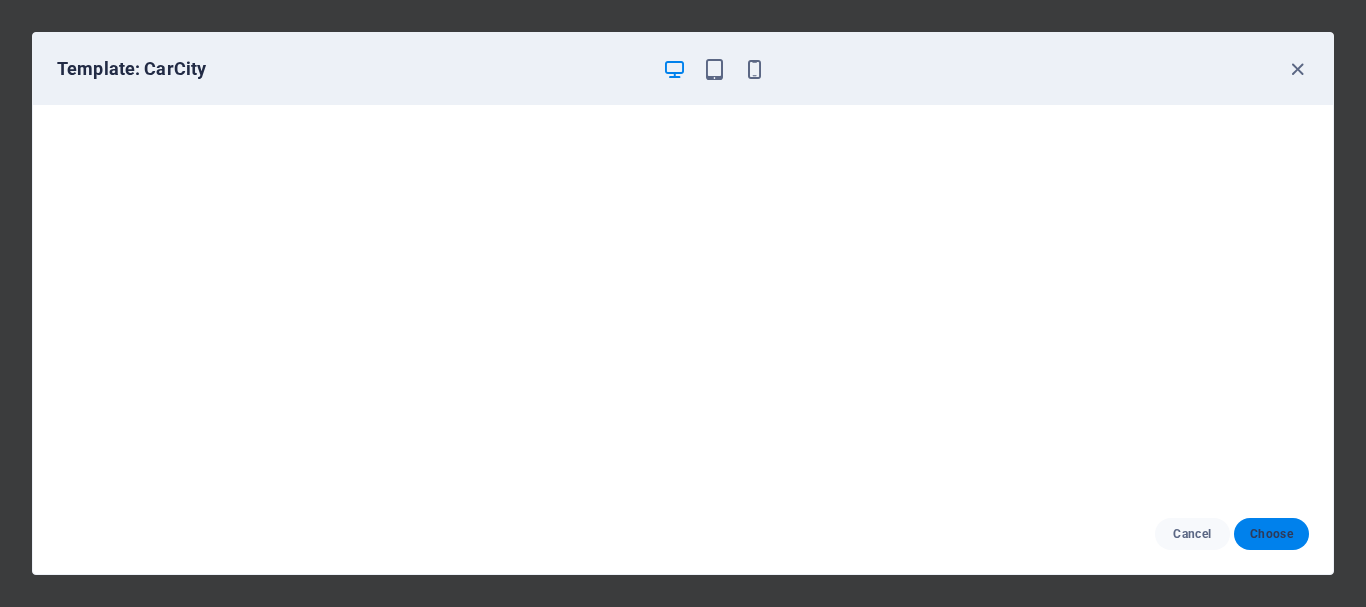 click on "Choose" at bounding box center [1271, 534] 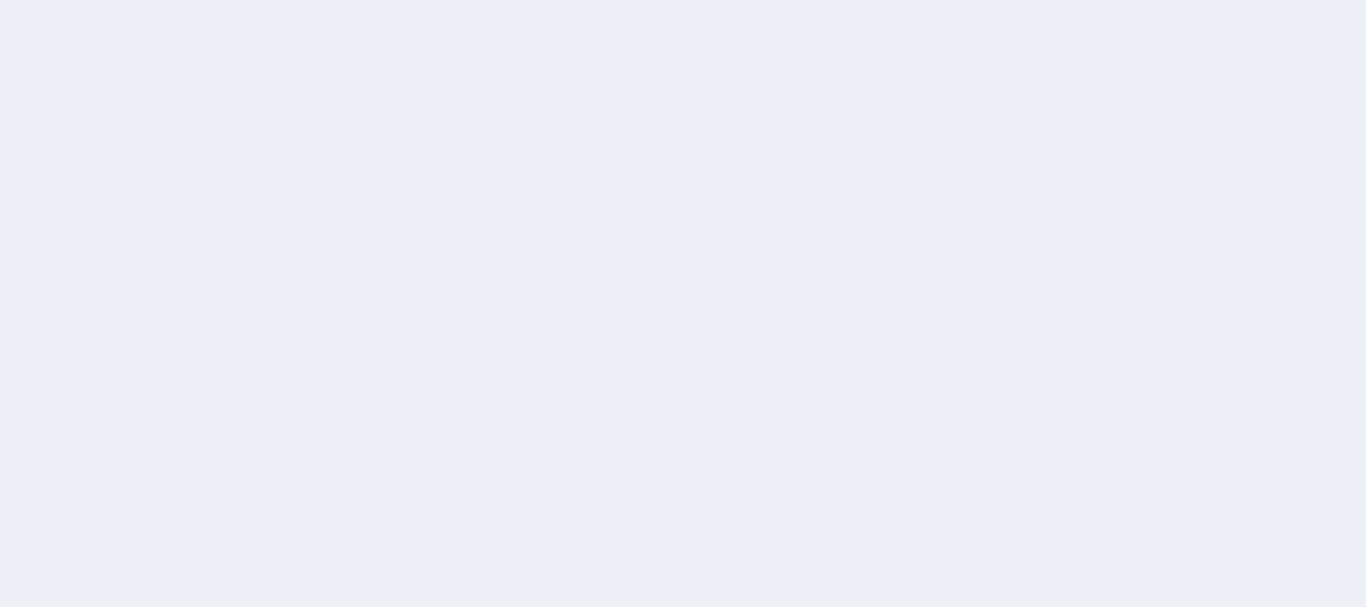 scroll, scrollTop: 0, scrollLeft: 0, axis: both 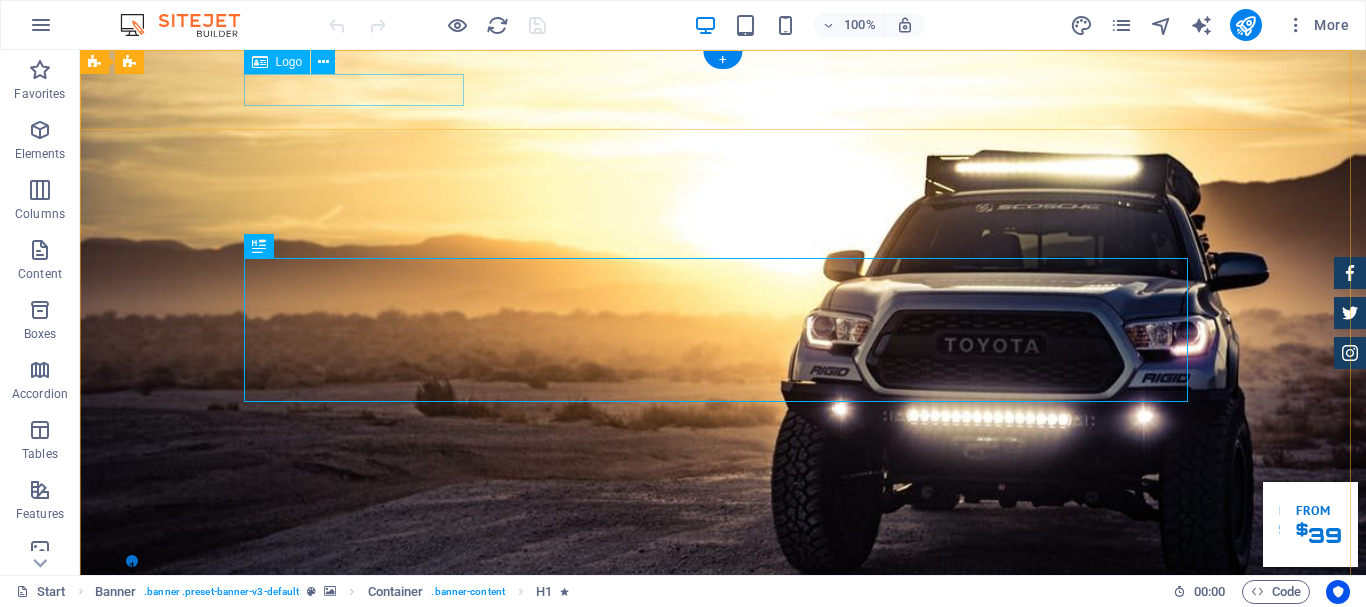 click at bounding box center (723, 780) 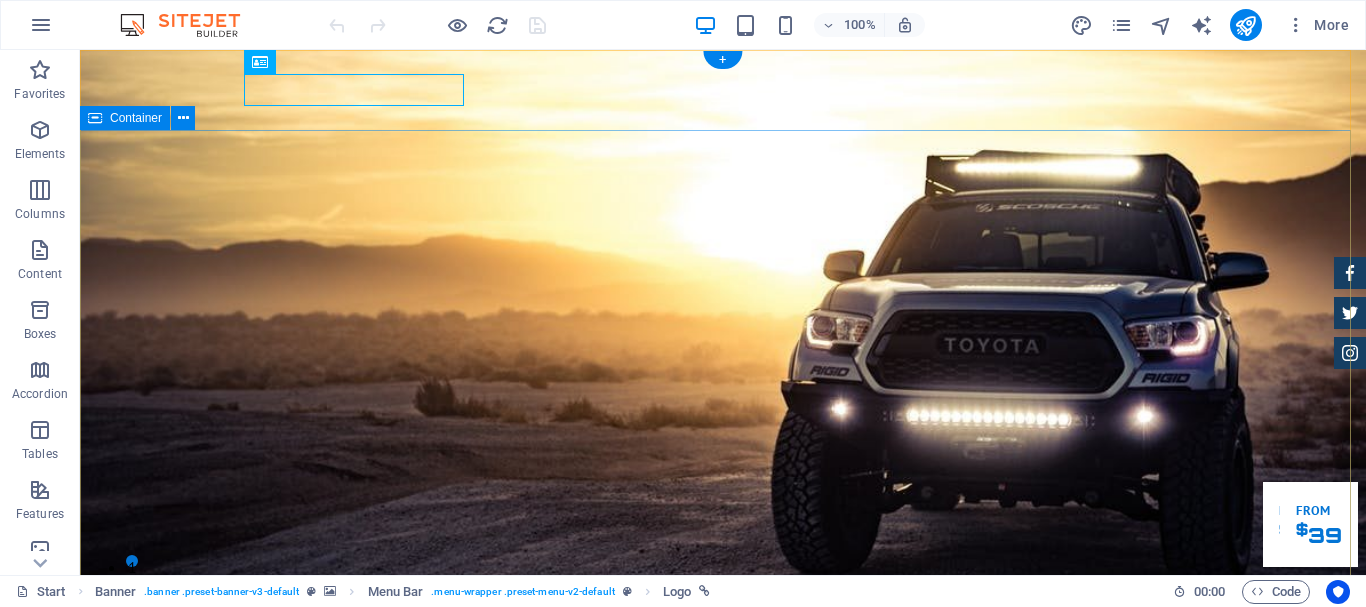 click on "GReat Deals. Great Cars. Lorem ipsum dolor sit amet, consetetur sadipscing elitr, sed diam nonumy eirmod tempor invidunt ut labore et dolore magna aliquyam erat.  Our Inventory   Make an appointment" at bounding box center (723, 1156) 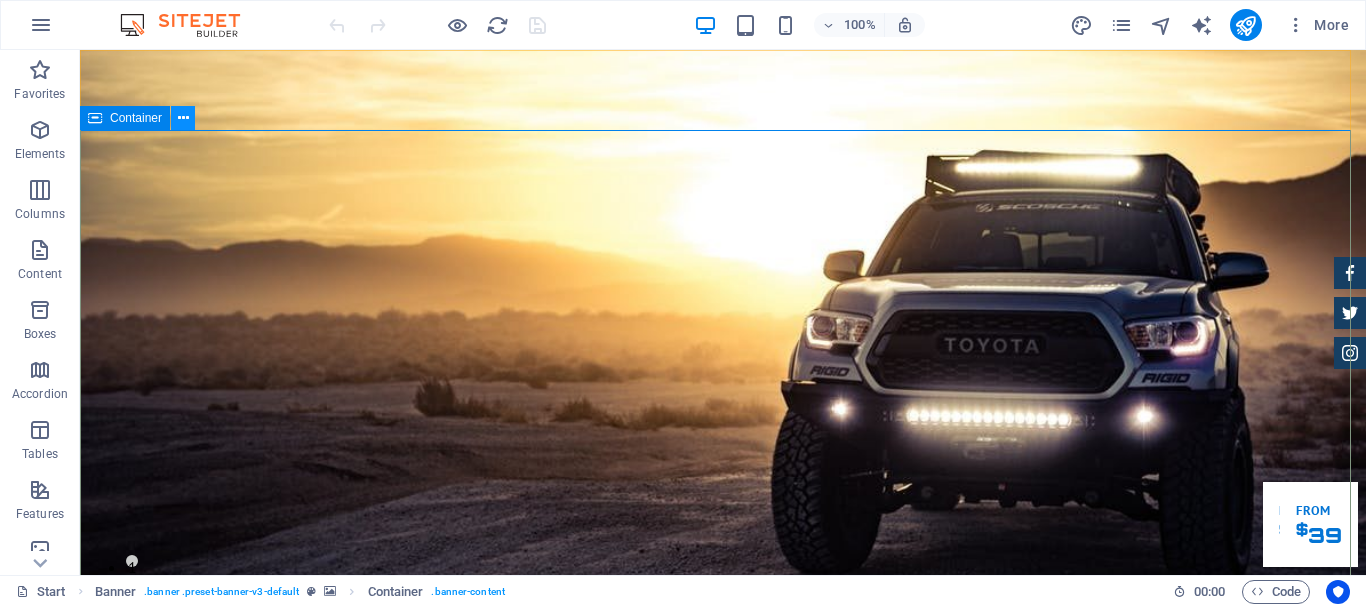 click at bounding box center [183, 118] 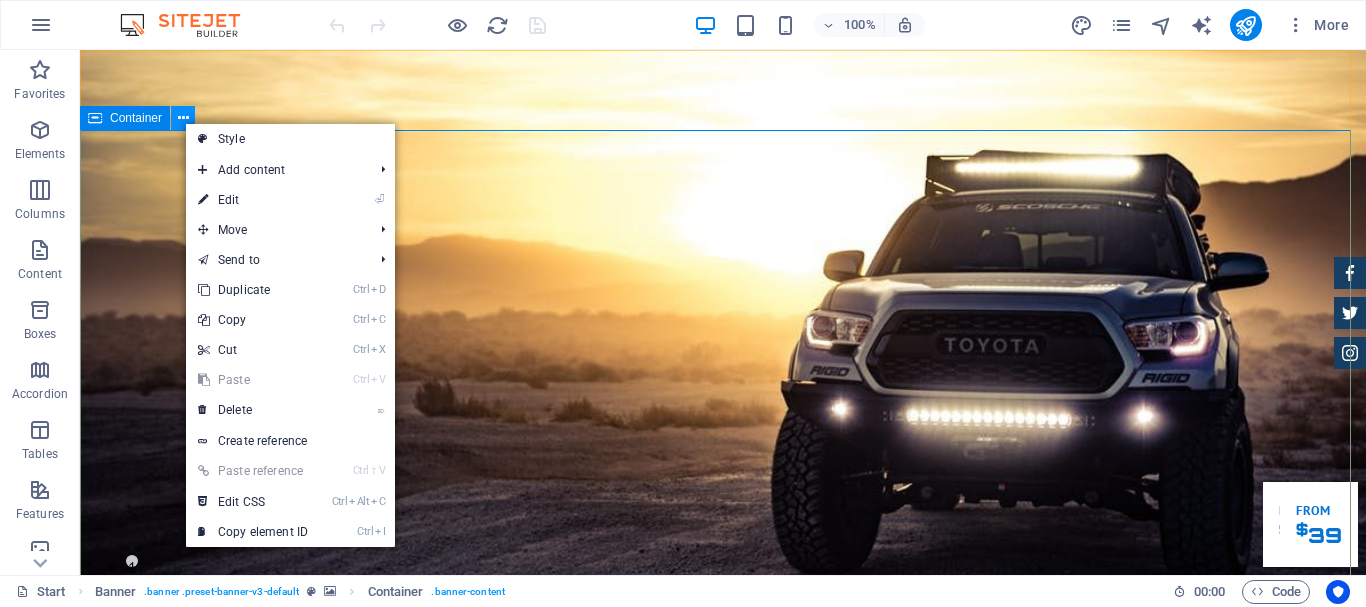 click at bounding box center [183, 118] 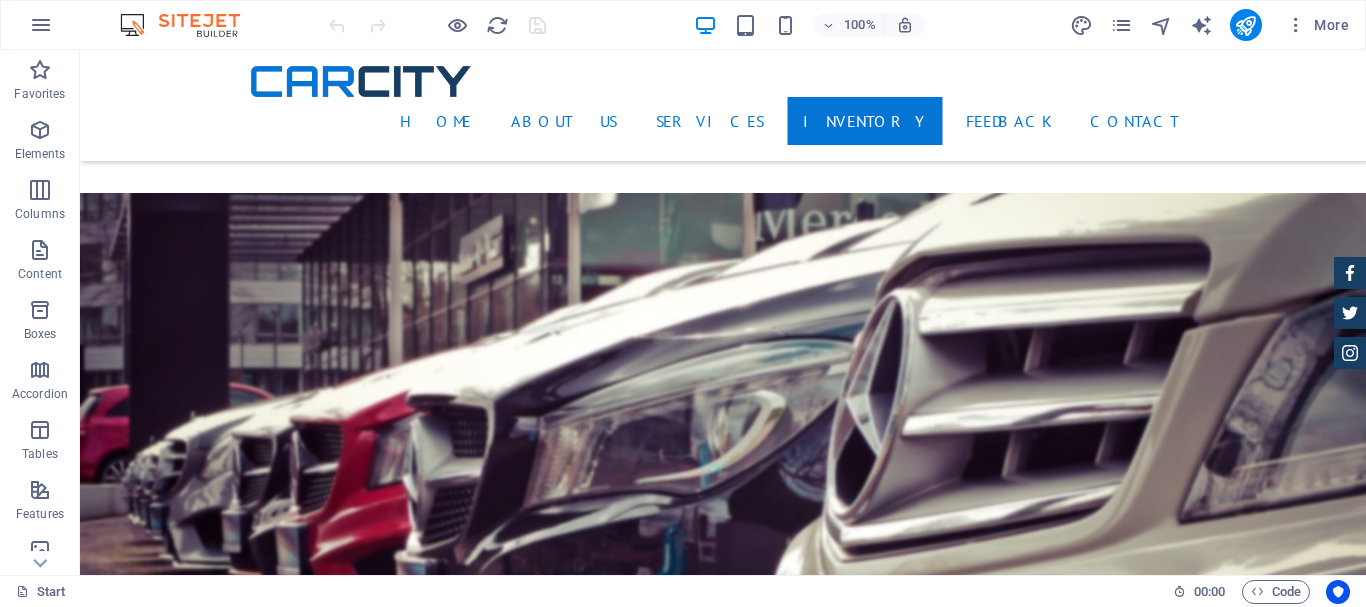scroll, scrollTop: 4958, scrollLeft: 0, axis: vertical 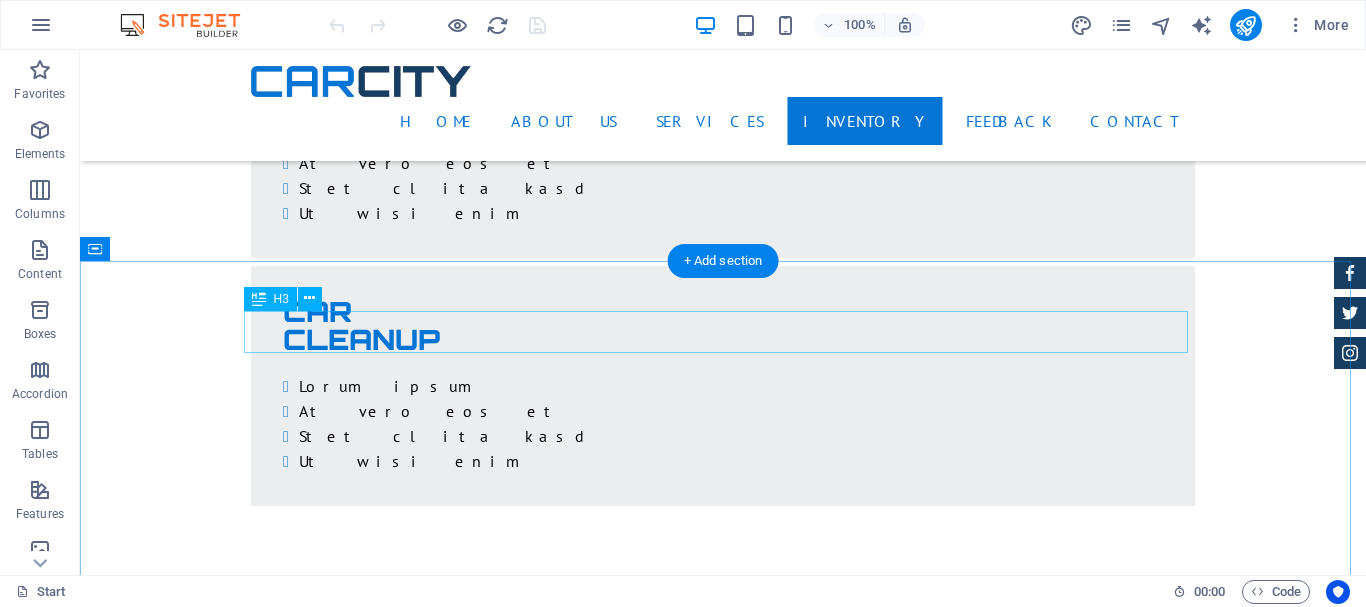 click on "2nd Hand Cars" at bounding box center [723, 8142] 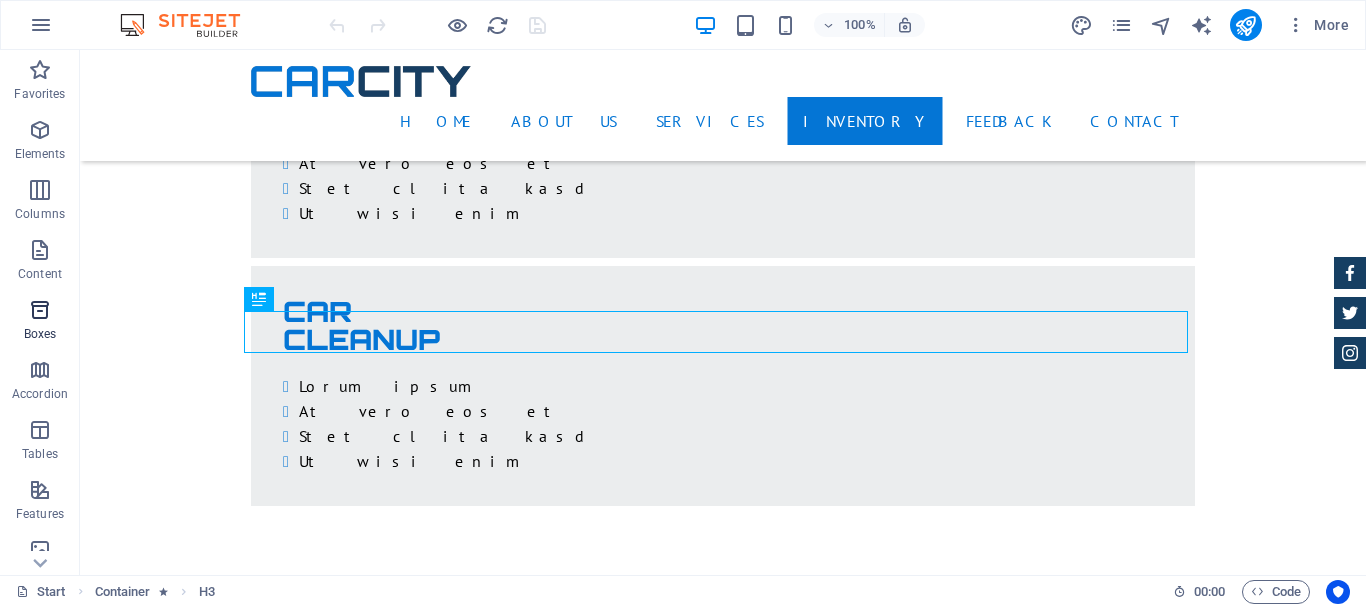 click on "Boxes" at bounding box center [40, 322] 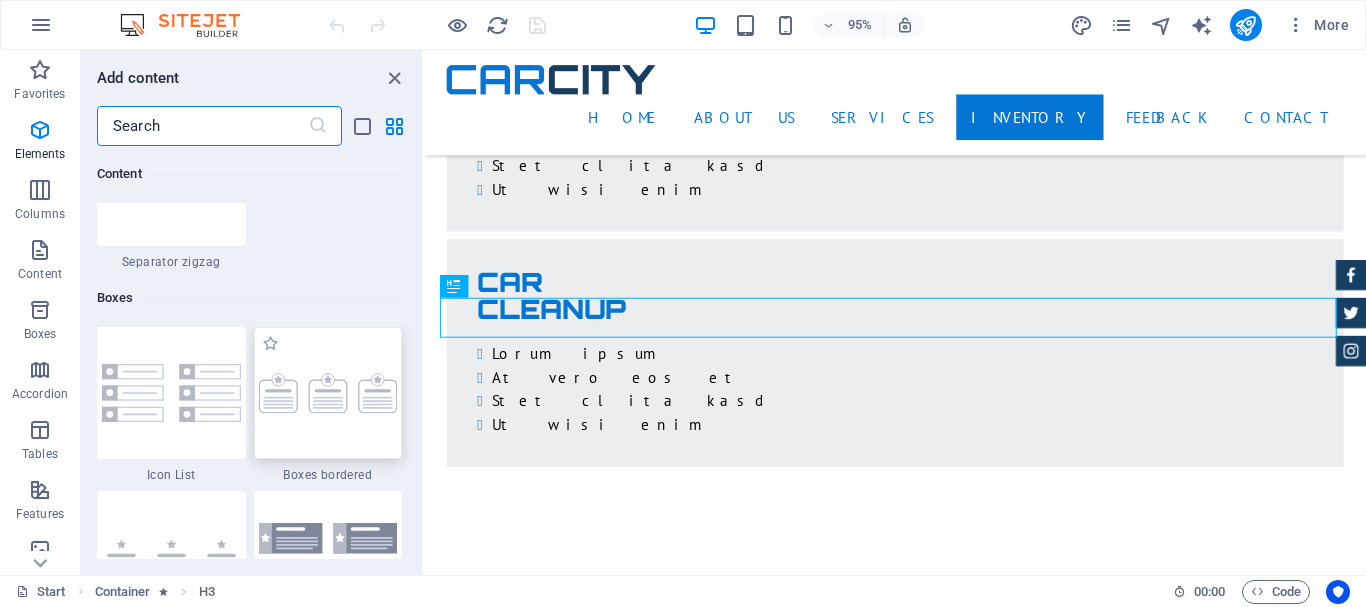 scroll, scrollTop: 5516, scrollLeft: 0, axis: vertical 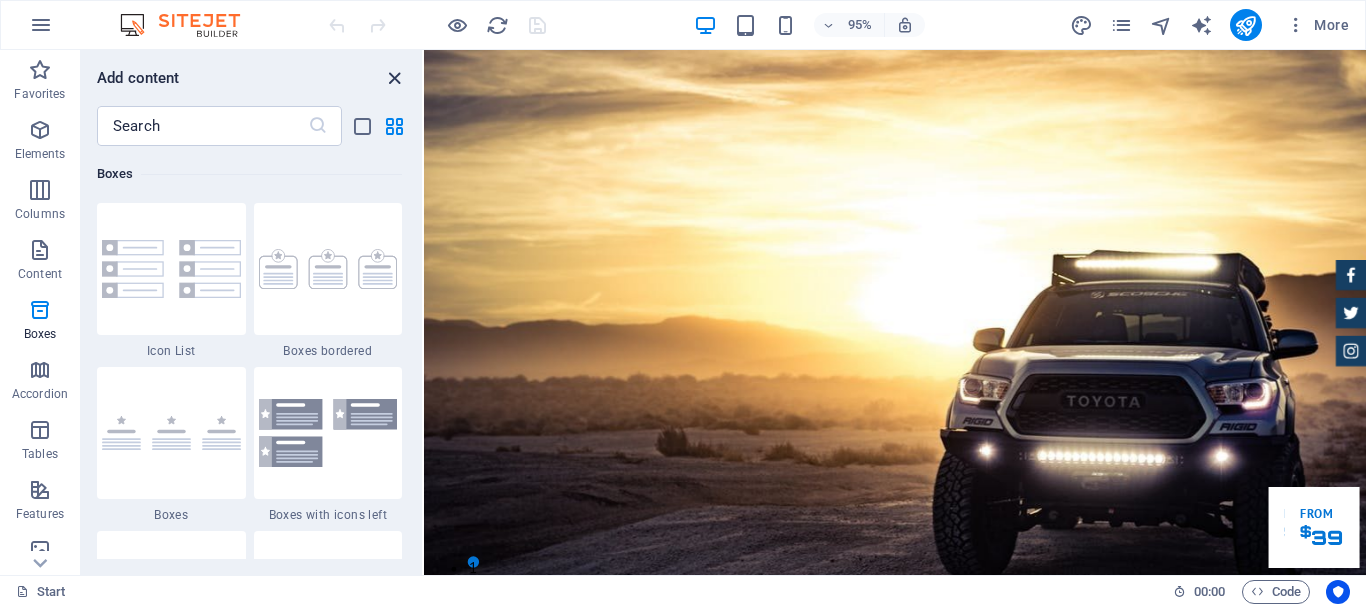click at bounding box center (394, 78) 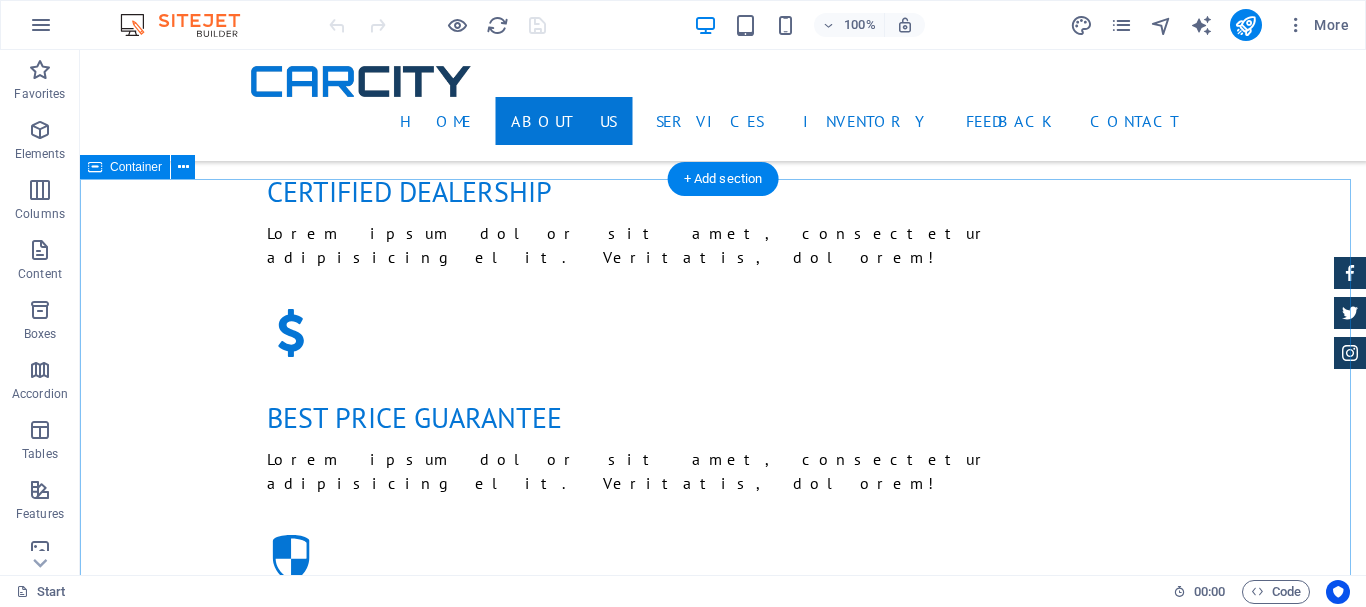 scroll, scrollTop: 1800, scrollLeft: 0, axis: vertical 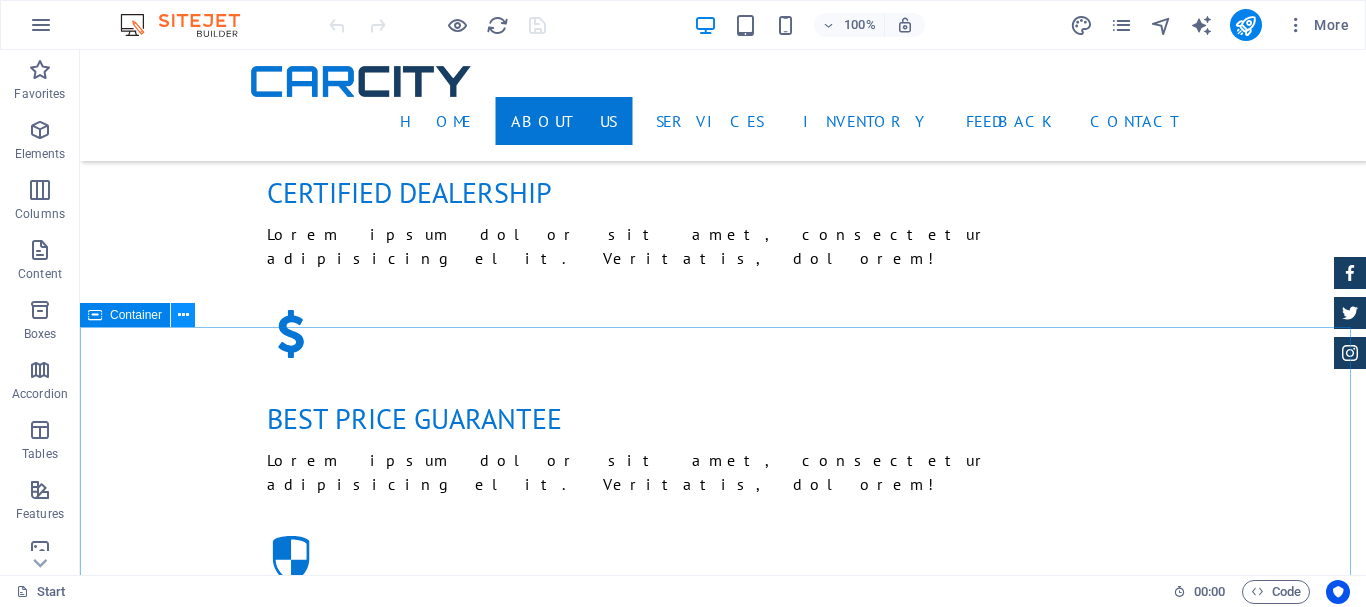 click at bounding box center (183, 315) 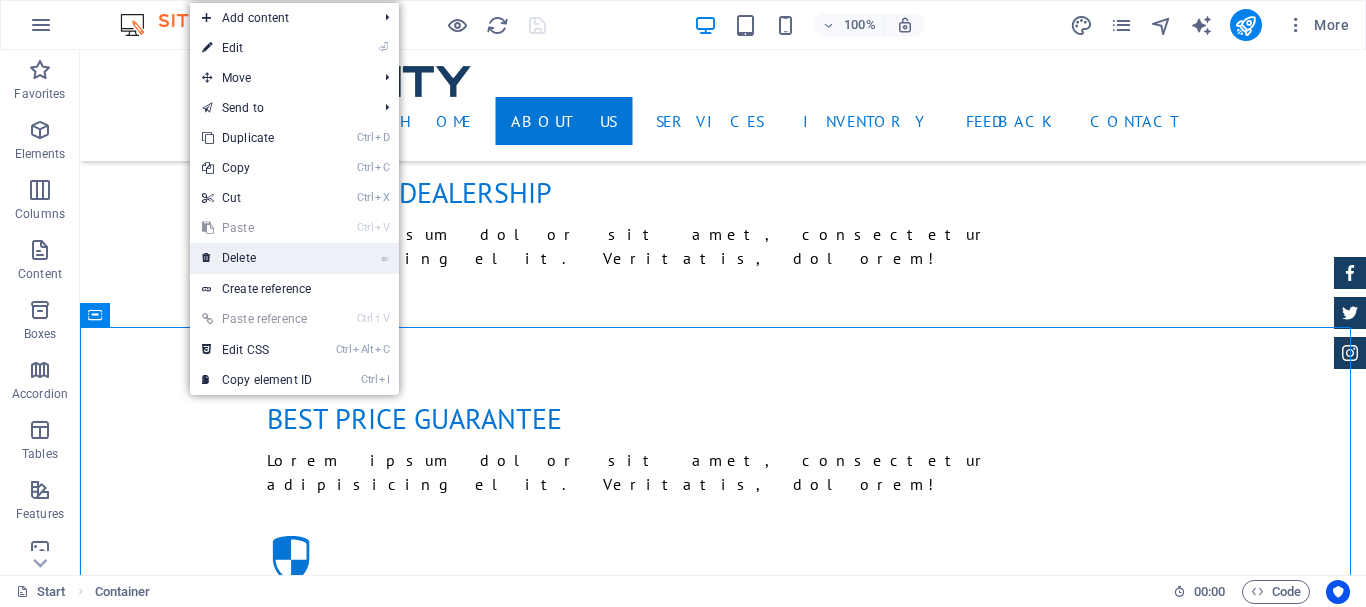 click on "⌦  Delete" at bounding box center (257, 258) 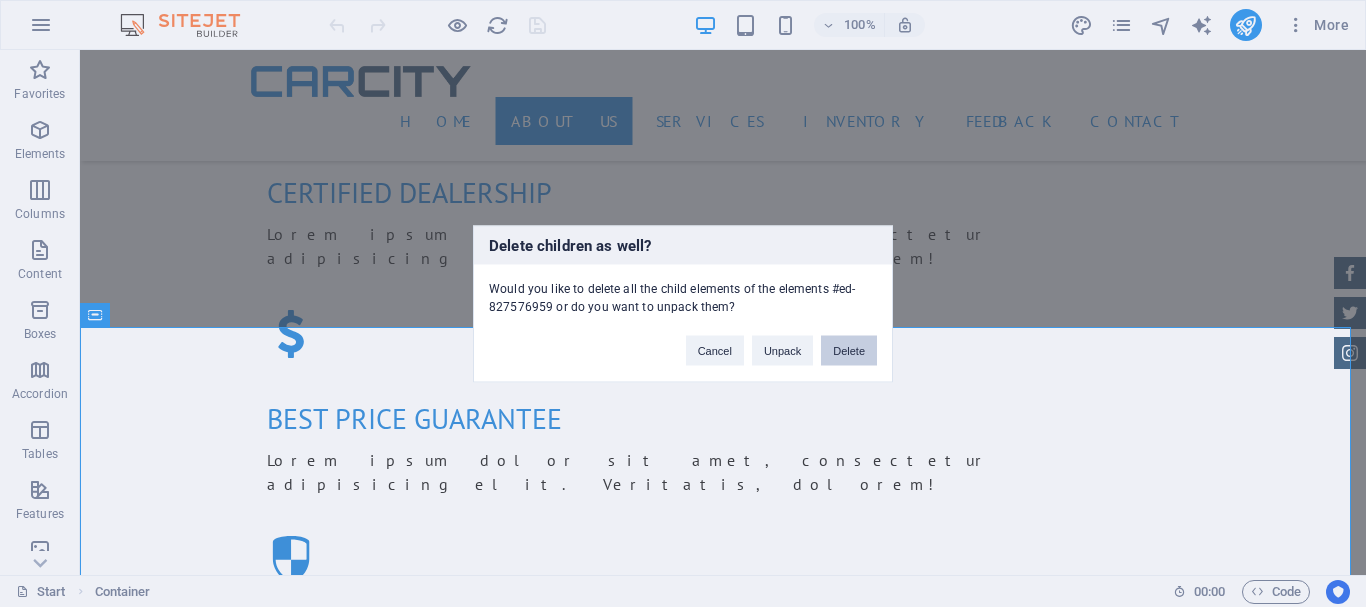 click on "Delete" at bounding box center (849, 350) 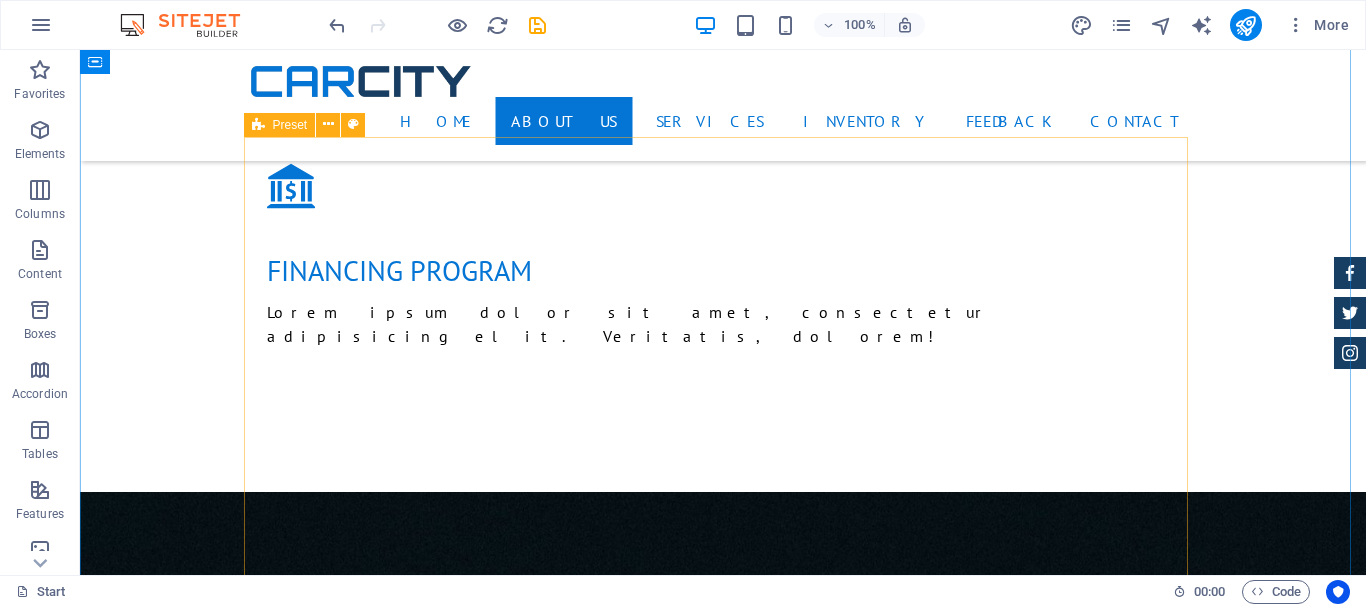 scroll, scrollTop: 2000, scrollLeft: 0, axis: vertical 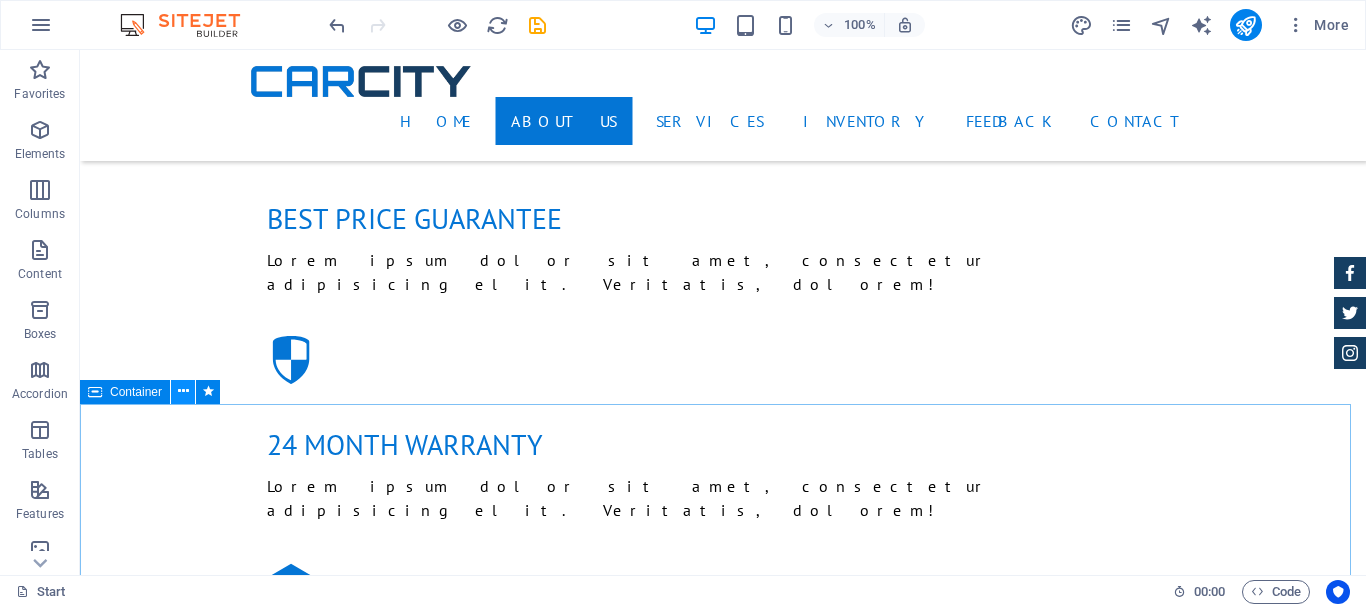 click at bounding box center [183, 392] 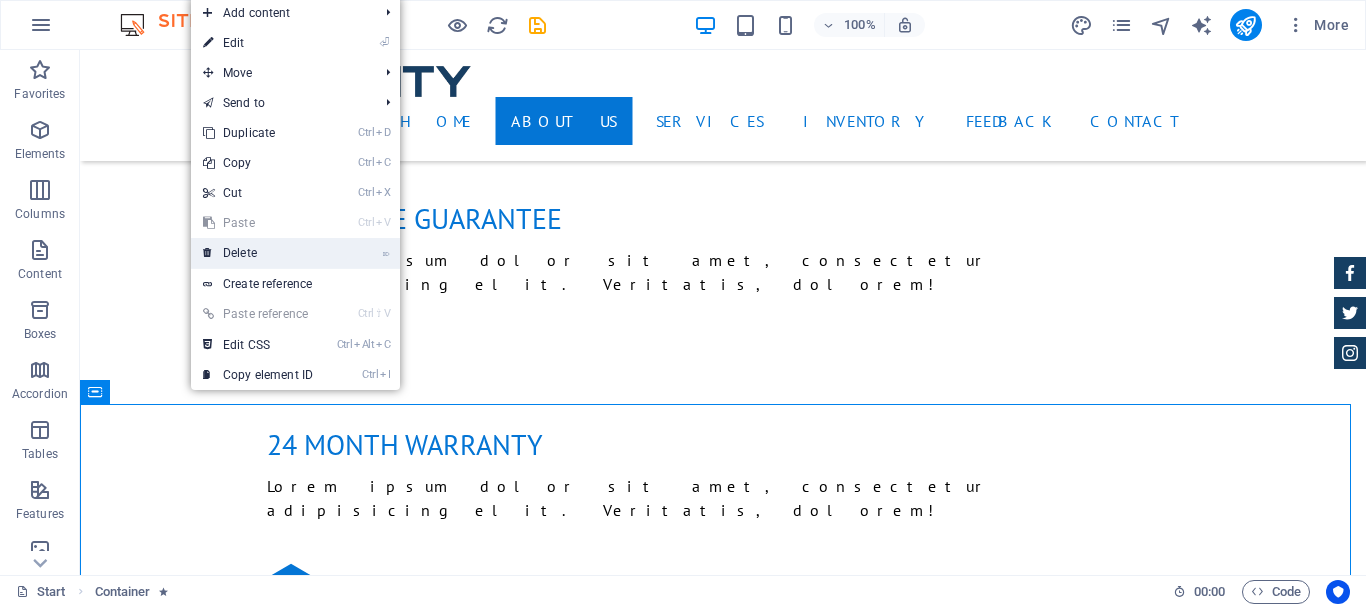 click on "⌦  Delete" at bounding box center [258, 253] 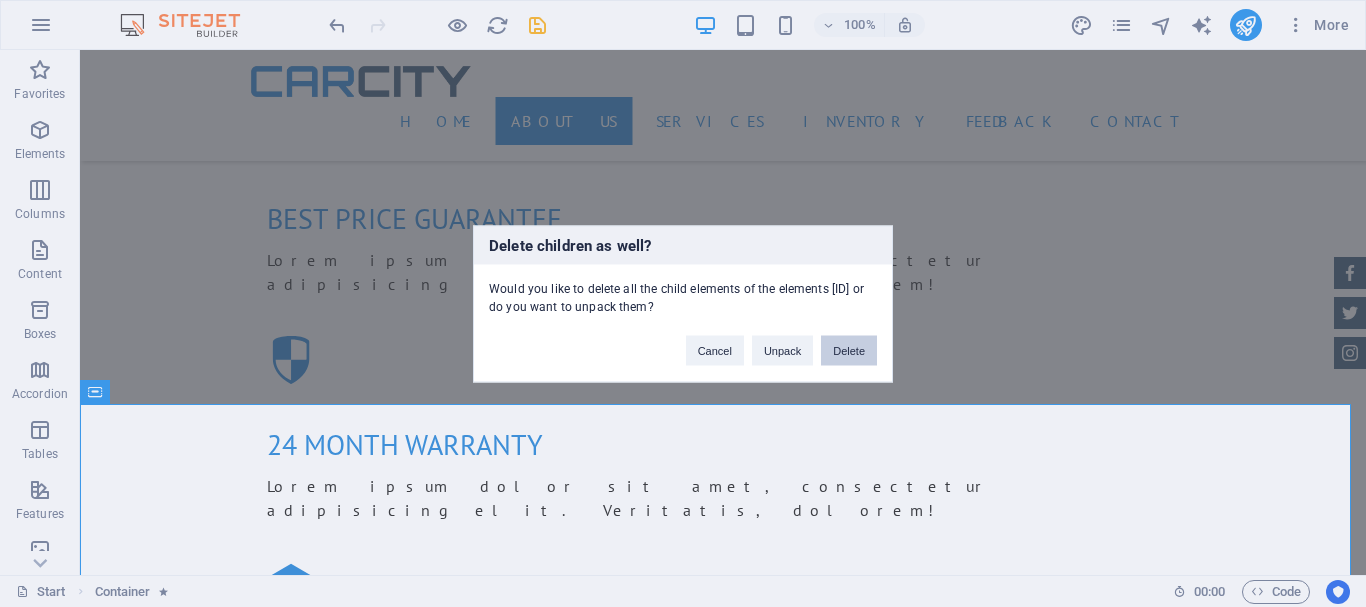 click on "Delete" at bounding box center [849, 350] 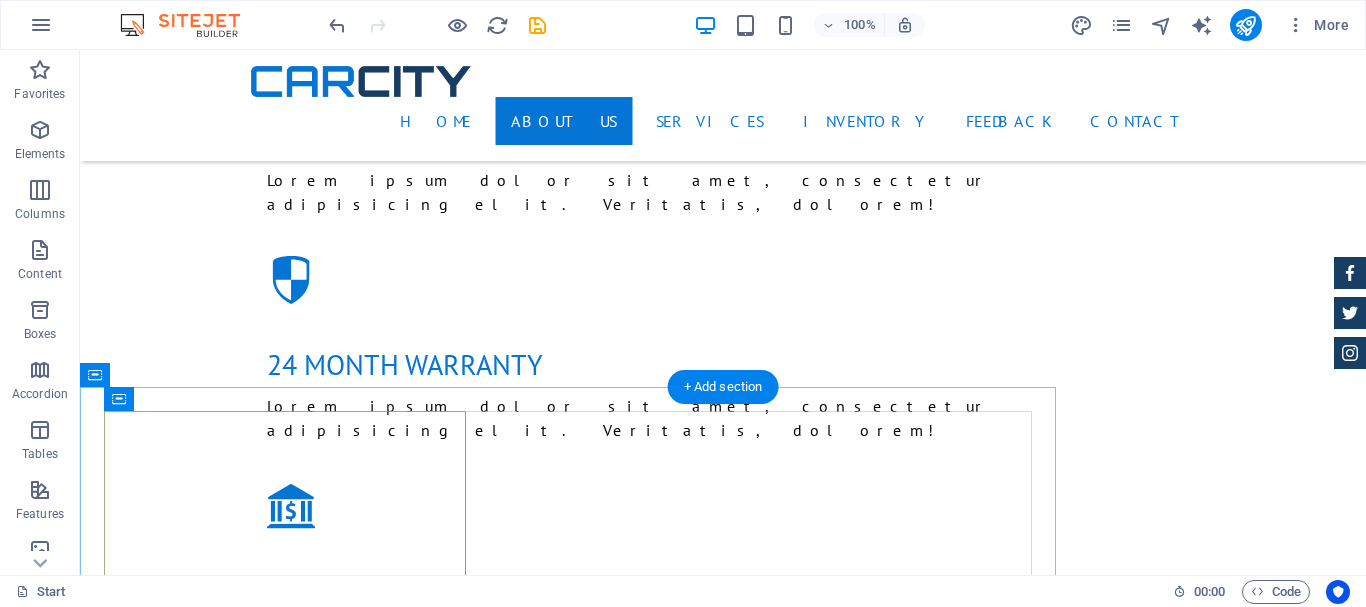 scroll, scrollTop: 2200, scrollLeft: 0, axis: vertical 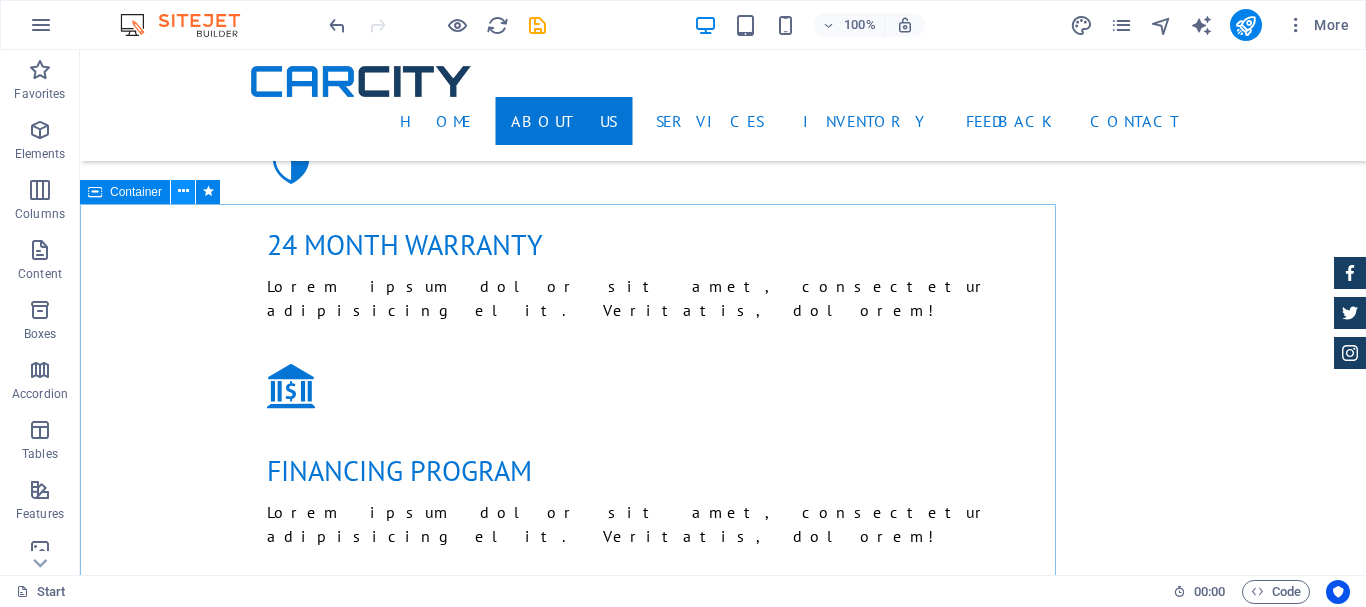click at bounding box center (183, 191) 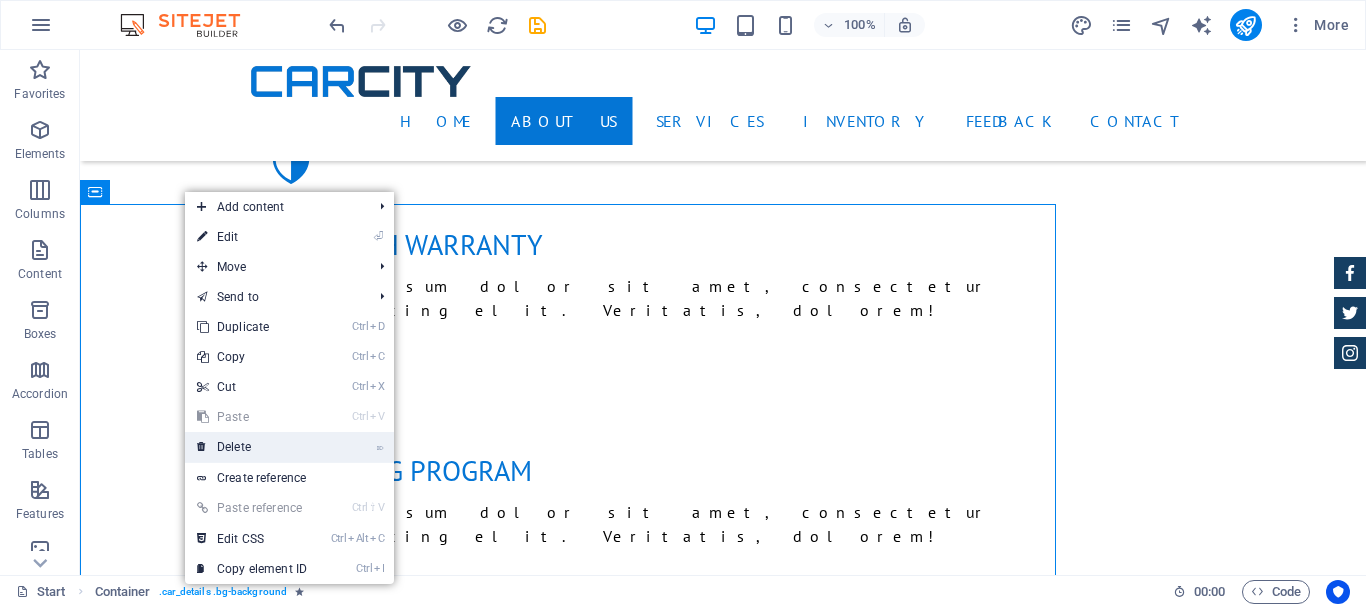 click on "⌦  Delete" at bounding box center (252, 447) 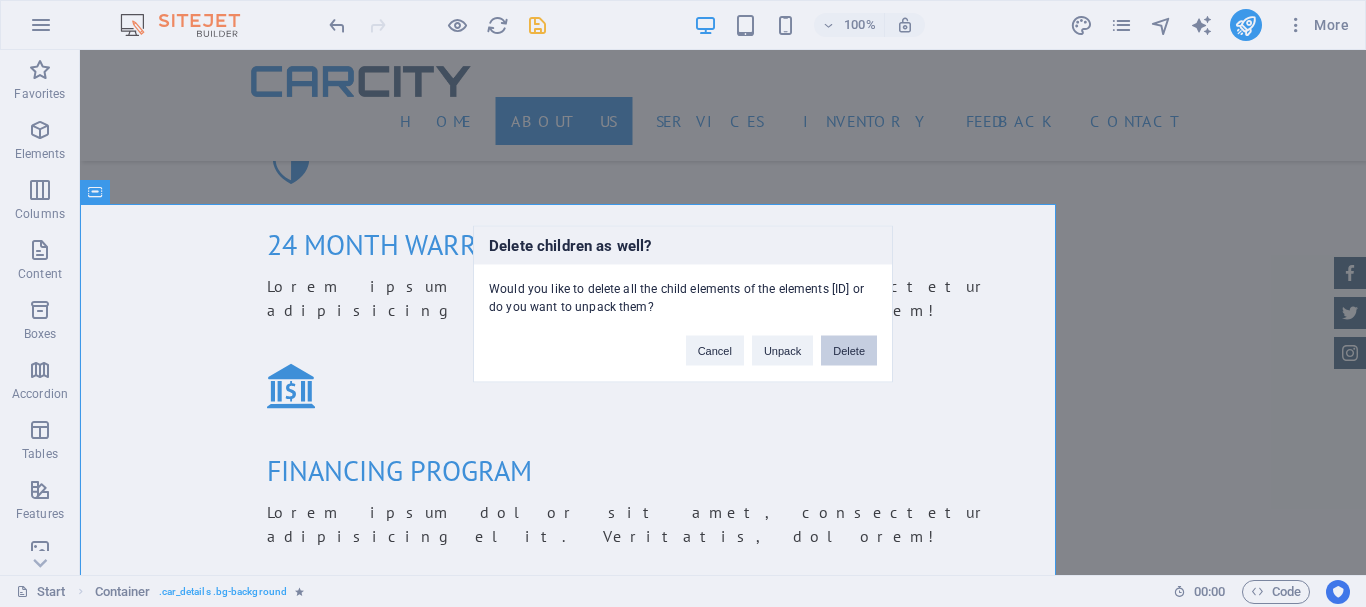 click on "Delete" at bounding box center (849, 350) 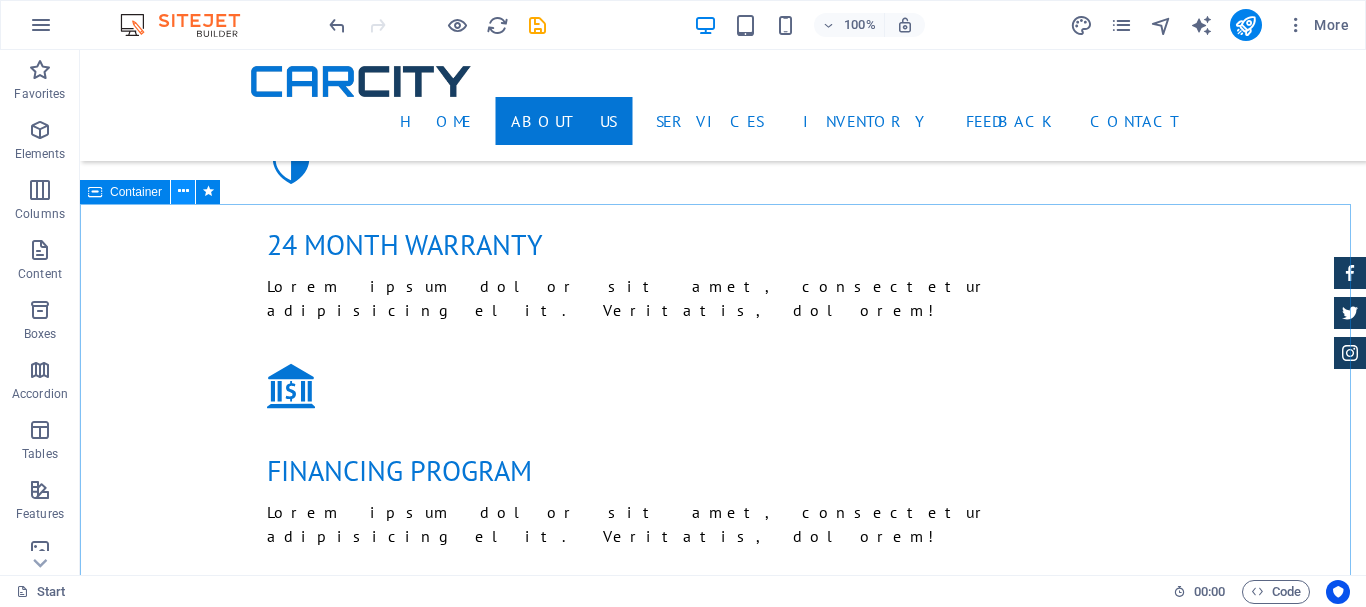 click at bounding box center [183, 191] 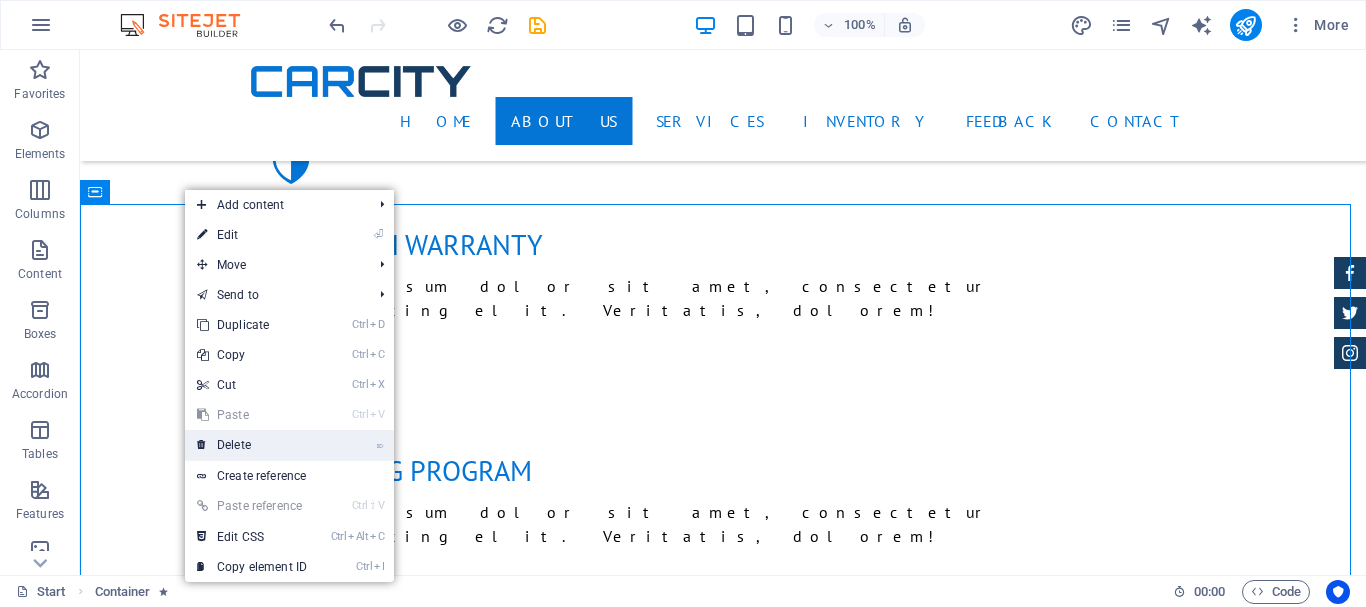click on "⌦  Delete" at bounding box center [252, 445] 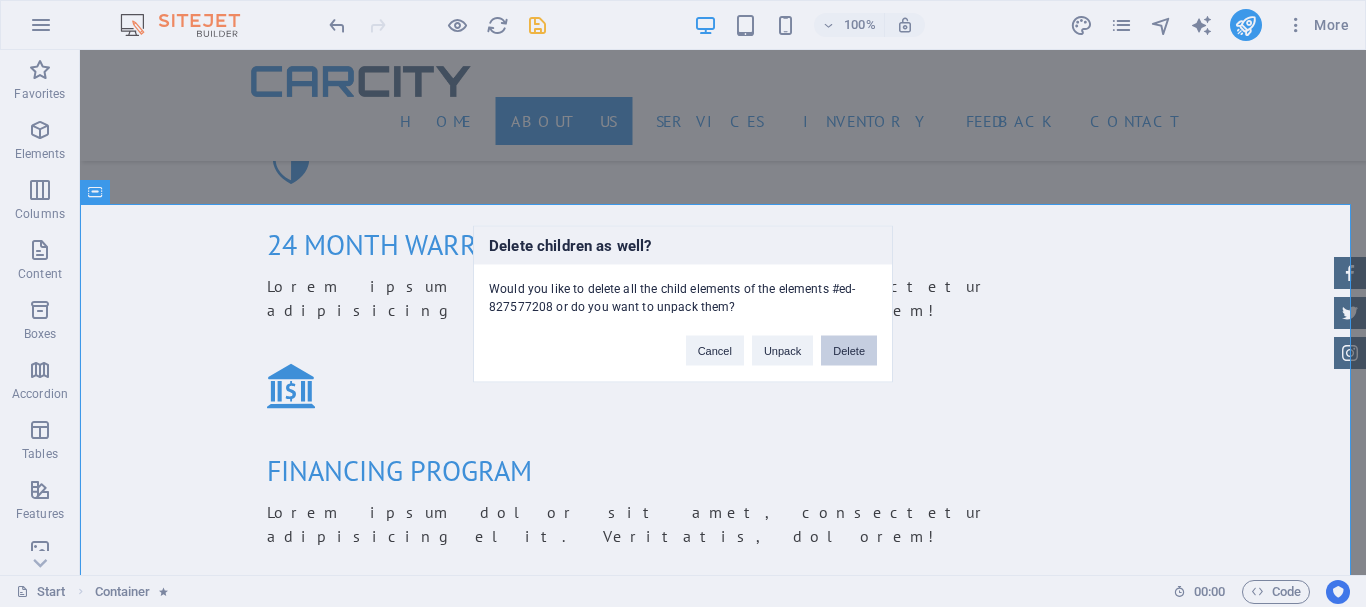 click on "Delete" at bounding box center (849, 350) 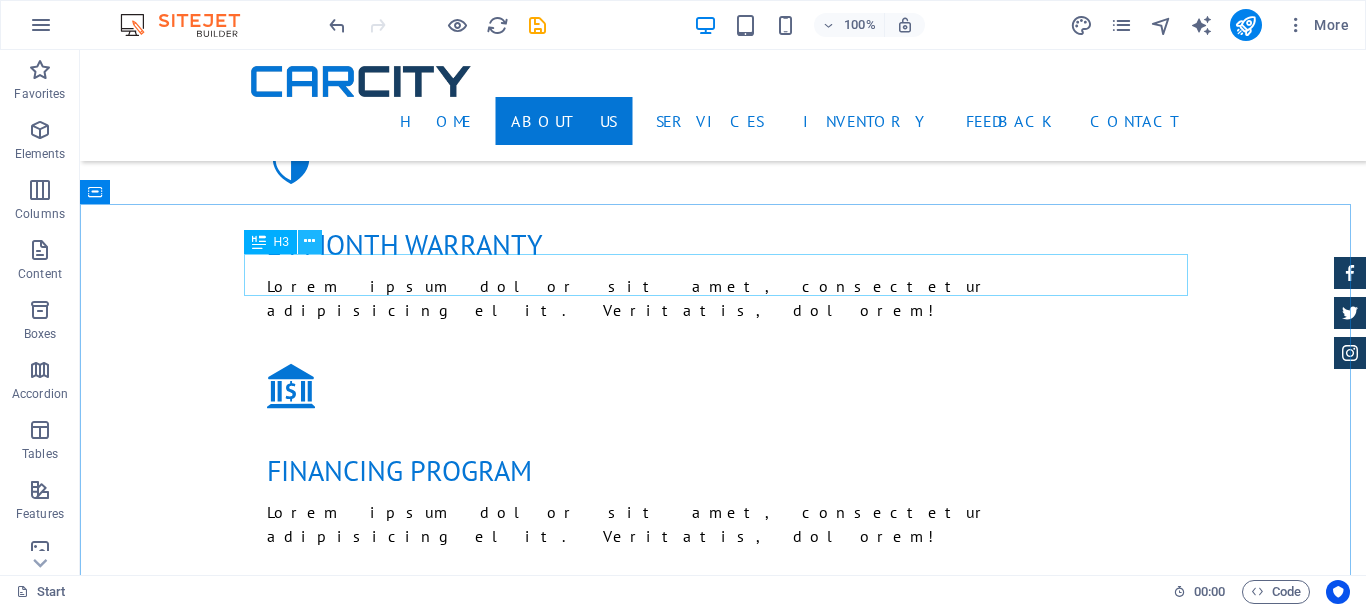 click at bounding box center [309, 241] 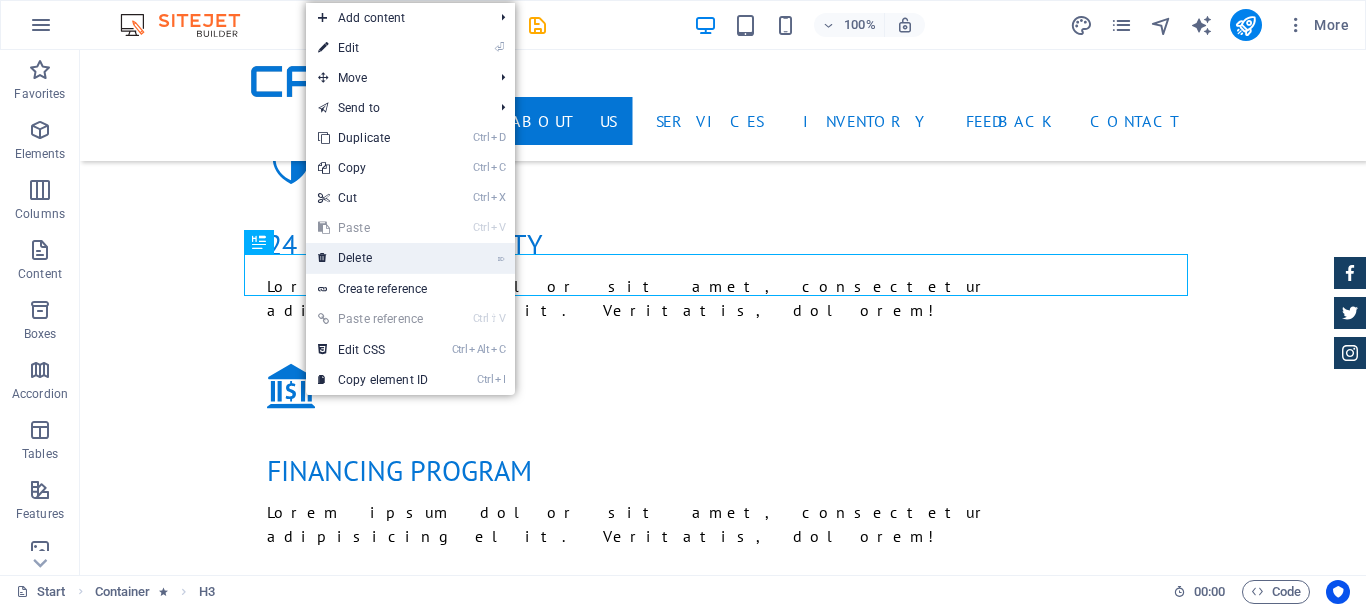 click on "⌦  Delete" at bounding box center [373, 258] 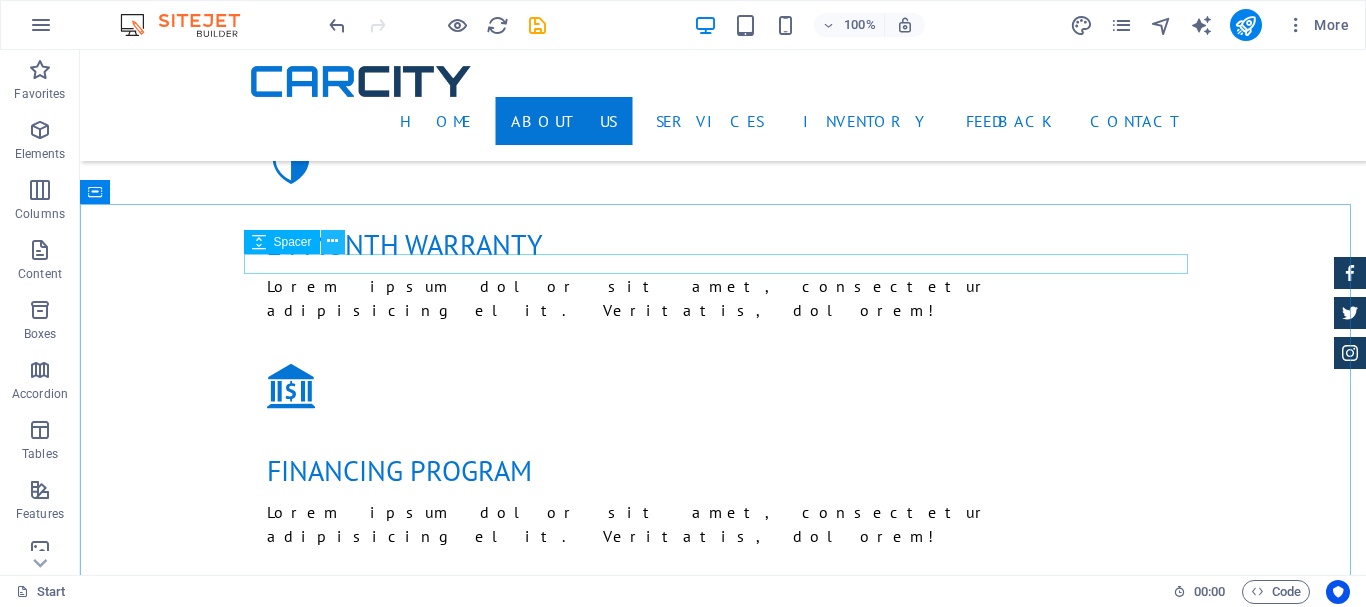 click at bounding box center [332, 241] 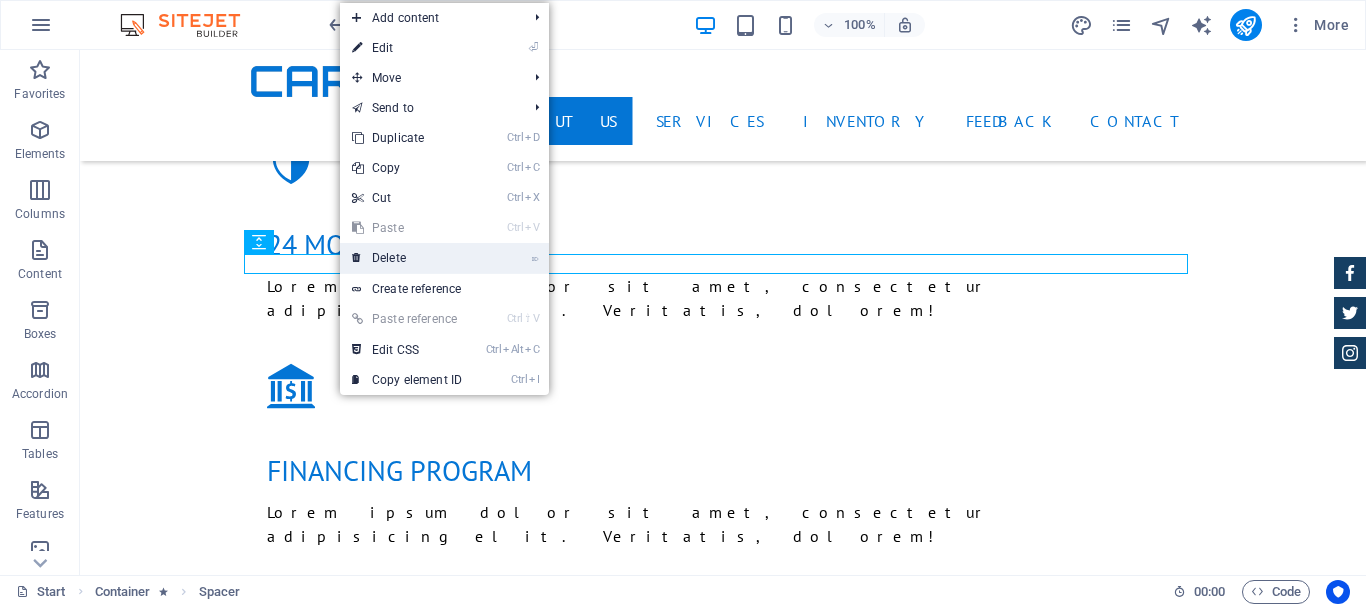 click on "⌦  Delete" at bounding box center (407, 258) 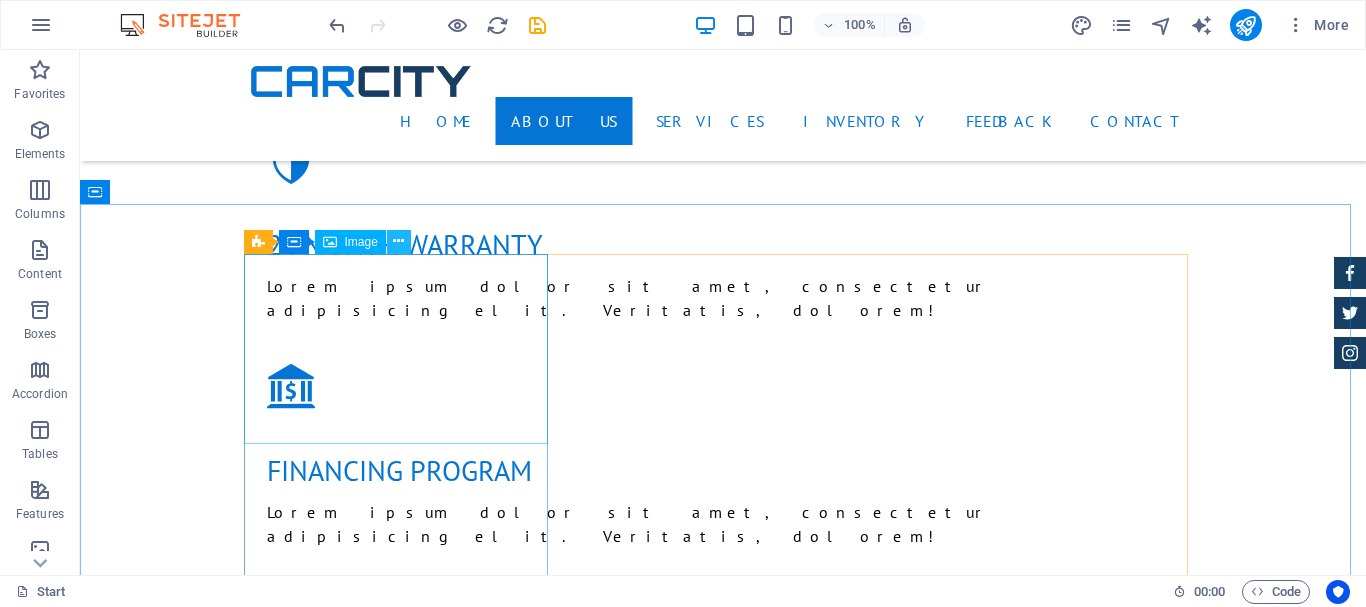 click at bounding box center (399, 242) 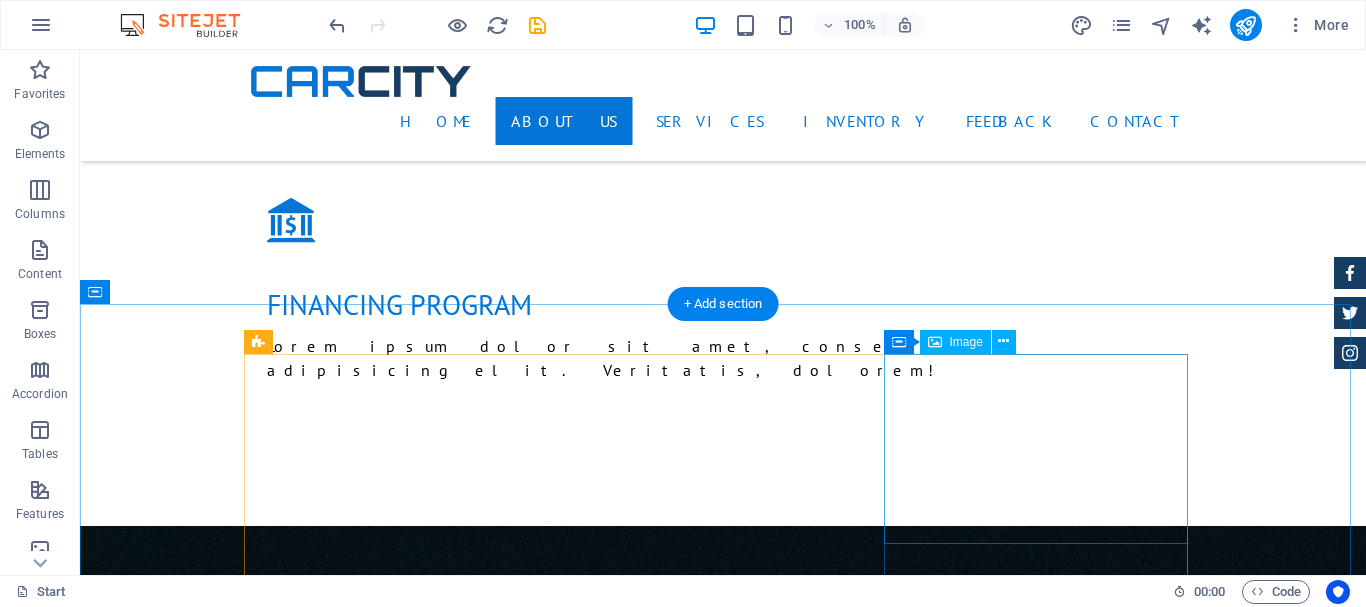 scroll, scrollTop: 2100, scrollLeft: 0, axis: vertical 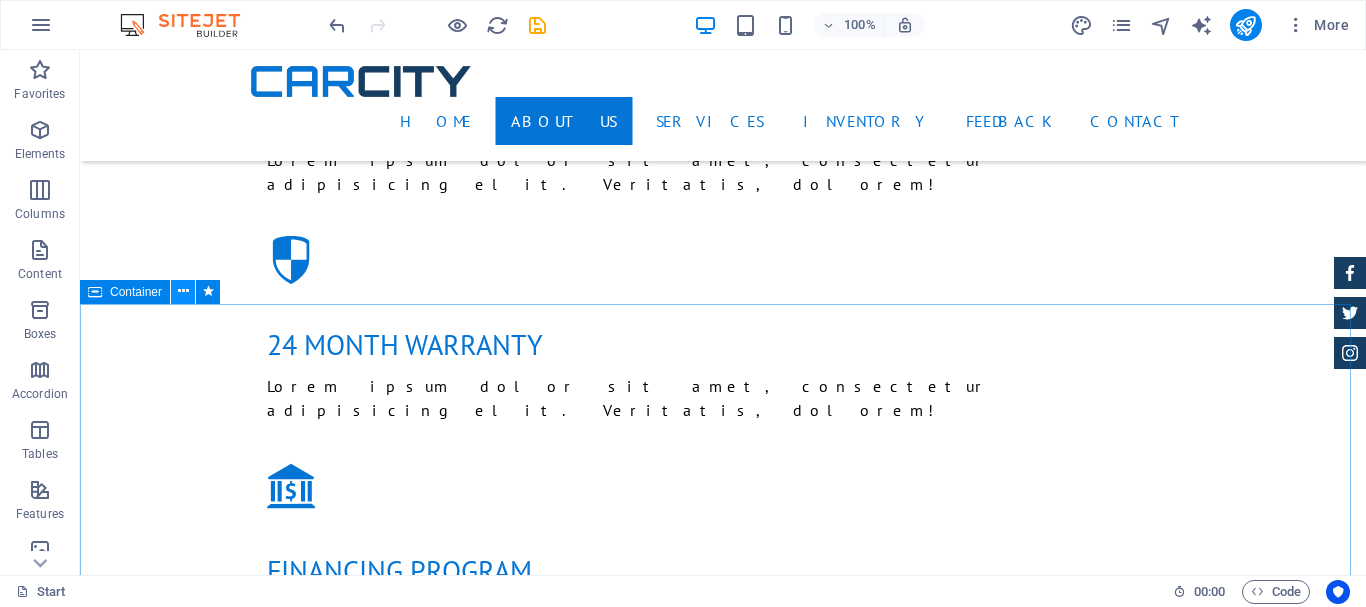 click at bounding box center [183, 291] 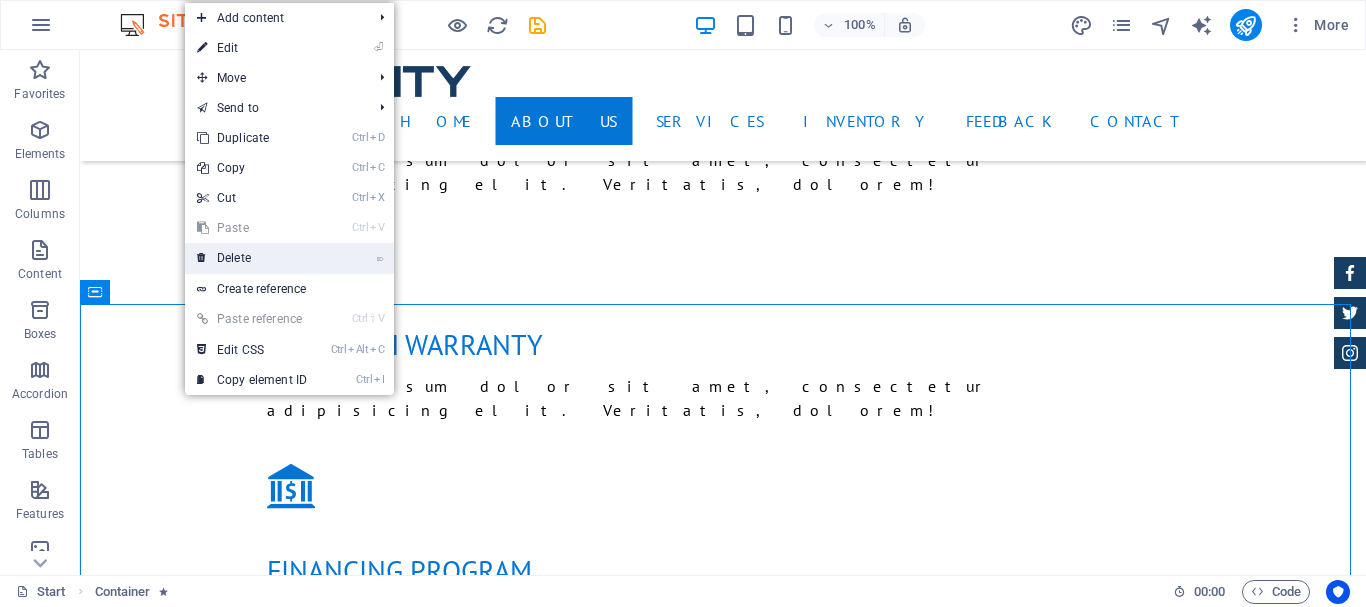 click on "⌦  Delete" at bounding box center (252, 258) 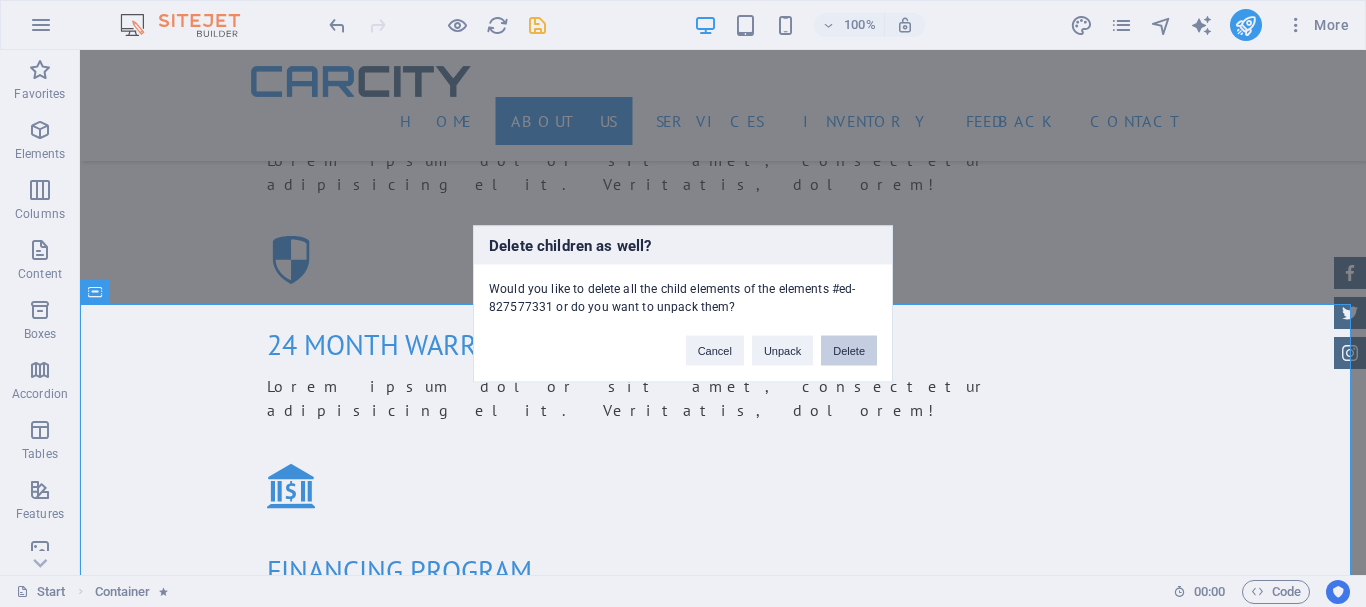 click on "Delete" at bounding box center (849, 350) 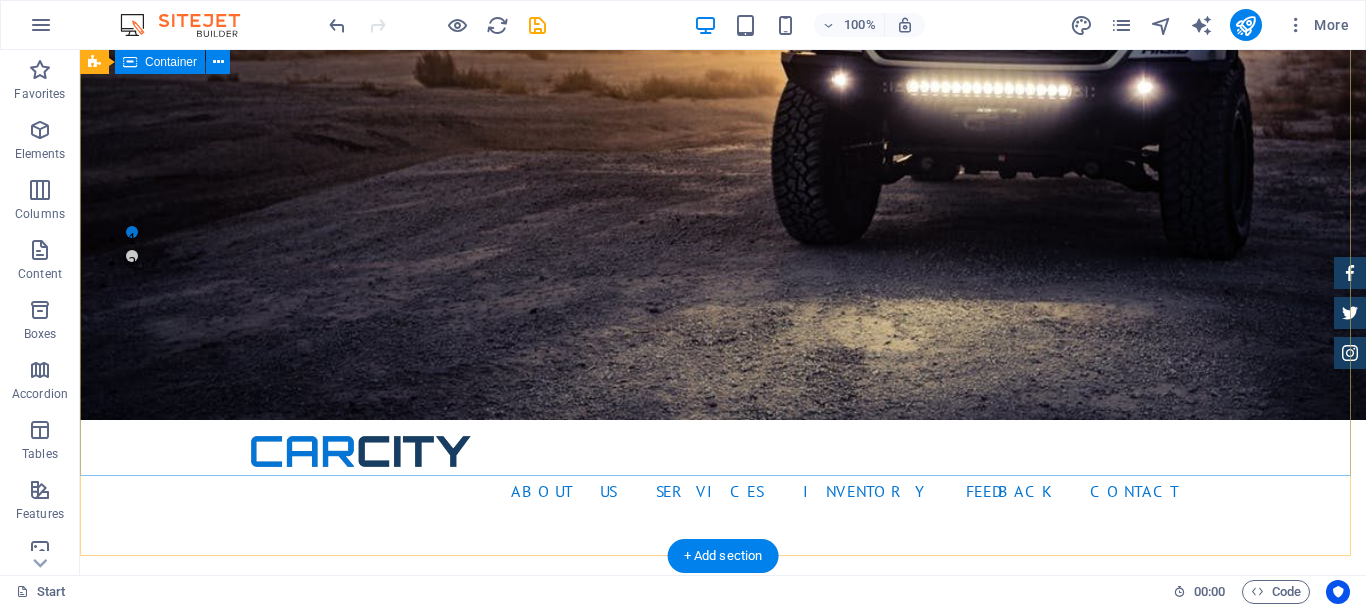 scroll, scrollTop: 400, scrollLeft: 0, axis: vertical 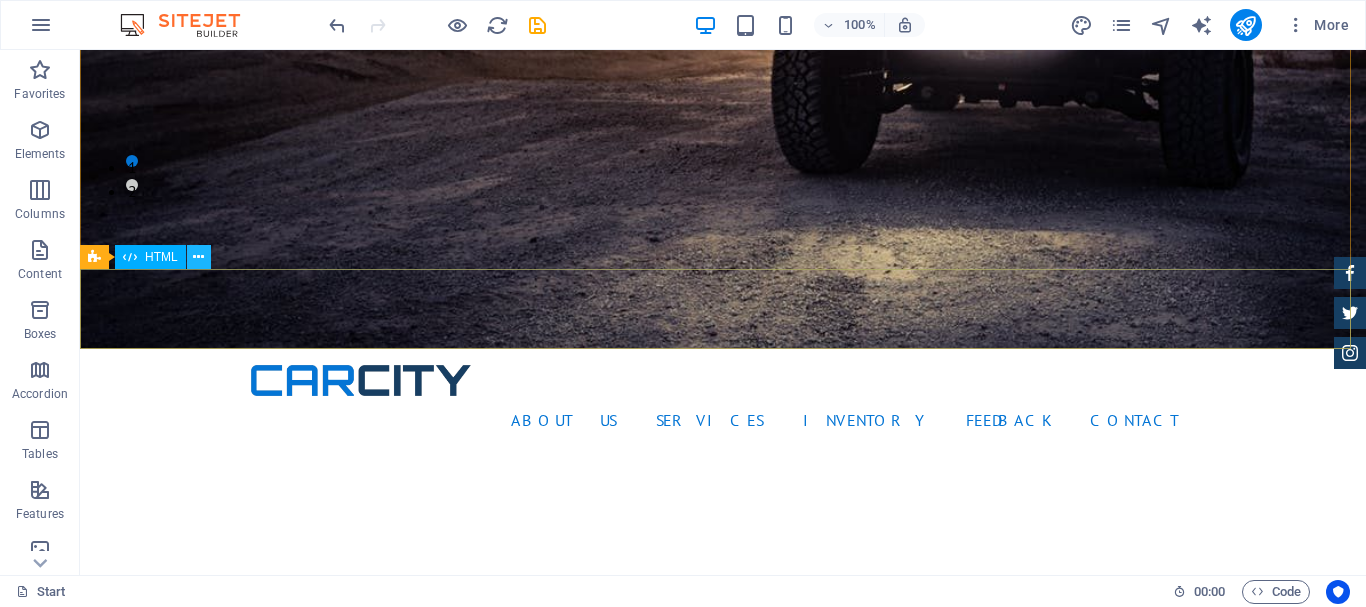 click at bounding box center [199, 257] 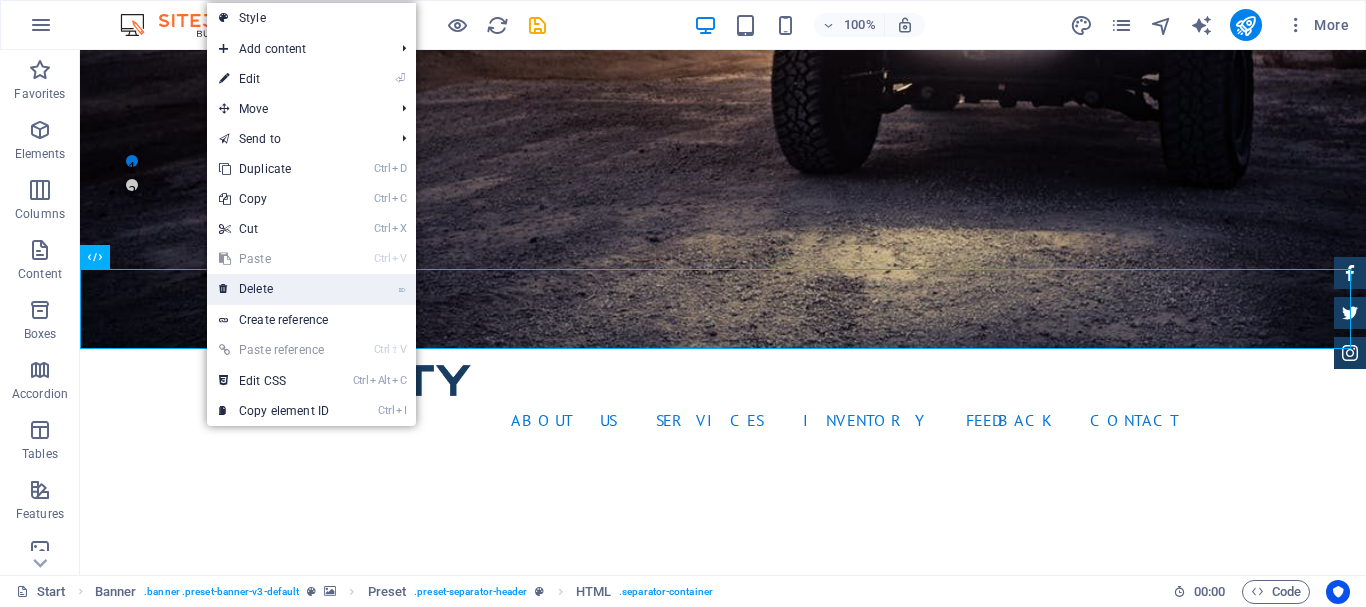 click on "⌦  Delete" at bounding box center (274, 289) 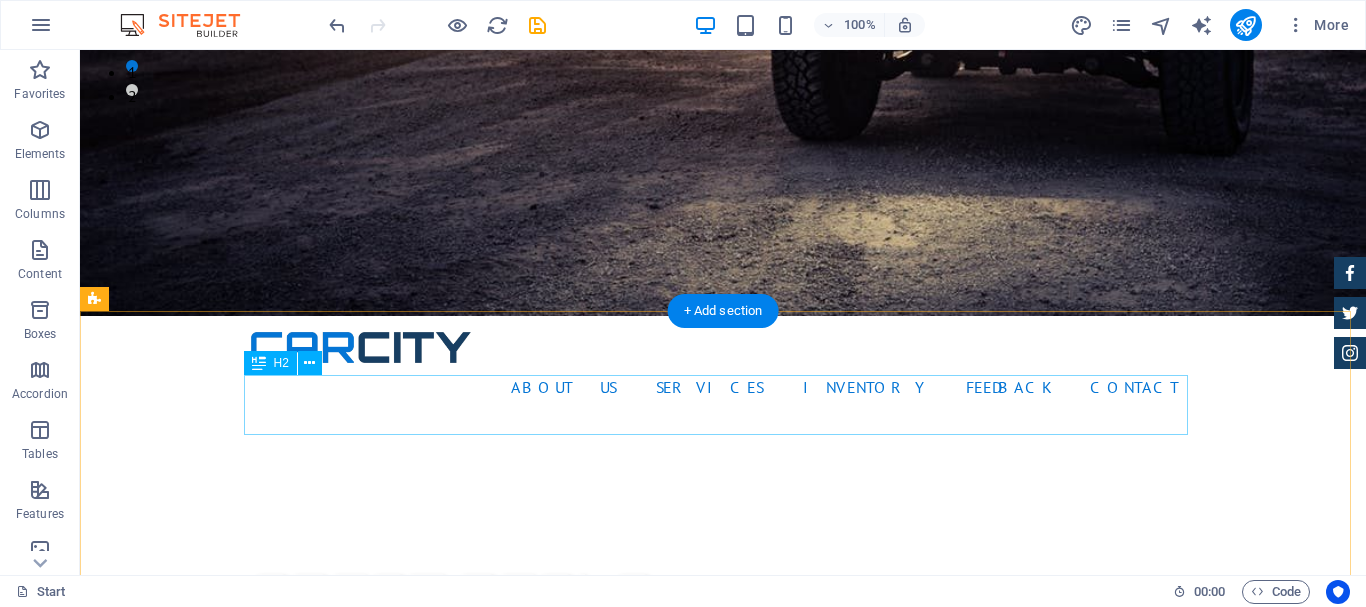 scroll, scrollTop: 500, scrollLeft: 0, axis: vertical 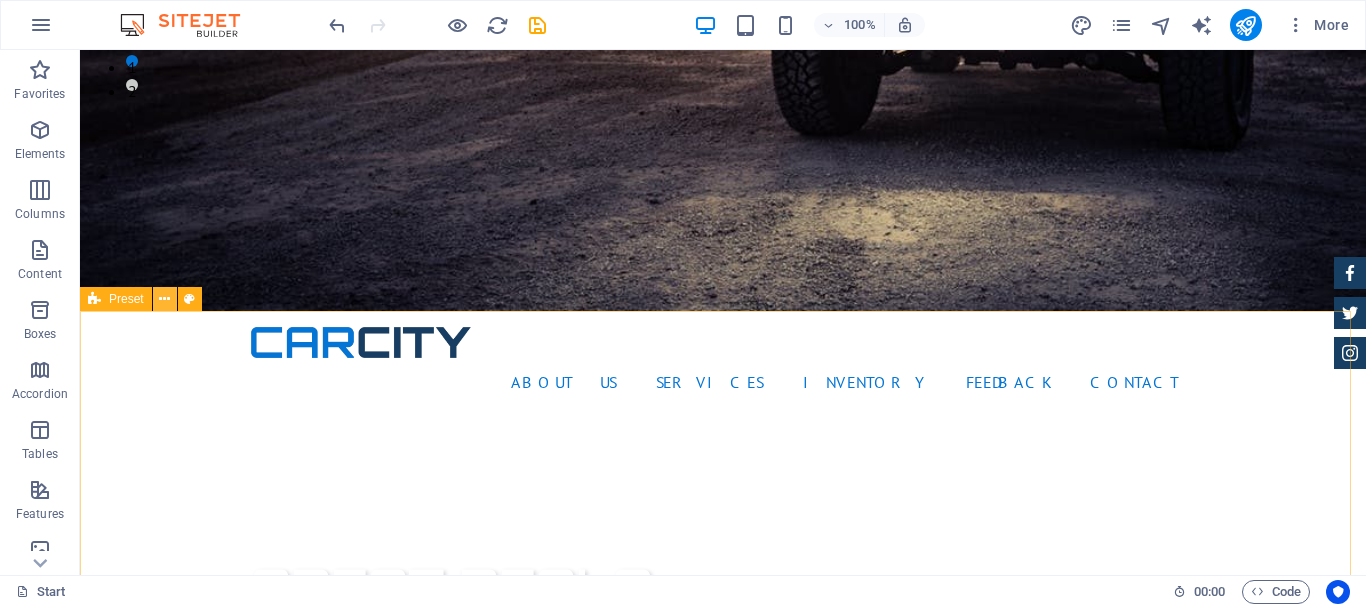 click at bounding box center [164, 299] 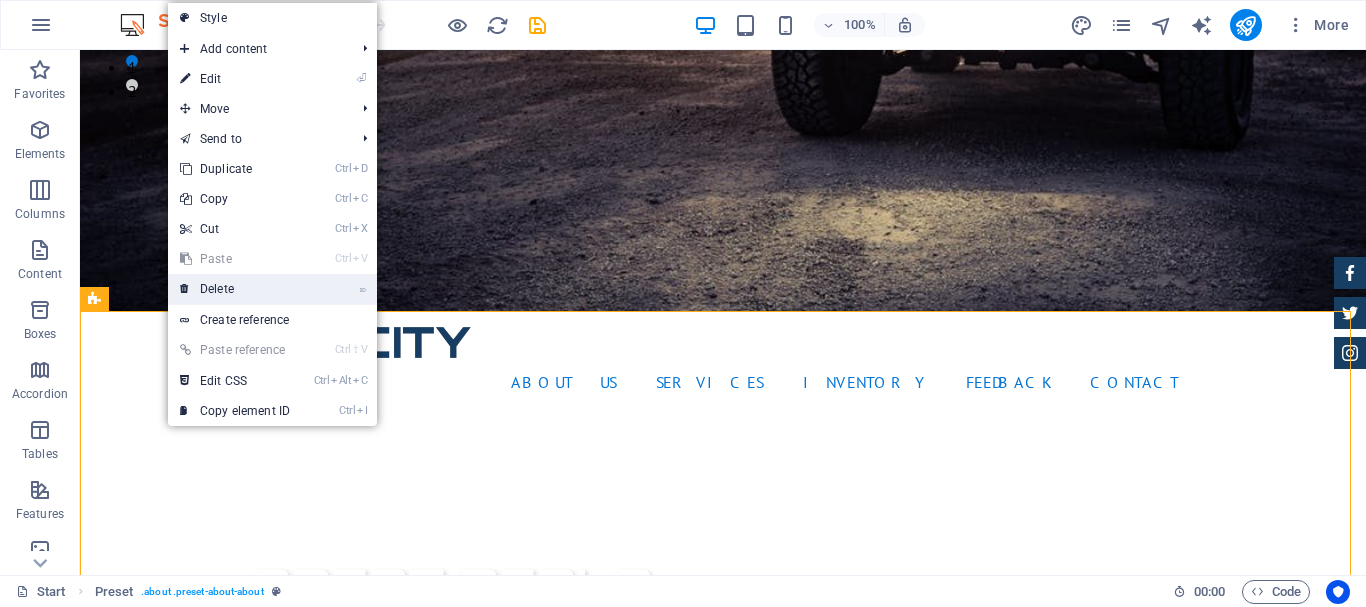 click on "⌦  Delete" at bounding box center [235, 289] 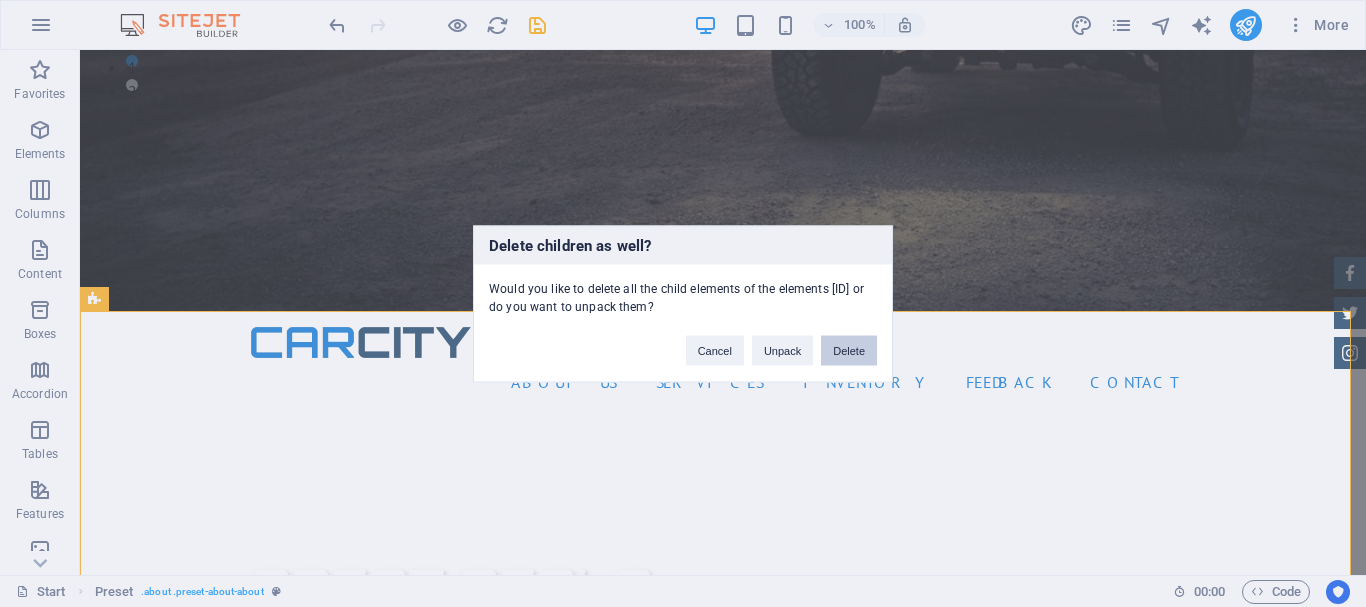 click on "Delete" at bounding box center (849, 350) 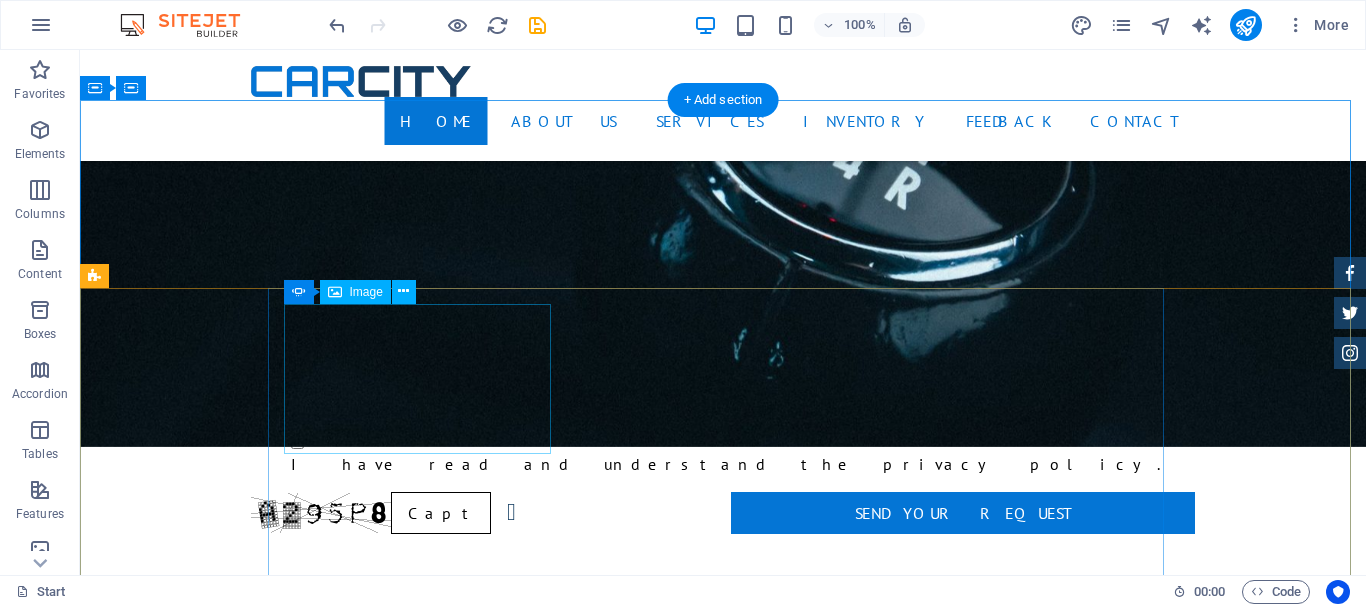 scroll, scrollTop: 1700, scrollLeft: 0, axis: vertical 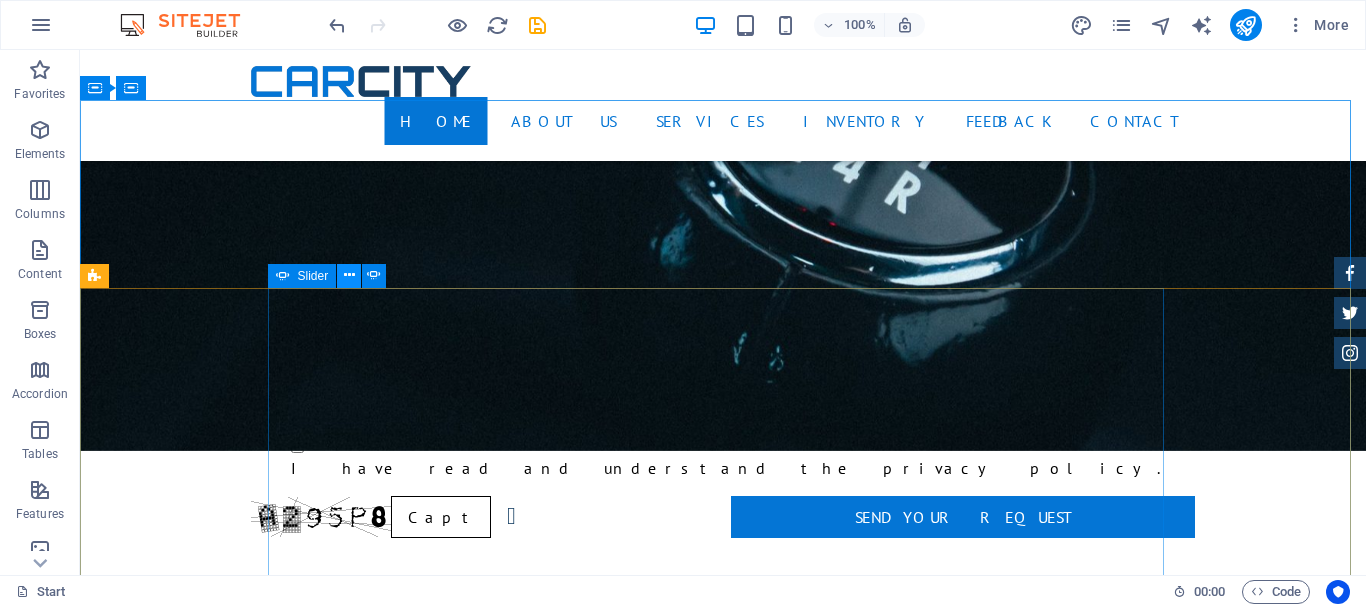 click at bounding box center (349, 276) 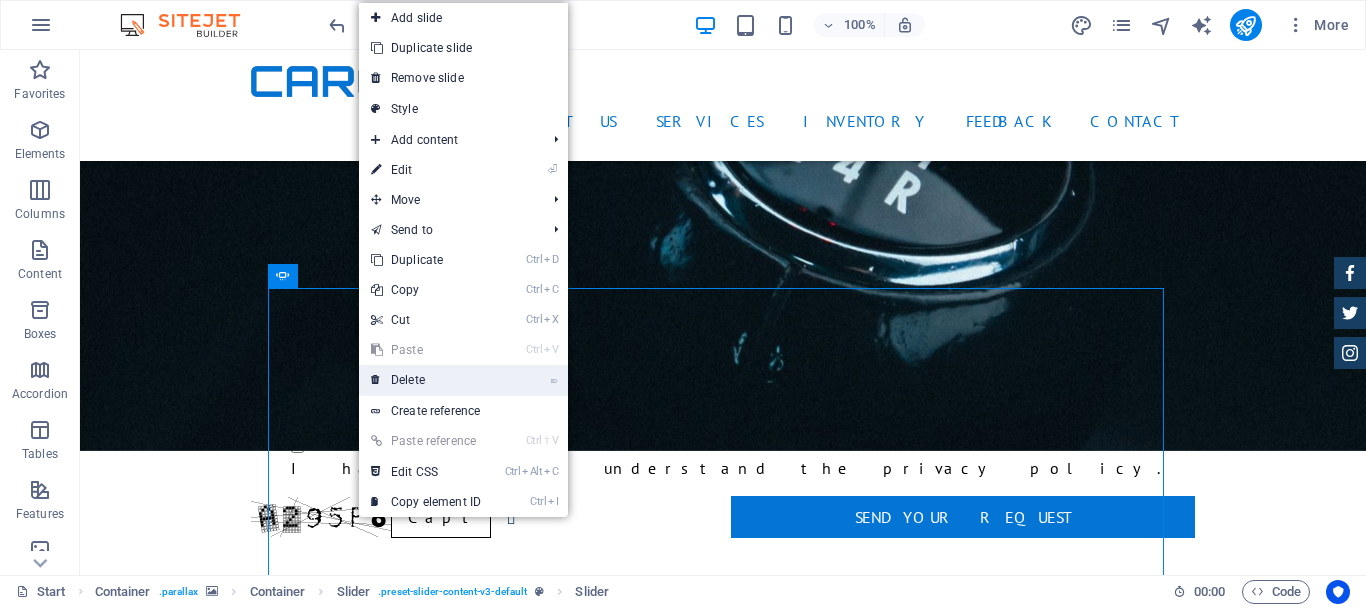 click on "⌦  Delete" at bounding box center [426, 380] 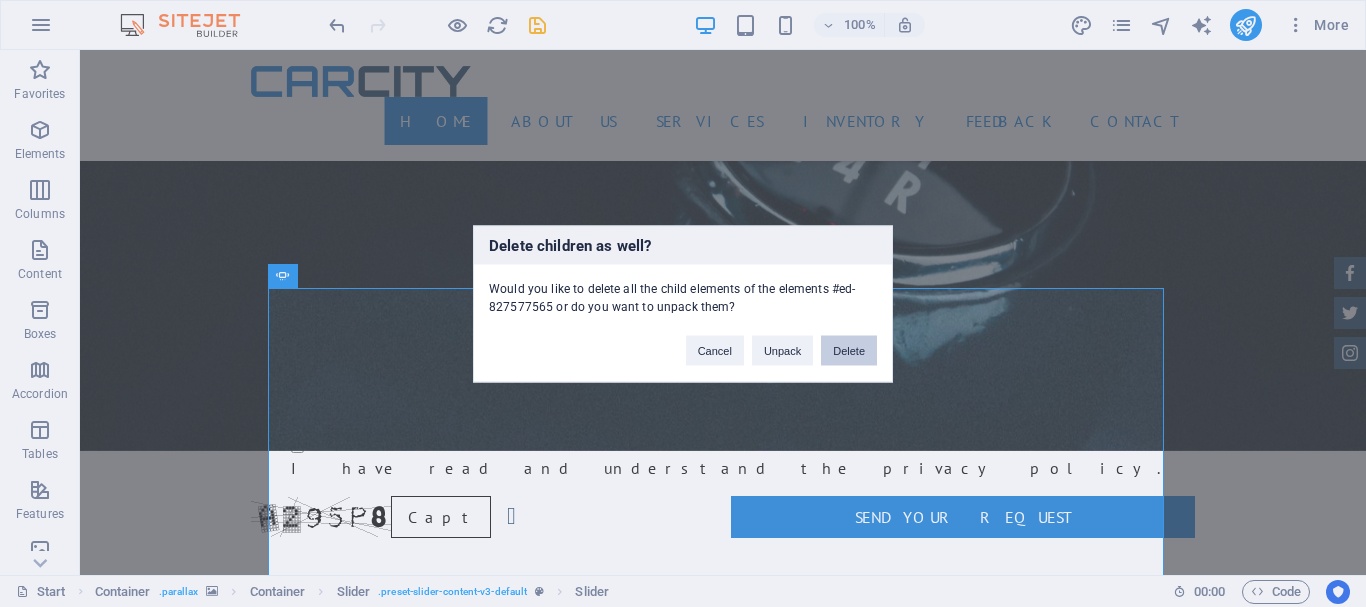click on "Delete" at bounding box center [849, 350] 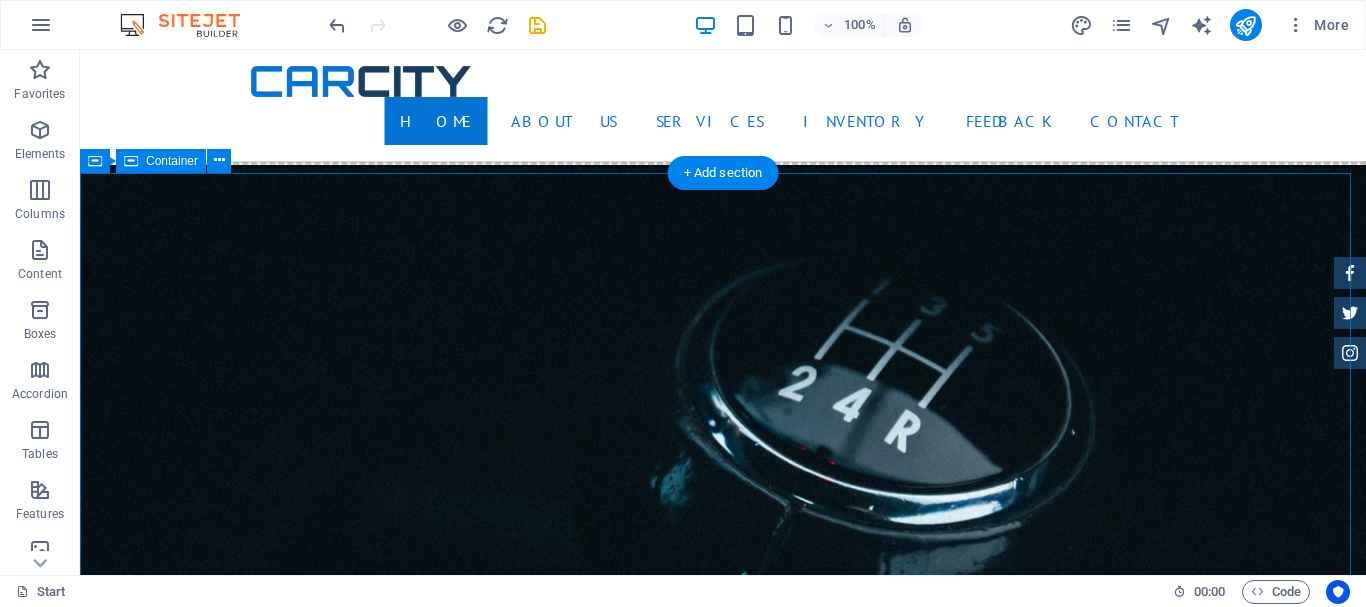 scroll, scrollTop: 1400, scrollLeft: 0, axis: vertical 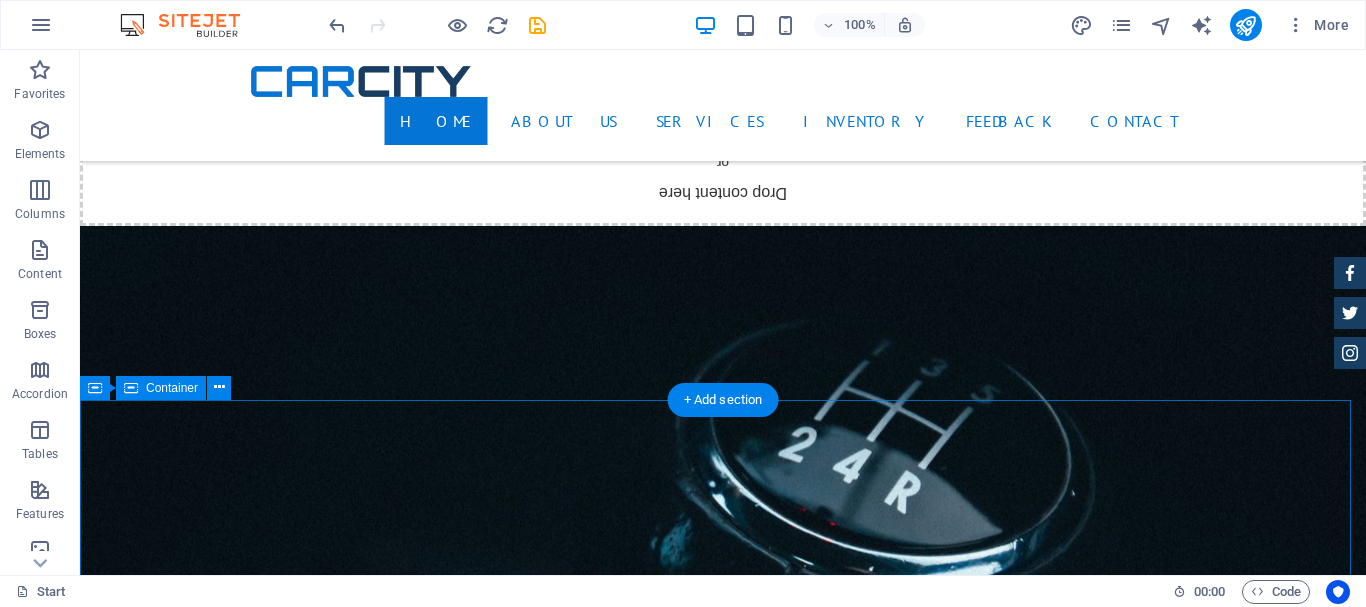 click on "Feedback Drop content here or  Add elements  Paste clipboard" at bounding box center (723, 2624) 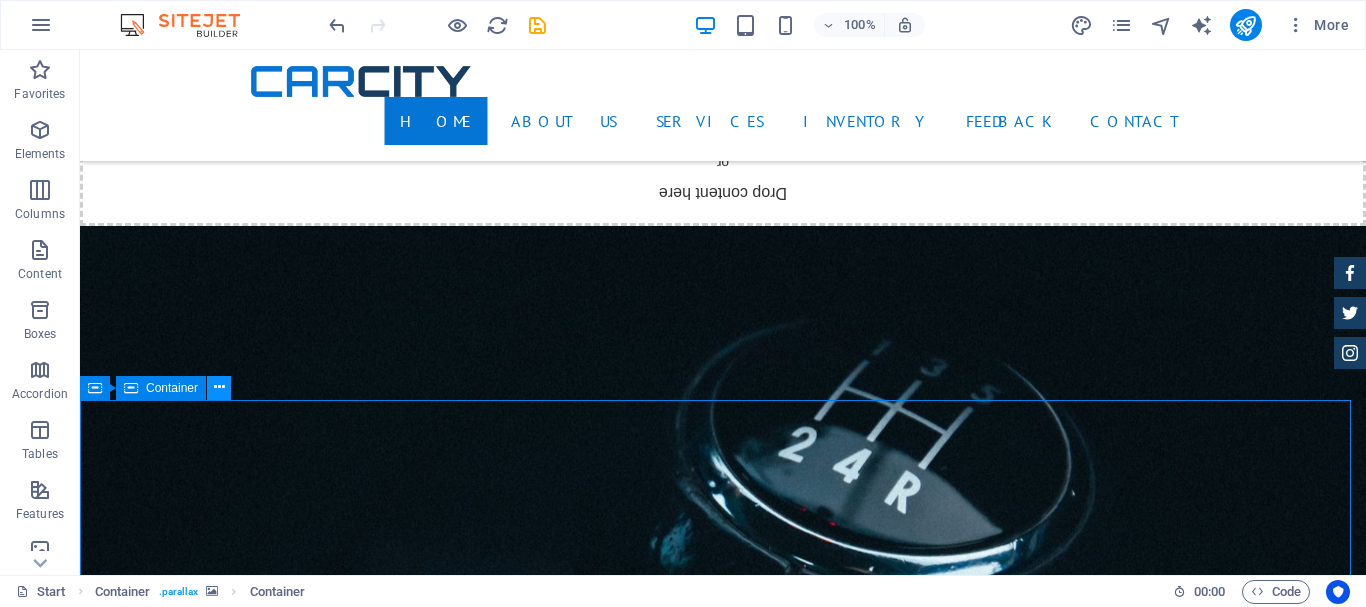 click at bounding box center (219, 387) 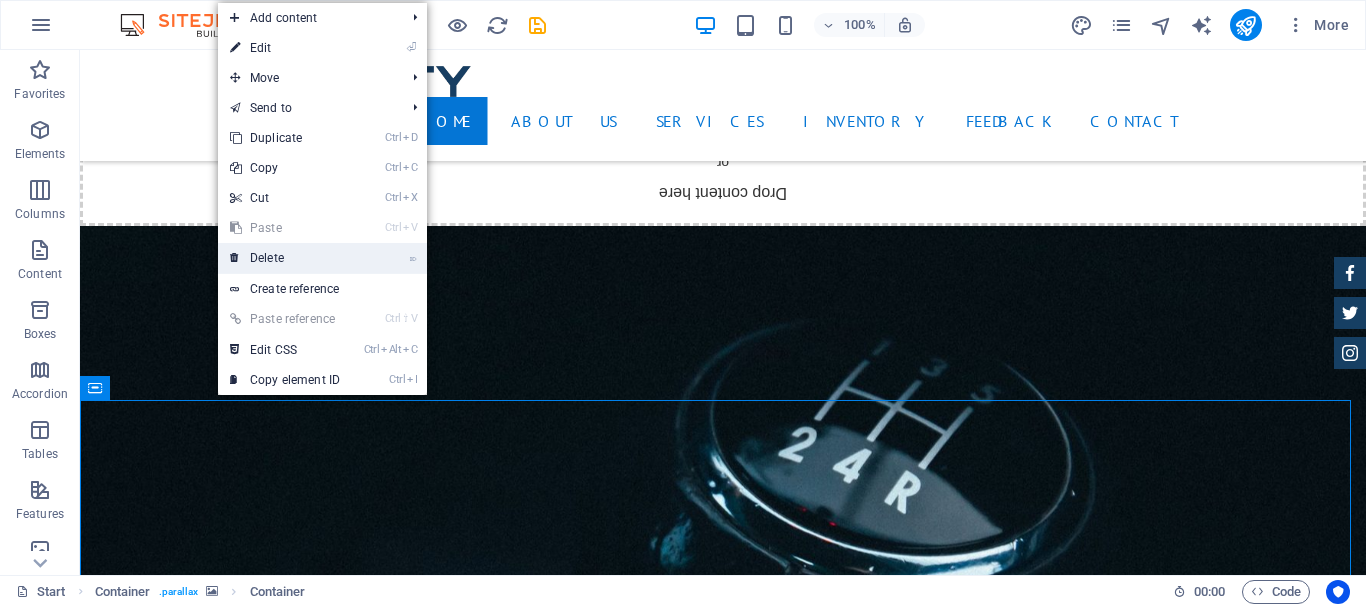 click on "⌦  Delete" at bounding box center (285, 258) 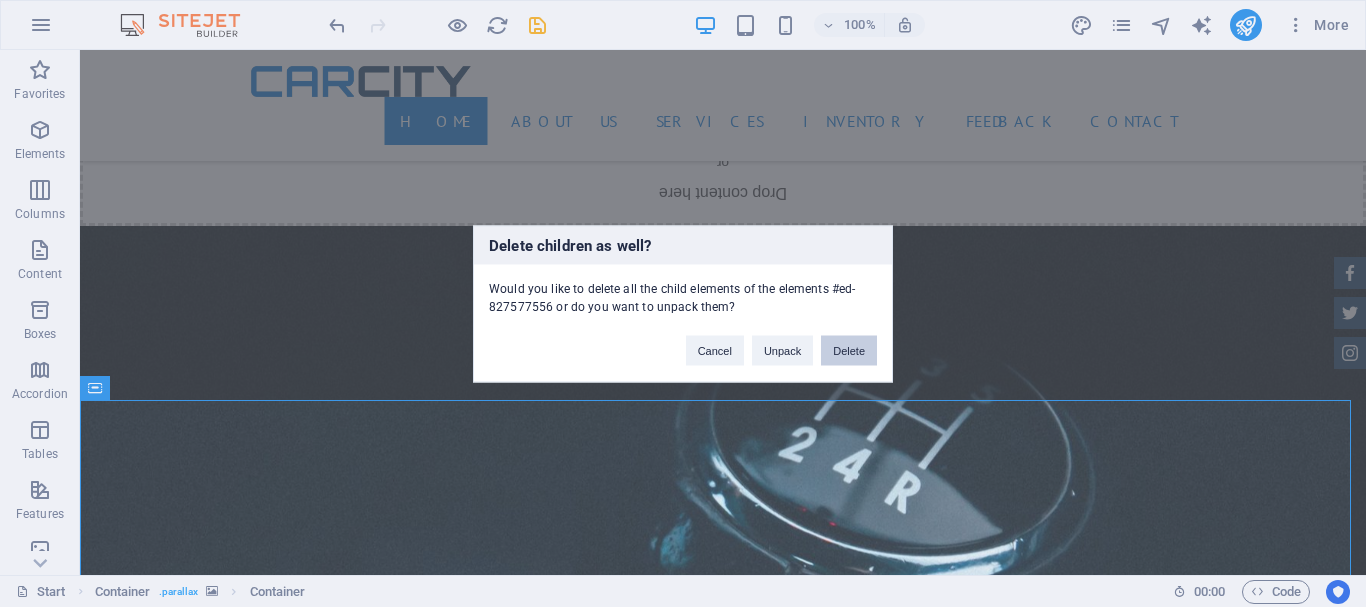 click on "Delete" at bounding box center (849, 350) 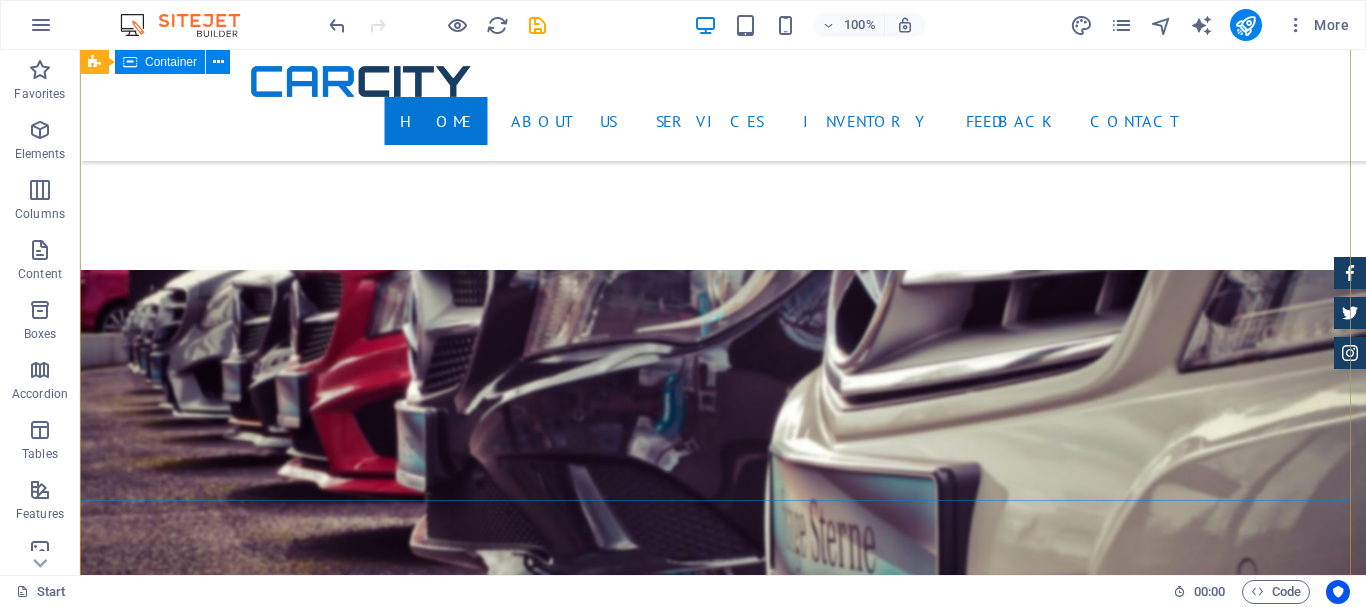 scroll, scrollTop: 2147, scrollLeft: 0, axis: vertical 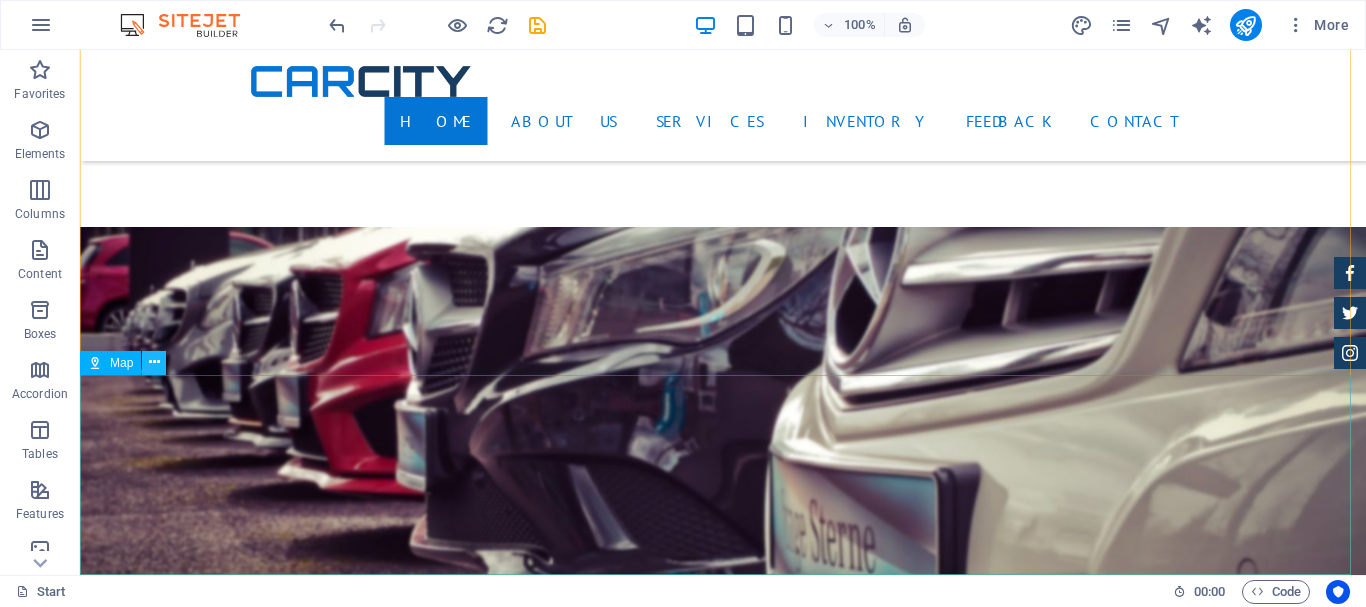 click at bounding box center (154, 362) 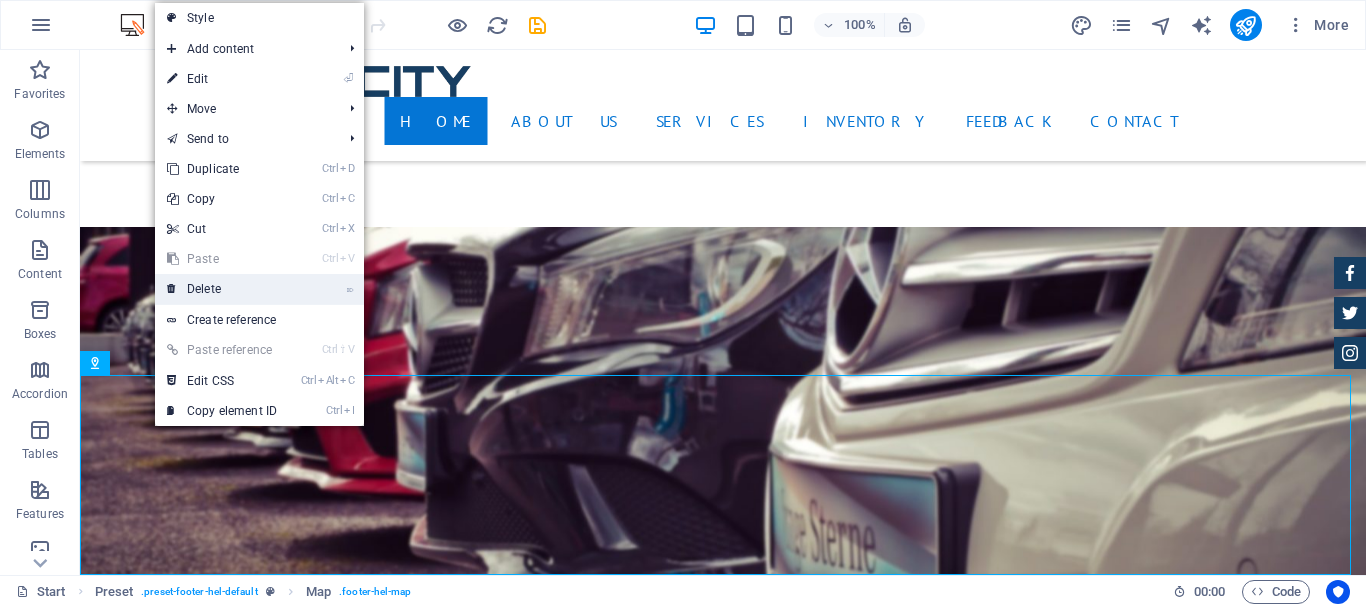 click on "⌦  Delete" at bounding box center (222, 289) 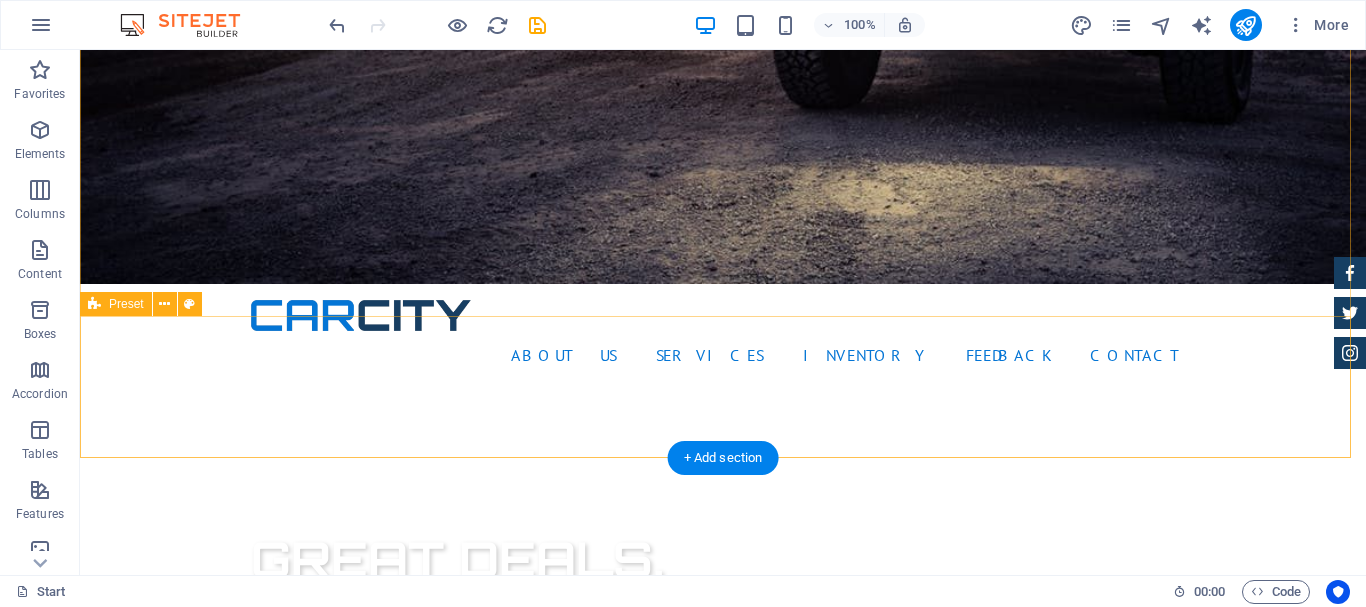 scroll, scrollTop: 547, scrollLeft: 0, axis: vertical 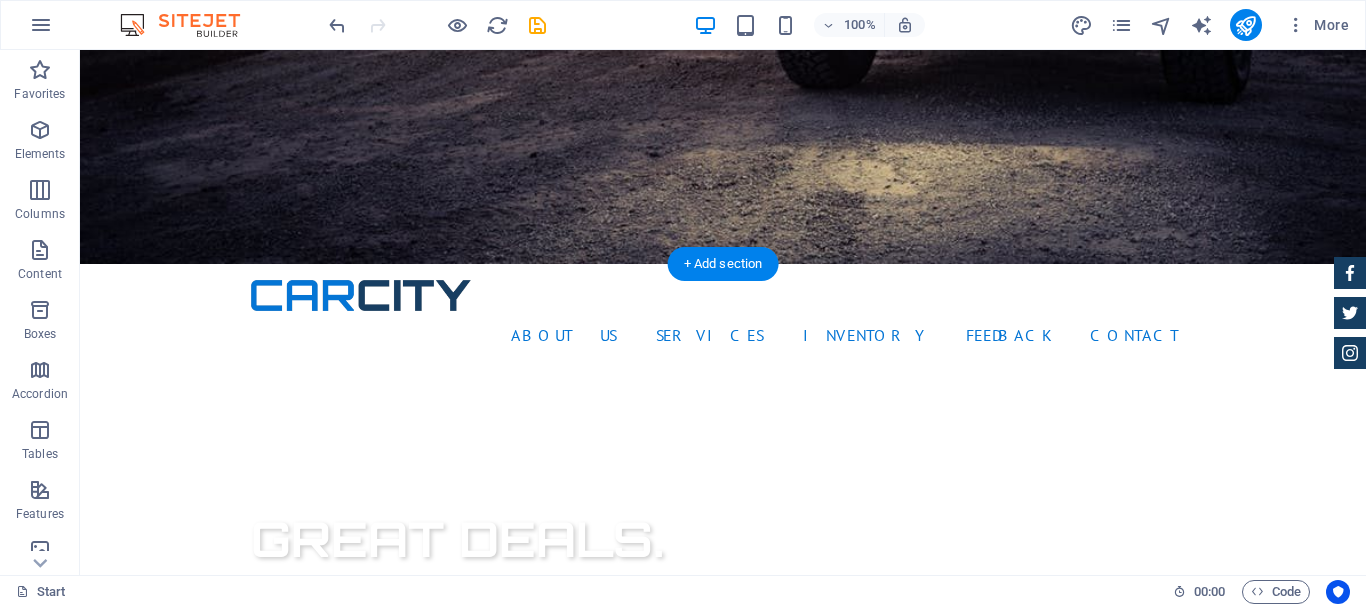 click at bounding box center (723, 1372) 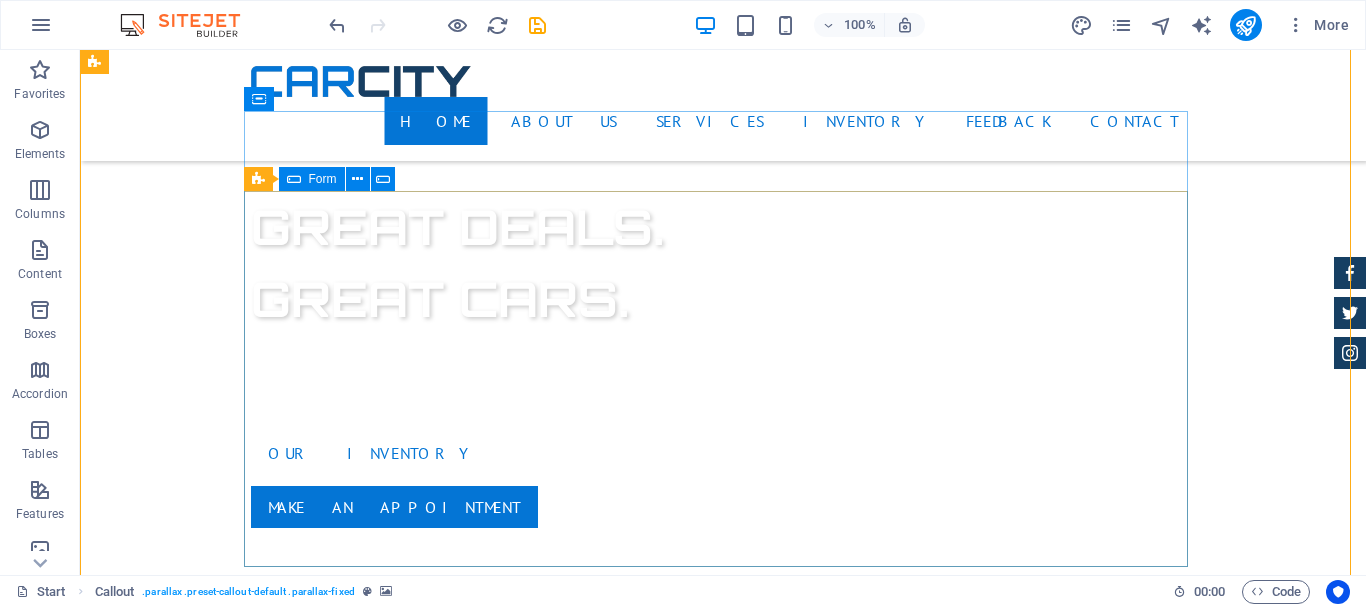 scroll, scrollTop: 647, scrollLeft: 0, axis: vertical 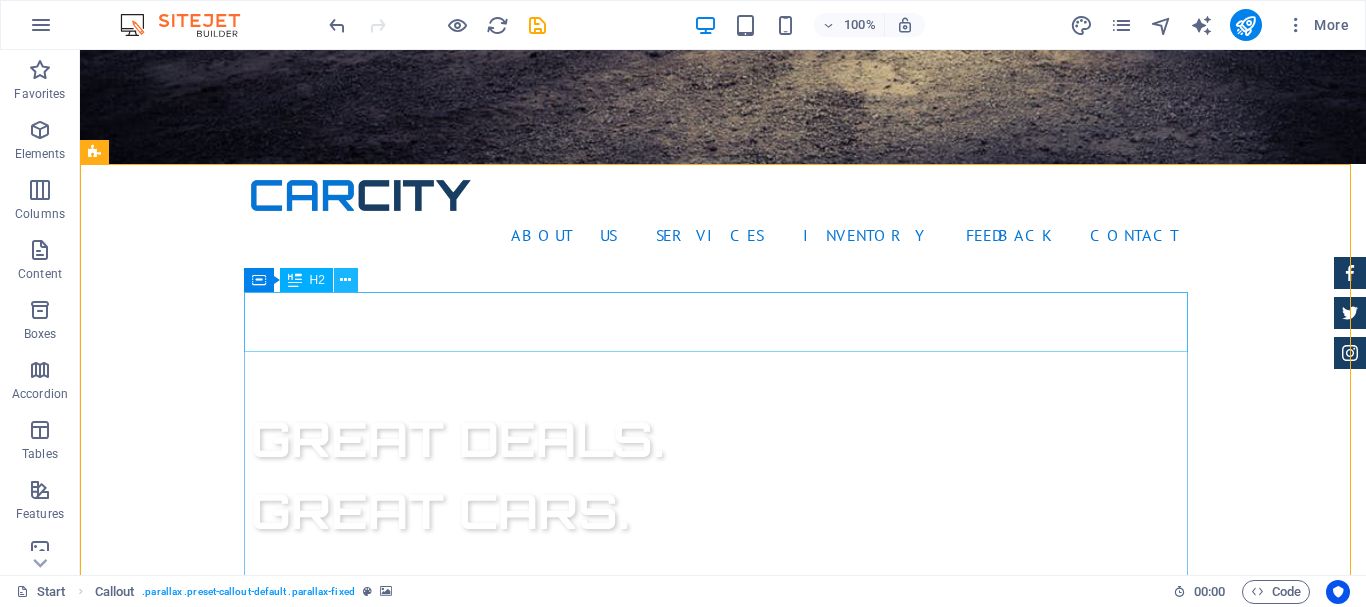 click at bounding box center [345, 280] 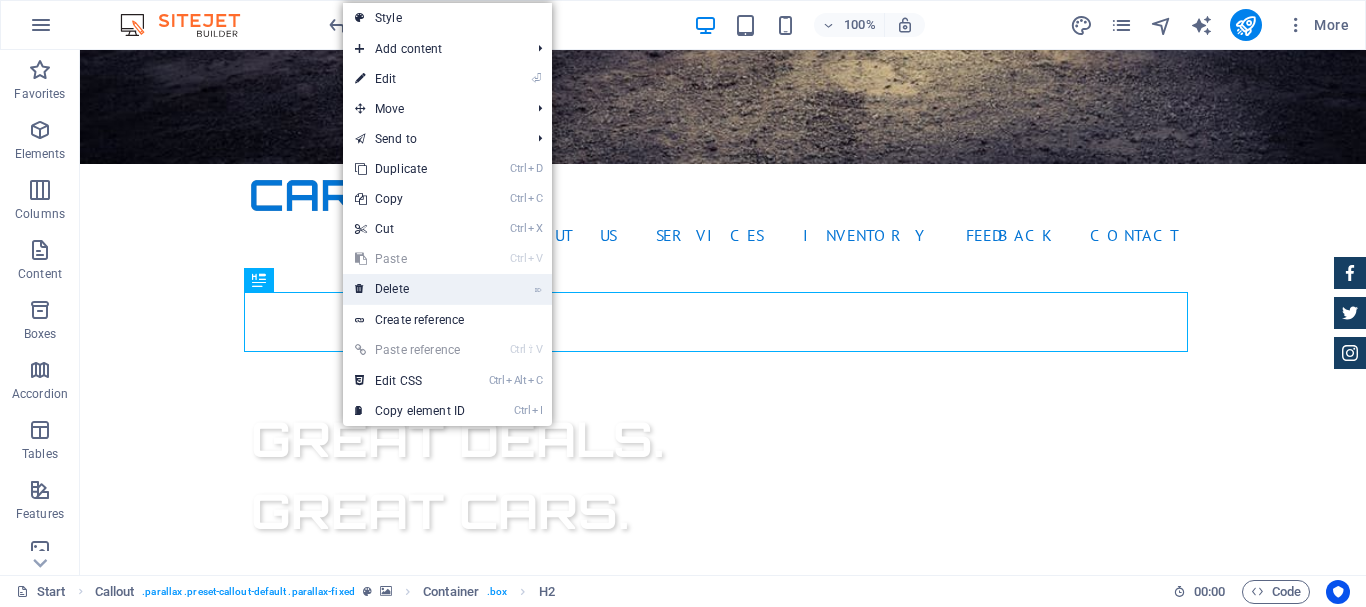 click on "⌦  Delete" at bounding box center (410, 289) 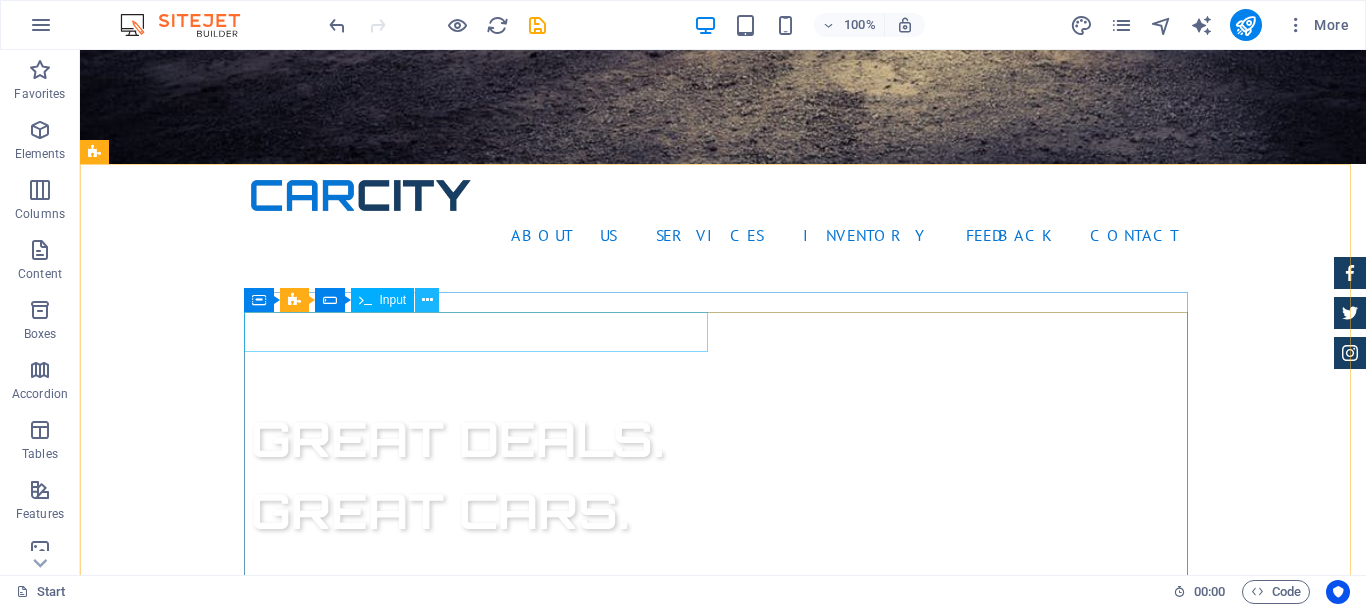 click at bounding box center [427, 300] 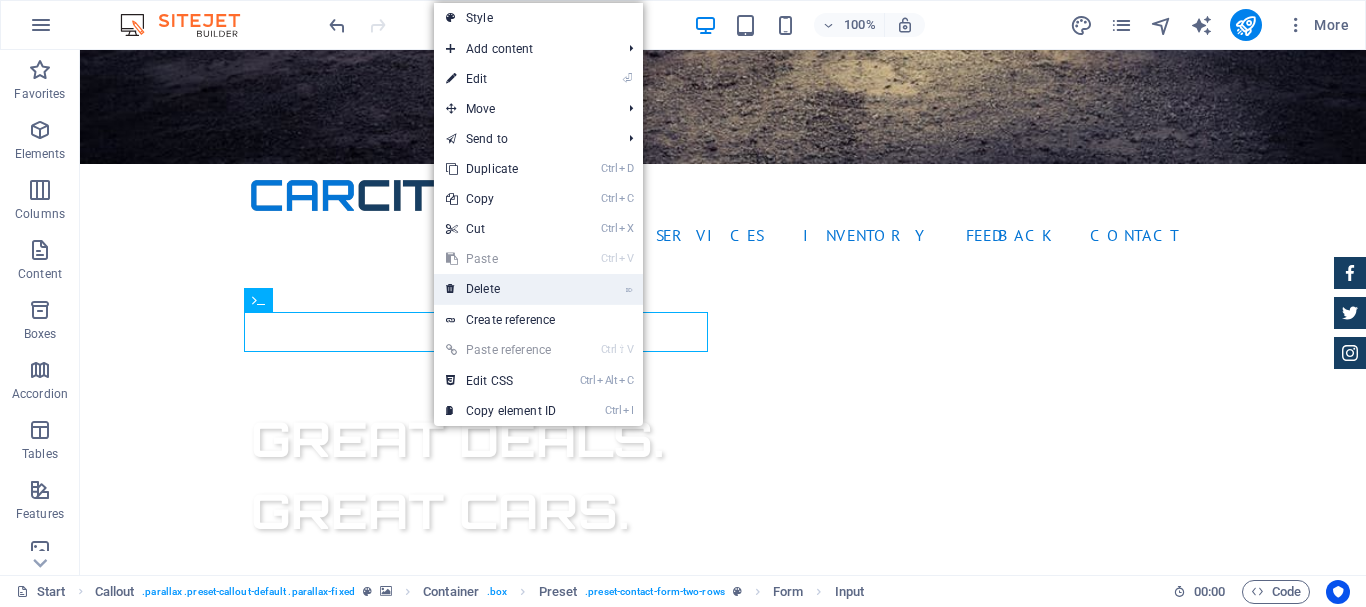 click on "⌦  Delete" at bounding box center (501, 289) 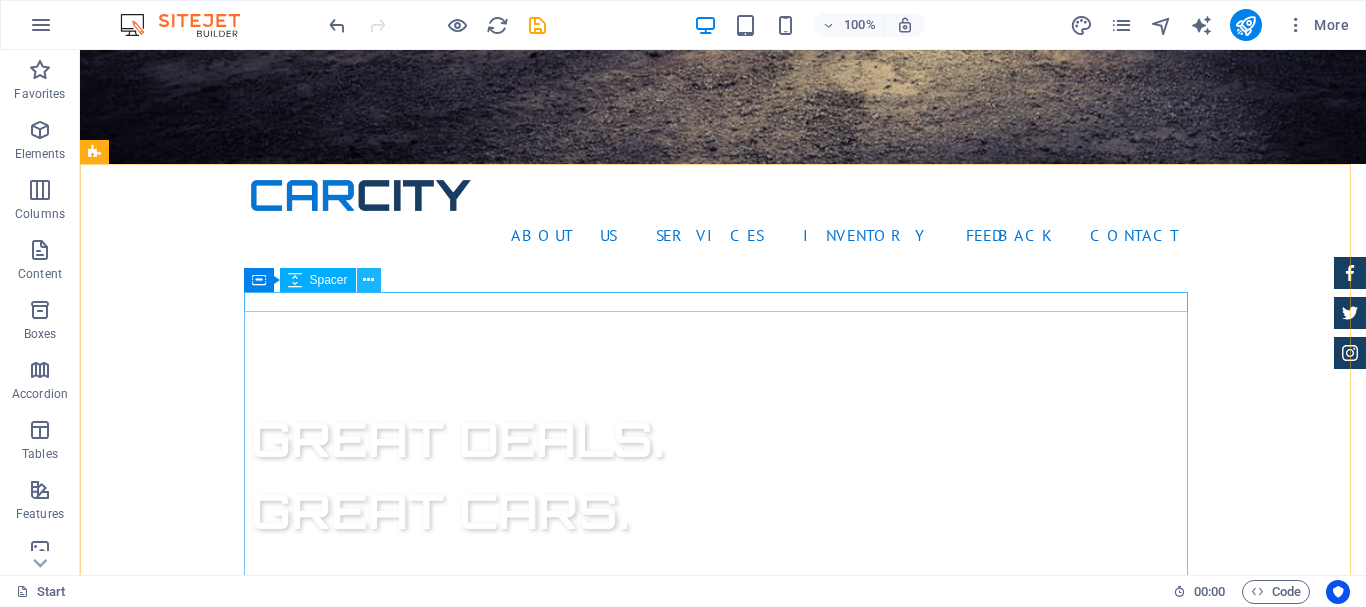 click at bounding box center (368, 280) 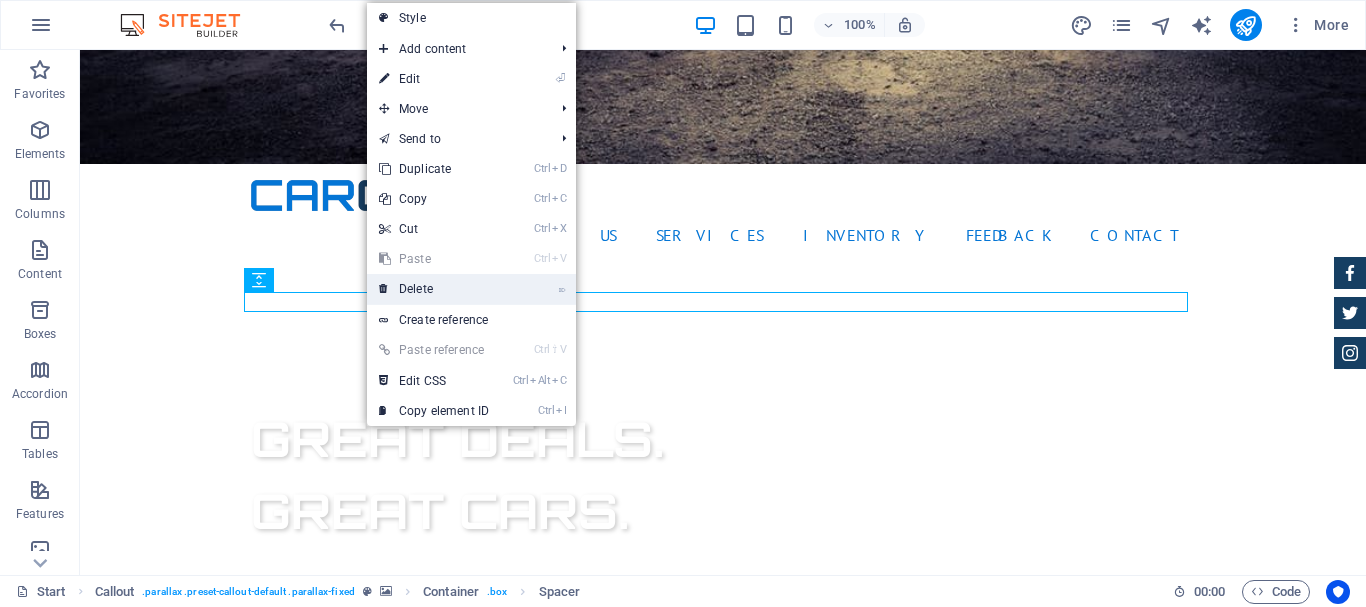 click on "⌦  Delete" at bounding box center [434, 289] 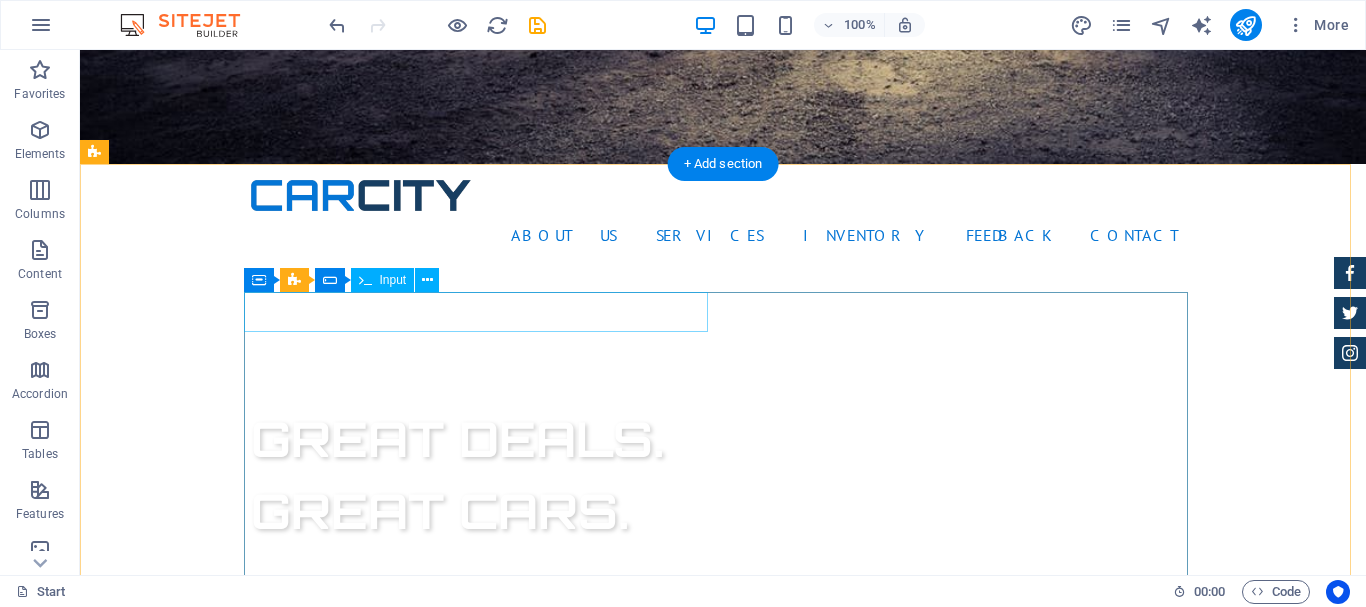 click on "I have read and understand the privacy policy. Unreadable? Load new Send your request" at bounding box center (723, 1344) 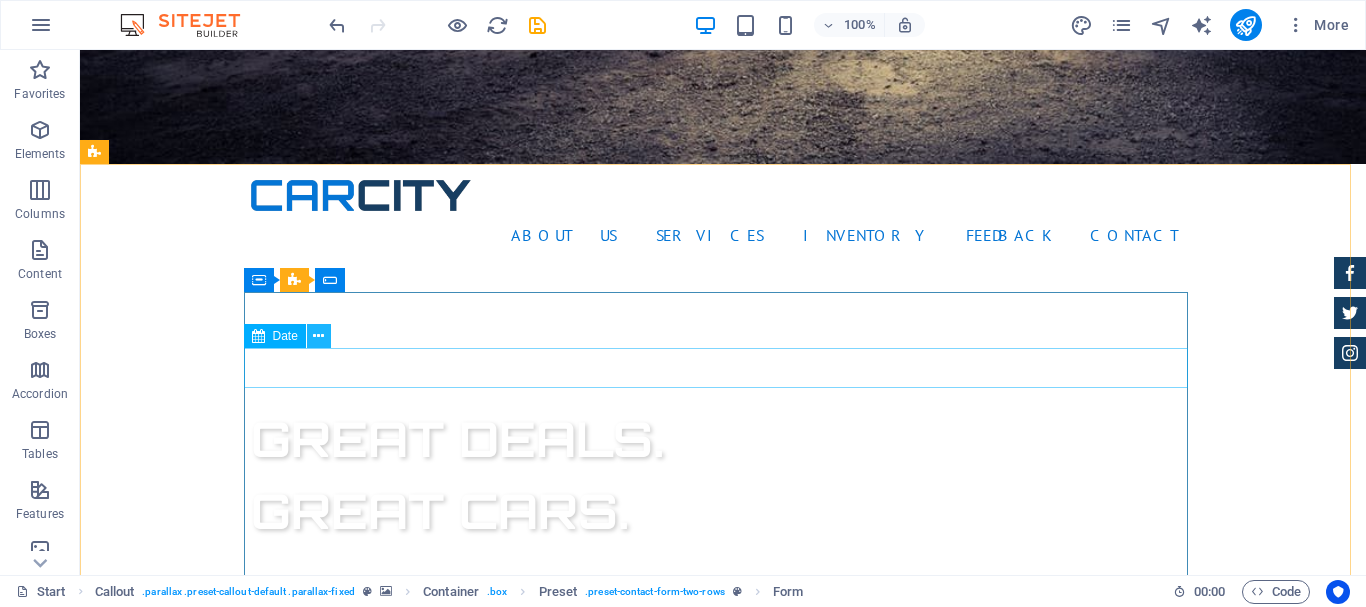 click at bounding box center (318, 336) 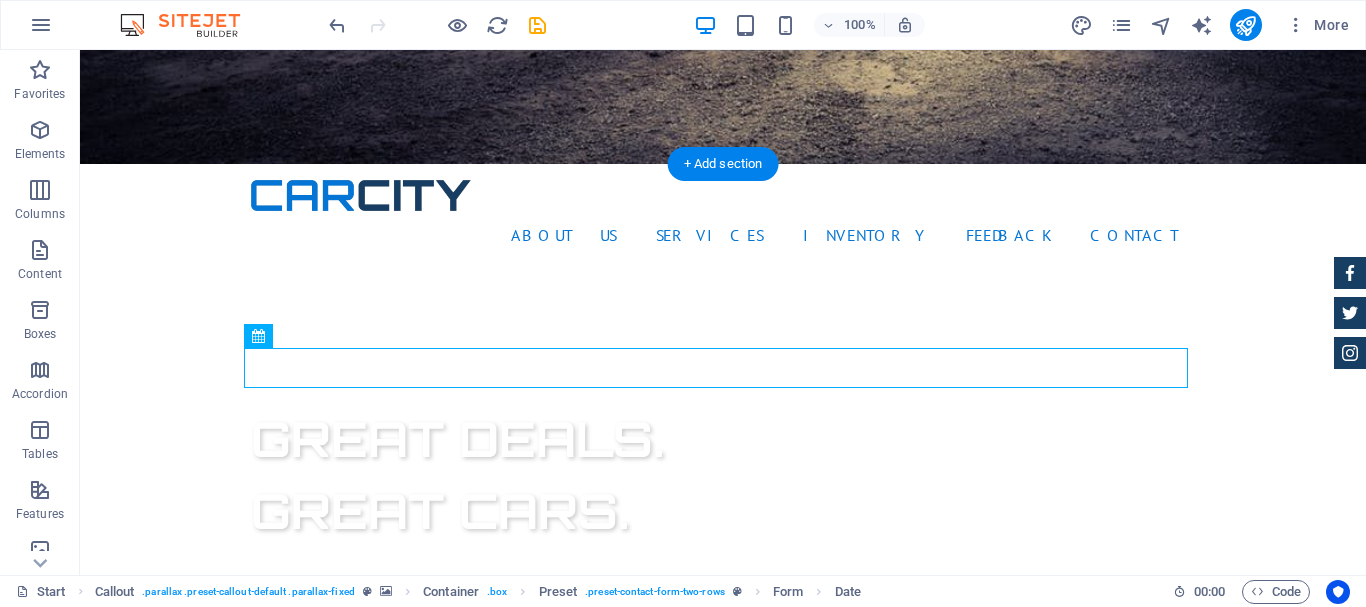 click at bounding box center [723, 1272] 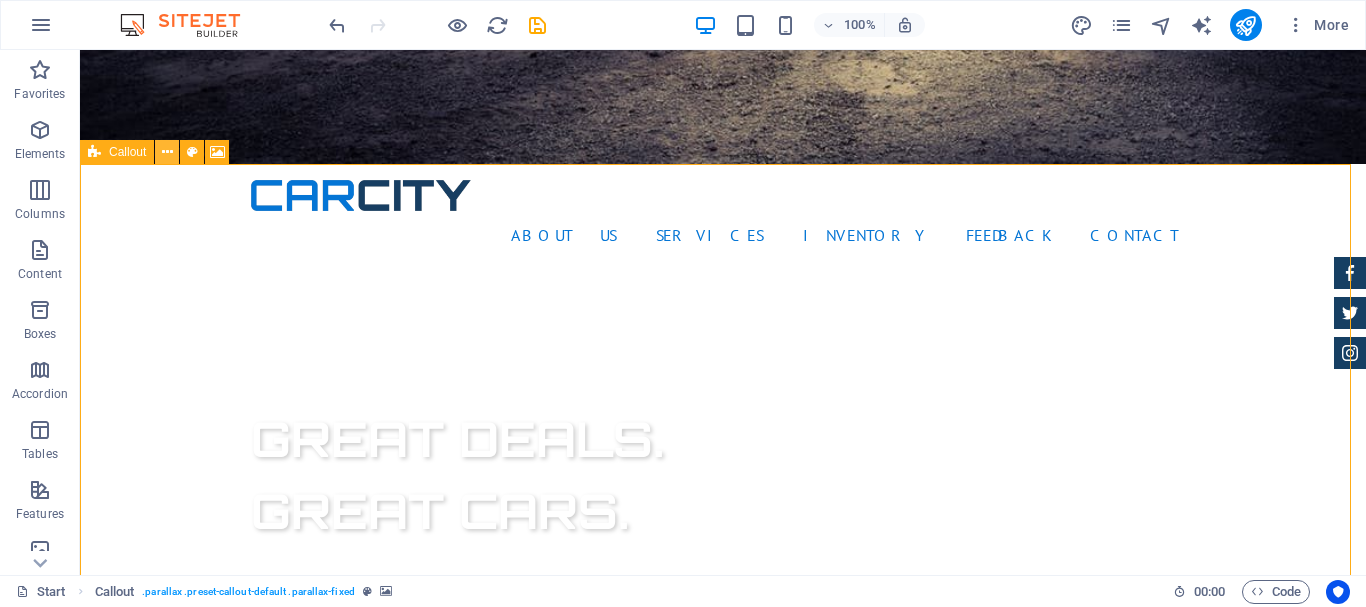 click at bounding box center [167, 152] 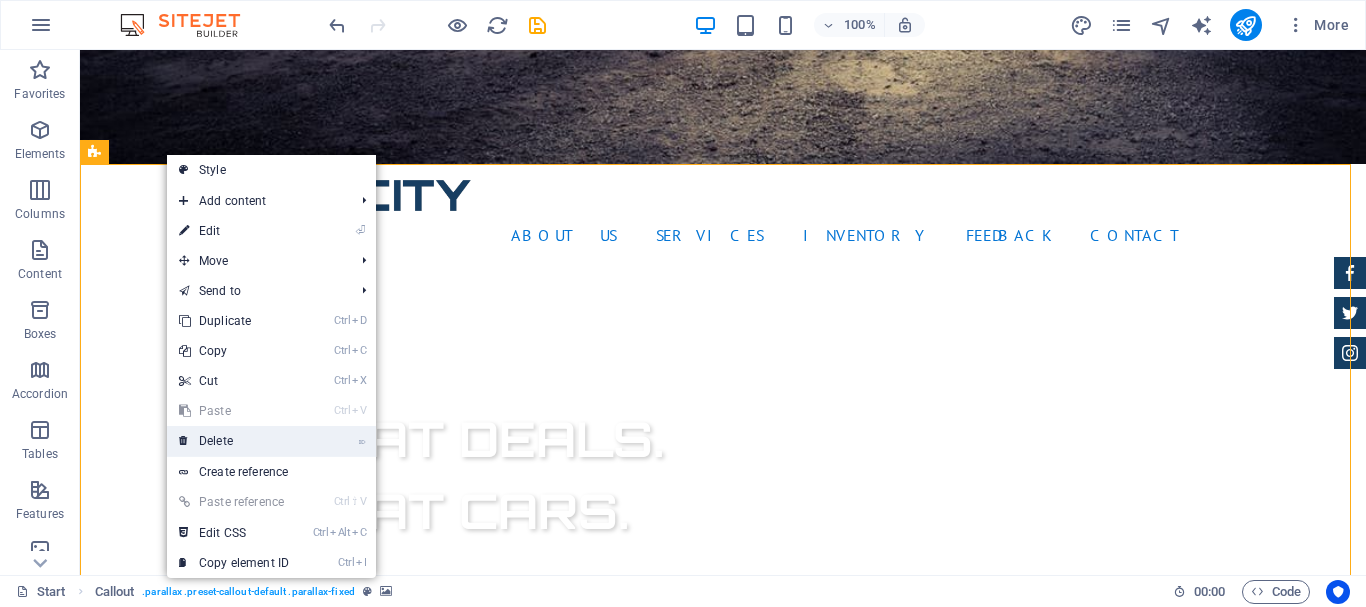 click on "⌦  Delete" at bounding box center [234, 441] 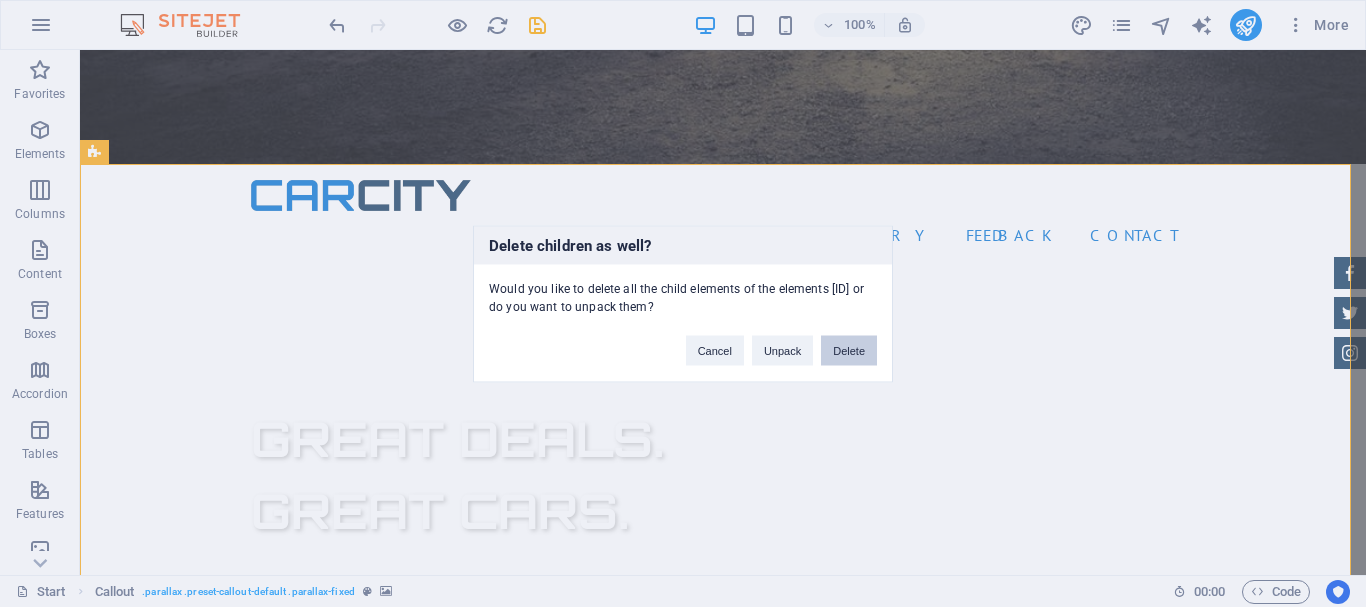 click on "Delete" at bounding box center [849, 350] 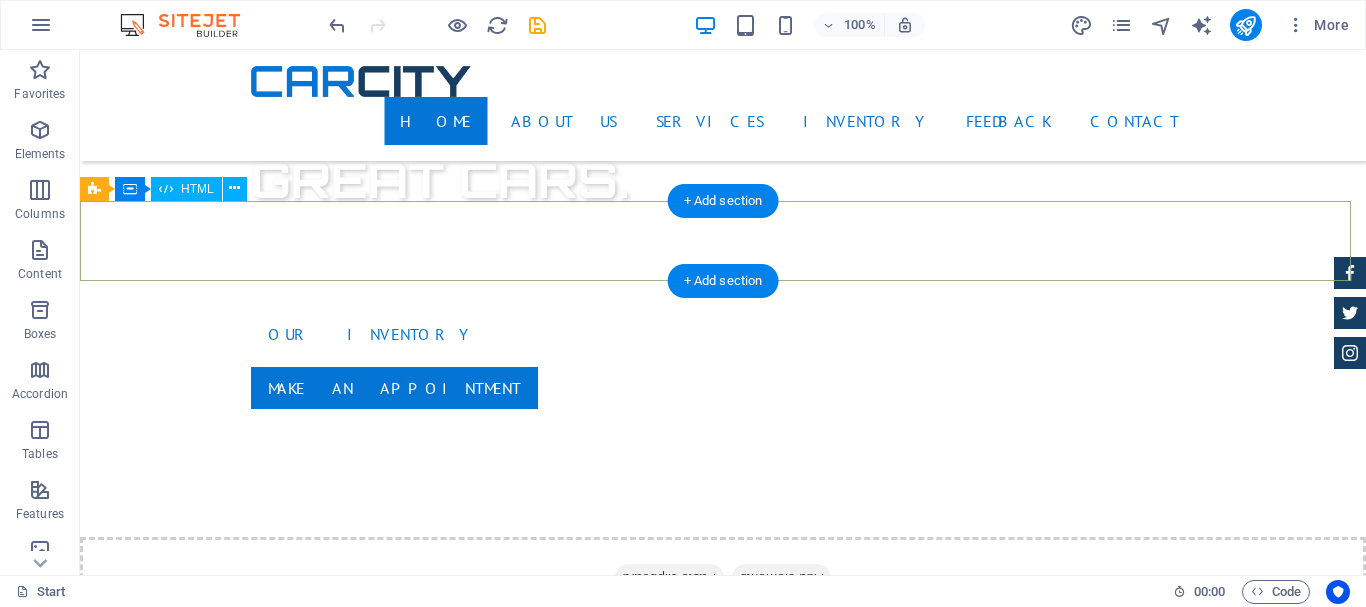 scroll, scrollTop: 647, scrollLeft: 0, axis: vertical 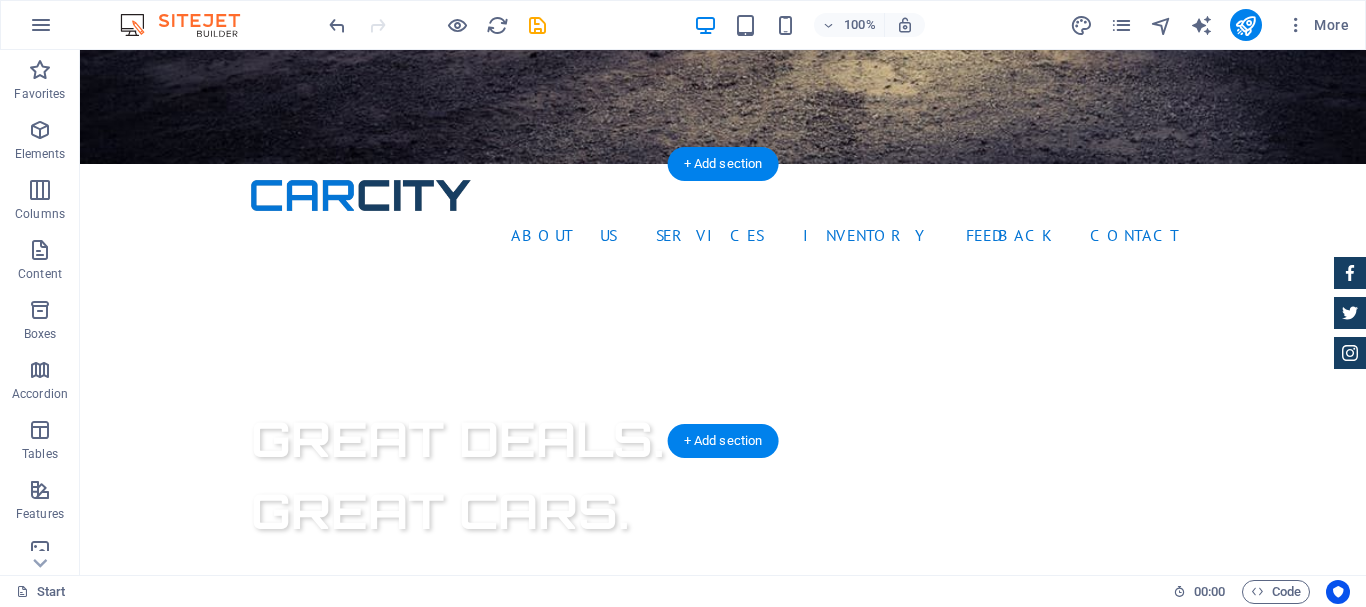 click at bounding box center (723, 1272) 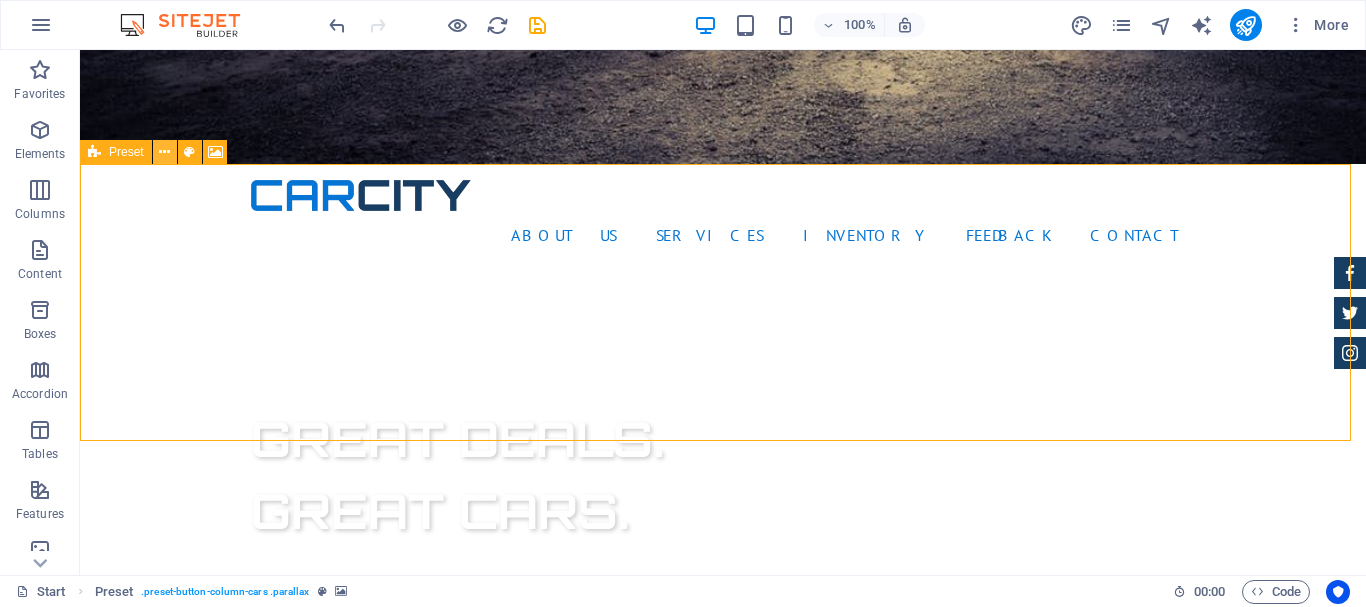 click at bounding box center (165, 152) 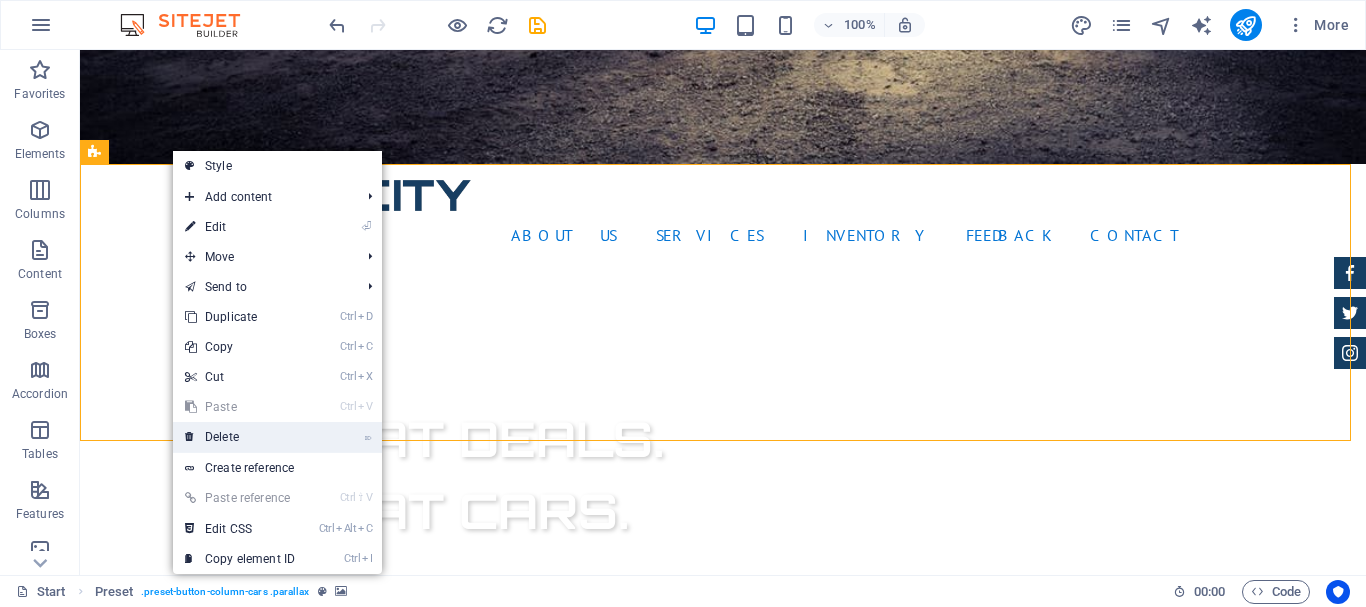 click on "⌦  Delete" at bounding box center [240, 437] 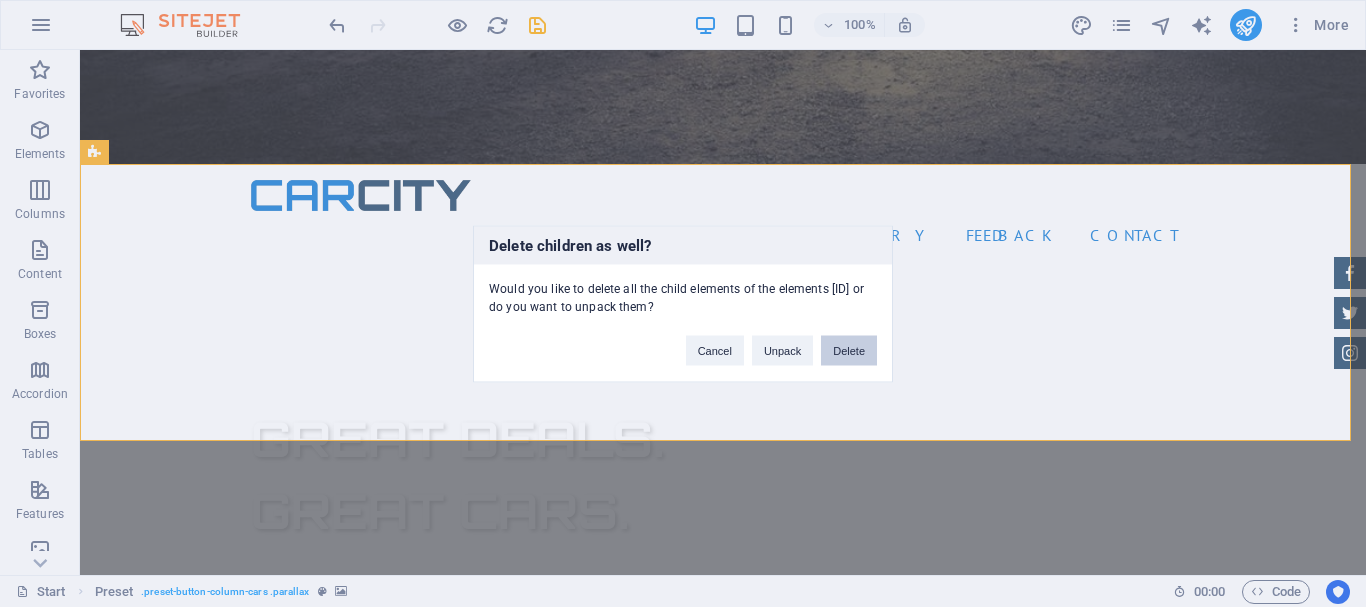 click on "Delete" at bounding box center [849, 350] 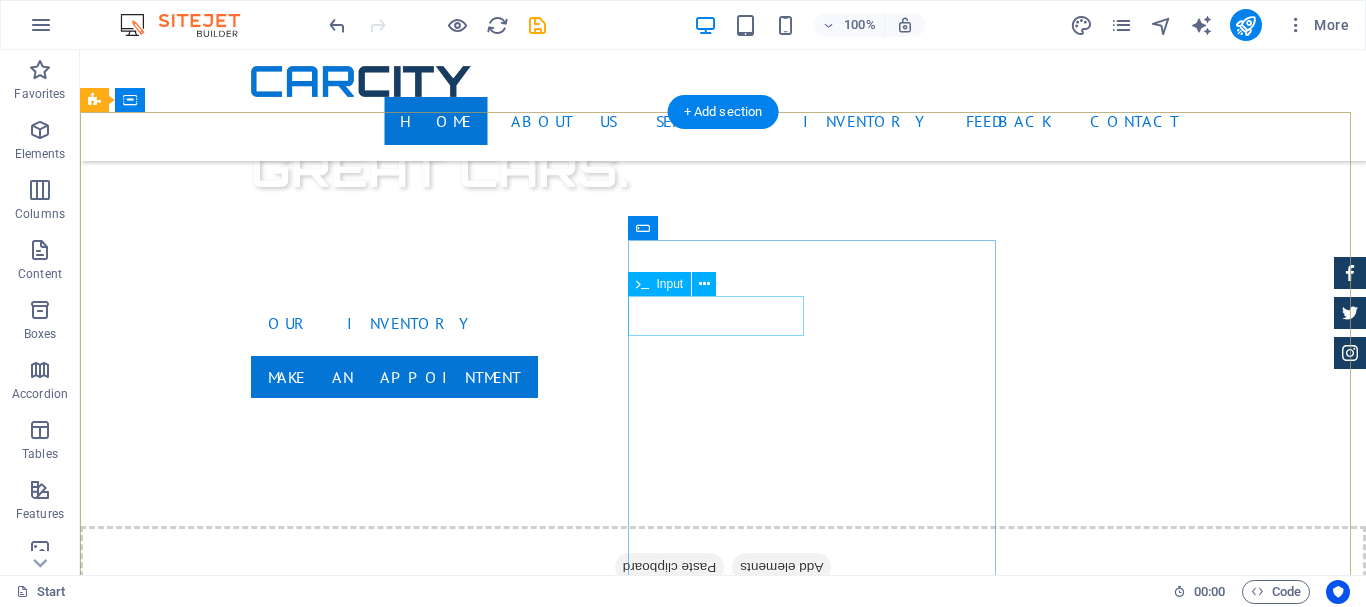 scroll, scrollTop: 758, scrollLeft: 0, axis: vertical 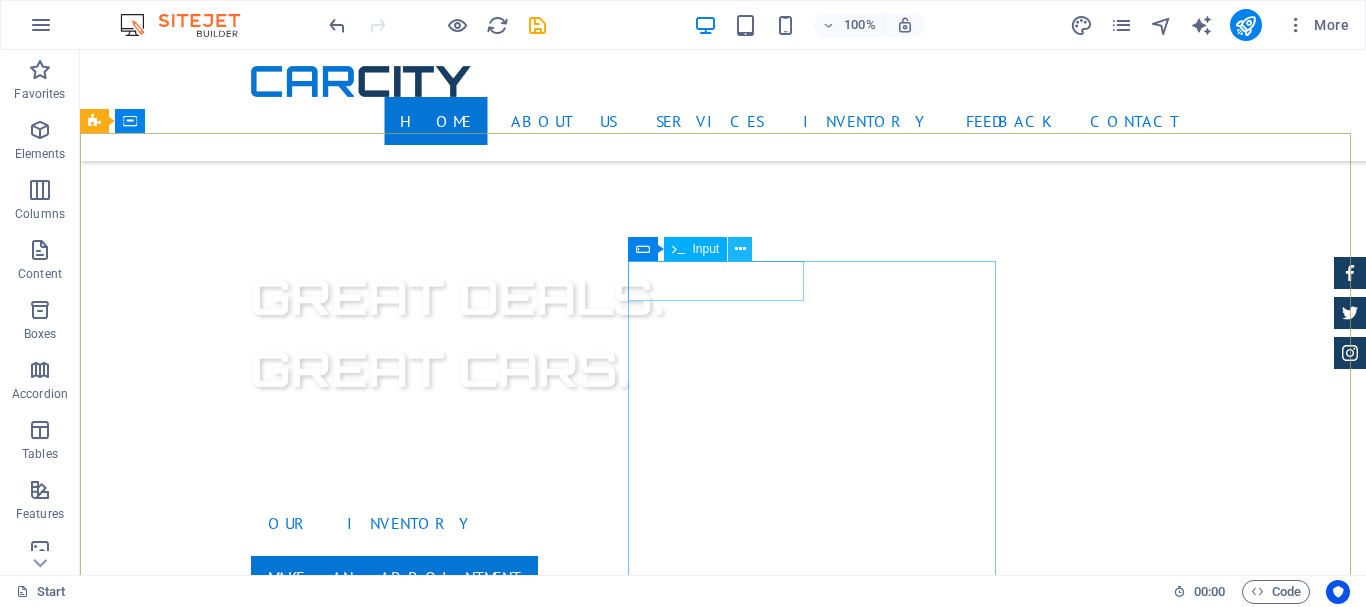 click at bounding box center (740, 249) 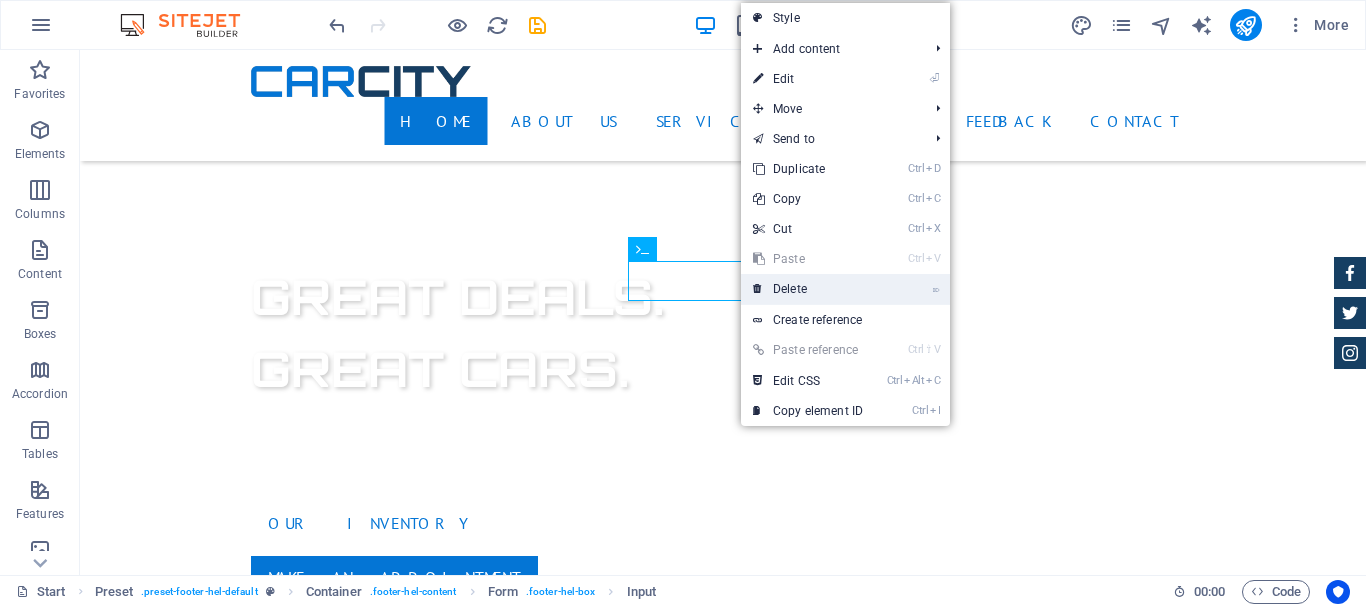 click on "⌦  Delete" at bounding box center (808, 289) 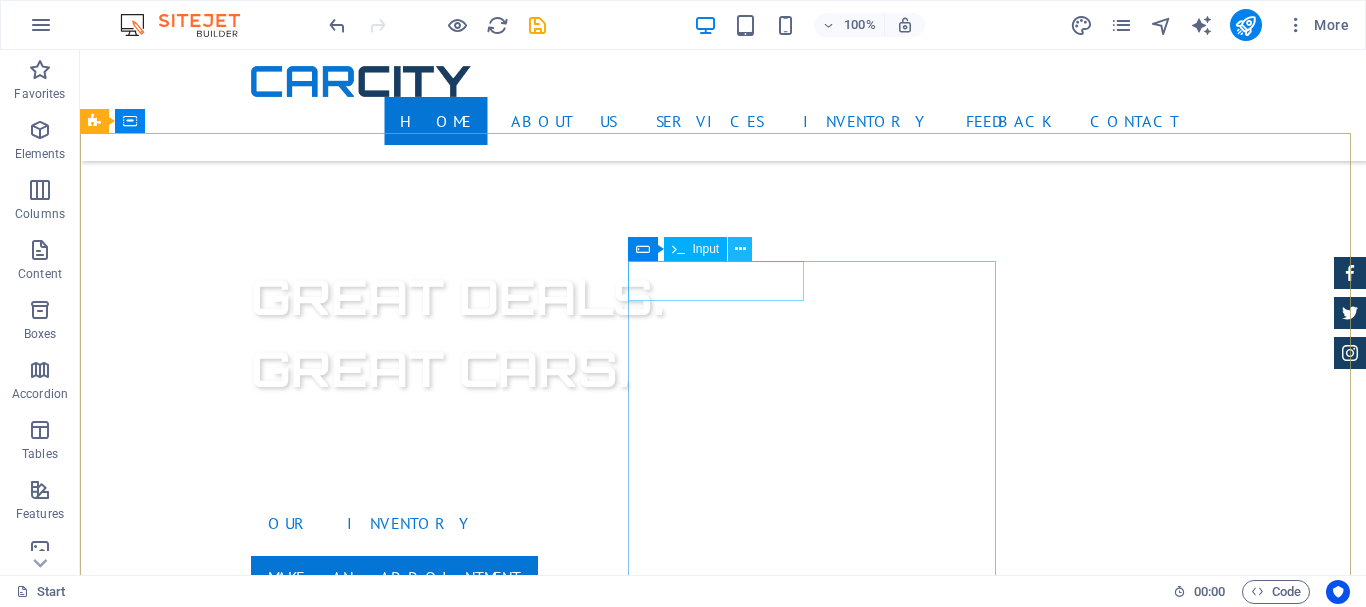 click at bounding box center [740, 249] 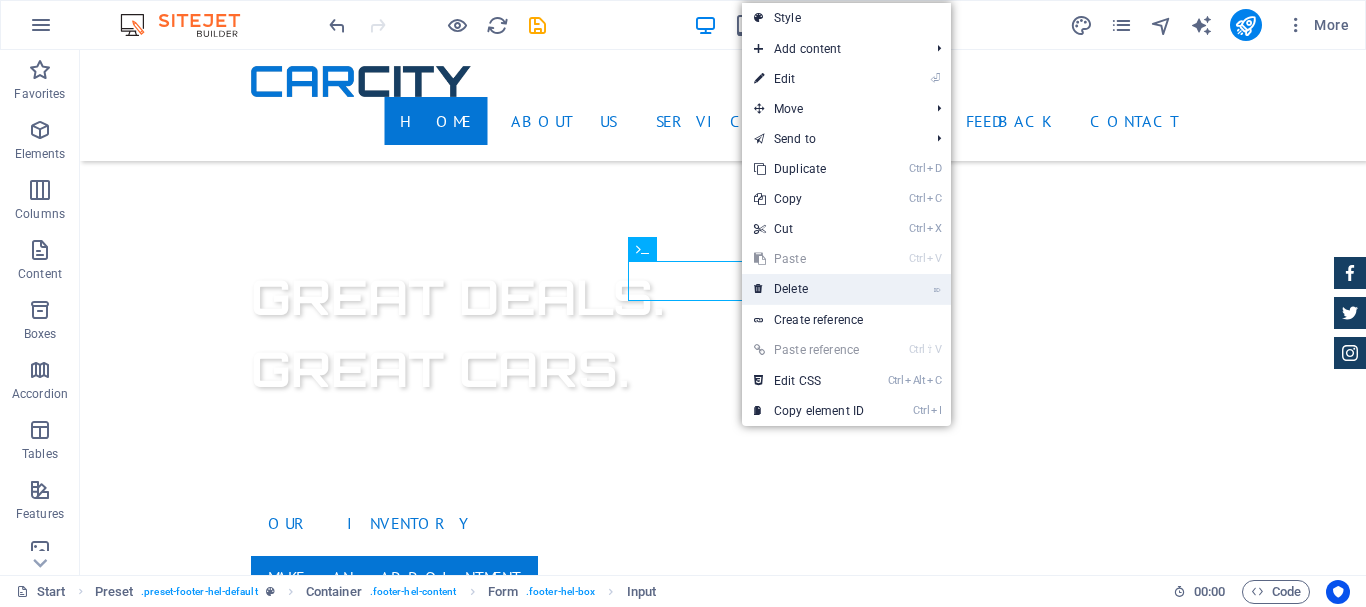 click on "⌦  Delete" at bounding box center [809, 289] 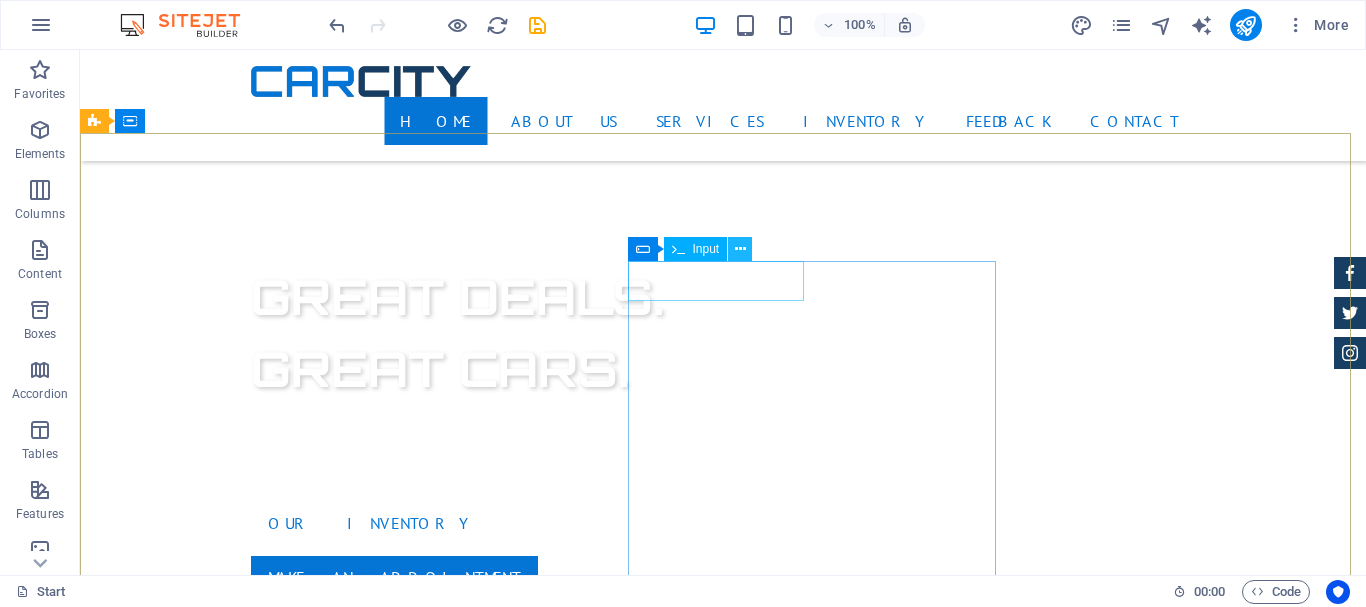 click at bounding box center [740, 249] 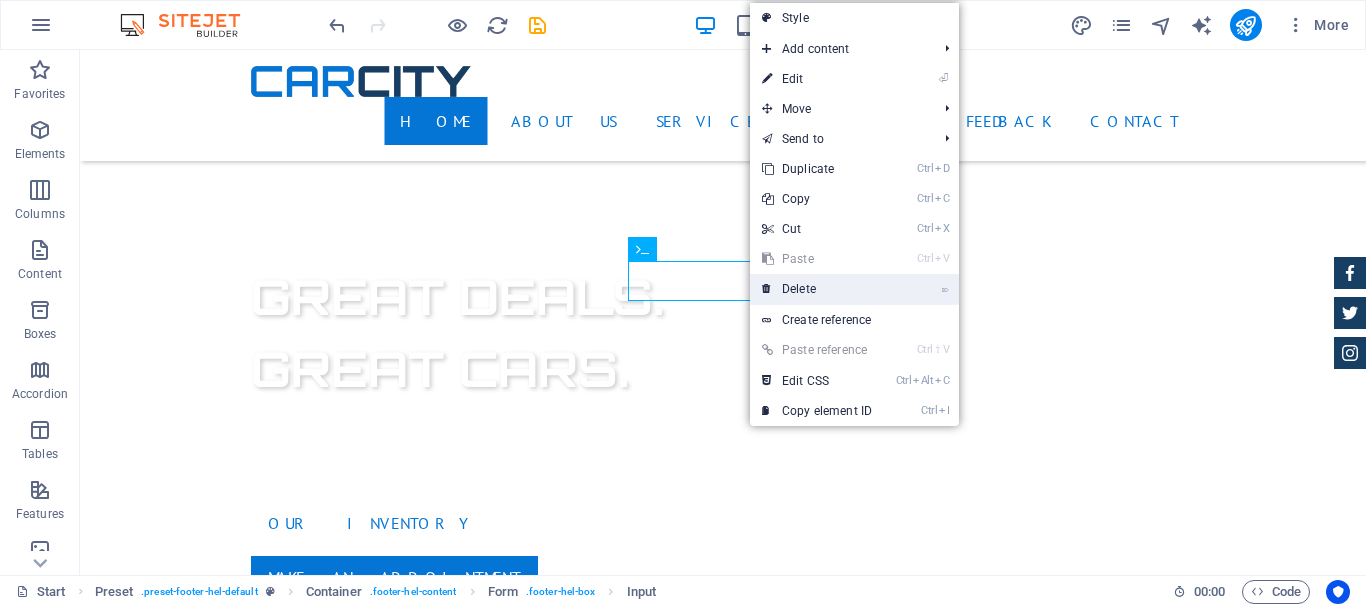 click on "⌦  Delete" at bounding box center [817, 289] 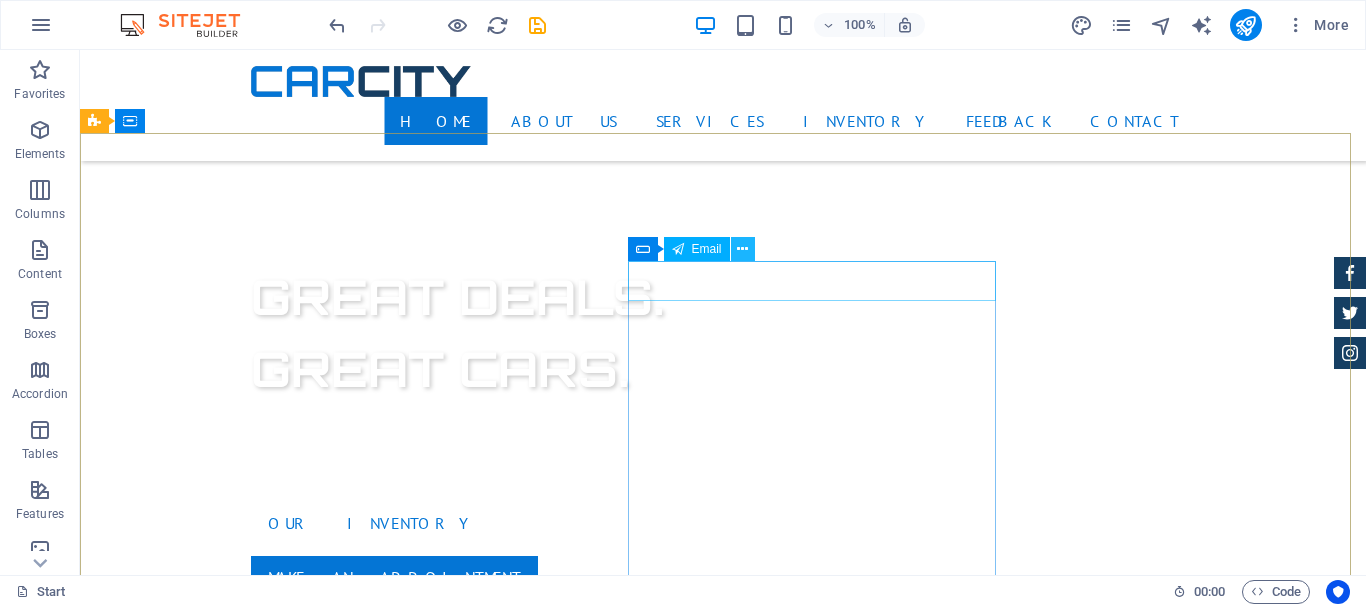 click at bounding box center (742, 249) 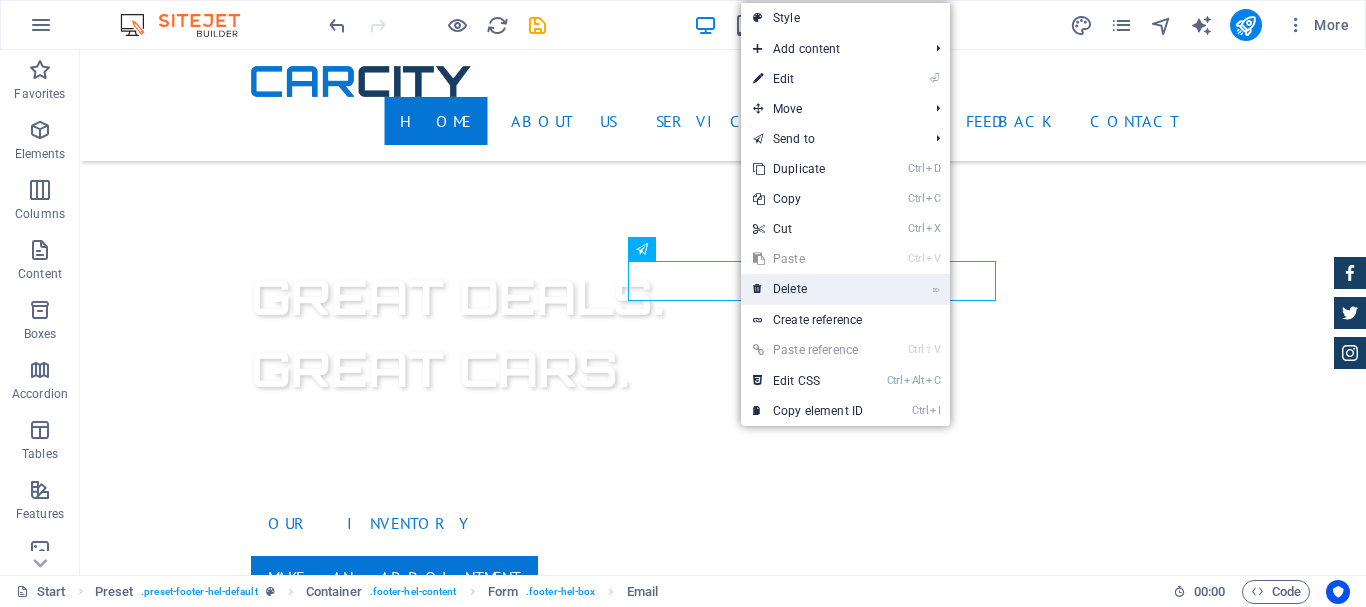 click on "⌦  Delete" at bounding box center [808, 289] 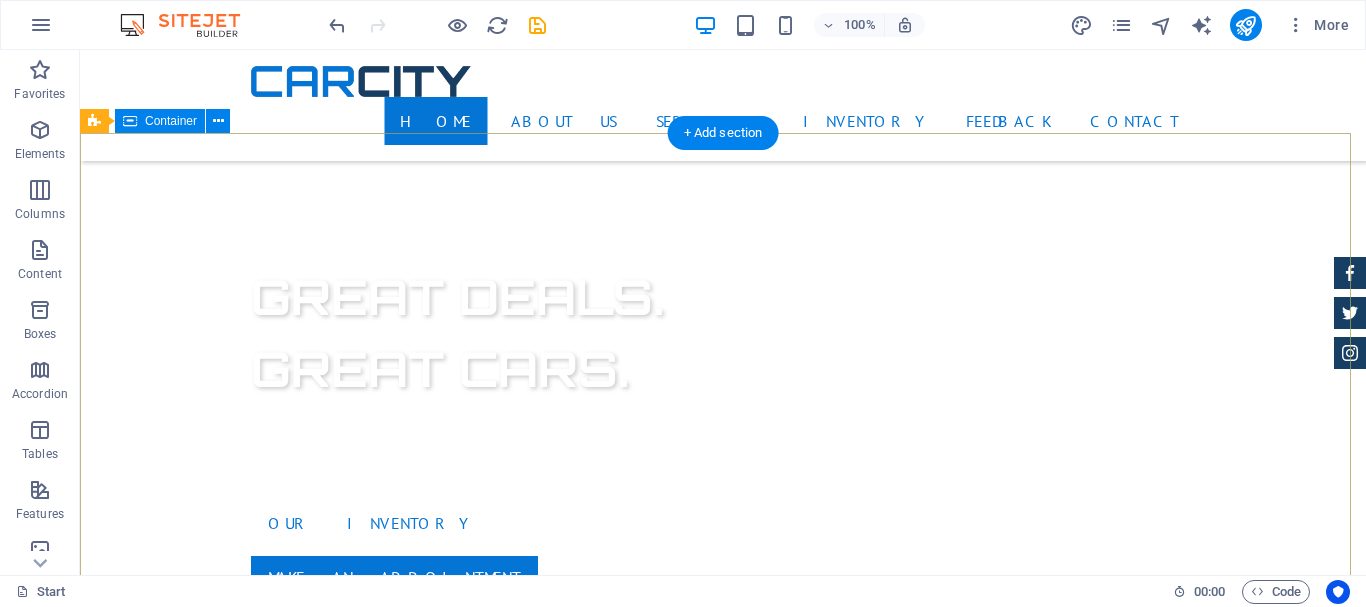 click on "Contact We are happy to assist you lojas-outlet.com 1601 Broadway ,  New York, NY   10019 +1 646 - 333 - 44 55 310f80bbe8f89e9fc7a49041bea4a3@cpanel.local Legal Notice  |  Privacy   I have read and understand the privacy policy. Unreadable? Load new Send" at bounding box center (723, 1640) 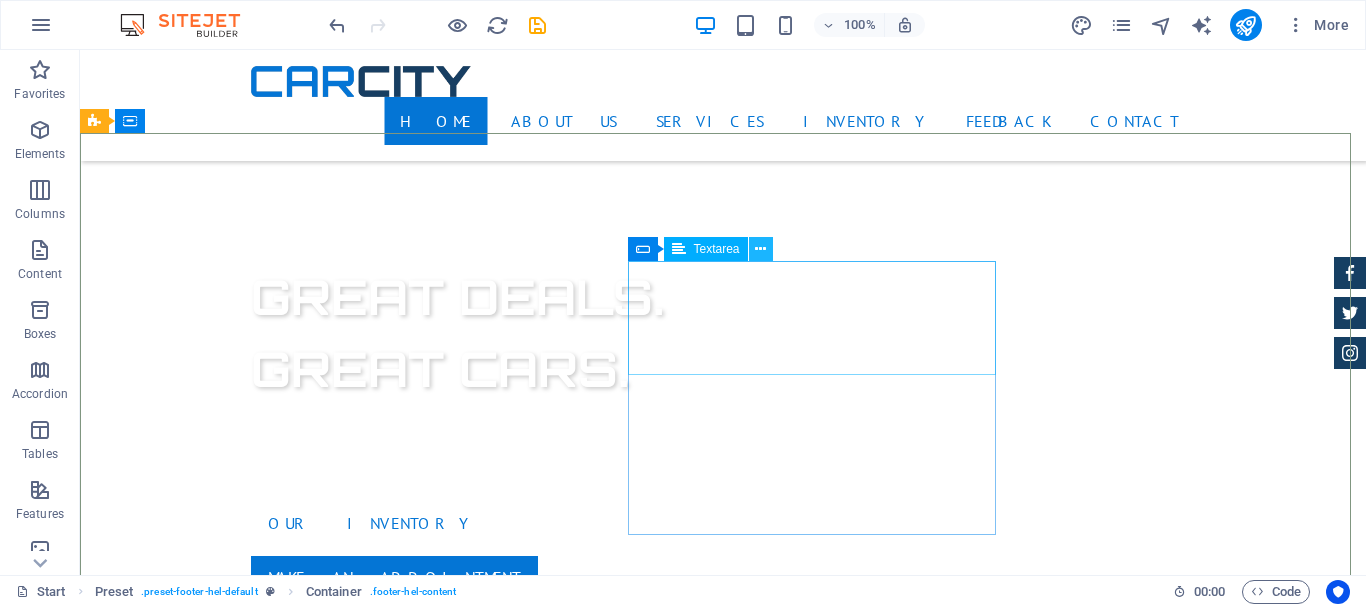click at bounding box center (760, 249) 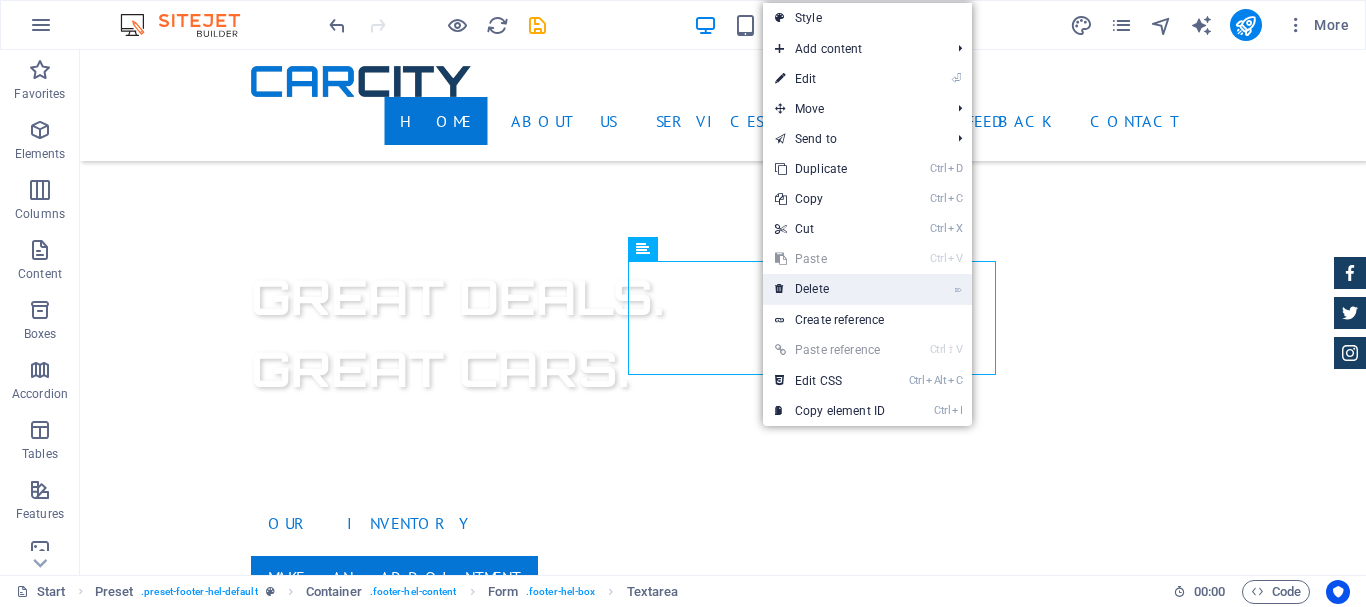 click on "⌦  Delete" at bounding box center (830, 289) 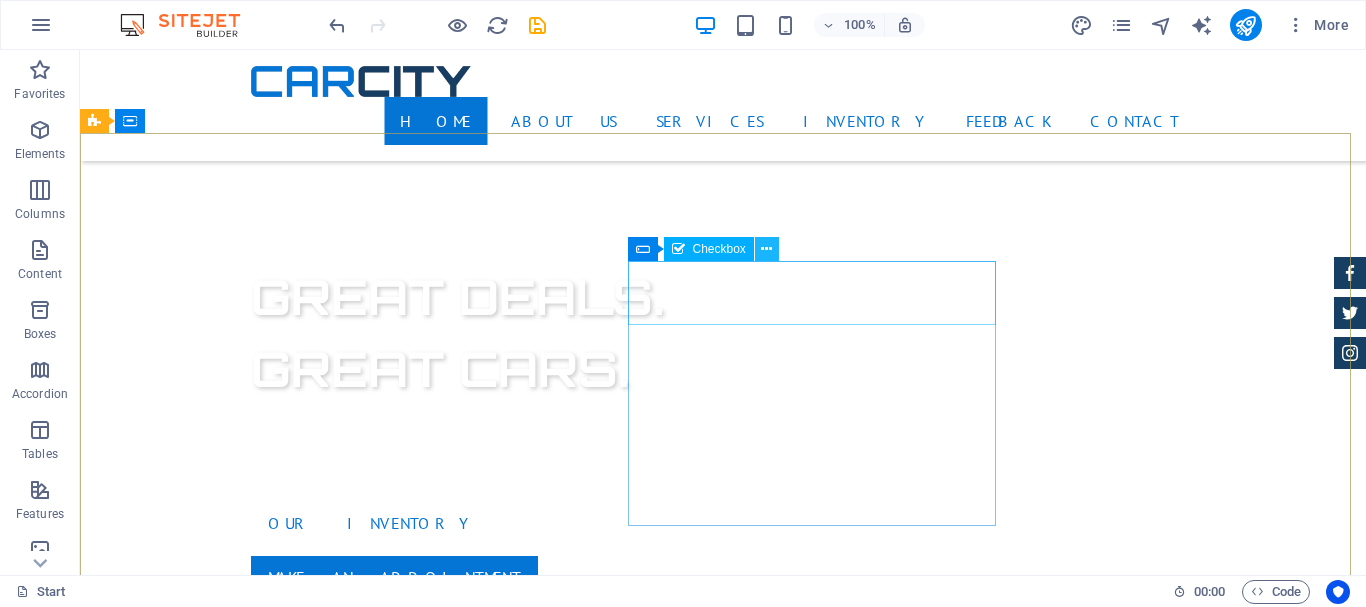 click at bounding box center (766, 249) 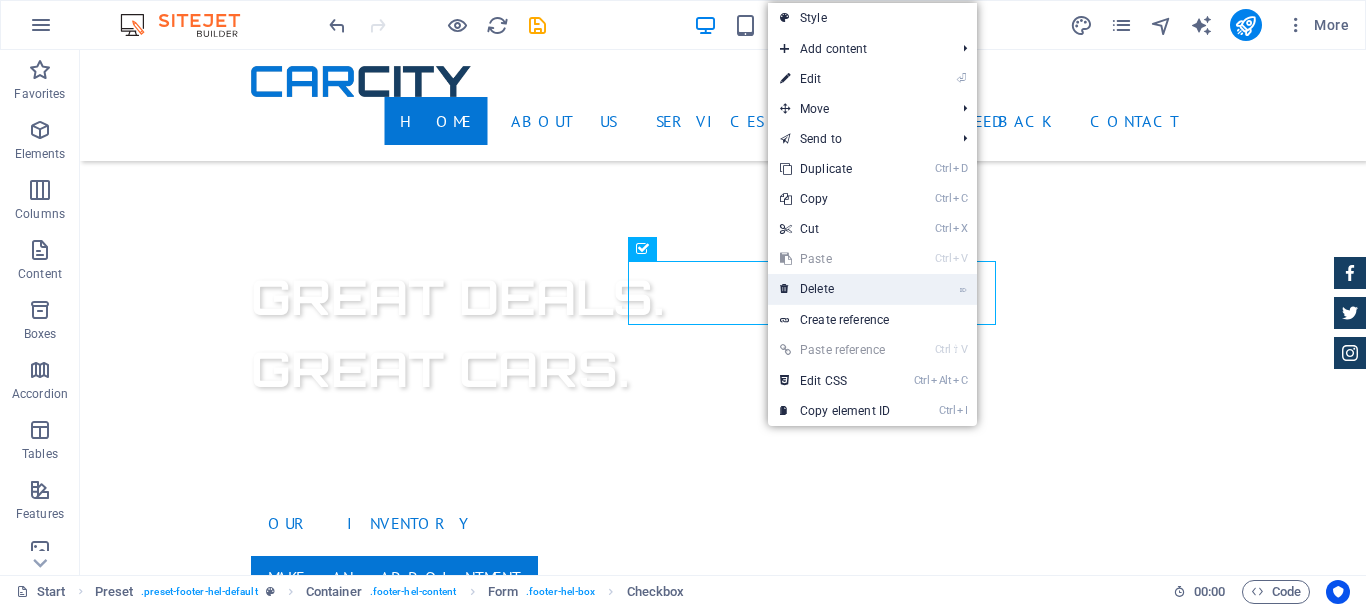 click on "⌦  Delete" at bounding box center (835, 289) 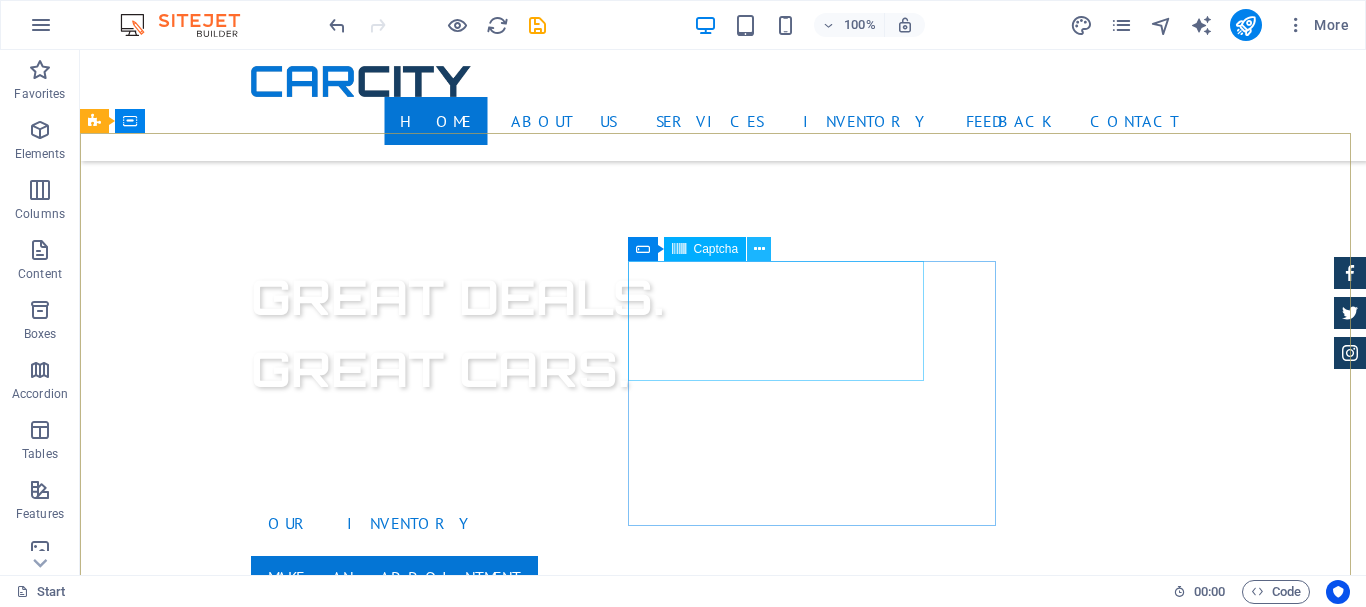 click at bounding box center [759, 249] 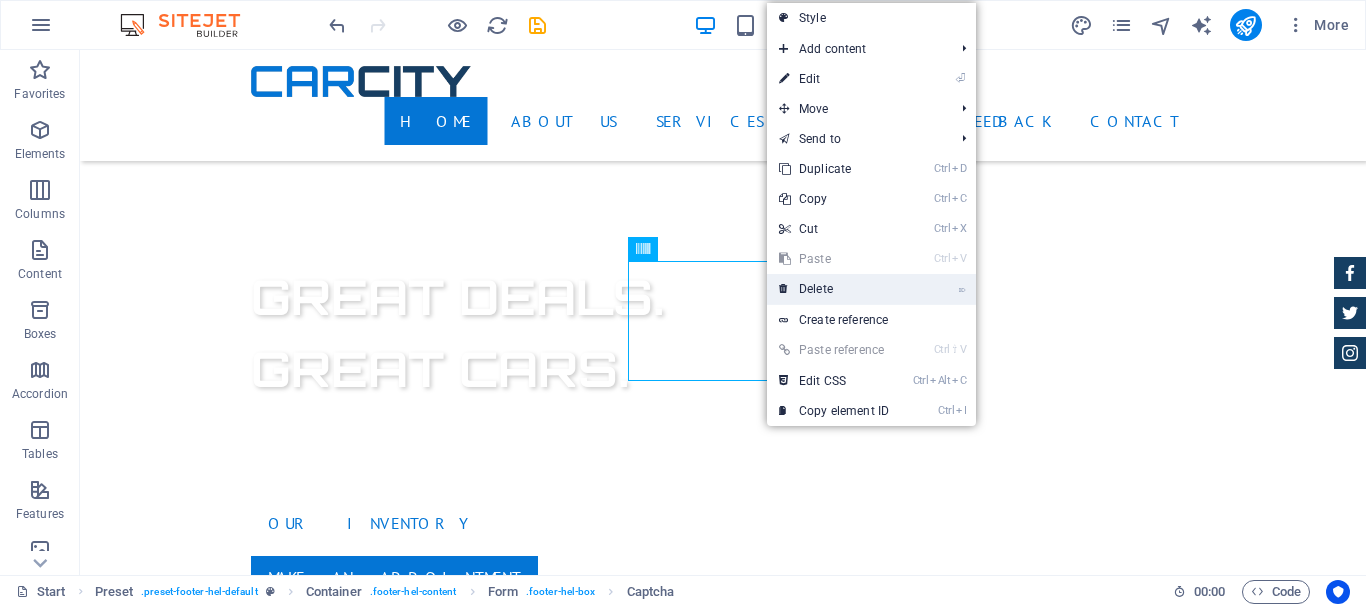 click on "⌦  Delete" at bounding box center [834, 289] 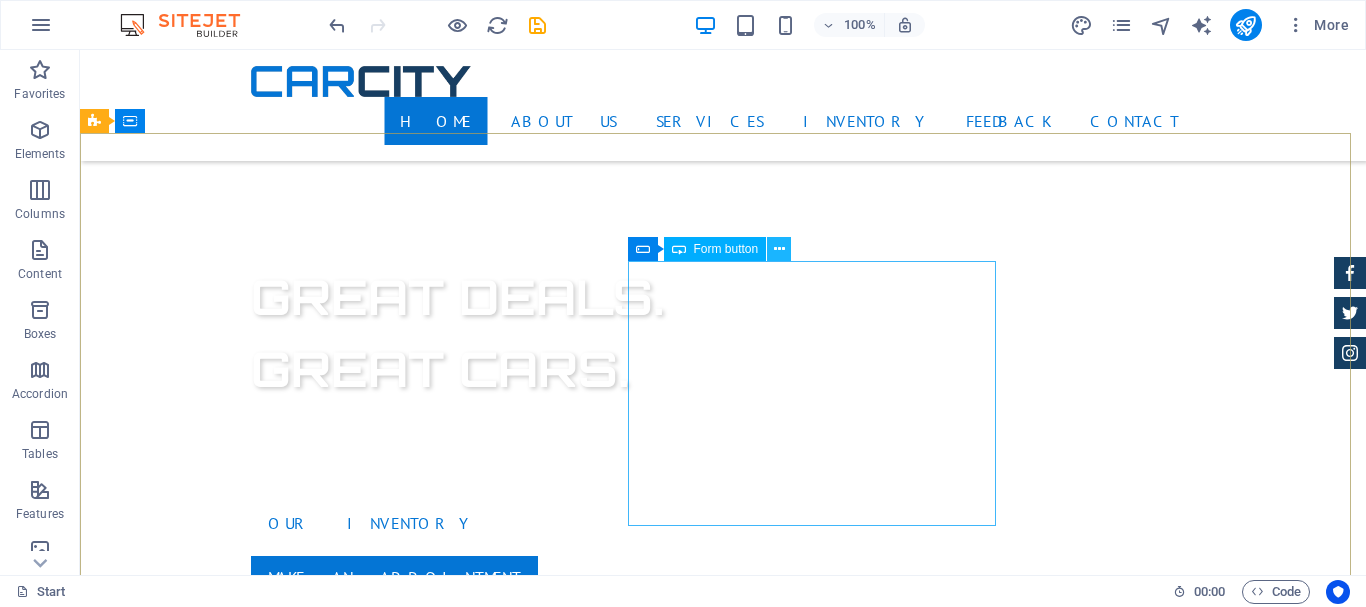 click at bounding box center (779, 249) 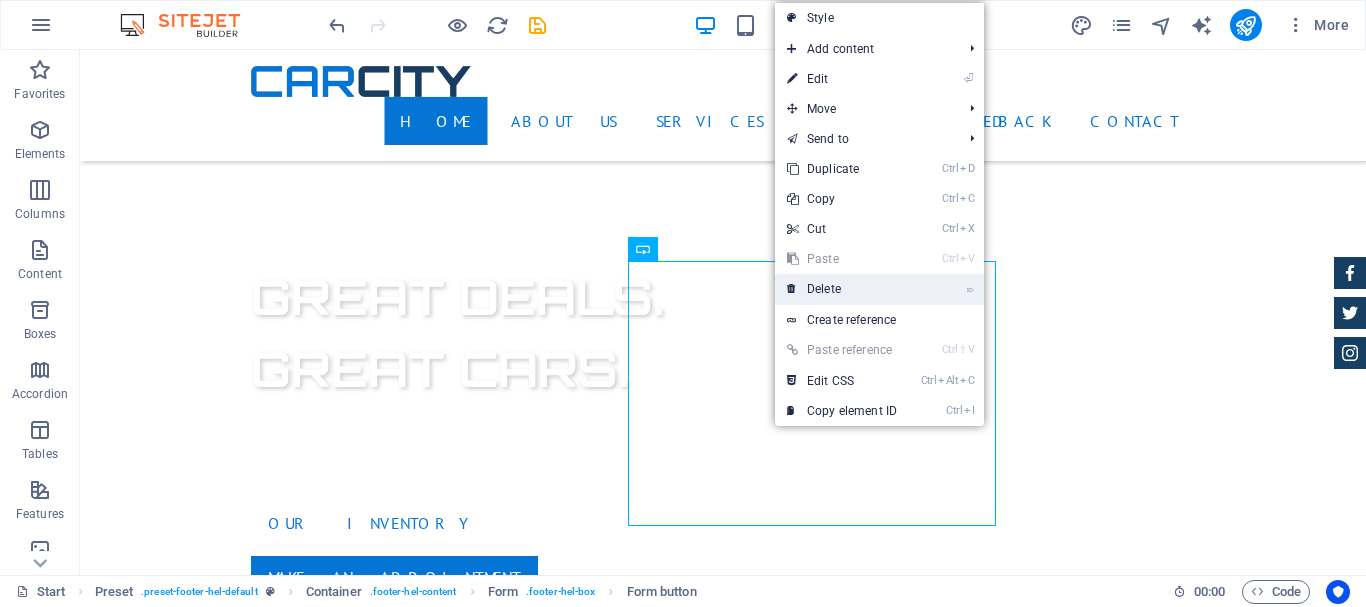 click on "⌦  Delete" at bounding box center (842, 289) 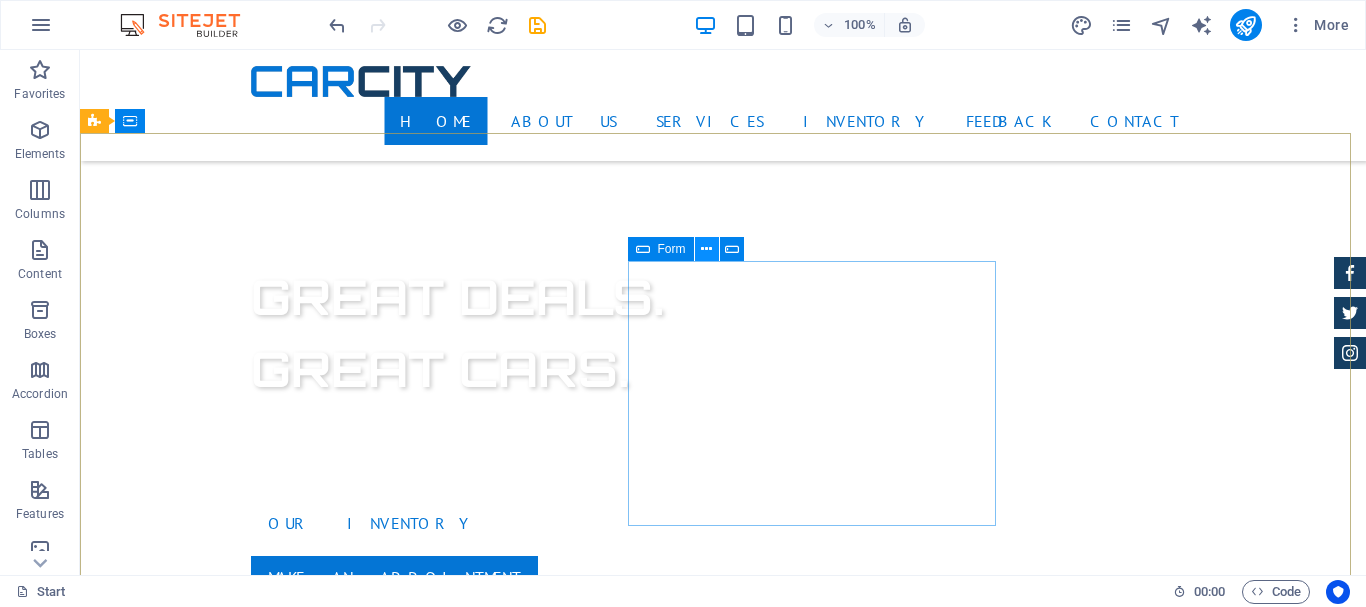 click at bounding box center [706, 249] 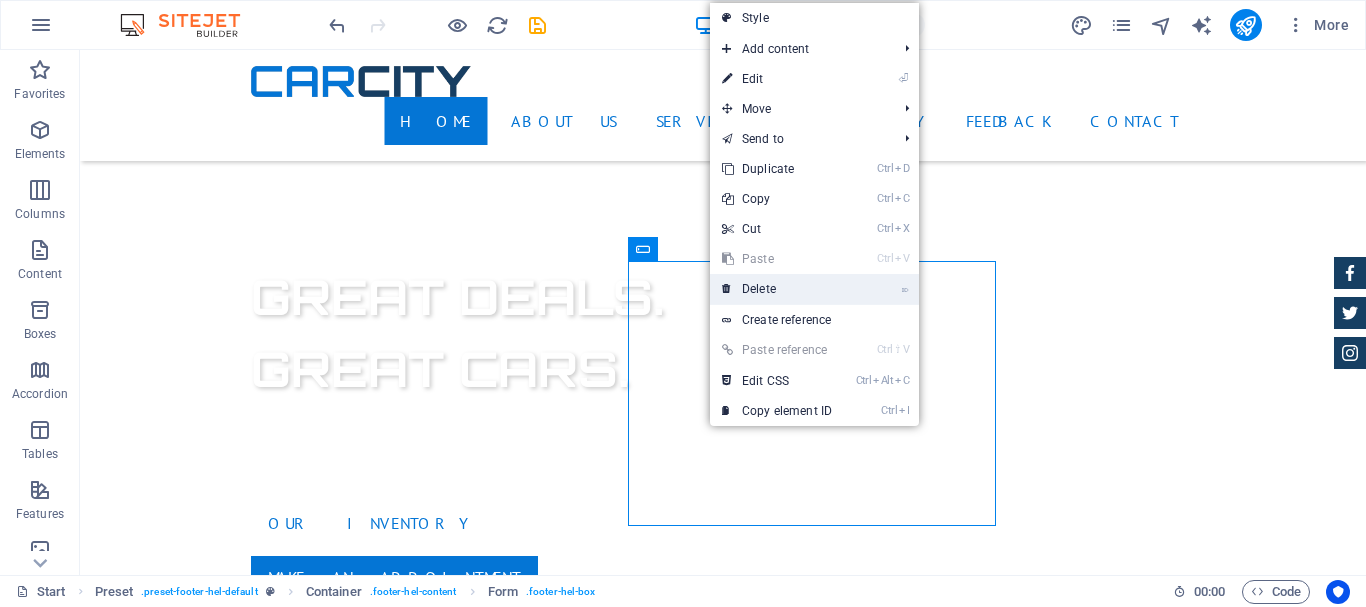 click on "⌦  Delete" at bounding box center (777, 289) 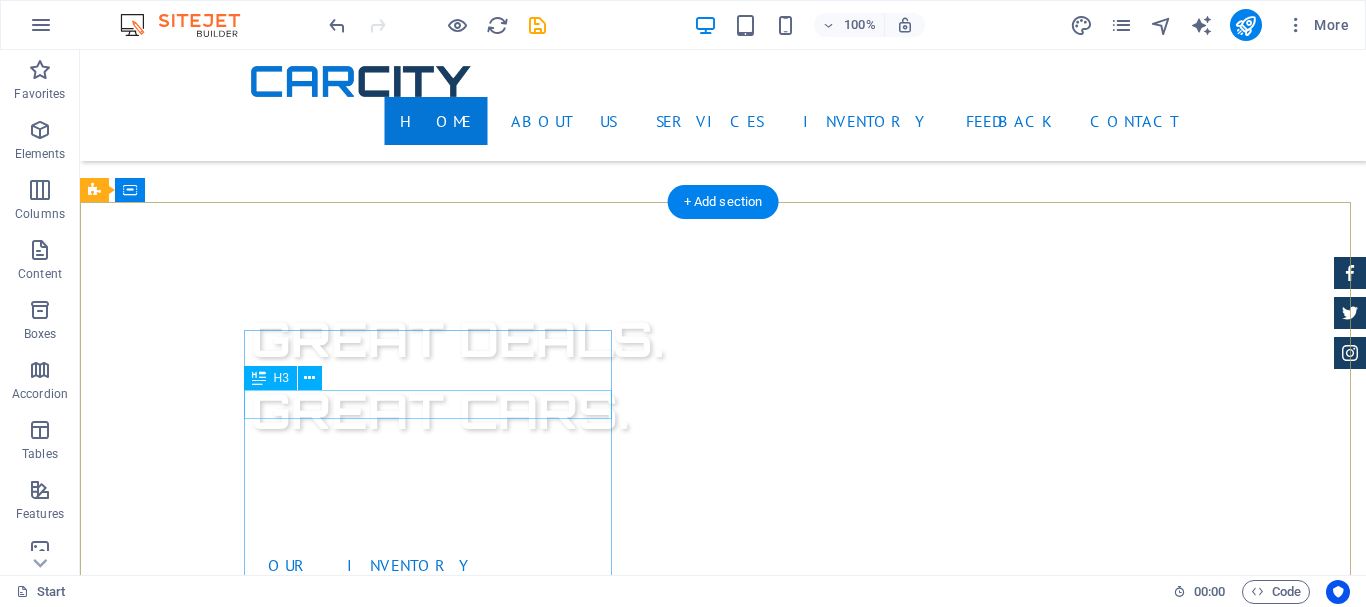 scroll, scrollTop: 737, scrollLeft: 0, axis: vertical 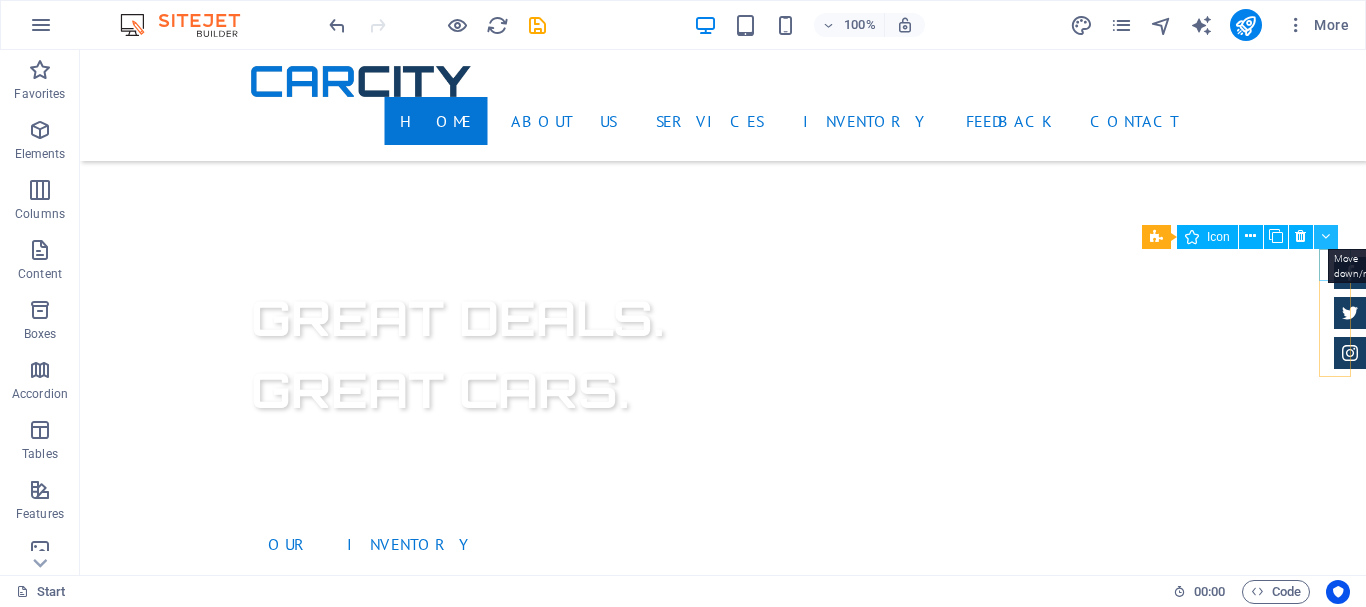 click at bounding box center (1326, 237) 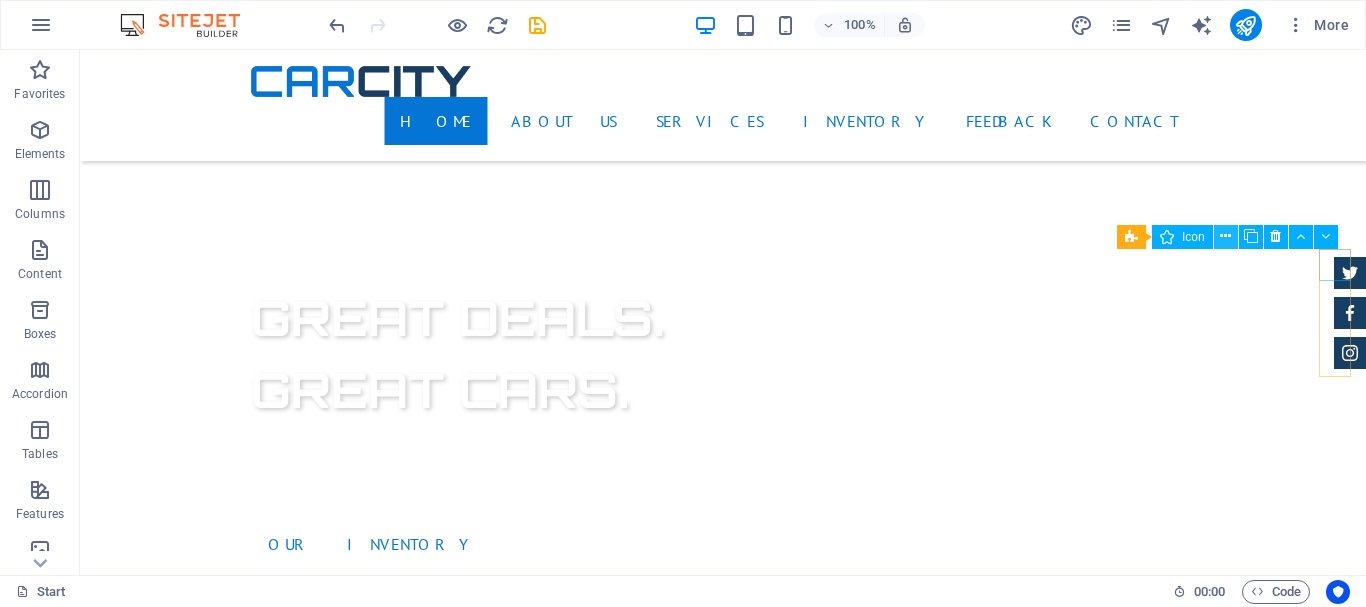 click at bounding box center (1225, 236) 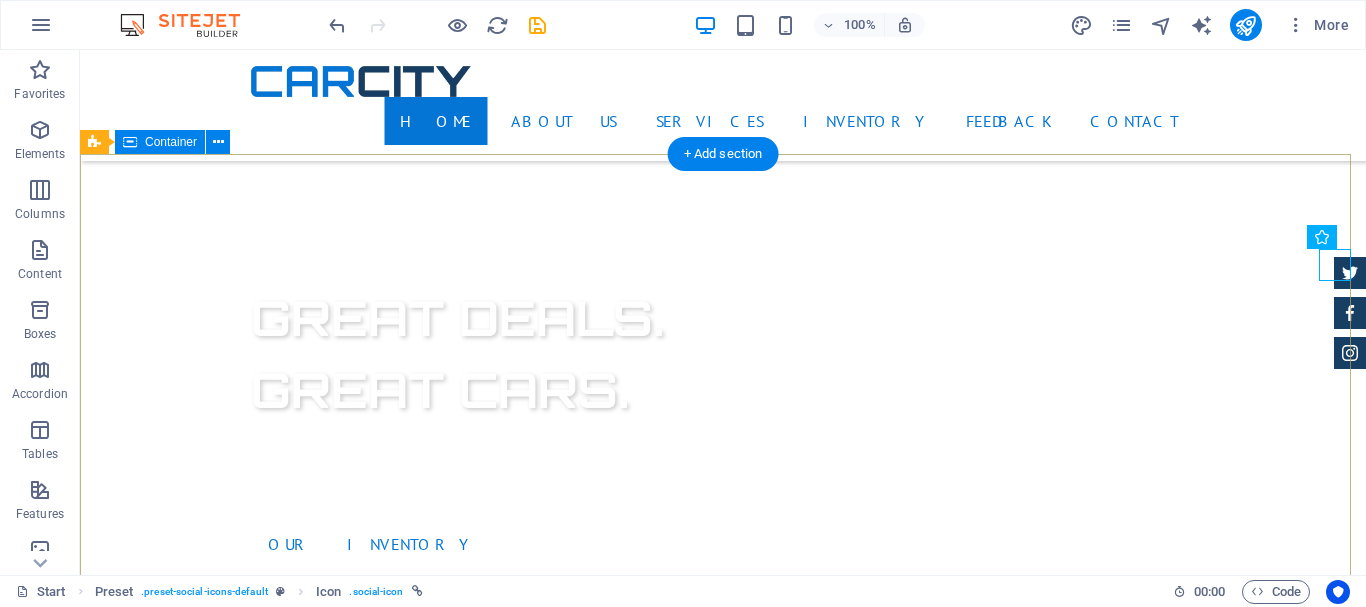 click on "Contact We are happy to assist you lojas-outlet.com 1601 Broadway ,  New York, NY   10019 +1 646 - 333 - 44 55 310f80bbe8f89e9fc7a49041bea4a3@cpanel.local Legal Notice  |  Privacy" at bounding box center (723, 1520) 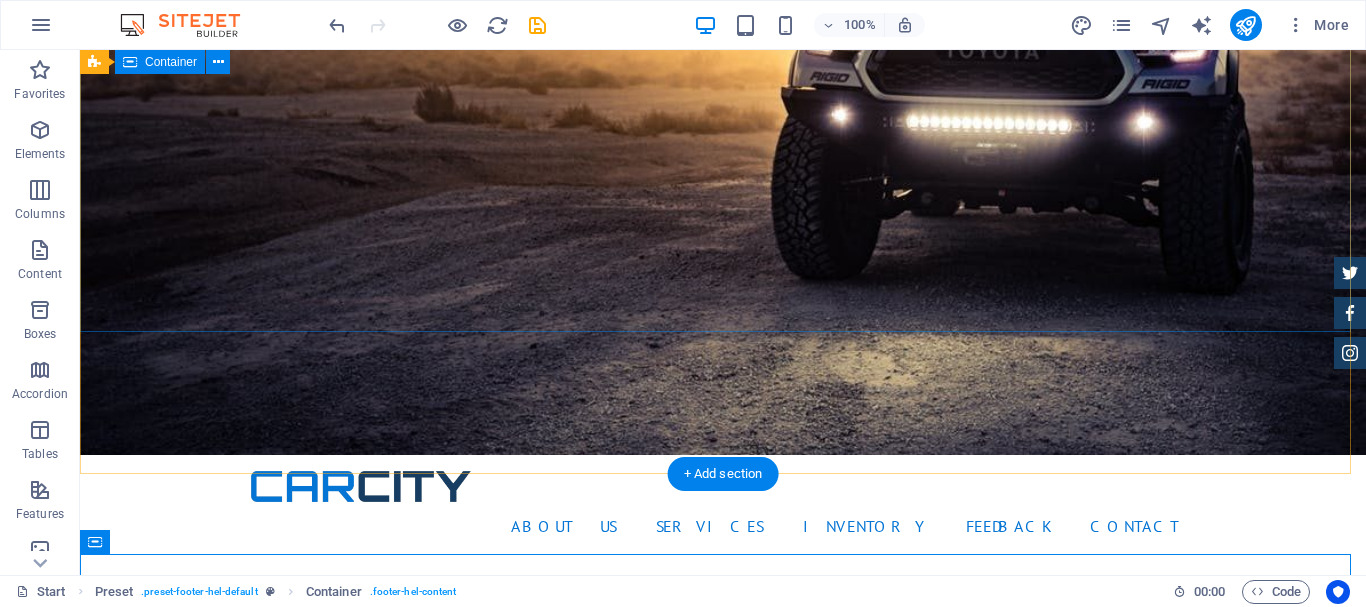 scroll, scrollTop: 337, scrollLeft: 0, axis: vertical 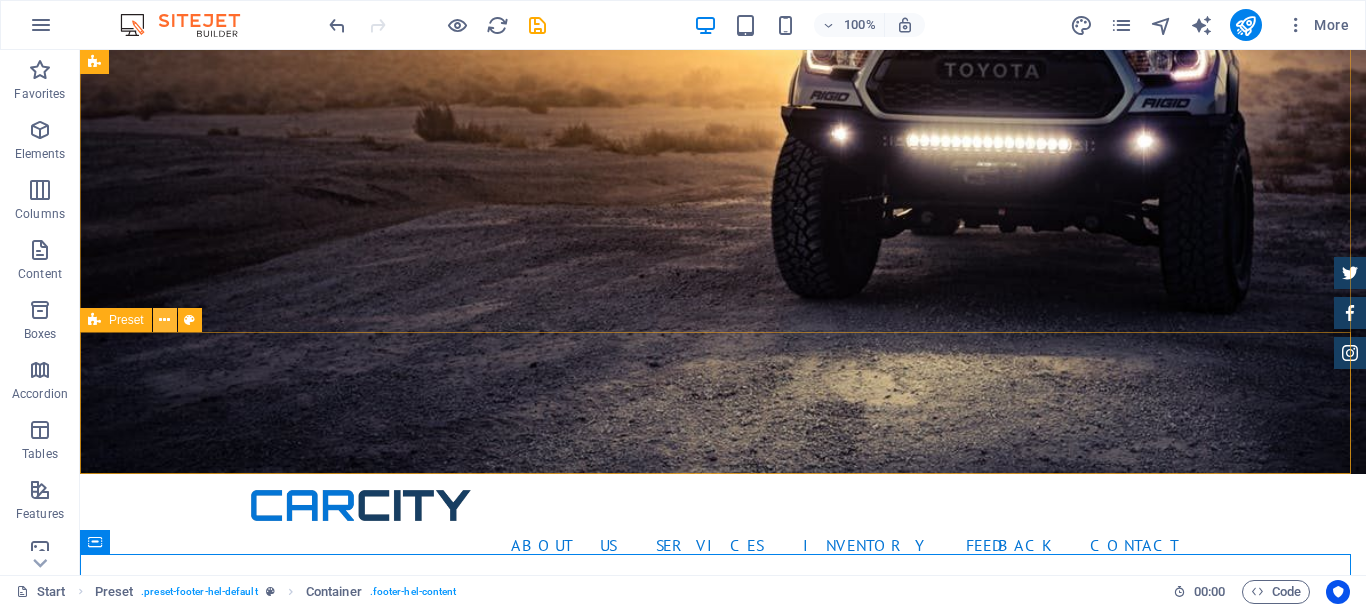 click at bounding box center [164, 320] 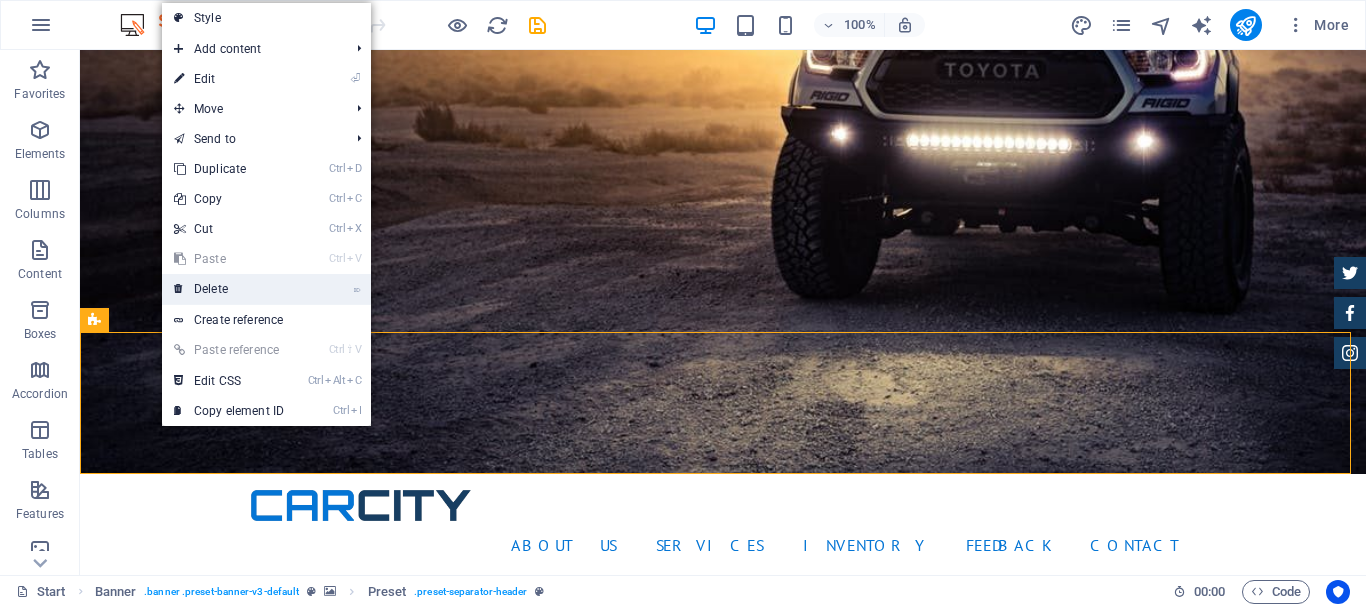 click on "⌦  Delete" at bounding box center (229, 289) 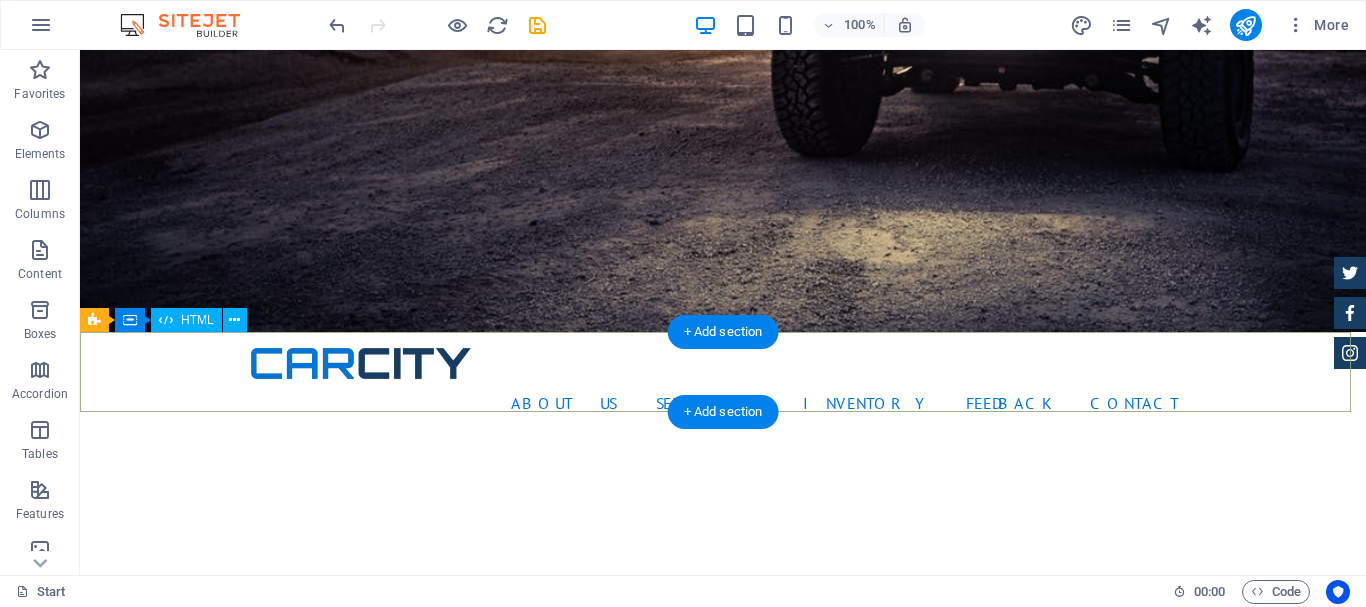 click at bounding box center [723, 1379] 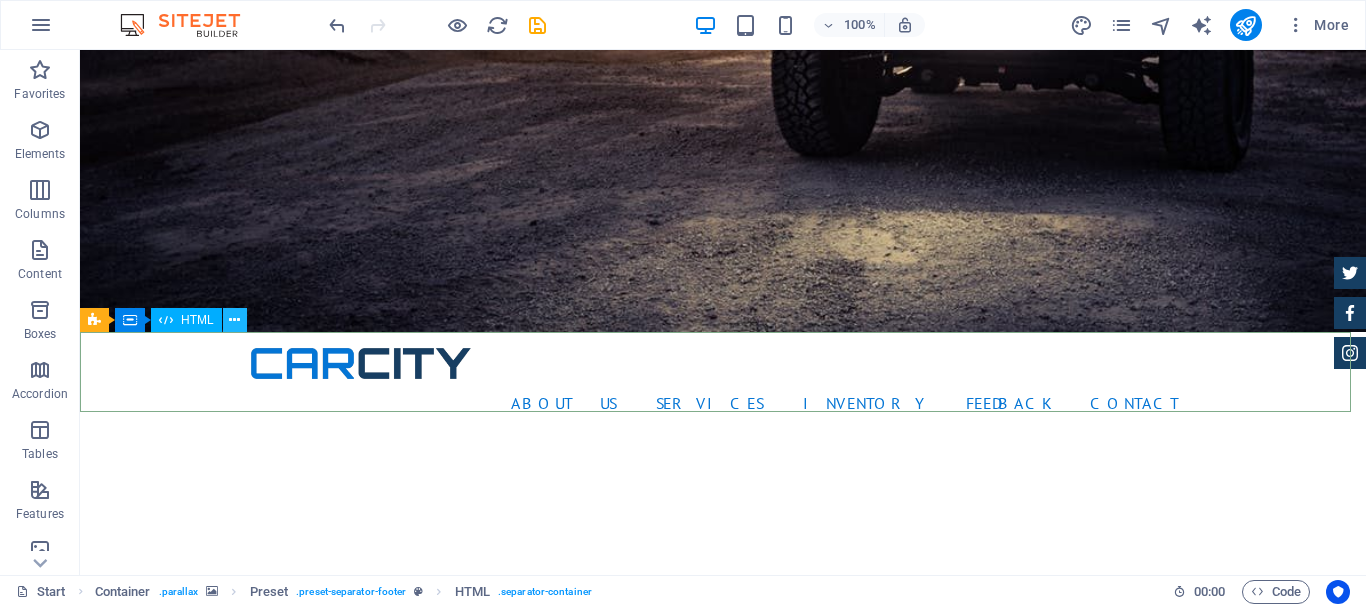 click at bounding box center (234, 320) 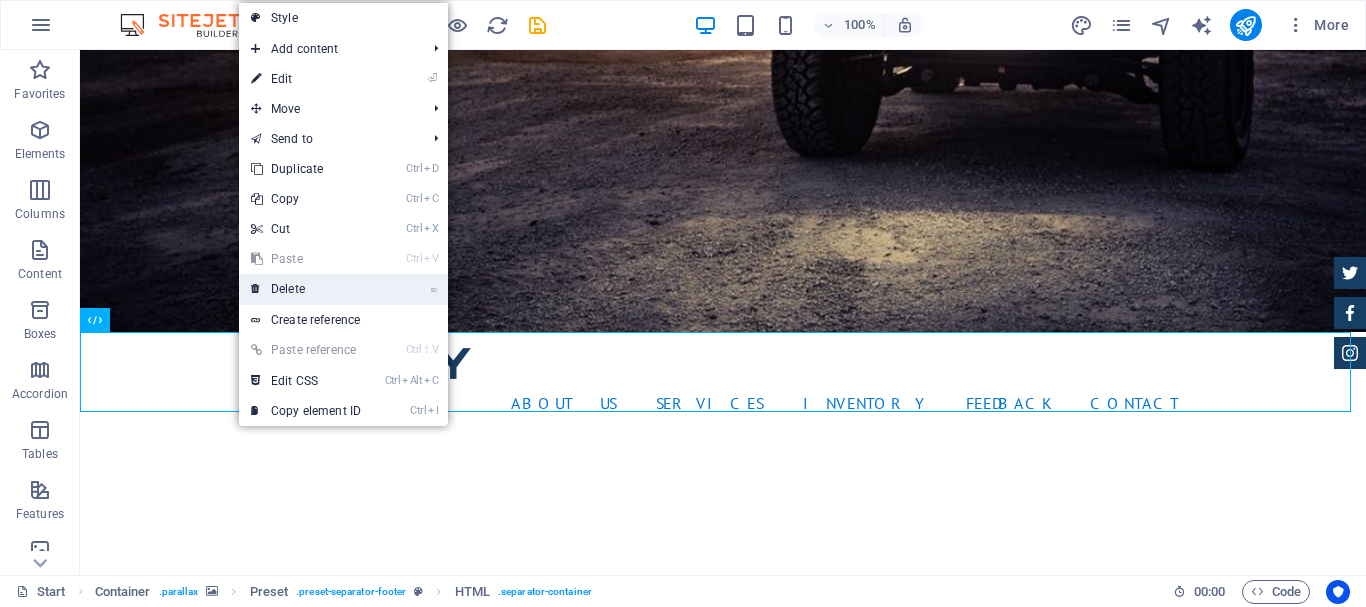 click on "⌦  Delete" at bounding box center [306, 289] 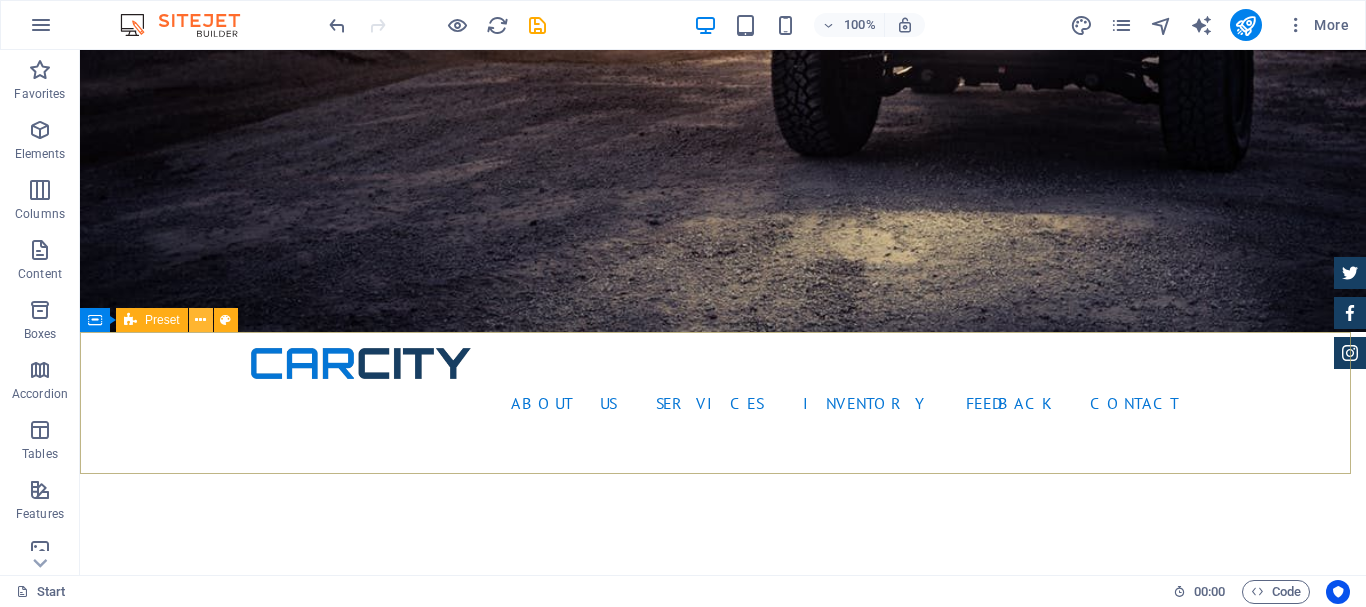 click at bounding box center [200, 320] 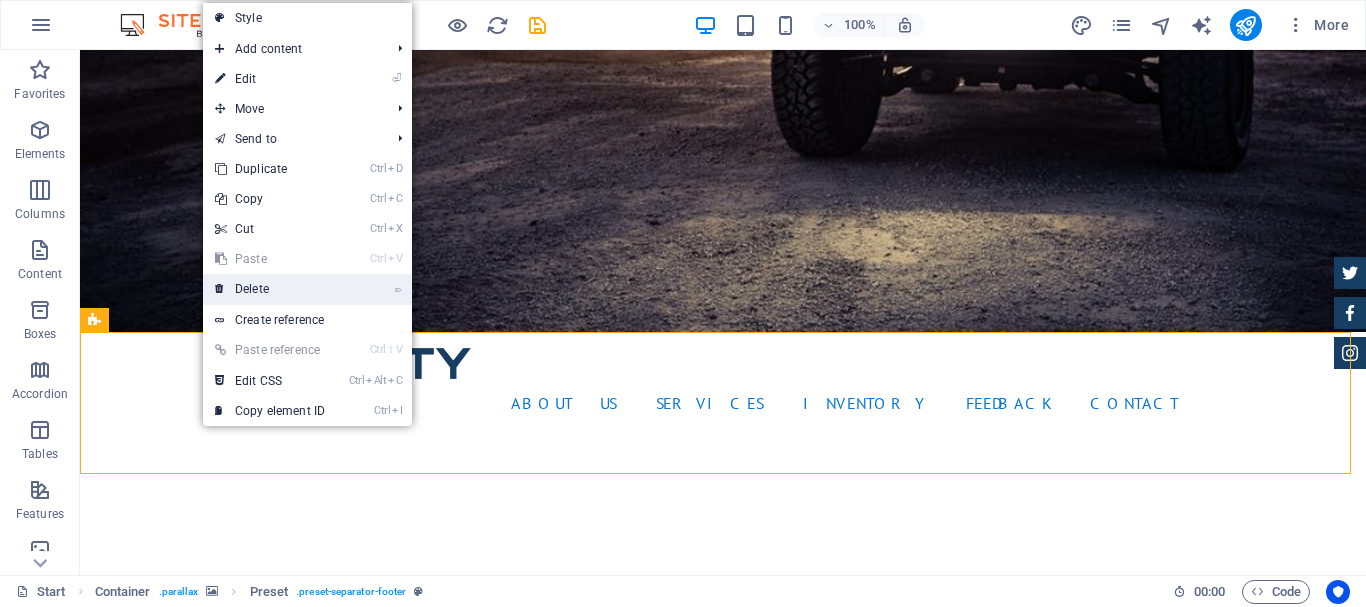 click on "⌦  Delete" at bounding box center (270, 289) 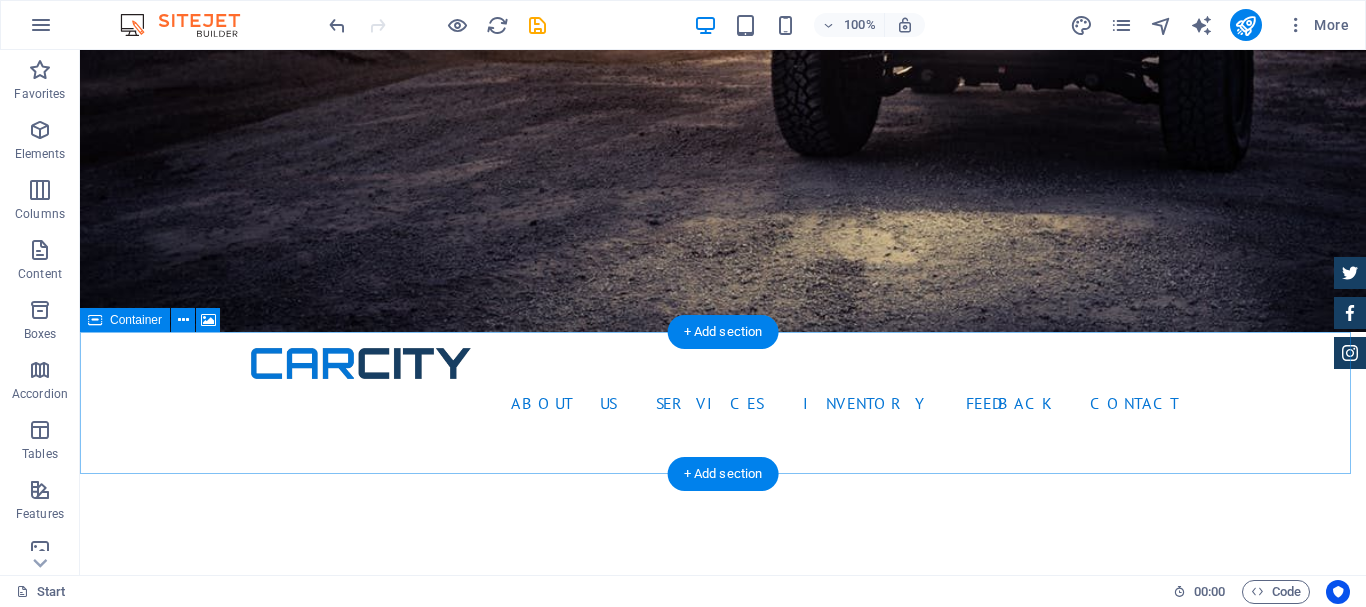 click on "Drop content here or  Add elements  Paste clipboard" at bounding box center [723, 1441] 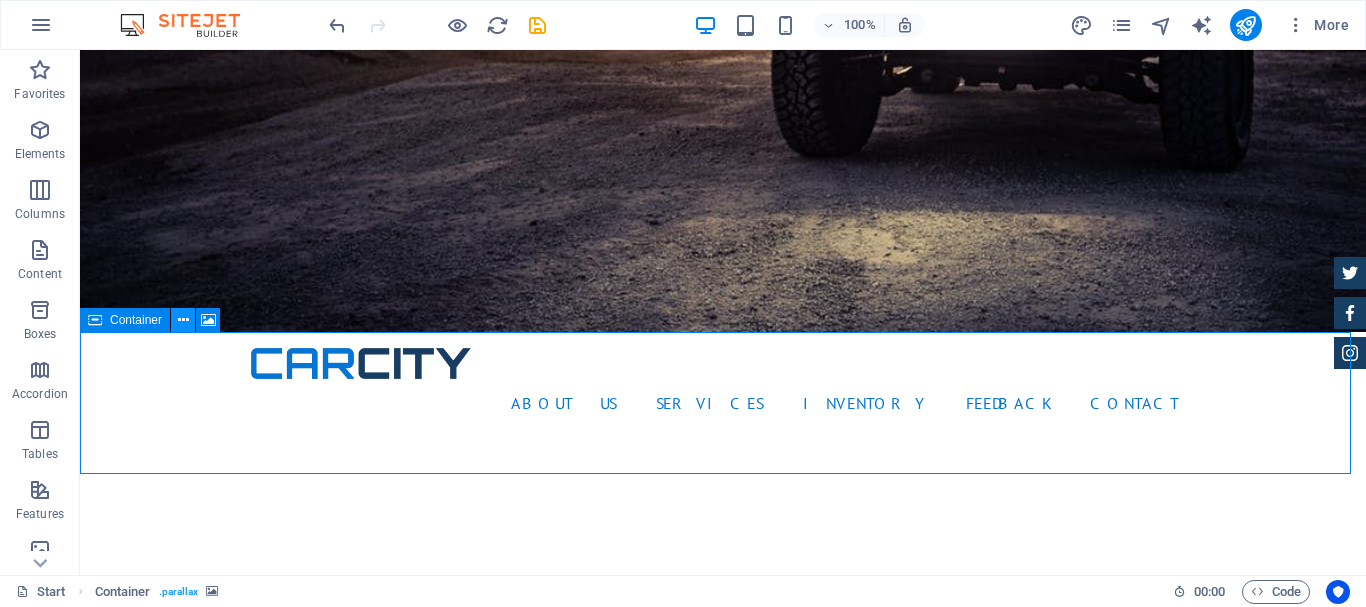 click at bounding box center [183, 320] 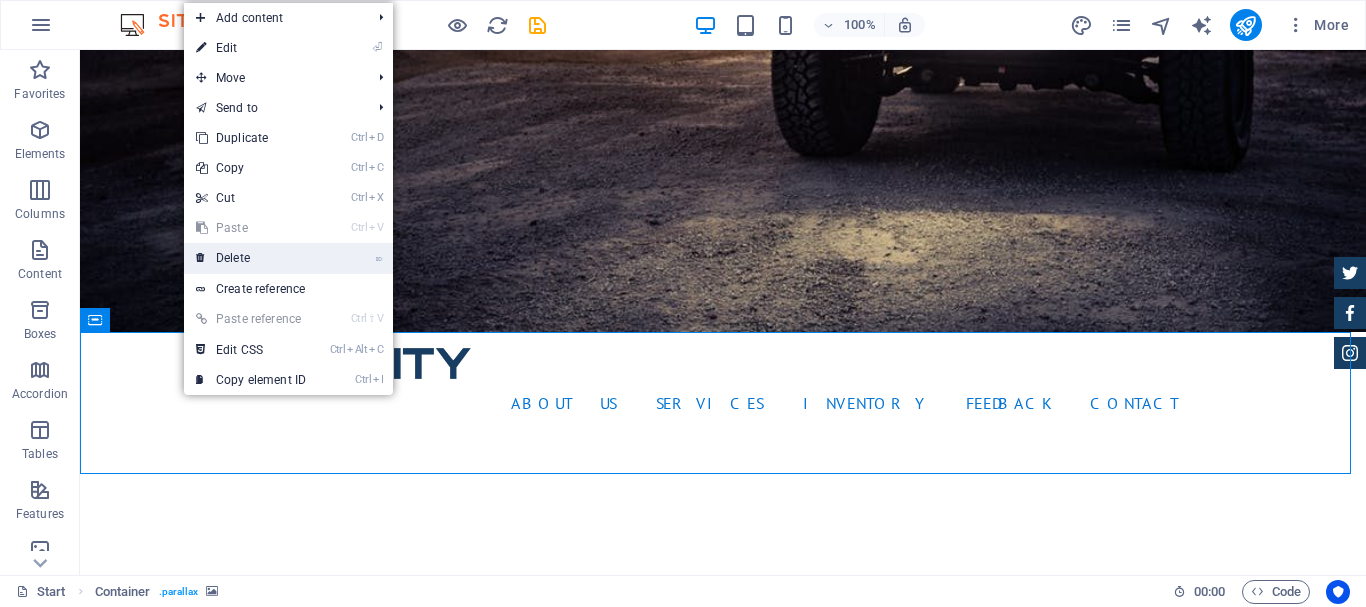 click on "⌦  Delete" at bounding box center [251, 258] 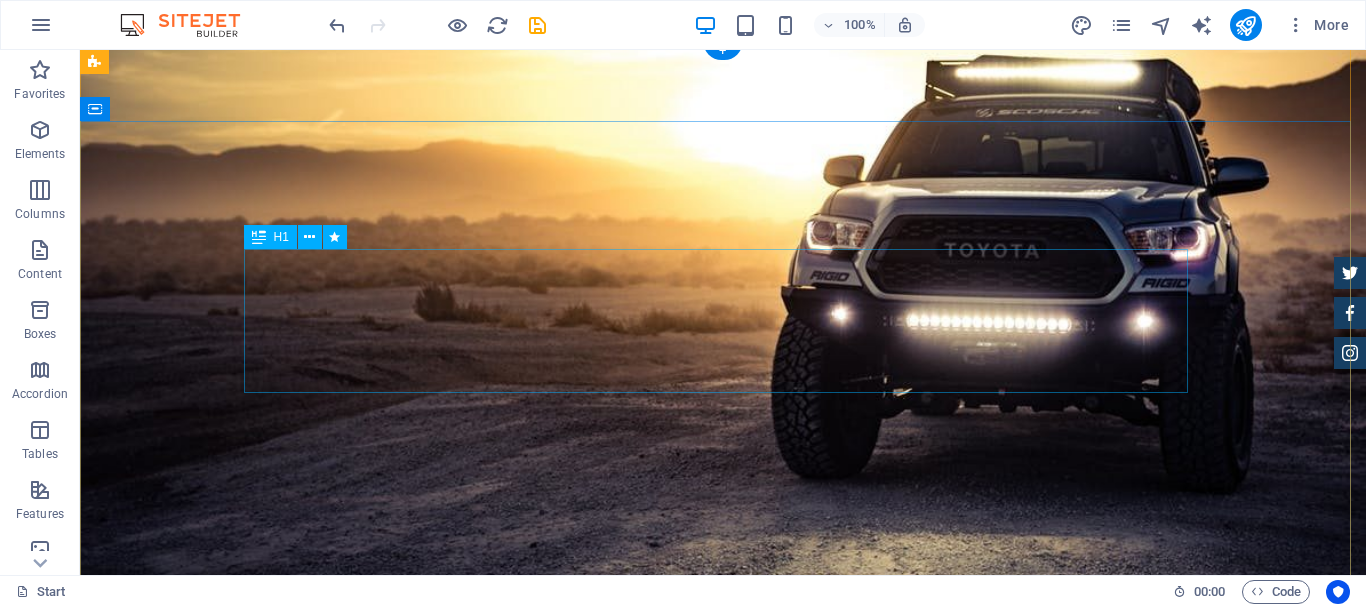 scroll, scrollTop: 0, scrollLeft: 0, axis: both 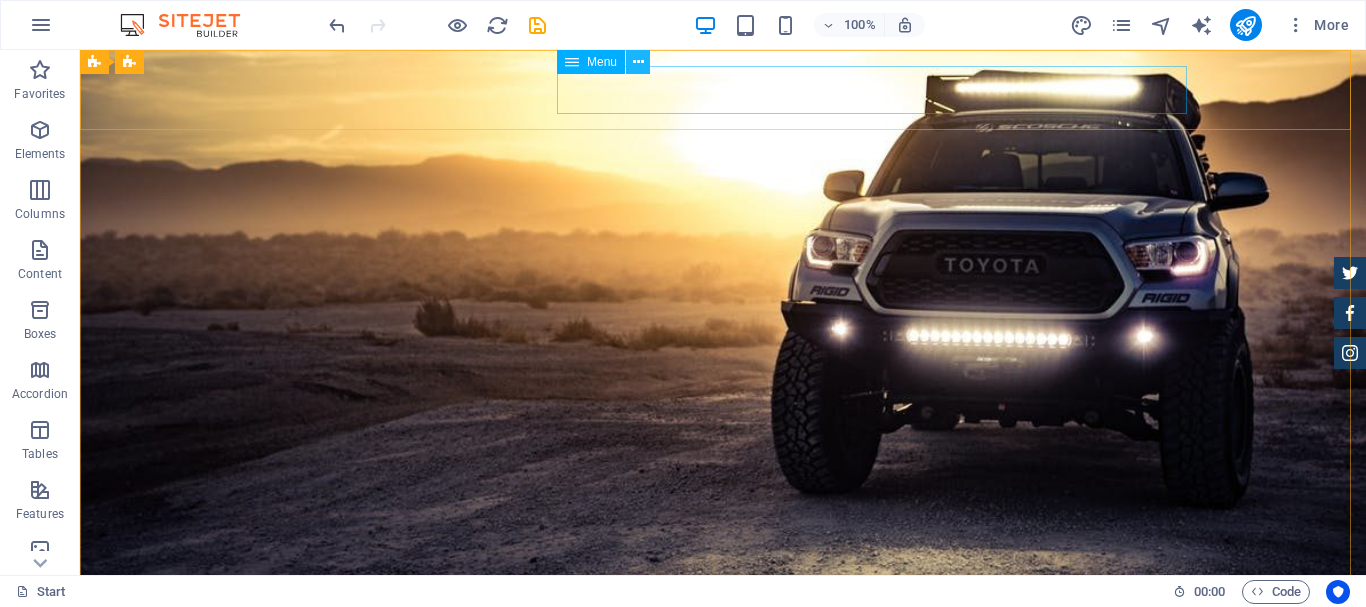 click at bounding box center [638, 62] 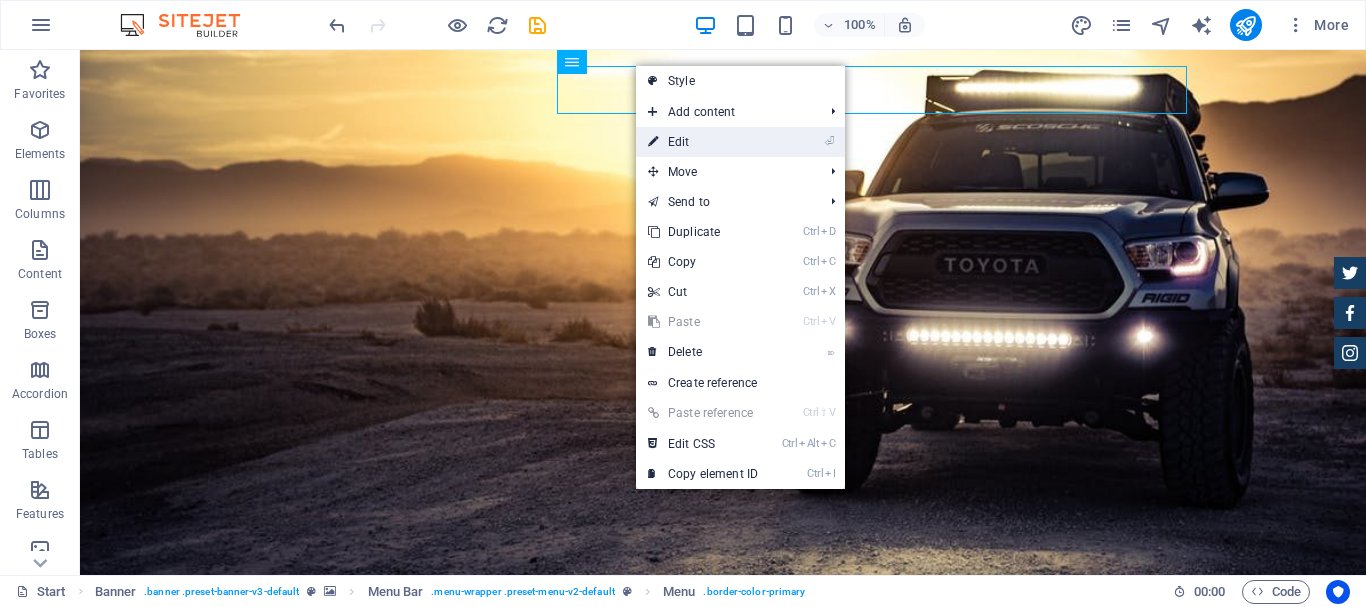 click on "⏎  Edit" at bounding box center [703, 142] 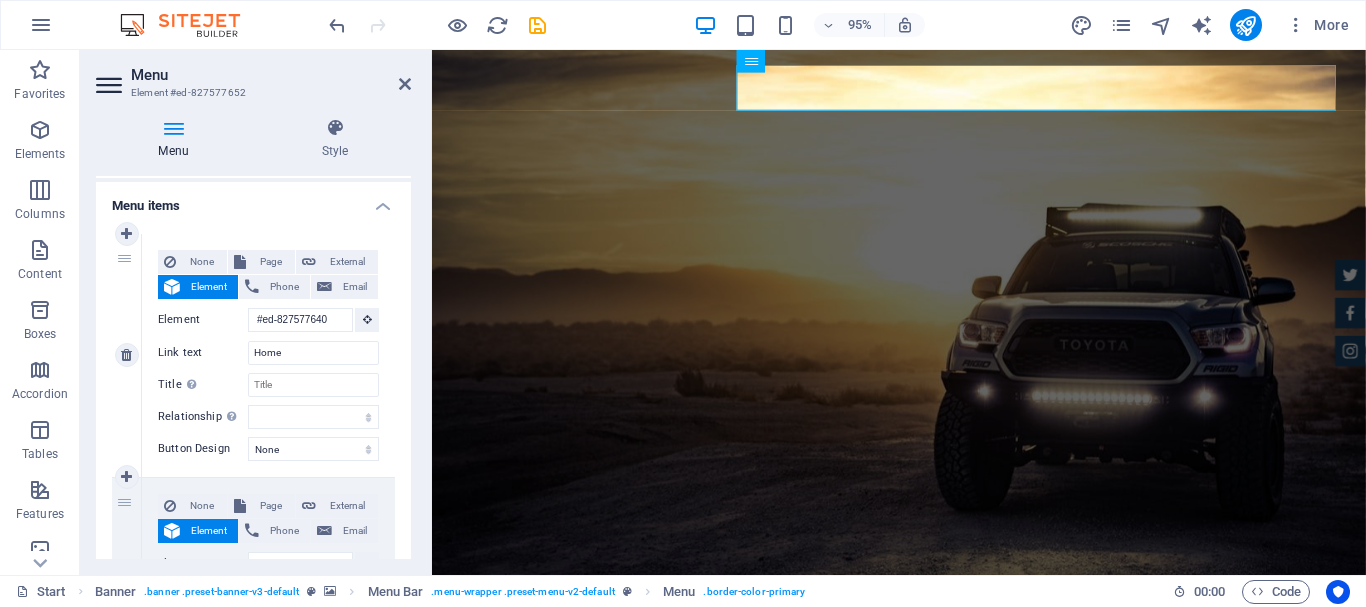 scroll, scrollTop: 100, scrollLeft: 0, axis: vertical 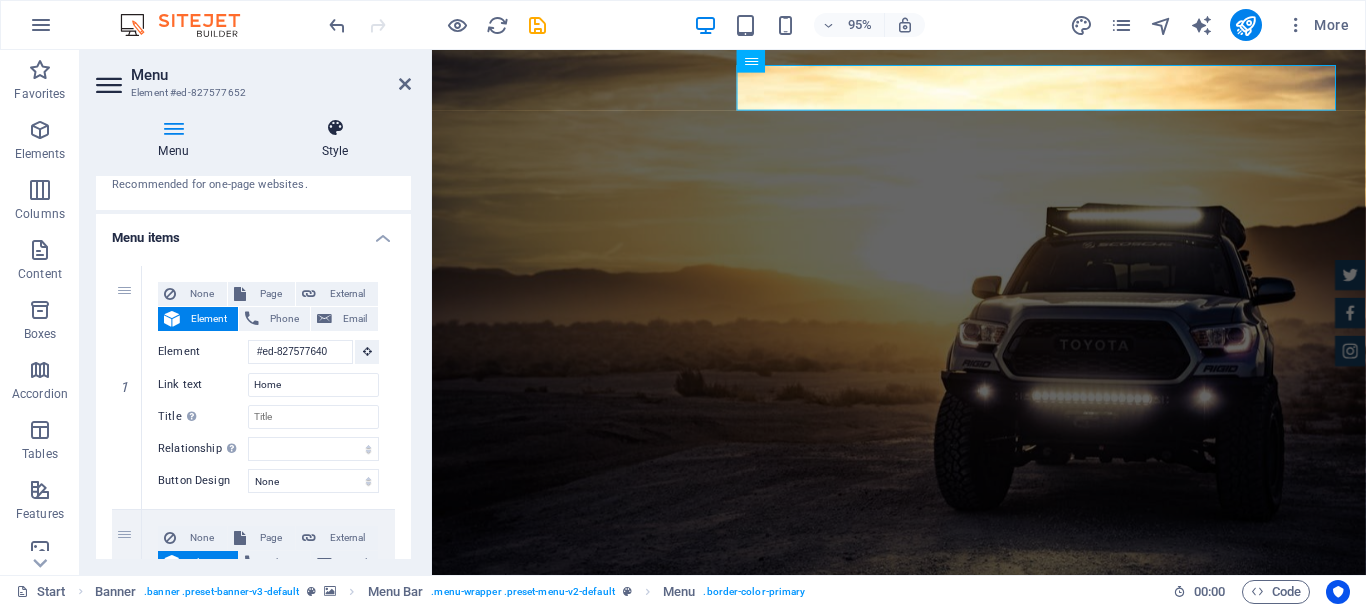 click on "Style" at bounding box center (335, 139) 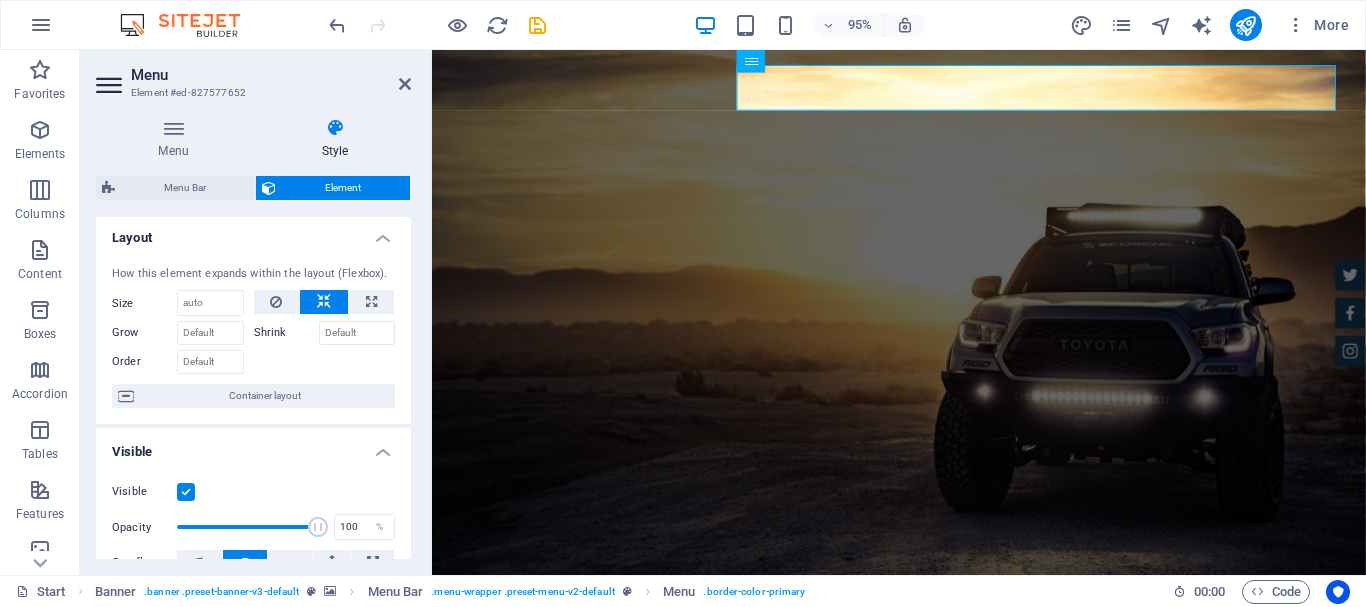 scroll, scrollTop: 0, scrollLeft: 0, axis: both 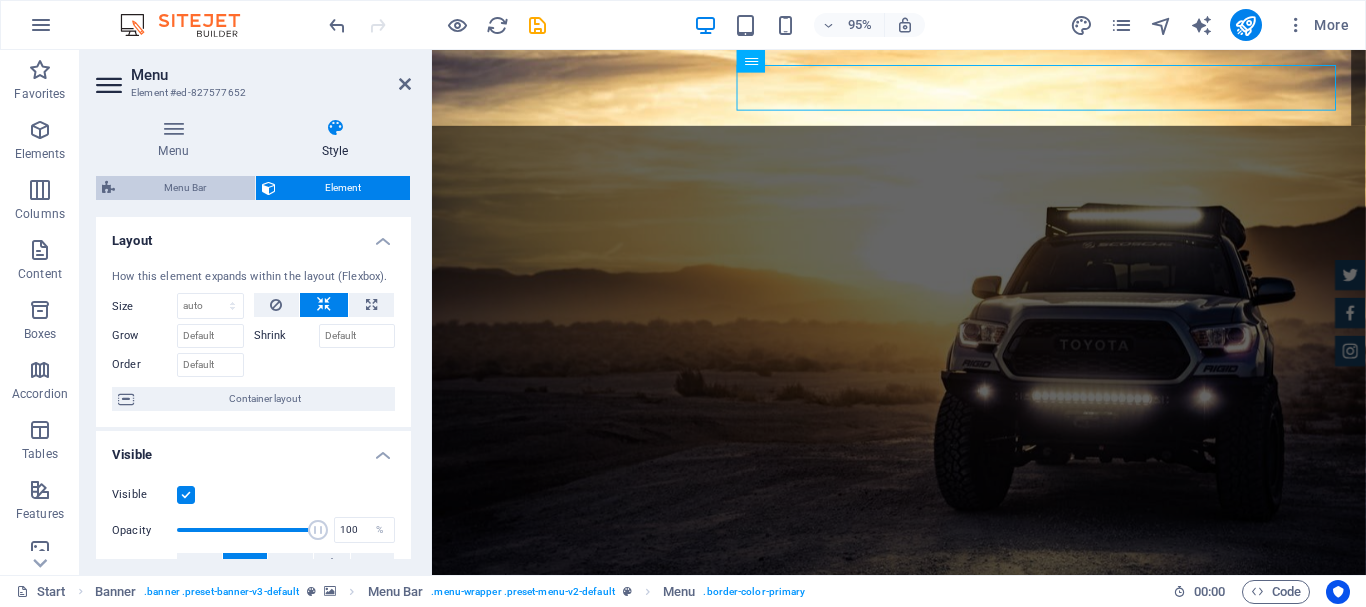 click on "Menu Bar" at bounding box center (185, 188) 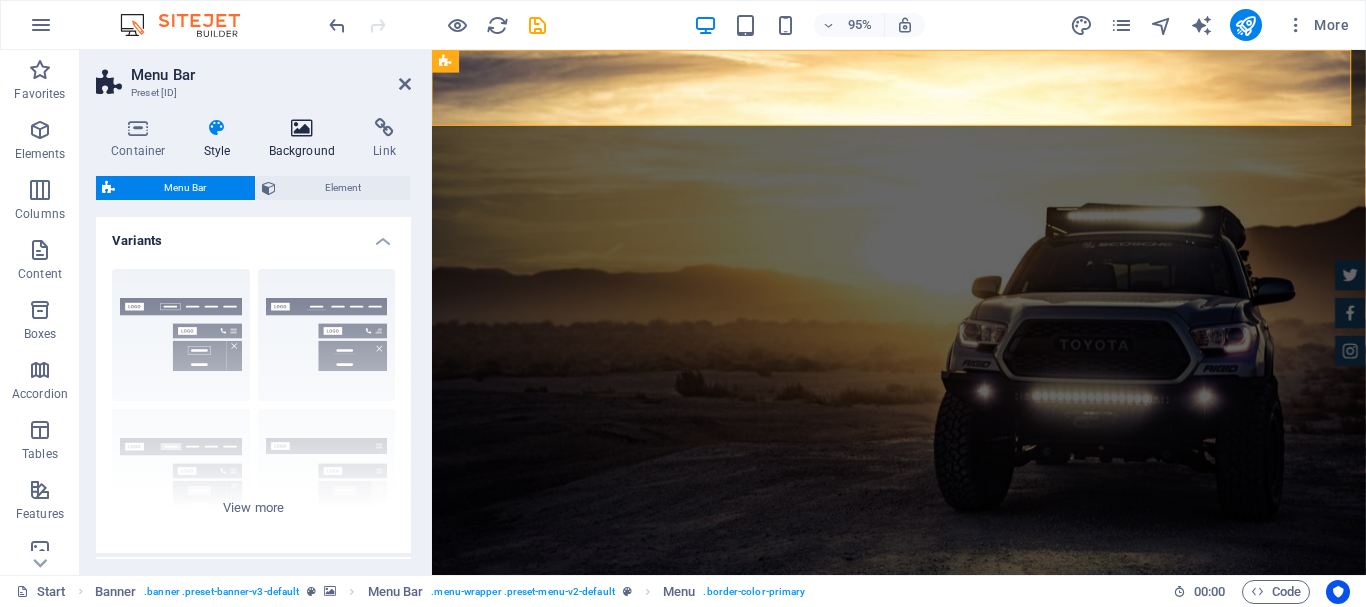 click at bounding box center [302, 128] 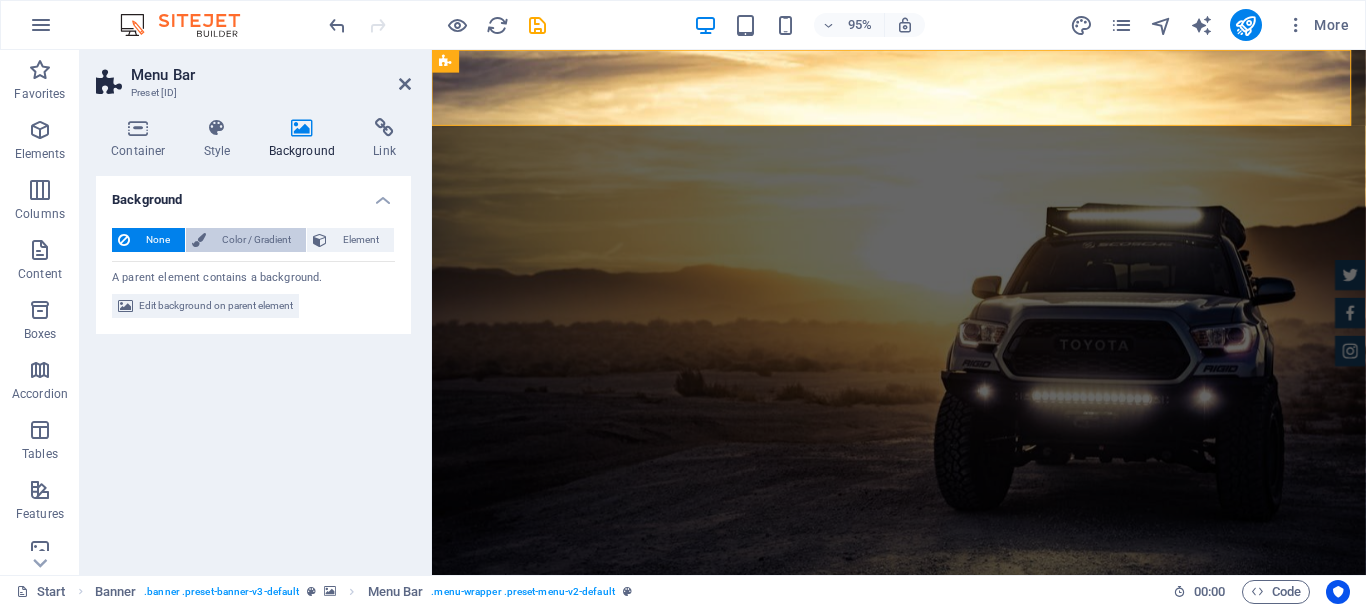click on "Color / Gradient" at bounding box center [256, 240] 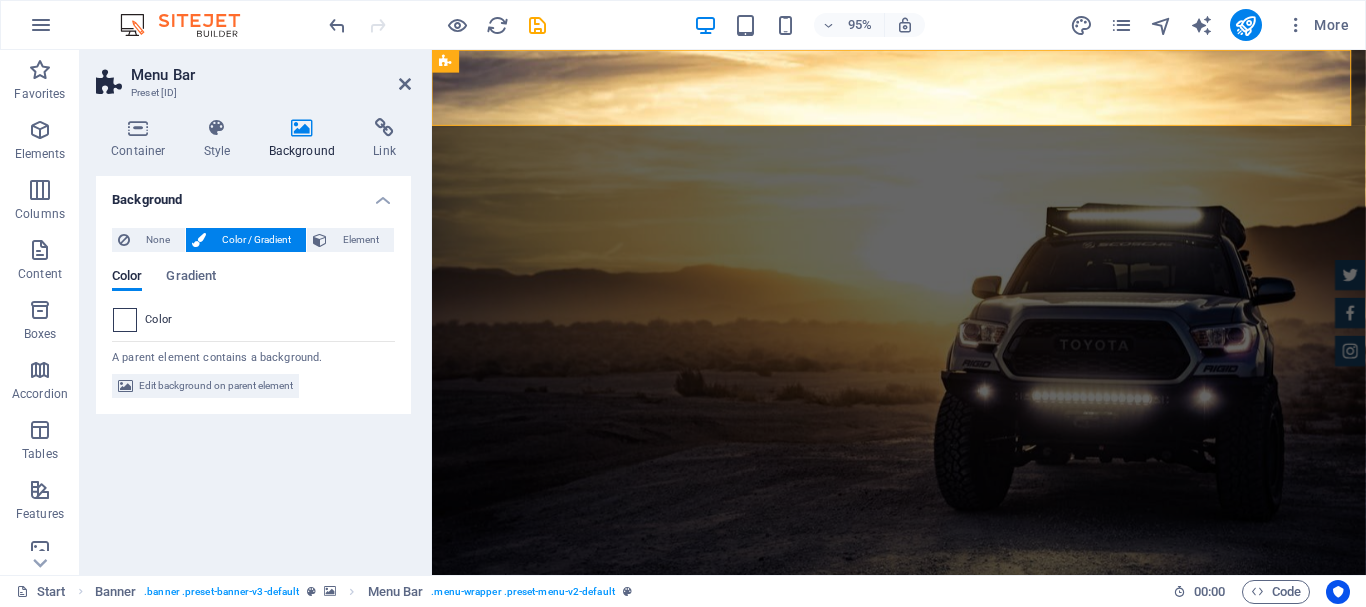 click at bounding box center (125, 320) 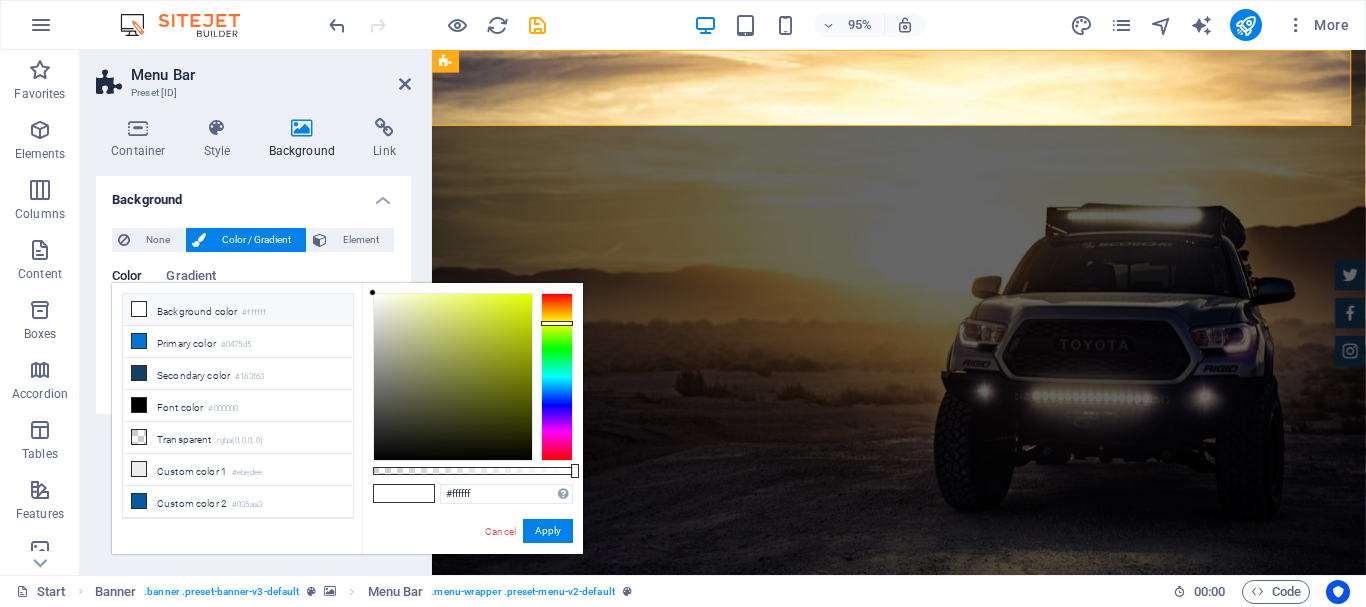 click at bounding box center [557, 377] 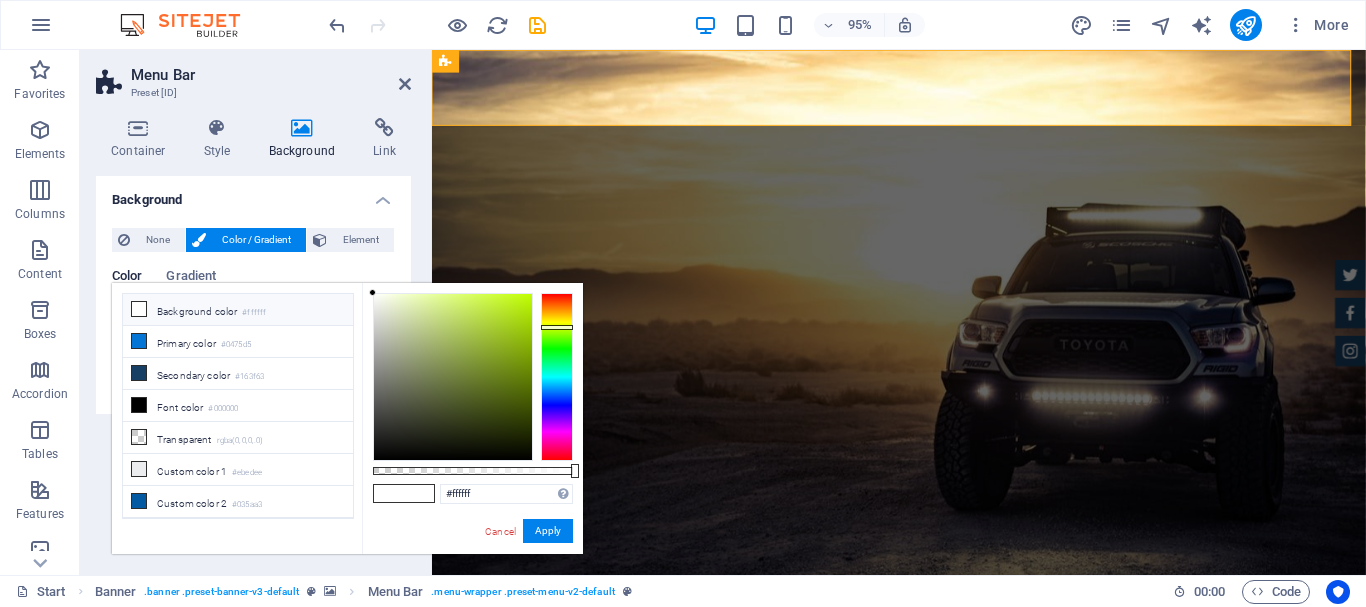 click at bounding box center (557, 377) 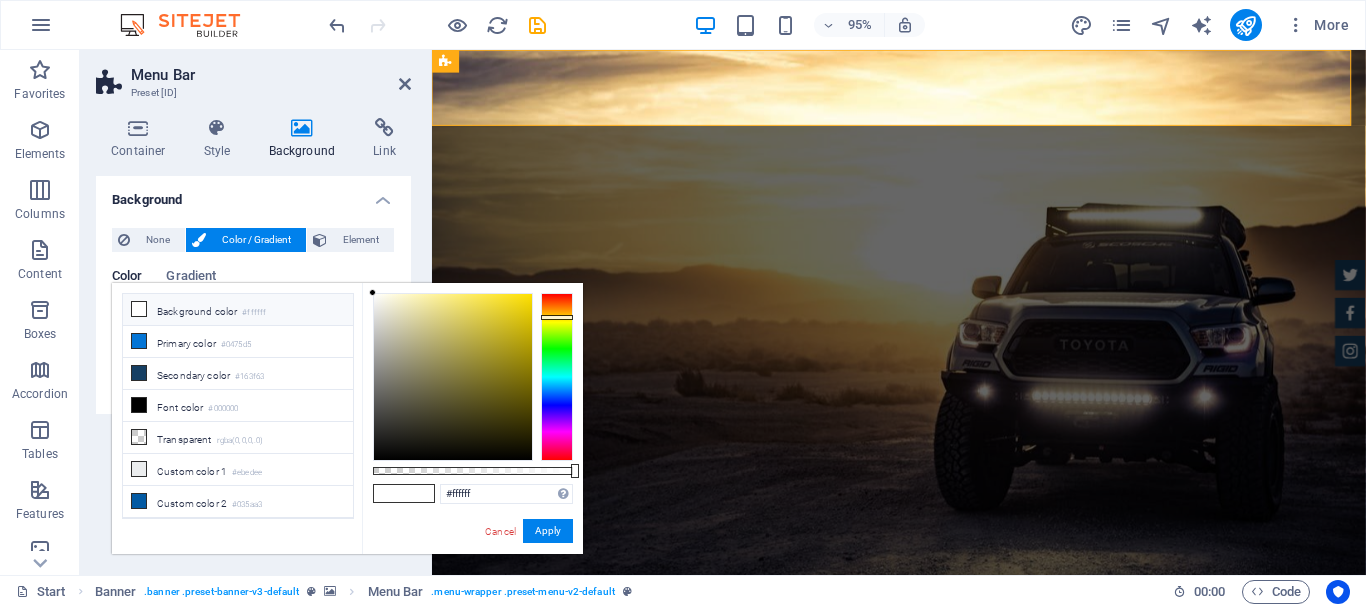 click at bounding box center [557, 377] 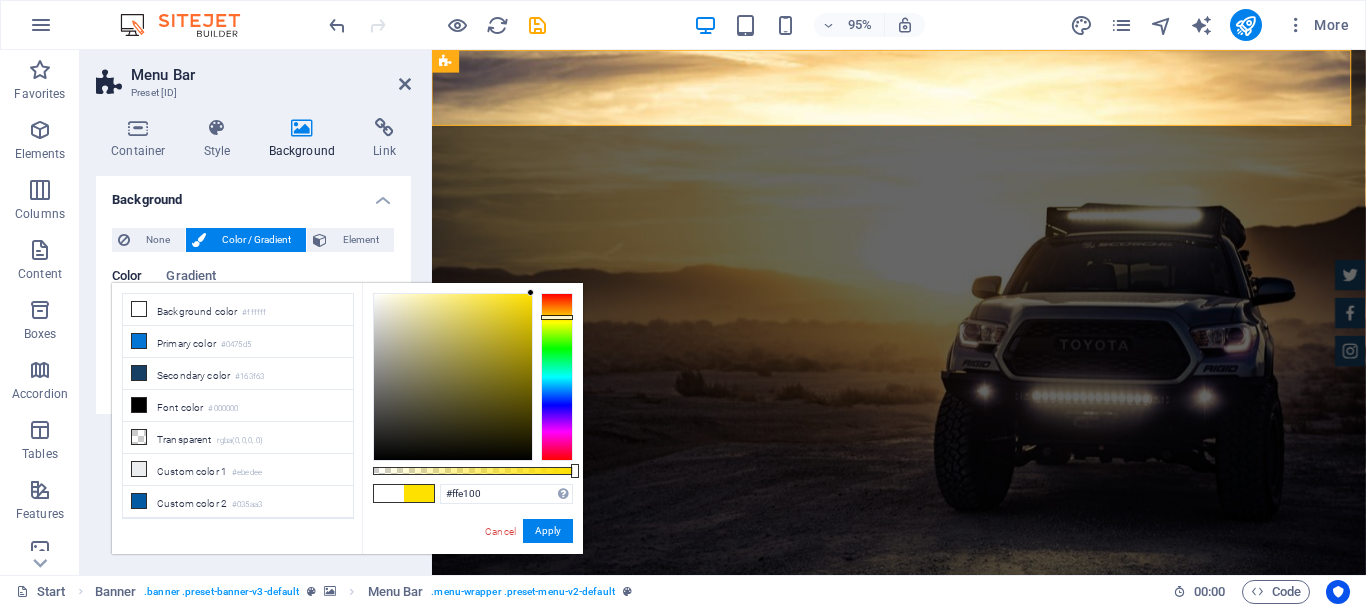 drag, startPoint x: 621, startPoint y: 248, endPoint x: 658, endPoint y: 230, distance: 41.14608 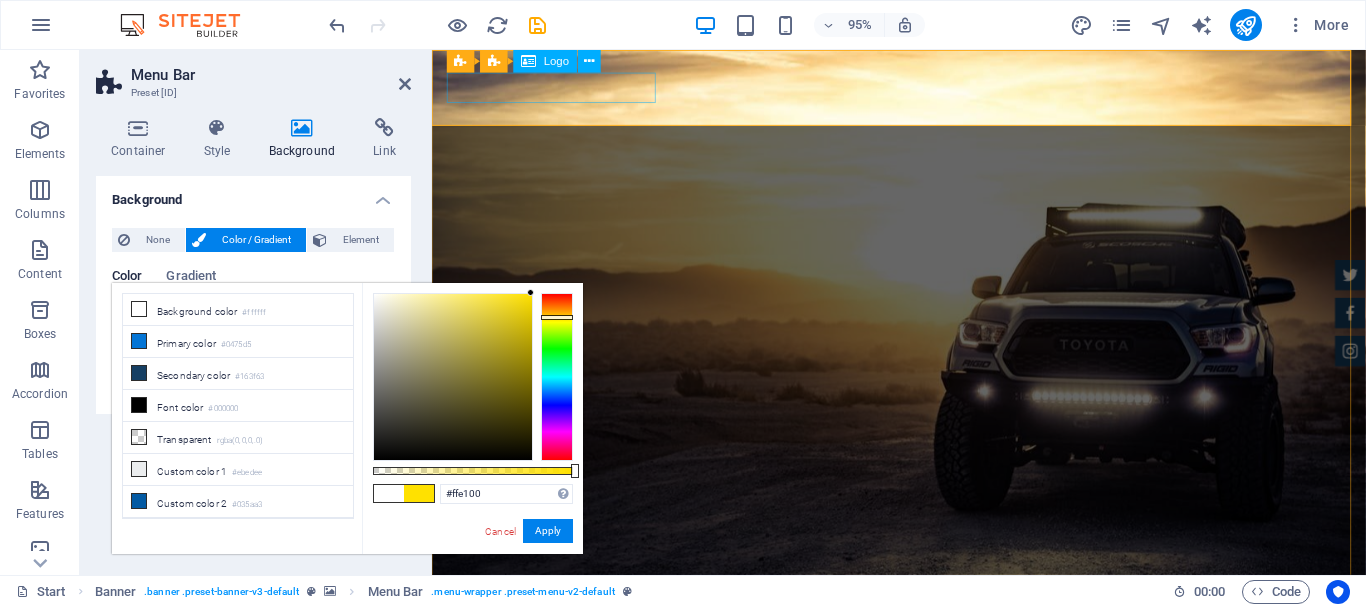 click at bounding box center (924, 700) 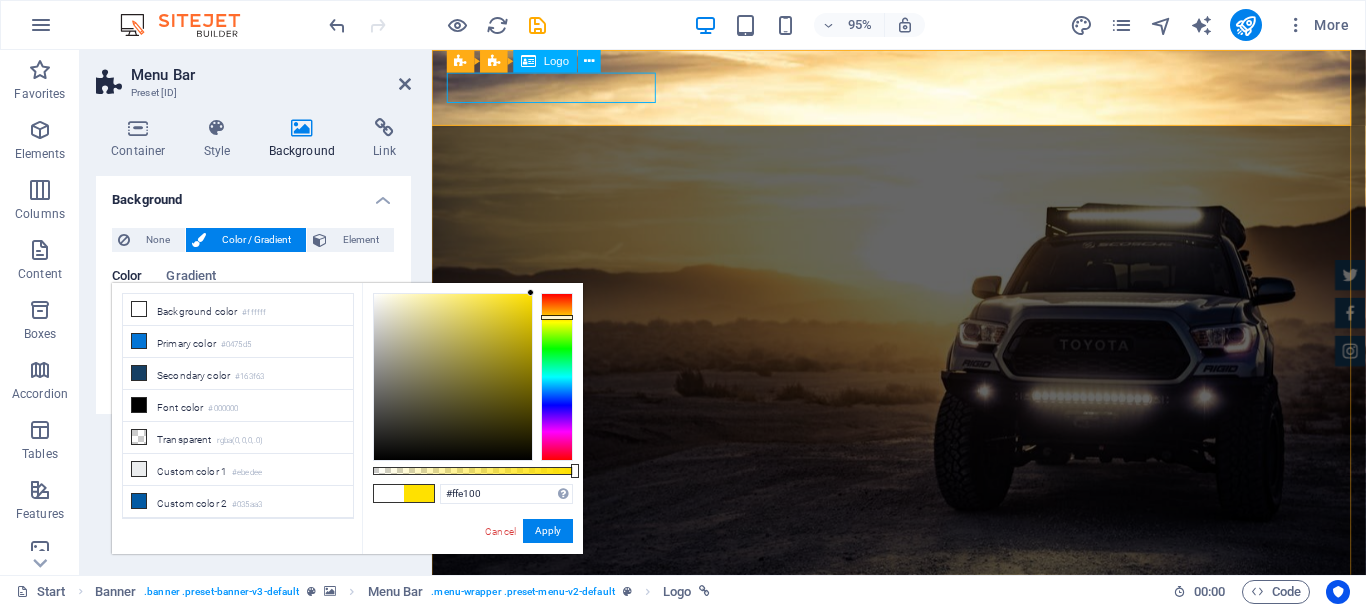 click on "Logo" at bounding box center [545, 61] 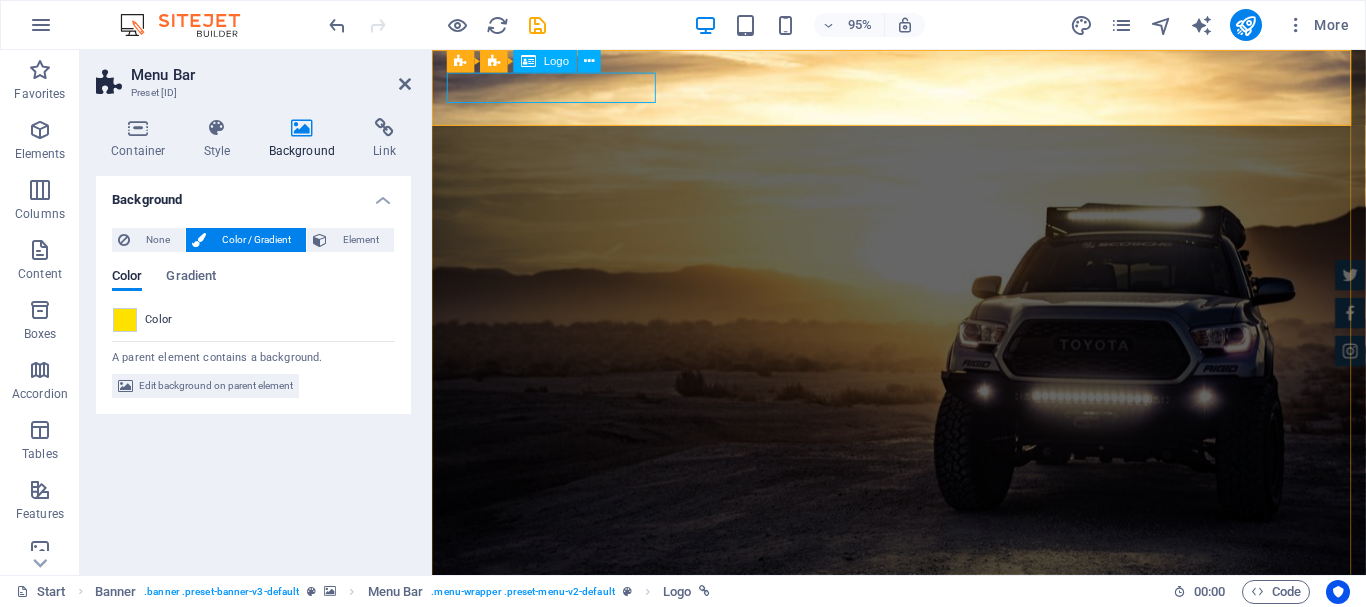 click at bounding box center (924, 700) 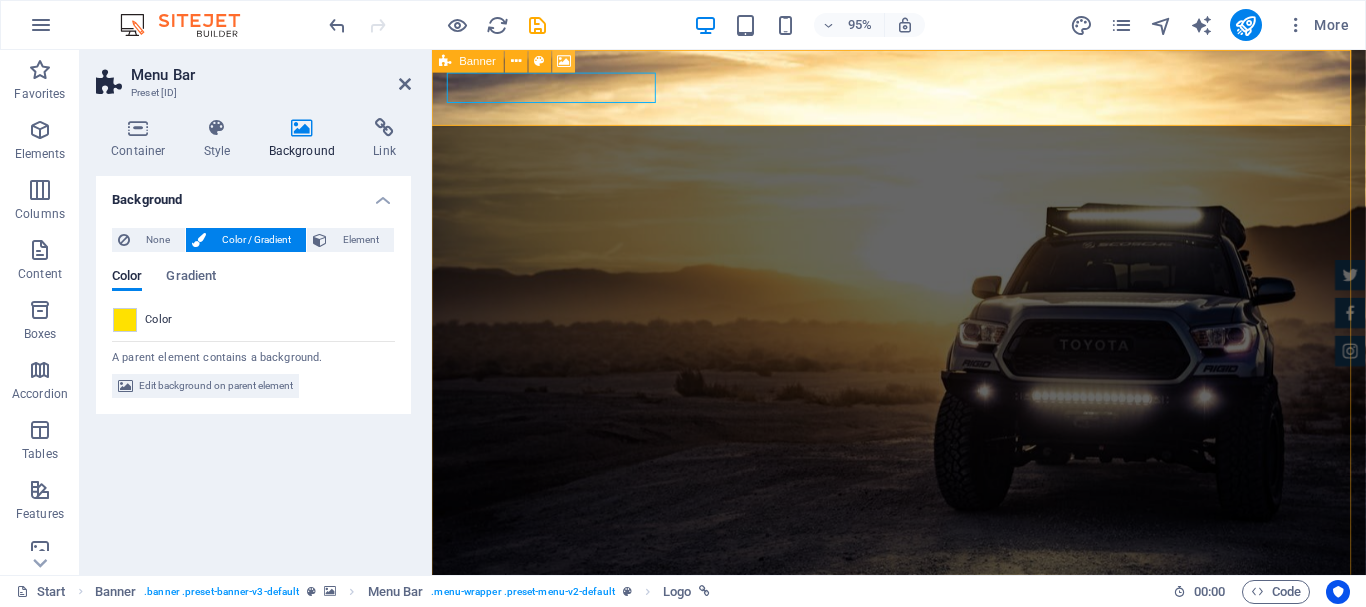 click at bounding box center [564, 61] 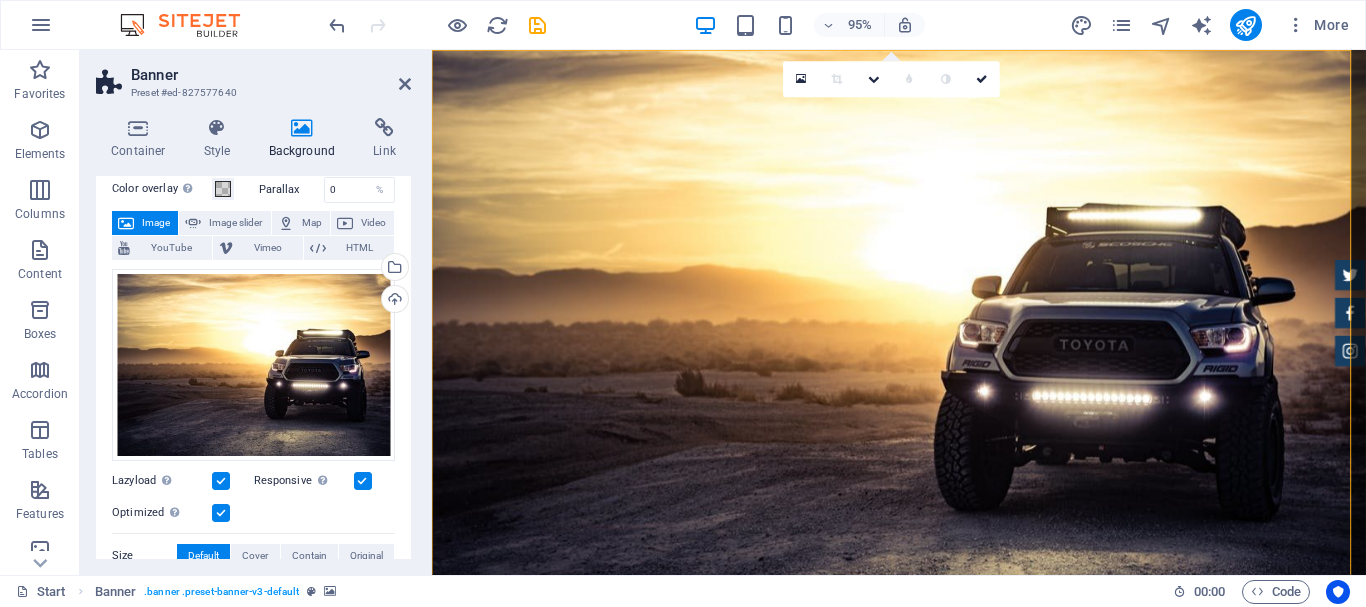 scroll, scrollTop: 0, scrollLeft: 0, axis: both 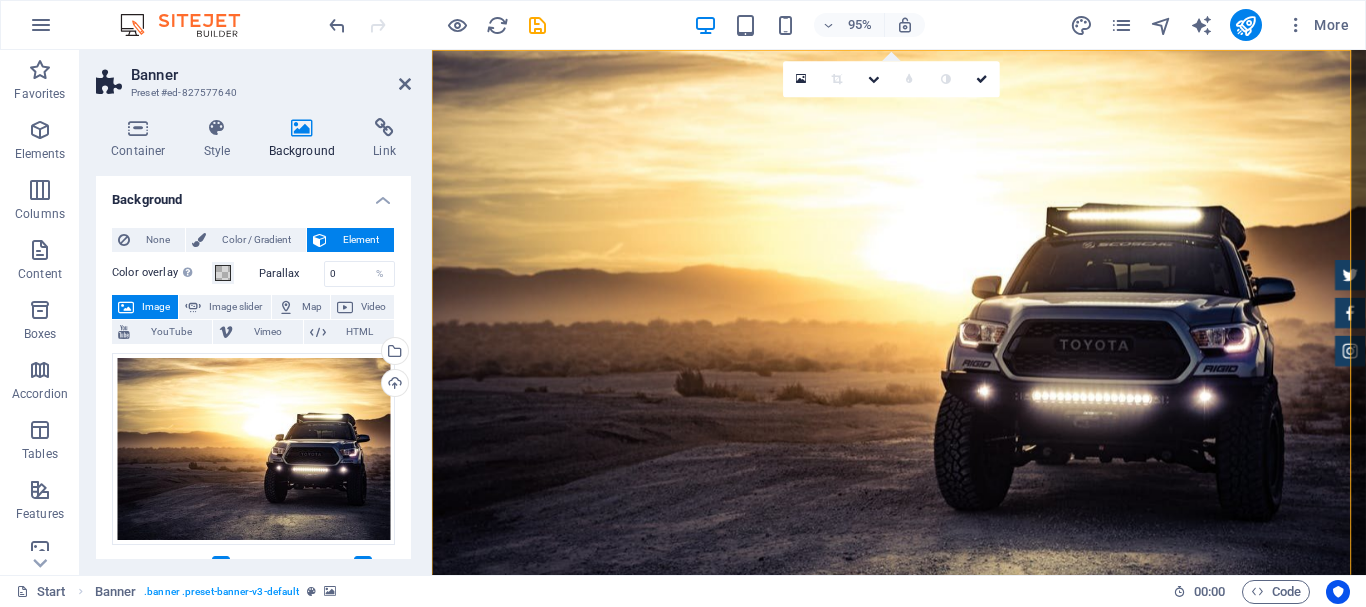 click on "Image" at bounding box center (156, 307) 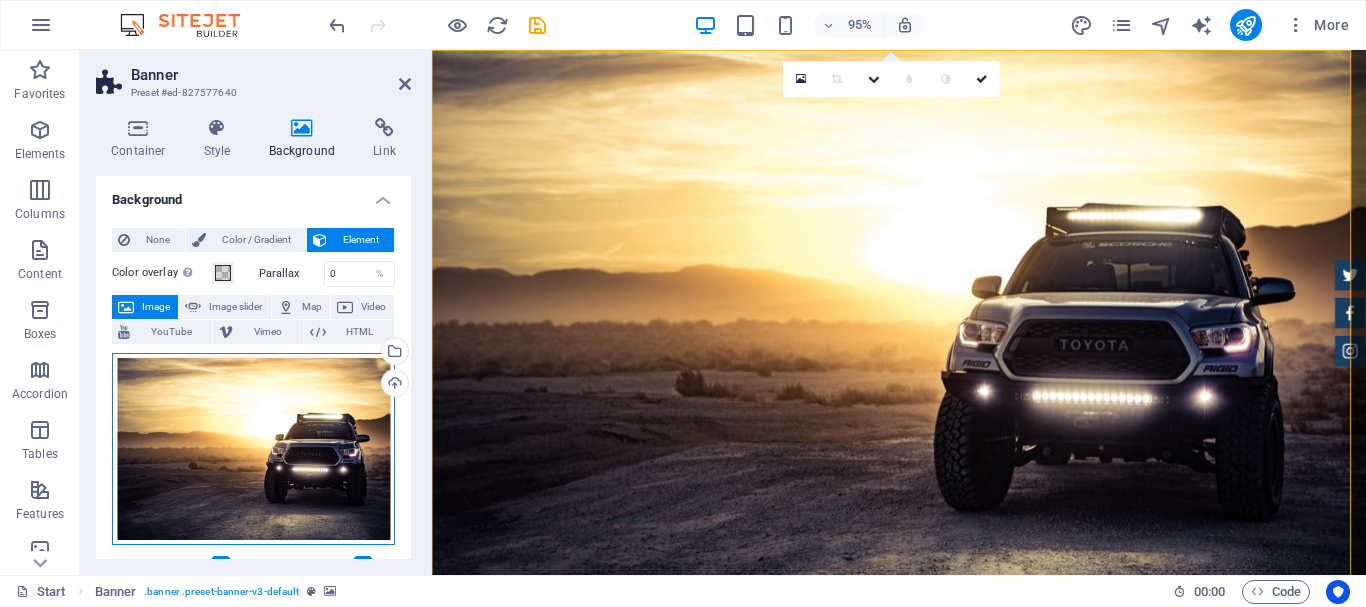 click on "Drag files here, click to choose files or select files from Files or our free stock photos & videos" at bounding box center [253, 449] 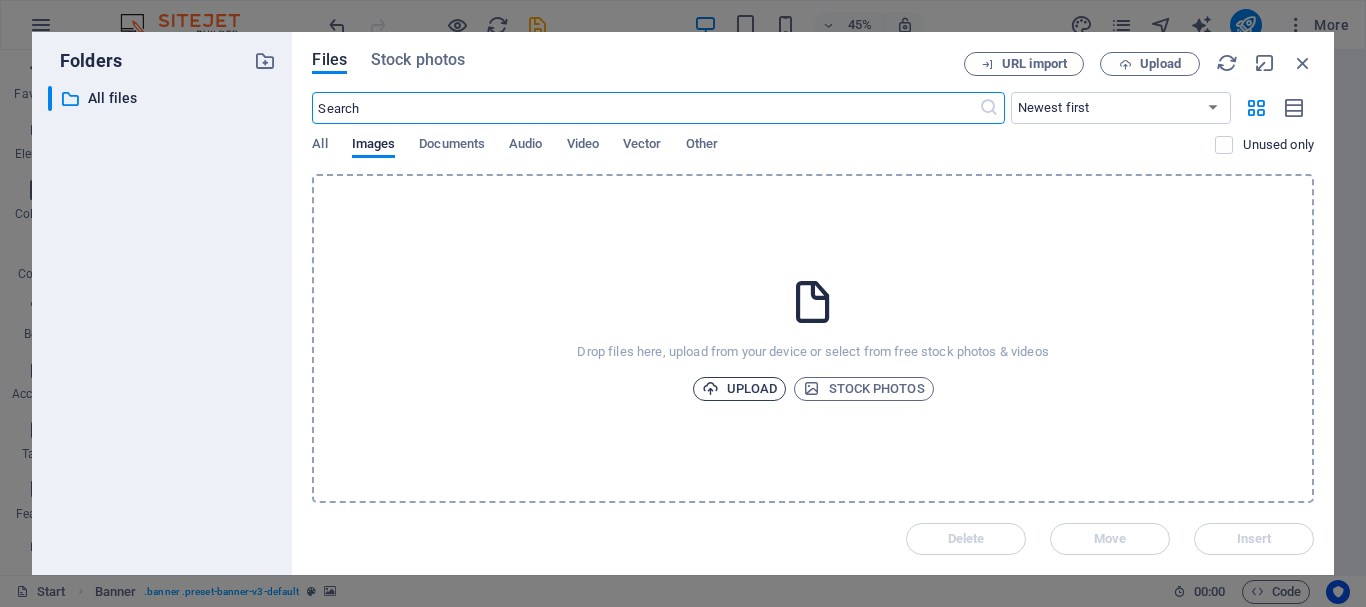 click on "Upload" at bounding box center [740, 389] 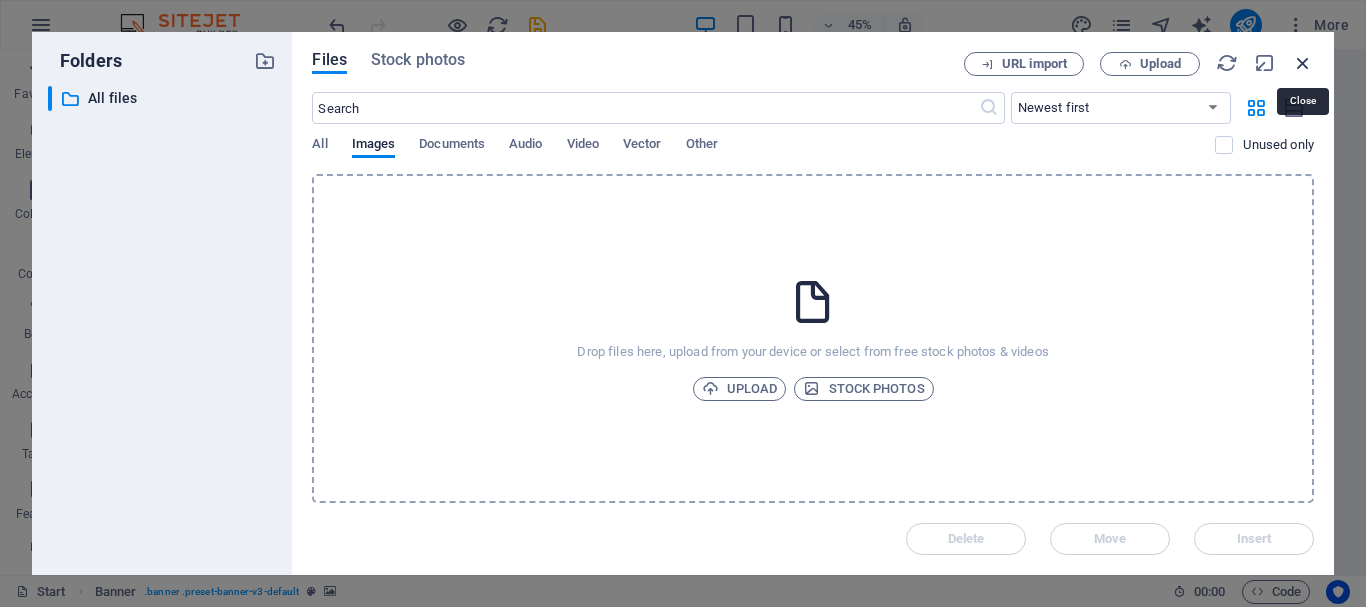 click at bounding box center [1303, 63] 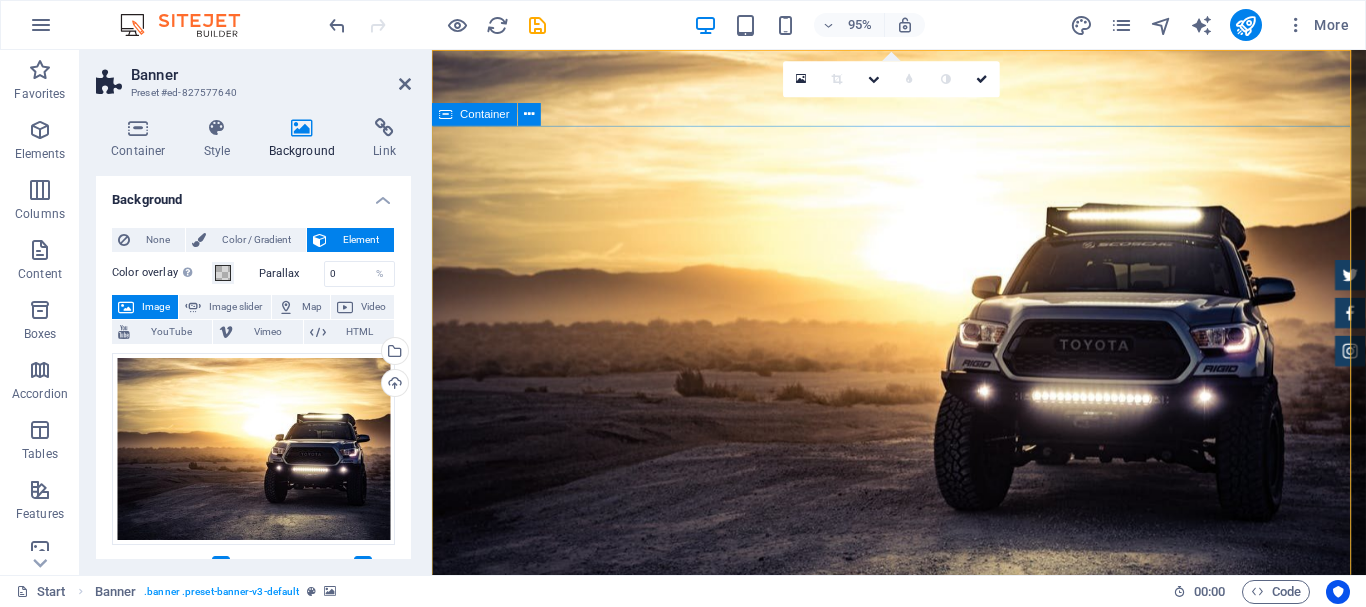 click on "GReat Deals. Great Cars. Lorem ipsum dolor sit amet, consetetur sadipscing elitr, sed diam nonumy eirmod tempor invidunt ut labore et dolore magna aliquyam erat.  Our Inventory   Make an appointment" at bounding box center (923, 1076) 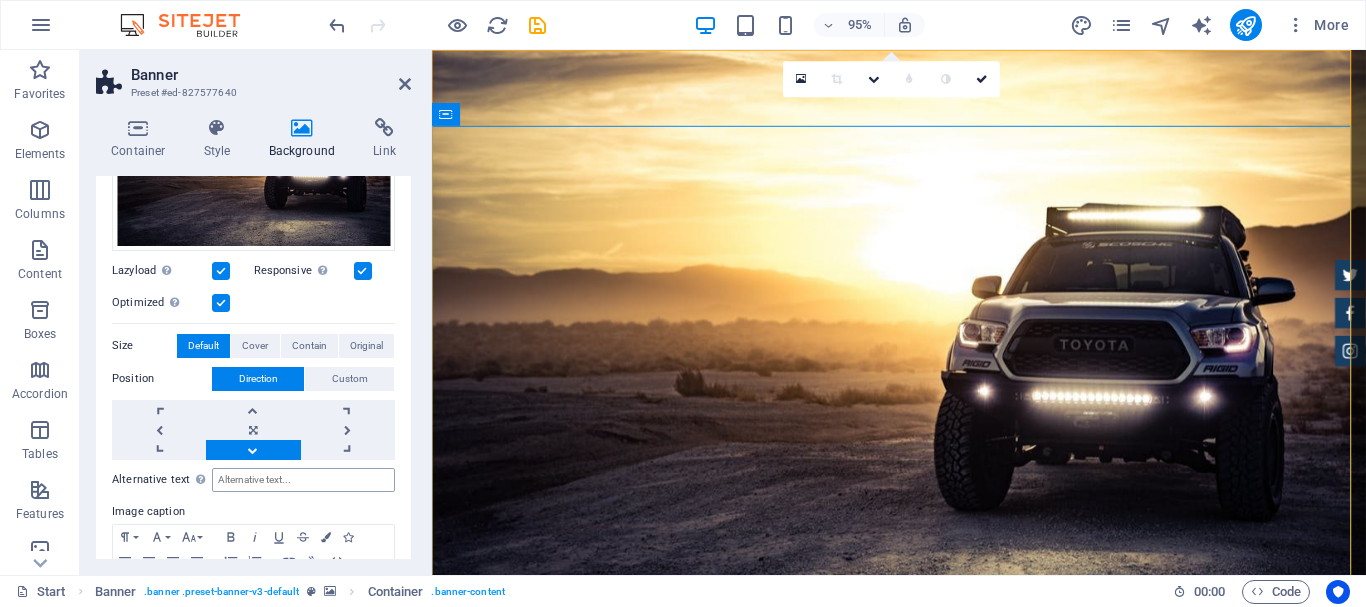 scroll, scrollTop: 300, scrollLeft: 0, axis: vertical 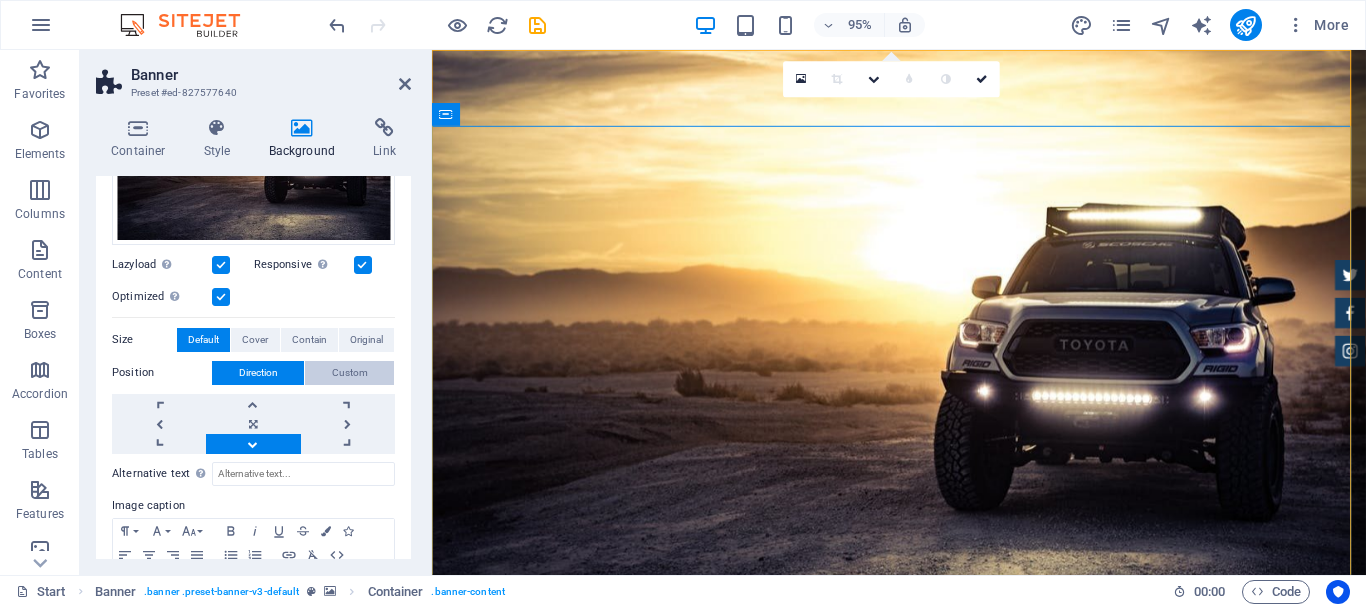 click on "Custom" at bounding box center [349, 373] 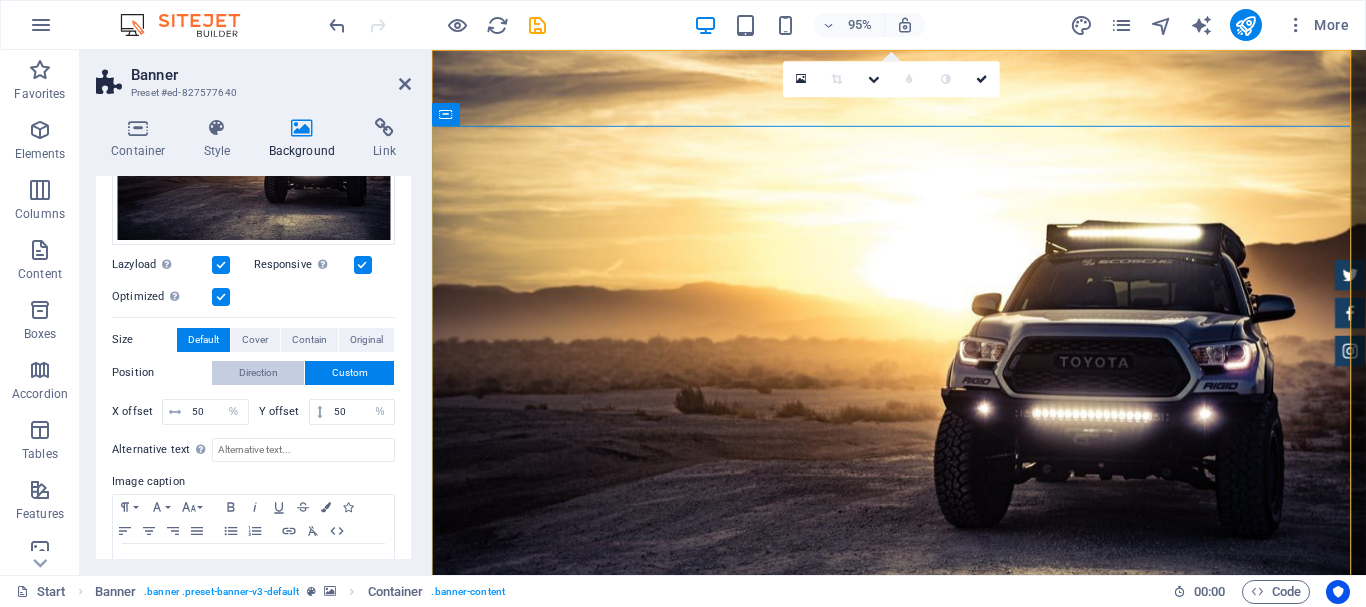 click on "Direction" at bounding box center [258, 373] 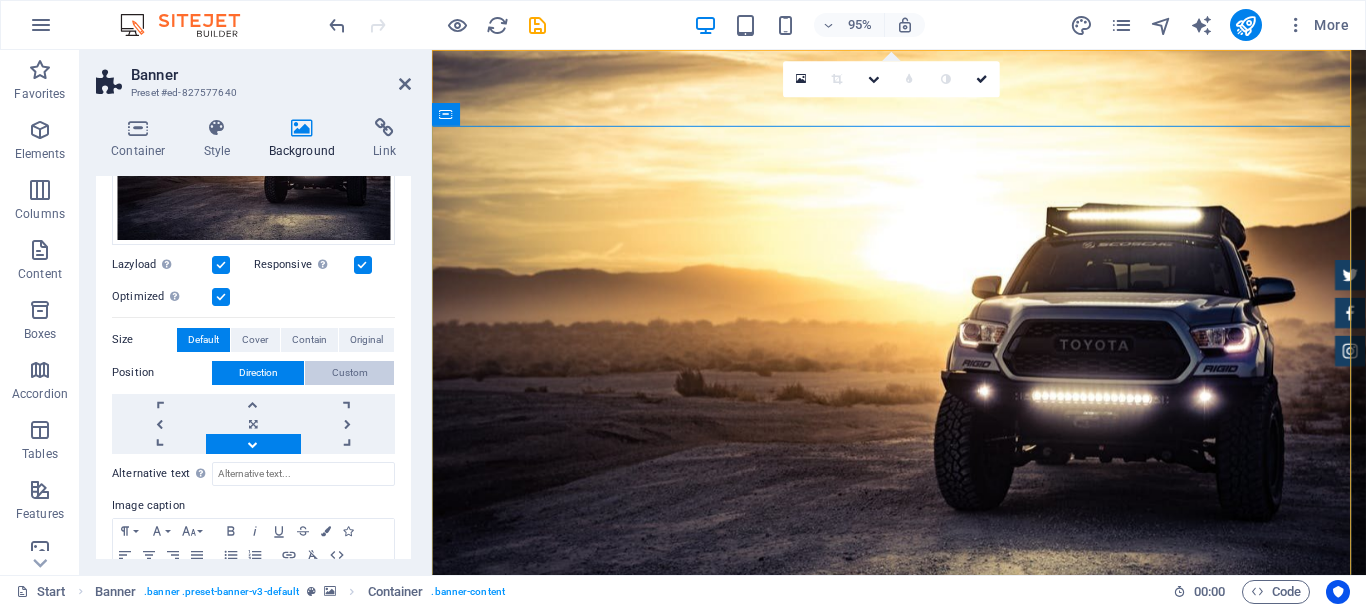 click on "Custom" at bounding box center (350, 373) 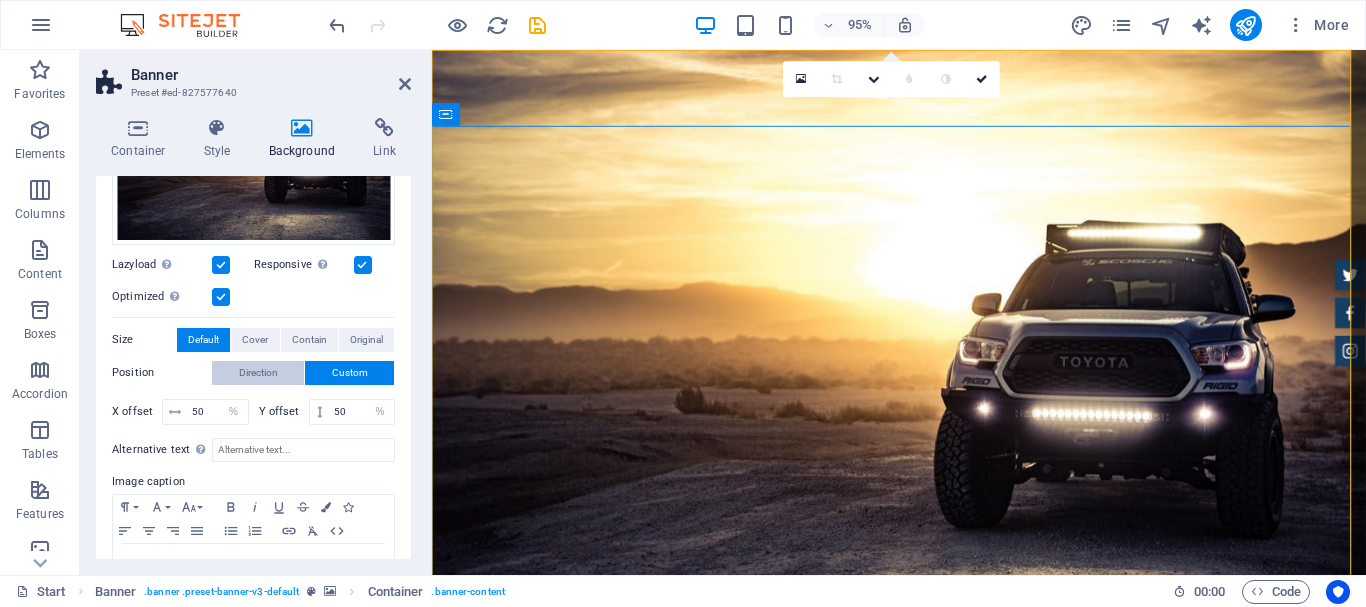 click on "Direction" at bounding box center (258, 373) 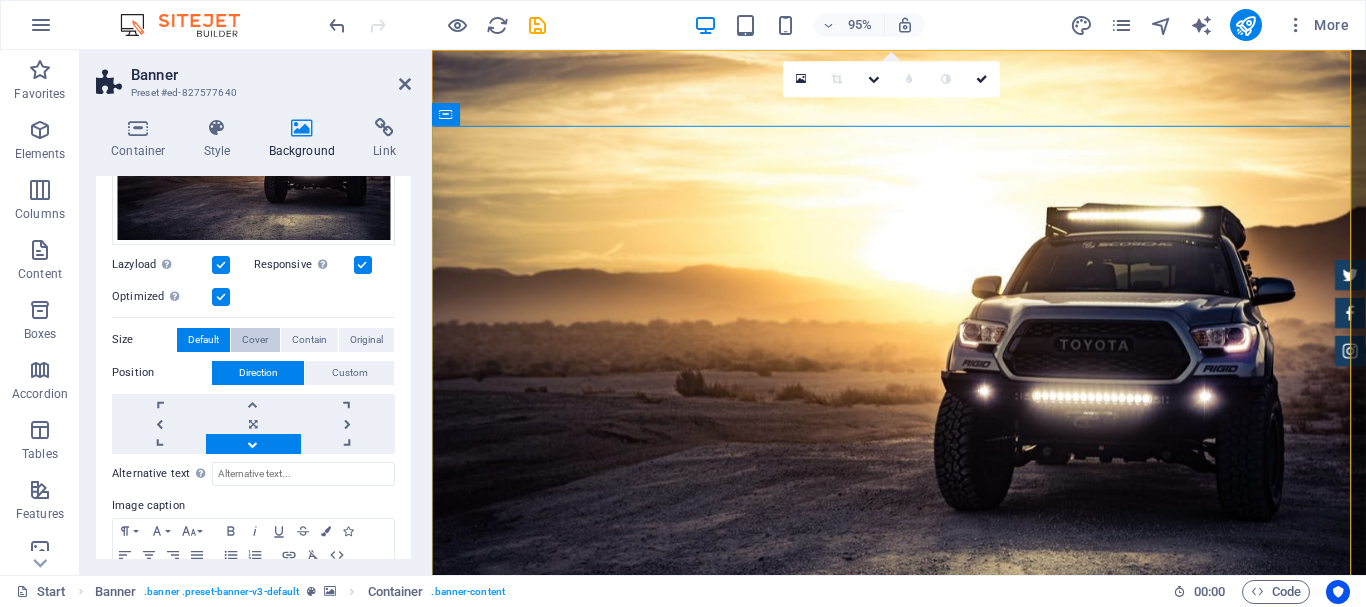 click on "Cover" at bounding box center (255, 340) 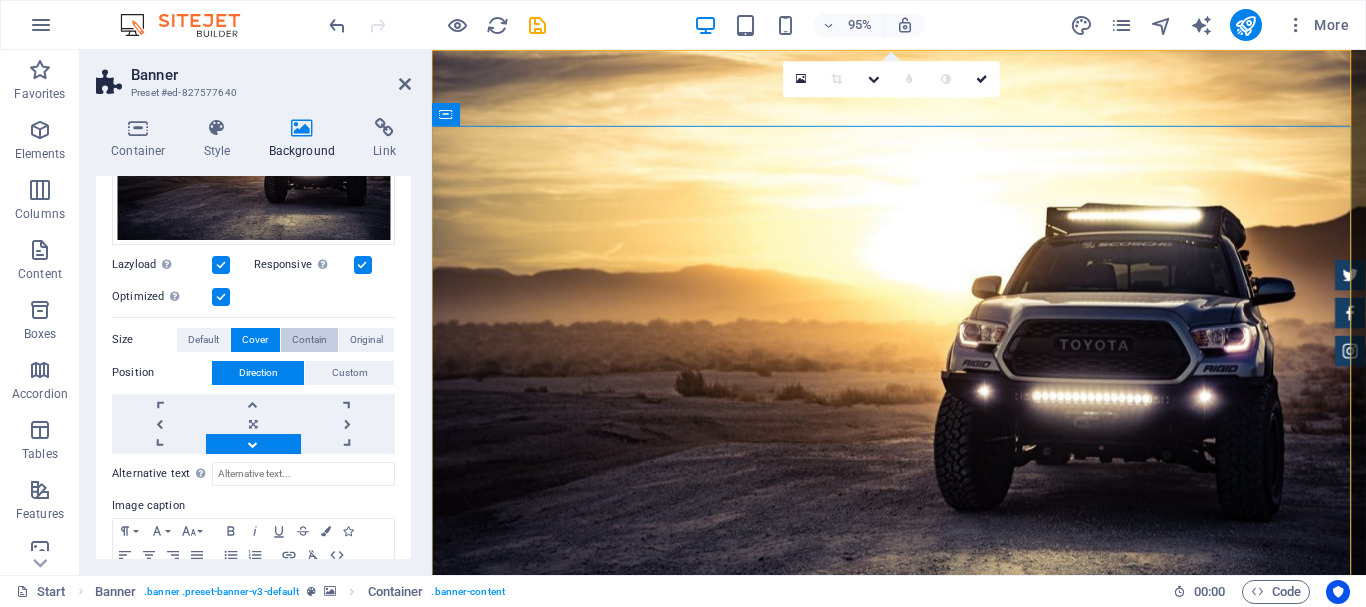 click on "Contain" at bounding box center [309, 340] 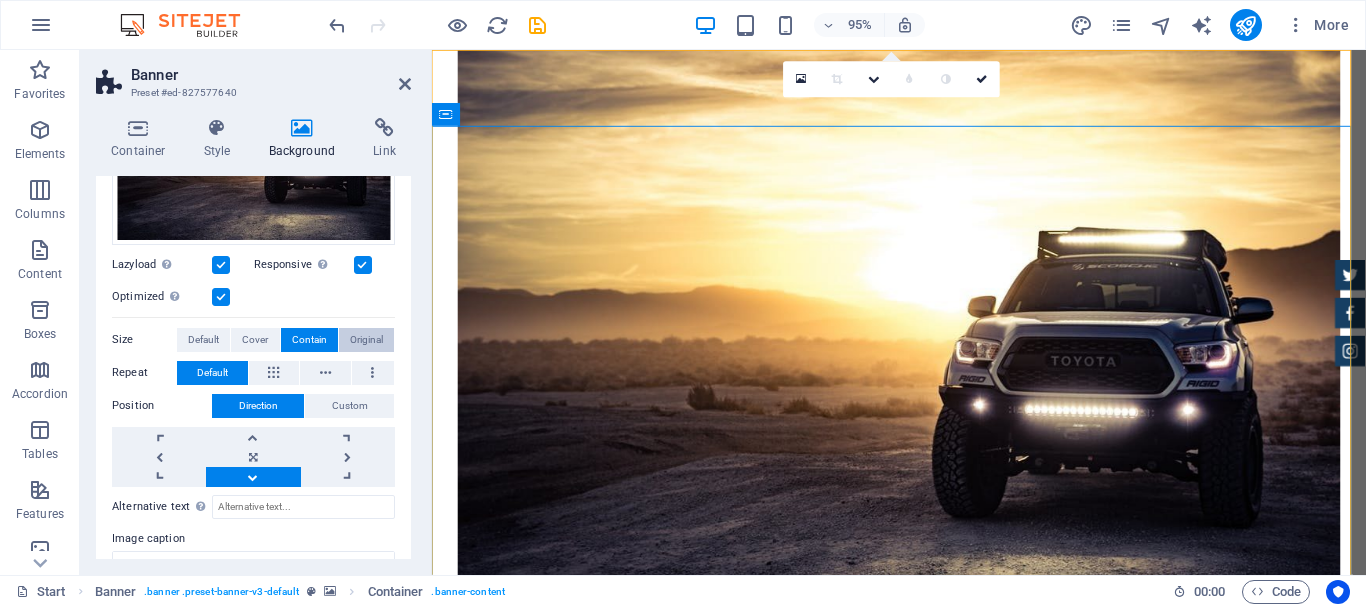 click on "Original" at bounding box center (366, 340) 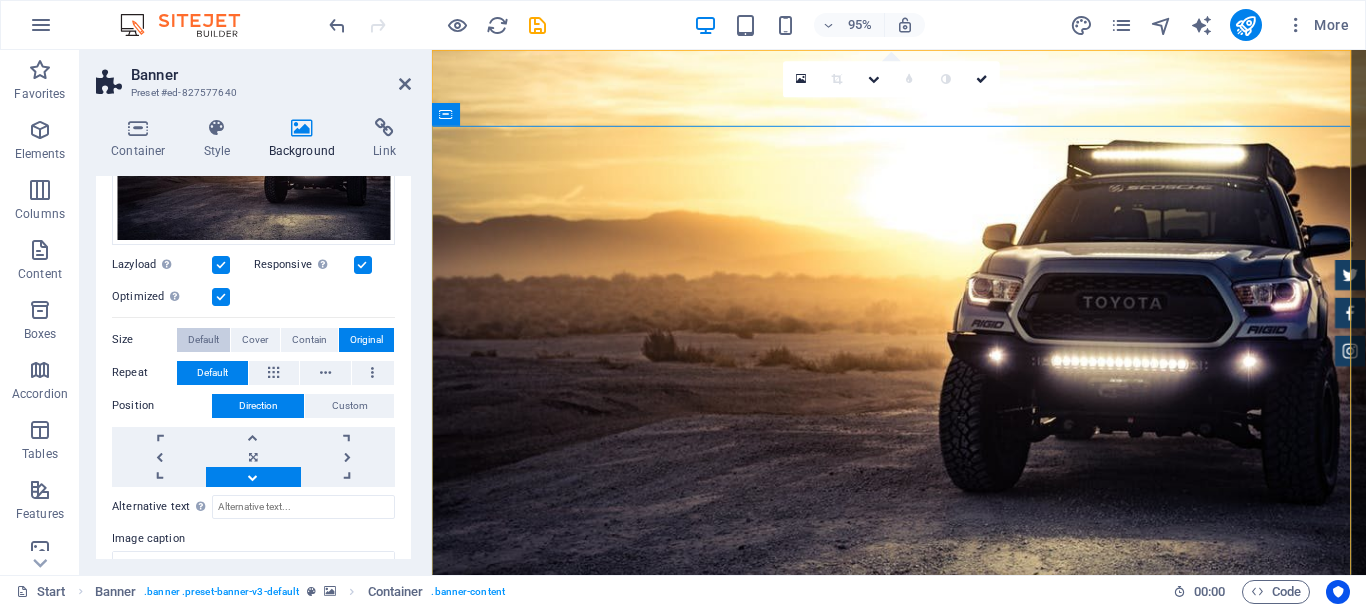 click on "Default" at bounding box center [203, 340] 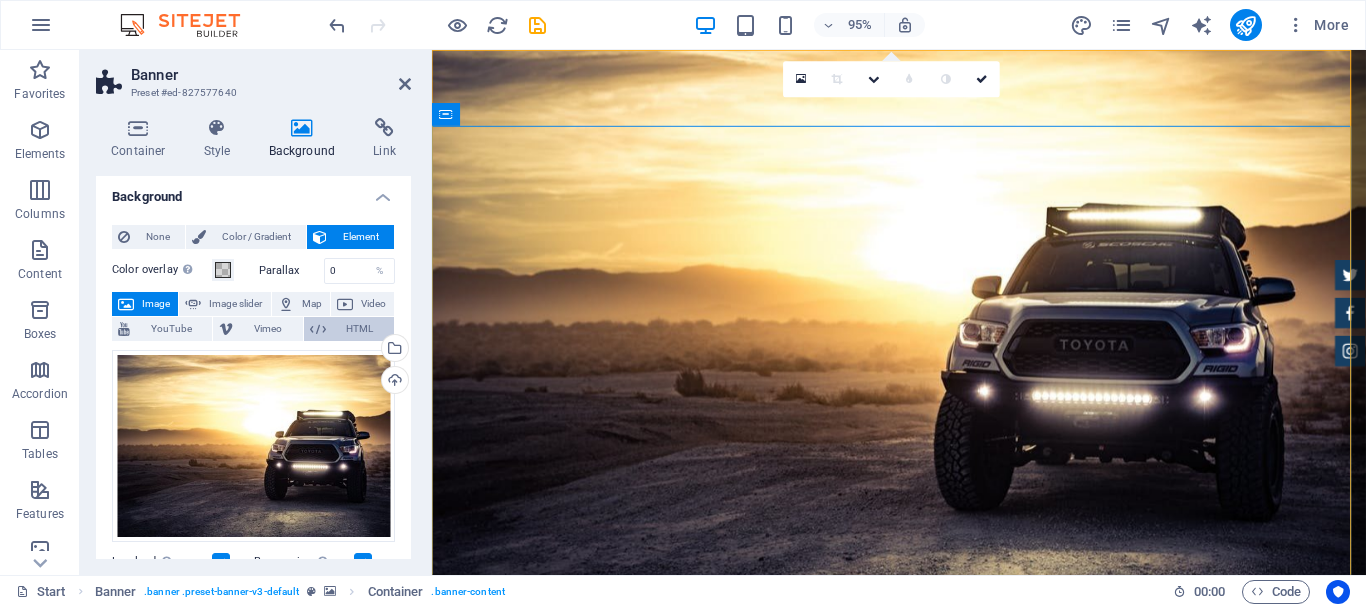 scroll, scrollTop: 0, scrollLeft: 0, axis: both 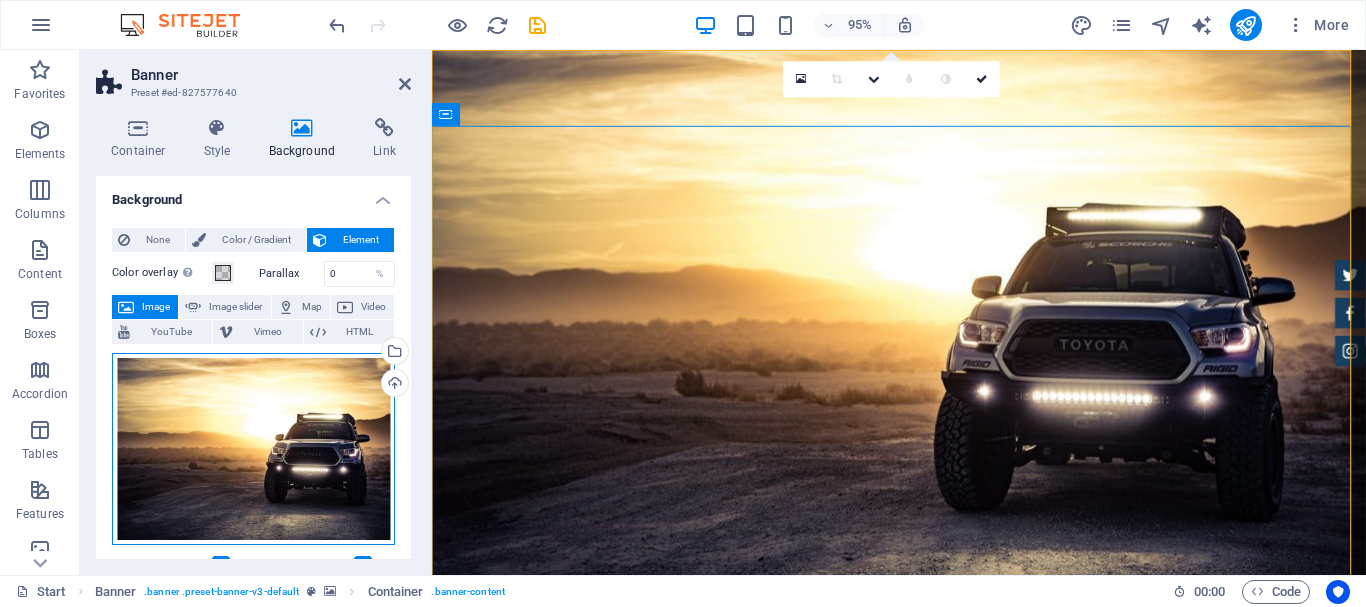 click on "Drag files here, click to choose files or select files from Files or our free stock photos & videos" at bounding box center [253, 449] 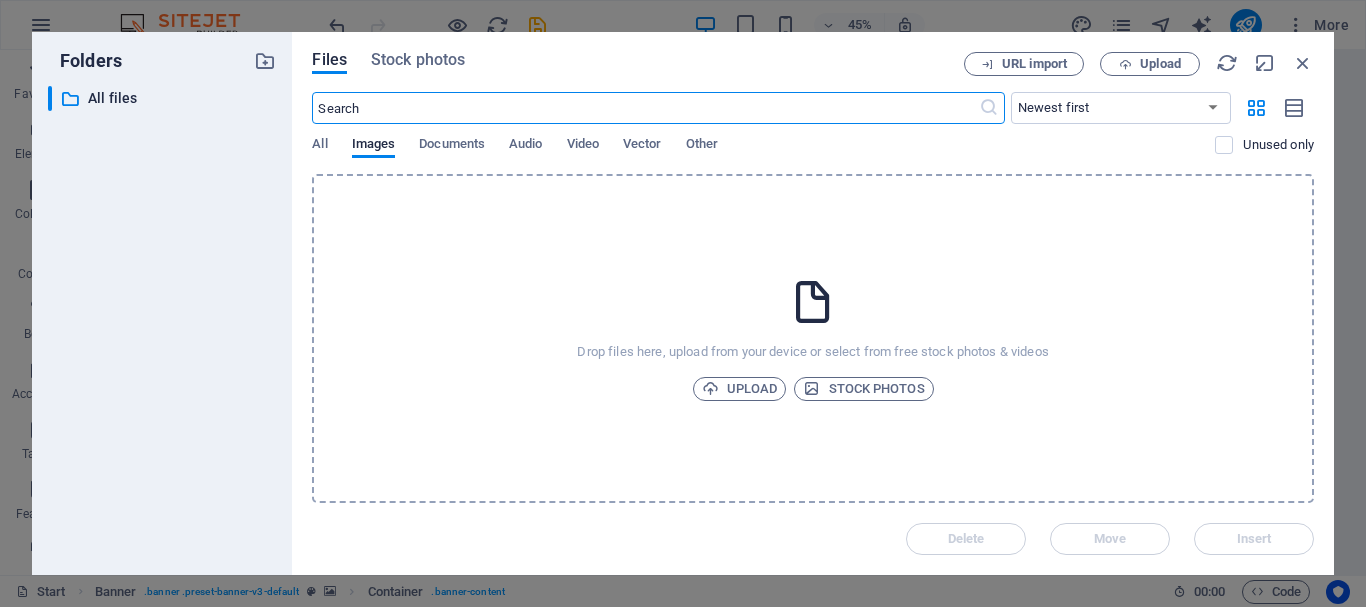 click on "​ Newest first Oldest first Name (A-Z) Name (Z-A) Size (0-9) Size (9-0) Resolution (0-9) Resolution (9-0) All Images Documents Audio Video Vector Other Unused only" at bounding box center (813, 133) 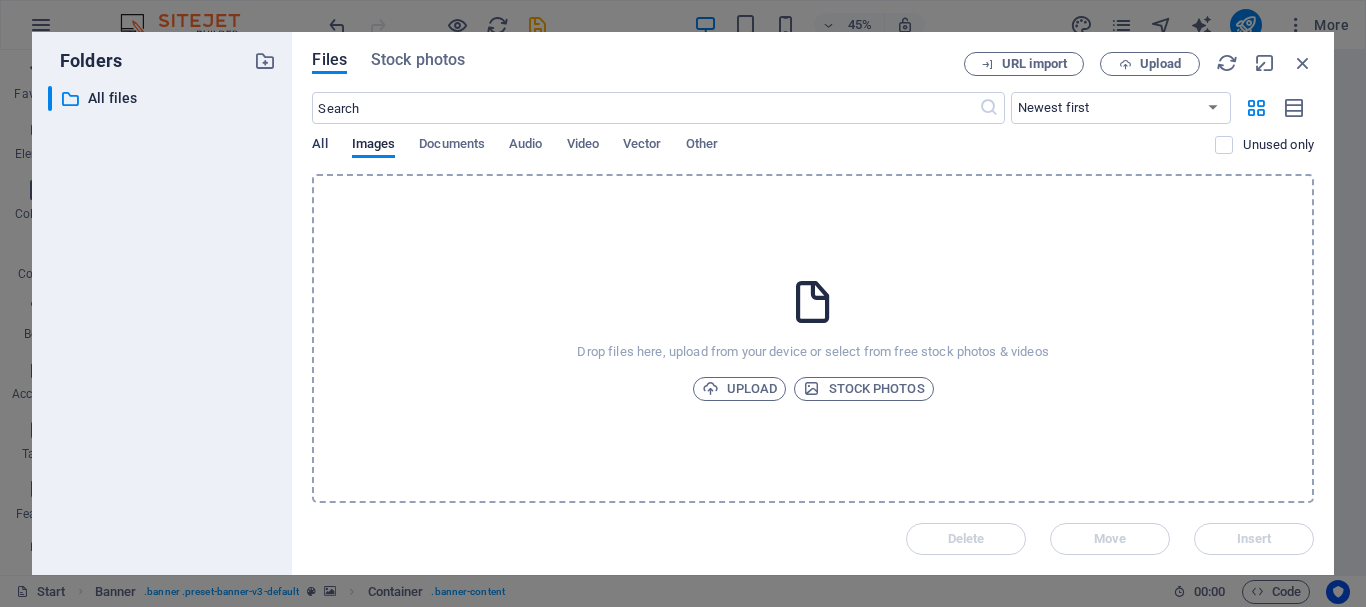 click on "All" at bounding box center [319, 146] 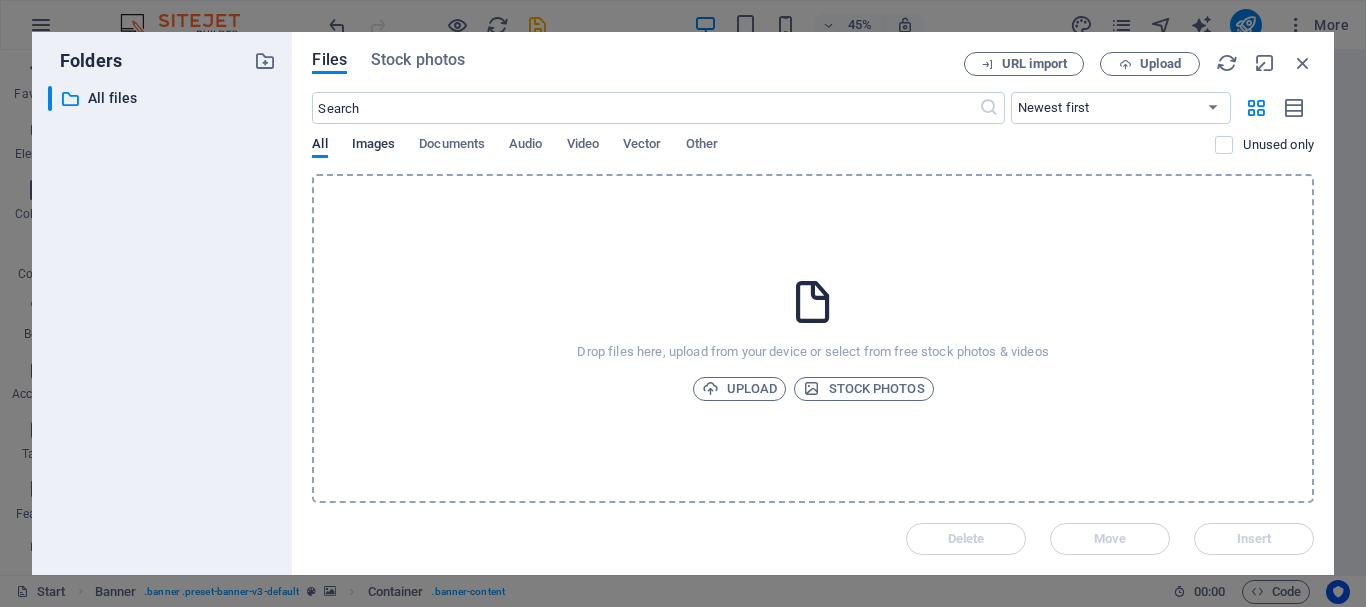 type 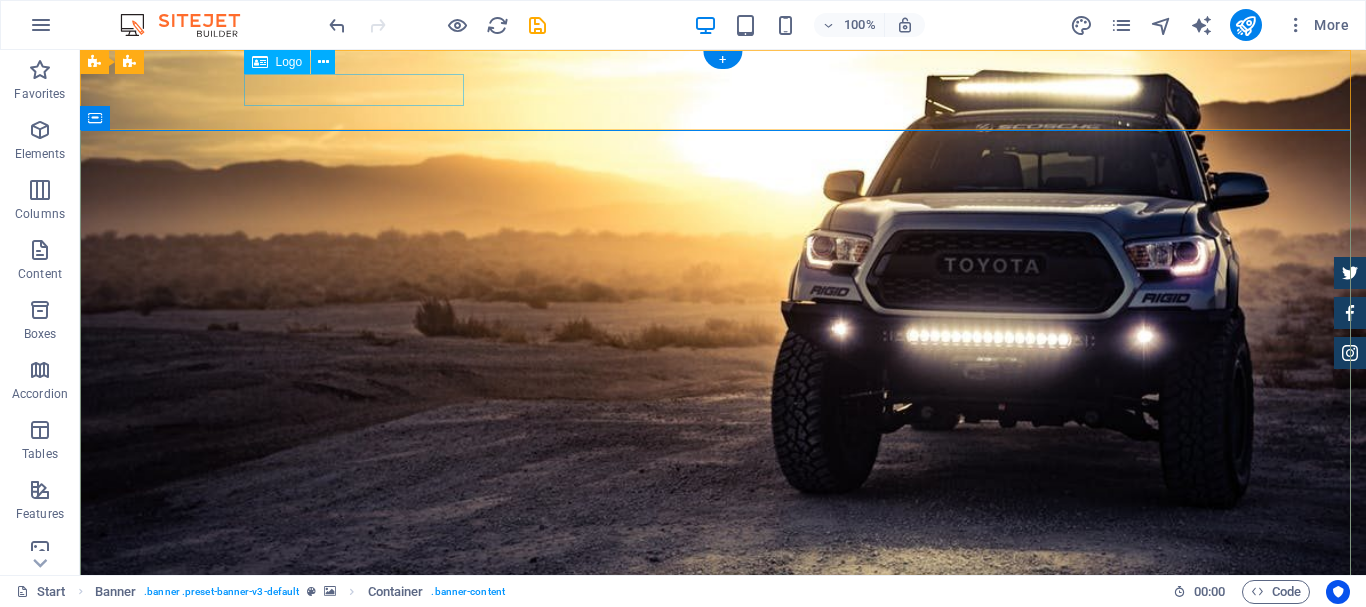 click at bounding box center (723, 700) 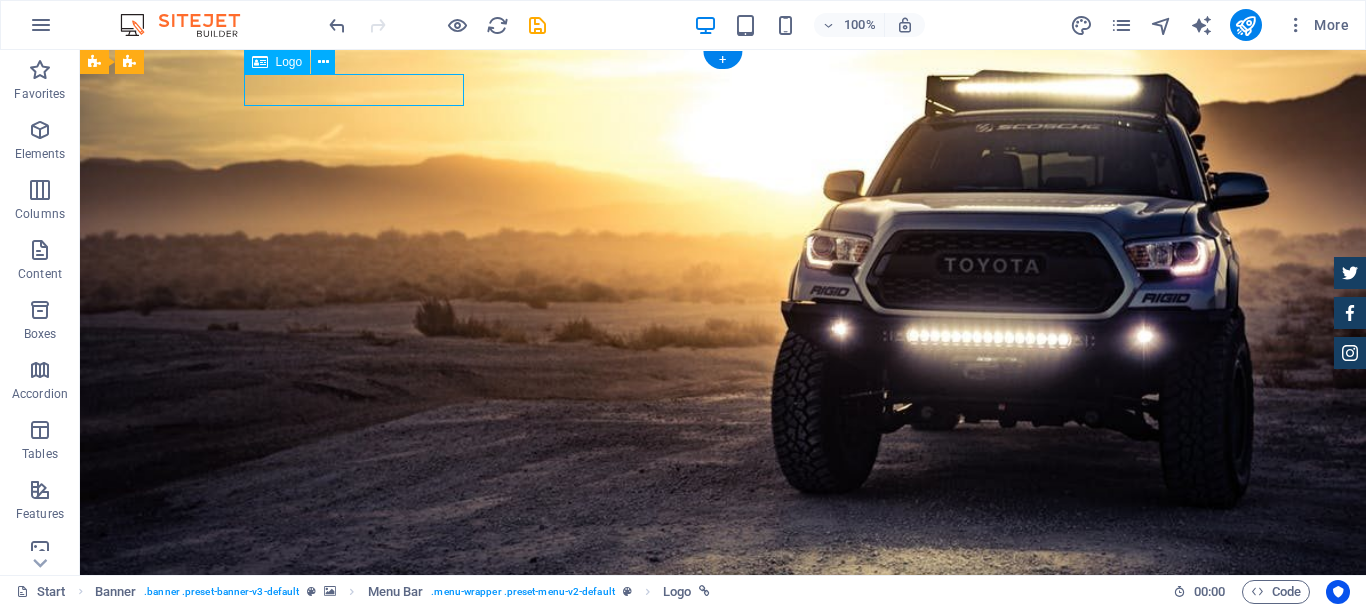 click at bounding box center (723, 700) 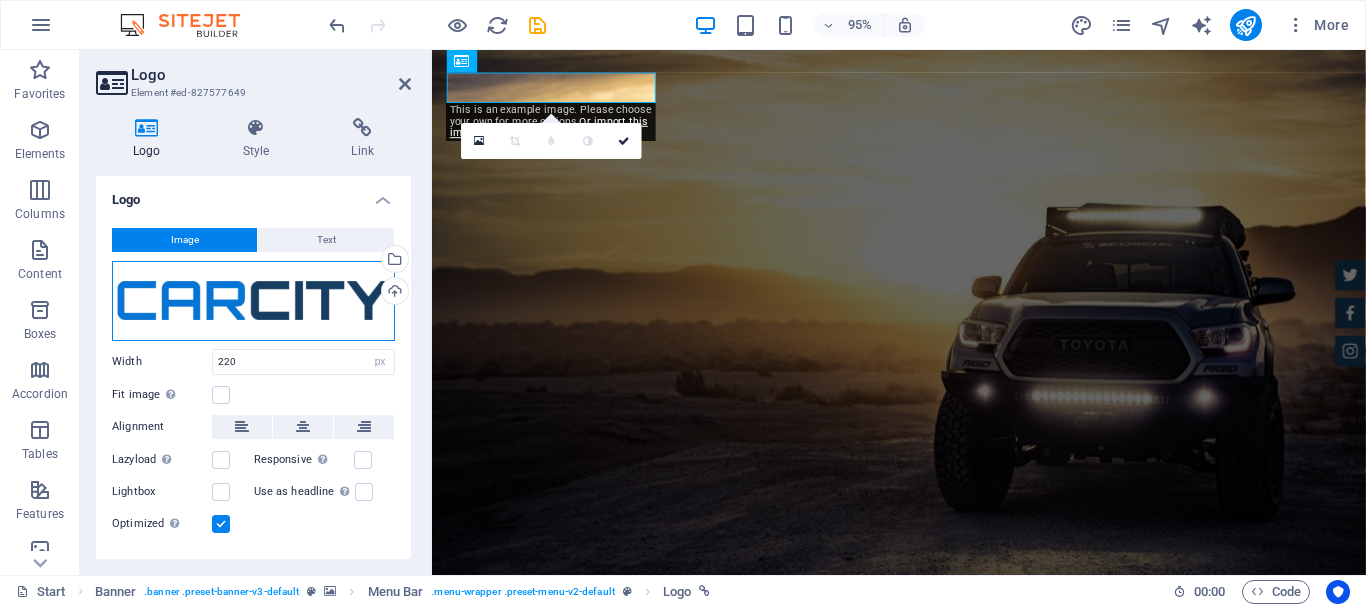 click on "Drag files here, click to choose files or select files from Files or our free stock photos & videos" at bounding box center (253, 301) 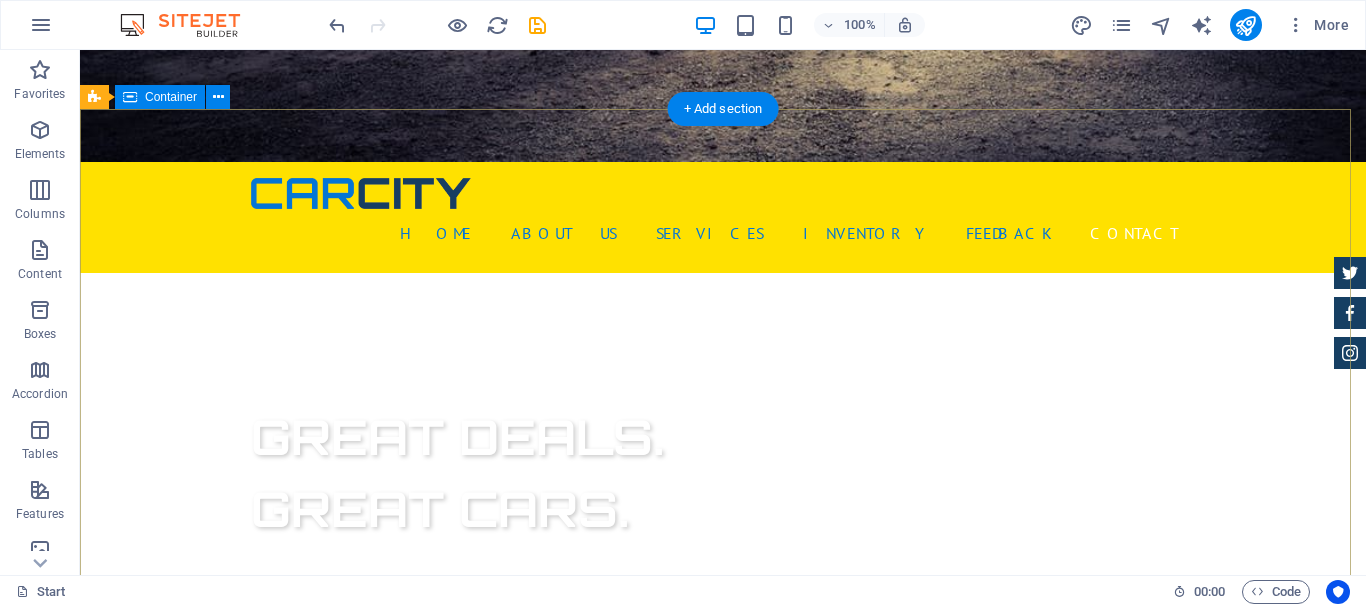 scroll, scrollTop: 615, scrollLeft: 0, axis: vertical 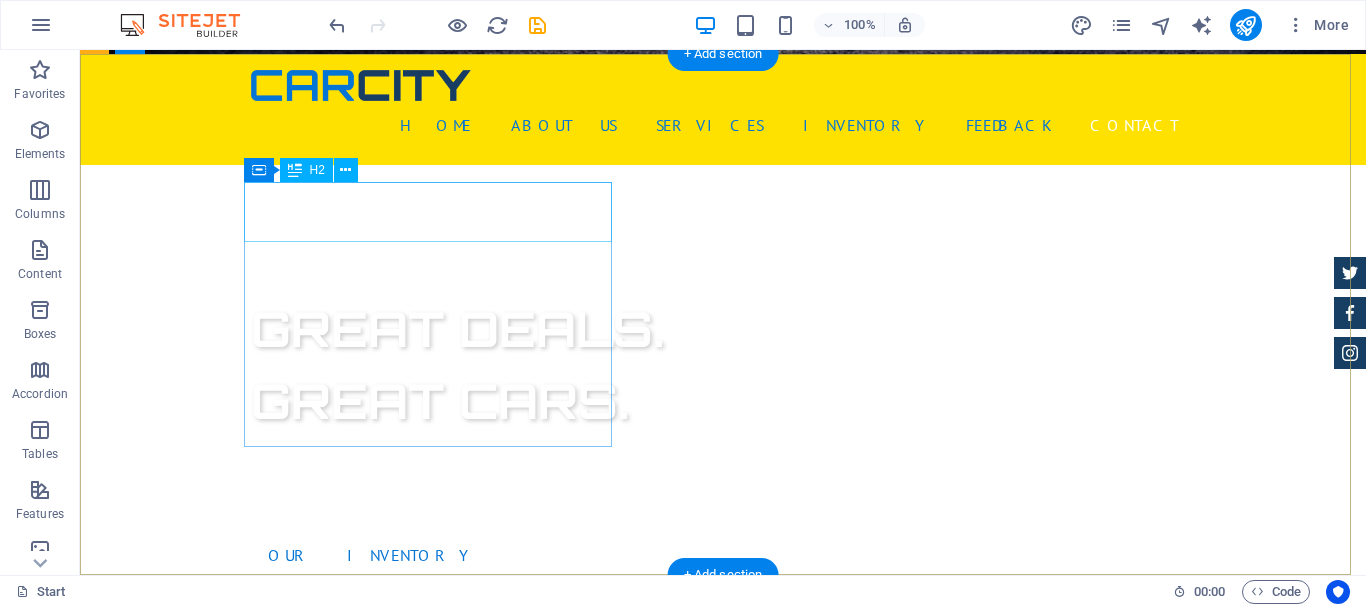 click on "Contact" at bounding box center (568, 916) 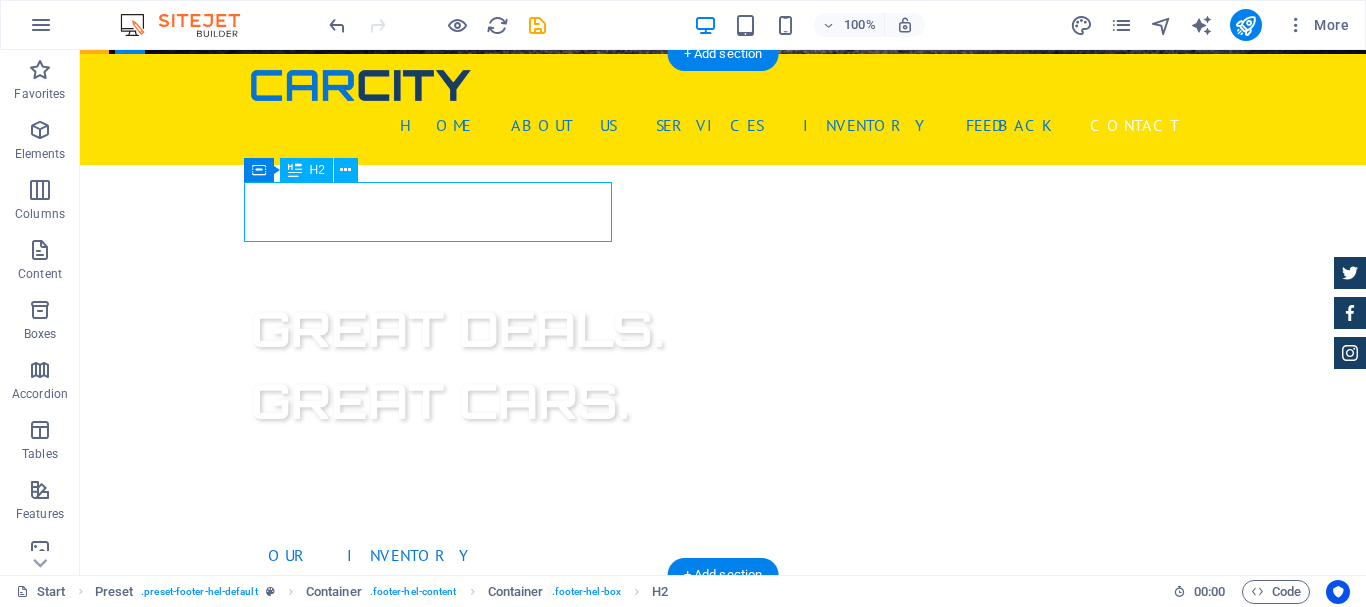 click on "Contact" at bounding box center [568, 916] 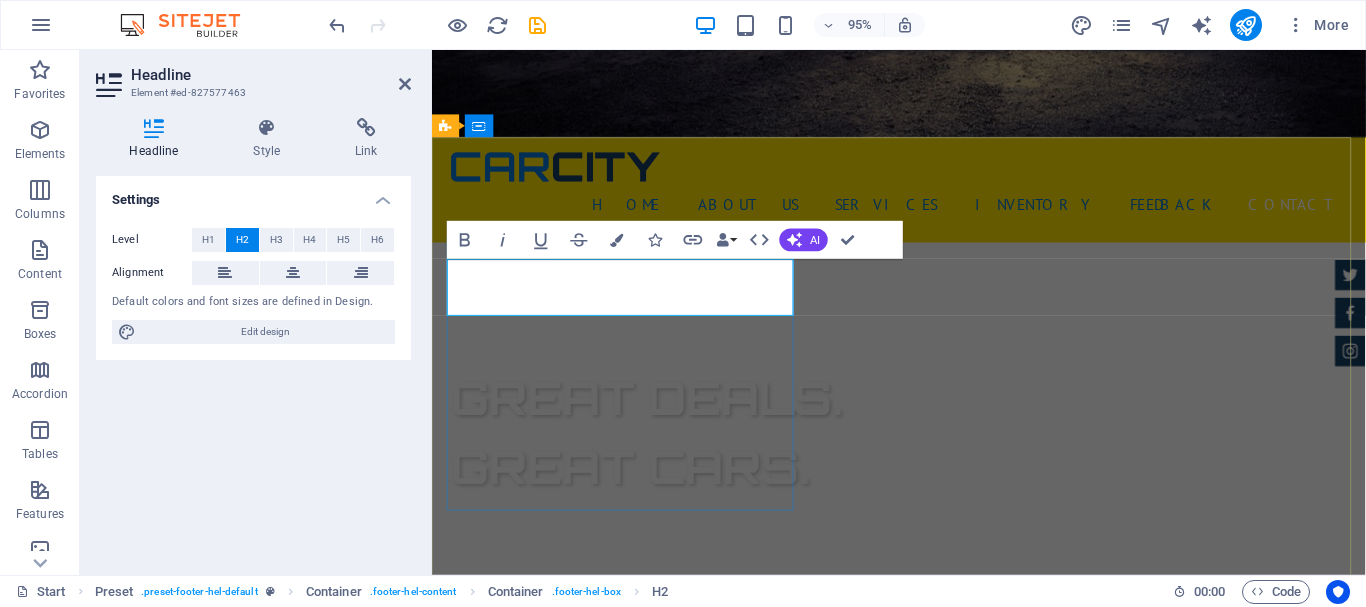 type 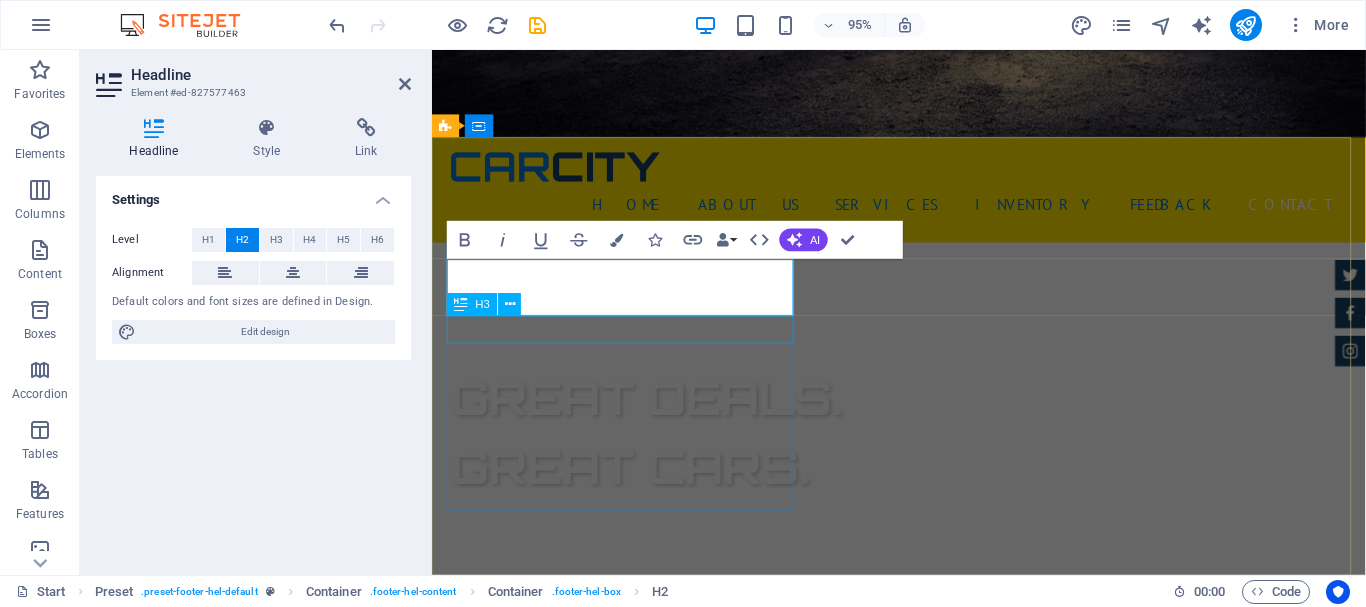 click on "We are happy to assist you" at bounding box center (920, 1048) 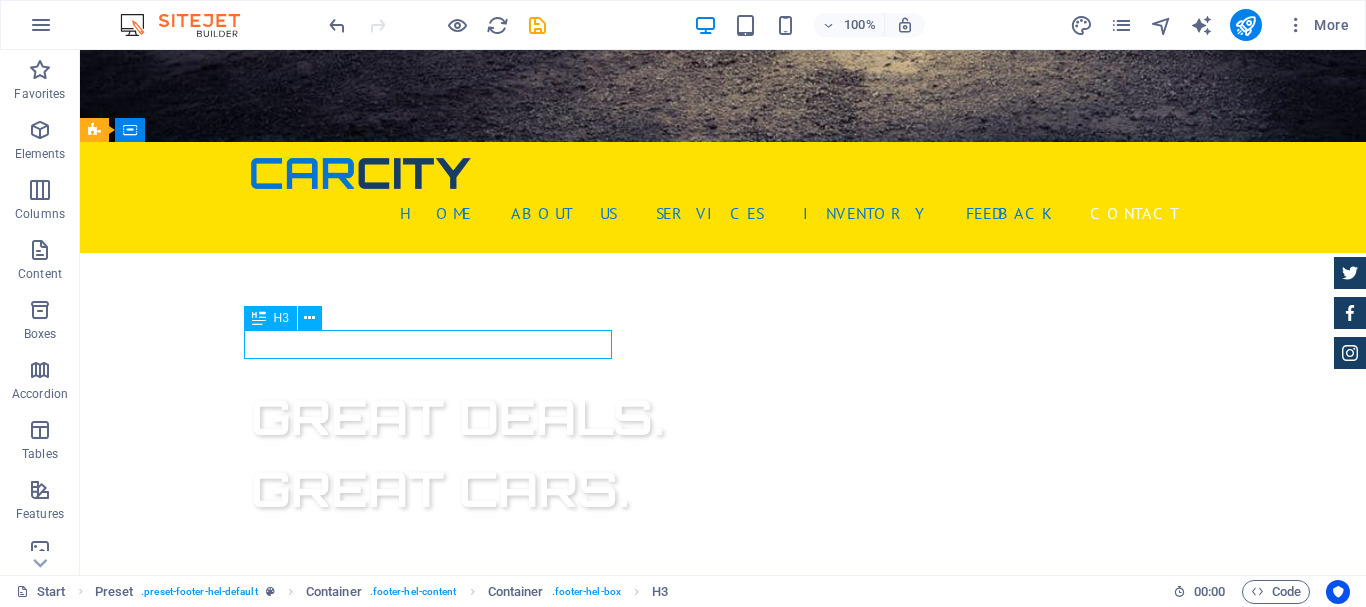 click on "We are happy to assist you" at bounding box center (568, 1048) 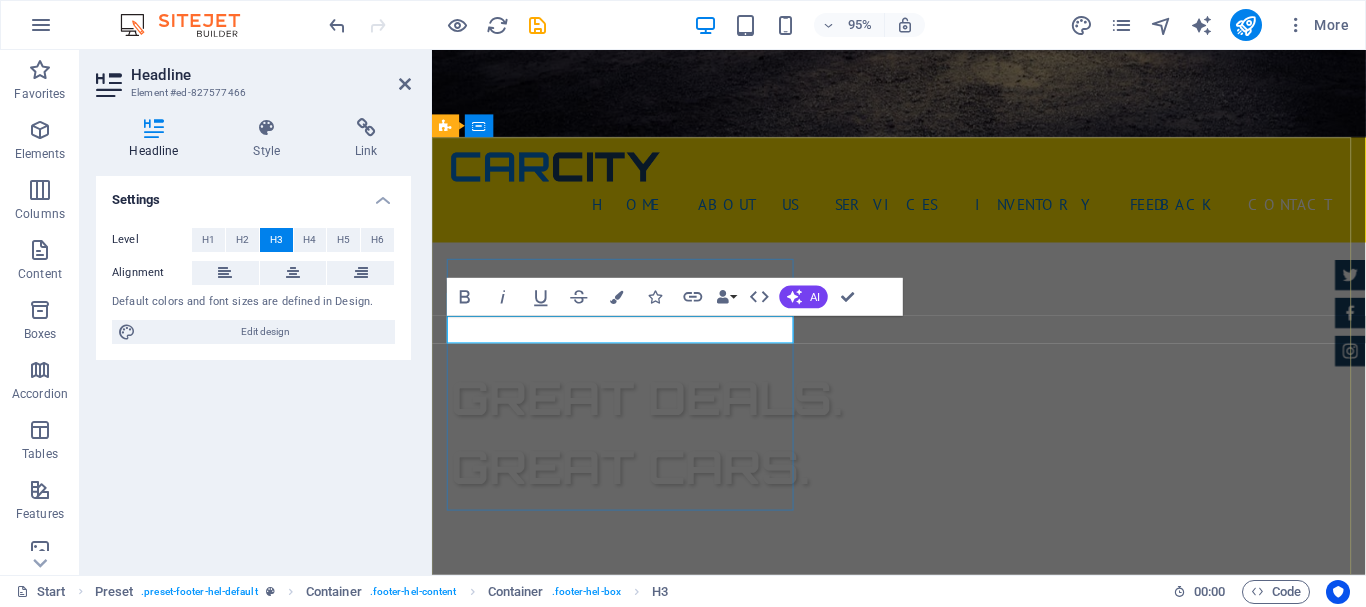 type 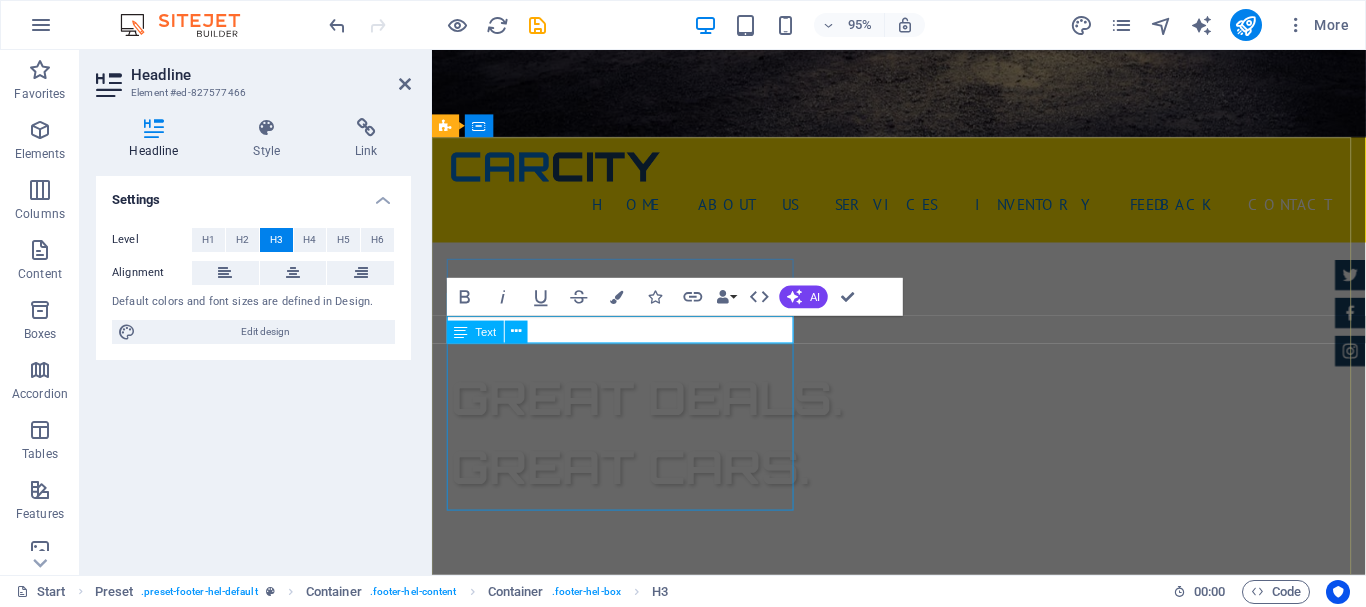 click on "lojas-outlet.com 1601 Broadway ,  New York, NY   10019 +1 646 - 333 - 44 55 310f80bbe8f89e9fc7a49041bea4a3@cpanel.local Legal Notice  |  Privacy" at bounding box center (920, 1139) 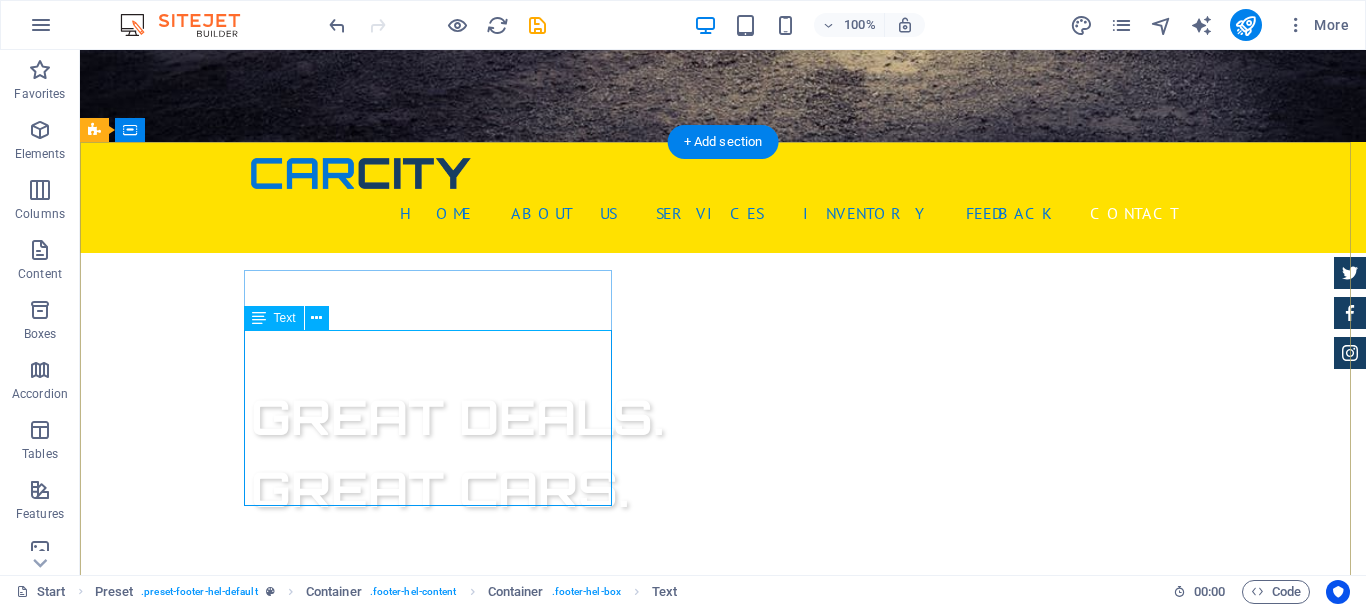 click on "lojas-outlet.com 1601 Broadway ,  New York, NY   10019 +1 646 - 333 - 44 55 310f80bbe8f89e9fc7a49041bea4a3@cpanel.local Legal Notice  |  Privacy" at bounding box center (568, 1110) 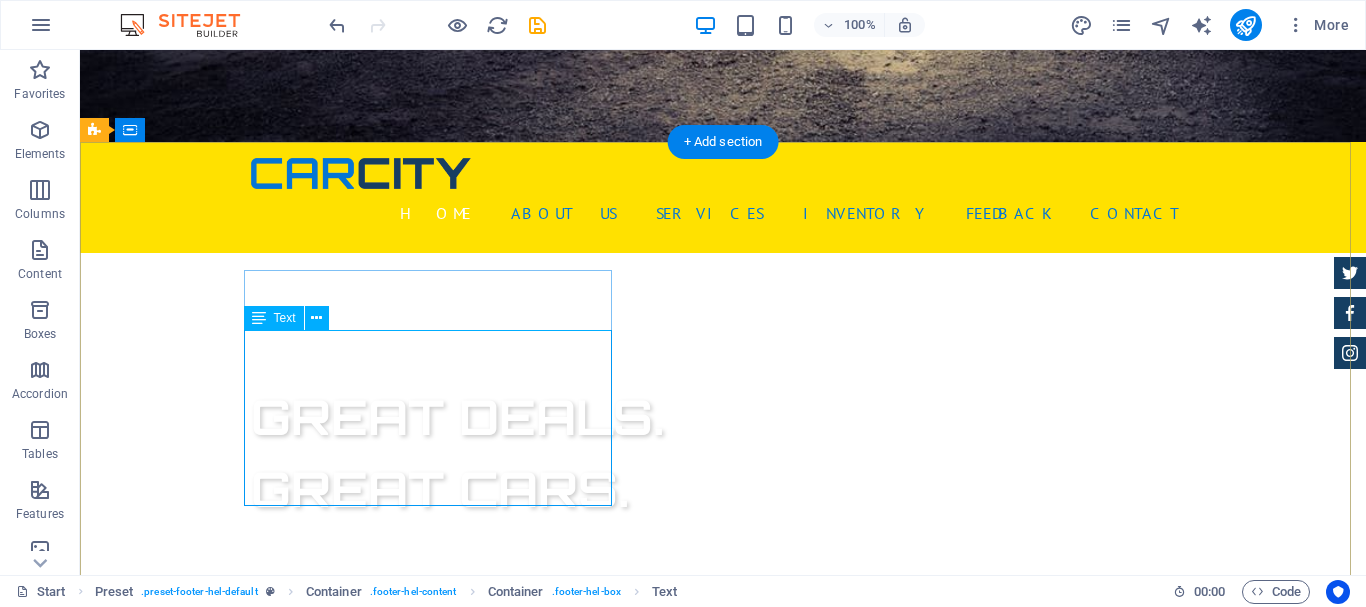 scroll, scrollTop: 382, scrollLeft: 0, axis: vertical 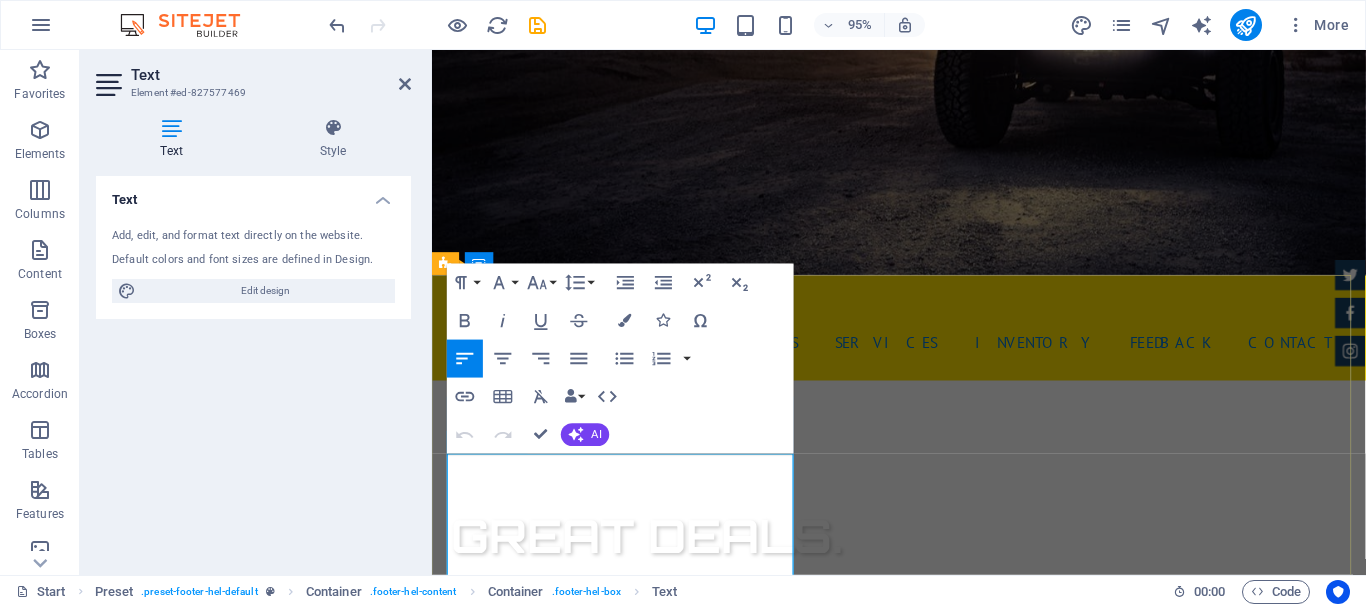 click on "lojas-outlet.com" at bounding box center (596, 1191) 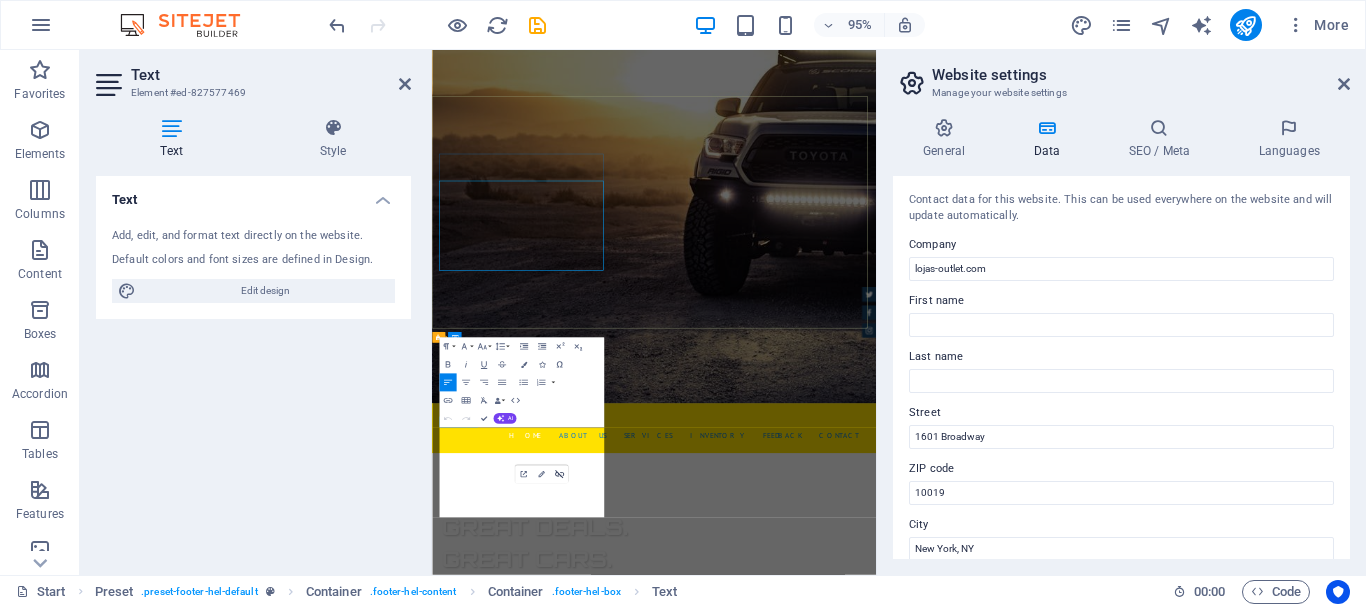 scroll, scrollTop: 516, scrollLeft: 0, axis: vertical 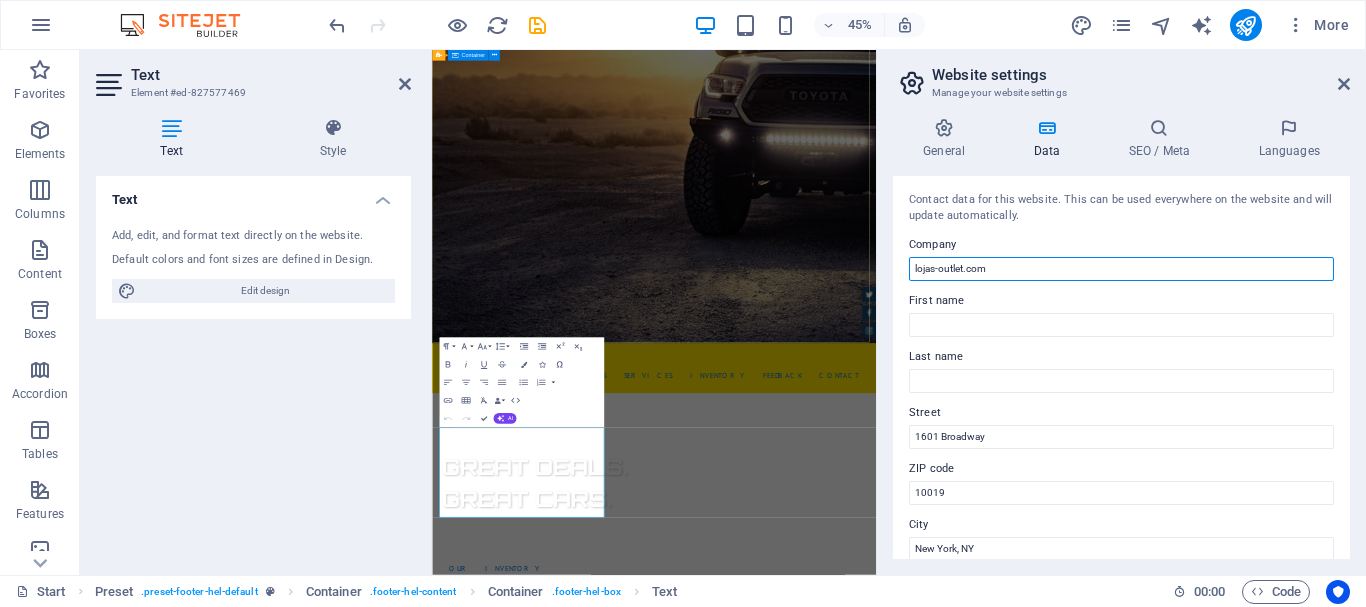 drag, startPoint x: 1429, startPoint y: 319, endPoint x: 1145, endPoint y: 523, distance: 349.67413 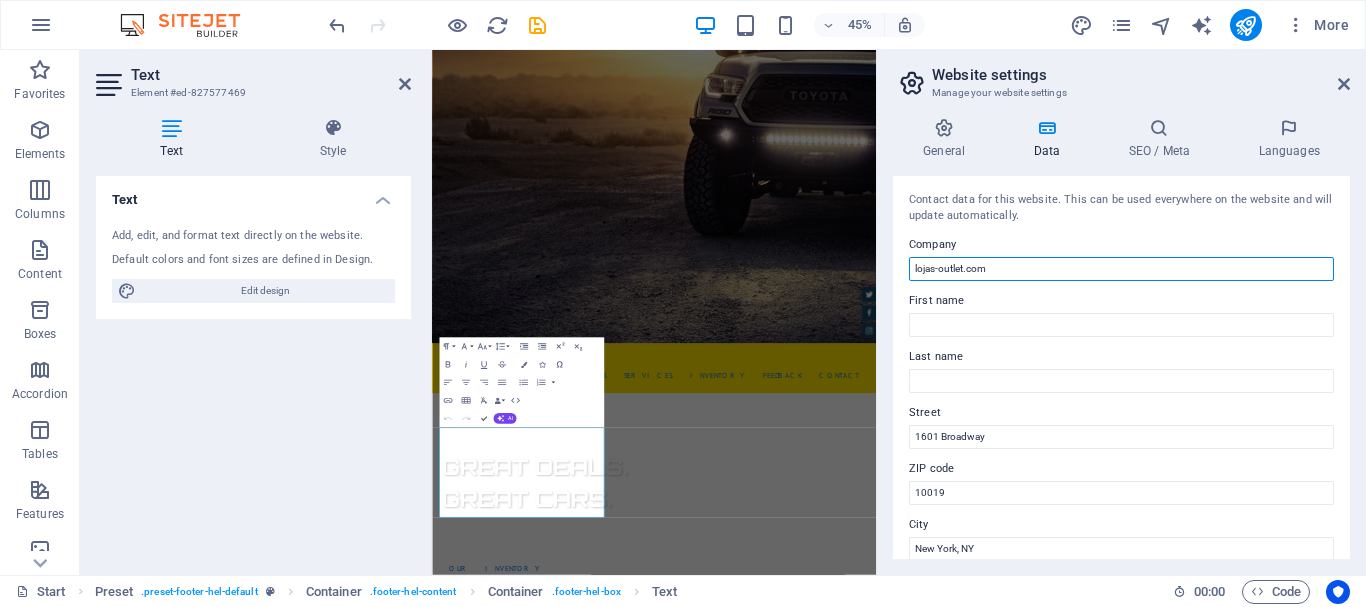 drag, startPoint x: 998, startPoint y: 260, endPoint x: 123, endPoint y: 319, distance: 876.9869 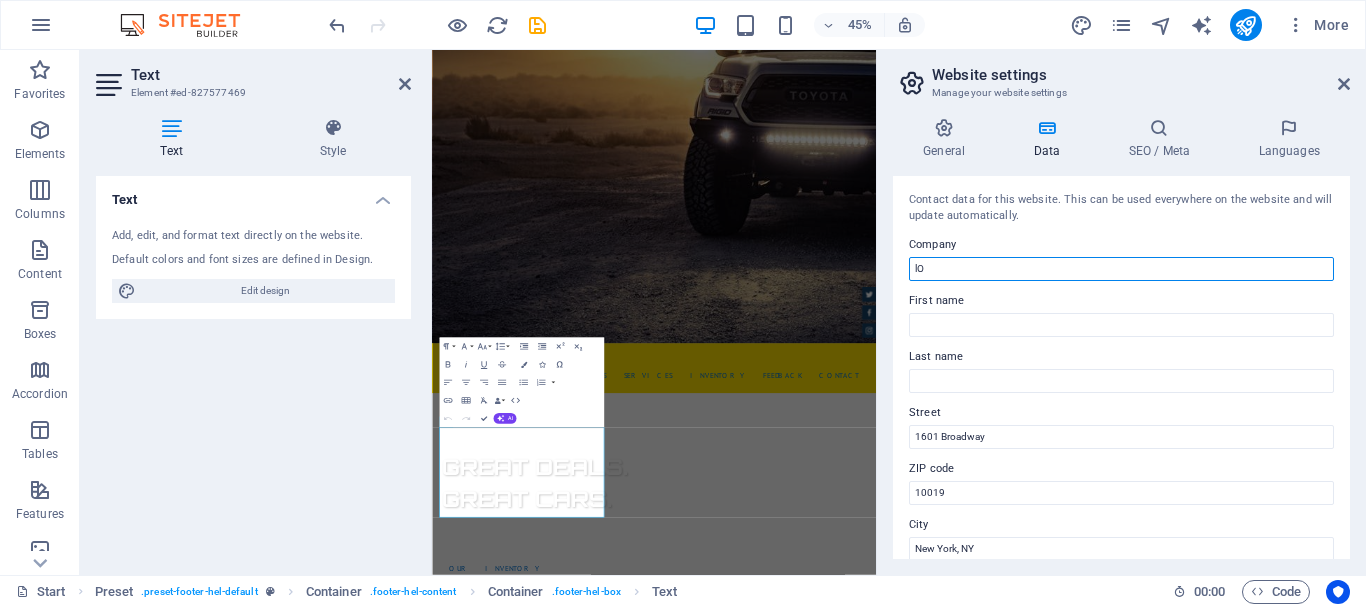 type on "l" 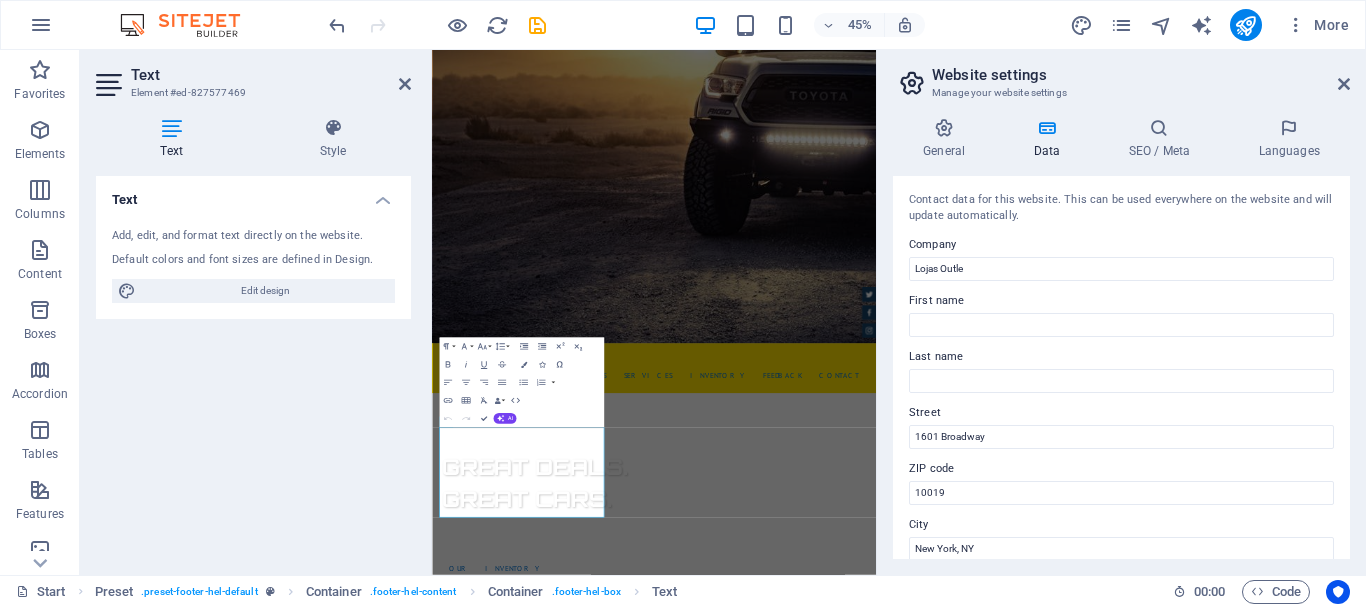 click on "Company" at bounding box center [1121, 245] 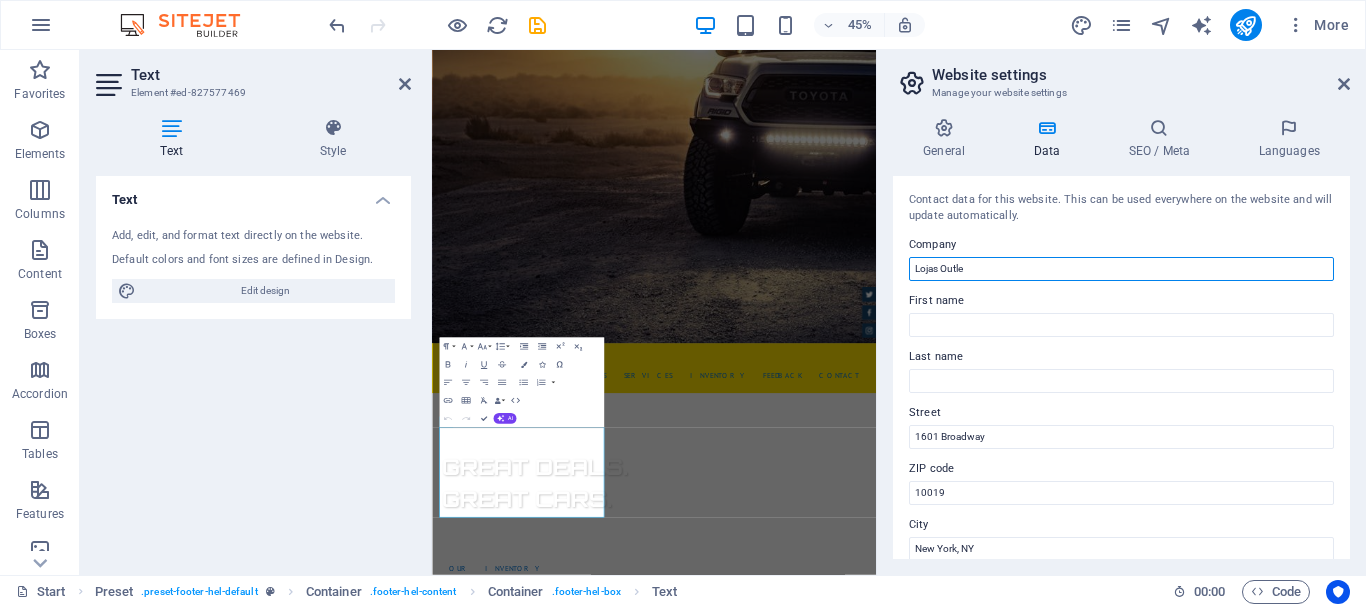 click on "Lojas Outle" at bounding box center (1121, 269) 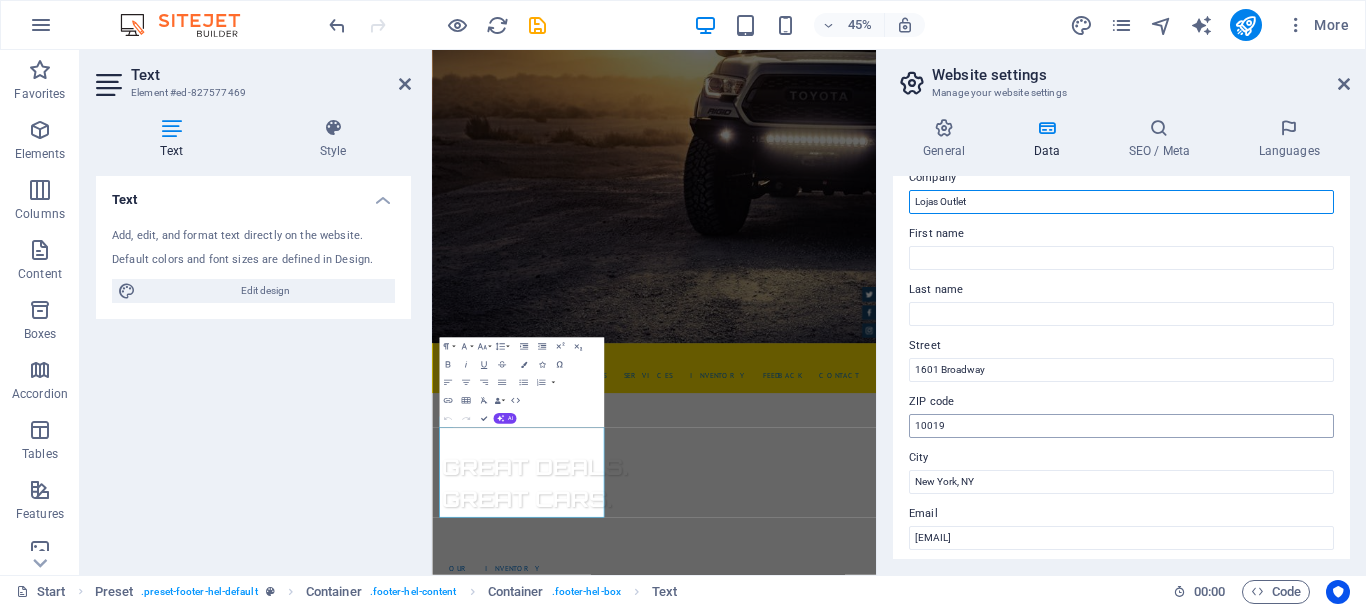 scroll, scrollTop: 100, scrollLeft: 0, axis: vertical 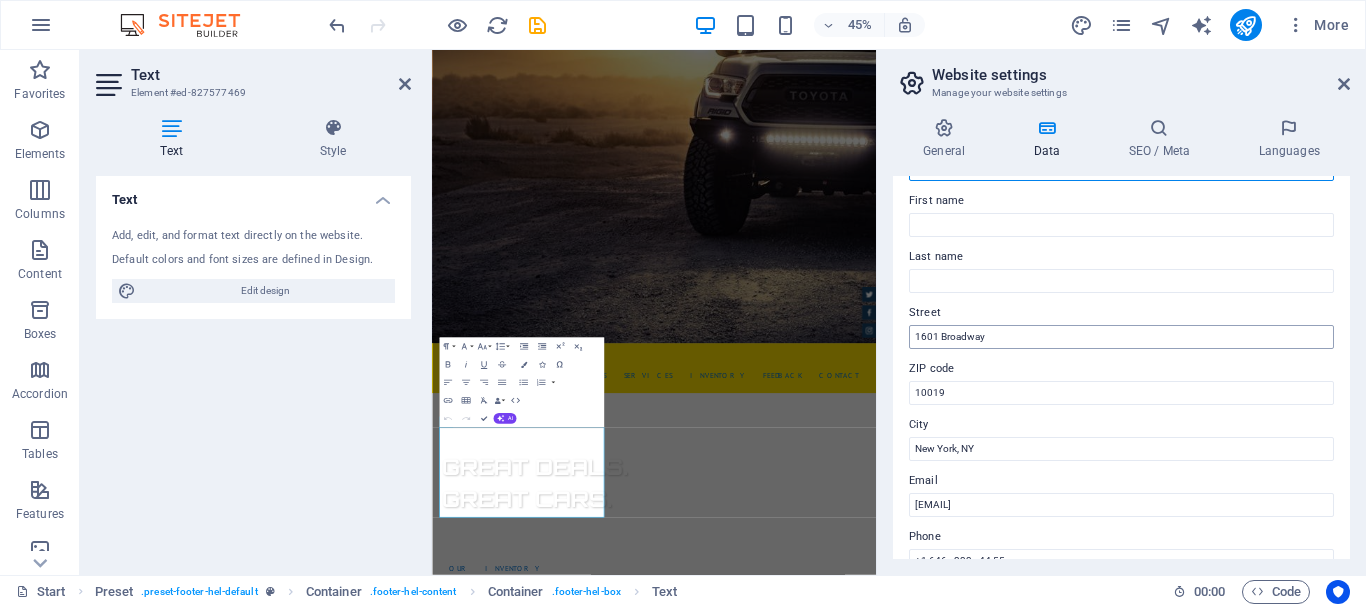 type on "Lojas Outlet" 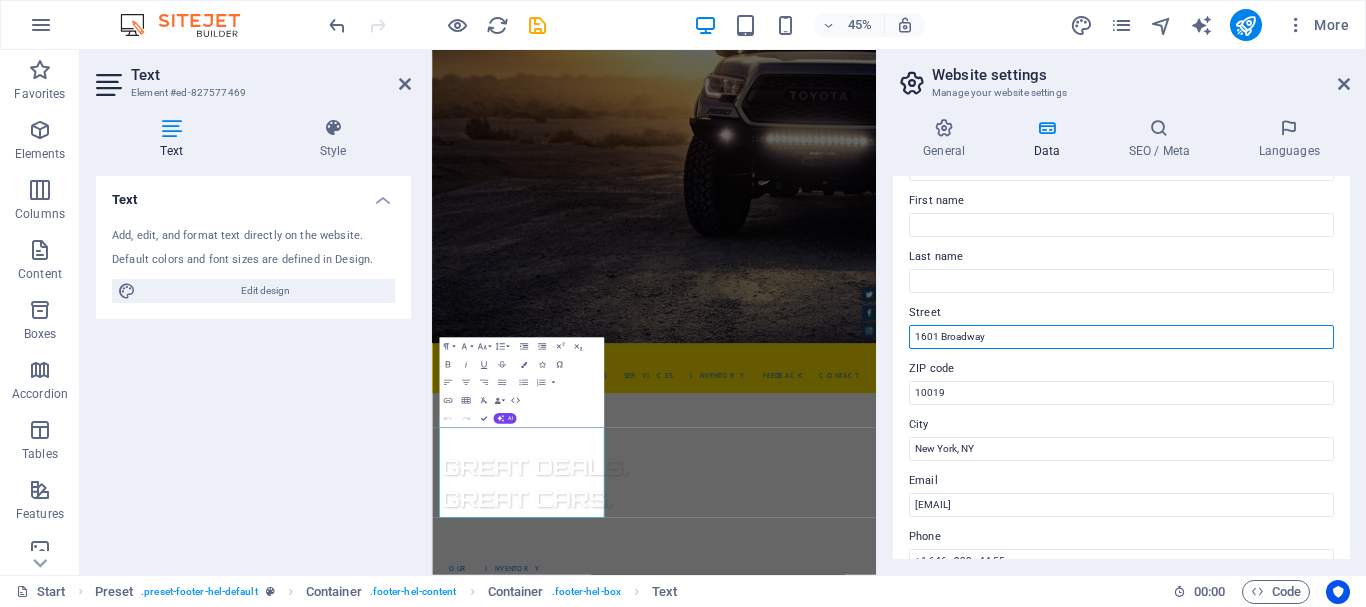 click on "Start Favorites Elements Columns Content Boxes Accordion Tables Features Images Slider Header Footer Forms Marketing Collections Text Element #ed-827577469 Text Style Text Add, edit, and format text directly on the website. Default colors and font sizes are defined in Design. Edit design Alignment Left aligned Centered Right aligned Preset Element Layout How this element expands within the layout (Flexbox). Size Default auto px % 1/1 1/2 1/3 1/4 1/5 1/6 1/7 1/8 1/9 1/10 Grow Shrink Order Container layout Visible Visible Opacity 100 % Overflow Spacing Margin Default auto px % rem vw vh Custom Custom auto px % rem vw vh auto px % rem vw vh auto px % rem vw vh auto px % rem vw vh Padding Default px rem % vh vw Custom Custom px rem % vh vw px rem % vh vw px rem % vh vw px rem % vh vw Border Style              - Width 1 auto px rem % vh vw Custom Custom 1 auto px rem % vh vw 1 auto px rem % vh vw 1 auto px rem % vh vw 1 auto px rem % vh vw  - Color Round corners Default px rem % vh vw Custom Custom px %" at bounding box center (683, 312) 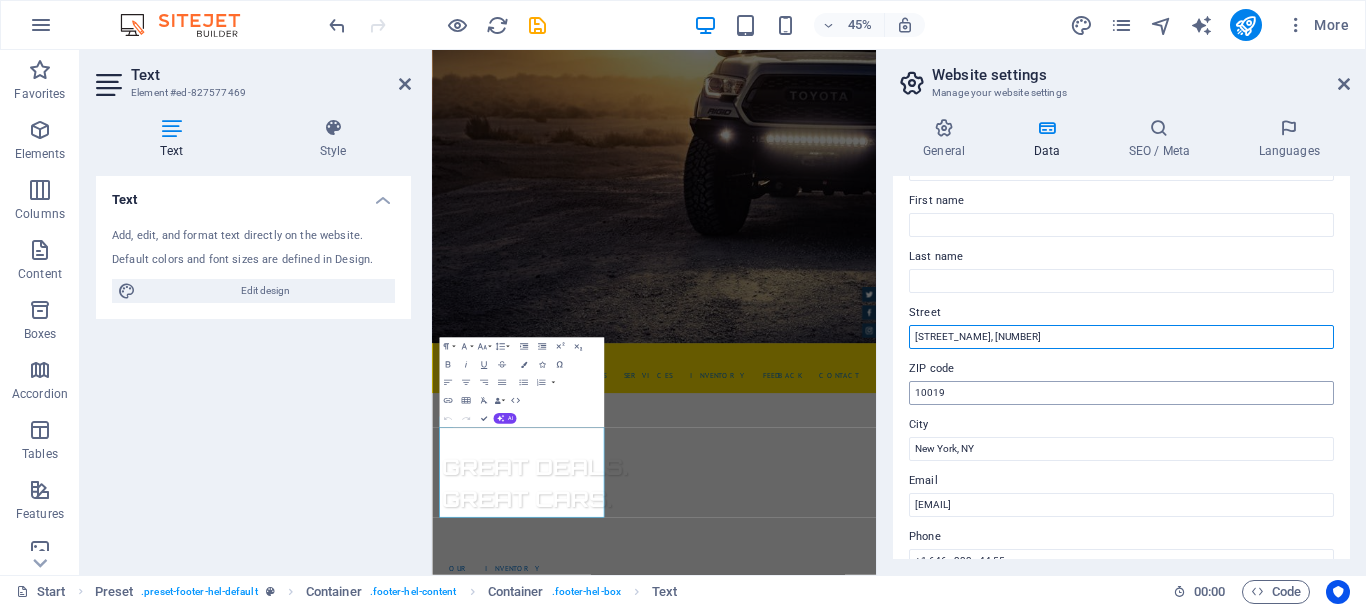type on "Av. Jacob Macanhan, 507" 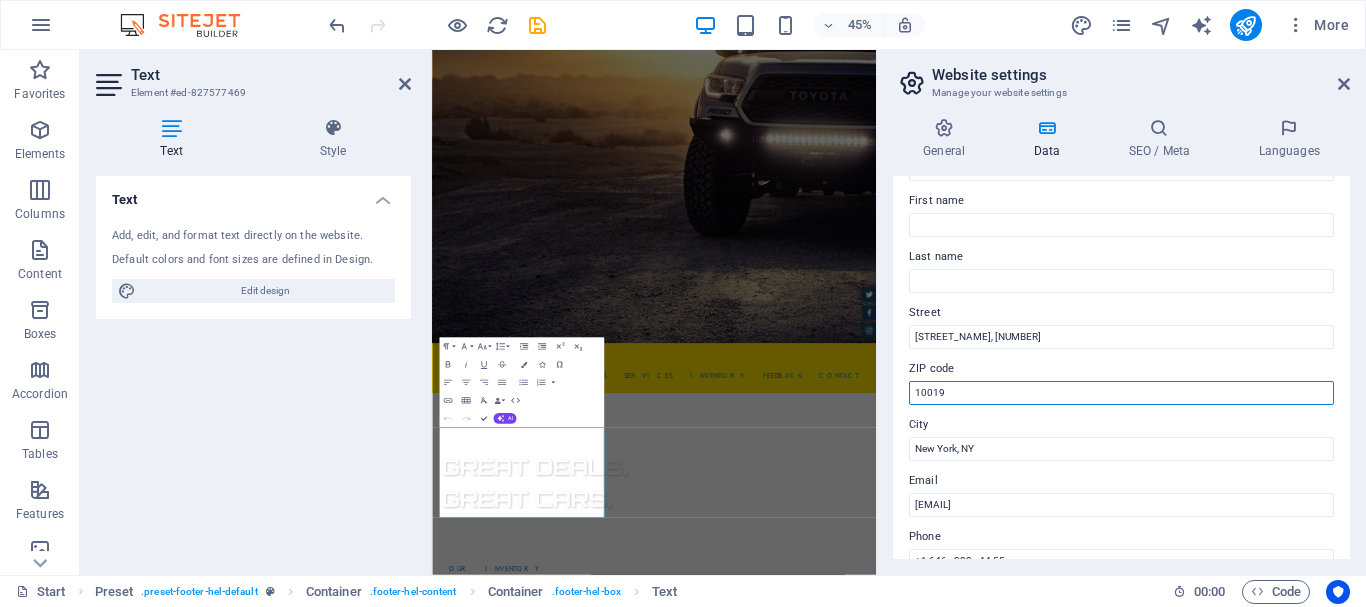 drag, startPoint x: 1408, startPoint y: 439, endPoint x: 1260, endPoint y: 796, distance: 386.46216 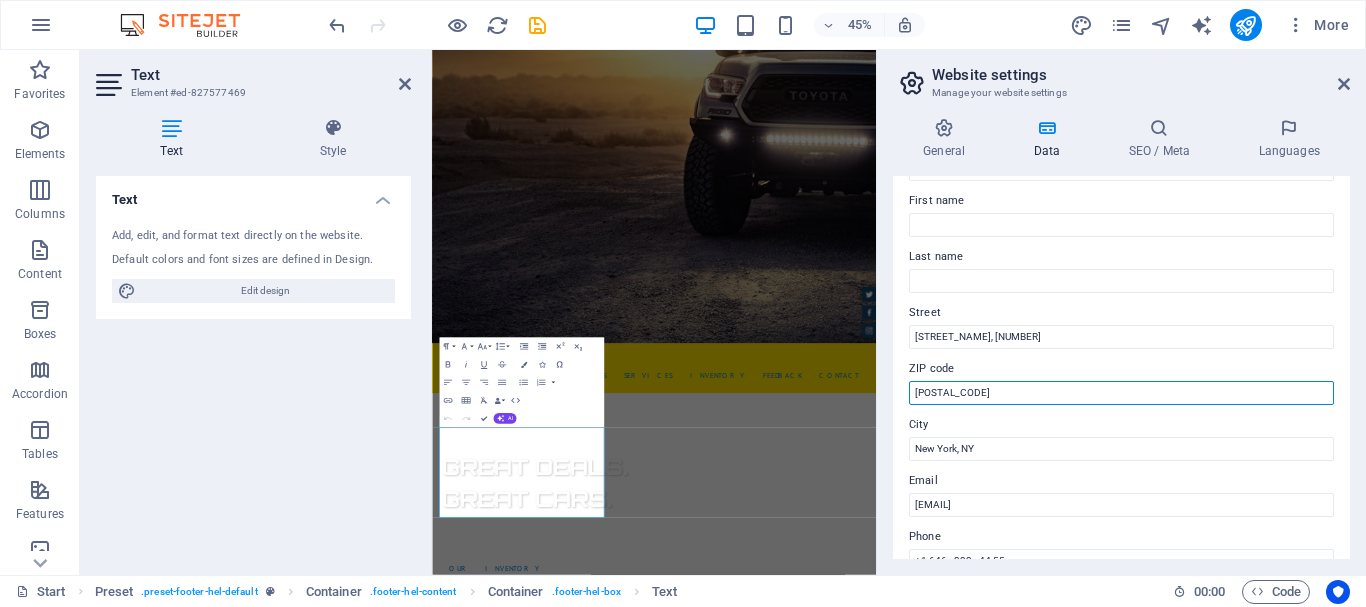 type on "[POSTAL_CODE]" 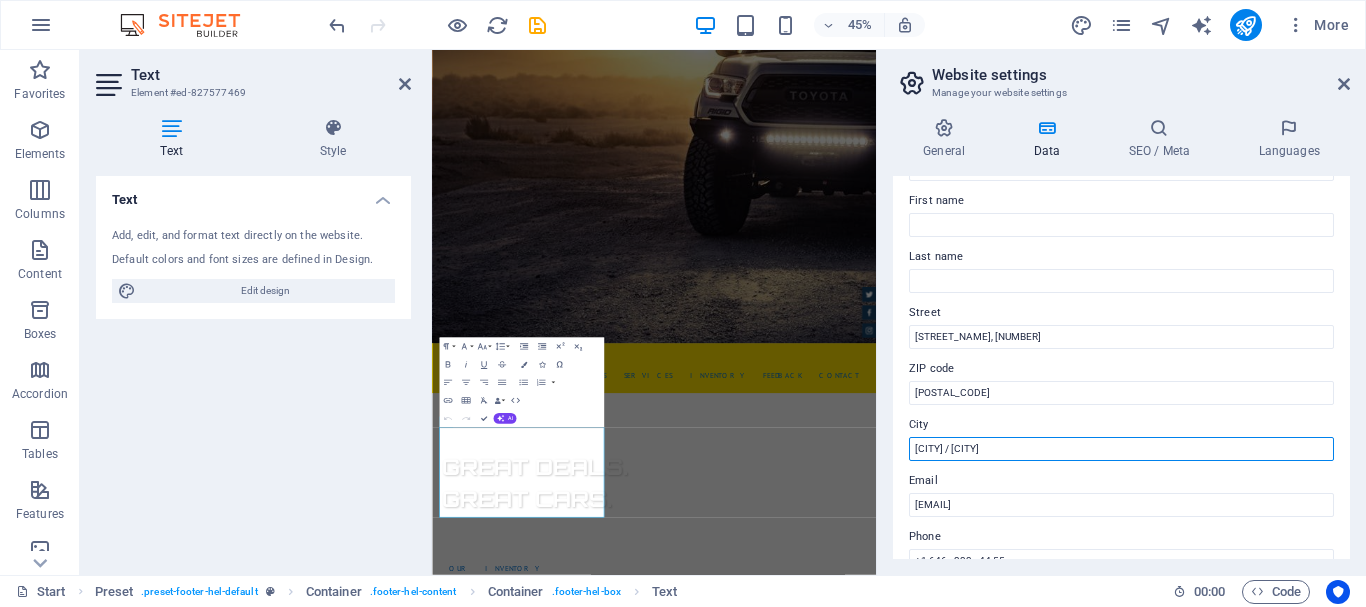 type on "Pinhais / Curitiba" 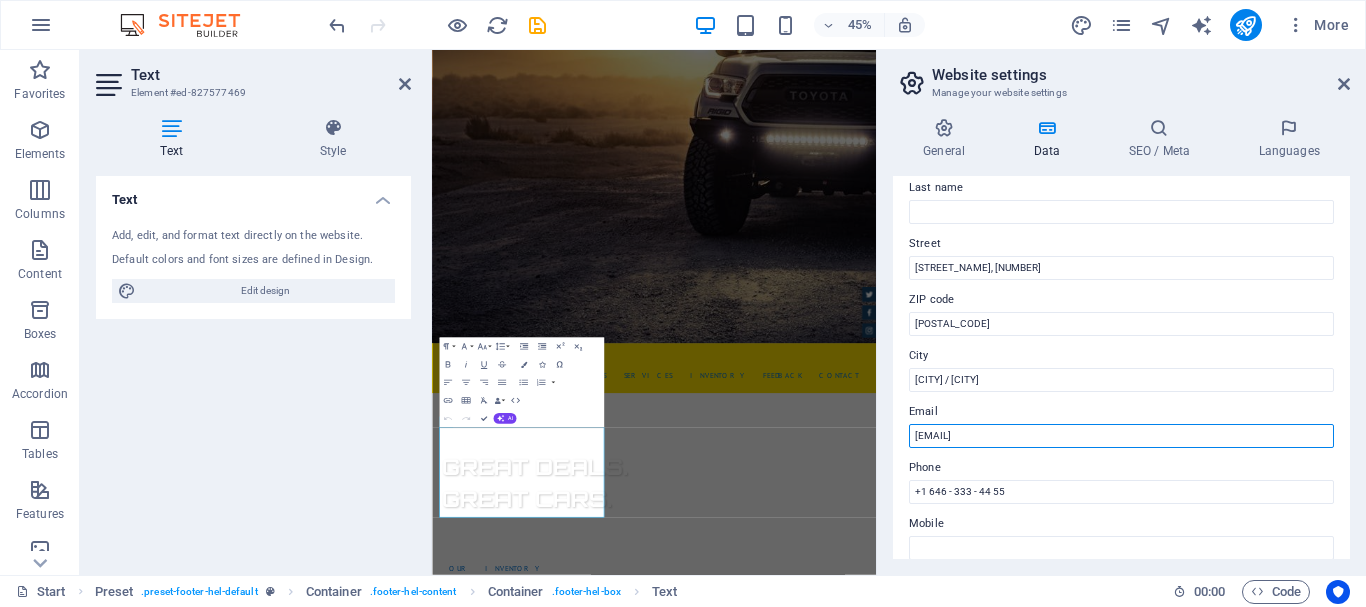 scroll, scrollTop: 200, scrollLeft: 0, axis: vertical 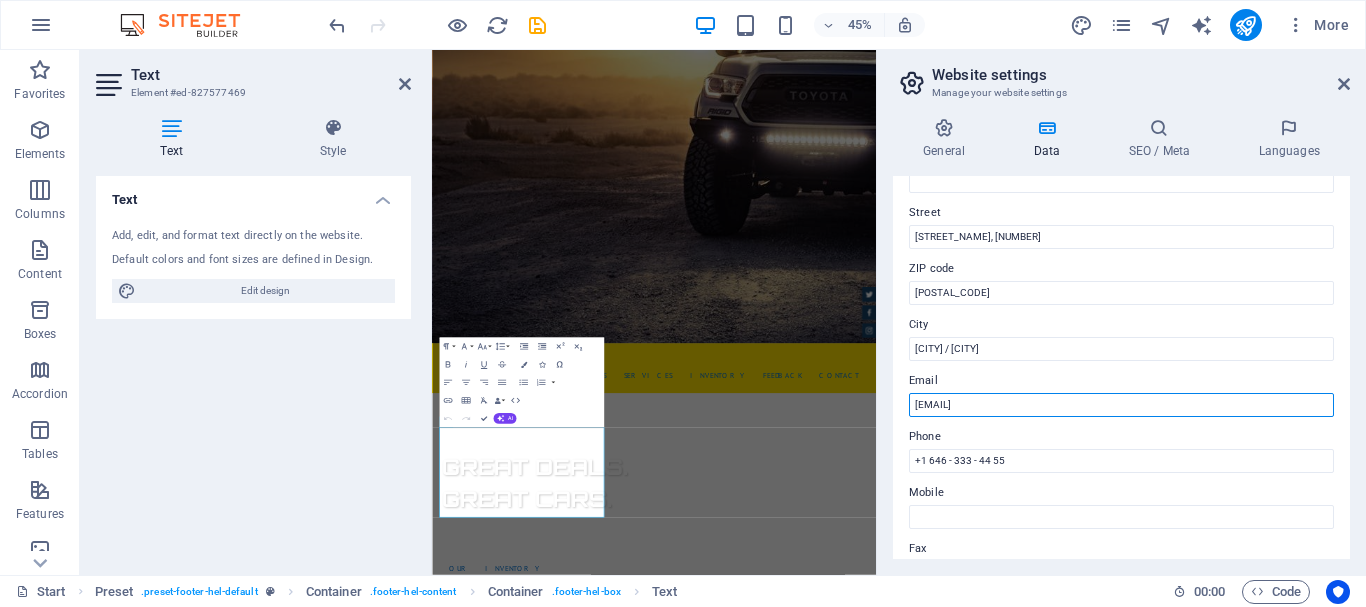 type on "a" 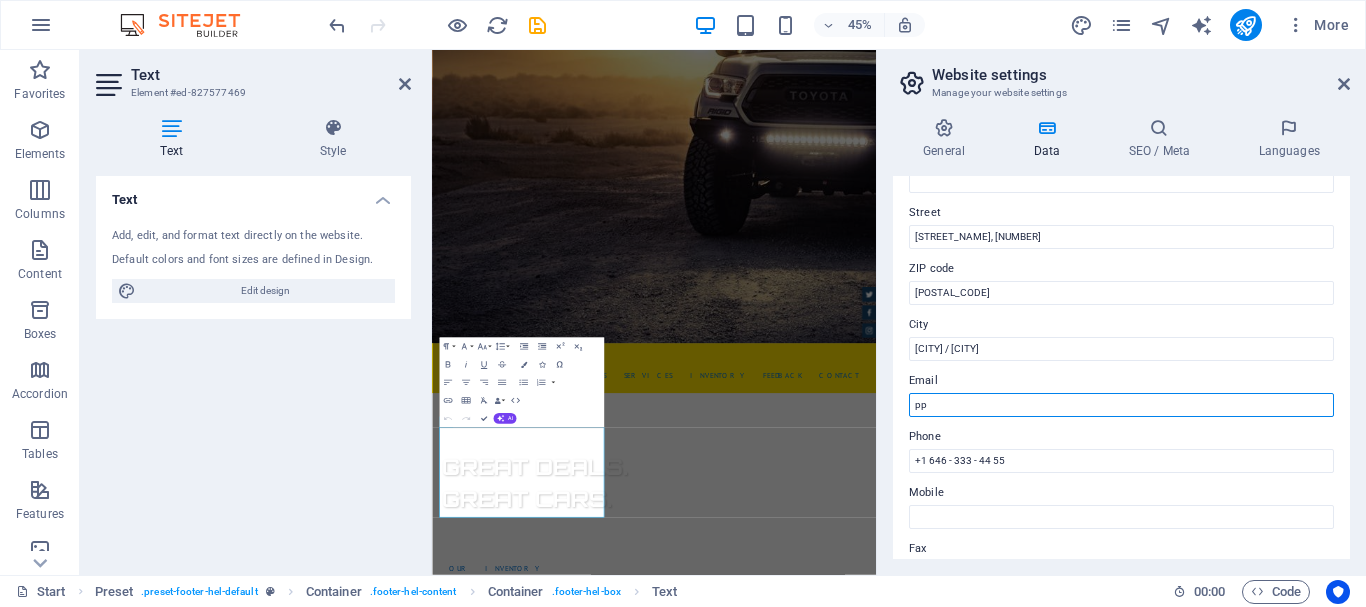 type on "p" 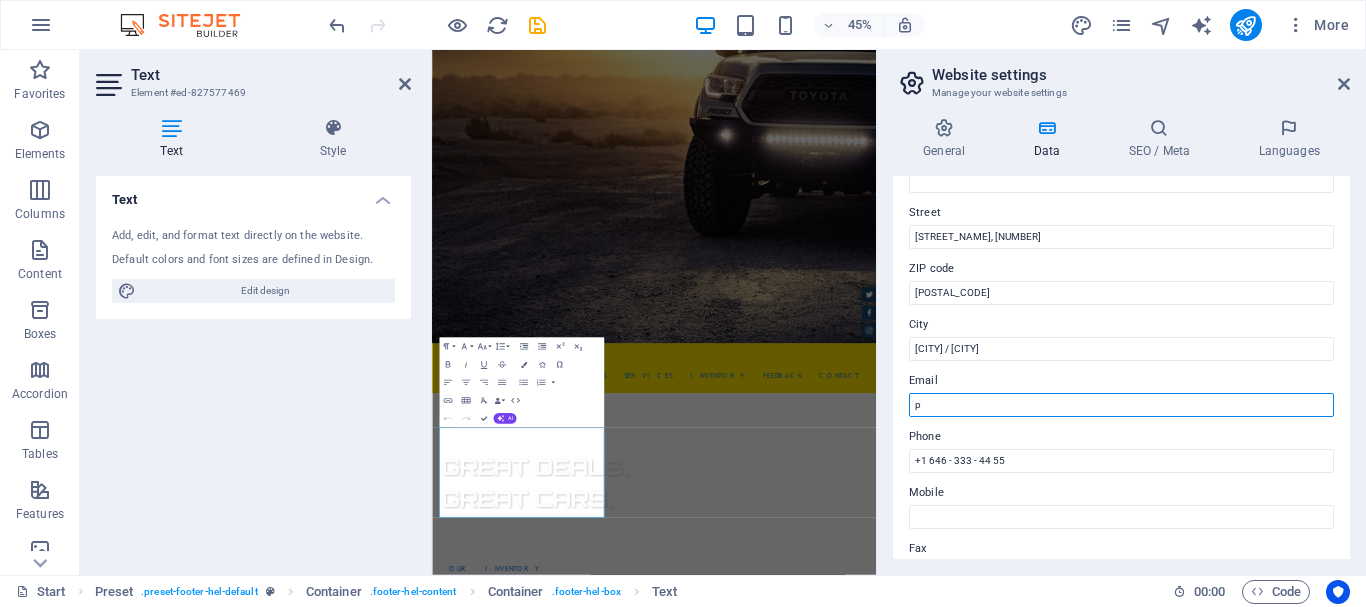 scroll, scrollTop: 492, scrollLeft: 0, axis: vertical 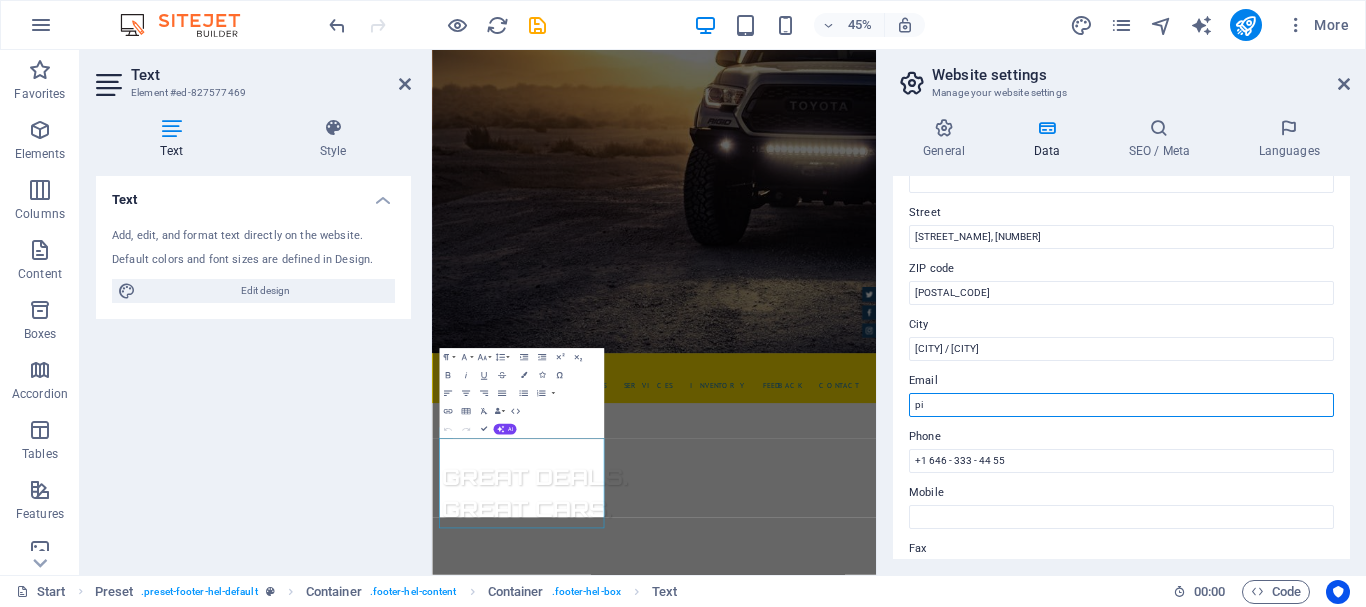 type on "p" 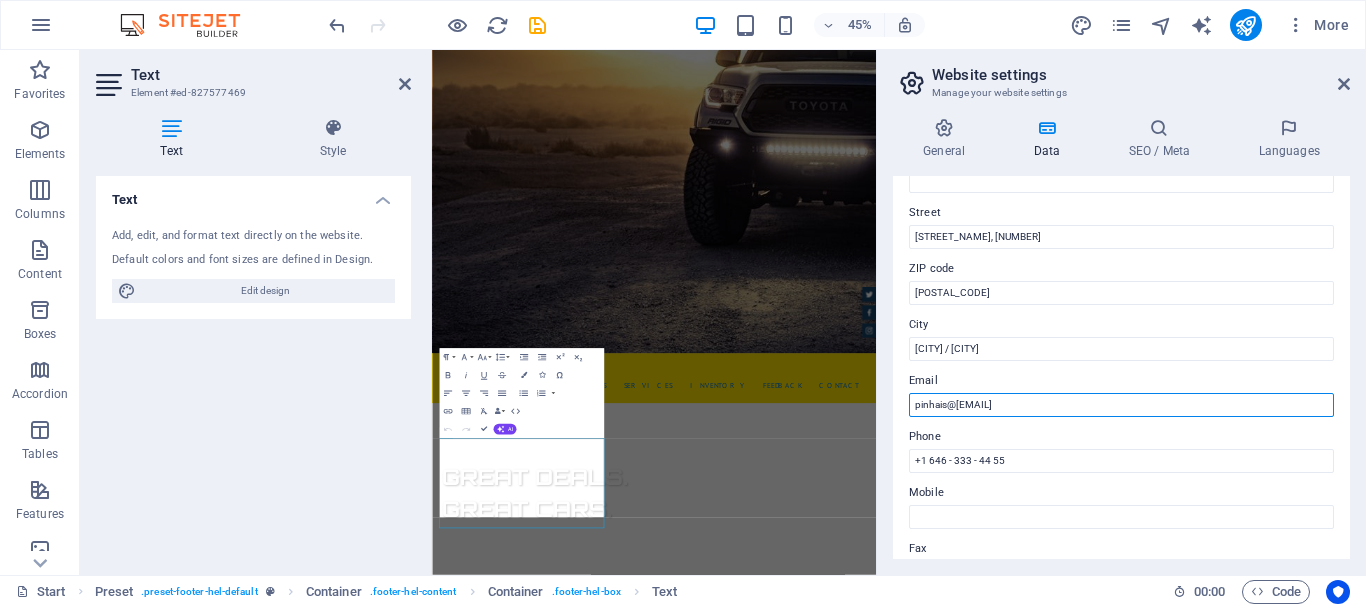 type on "[USERNAME]@example.com" 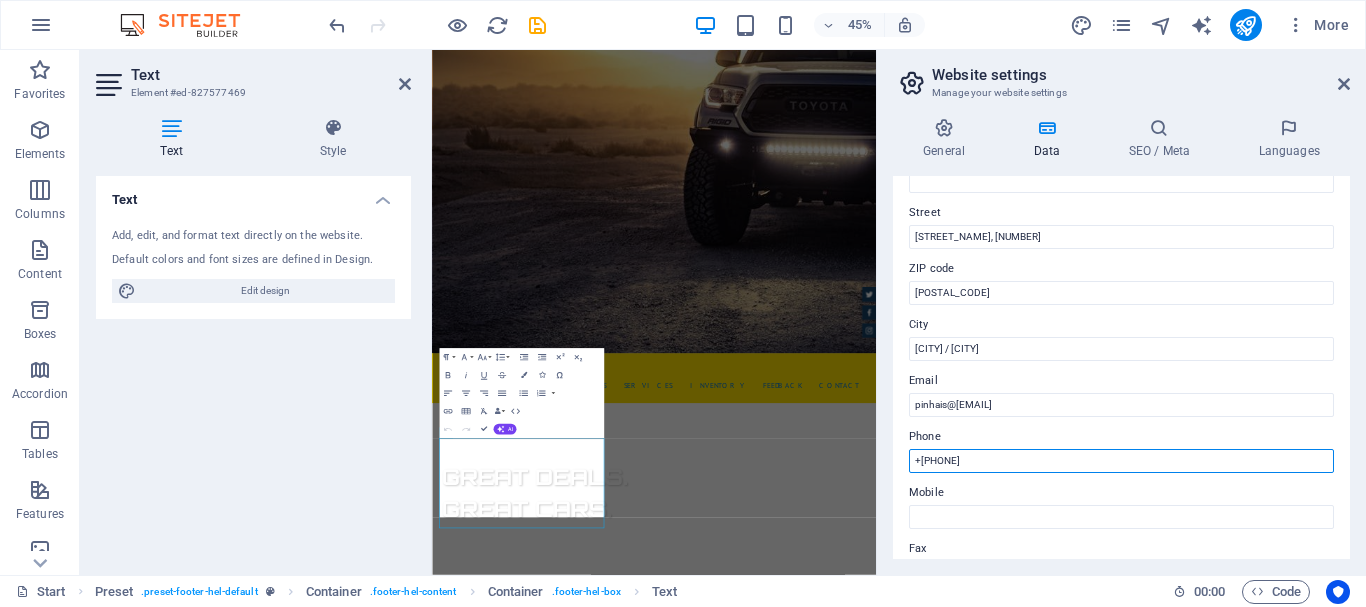 type on "[PHONE]" 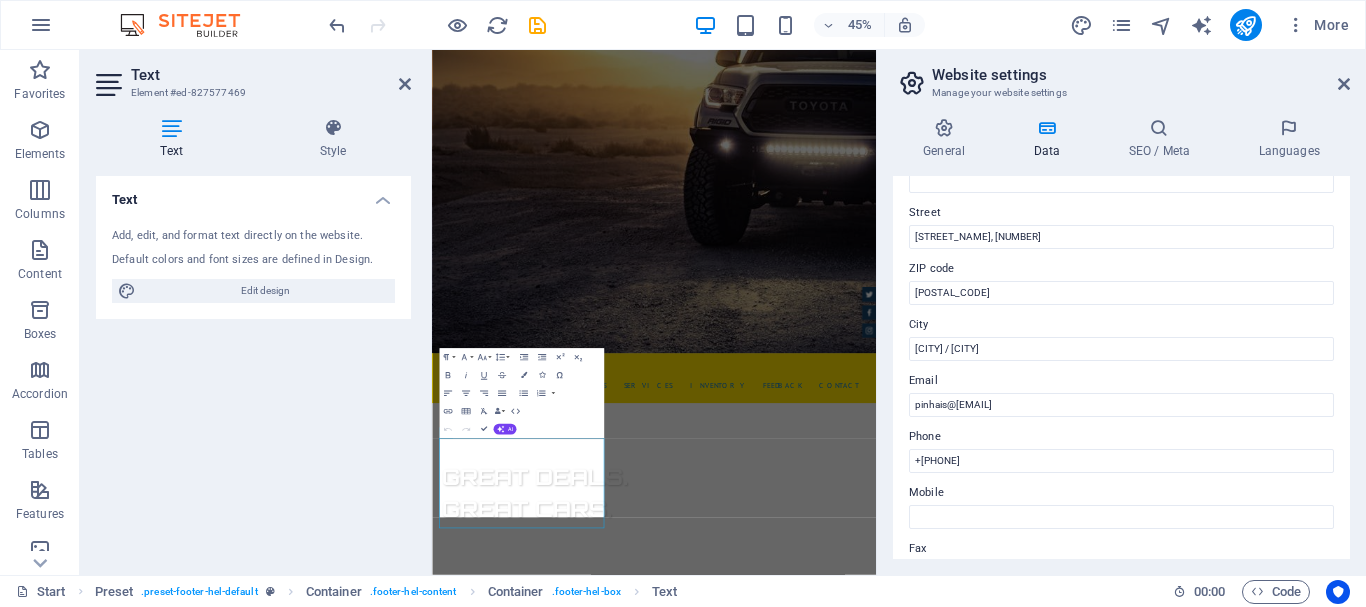 click on "Phone" at bounding box center (1121, 437) 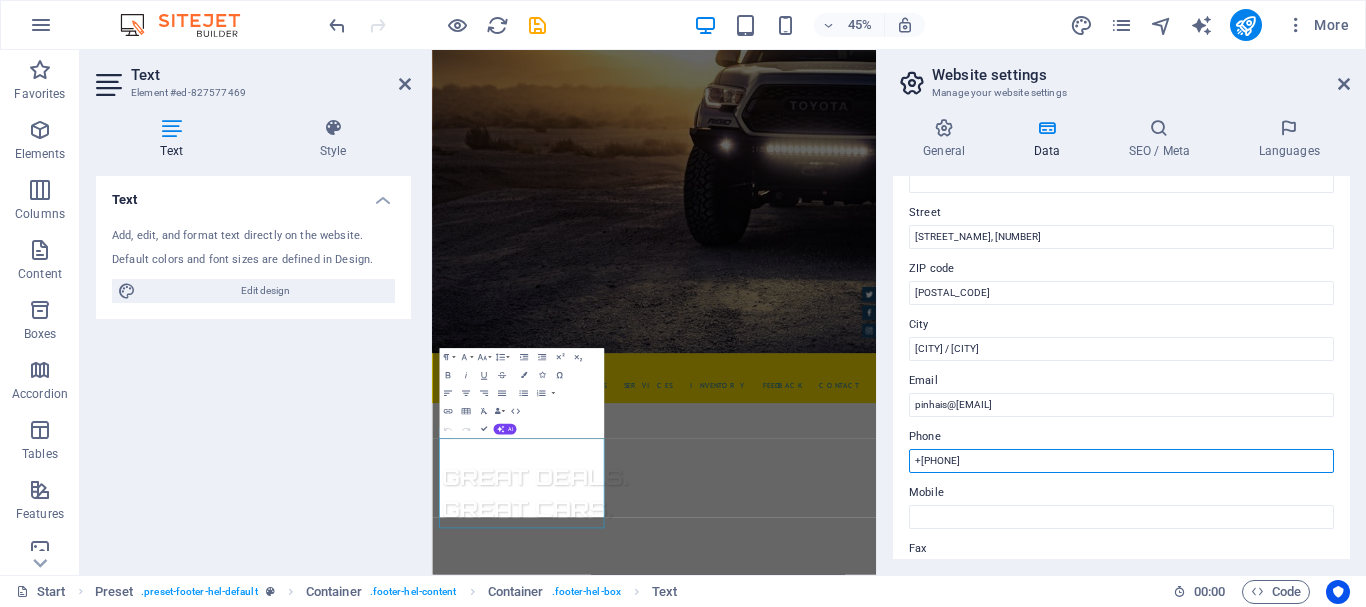 click on "[PHONE]" at bounding box center (1121, 461) 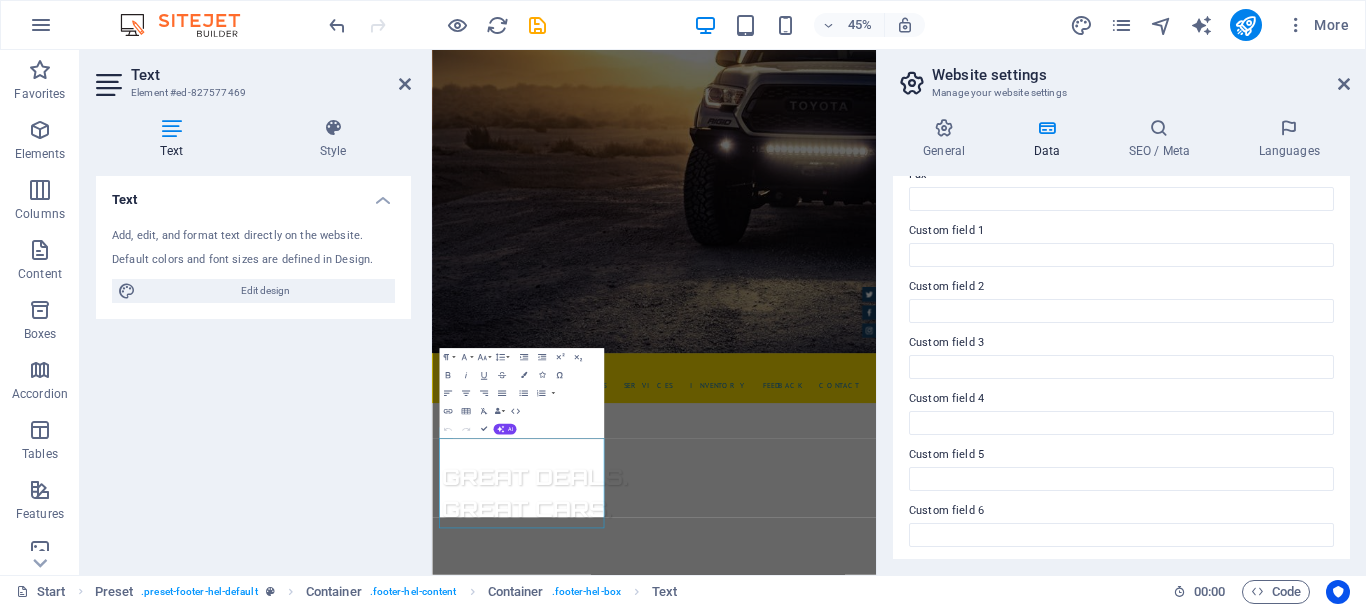 scroll, scrollTop: 578, scrollLeft: 0, axis: vertical 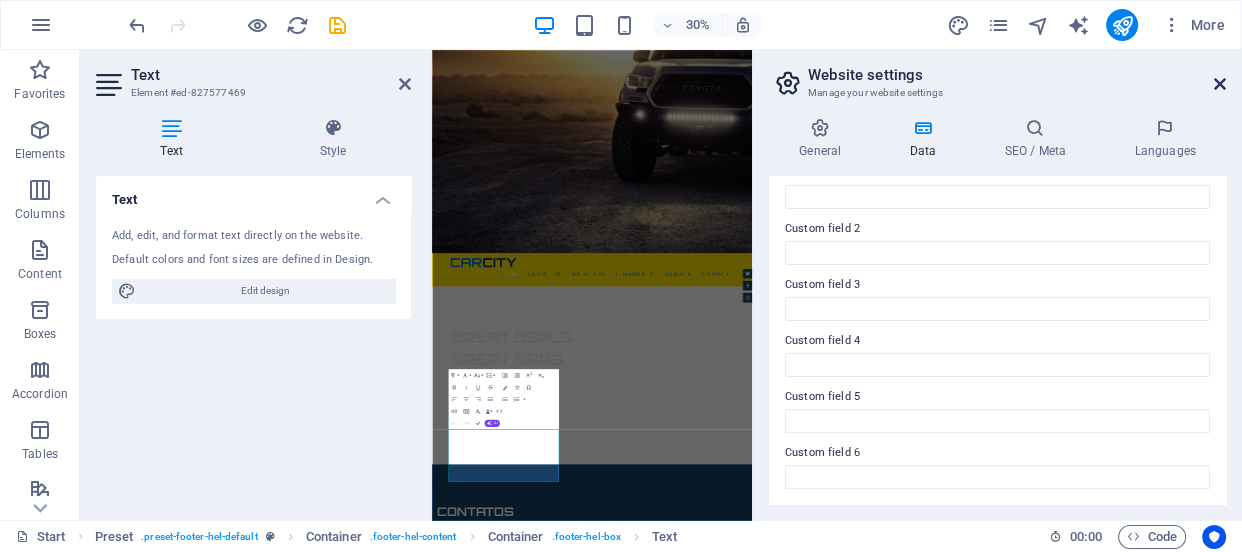 click at bounding box center (1220, 84) 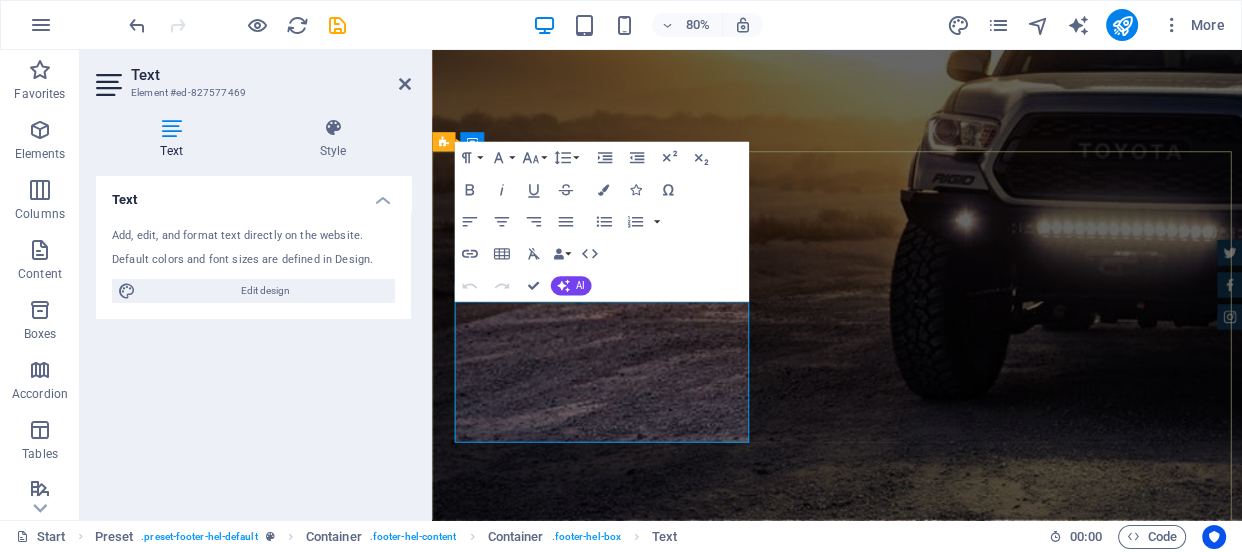 click on "Legal Notice" at bounding box center [552, 1758] 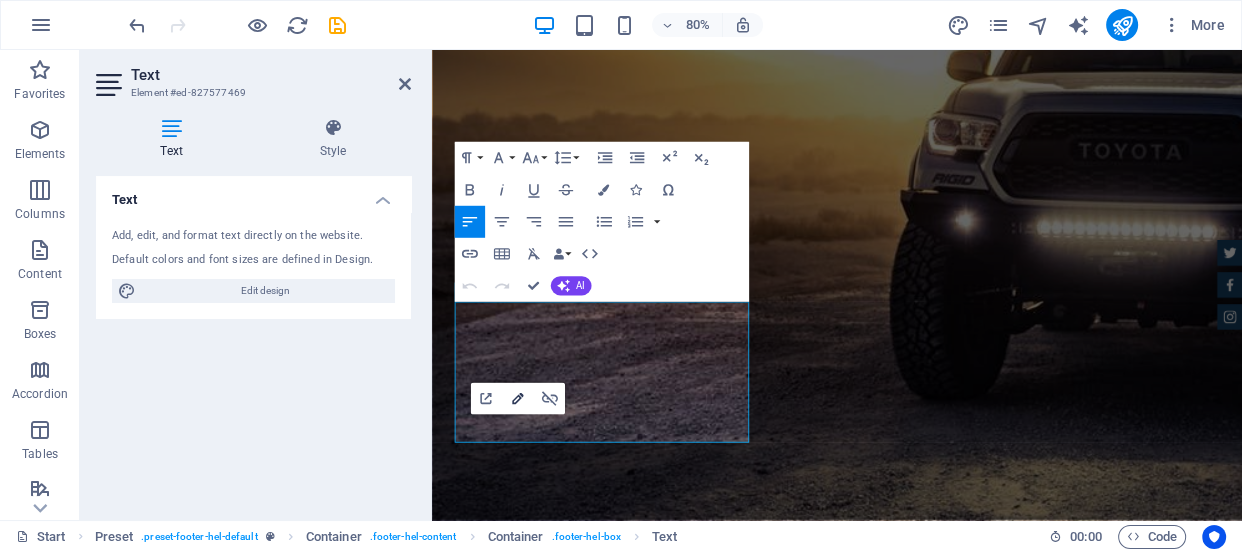 click on "Edit Link" at bounding box center (518, 399) 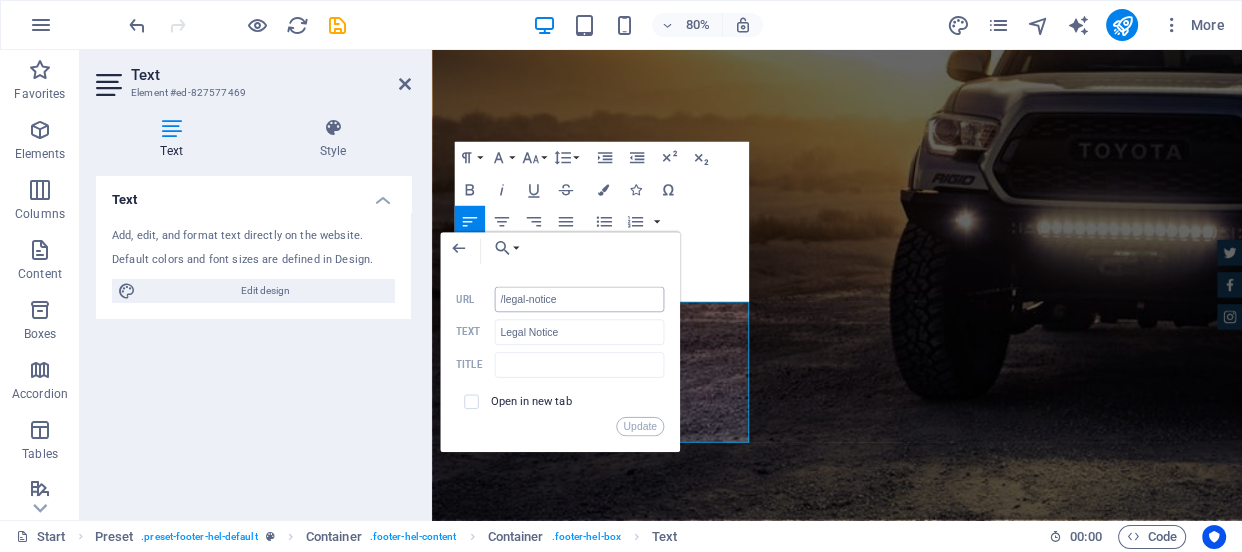 drag, startPoint x: 576, startPoint y: 305, endPoint x: 503, endPoint y: 287, distance: 75.18643 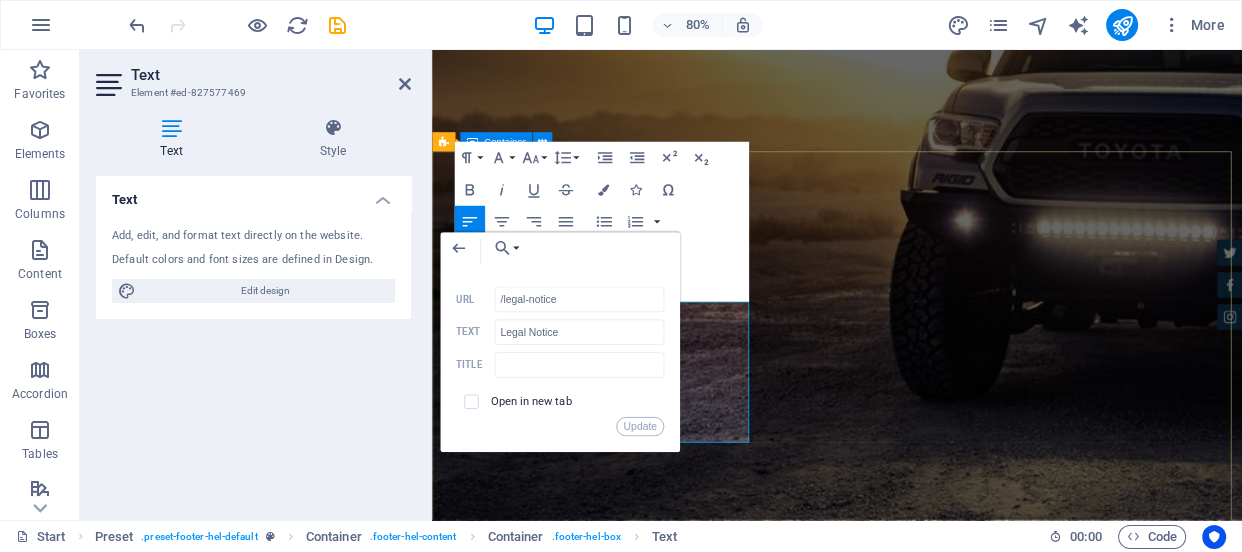 click on "CONTATOS Lojas Outlet Av. Jacob Macanhan, 507 ,  Pinhais / Curitiba   83320-392 +5541998029527 pinhais@lojas-outlet.com Legal Notic ​ ​ e  |  Privacy" at bounding box center (938, 1664) 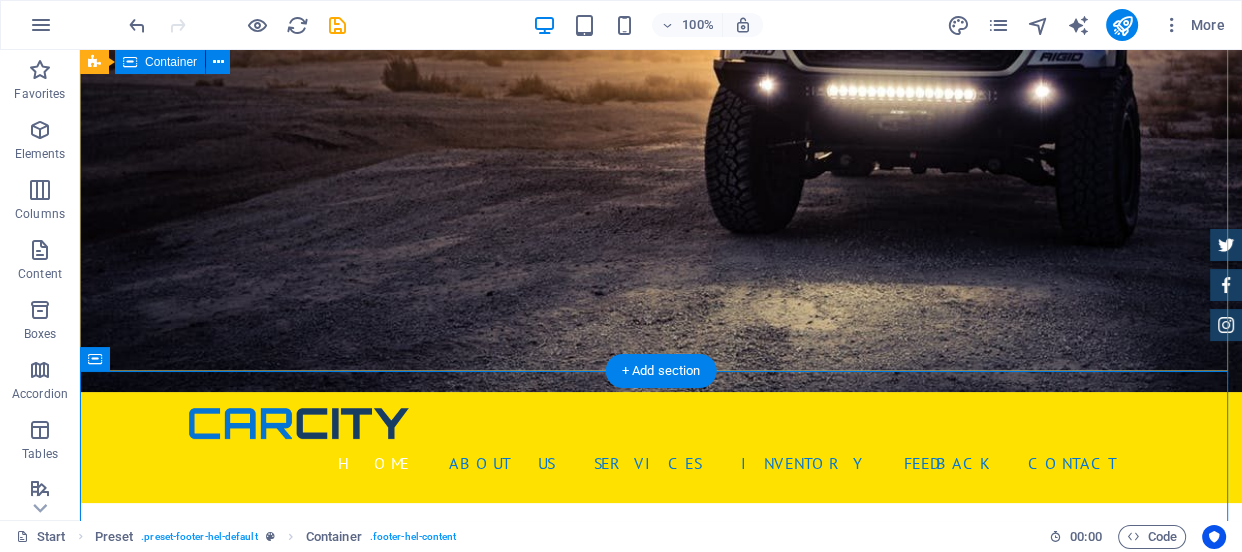 scroll, scrollTop: 640, scrollLeft: 0, axis: vertical 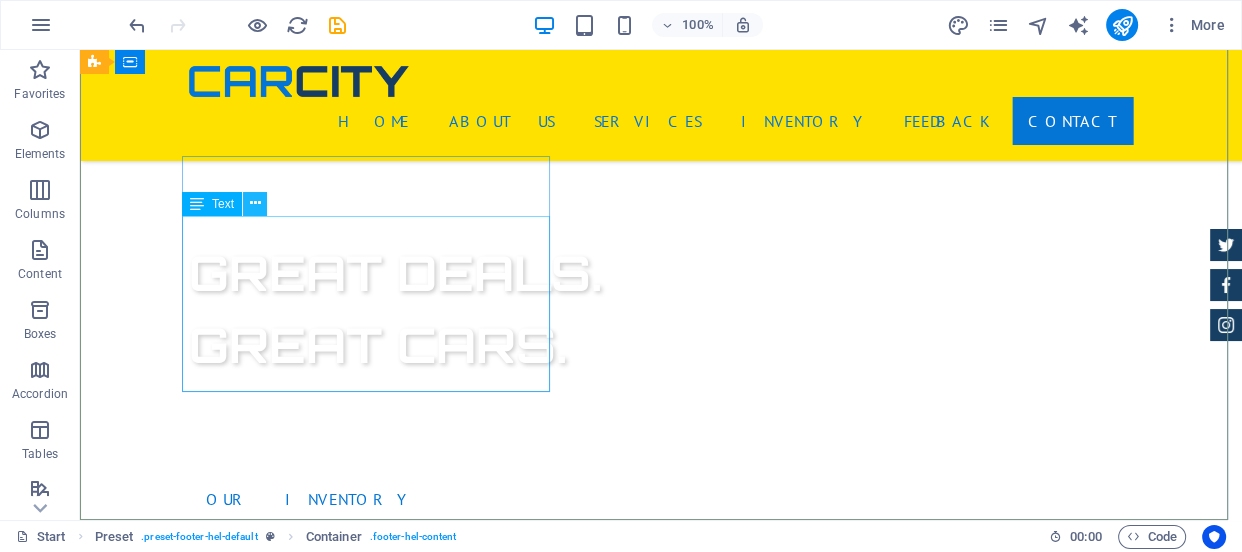 click at bounding box center (255, 203) 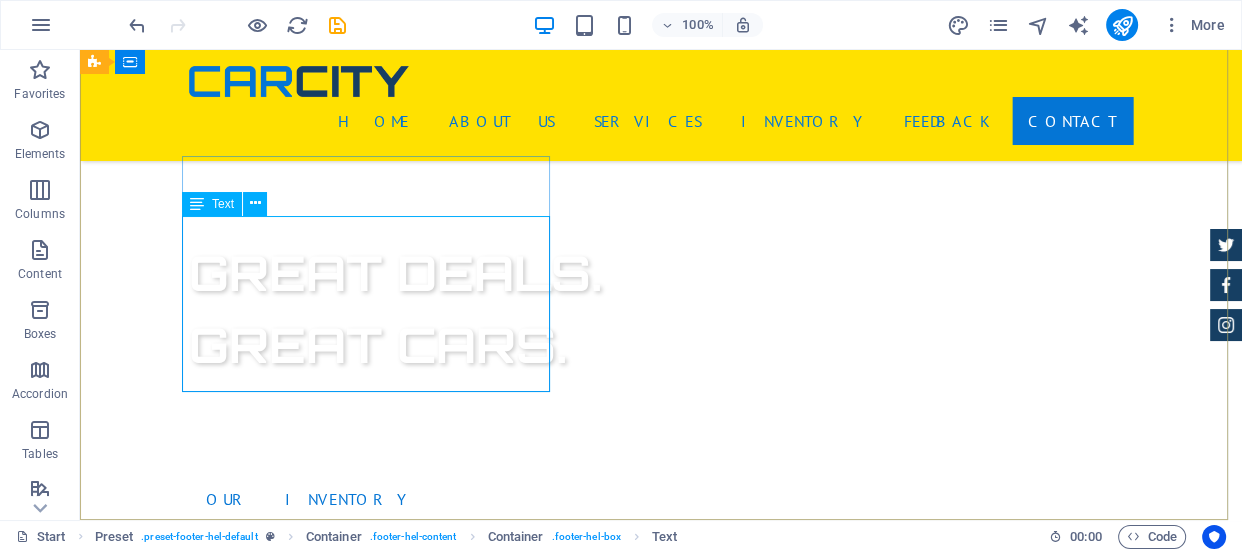 click at bounding box center [197, 204] 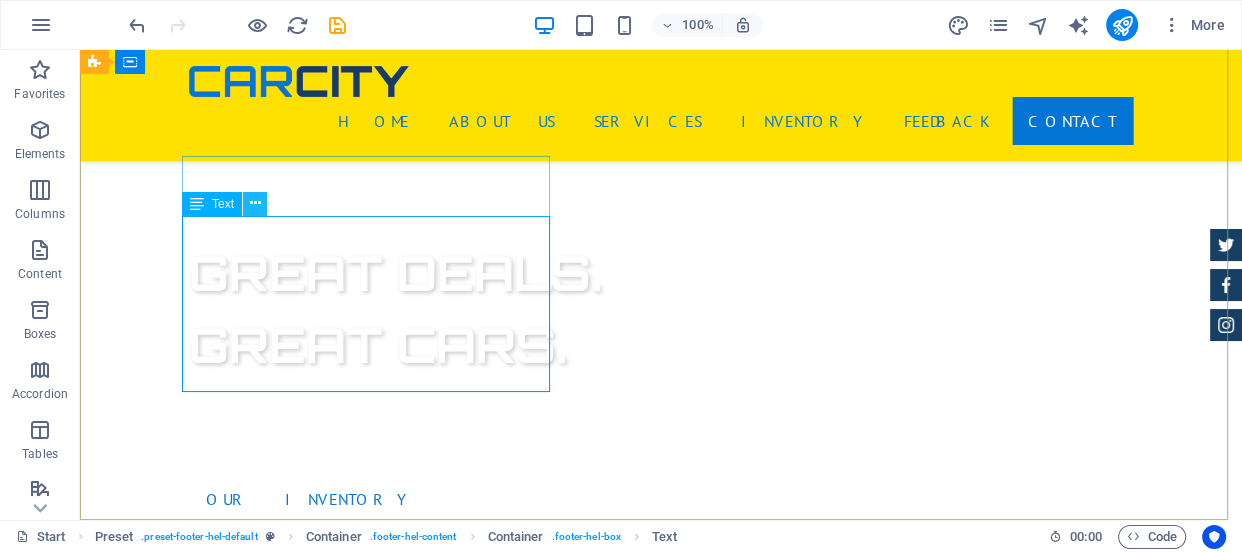click at bounding box center (255, 203) 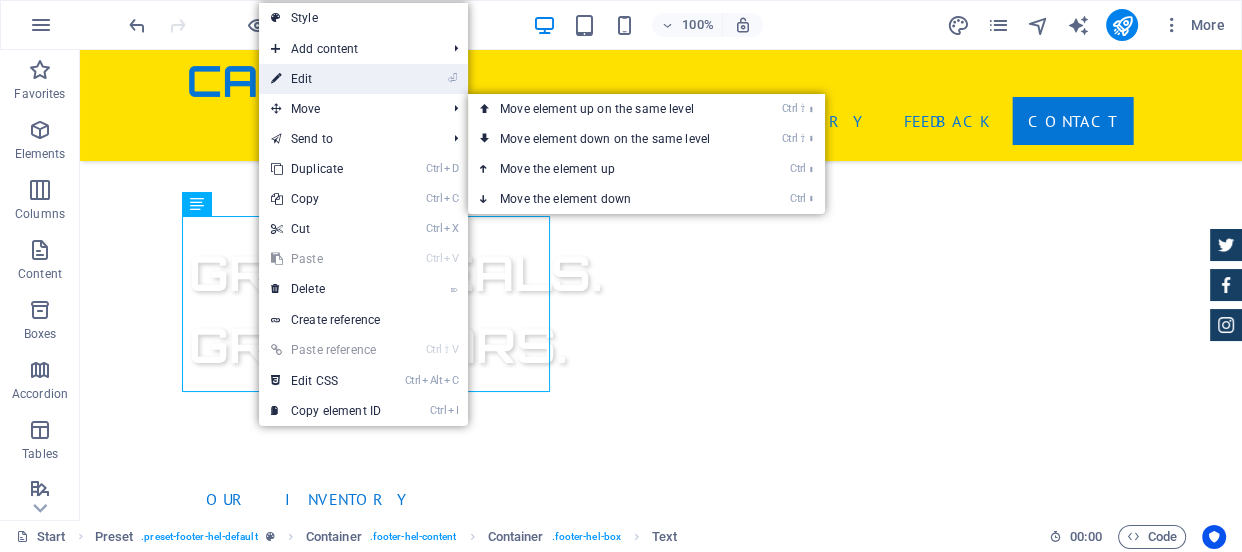 click on "⏎  Edit" at bounding box center (326, 79) 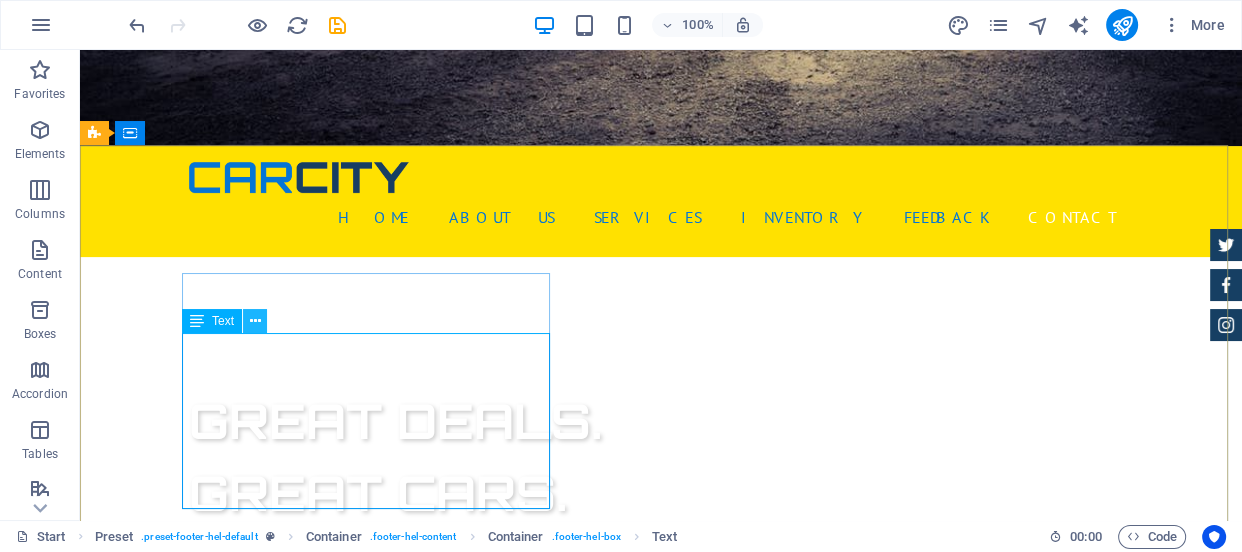 click at bounding box center [255, 321] 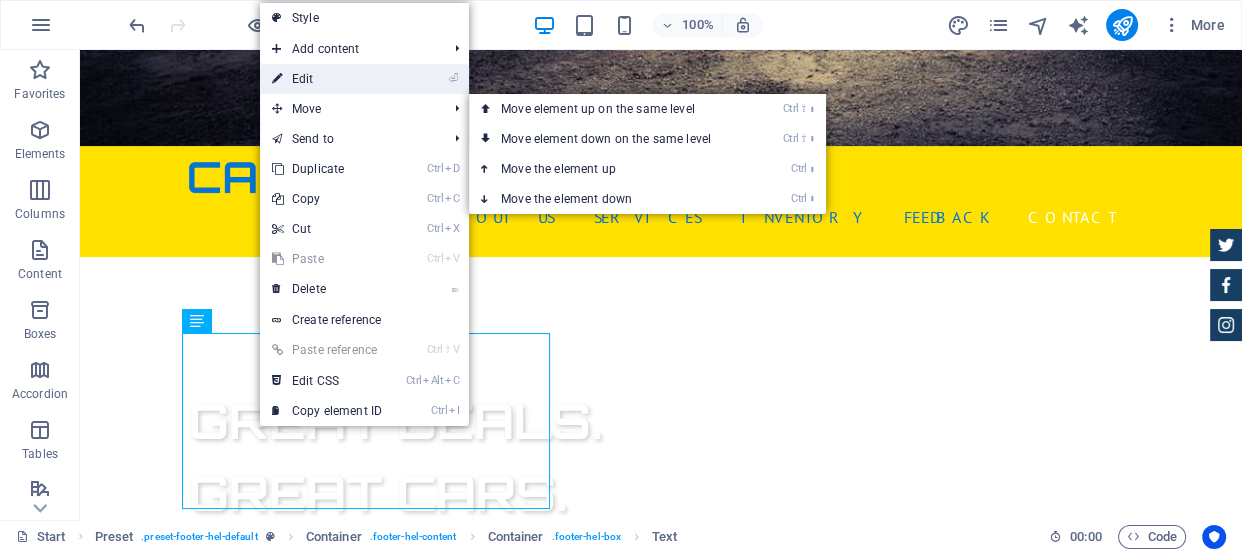 click on "⏎  Edit" at bounding box center (327, 79) 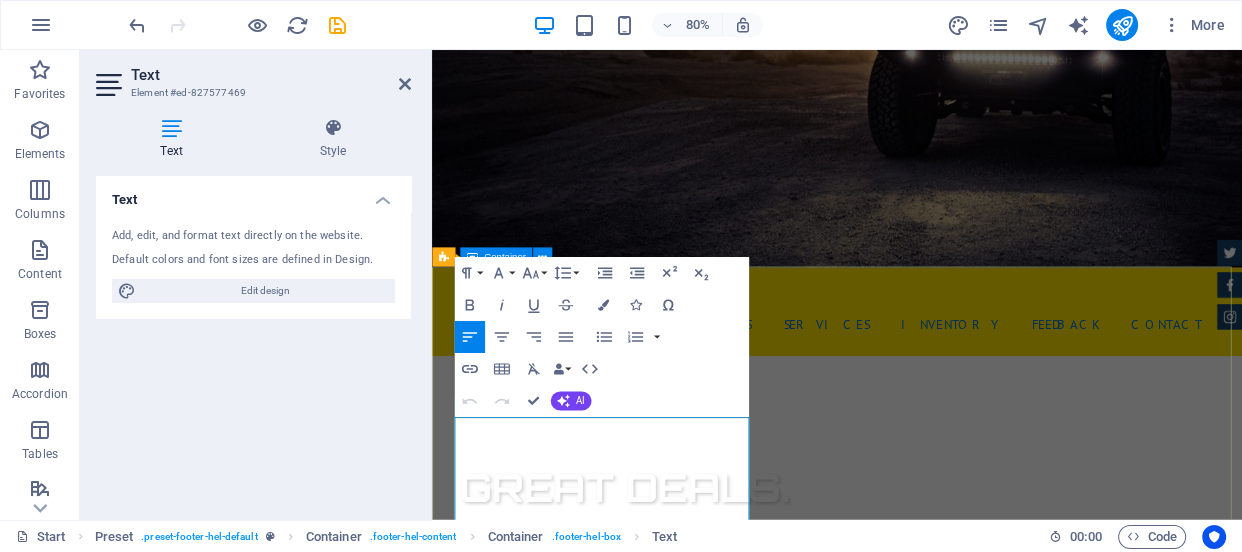 scroll, scrollTop: 523, scrollLeft: 0, axis: vertical 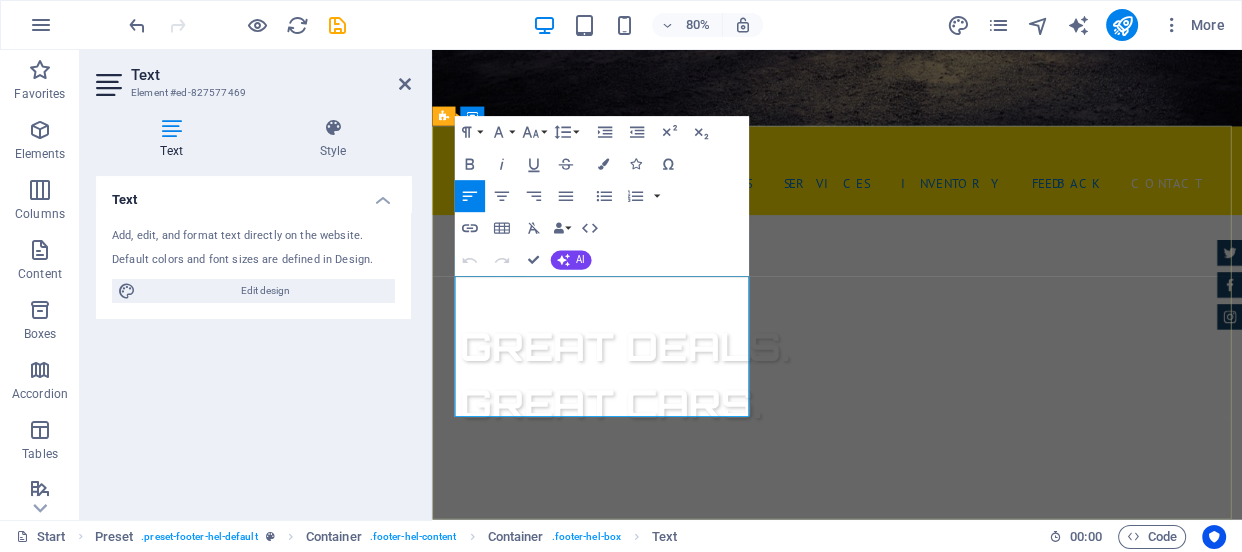 click on "Av. Jacob Macanhan, 507 ,  Pinhais / Curitiba   83320-392" at bounding box center [933, 1082] 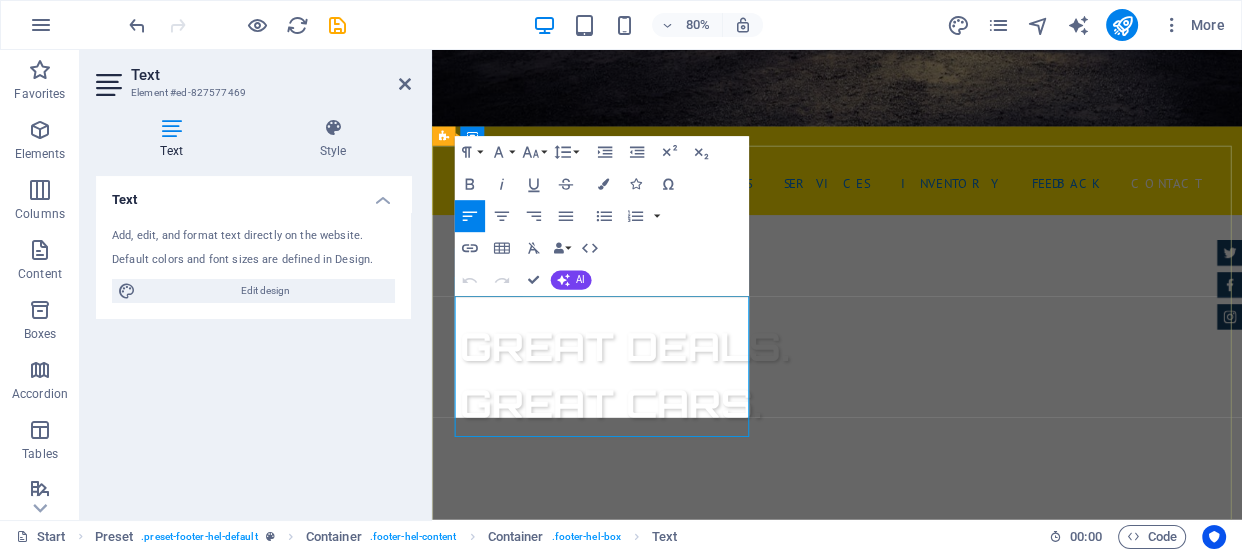 scroll, scrollTop: 499, scrollLeft: 0, axis: vertical 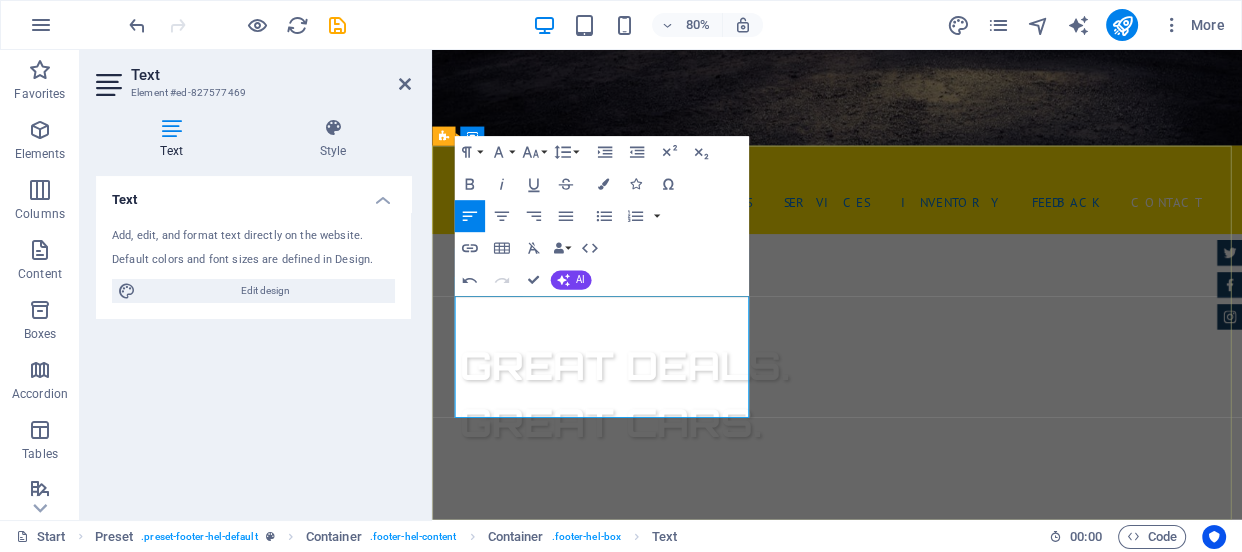type 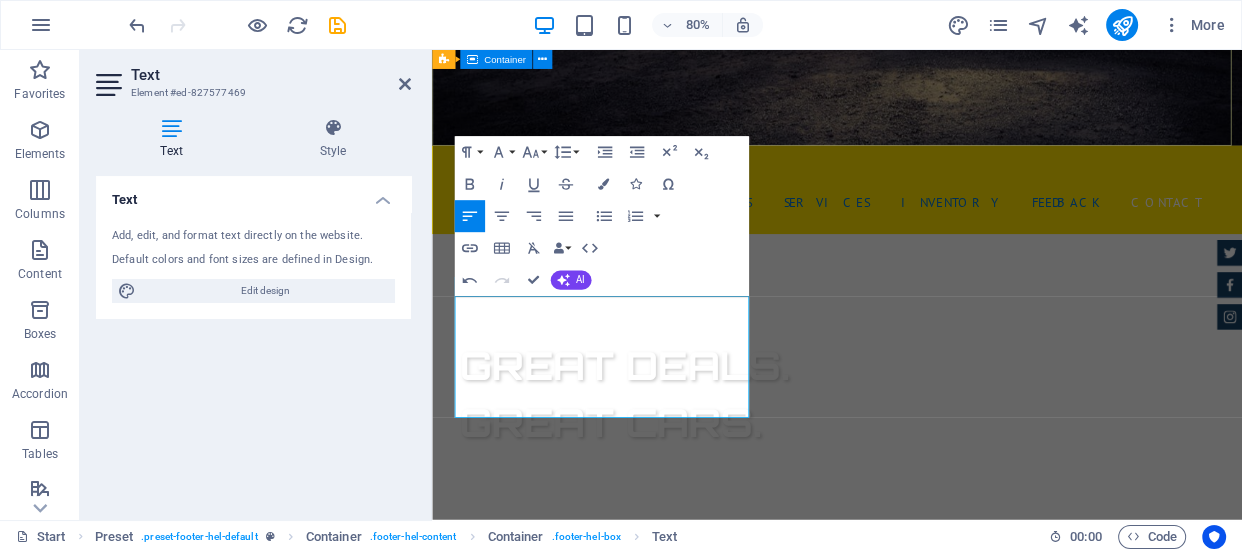 click on "GReat Deals. Great Cars. Lorem ipsum dolor sit amet, consetetur sadipscing elitr, sed diam nonumy eirmod tempor invidunt ut labore et dolore magna aliquyam erat.  Our Inventory   Make an appointment" at bounding box center (938, 577) 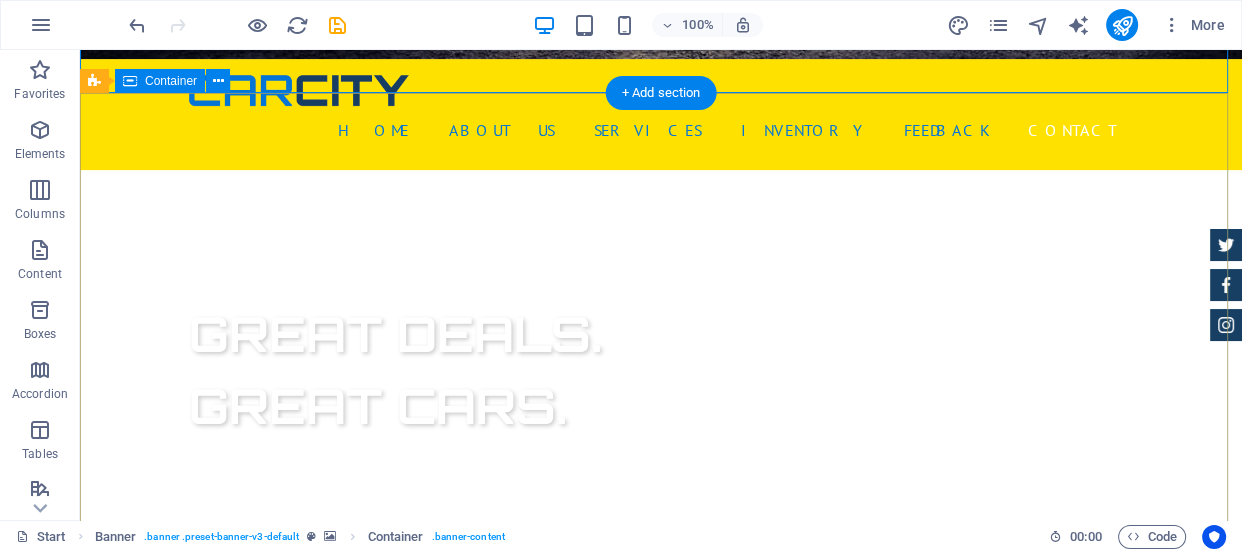 scroll, scrollTop: 616, scrollLeft: 0, axis: vertical 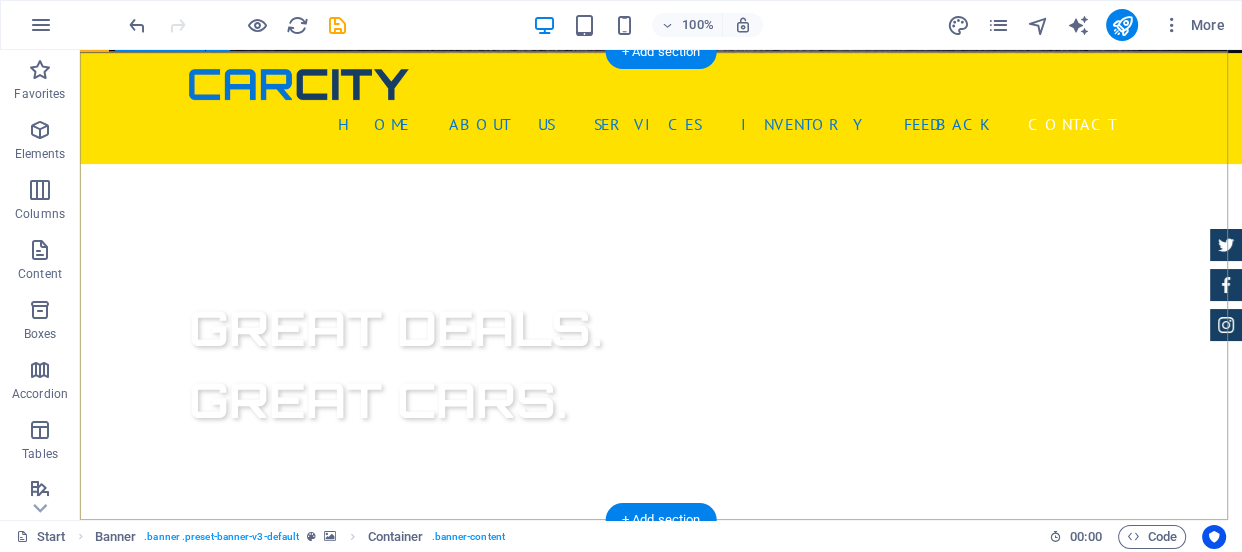 click on "CONTATOS Lojas Outlet Av. Jacob Macanhan, 507 ,  Pinhais -   83320-392 +5541998029527 pinhais@lojas-outlet.com Legal Notice  |  Privacy" at bounding box center (661, 991) 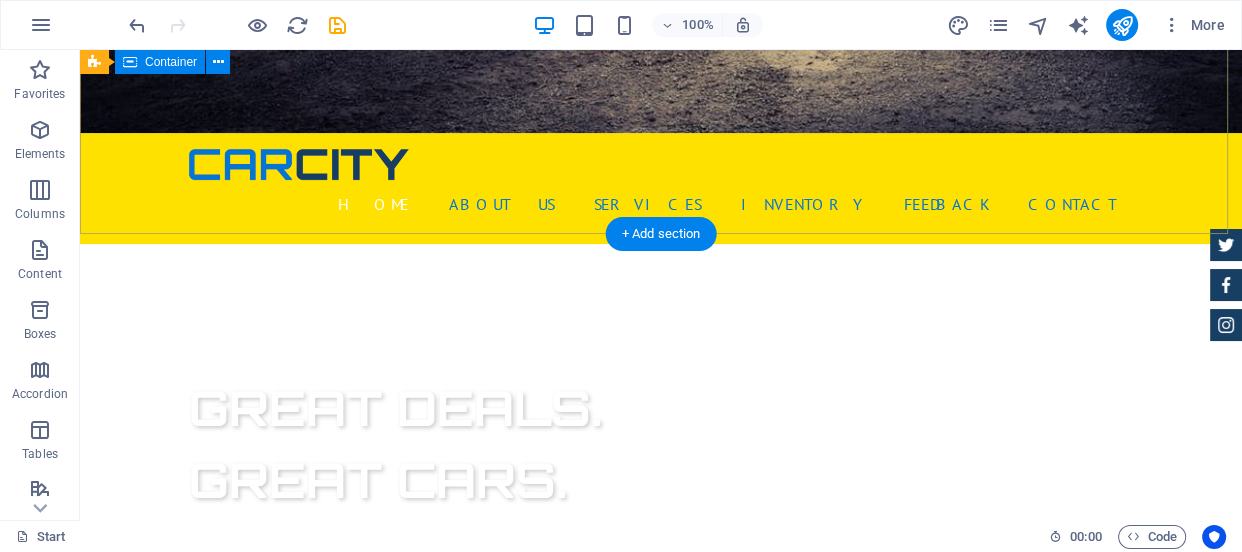 scroll, scrollTop: 434, scrollLeft: 0, axis: vertical 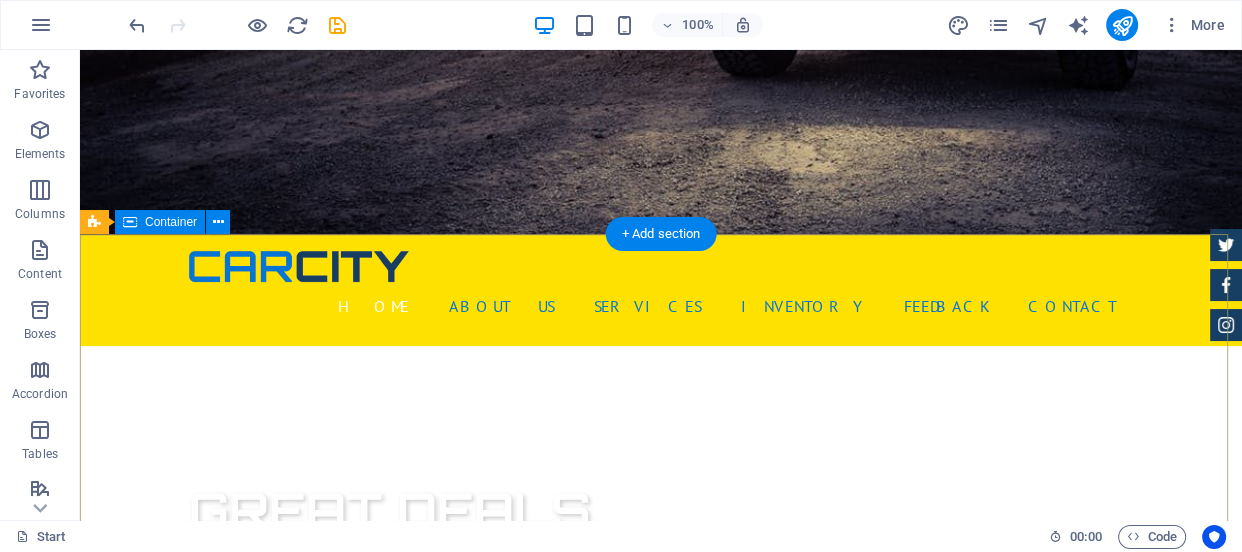 click on "CONTATOS Lojas Outlet Av. Jacob Macanhan, 507 ,  Pinhais -   83320-392 +5541998029527 pinhais@lojas-outlet.com Legal Notice  |  Privacy" at bounding box center (661, 1173) 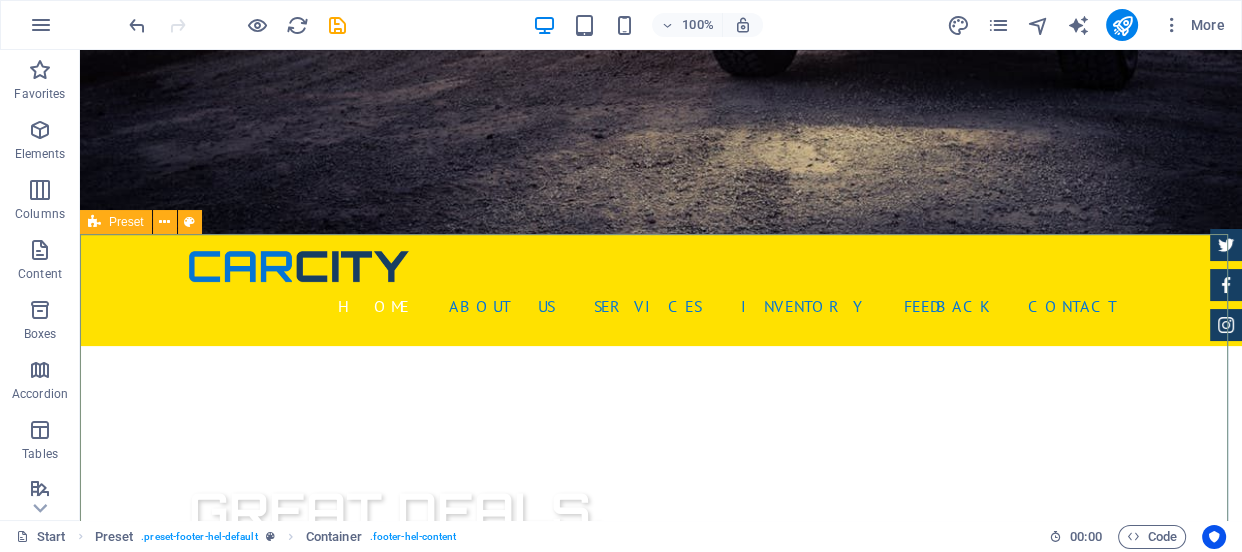 click at bounding box center (94, 222) 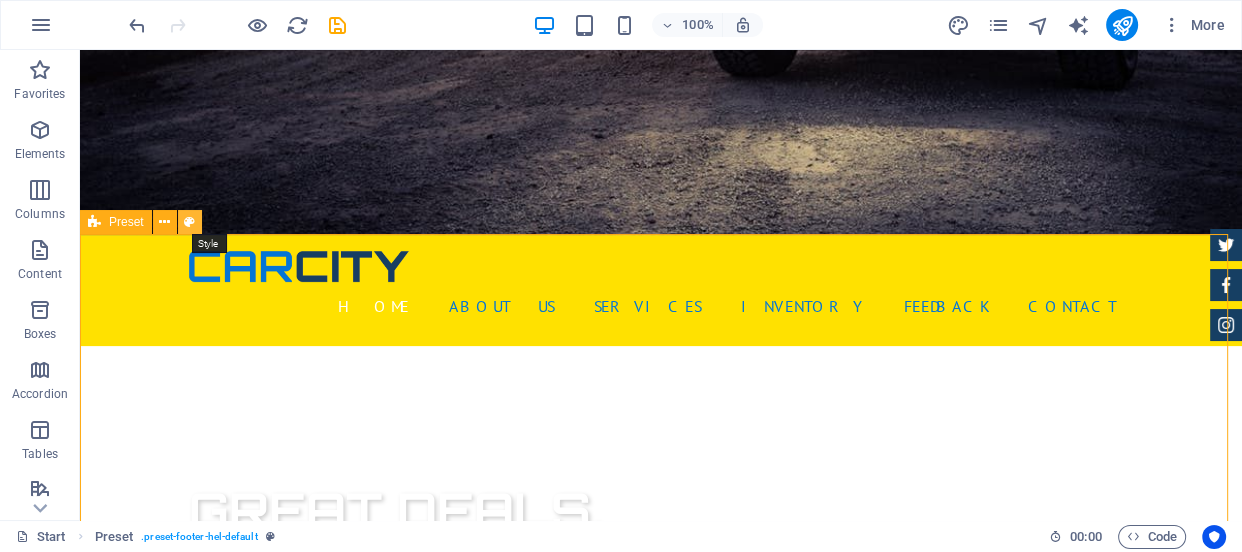 click at bounding box center [189, 222] 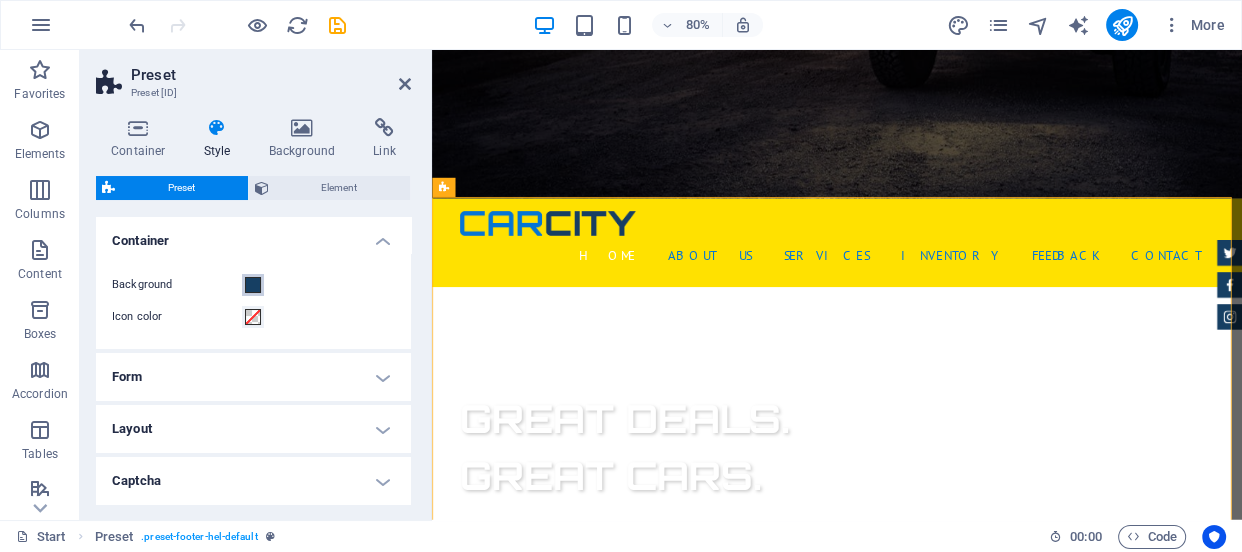 click at bounding box center [253, 285] 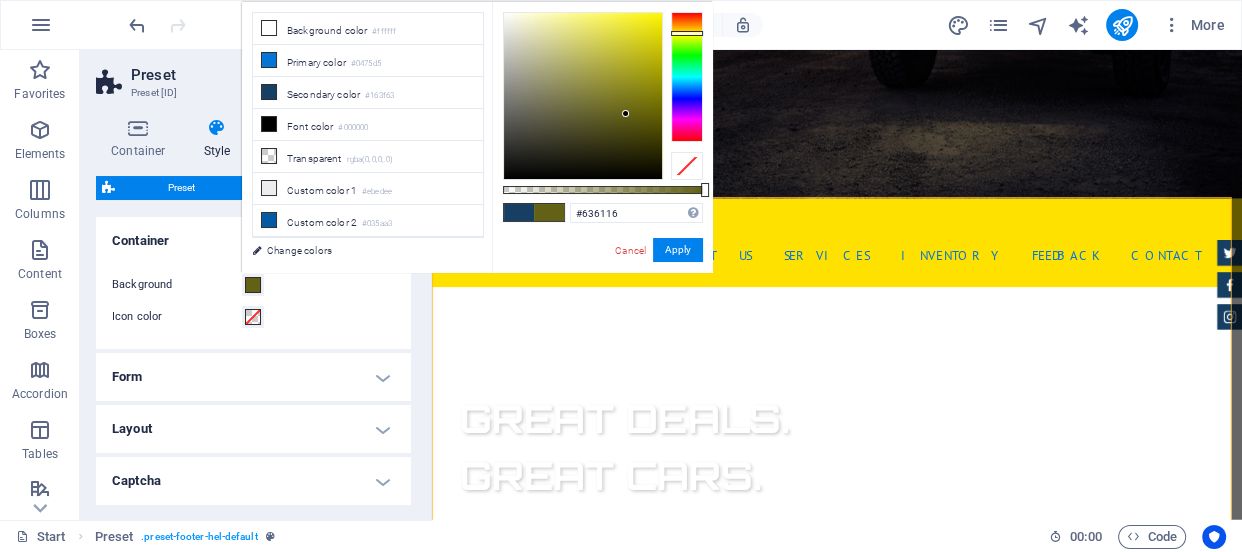 drag, startPoint x: 690, startPoint y: 42, endPoint x: 674, endPoint y: 33, distance: 18.35756 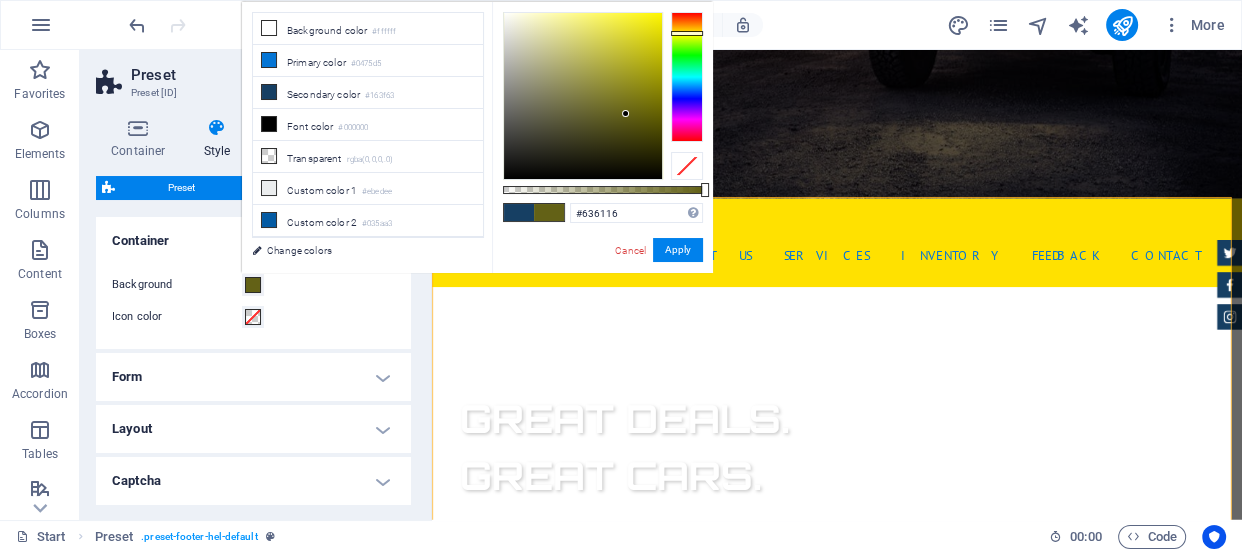 click at bounding box center [687, 77] 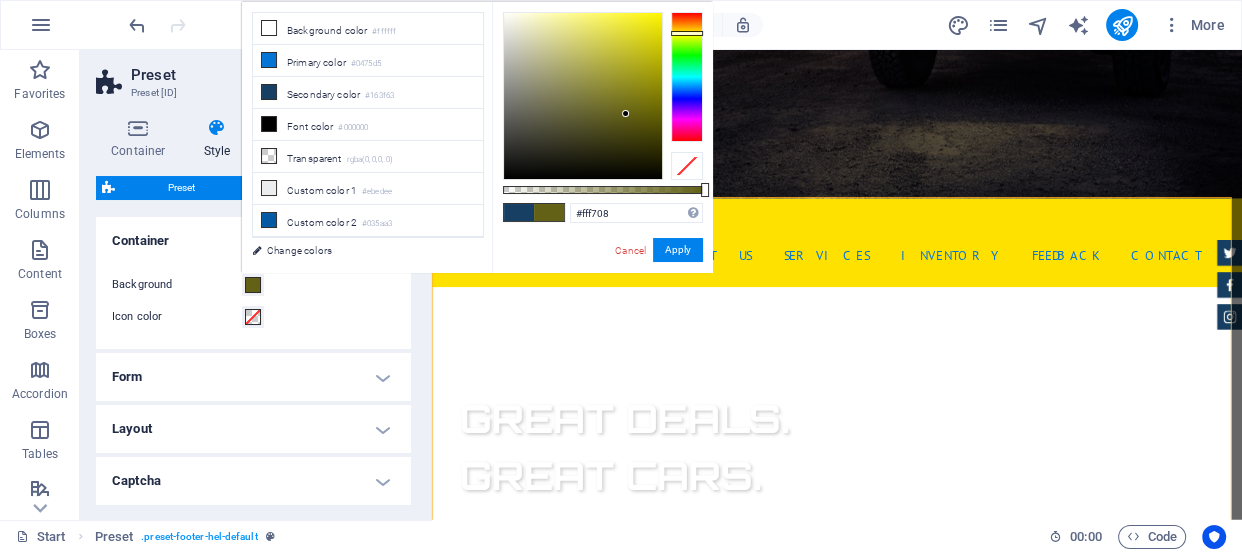 type on "#fff700" 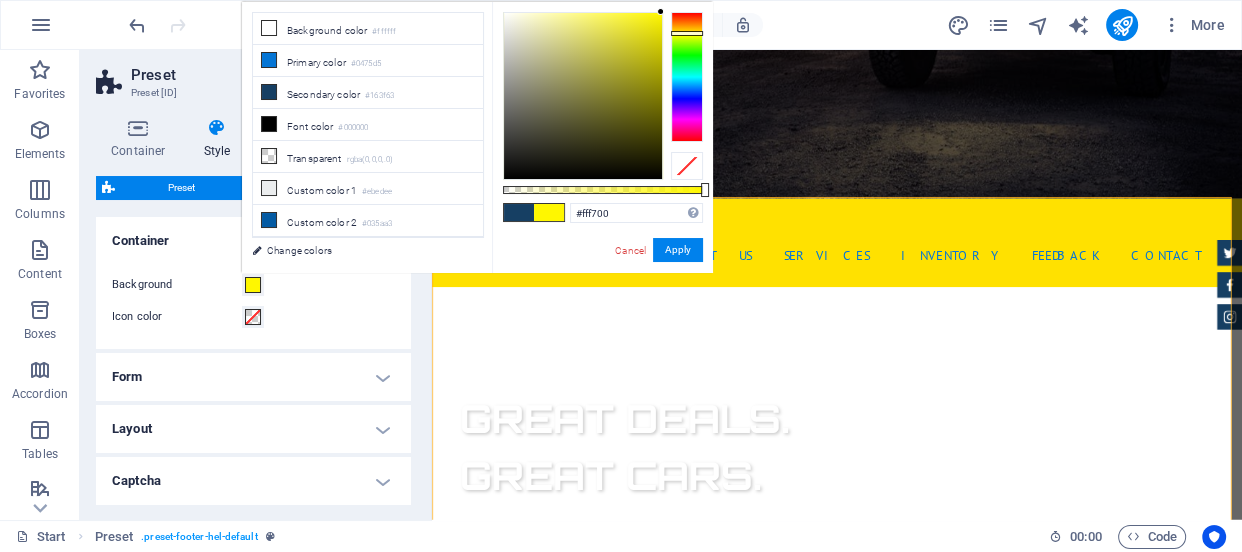 drag, startPoint x: 645, startPoint y: 36, endPoint x: 696, endPoint y: -24, distance: 78.74643 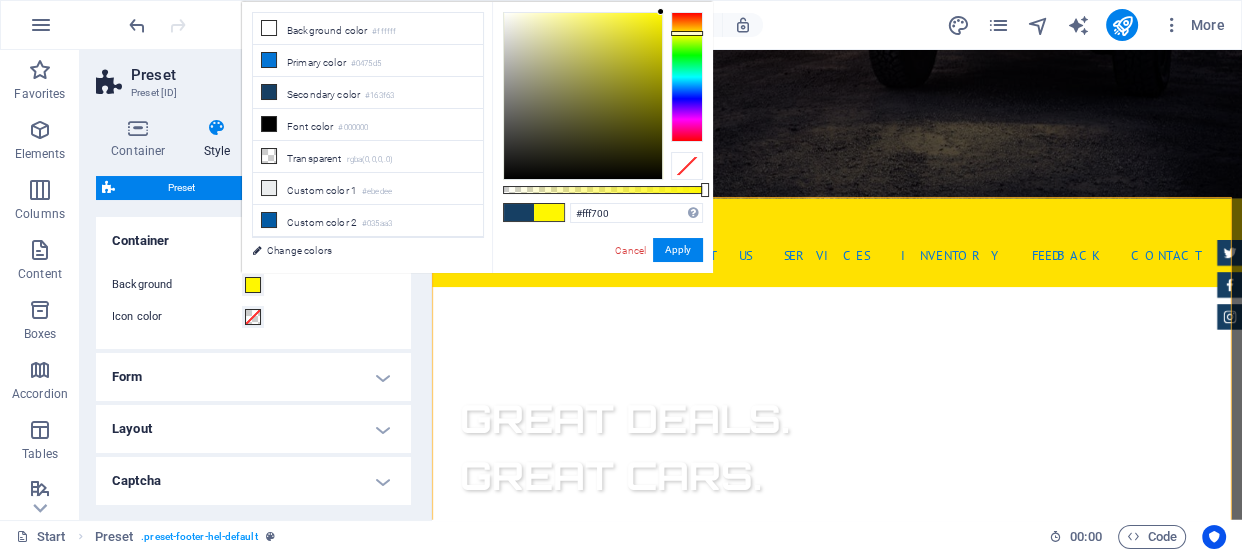 click on "lojas-outlet.com Start Favorites Elements Columns Content Boxes Accordion Tables Features Images Slider Header Footer Forms Marketing Collections Preset Preset #ed-827577454
Container Style Background Link Size Height Default px rem % vh vw Min. height None px rem % vh vw Width Default px rem % em vh vw Min. width None px rem % vh vw Content width Default Custom width Width Default px rem % em vh vw Min. width None px rem % vh vw Default padding Custom spacing Default content width and padding can be changed under Design. Edit design Layout (Flexbox) Alignment Determines the flex direction. Default Main axis Determine how elements should behave along the main axis inside this container (justify content). Default Side axis Control the vertical direction of the element inside of the container (align items). Default Wrap Default On Off Fill Default Accessibility Role None Alert Article Banner Comment Complementary" at bounding box center [621, 276] 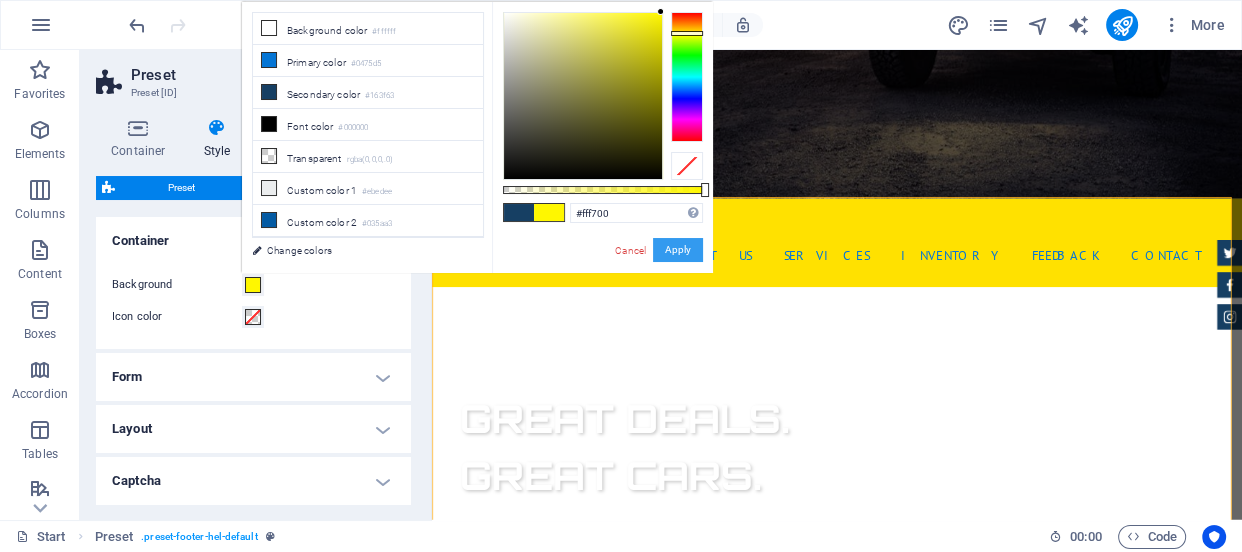 click on "Apply" at bounding box center (678, 250) 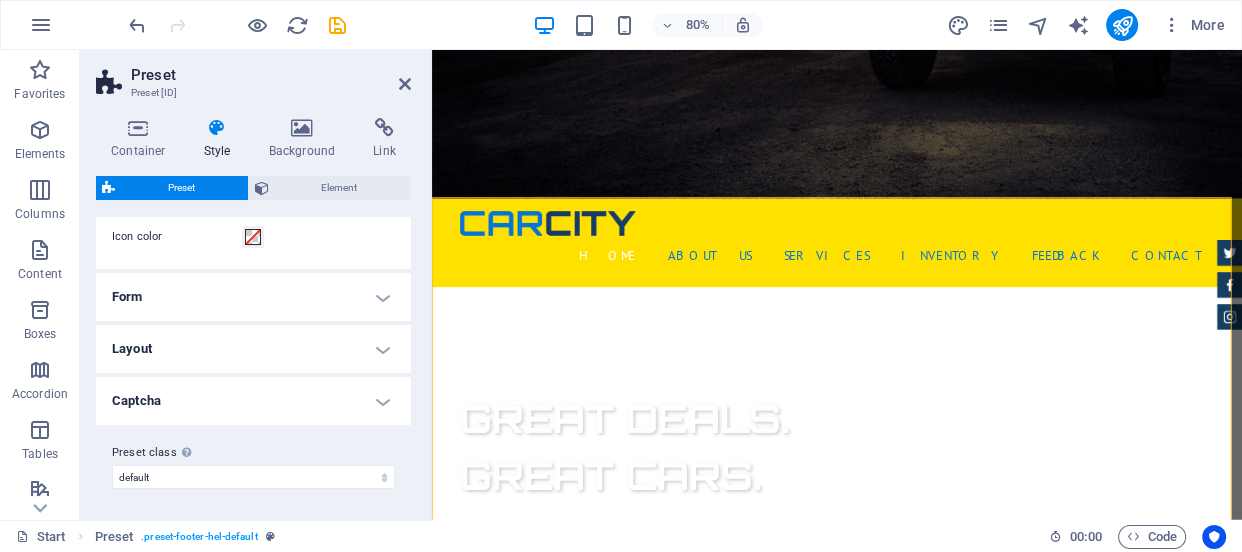 scroll, scrollTop: 0, scrollLeft: 0, axis: both 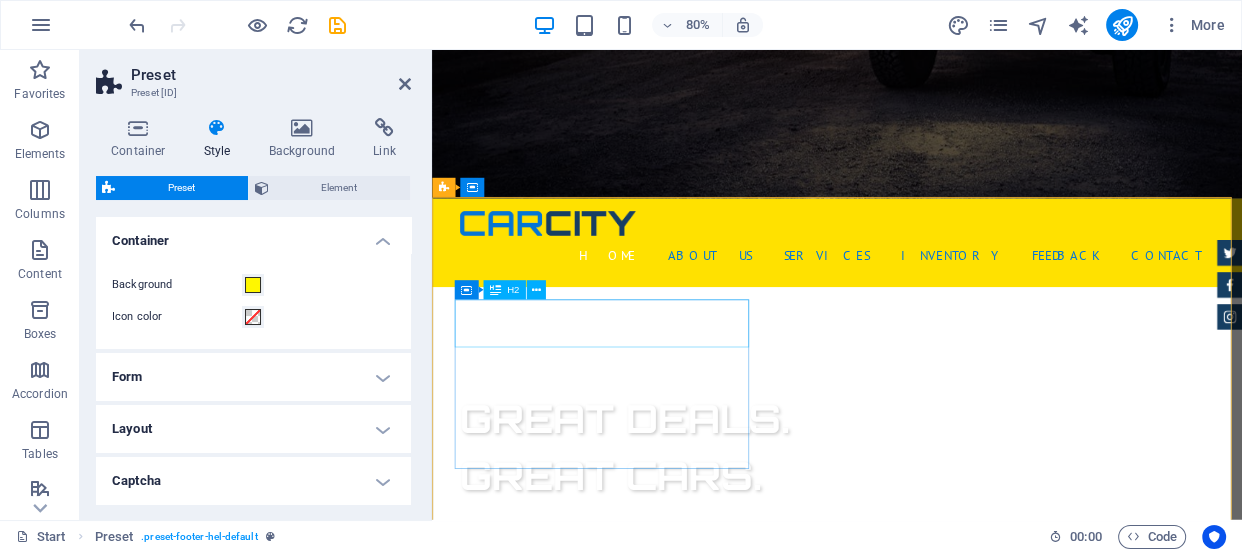 click on "CONTATOS" at bounding box center (920, 1097) 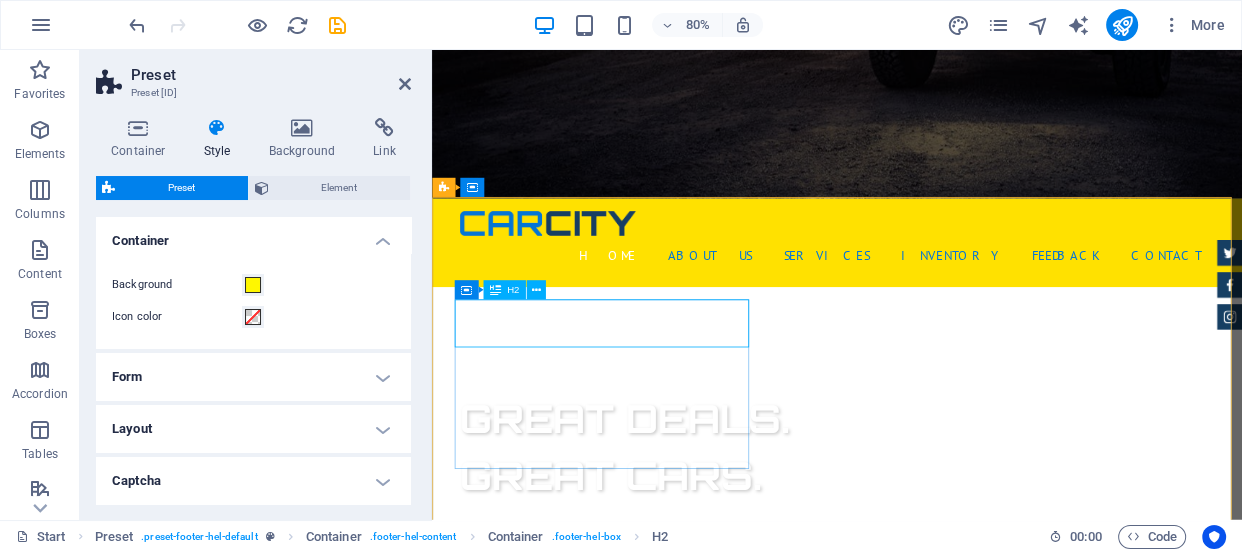 click on "CONTATOS" at bounding box center (920, 1097) 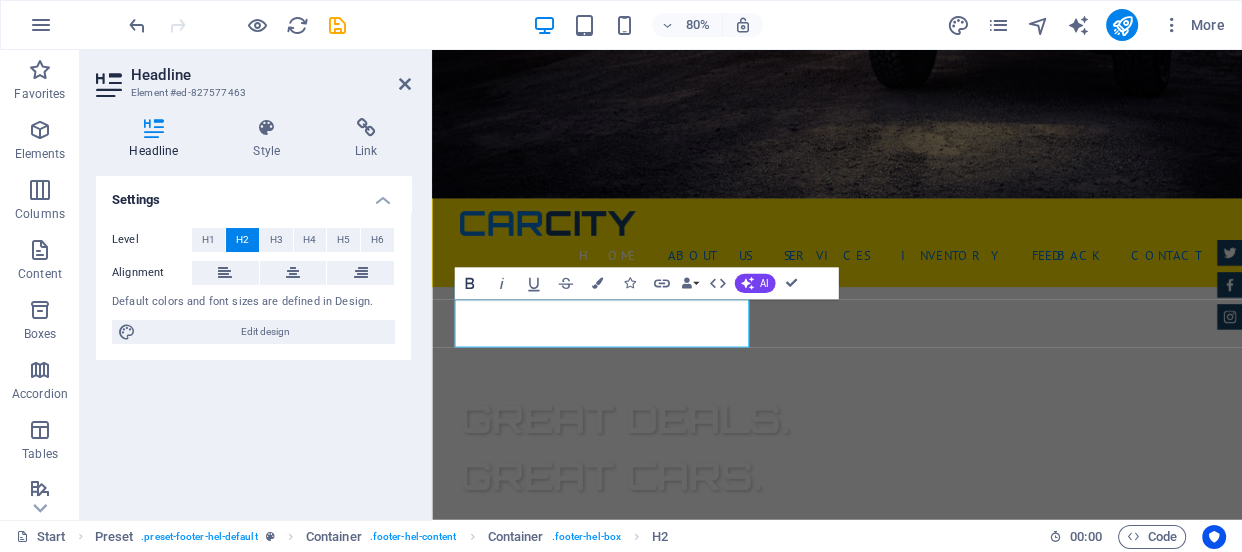 click 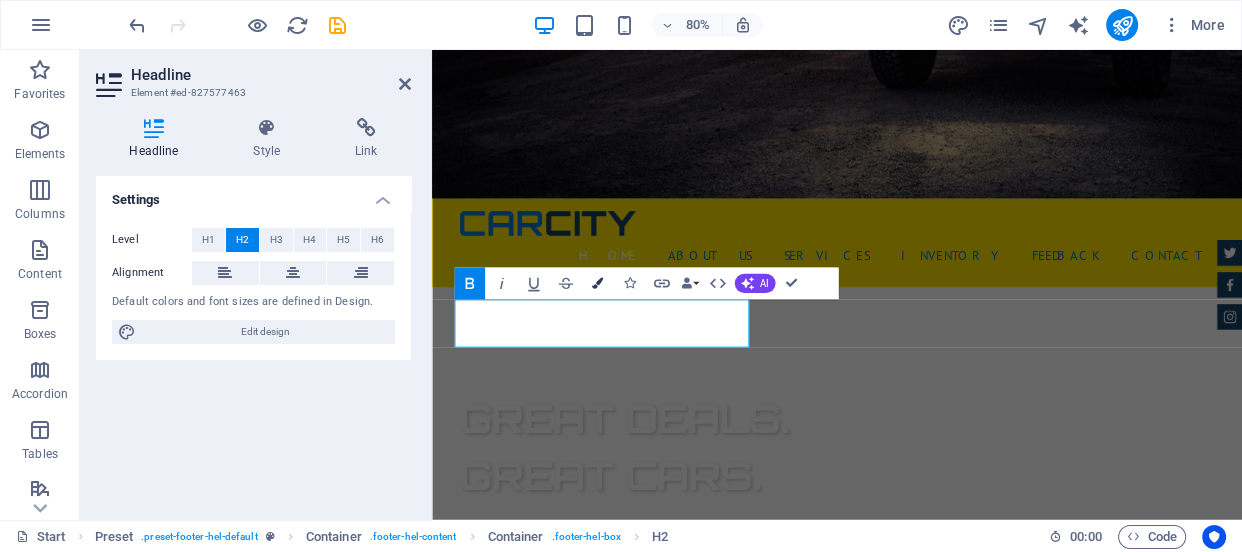 click at bounding box center (597, 283) 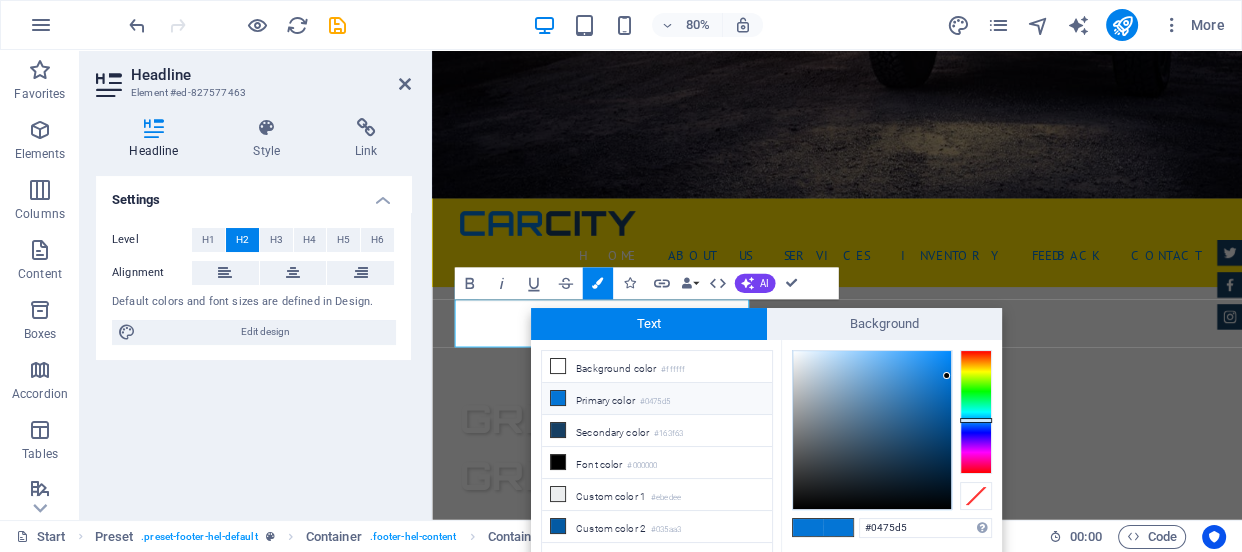 click at bounding box center (558, 398) 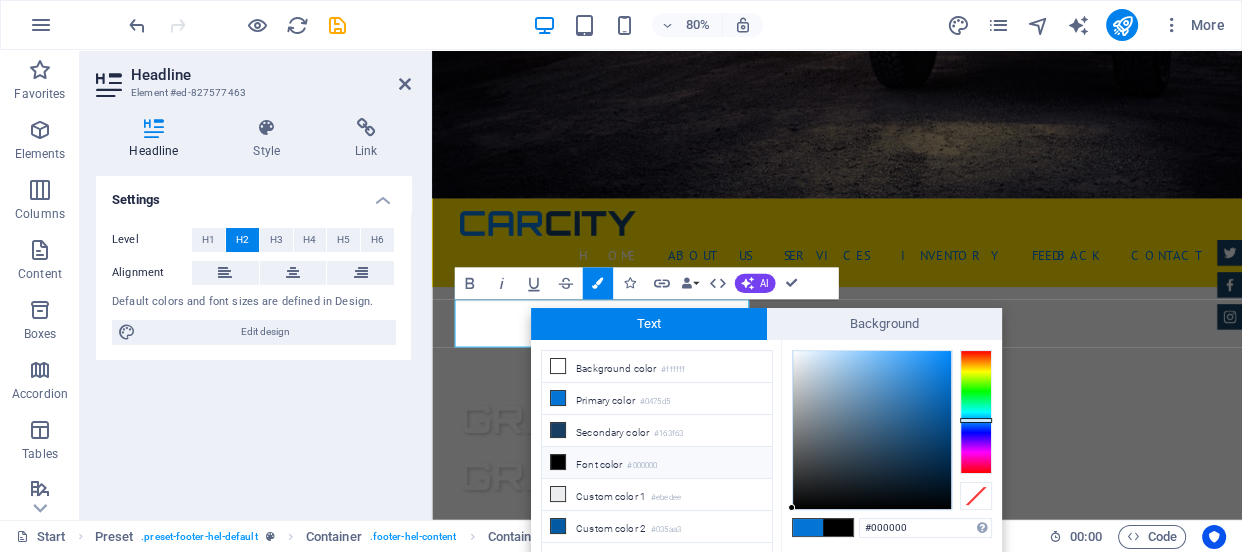 drag, startPoint x: 903, startPoint y: 431, endPoint x: 777, endPoint y: 530, distance: 160.24045 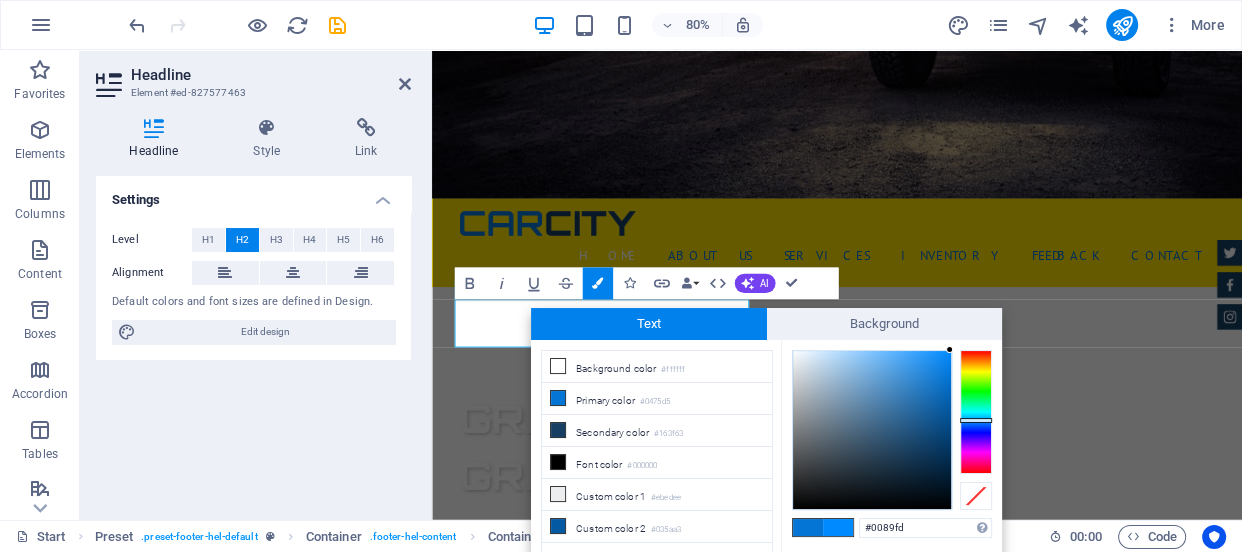 drag, startPoint x: 1240, startPoint y: 288, endPoint x: 1235, endPoint y: 353, distance: 65.192024 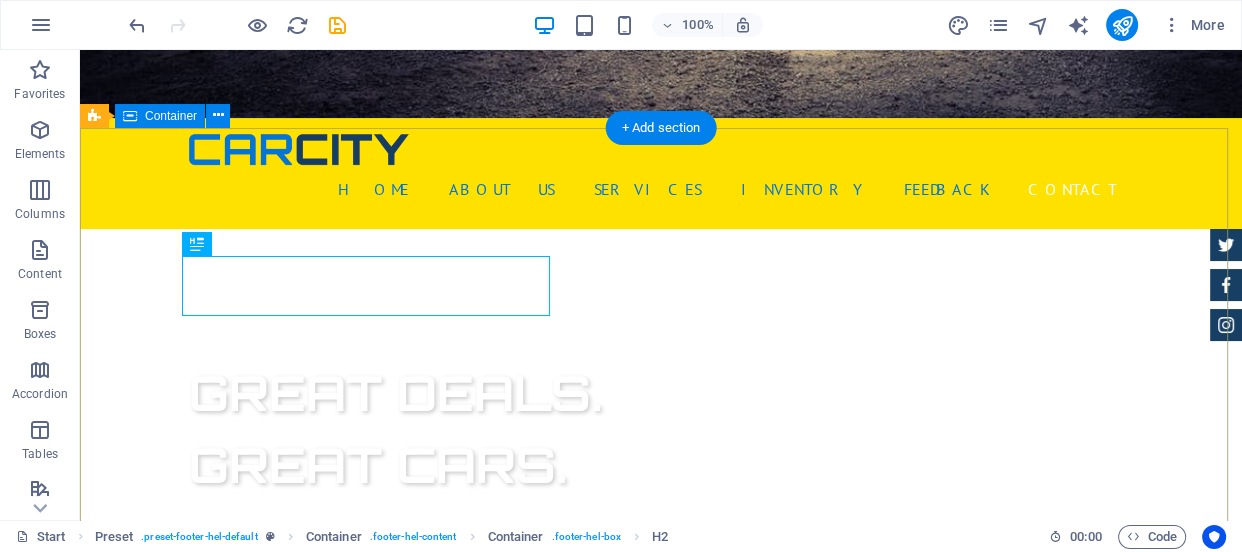 scroll, scrollTop: 525, scrollLeft: 0, axis: vertical 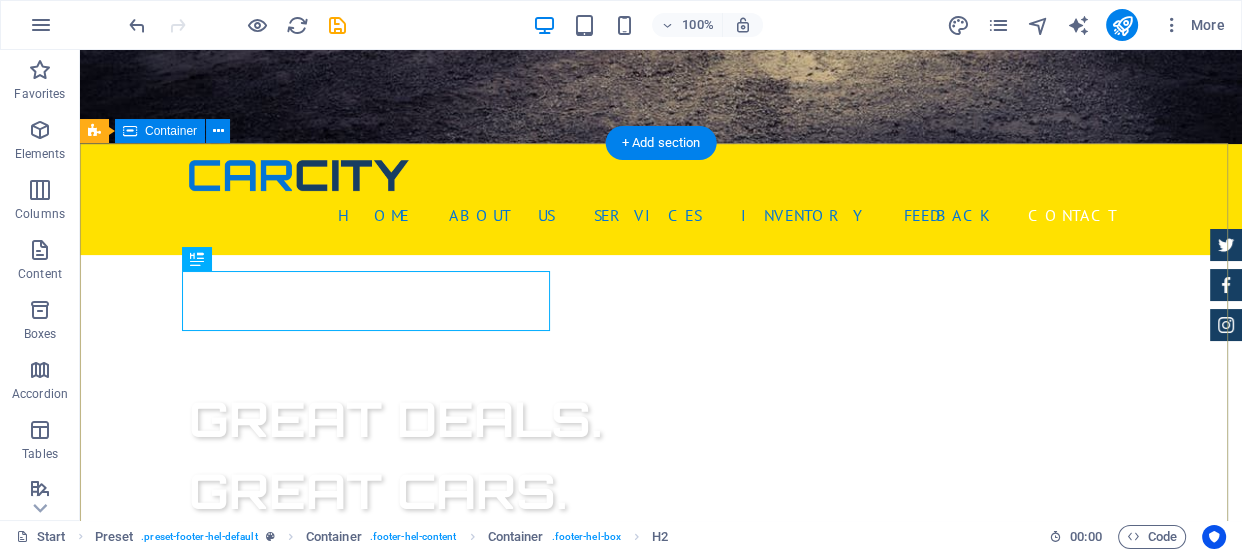 click on "CONTATOS Lojas Outlet Av. Jacob Macanhan, 507 ,  Pinhais -   83320-392 +5541998029527 pinhais@lojas-outlet.com Legal Notice  |  Privacy" at bounding box center [661, 1082] 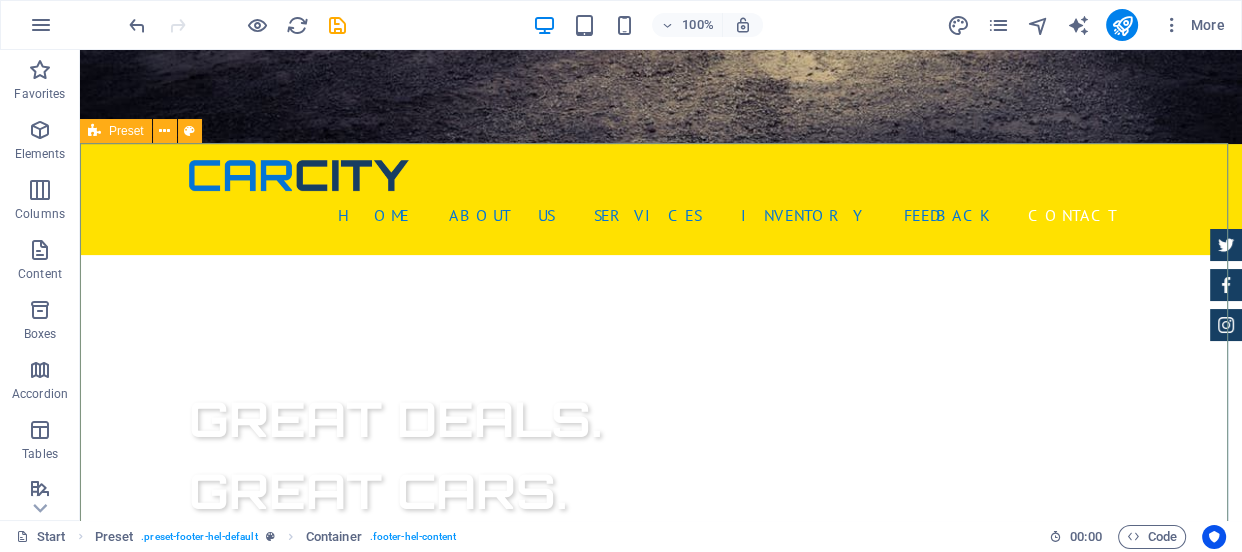 click at bounding box center (94, 131) 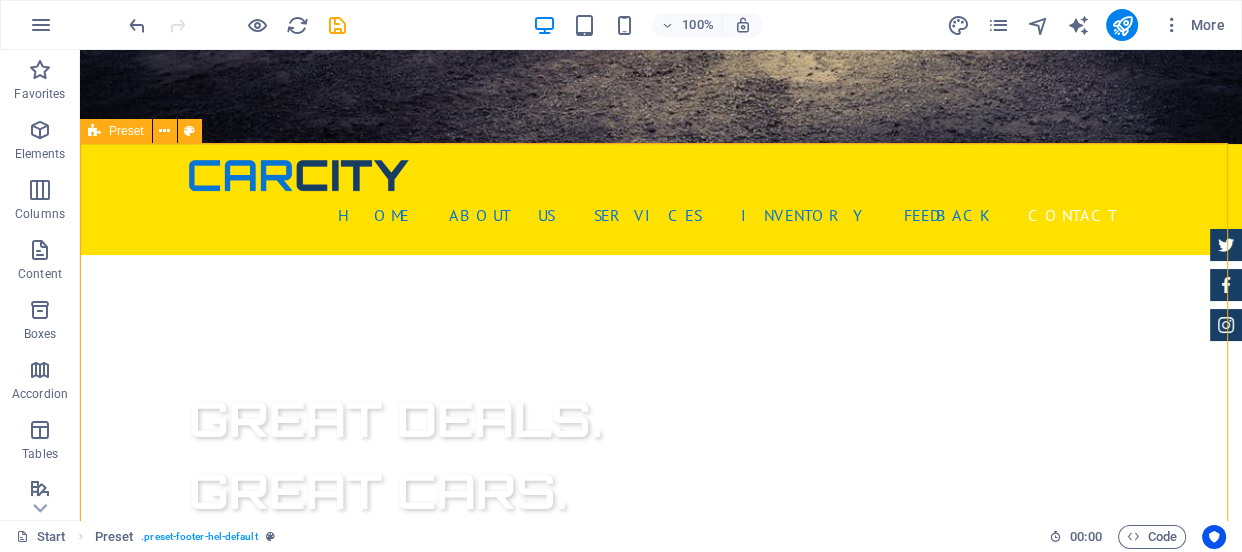 click at bounding box center (94, 131) 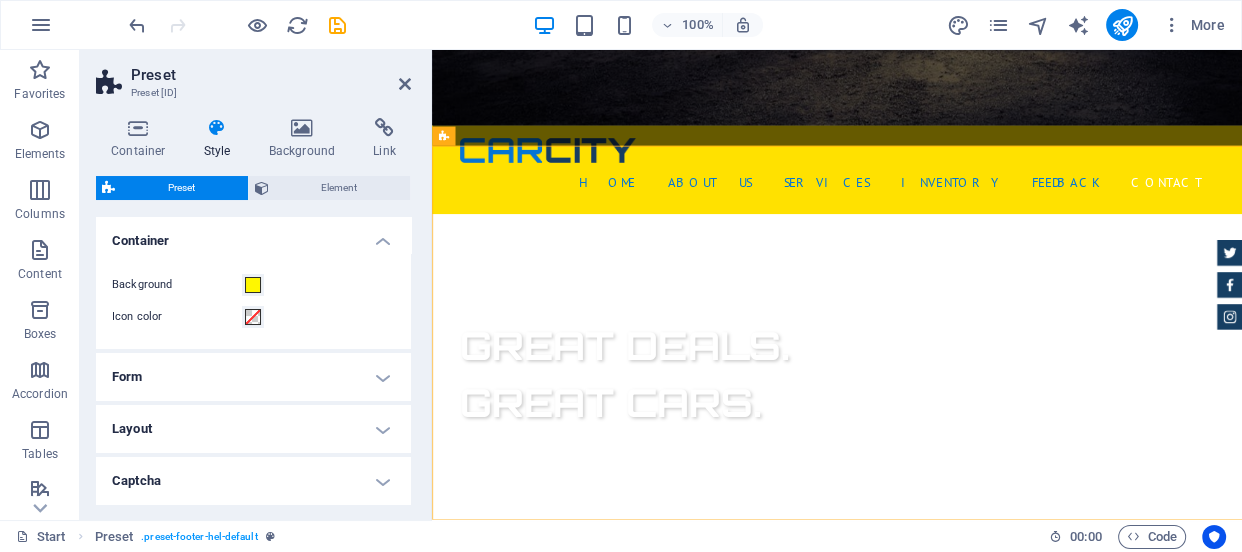 scroll, scrollTop: 499, scrollLeft: 0, axis: vertical 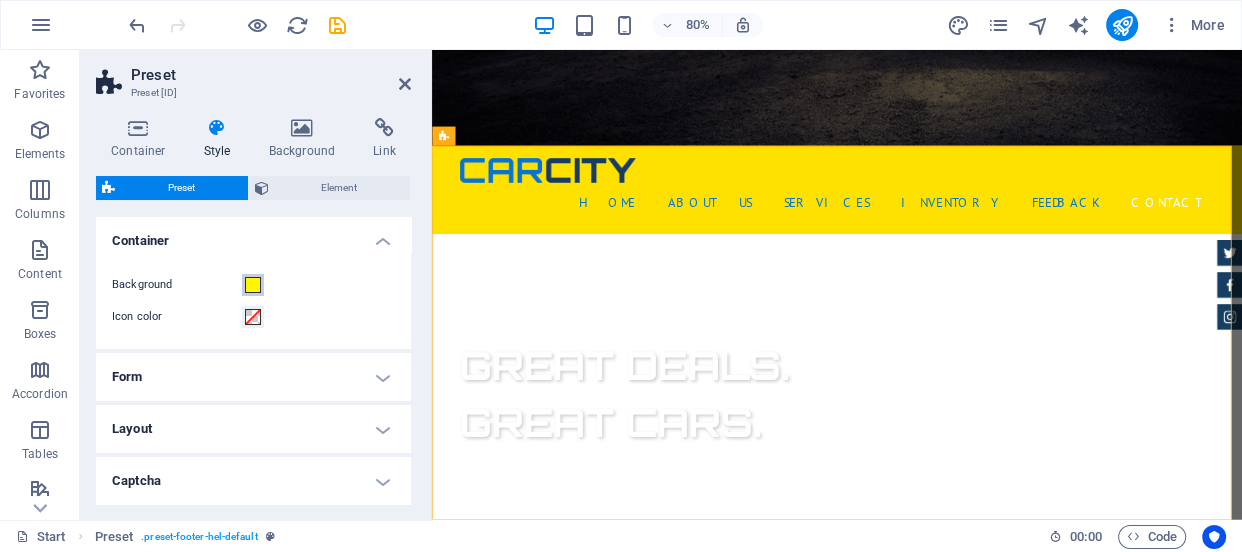 click at bounding box center (253, 285) 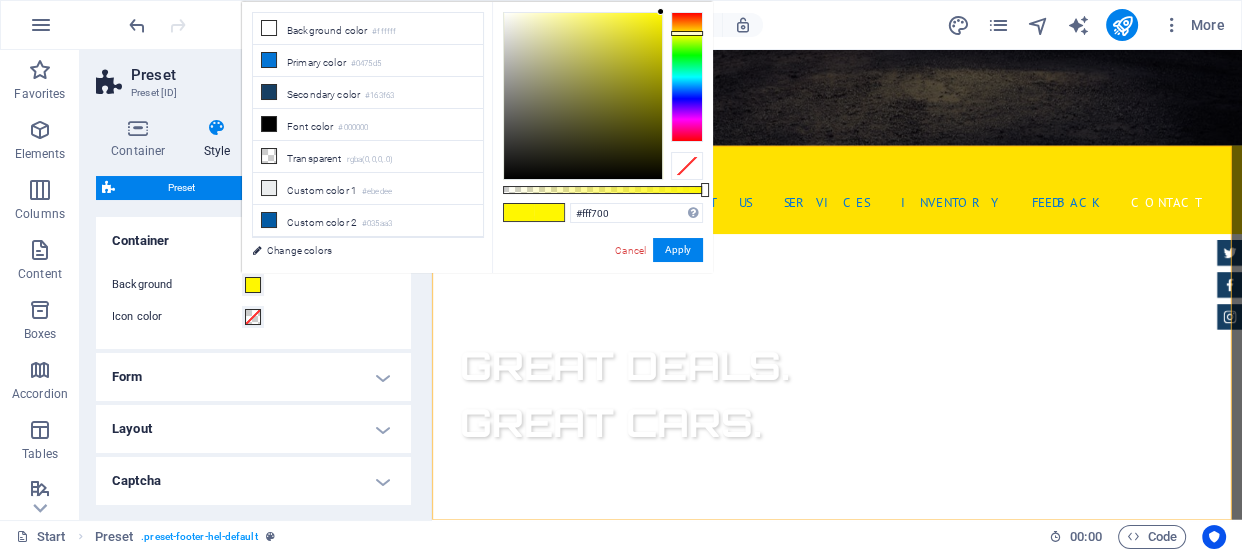 click at bounding box center (549, 212) 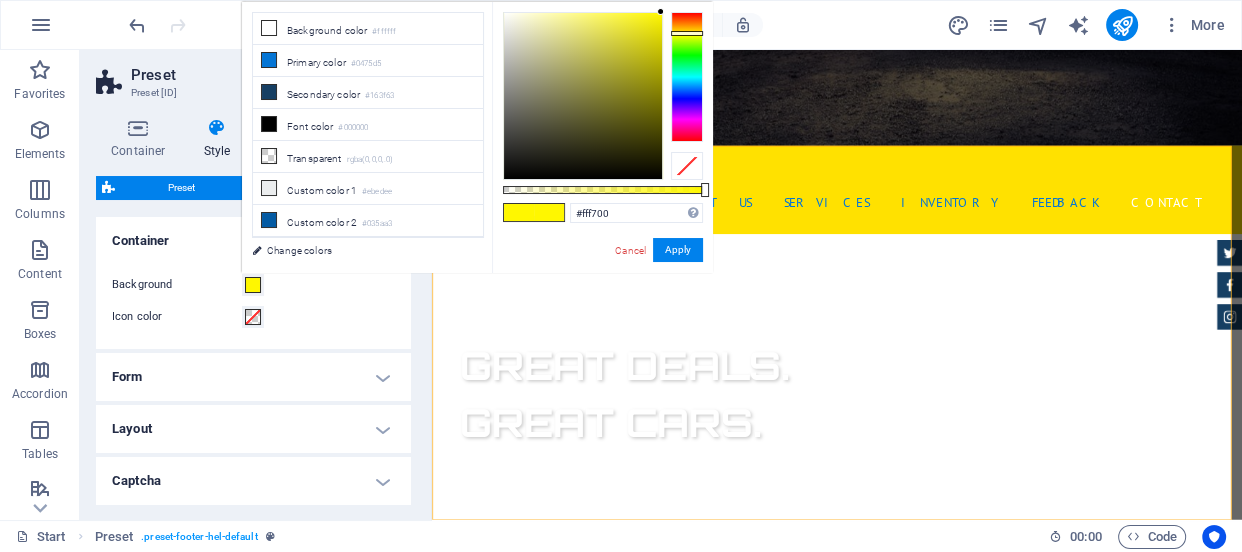 click at bounding box center [549, 212] 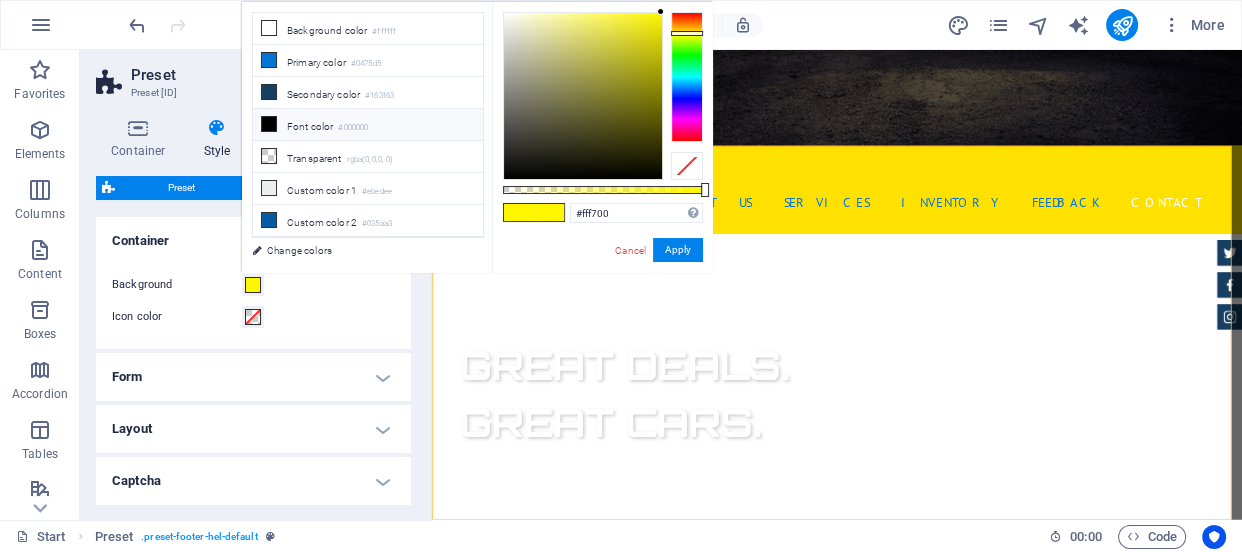 click on "Font color
#000000" at bounding box center [368, 125] 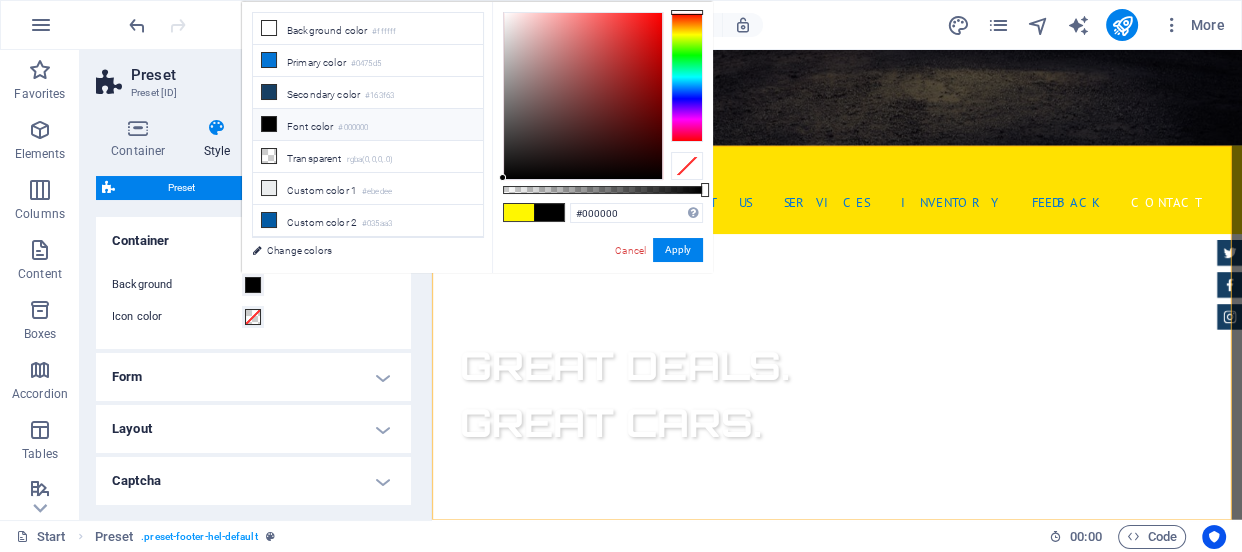 click at bounding box center (549, 212) 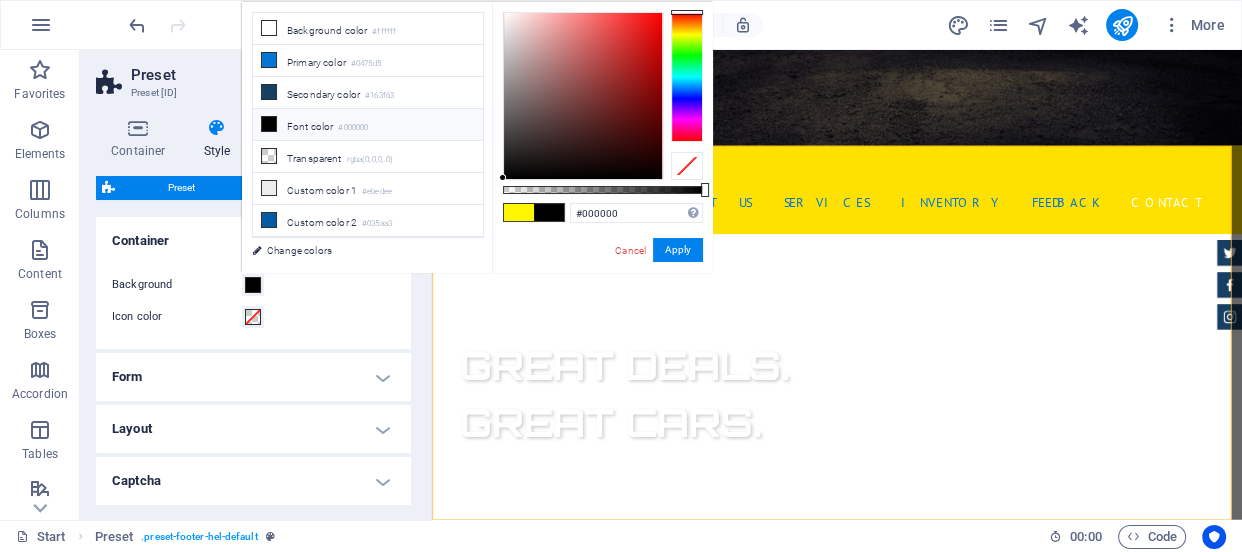 click at bounding box center (549, 212) 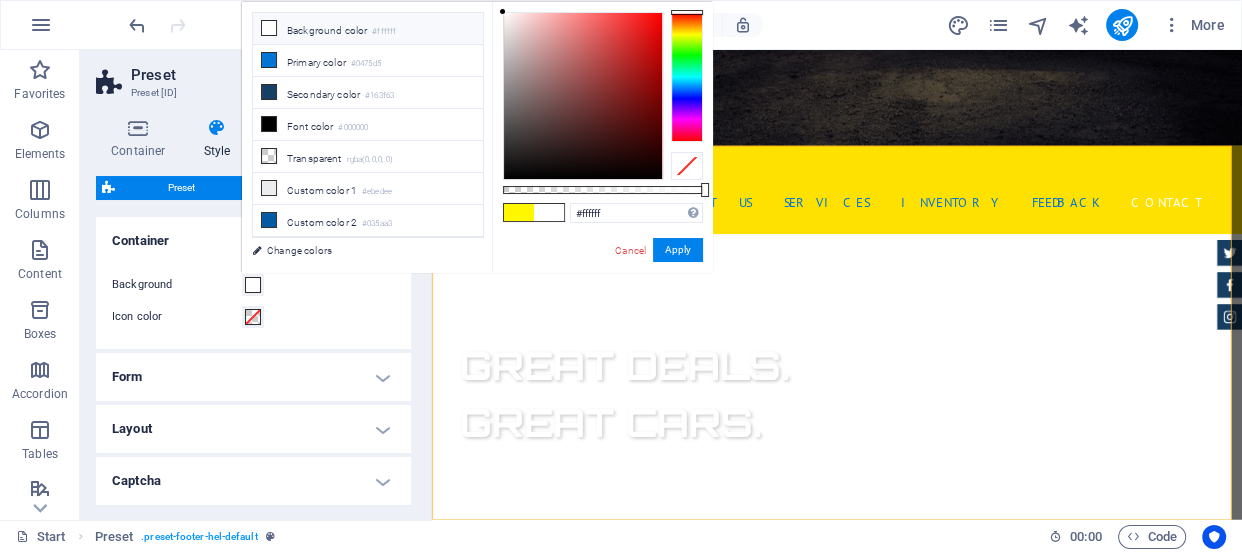 drag, startPoint x: 609, startPoint y: 55, endPoint x: 492, endPoint y: 34, distance: 118.869675 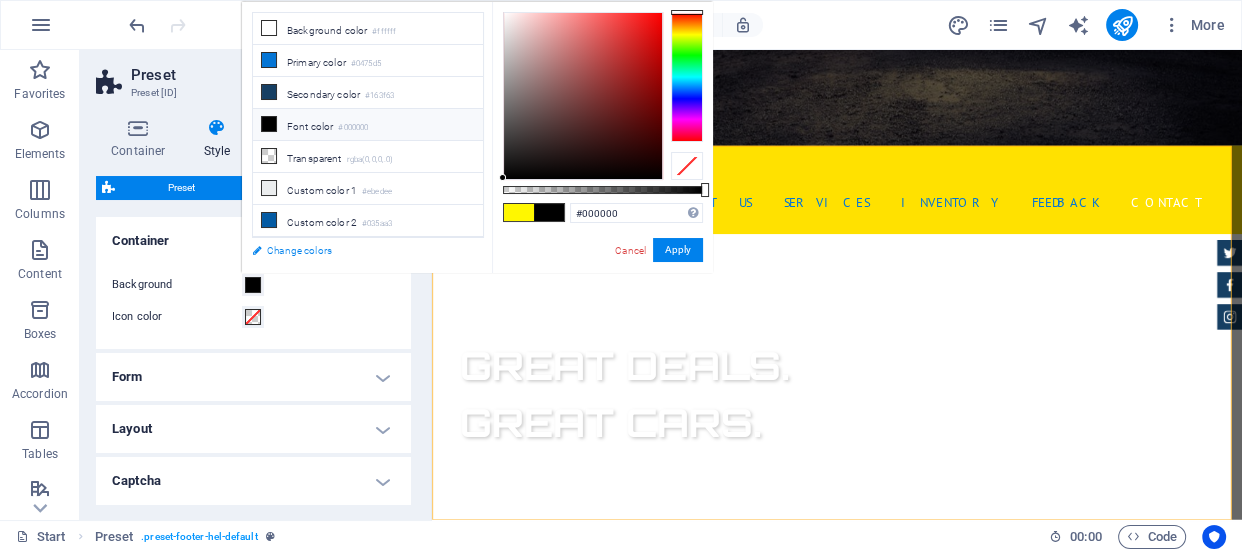 drag, startPoint x: 507, startPoint y: 184, endPoint x: 431, endPoint y: 248, distance: 99.35794 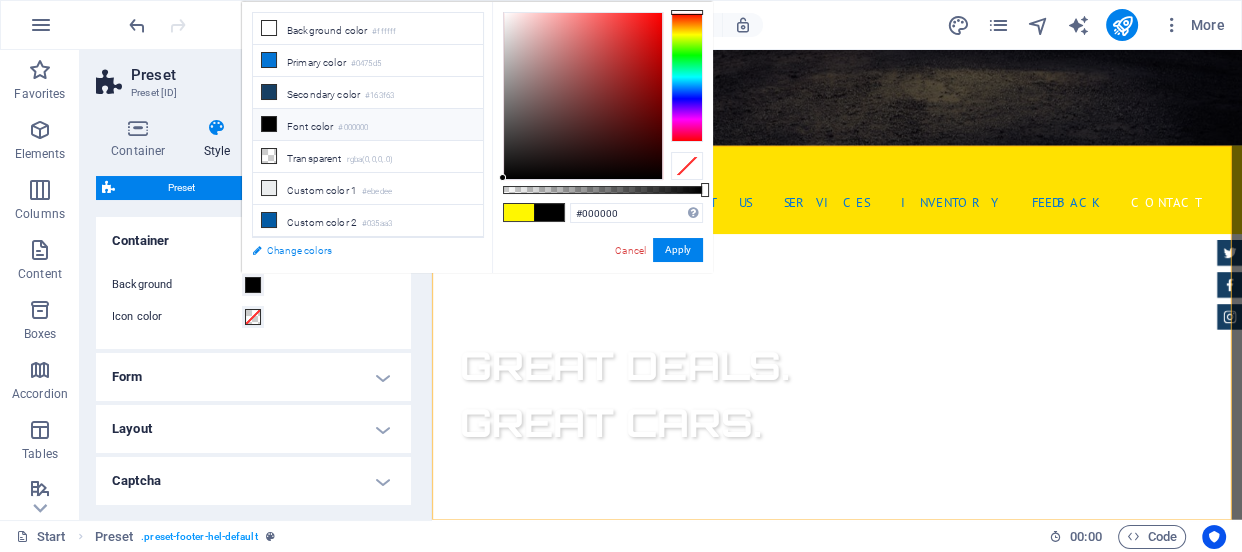 click on "less
Background color
#ffffff
Primary color
#0475d5
Secondary color
#163f63
Font color
#000000" at bounding box center (477, 137) 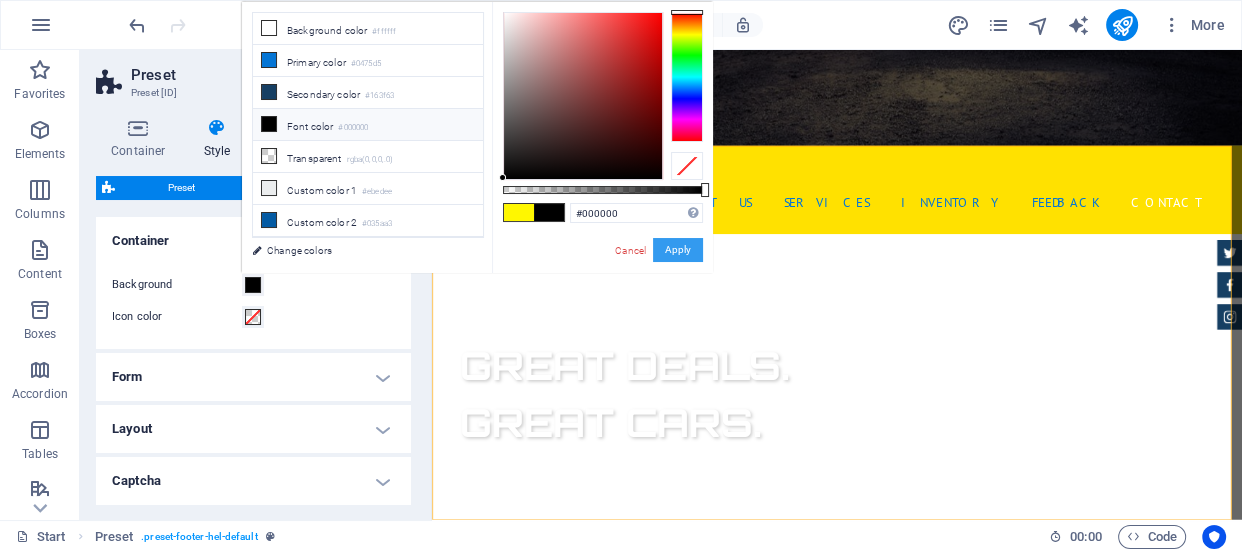 click on "Apply" at bounding box center (678, 250) 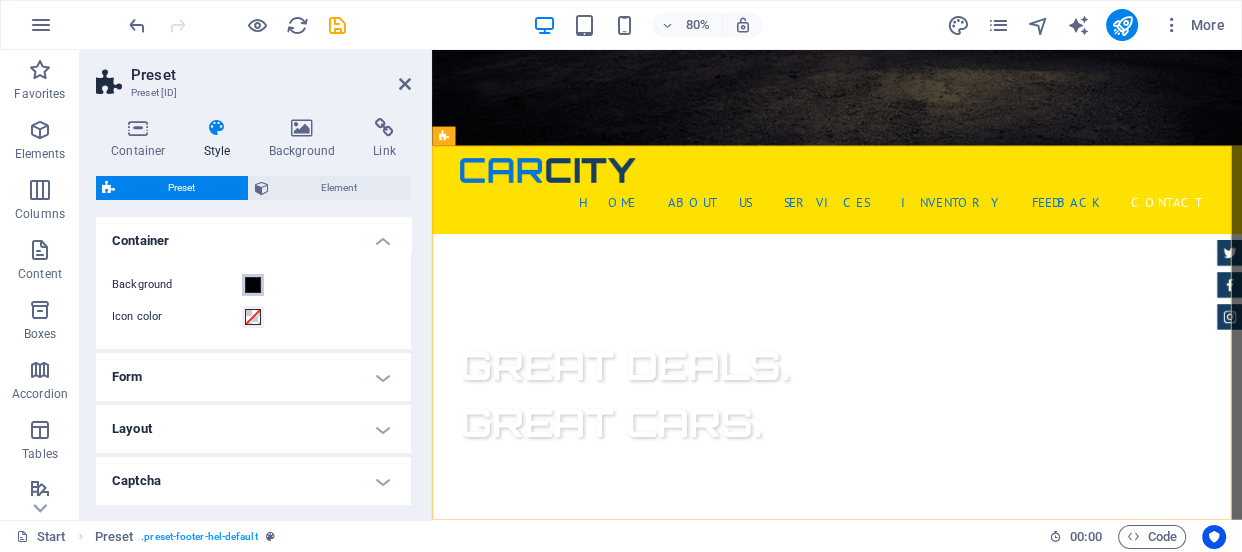 click at bounding box center (253, 285) 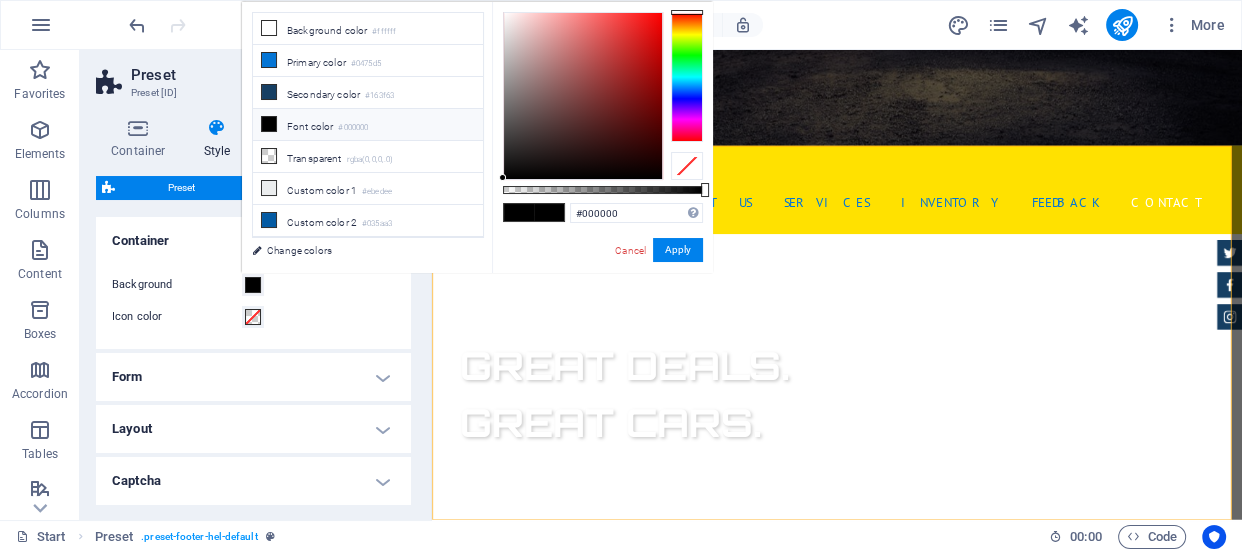 click at bounding box center (253, 285) 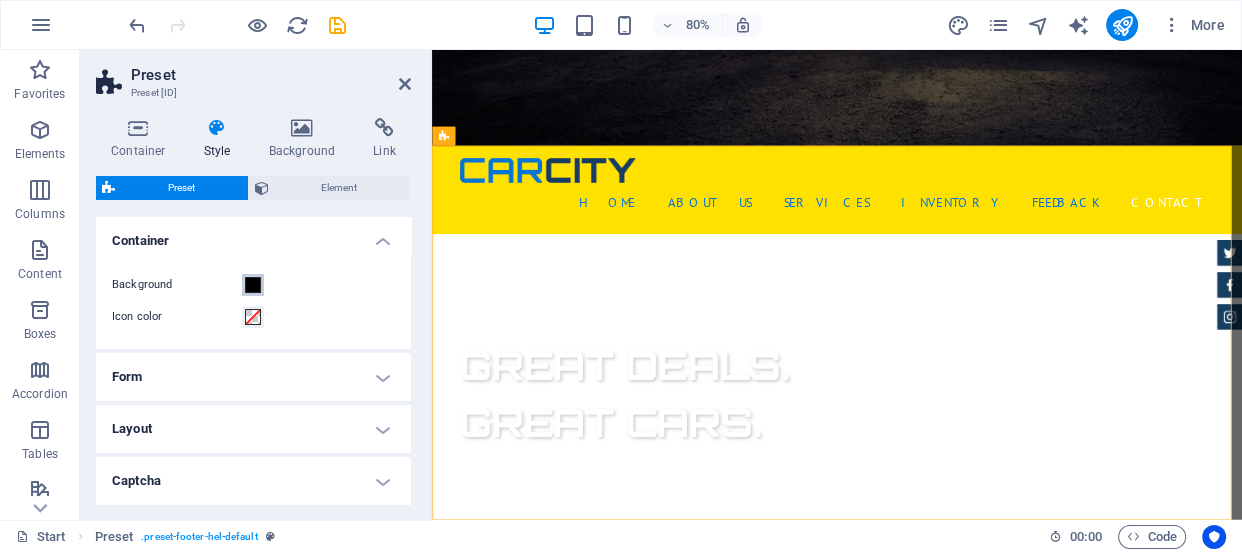 click at bounding box center [253, 285] 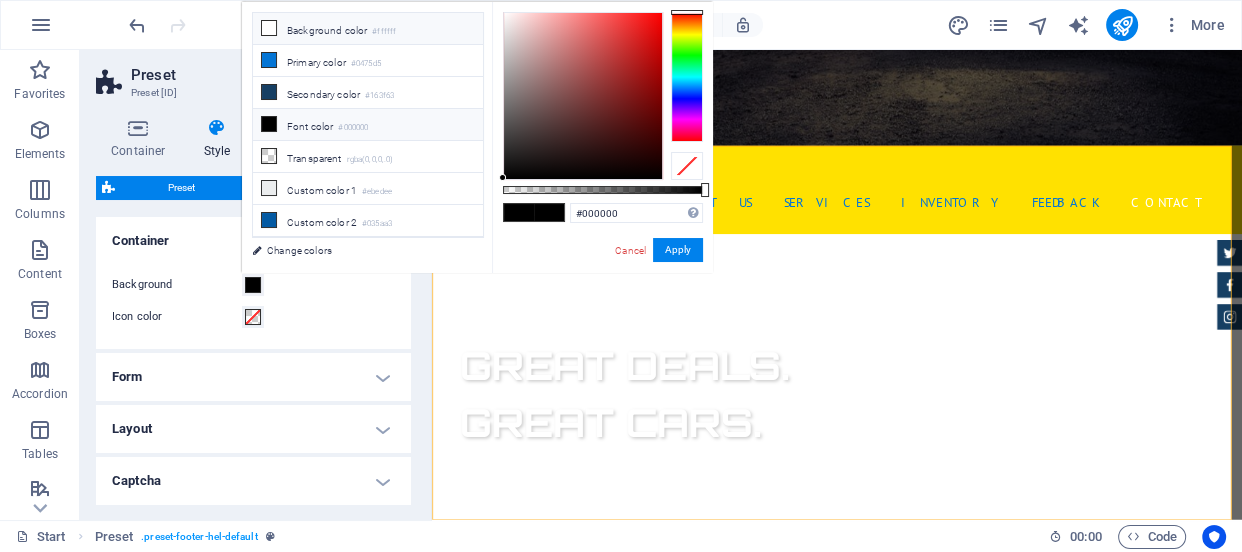 click on "Background color
#ffffff" at bounding box center [368, 29] 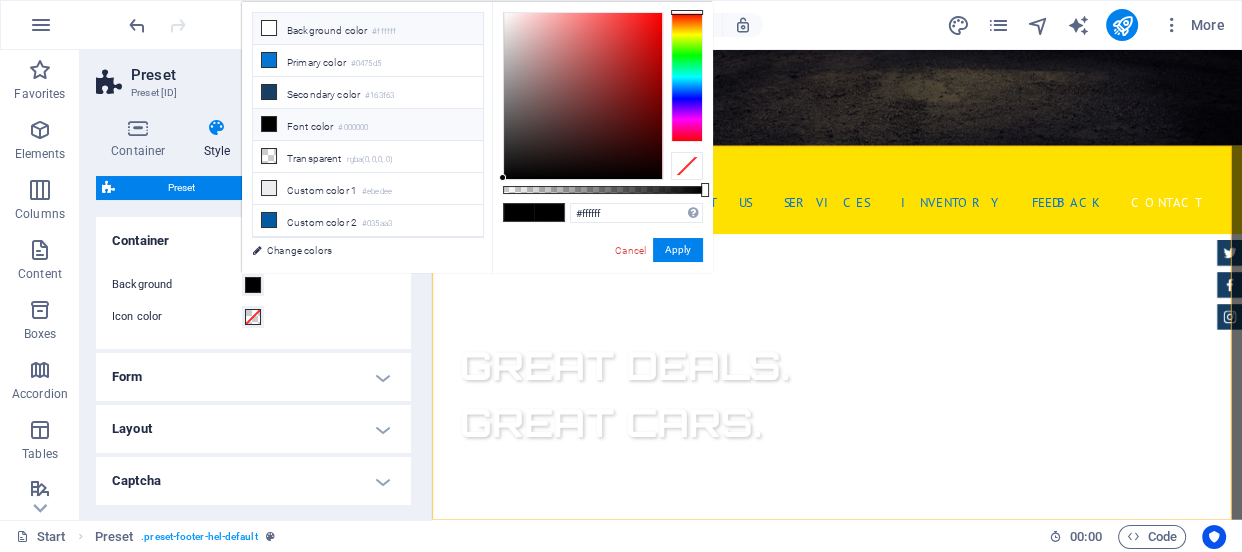 click on "Background color
#ffffff" at bounding box center (368, 29) 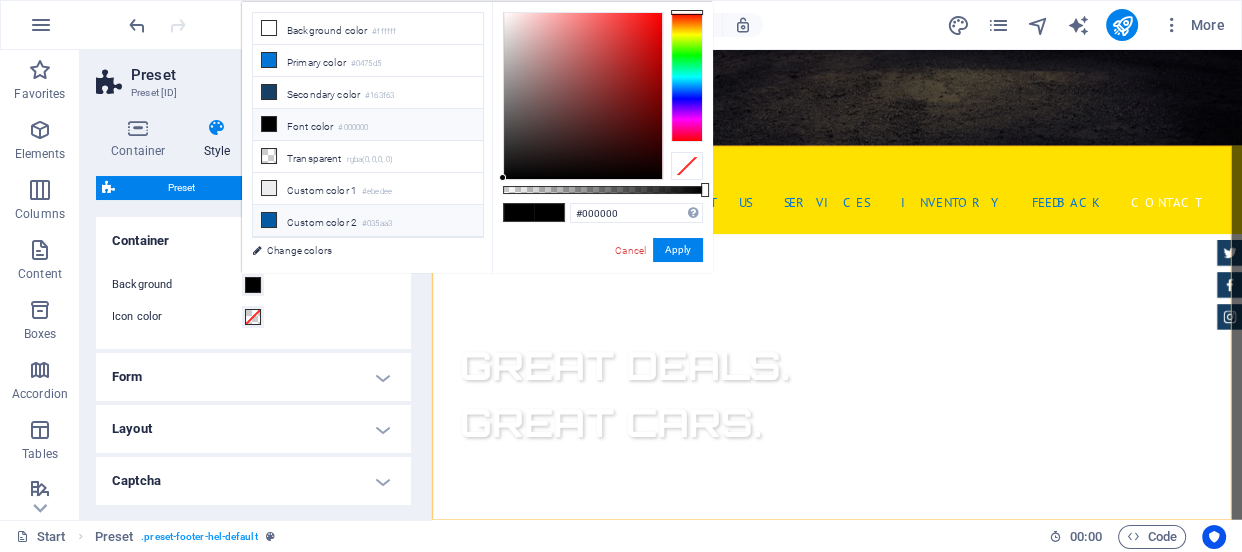 drag, startPoint x: 498, startPoint y: 216, endPoint x: 462, endPoint y: 230, distance: 38.626415 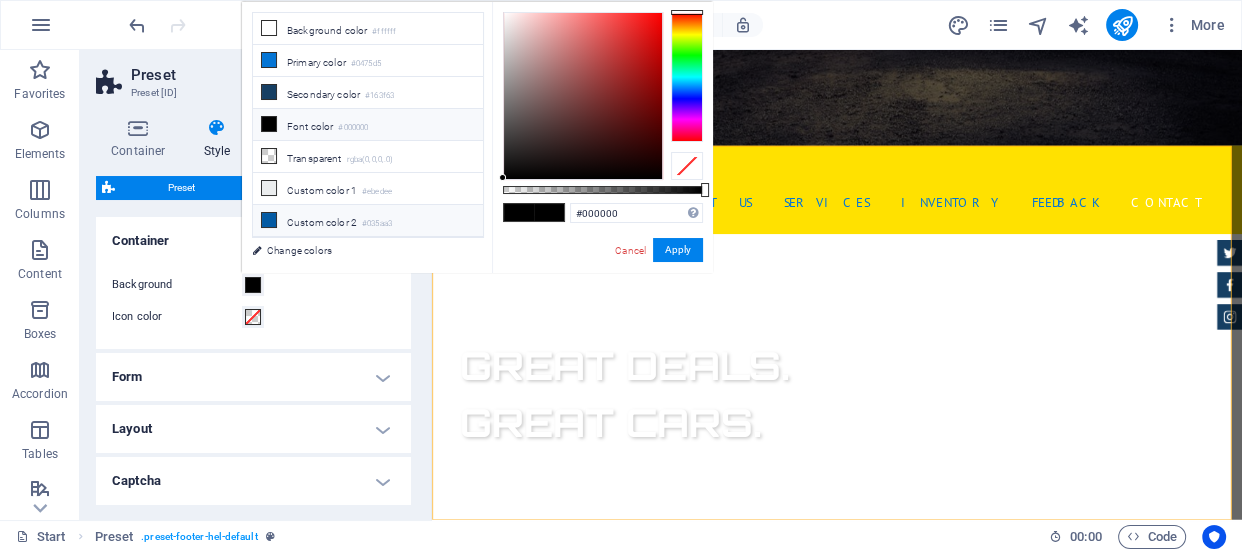 click on "less
Background color
#ffffff
Primary color
#0475d5
Secondary color
#163f63
Font color
#000000" at bounding box center (477, 137) 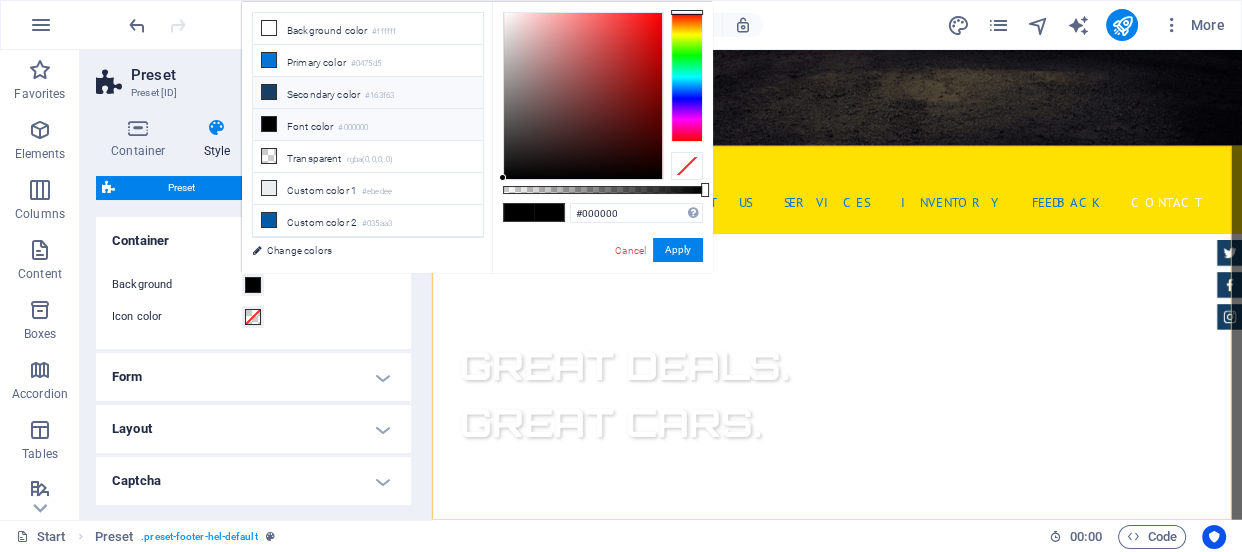 click on "Secondary color
#163f63" at bounding box center [368, 93] 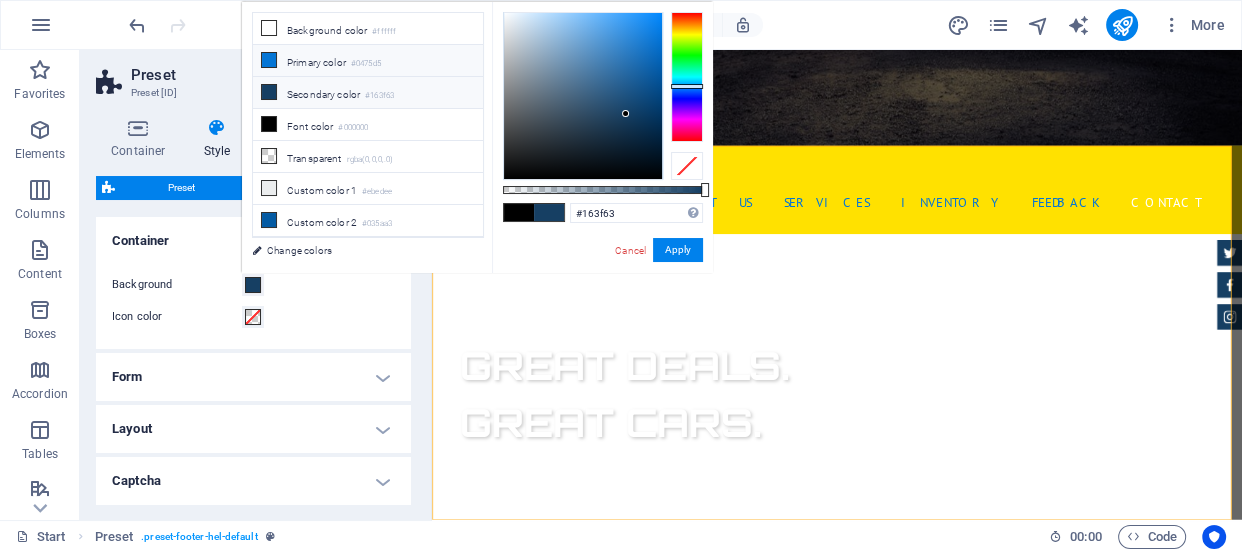 click on "Primary color
#0475d5" at bounding box center (368, 61) 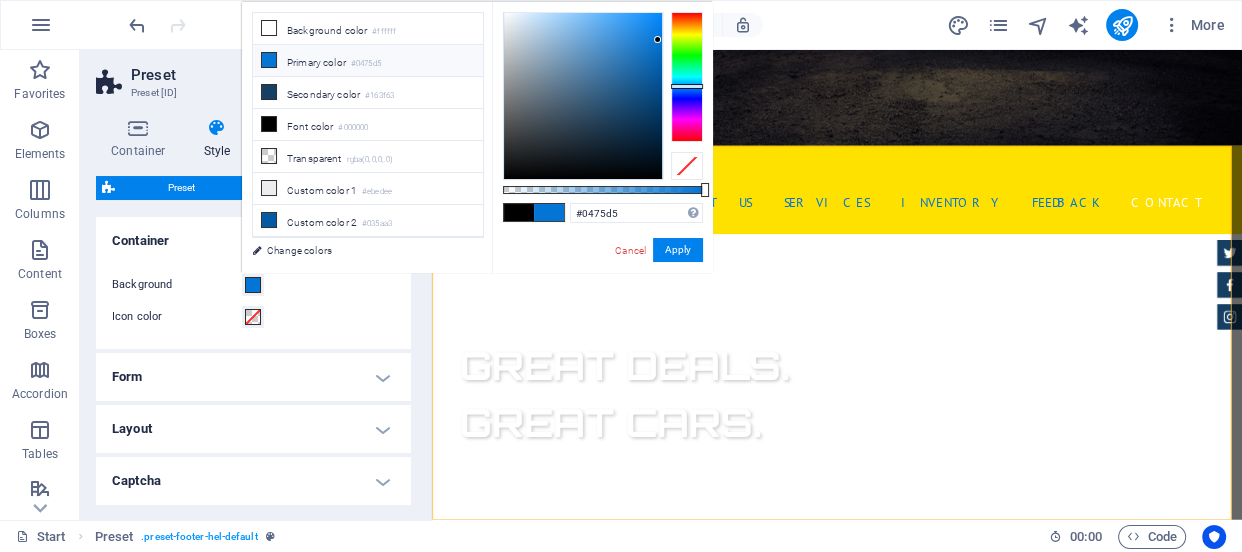 click on "Primary color
#0475d5" at bounding box center (368, 61) 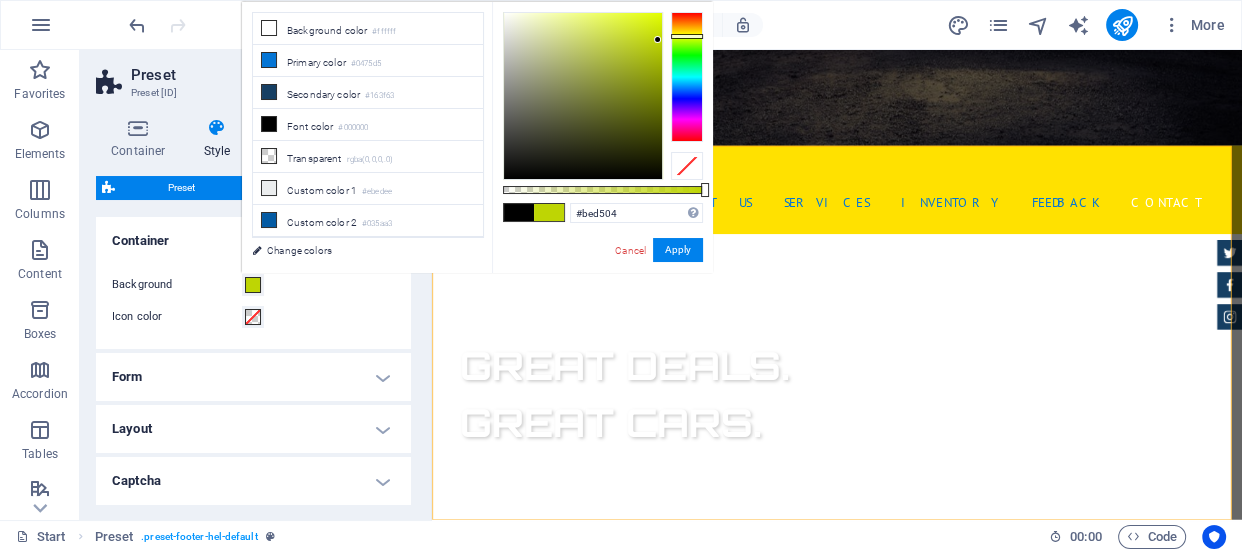 click at bounding box center [687, 77] 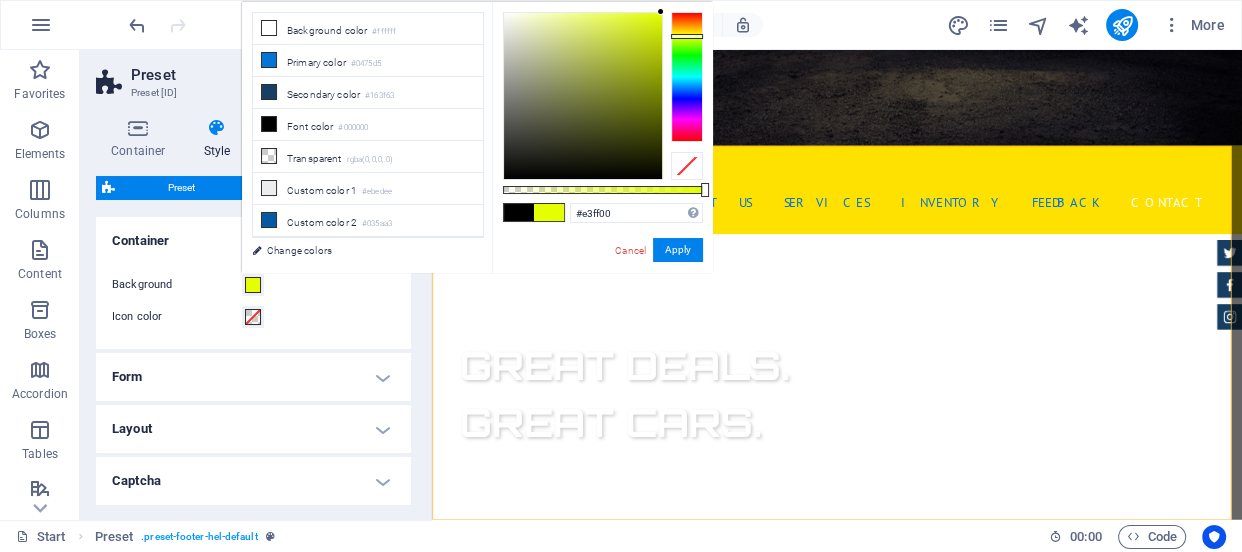 drag, startPoint x: 605, startPoint y: 59, endPoint x: 673, endPoint y: -11, distance: 97.59098 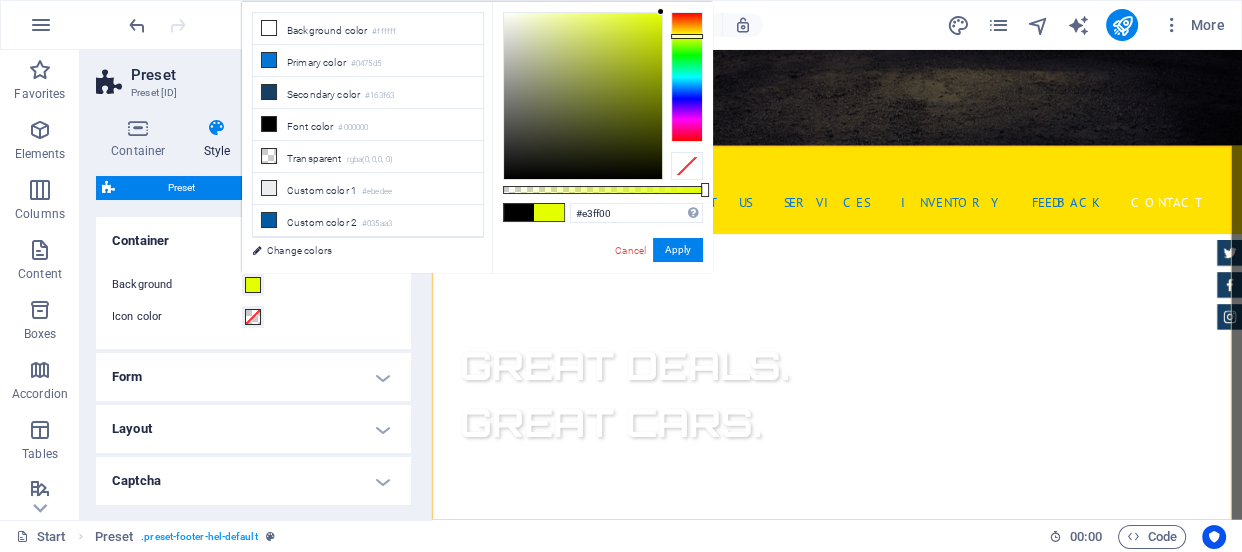 click on "lojas-outlet.com Start Favorites Elements Columns Content Boxes Accordion Tables Features Images Slider Header Footer Forms Marketing Collections Preset Preset #ed-827577454
Container Style Background Link Size Height Default px rem % vh vw Min. height None px rem % vh vw Width Default px rem % em vh vw Min. width None px rem % vh vw Content width Default Custom width Width Default px rem % em vh vw Min. width None px rem % vh vw Default padding Custom spacing Default content width and padding can be changed under Design. Edit design Layout (Flexbox) Alignment Determines the flex direction. Default Main axis Determine how elements should behave along the main axis inside this container (justify content). Default Side axis Control the vertical direction of the element inside of the container (align items). Default Wrap Default On Off Fill Default Accessibility Role None Alert Article Banner Comment Complementary" at bounding box center [621, 276] 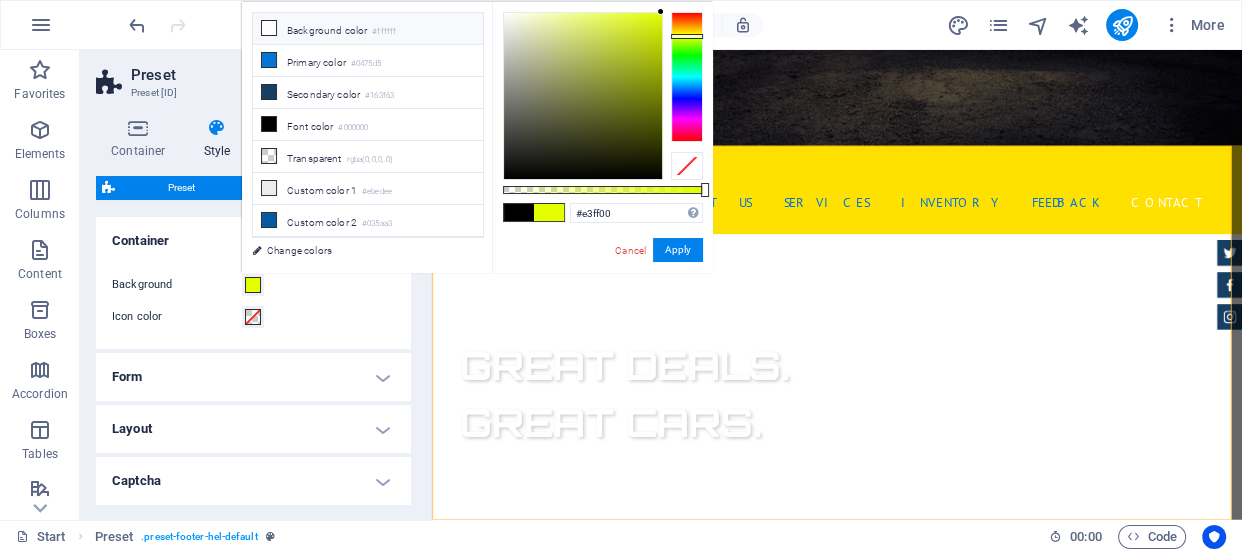 click on "Background color
#ffffff" at bounding box center [368, 29] 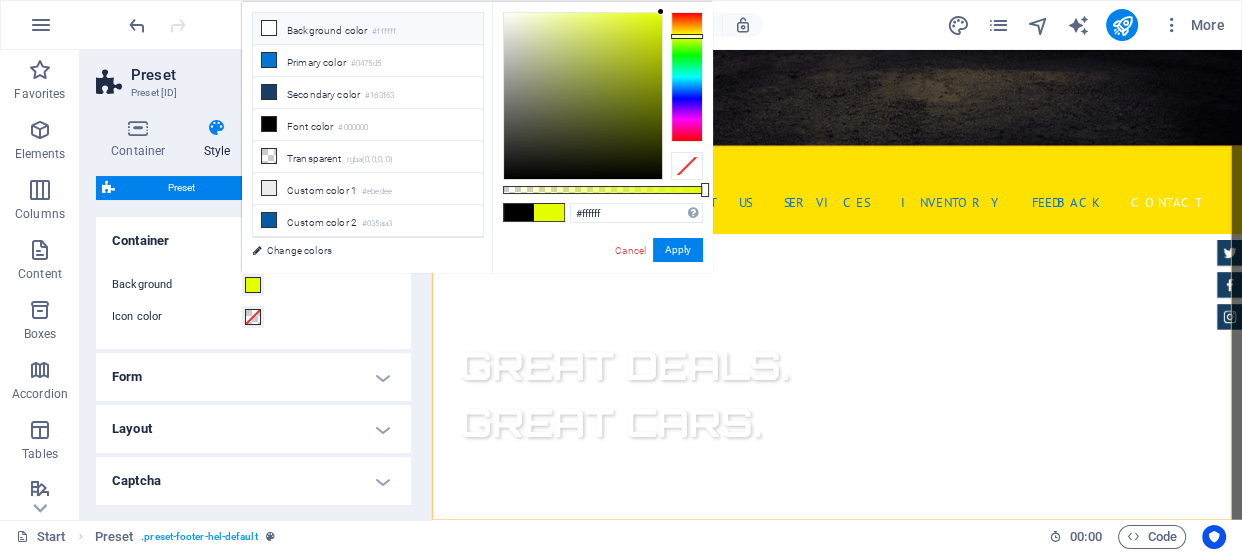 click on "Background color
#ffffff" at bounding box center [368, 29] 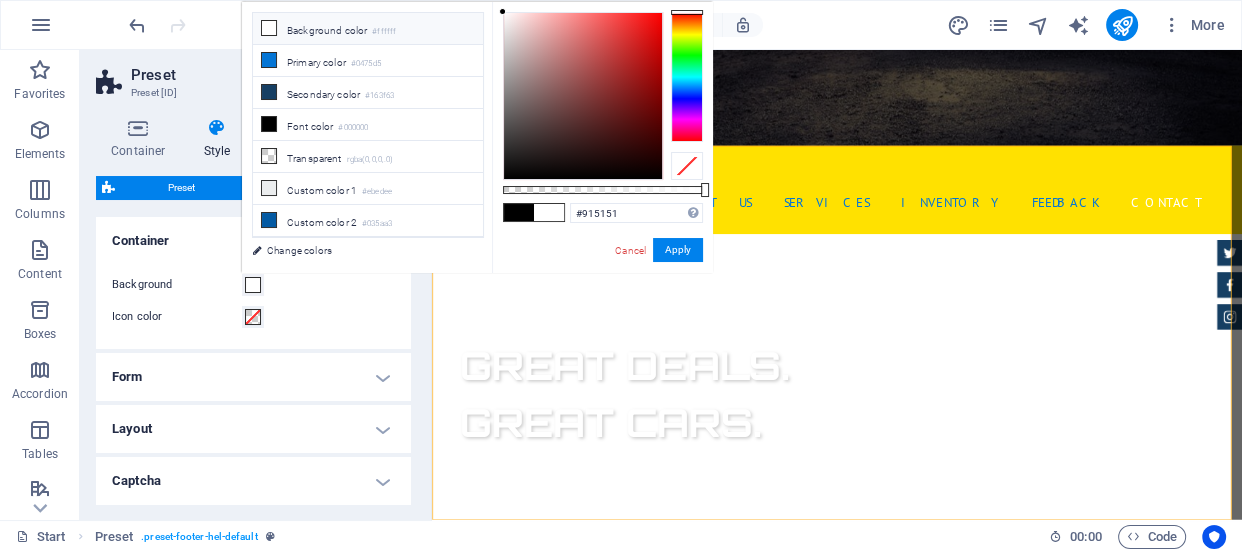 type on "#000000" 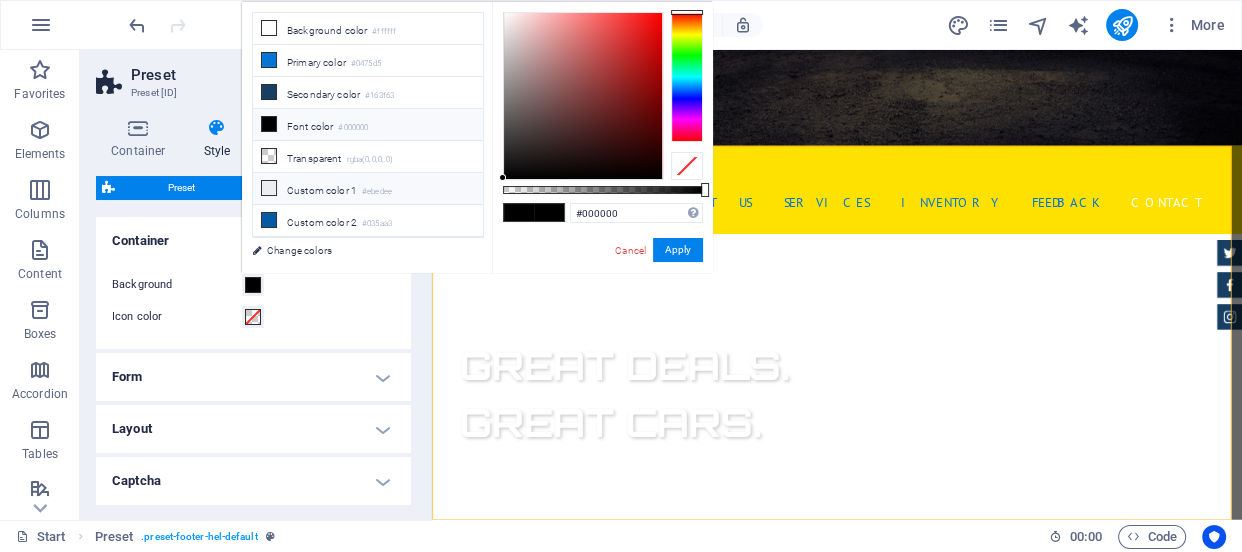 drag, startPoint x: 572, startPoint y: 84, endPoint x: 468, endPoint y: 199, distance: 155.0516 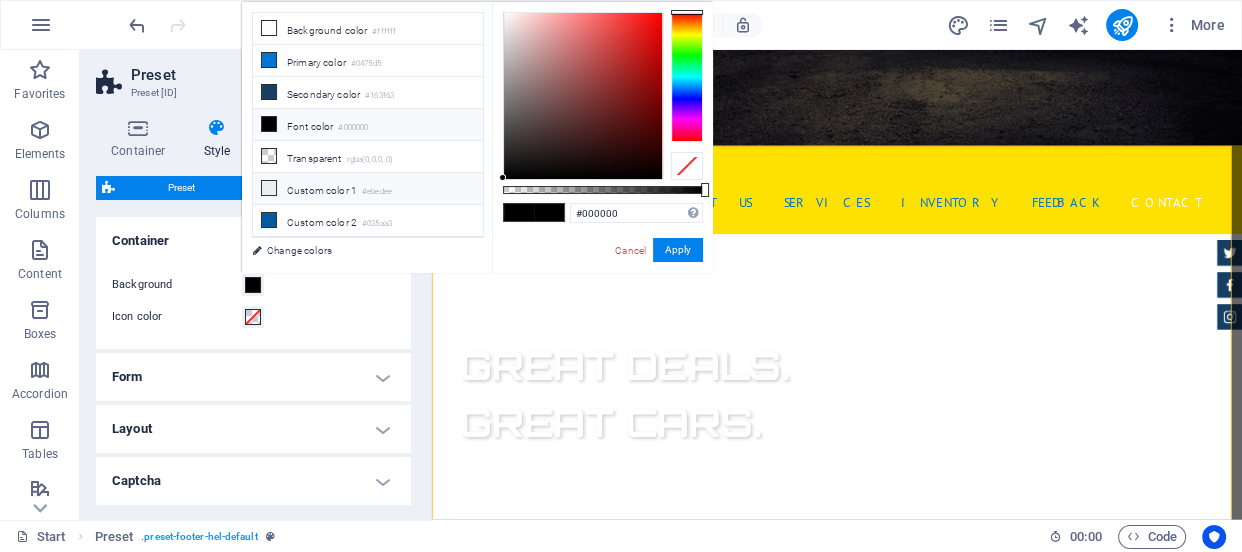 click on "less
Background color
#ffffff
Primary color
#0475d5
Secondary color
#163f63
Font color
#000000" at bounding box center [477, 137] 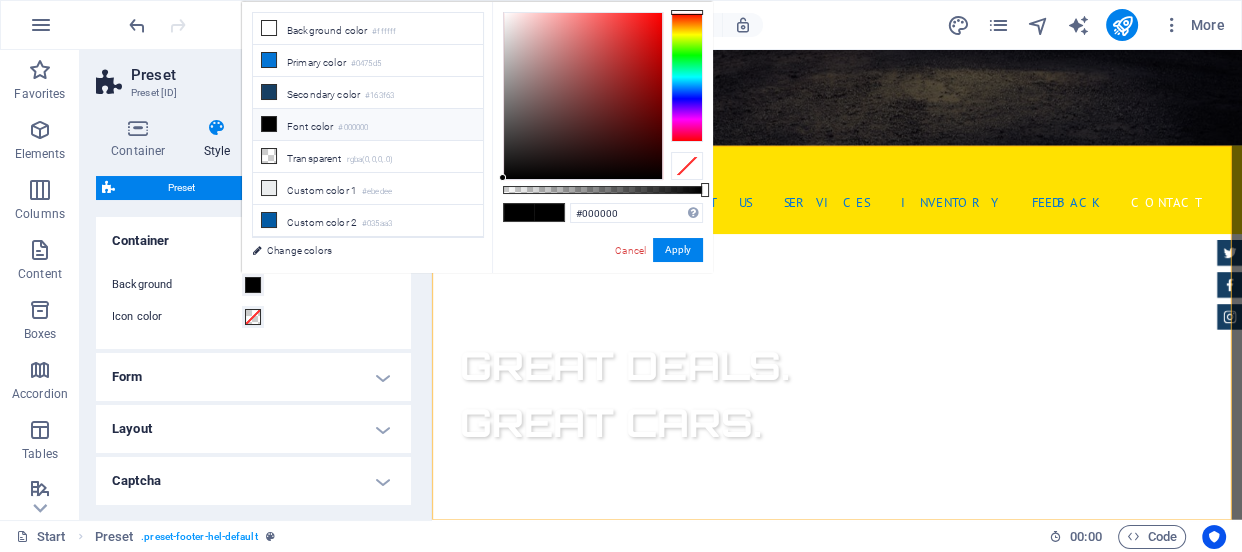 click on "Font color
#000000" at bounding box center (368, 125) 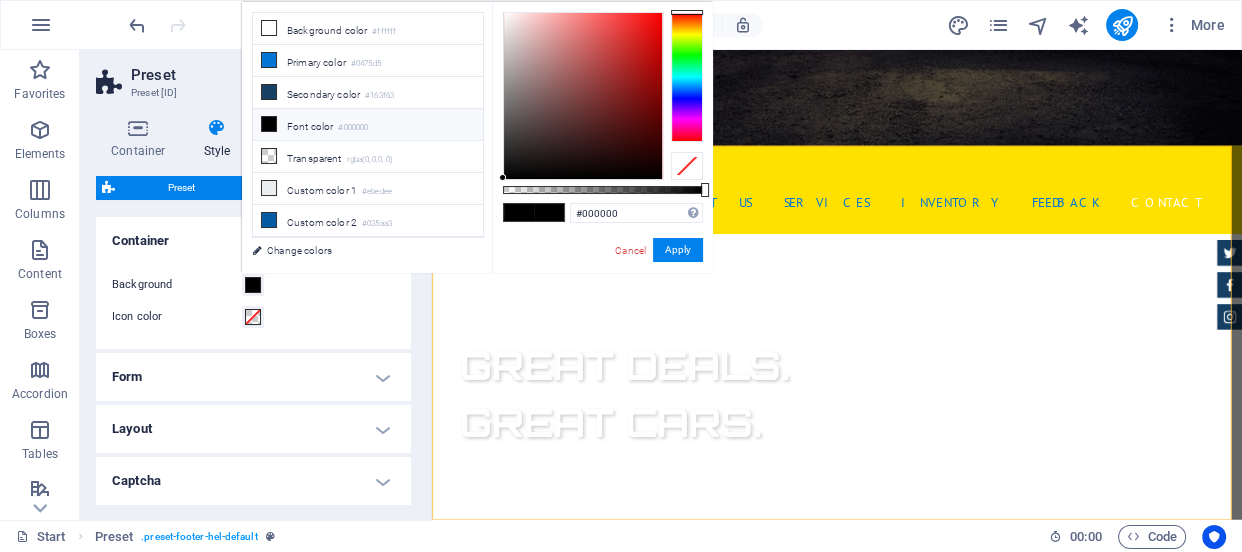 click on "Font color
#000000" at bounding box center (368, 125) 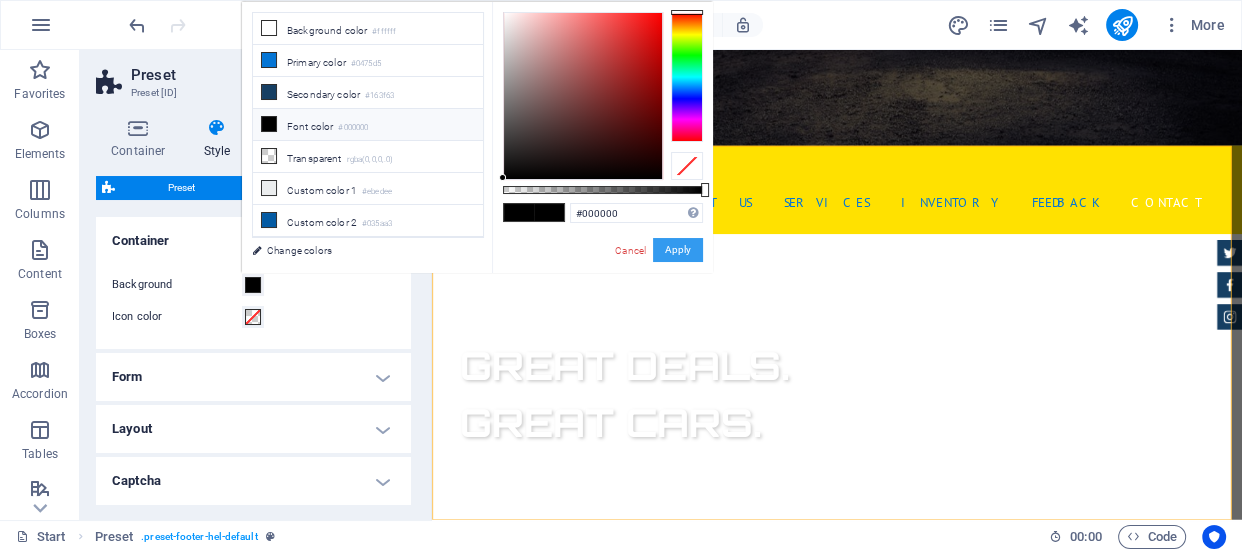 click on "Apply" at bounding box center [678, 250] 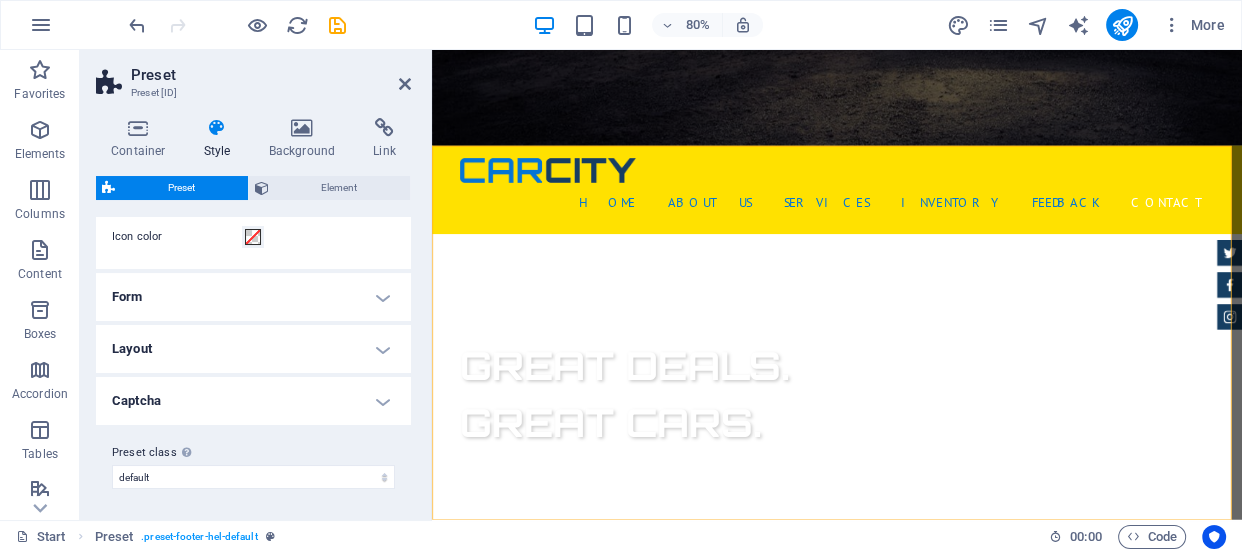 click on "Form" at bounding box center (253, 297) 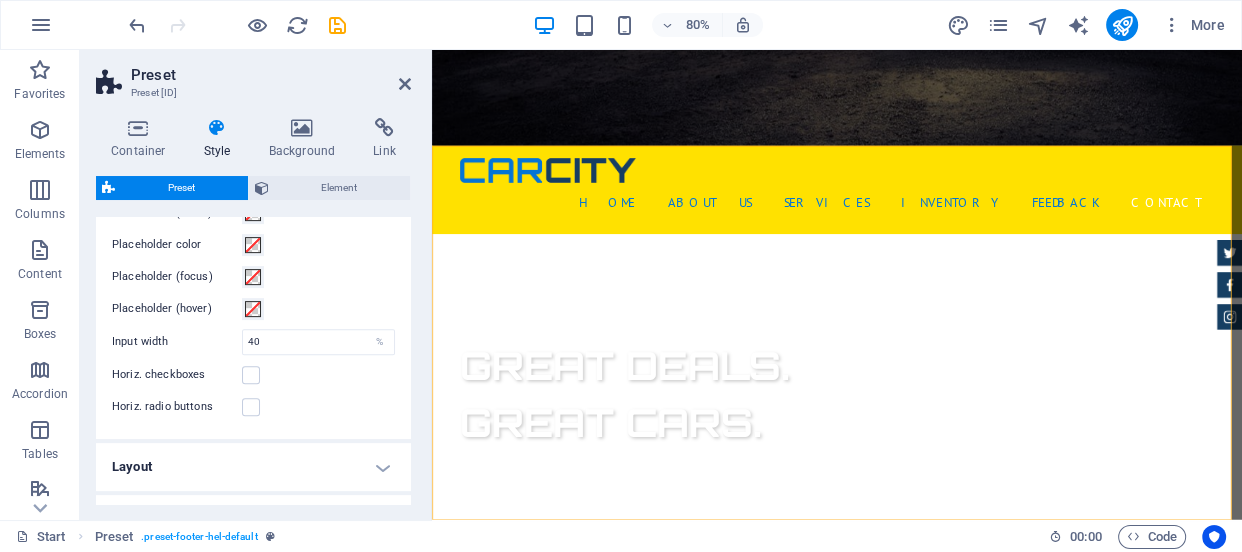 scroll, scrollTop: 882, scrollLeft: 0, axis: vertical 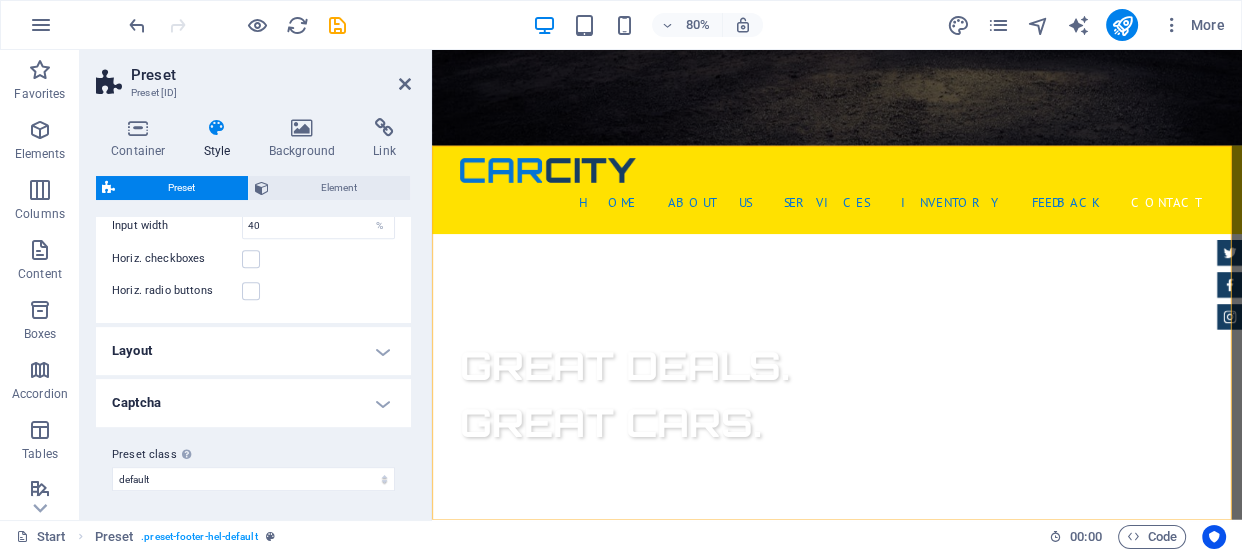 click on "Layout" at bounding box center [253, 351] 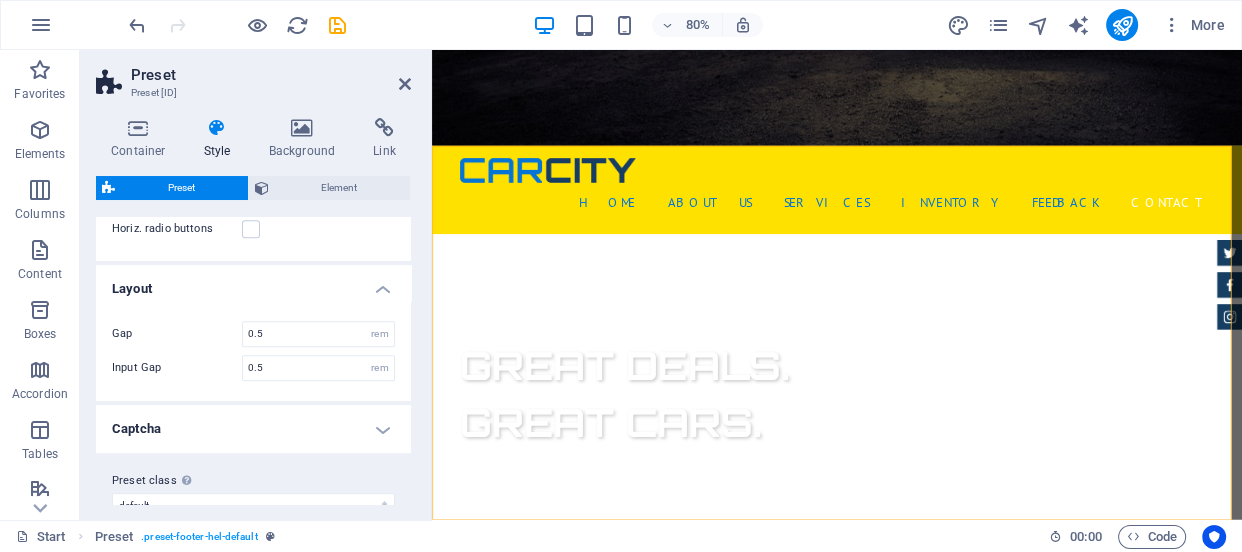 scroll, scrollTop: 970, scrollLeft: 0, axis: vertical 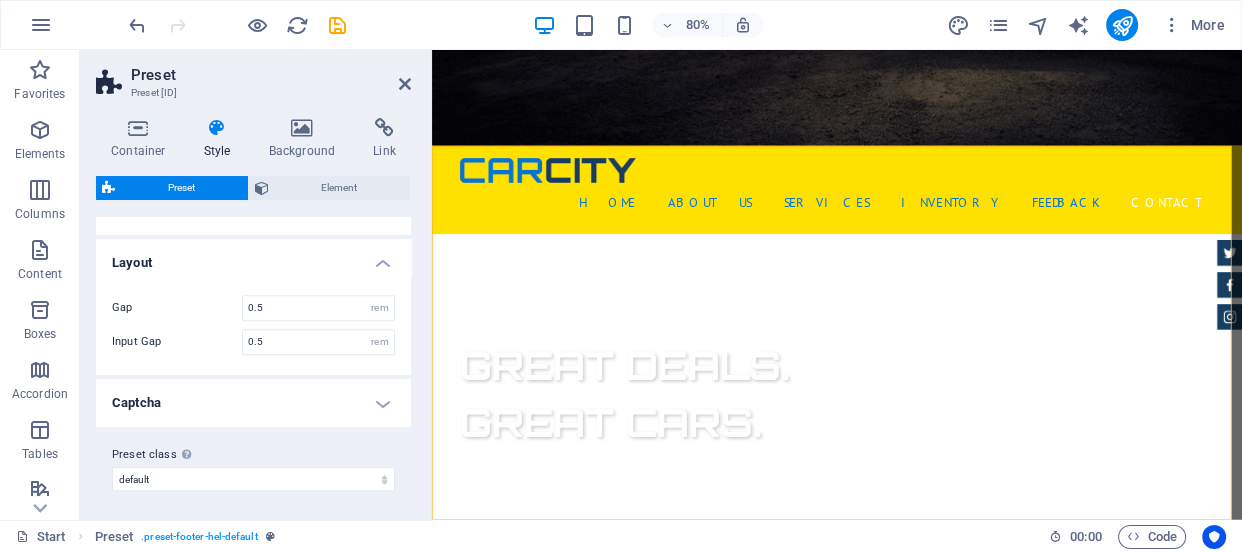 click on "Captcha" at bounding box center (253, 403) 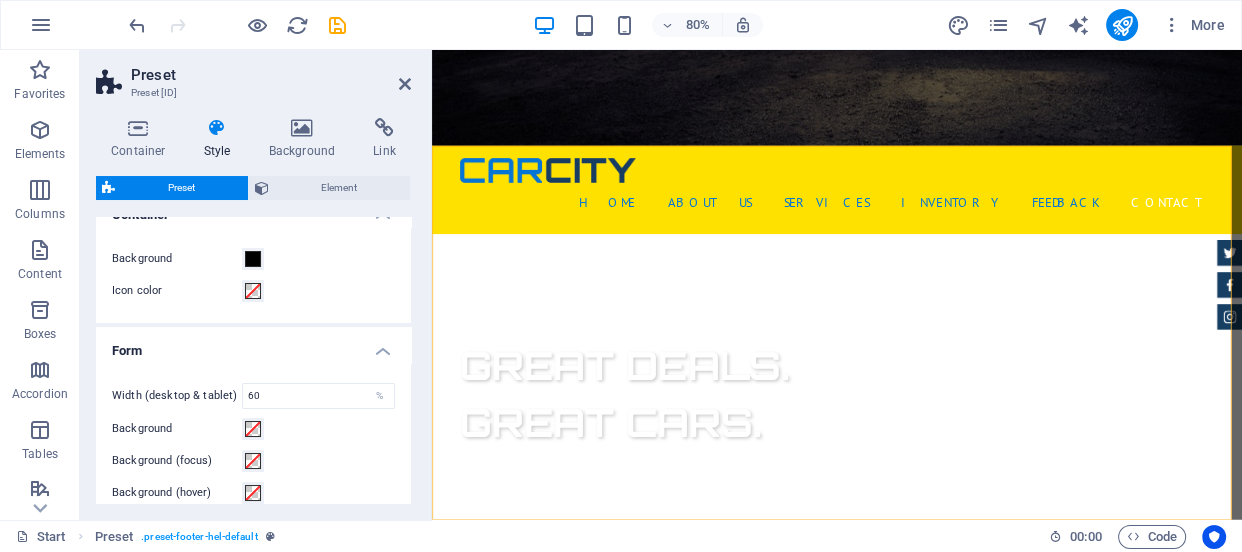 scroll, scrollTop: 0, scrollLeft: 0, axis: both 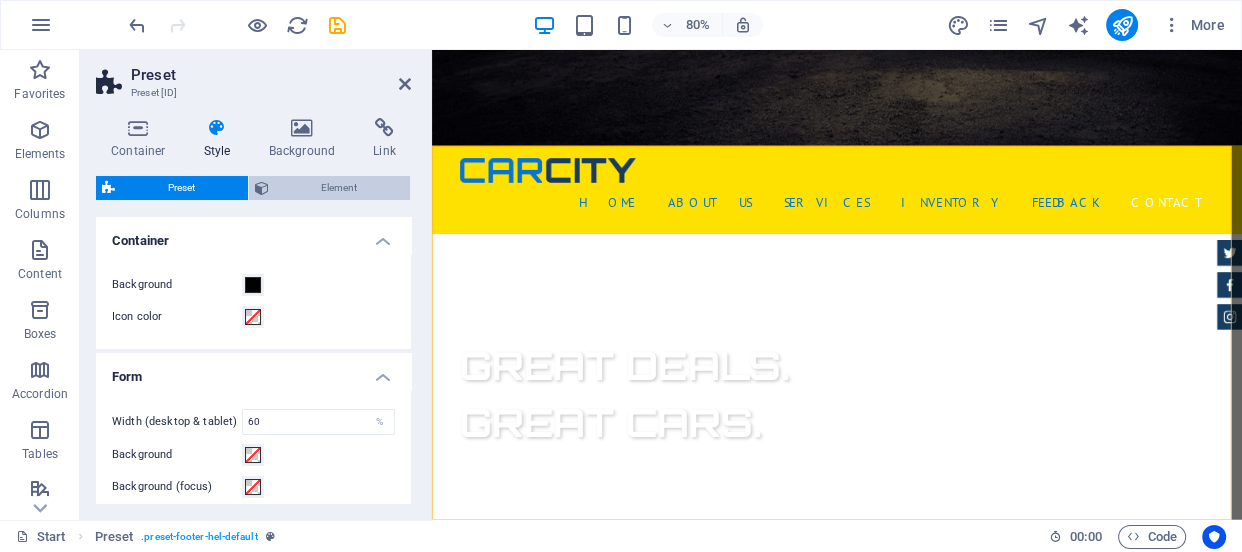 click on "Element" at bounding box center (340, 188) 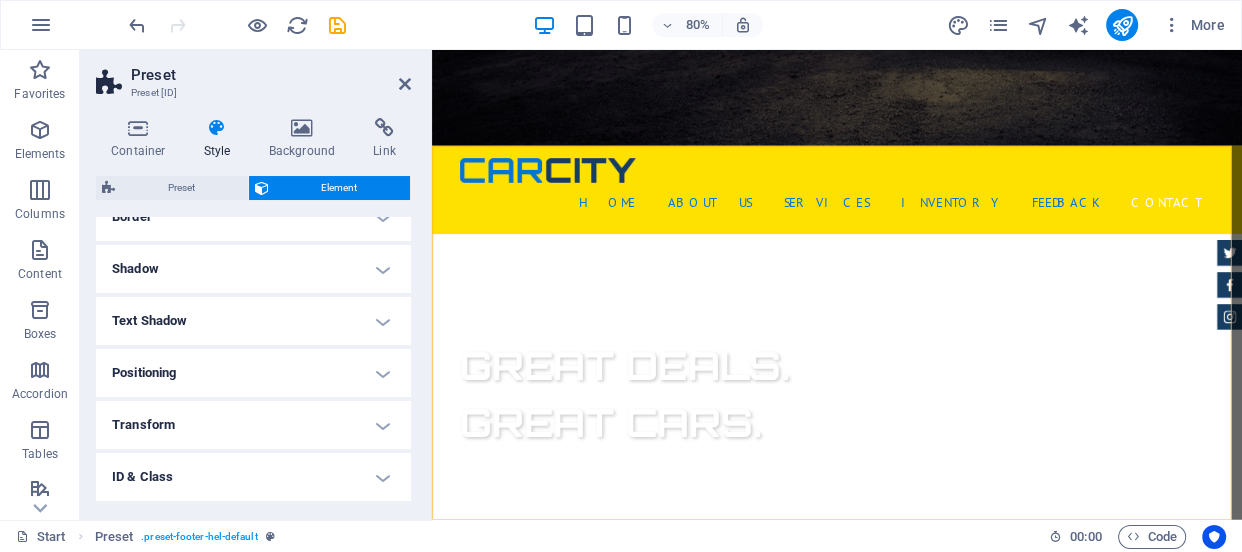 scroll, scrollTop: 272, scrollLeft: 0, axis: vertical 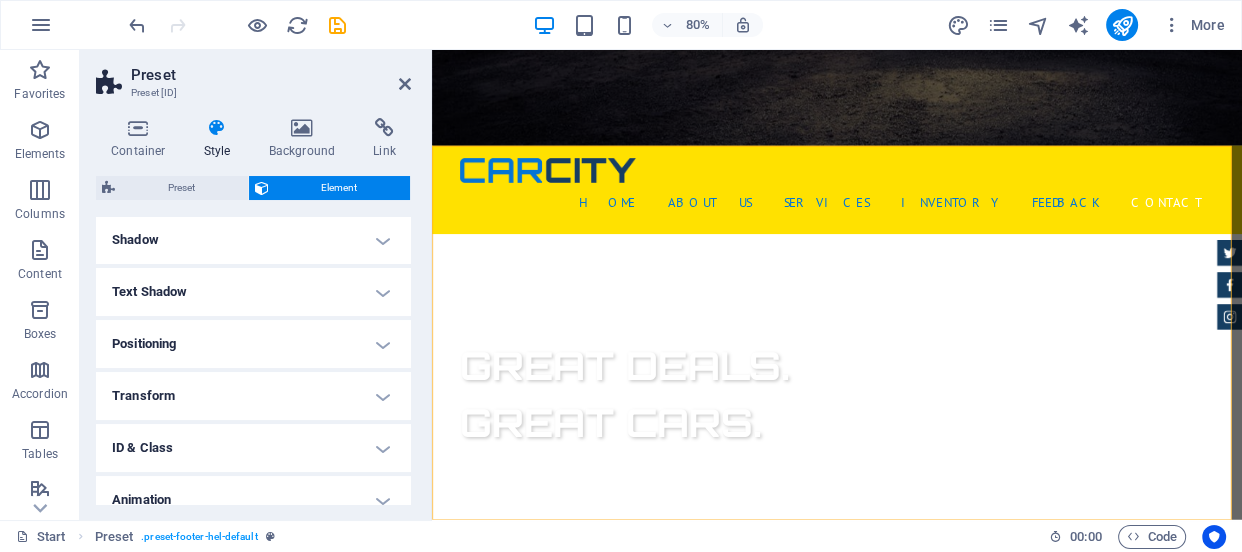click on "Text Shadow" at bounding box center (253, 292) 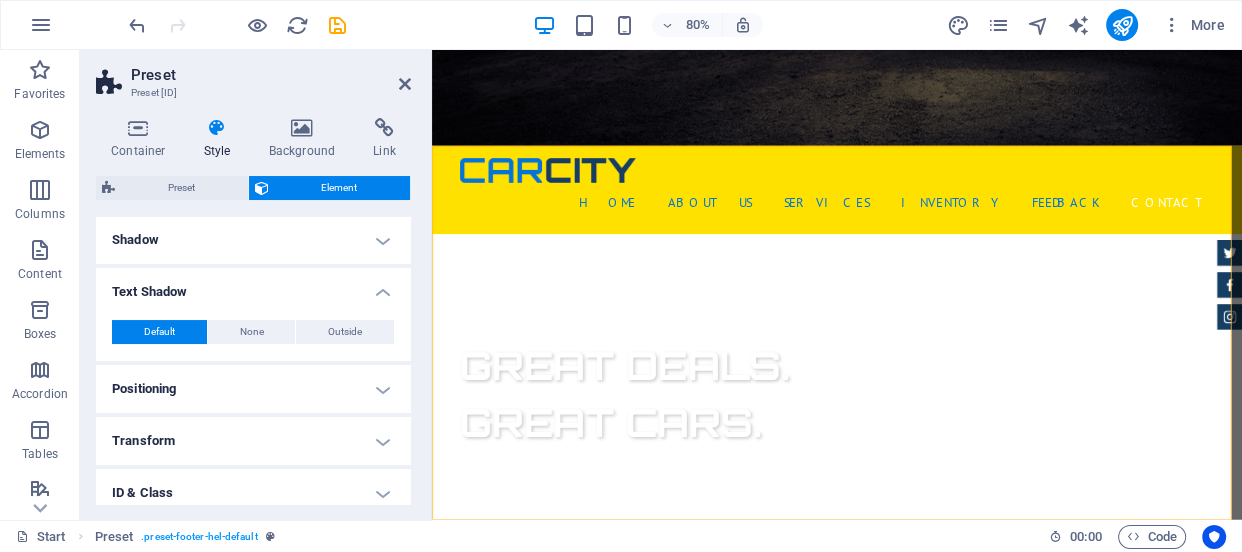 click on "Text Shadow" at bounding box center [253, 286] 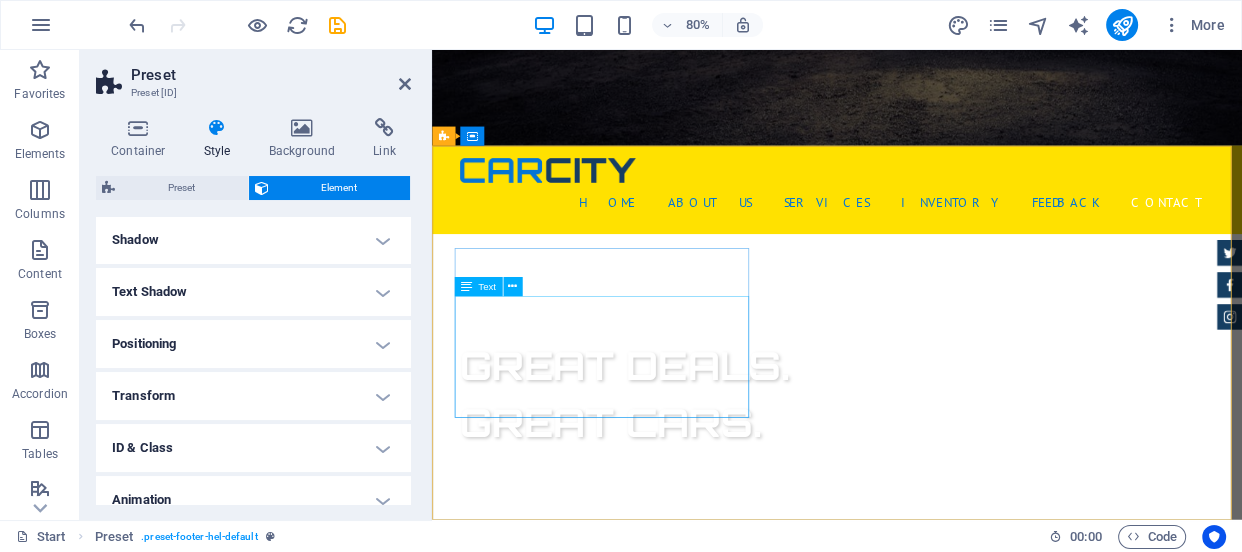click on "CONTATOS" at bounding box center [920, 1032] 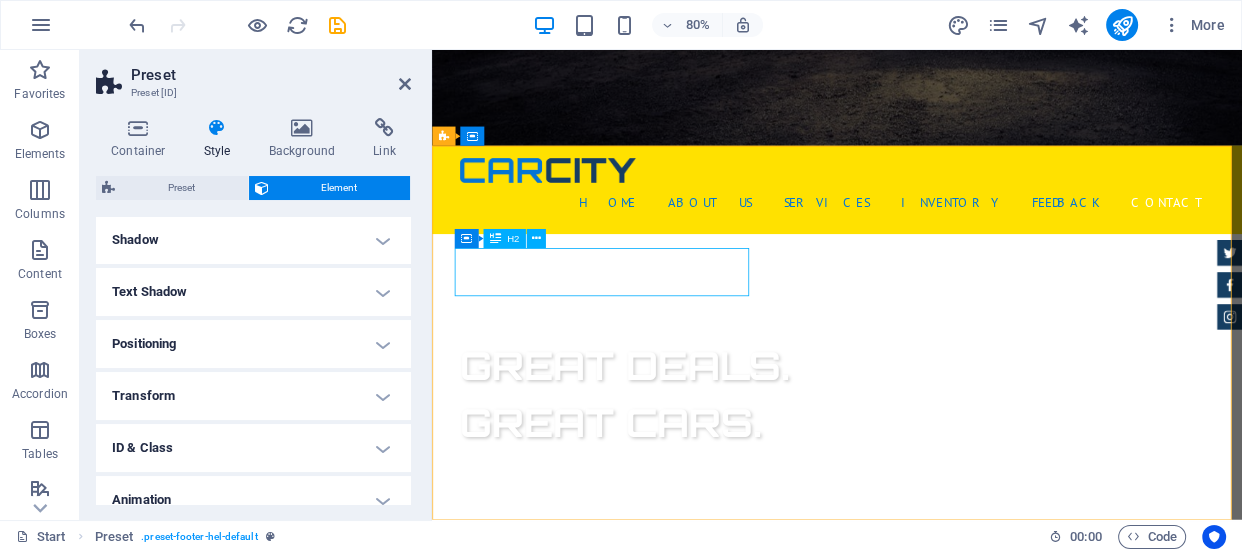 click on "CONTATOS" at bounding box center [920, 1032] 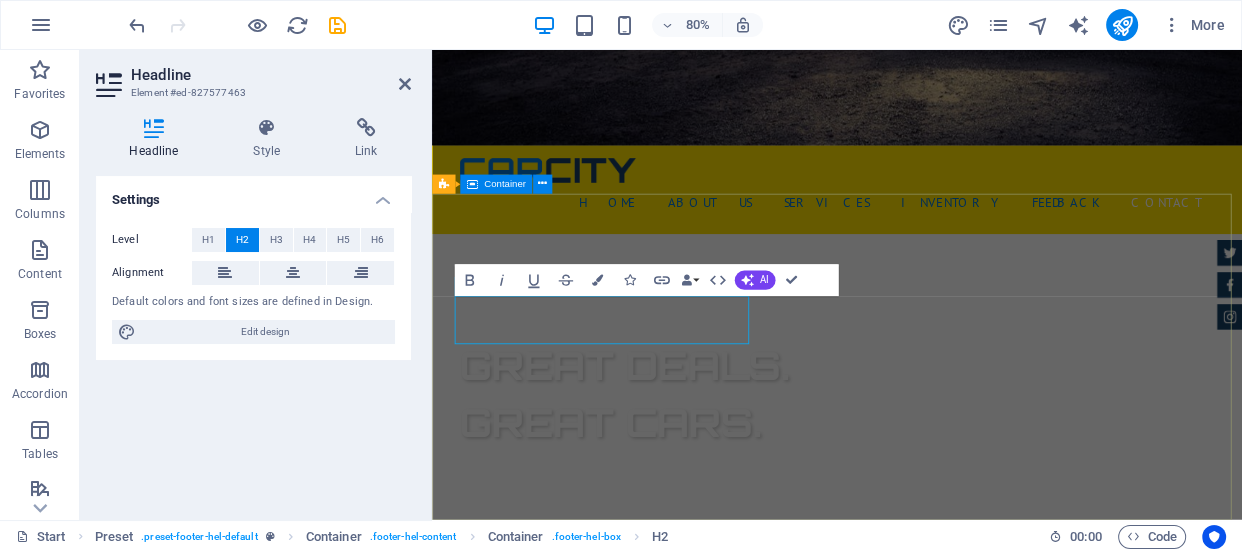 click on "CONTATOS Lojas Outlet Av. Jacob Macanhan, 507 ,  Pinhais -   83320-392 +5541998029527 pinhais@lojas-outlet.com Legal Notice  |  Privacy" at bounding box center [938, 1108] 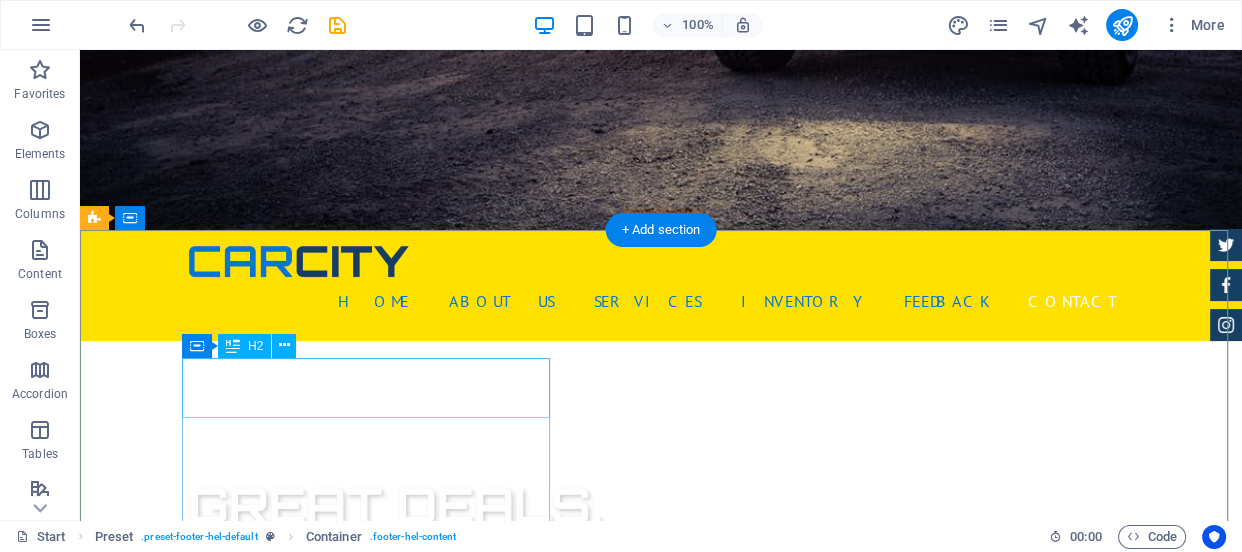 click on "CONTATOS" at bounding box center (568, 1092) 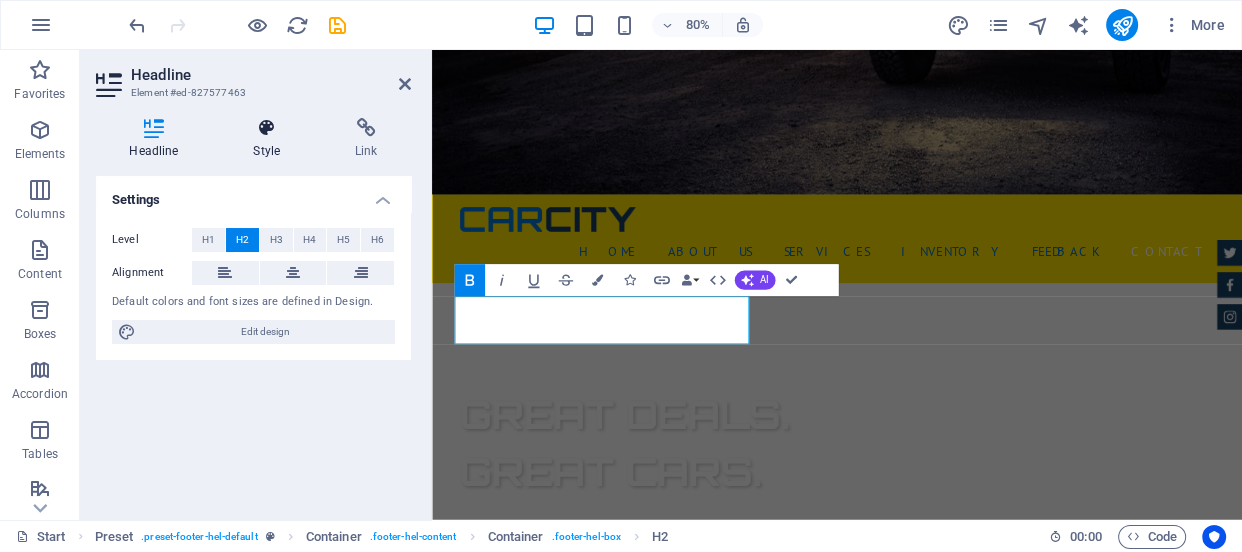 click on "Style" at bounding box center [271, 139] 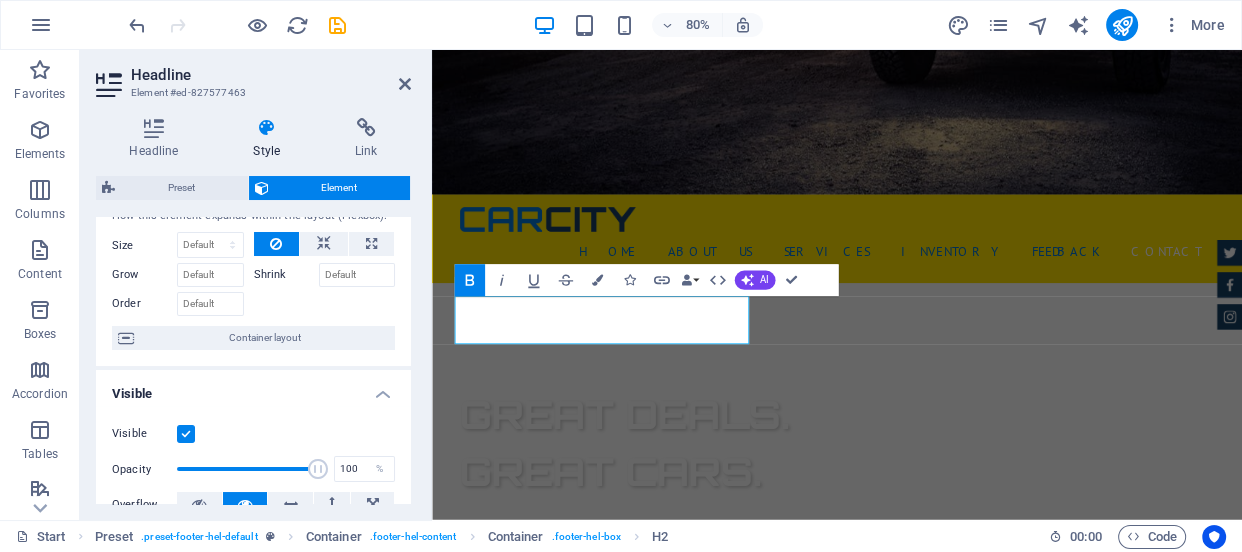 scroll, scrollTop: 0, scrollLeft: 0, axis: both 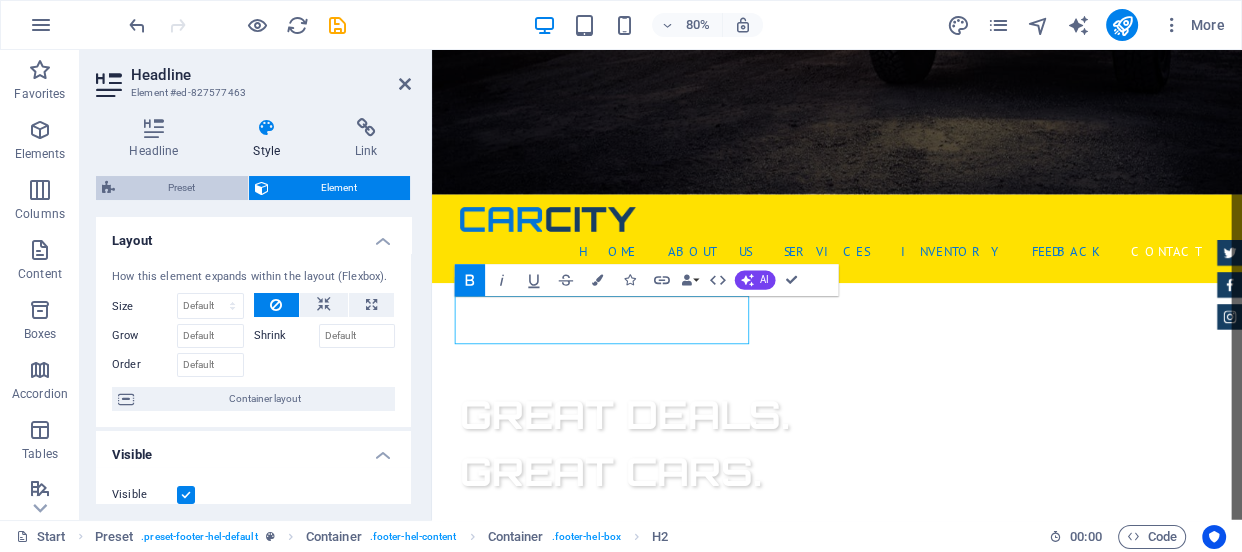 click on "Preset" at bounding box center [181, 188] 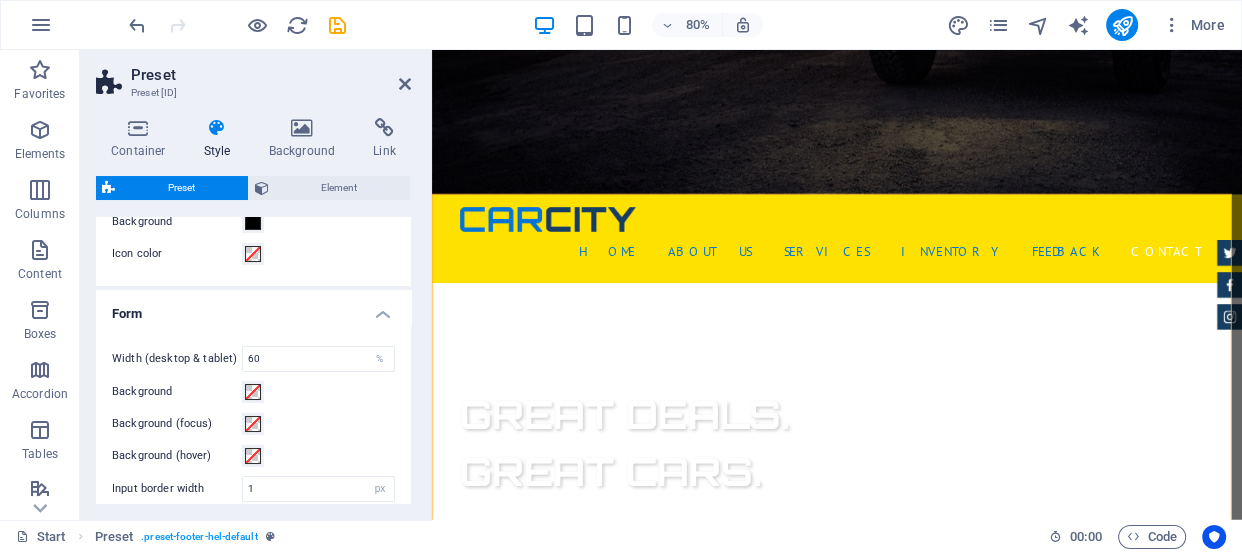 scroll, scrollTop: 90, scrollLeft: 0, axis: vertical 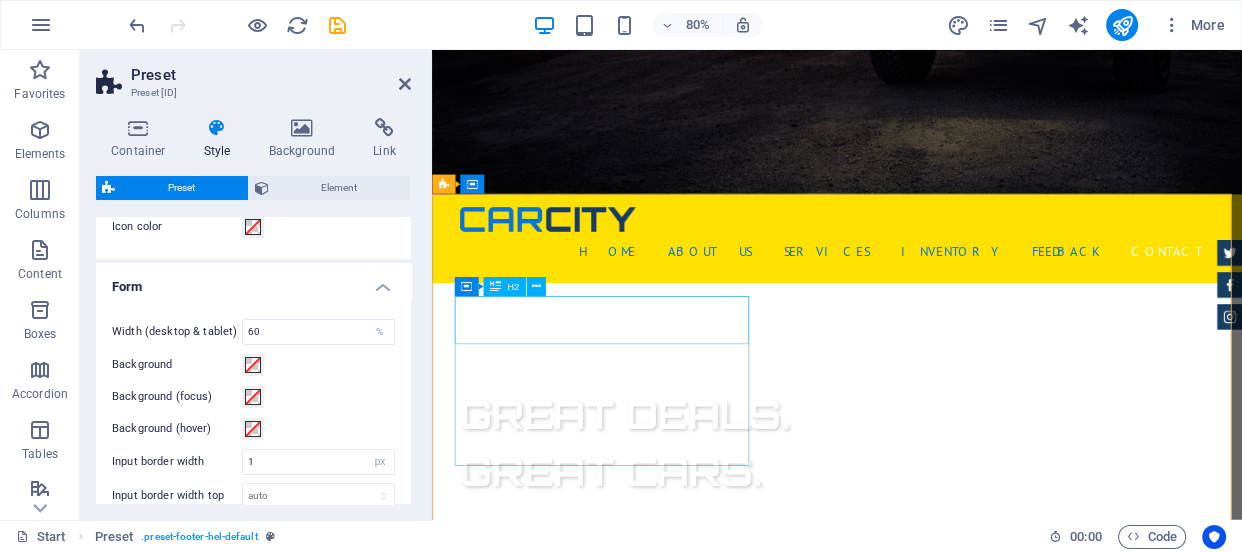 click on "CONTATOS" at bounding box center (920, 1092) 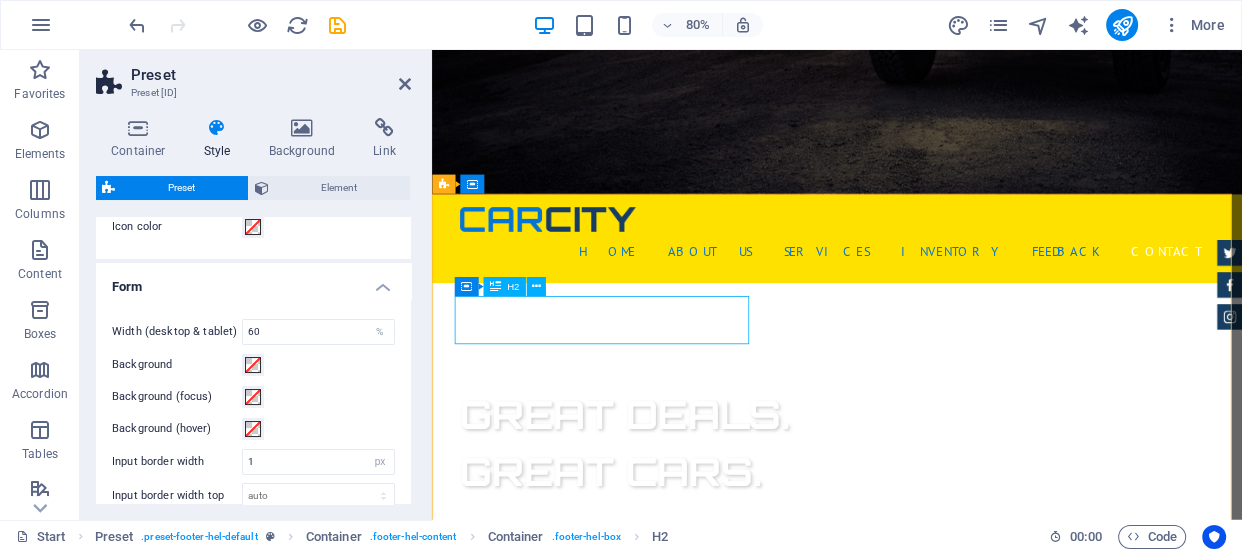 click on "CONTATOS" at bounding box center (920, 1092) 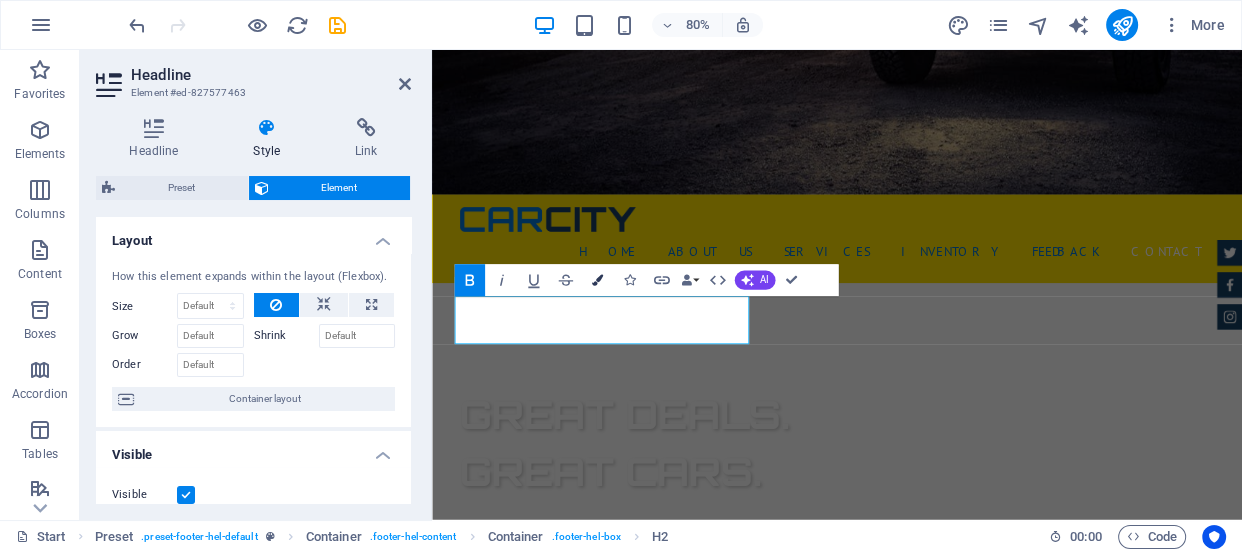 click on "Colors" at bounding box center [597, 280] 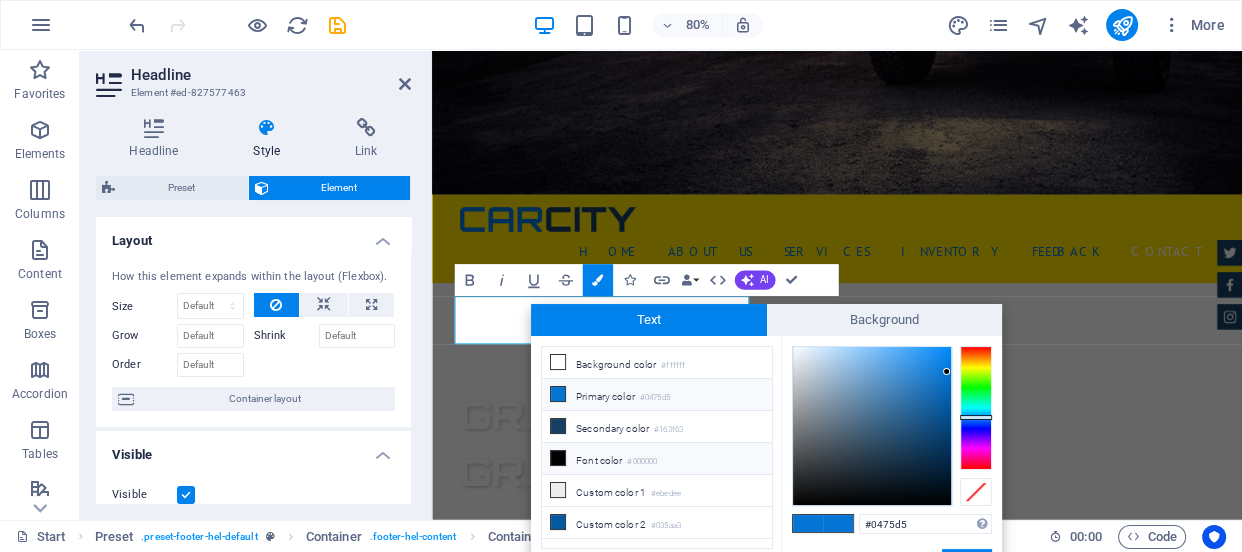 click on "Font color
#000000" at bounding box center [657, 459] 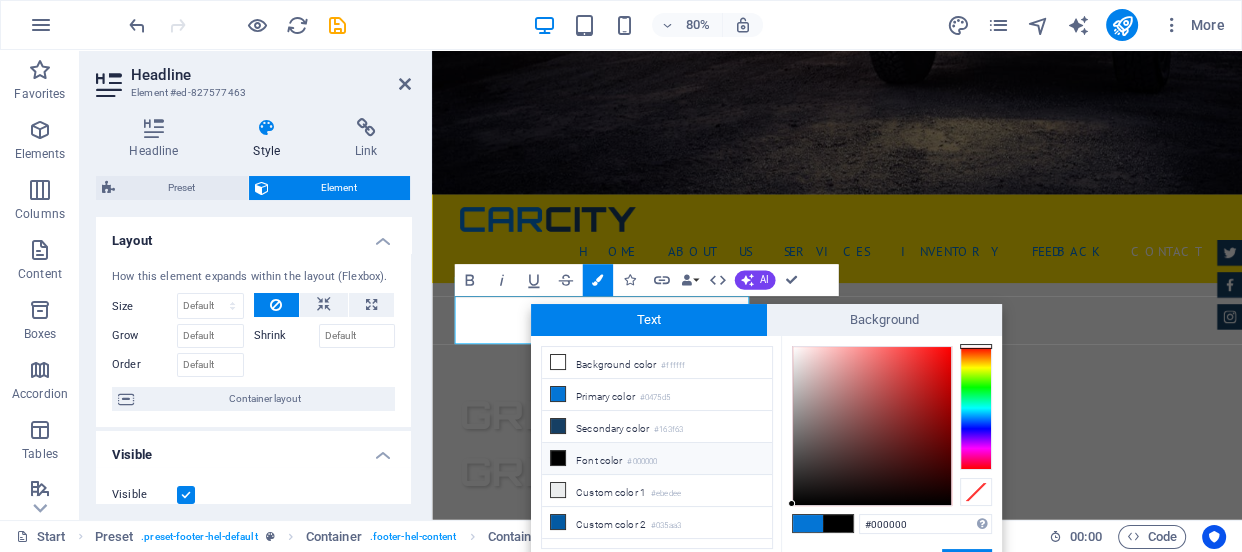click on "Font color
#000000" at bounding box center (657, 459) 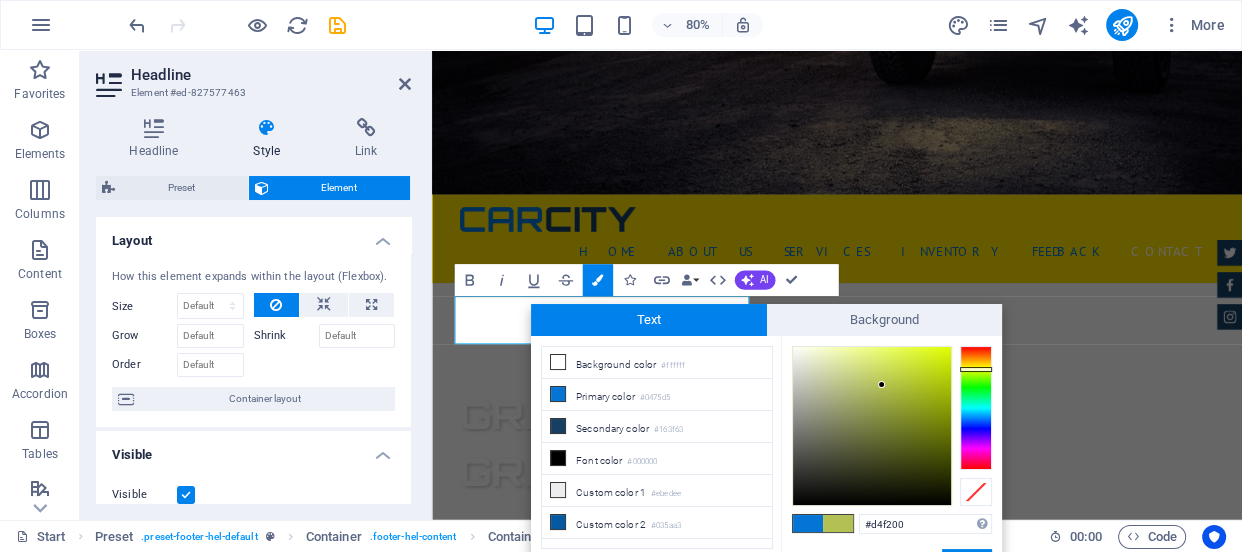 type on "#dfff00" 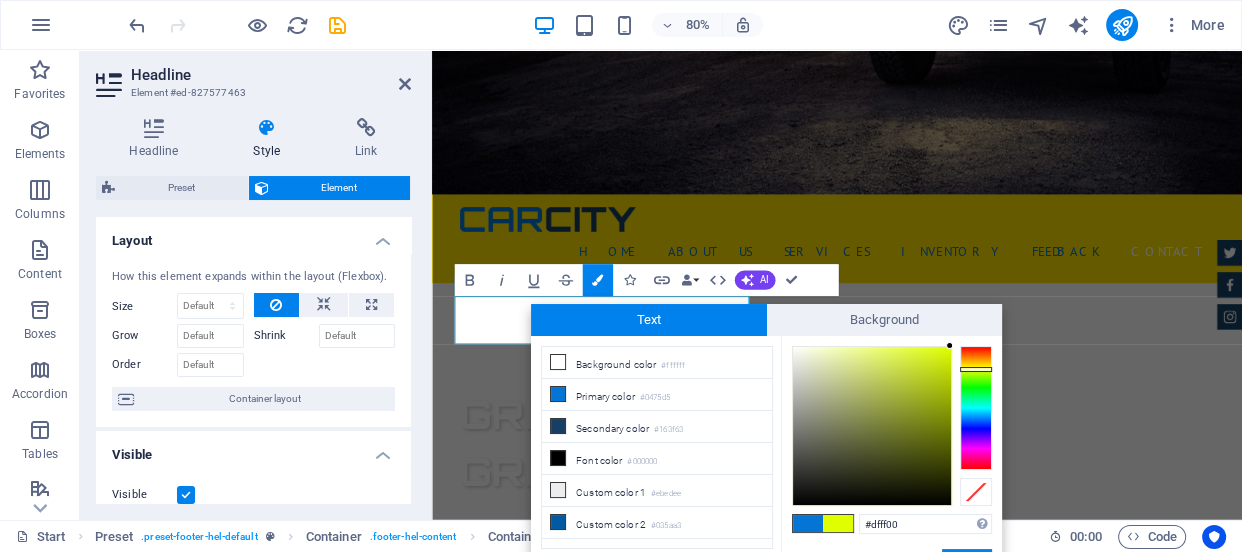 drag, startPoint x: 882, startPoint y: 385, endPoint x: 724, endPoint y: 353, distance: 161.20795 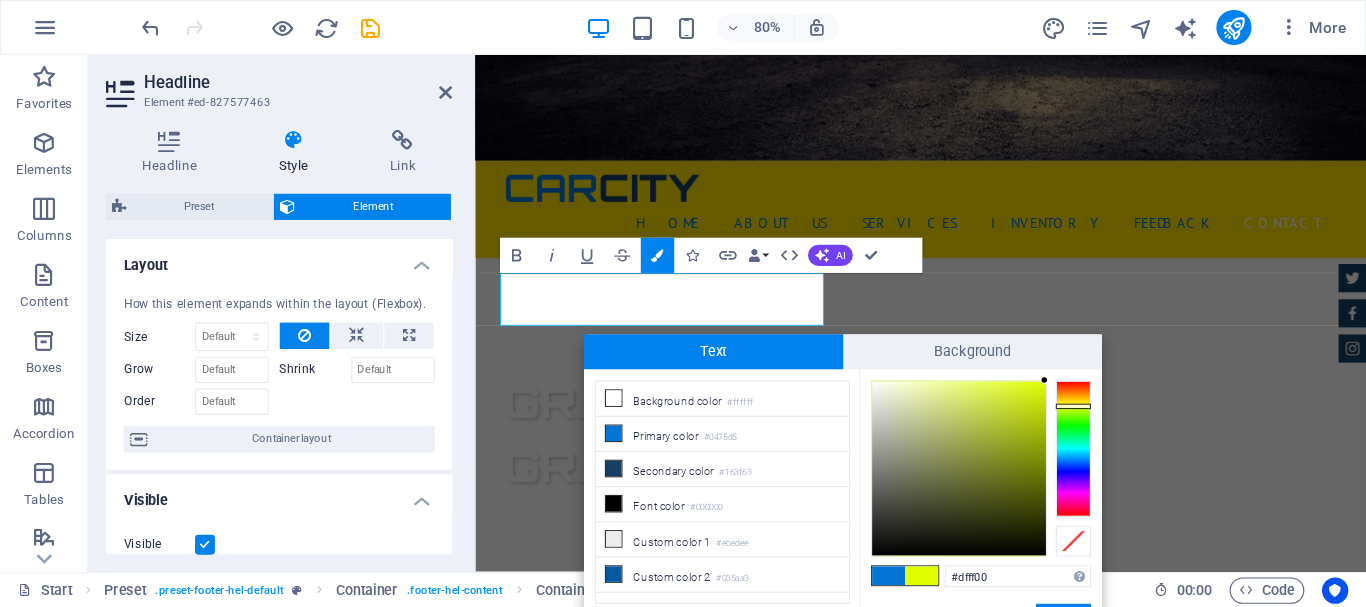 scroll, scrollTop: 468, scrollLeft: 0, axis: vertical 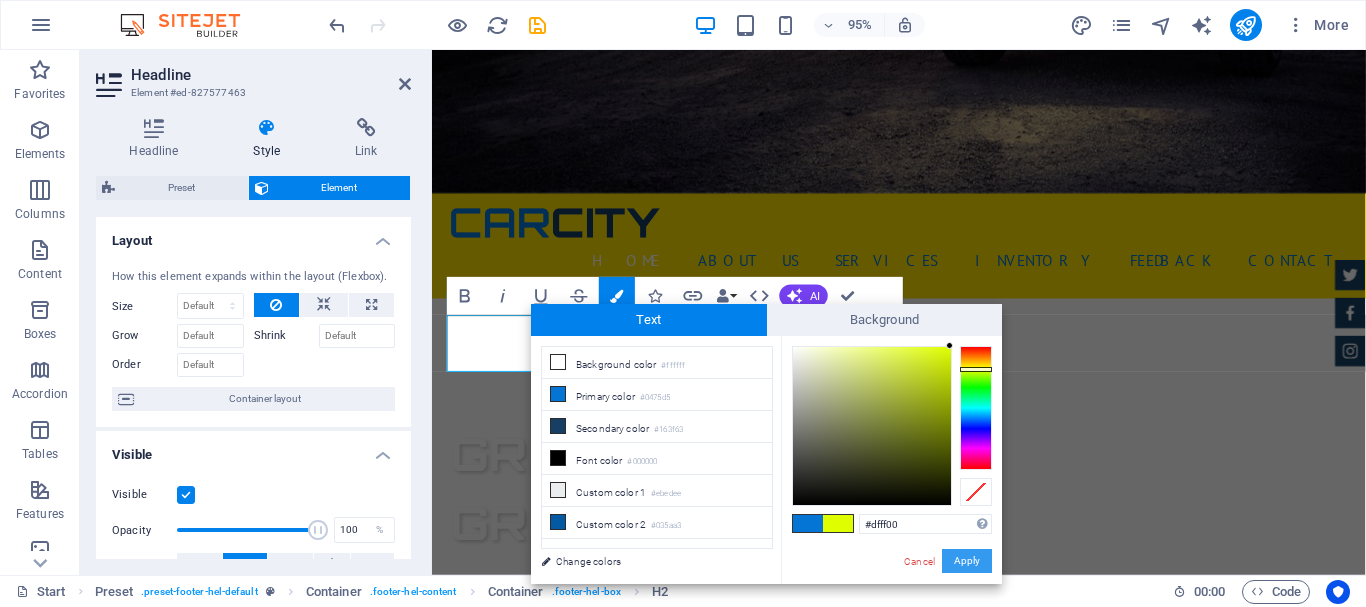 click on "Apply" at bounding box center [967, 561] 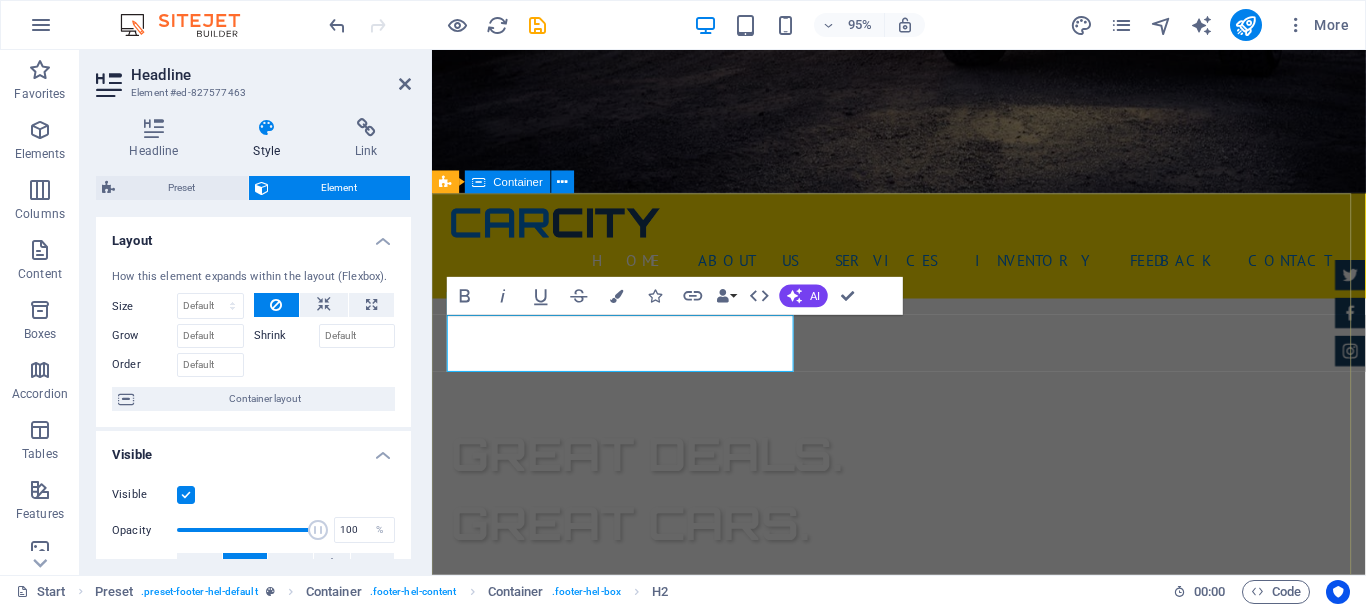 click on "CONTATOS Lojas Outlet Av. Jacob Macanhan, 507 ,  Pinhais -   83320-392 +5541998029527 pinhais@lojas-outlet.com Legal Notice  |  Privacy" at bounding box center (923, 1139) 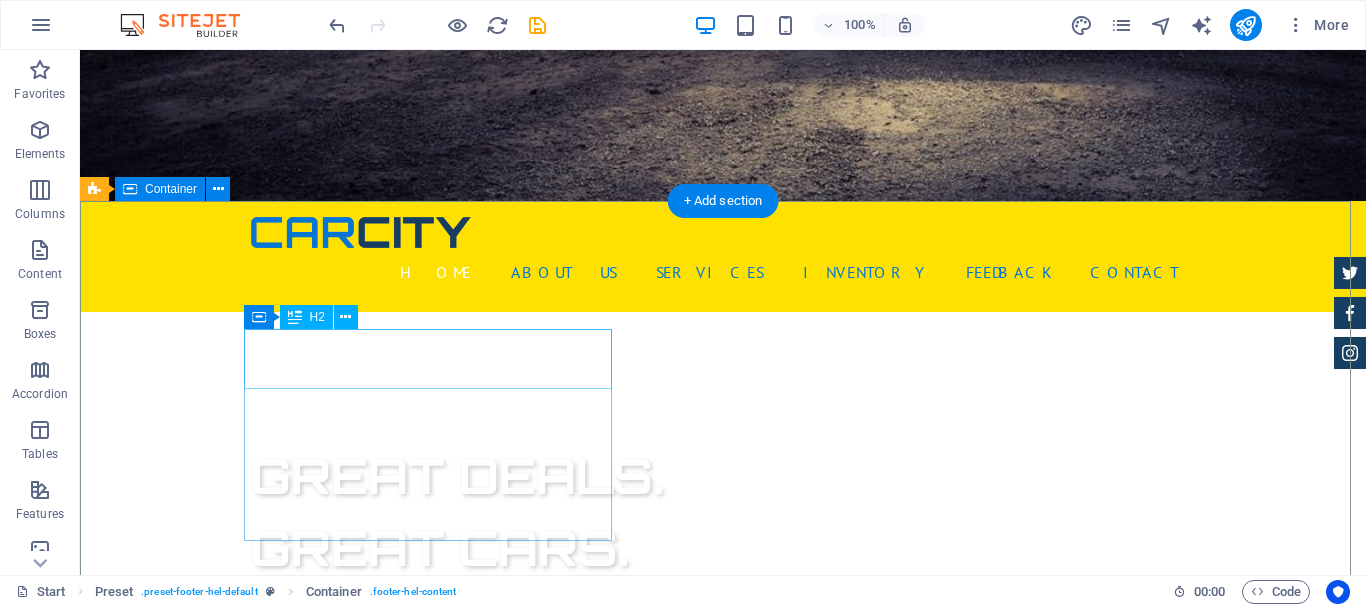click on "CONTATOS Lojas Outlet Av. Jacob Macanhan, 507 ,  Pinhais -   83320-392 +5541998029527 pinhais@lojas-outlet.com Legal Notice  |  Privacy" at bounding box center [723, 1139] 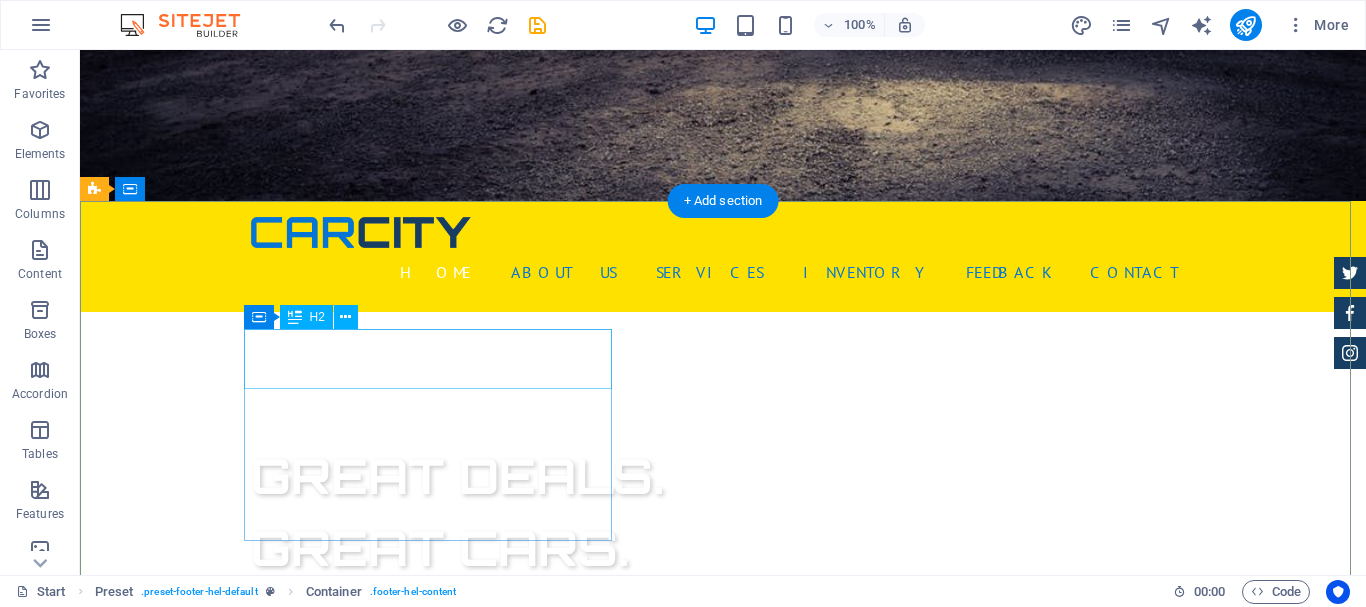 click on "CONTATOS" at bounding box center [568, 1063] 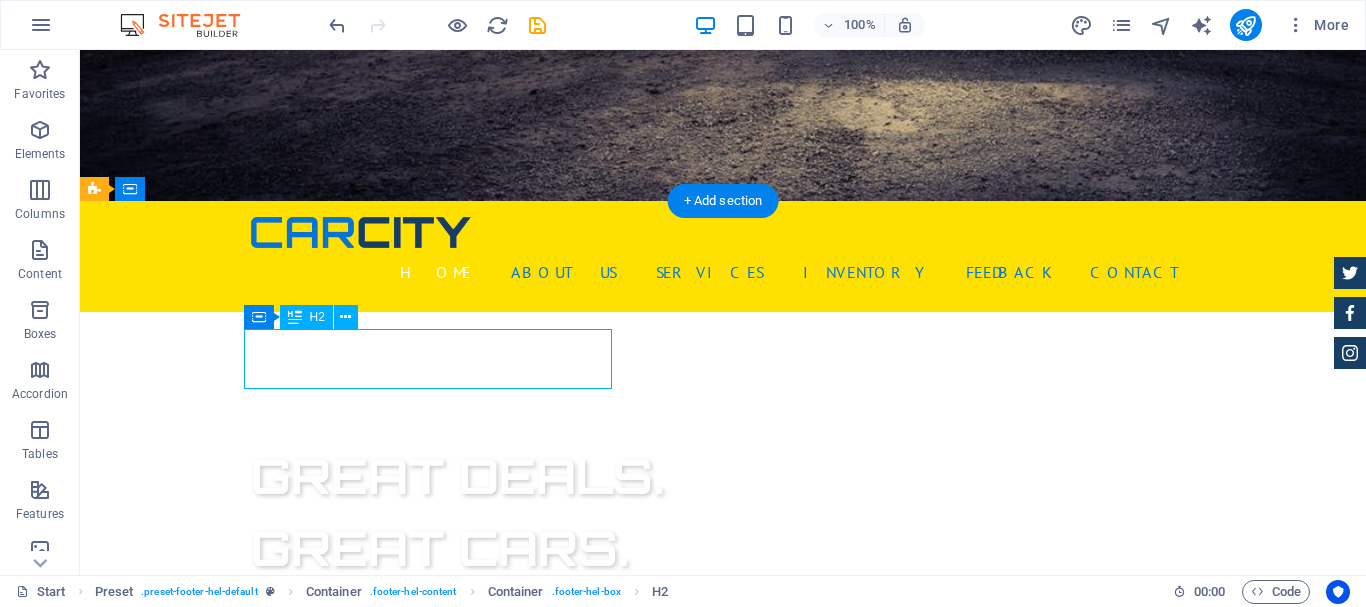 click on "CONTATOS" at bounding box center [568, 1063] 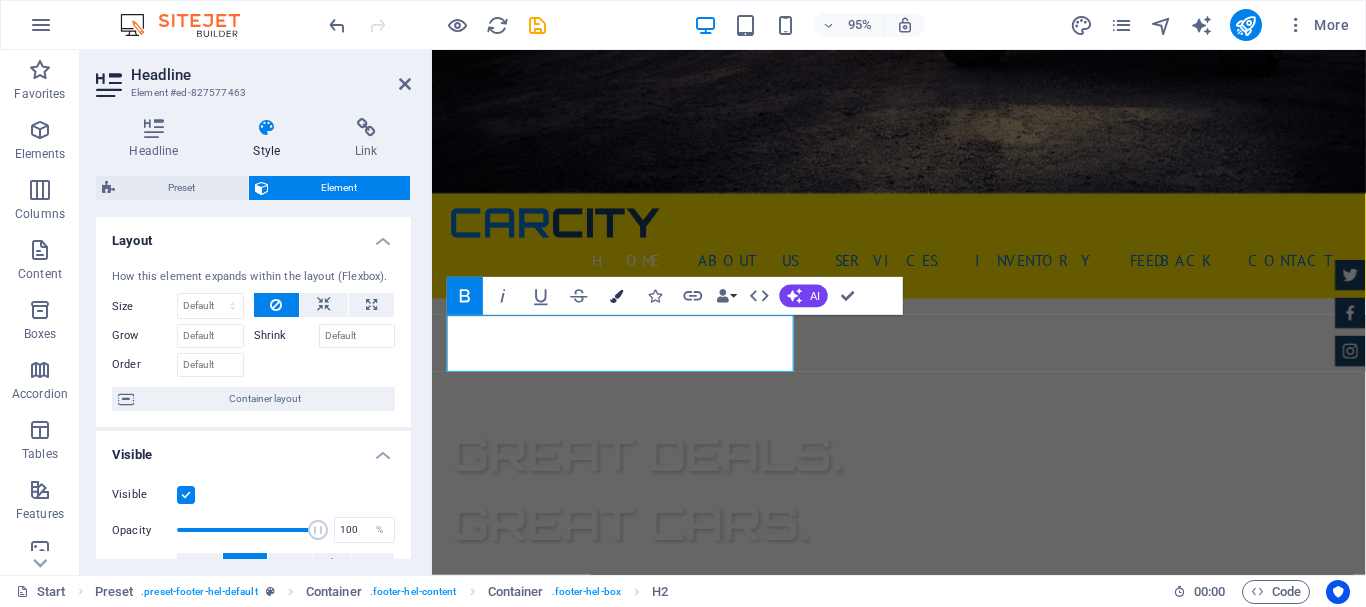 click at bounding box center [617, 295] 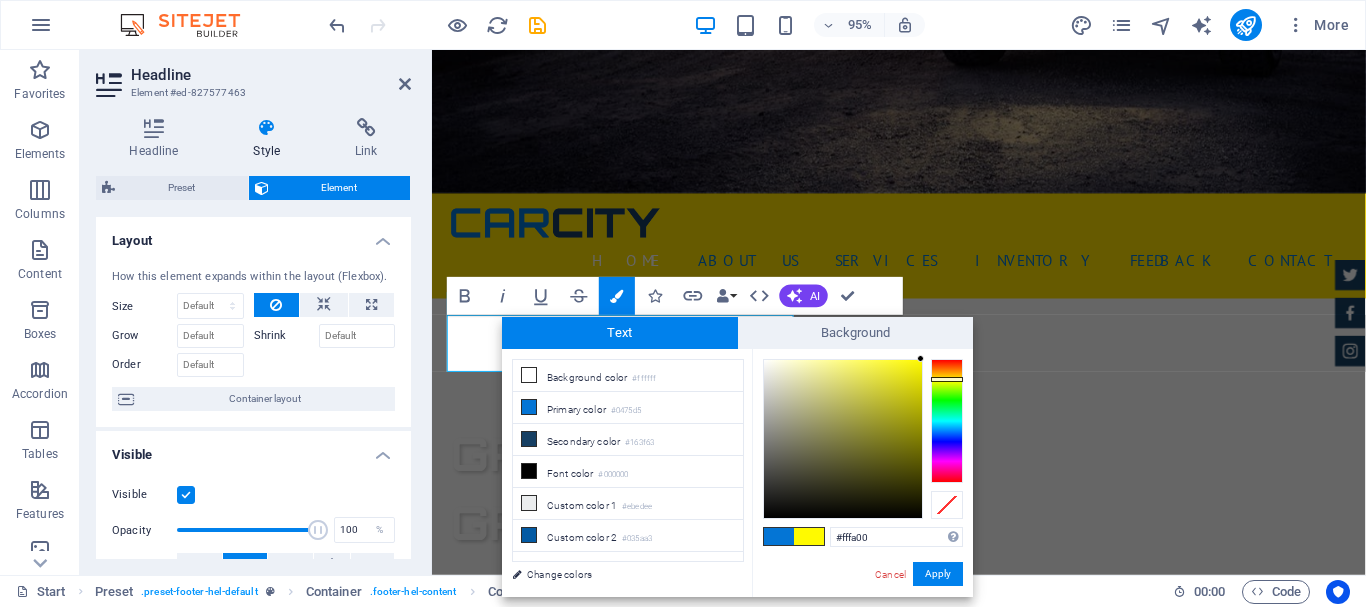 drag, startPoint x: 943, startPoint y: 379, endPoint x: 918, endPoint y: 379, distance: 25 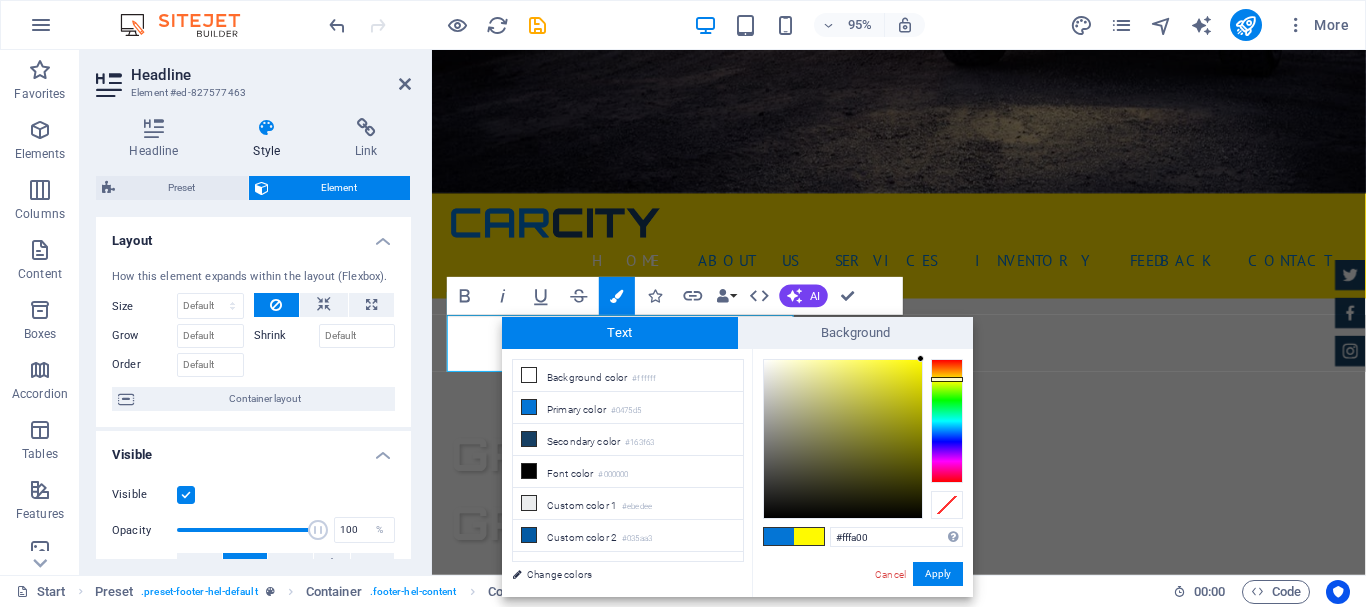 click at bounding box center (947, 379) 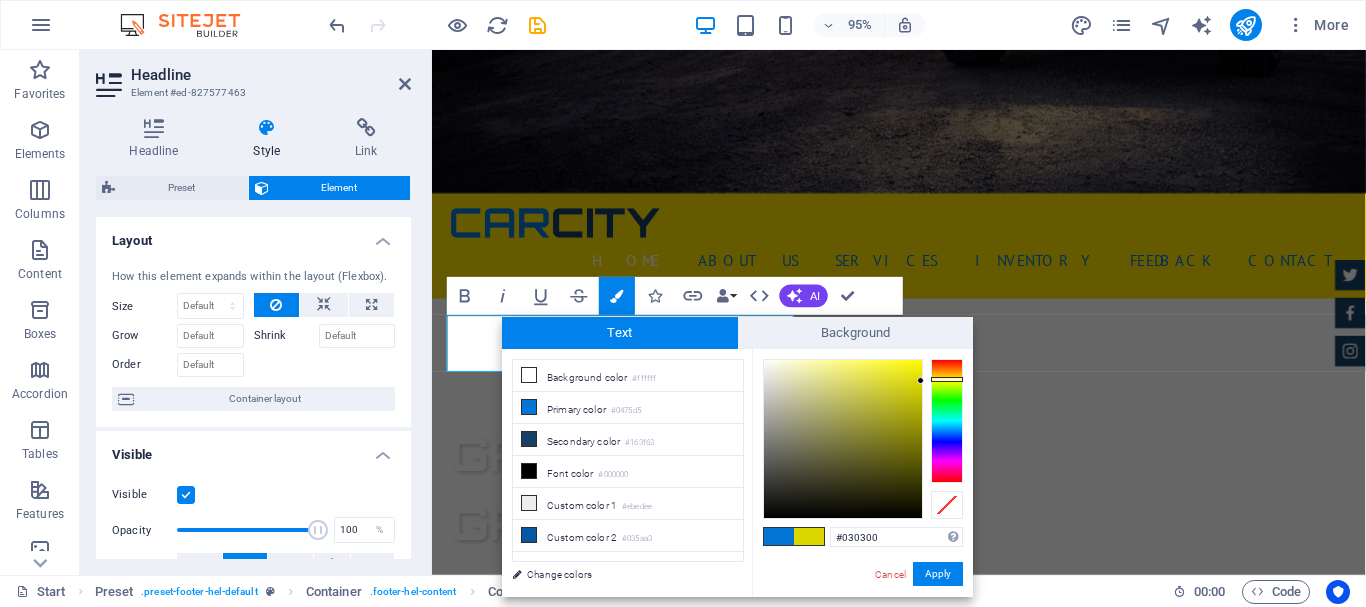 type on "#000000" 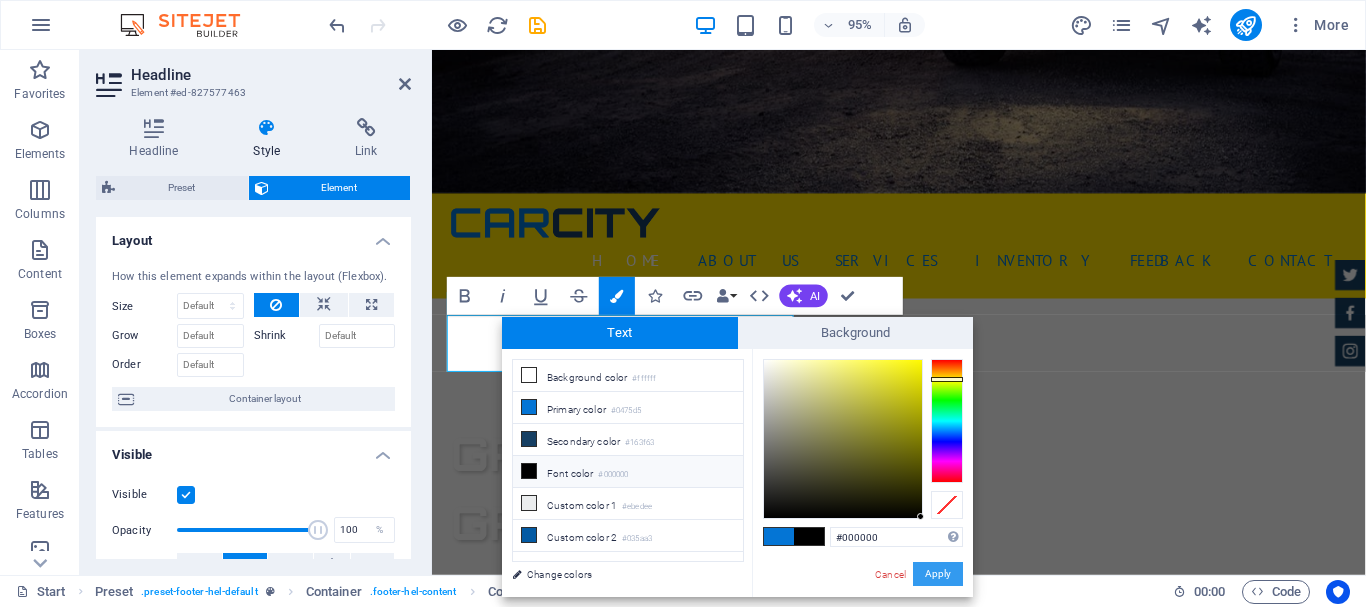 click on "Apply" at bounding box center (938, 574) 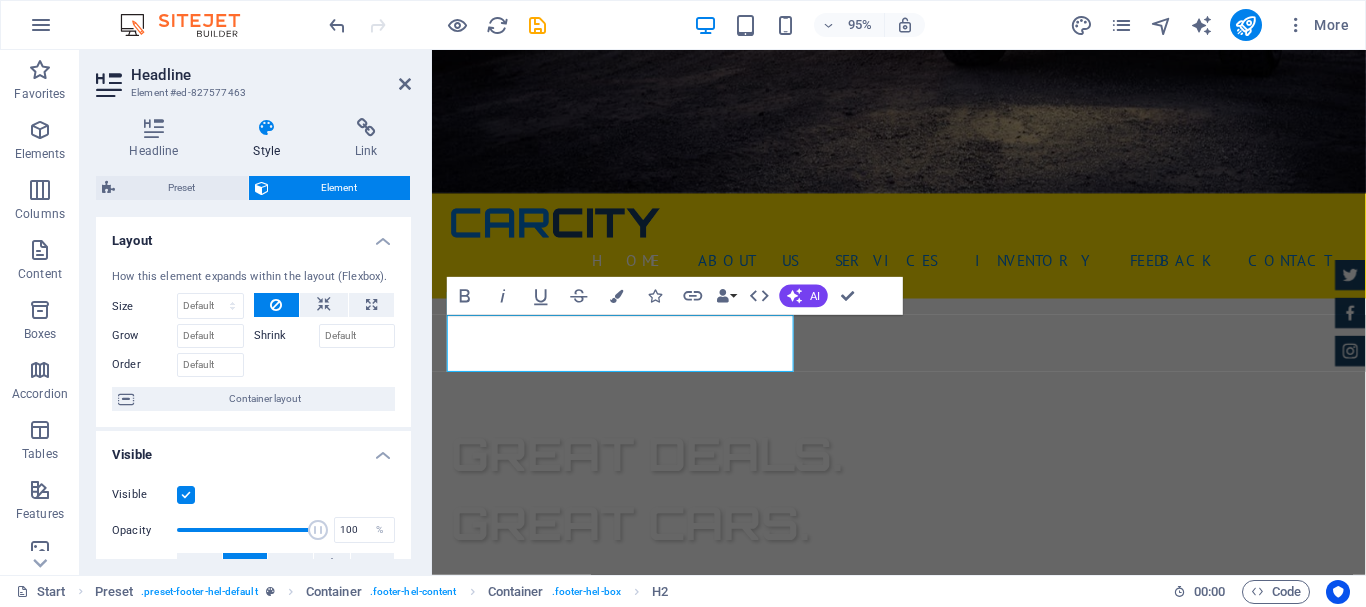 click on "H1   Banner   Banner   Container   Banner   Menu Bar   Logo   Container   Spacer   H3   Spacer   Container   Menu   Container   Text   Preset   Container   Preset   H3   Container   Container   Image slider   Preset   Preset   Container   Container   Text   Container   Preset   Text   Container   Preset   Container   Image   Container   Image   Container   H3   H2   Preset   Container   Text   Preset   Container   Container   Text   Textarea   Callout   Container   Preset   Container   Preset   Form   Container   Preset   Form   Input   Preset   Preset   Container   Container   Text   Text   Container   HTML   Preset   H2   Spacer   H3   Container   Icon   H3   Container   Container   Text   H3   Container   Container   Text   Container   H2   Container   Spacer   Email   Captcha   H2   Spacer   Button   Text   Button   Button   Text   Text   Preset   Container   Image   Container   Button   Spacer   Container   Image   Preset   Container   Container   Image   Container   Preset" at bounding box center (899, 312) 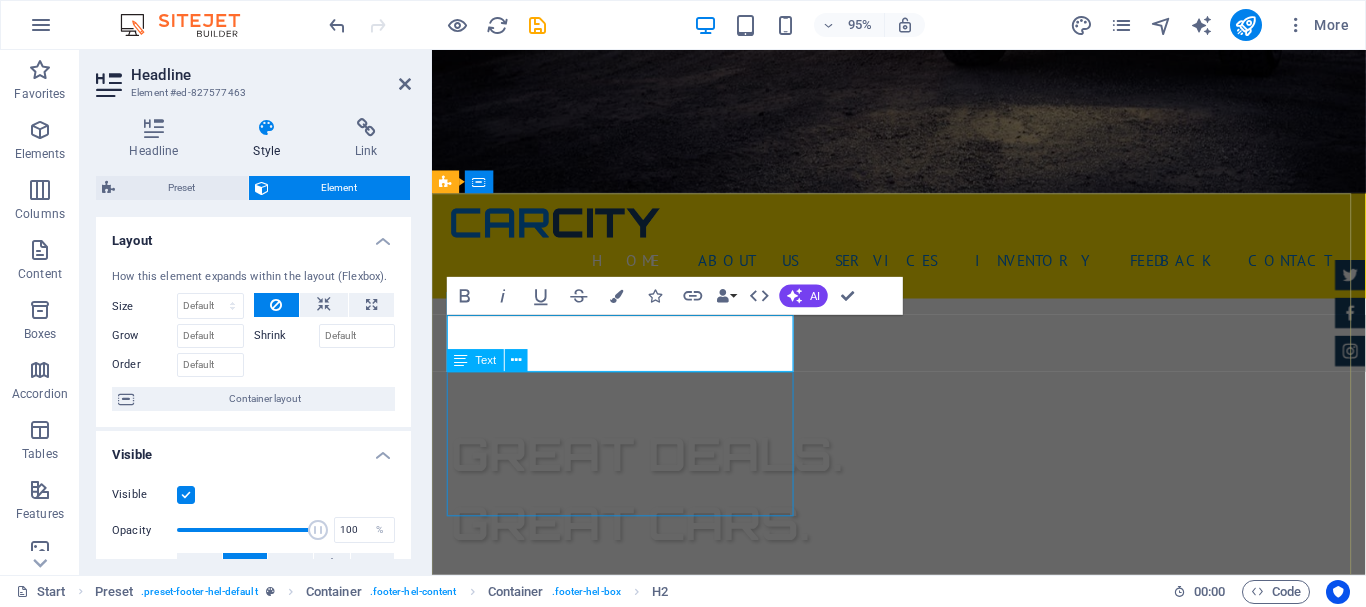 click on "Lojas Outlet Av. Jacob Macanhan, 507 ,  Pinhais -   83320-392 +5541998029527 pinhais@lojas-outlet.com Legal Notice  |  Privacy" at bounding box center [920, 1169] 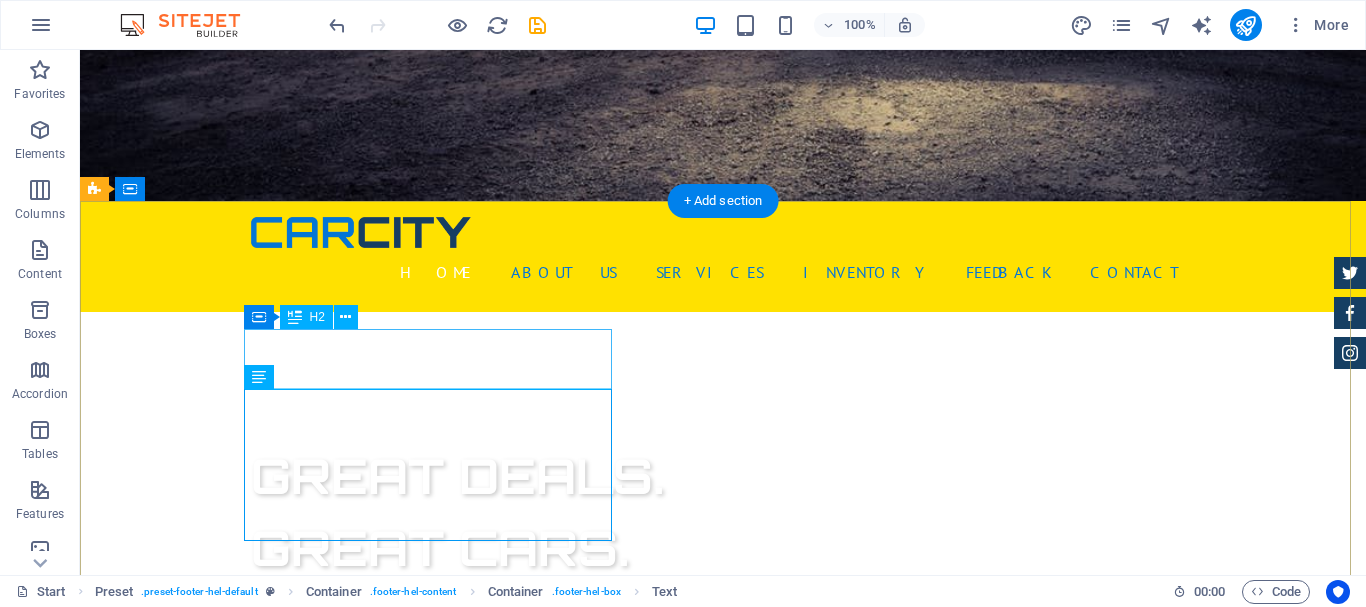 click on "CONTATOS" at bounding box center (568, 1063) 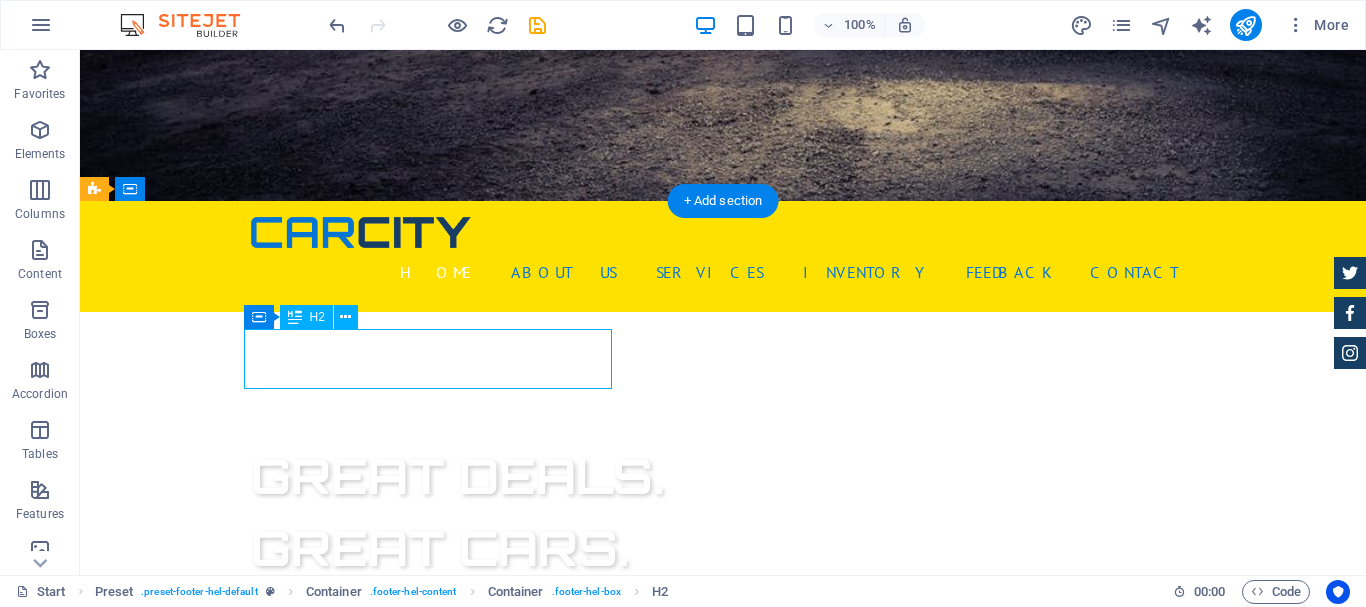 click on "CONTATOS" at bounding box center (568, 1063) 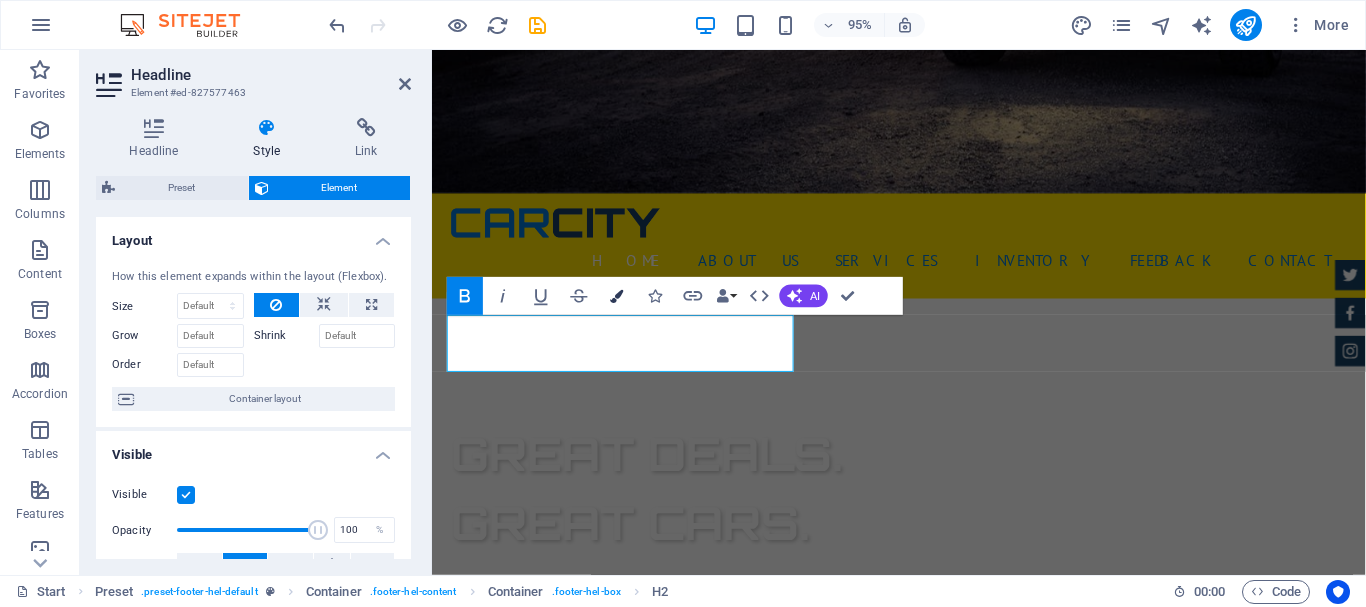 click at bounding box center [617, 295] 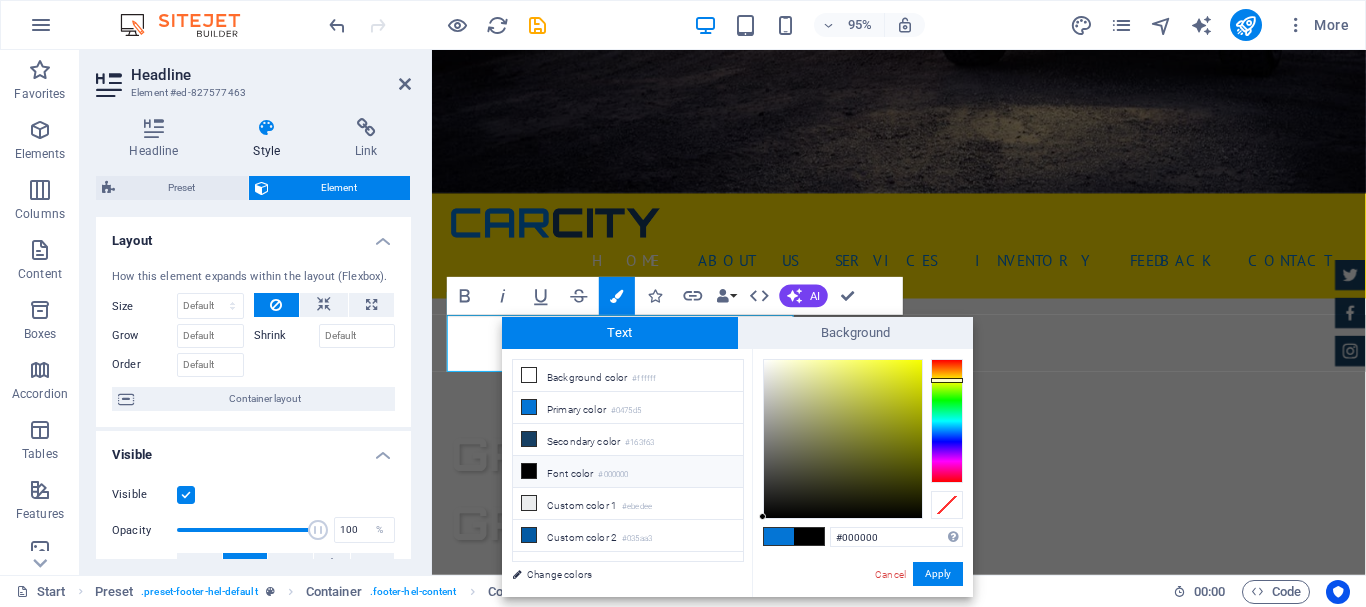 click at bounding box center (947, 421) 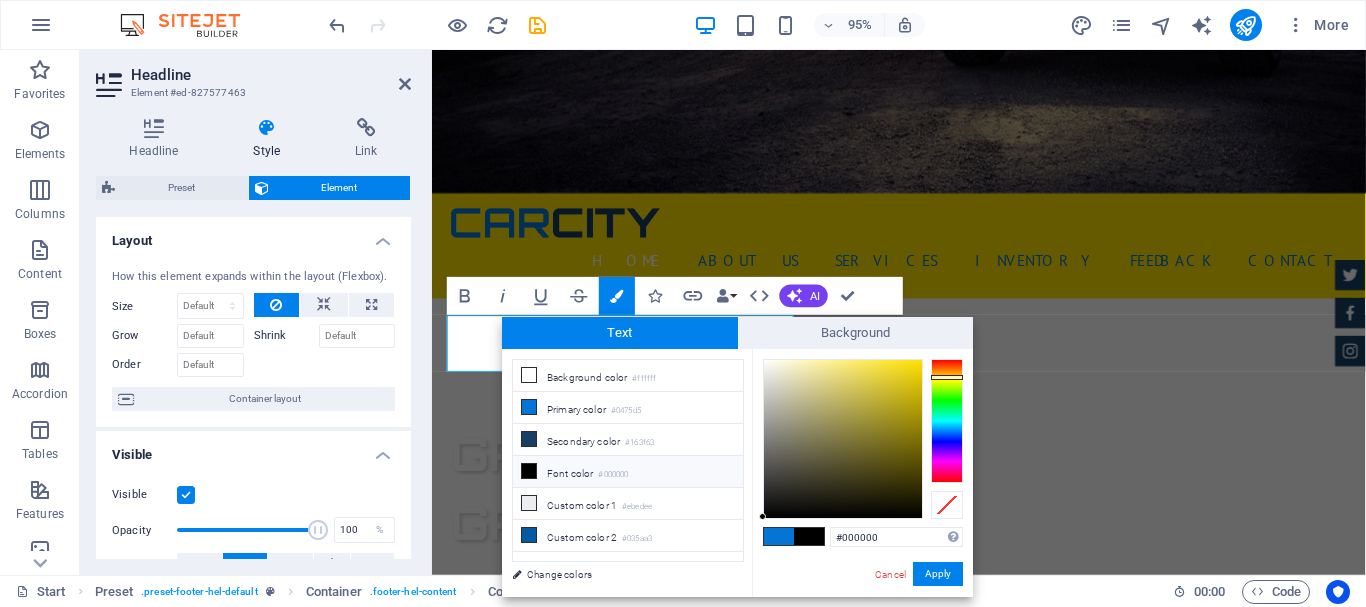 click at bounding box center [947, 377] 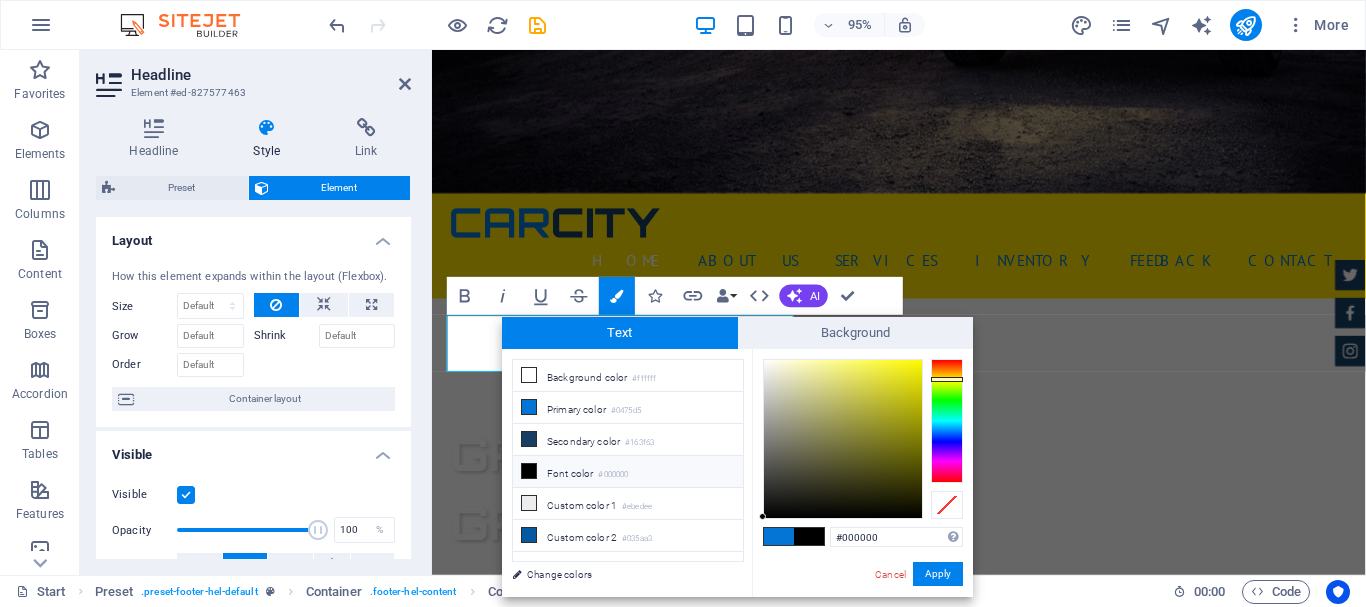 click at bounding box center (947, 379) 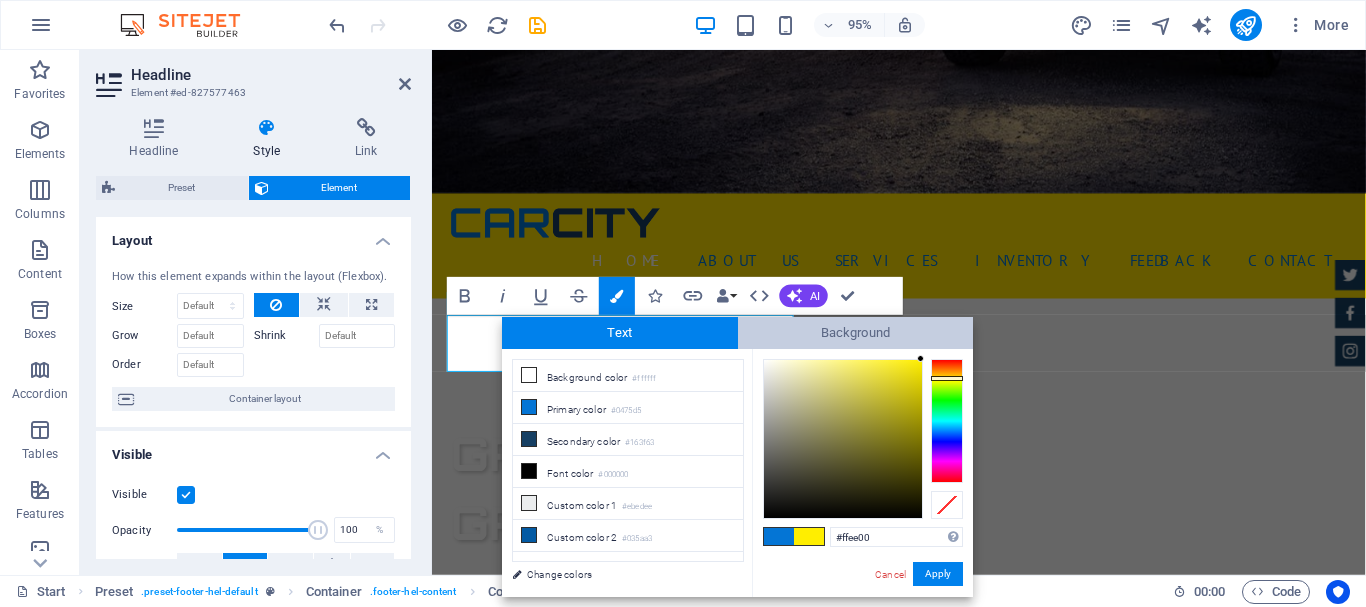 drag, startPoint x: 922, startPoint y: 365, endPoint x: 956, endPoint y: 333, distance: 46.69047 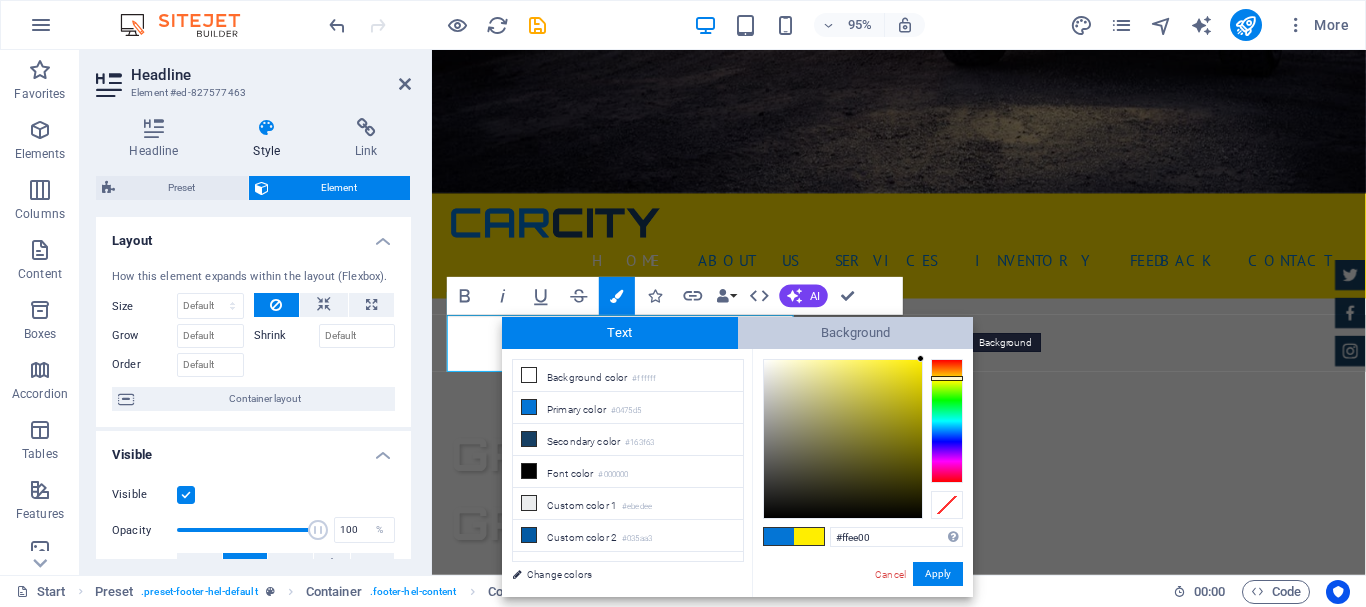 drag, startPoint x: 934, startPoint y: 344, endPoint x: 946, endPoint y: 338, distance: 13.416408 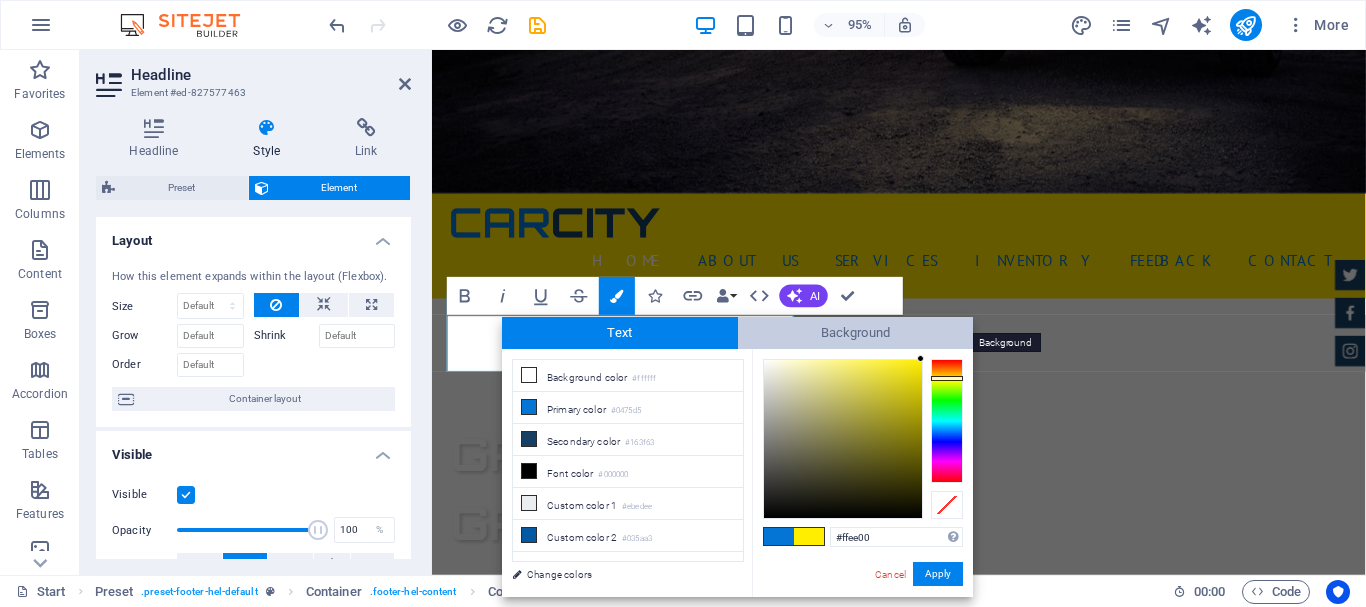click on "Text
Background
less
Background color
#ffffff
Primary color
#0475d5
Secondary color
Change colors #ffee00" at bounding box center [737, 457] 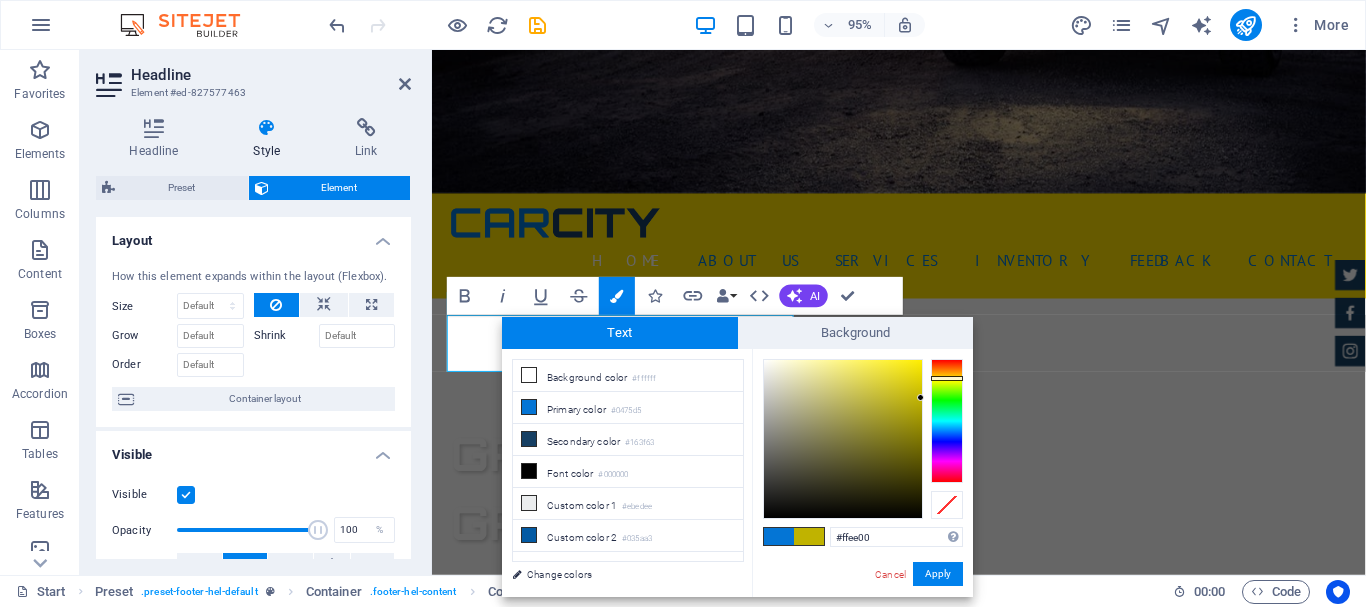type on "#ffee00" 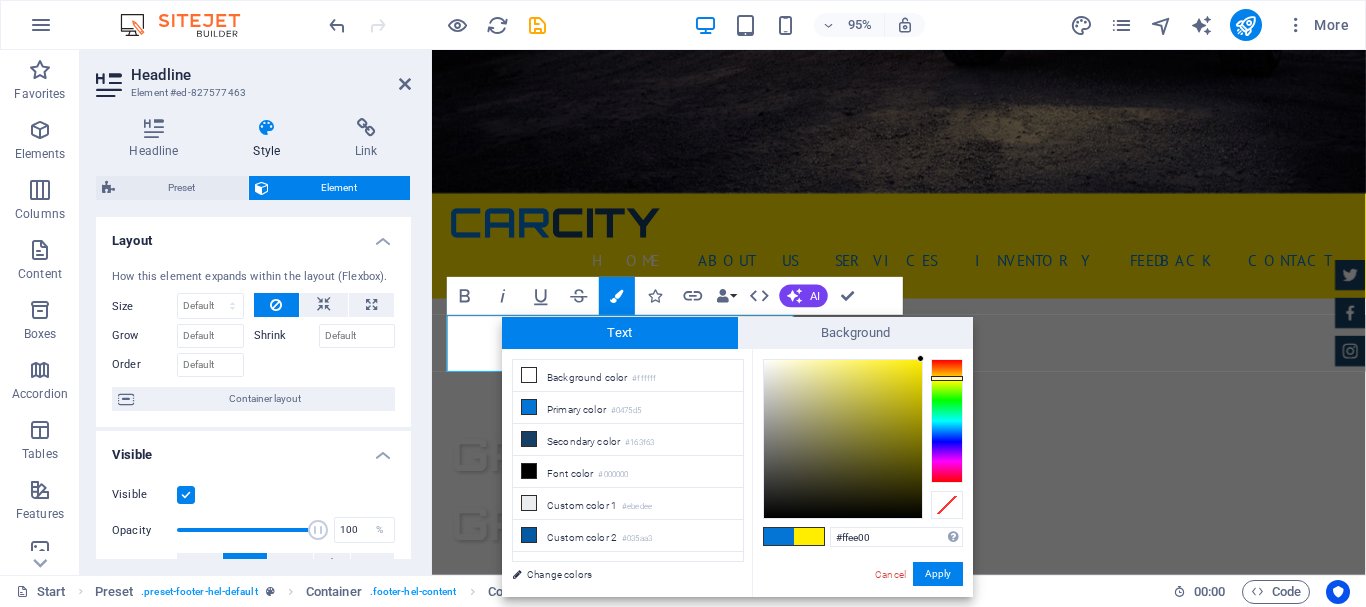 click on "H1   Banner   Banner   Container   Banner   Menu Bar   Logo   Container   Spacer   H3   Spacer   Container   Menu   Container   Text   Preset   Container   Preset   H3   Container   Container   Image slider   Preset   Preset   Container   Container   Text   Container   Preset   Text   Container   Preset   Container   Image   Container   Image   Container   H3   H2   Preset   Container   Text   Preset   Container   Container   Text   Textarea   Callout   Container   Preset   Container   Preset   Form   Container   Preset   Form   Input   Preset   Preset   Container   Container   Text   Text   Container   HTML   Preset   H2   Spacer   H3   Container   Icon   H3   Container   Container   Text   H3   Container   Container   Text   Container   H2   Container   Spacer   Email   Captcha   H2   Spacer   Button   Text   Button   Button   Text   Text   Preset   Container   Image   Container   Button   Spacer   Container   Image   Preset   Container   Container   Image   Container   Preset" at bounding box center [899, 312] 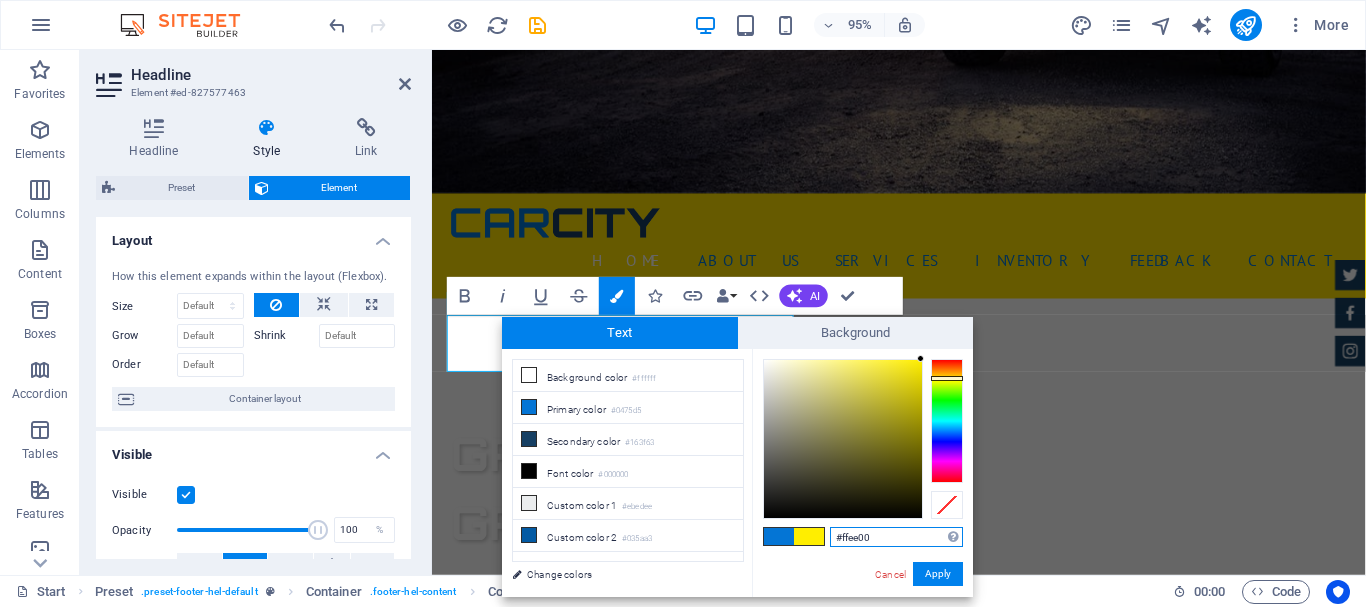 drag, startPoint x: 885, startPoint y: 543, endPoint x: 784, endPoint y: 533, distance: 101.49384 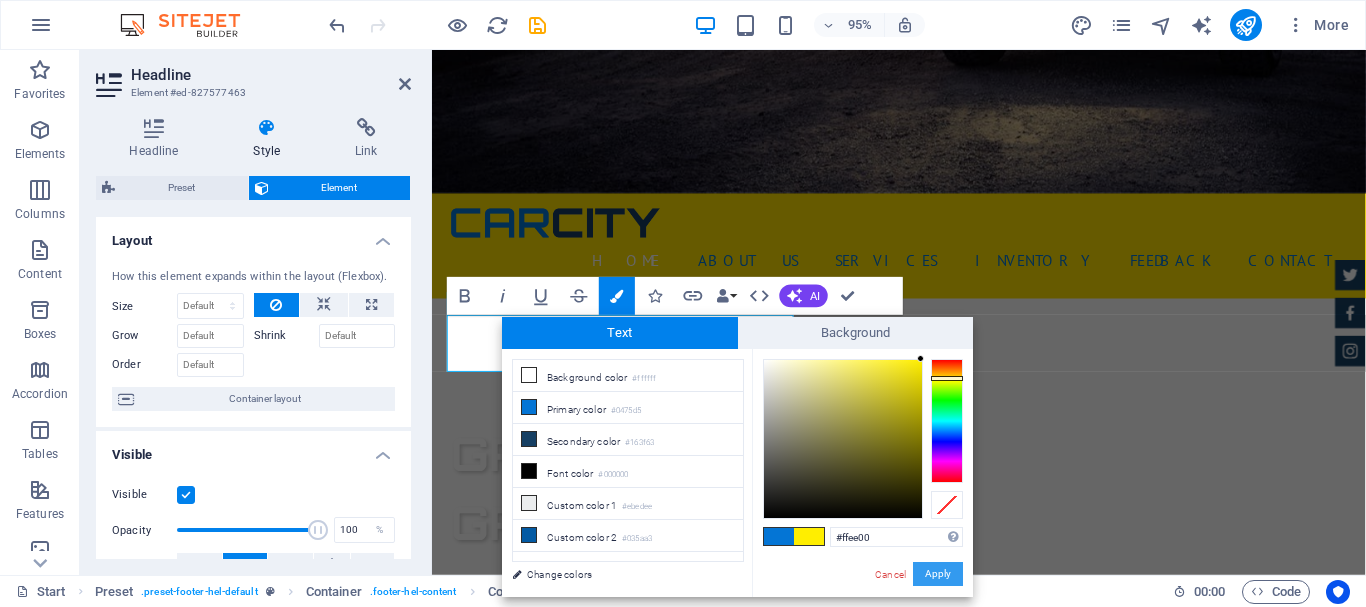 click on "Apply" at bounding box center (938, 574) 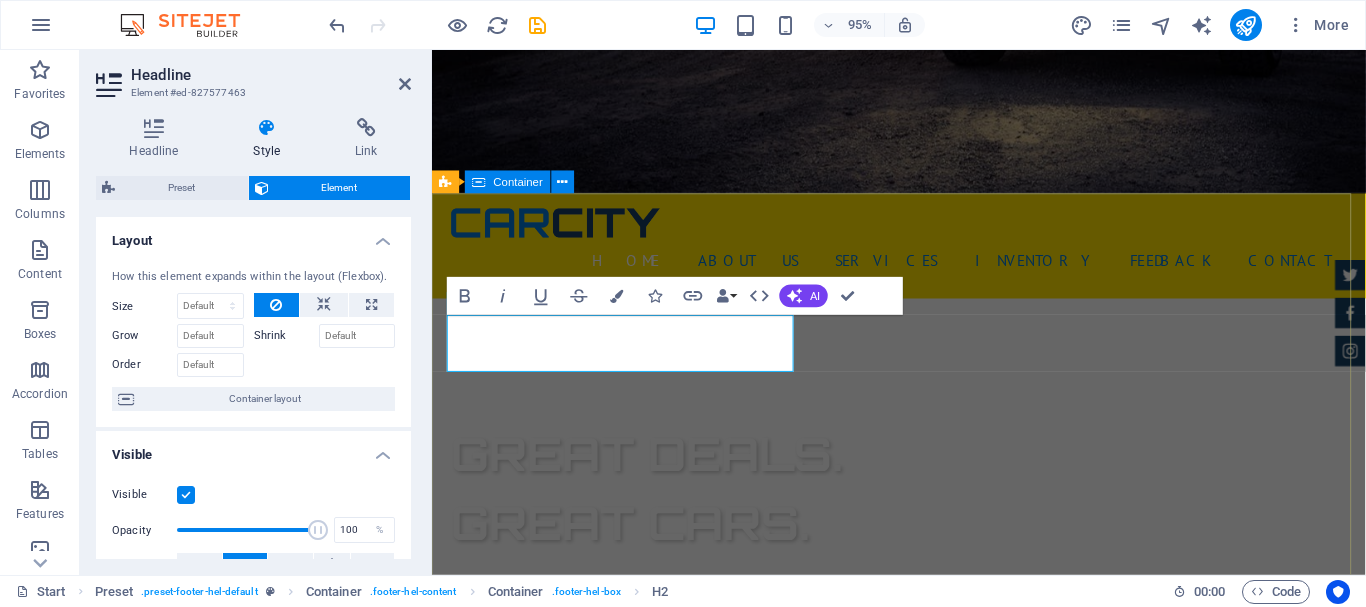 click on "CONTATOS Lojas Outlet Av. Jacob Macanhan, 507 ,  Pinhais -   83320-392 +5541998029527 pinhais@lojas-outlet.com Legal Notice  |  Privacy" at bounding box center (923, 1139) 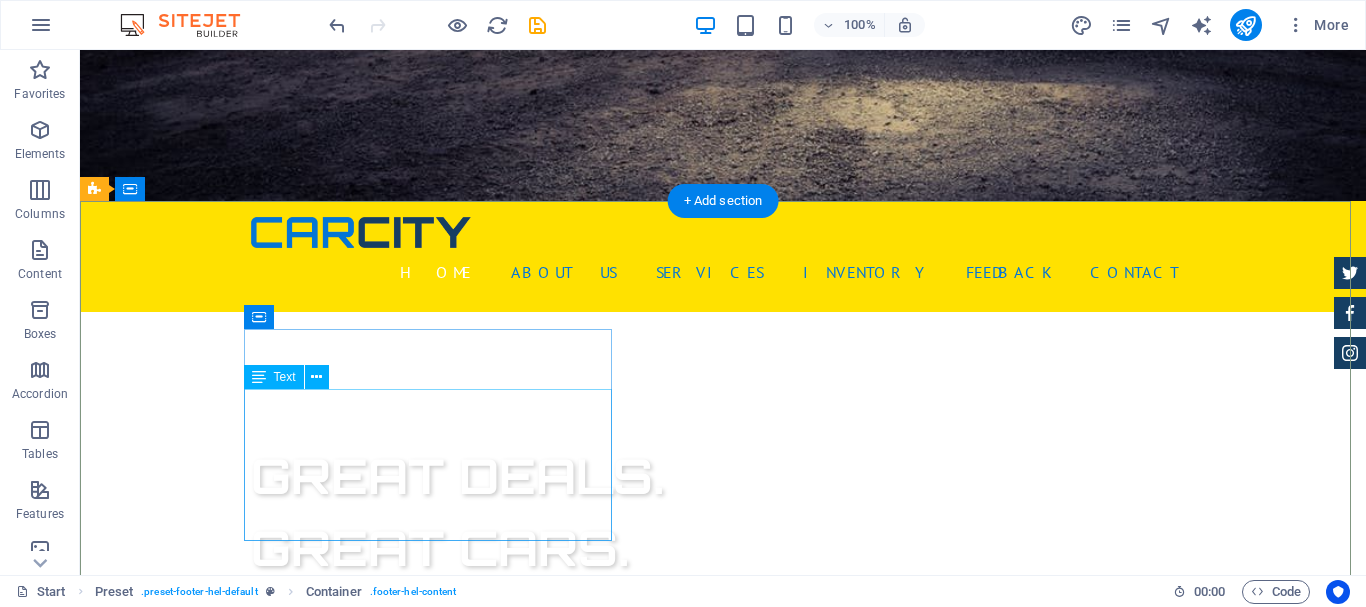 click on "Lojas Outlet Av. Jacob Macanhan, 507 ,  Pinhais -   83320-392 +5541998029527 pinhais@lojas-outlet.com Legal Notice  |  Privacy" at bounding box center (568, 1169) 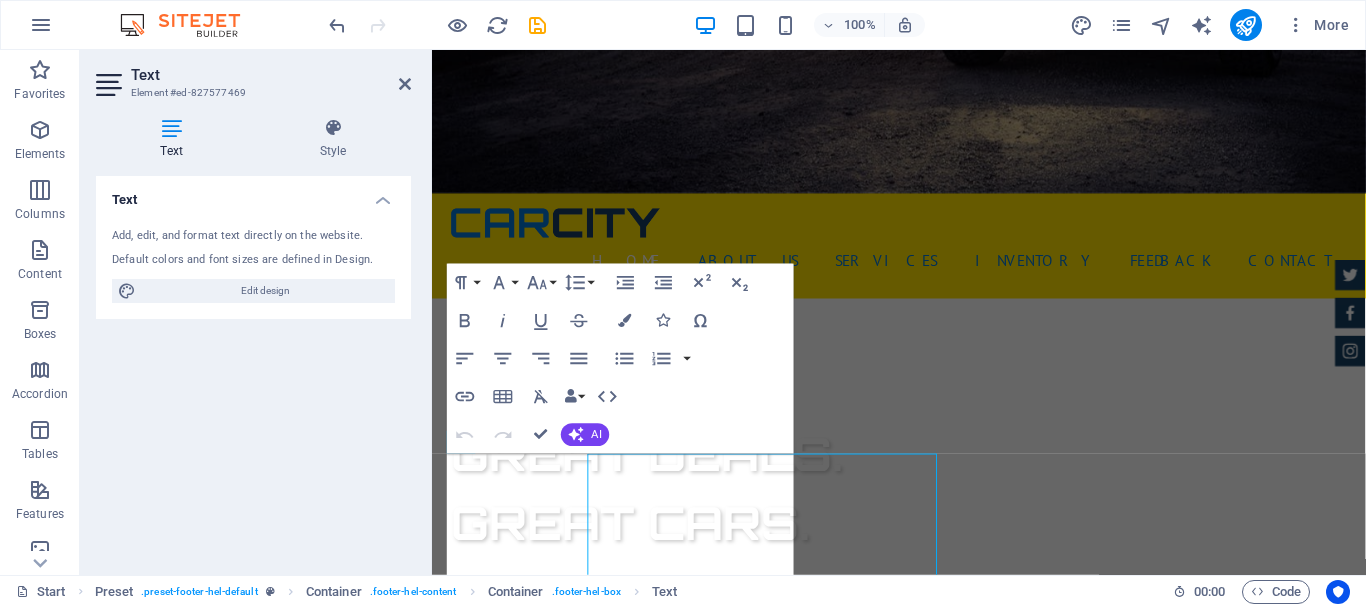 scroll, scrollTop: 382, scrollLeft: 0, axis: vertical 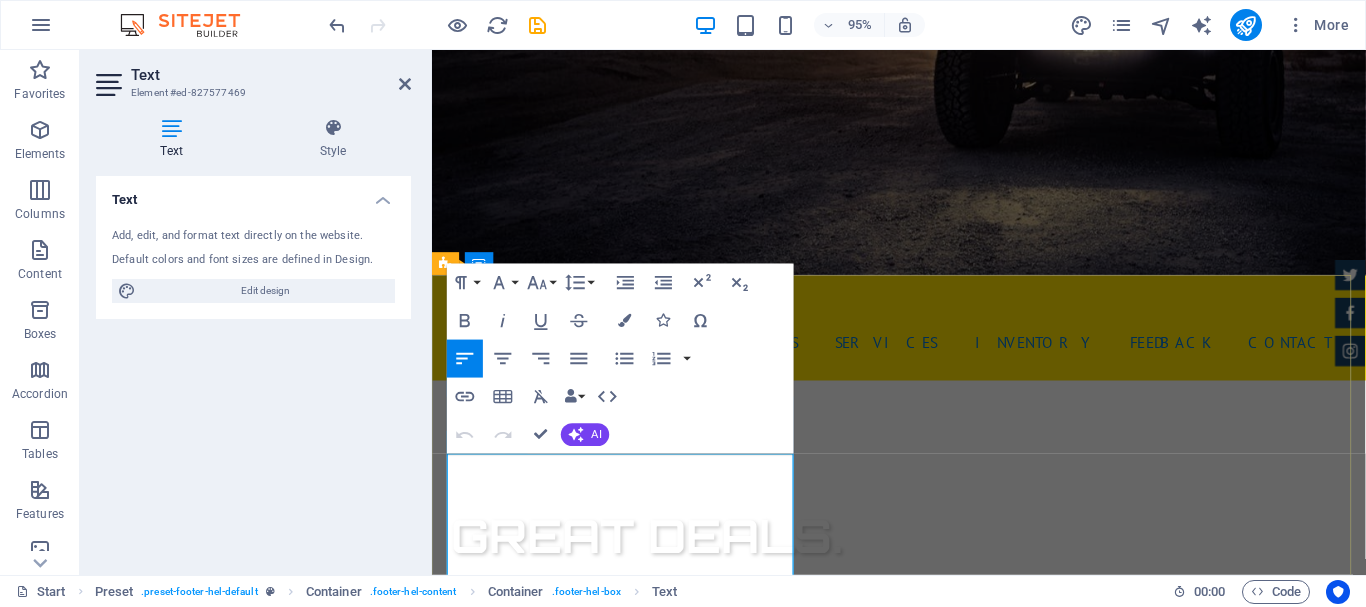 drag, startPoint x: 468, startPoint y: 486, endPoint x: 448, endPoint y: 486, distance: 20 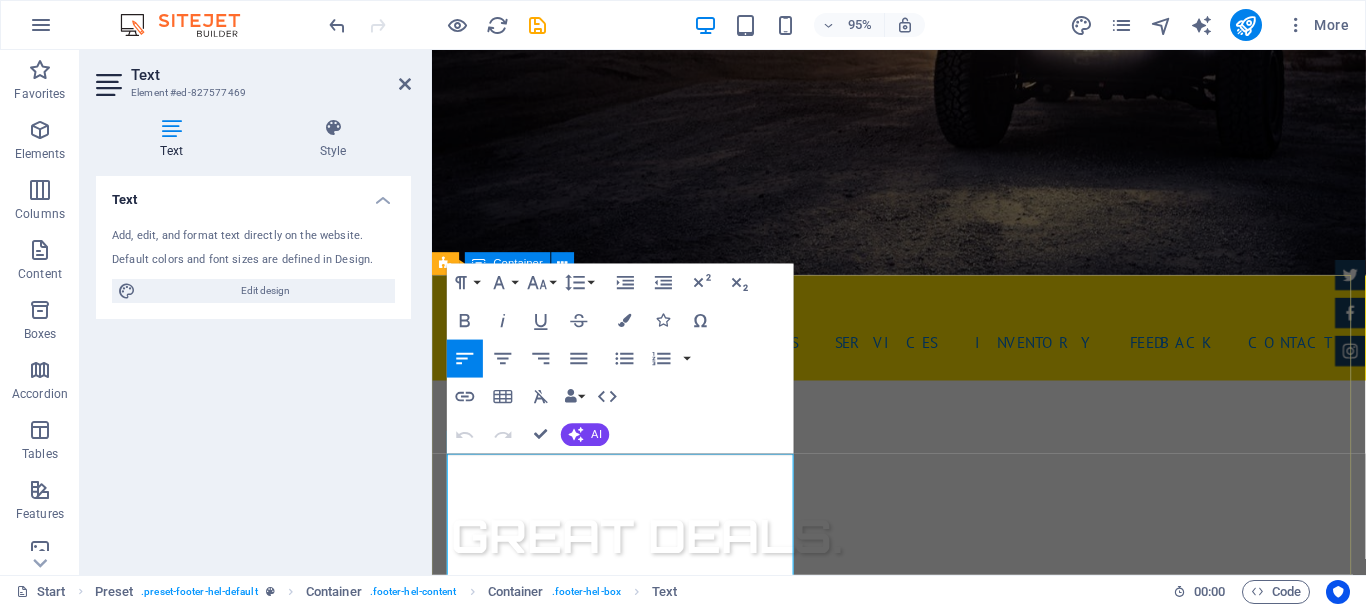 click on "CONTATOS Lojas Outlet Av. Jacob Macanhan, 507 ,  Pinhais -   83320-392 +5541998029527 pinhais@lojas-outlet.com Legal Notice  |  Privacy" at bounding box center (923, 1225) 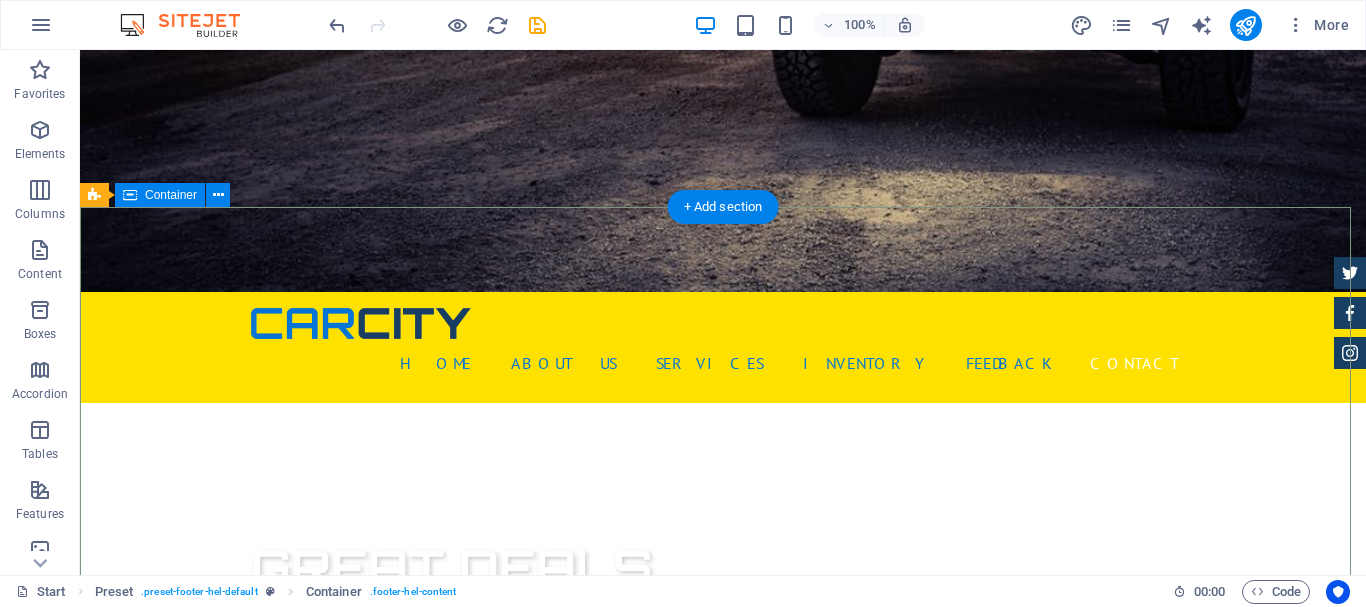 scroll, scrollTop: 462, scrollLeft: 0, axis: vertical 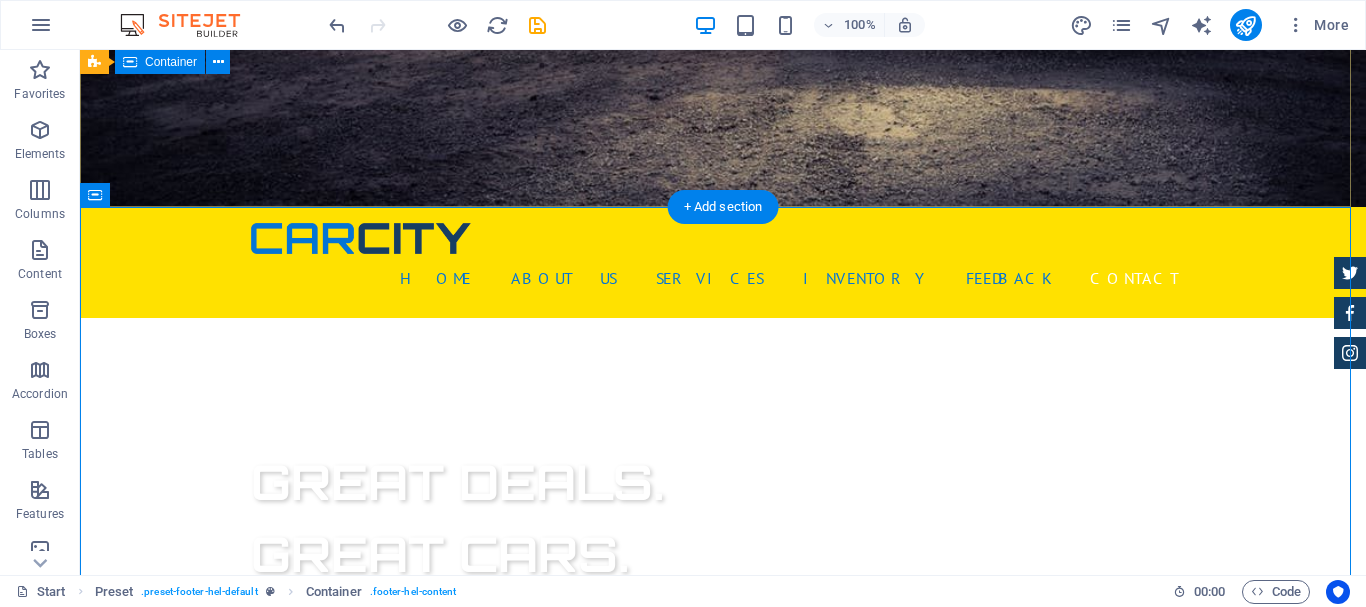 click on "GReat Deals. Great Cars. Lorem ipsum dolor sit amet, consetetur sadipscing elitr, sed diam nonumy eirmod tempor invidunt ut labore et dolore magna aliquyam erat.  Our Inventory   Make an appointment" at bounding box center (723, 614) 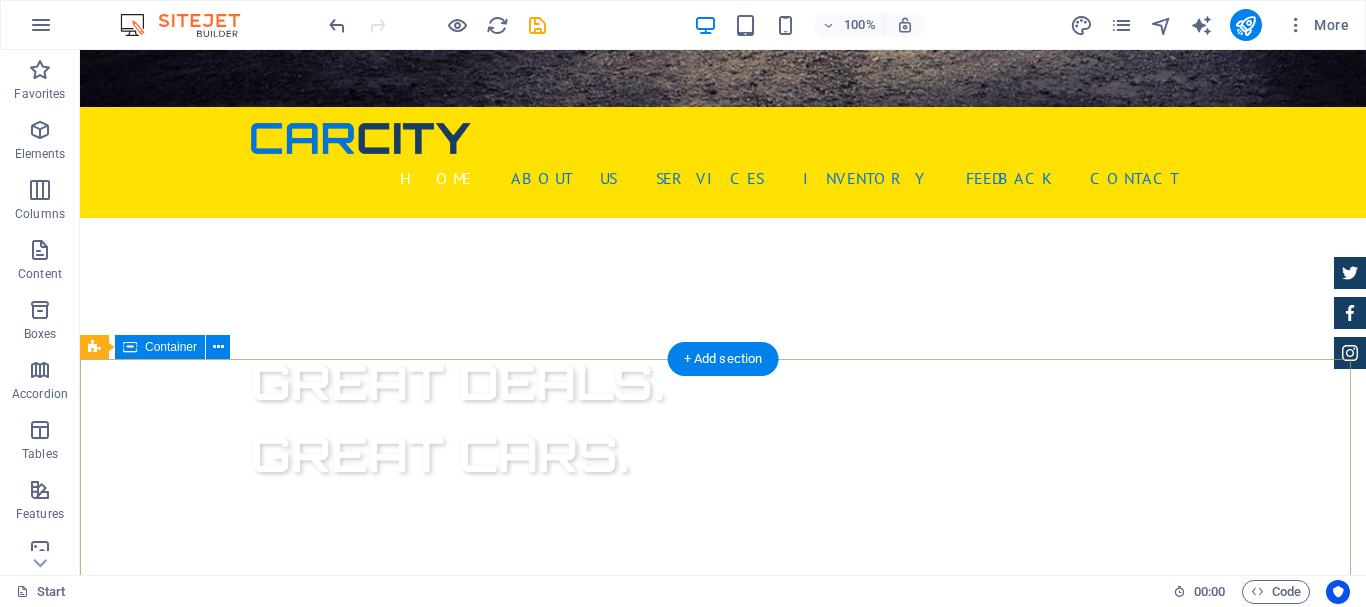 scroll, scrollTop: 0, scrollLeft: 0, axis: both 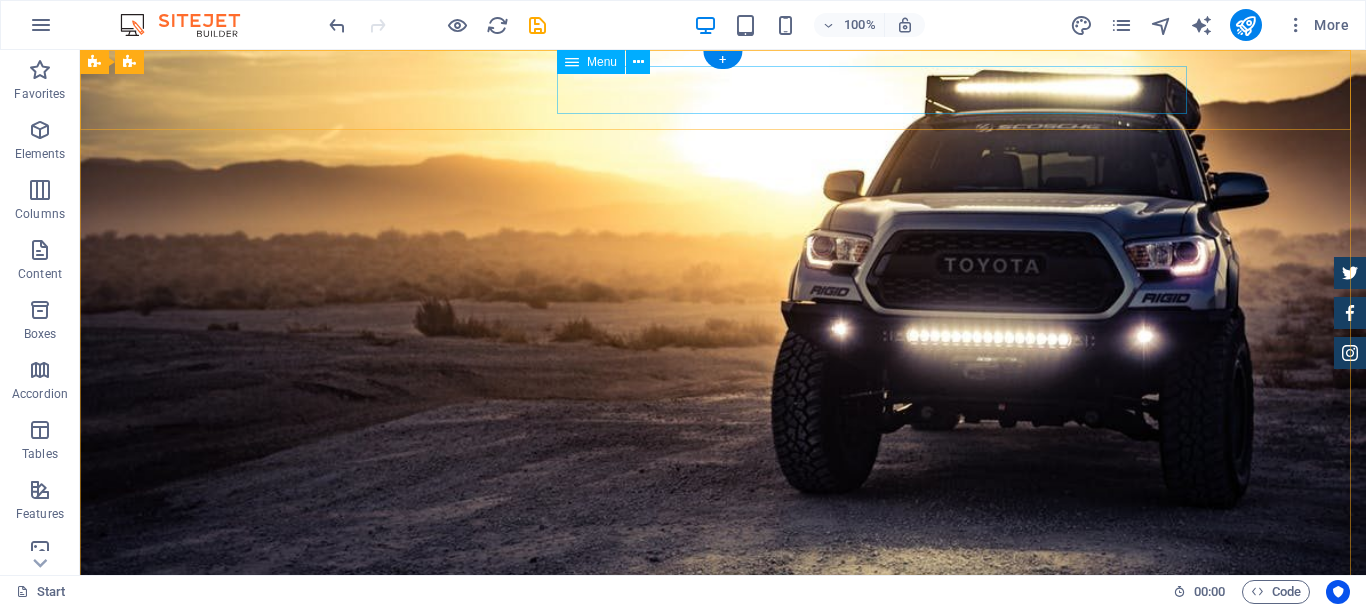click on "Home About us Services Inventory Feedback Contact" at bounding box center [723, 740] 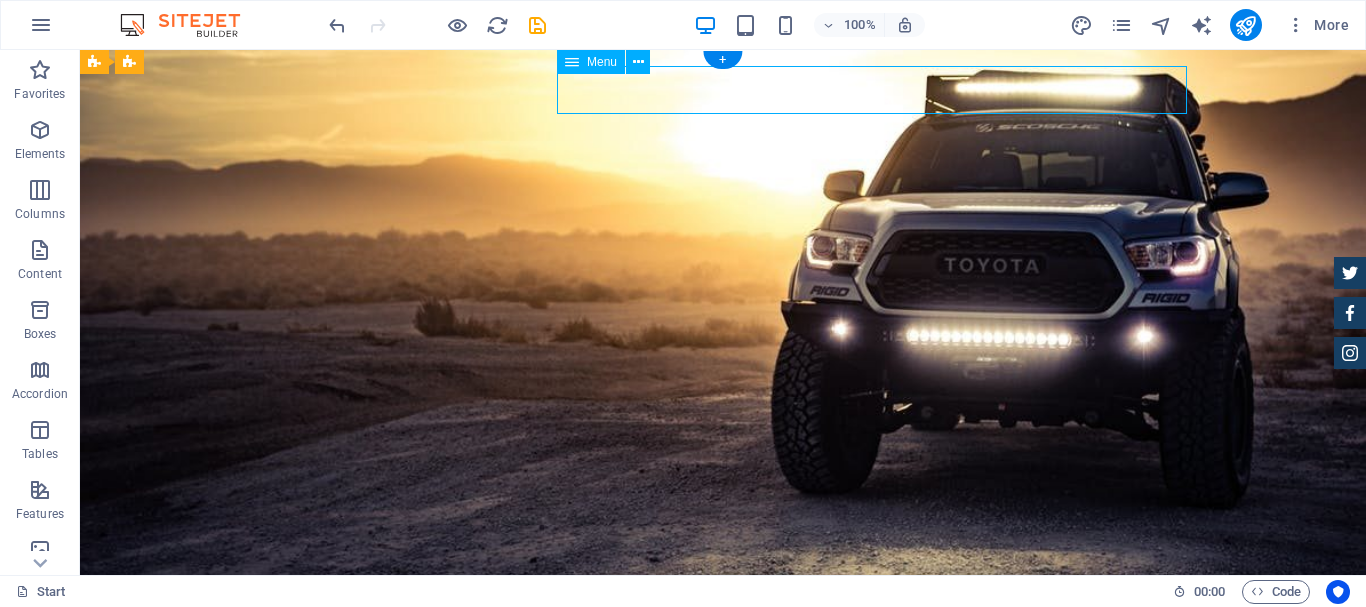 click on "Home About us Services Inventory Feedback Contact" at bounding box center [723, 740] 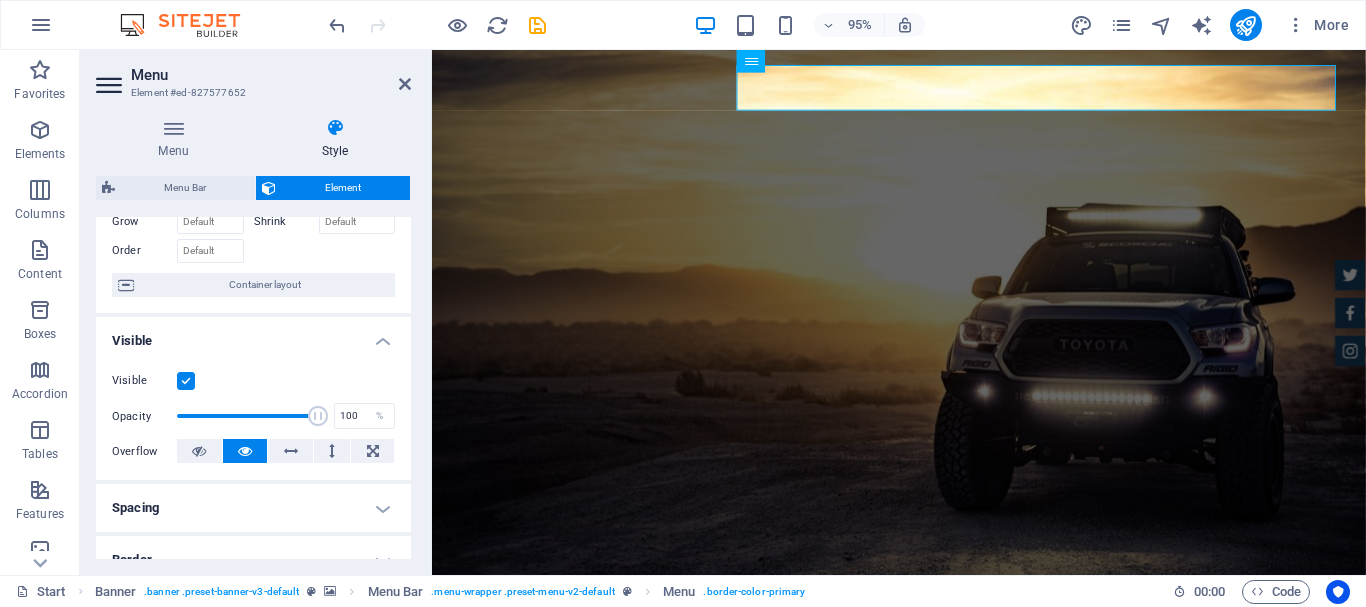 scroll, scrollTop: 0, scrollLeft: 0, axis: both 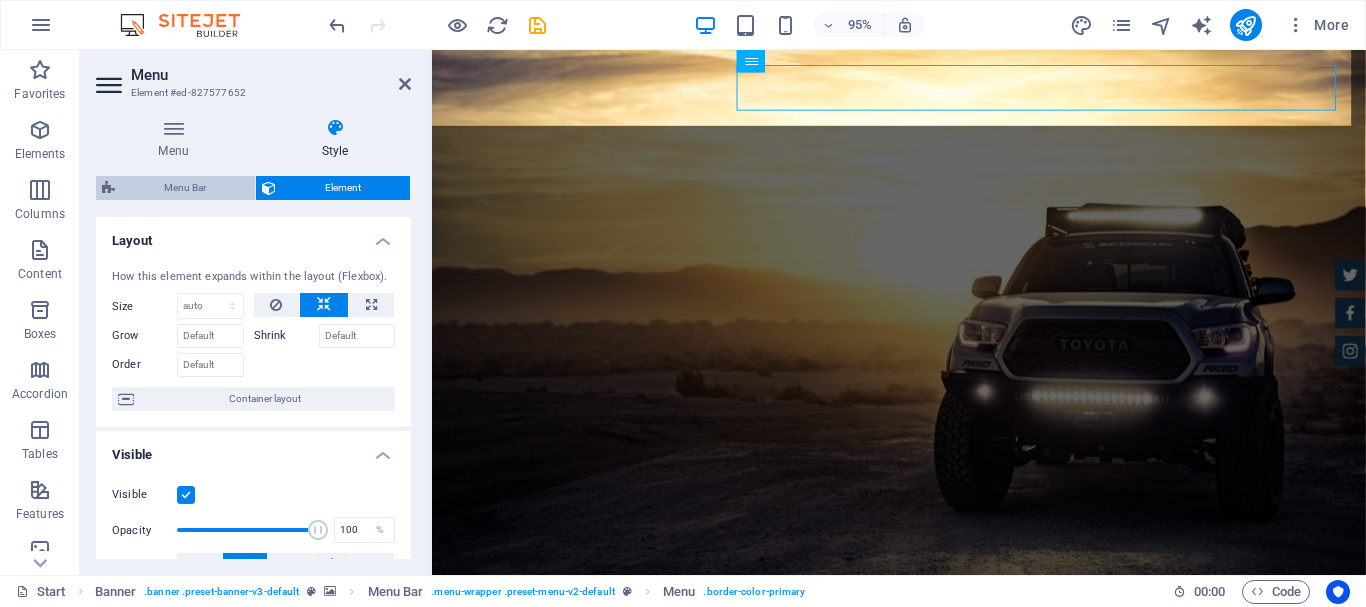 click on "Menu Bar" at bounding box center (185, 188) 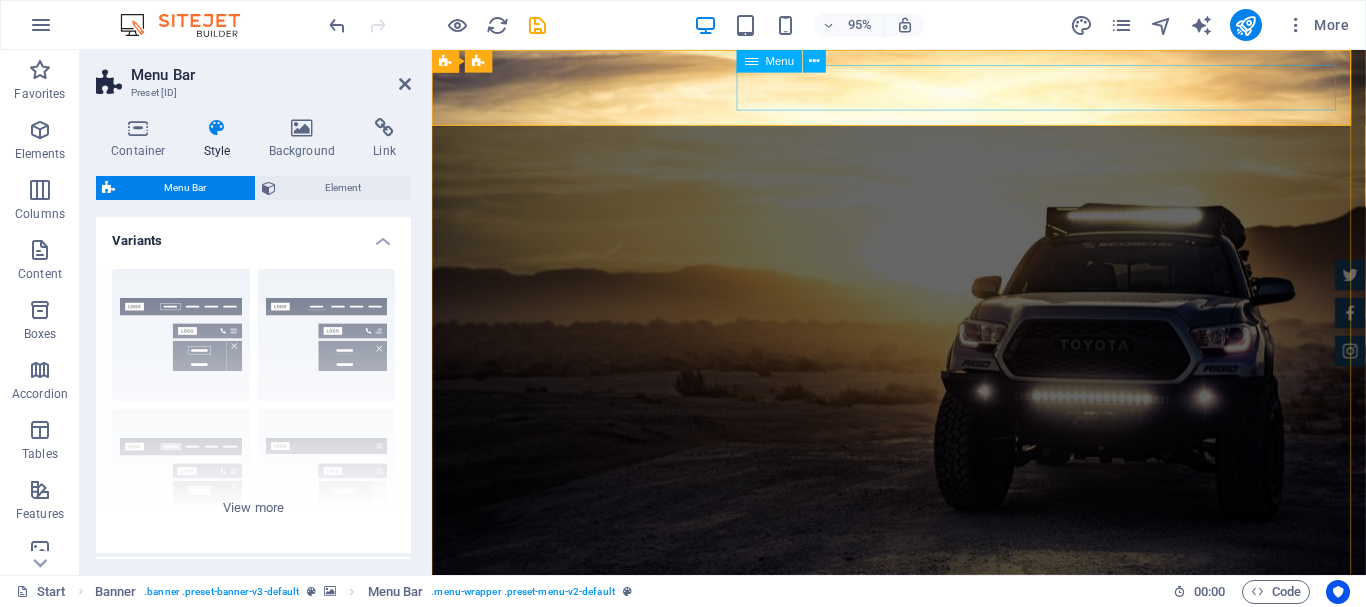 click on "Home About us Services Inventory Feedback Contact" at bounding box center [924, 740] 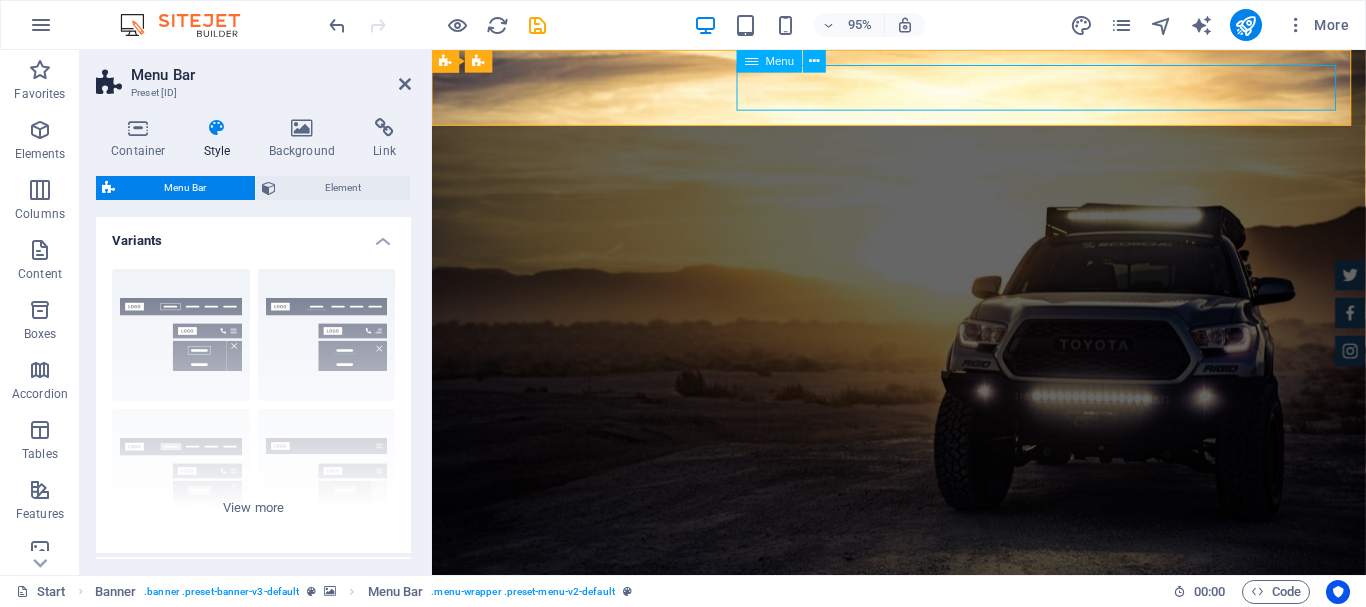 click on "Home About us Services Inventory Feedback Contact" at bounding box center [924, 740] 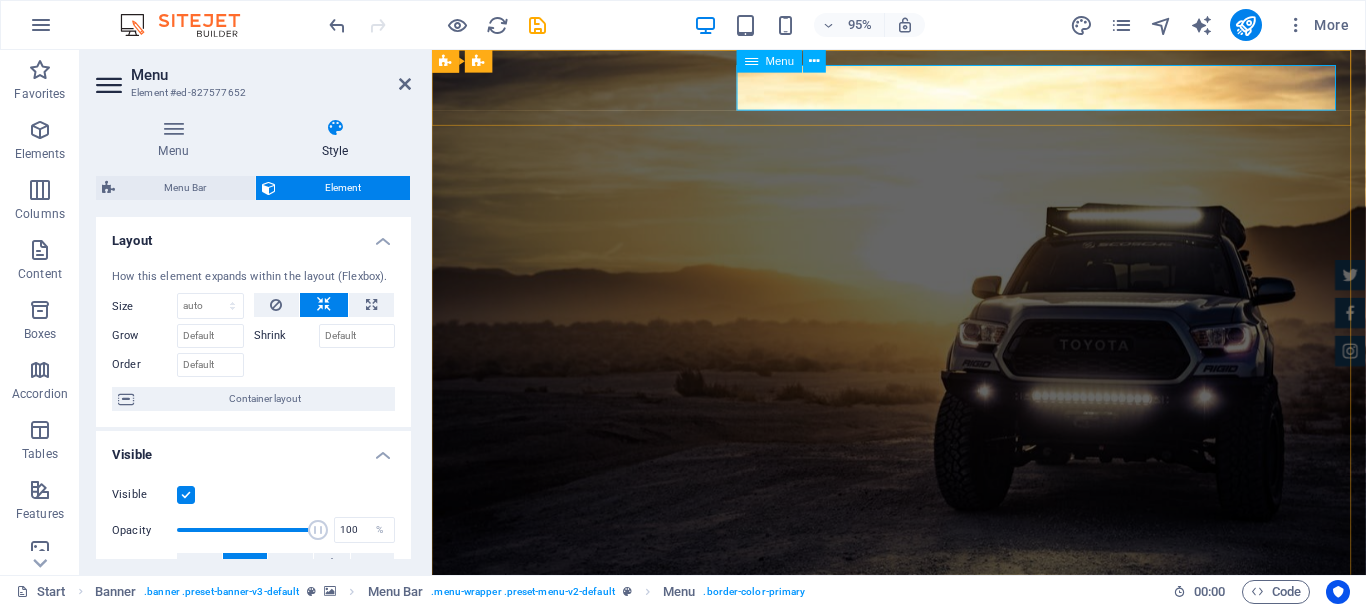 click on "Menu" at bounding box center (780, 61) 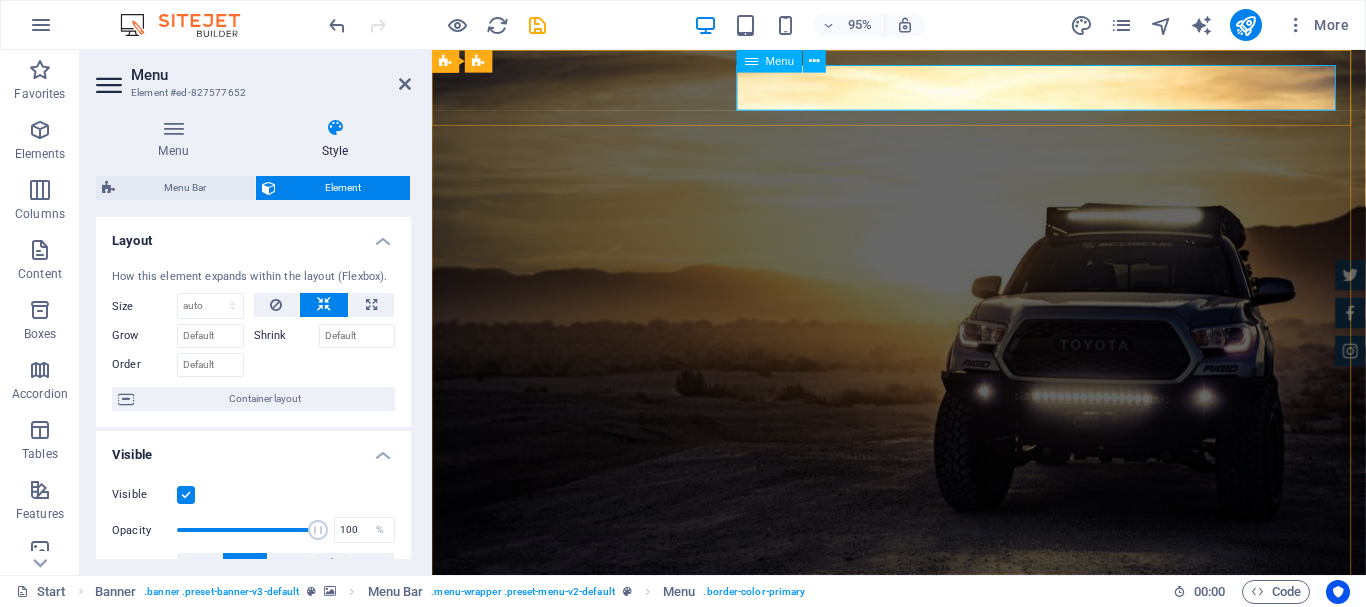 click on "Menu" at bounding box center (780, 61) 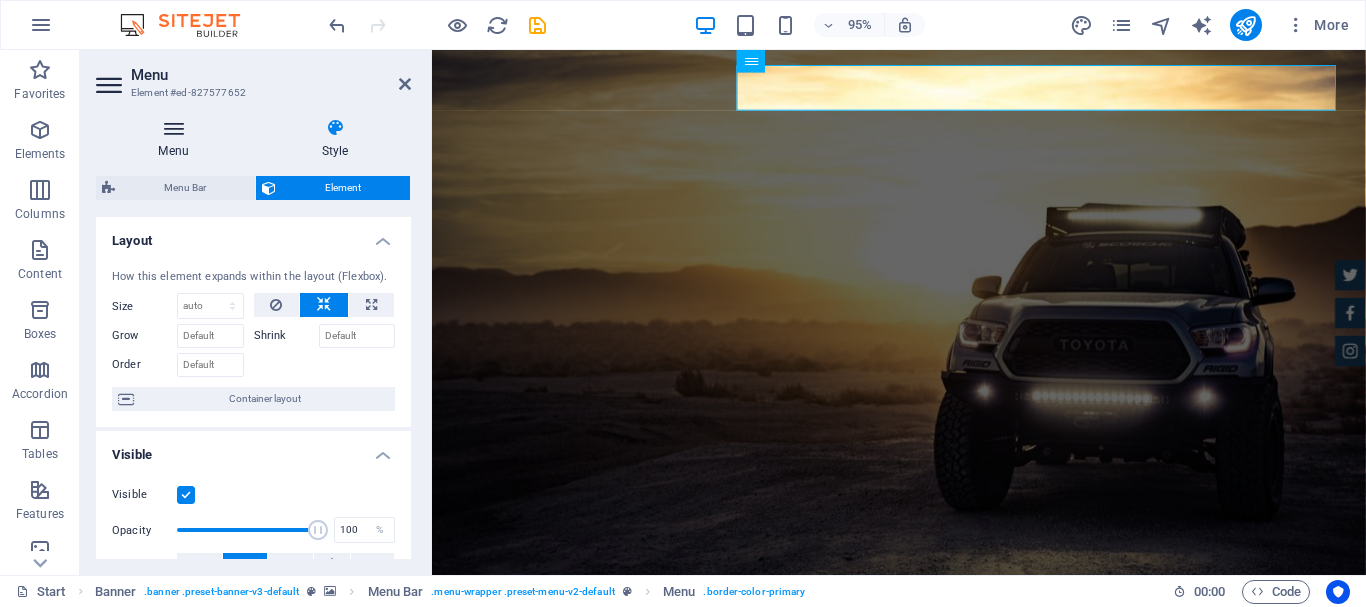 click on "Menu" at bounding box center (177, 139) 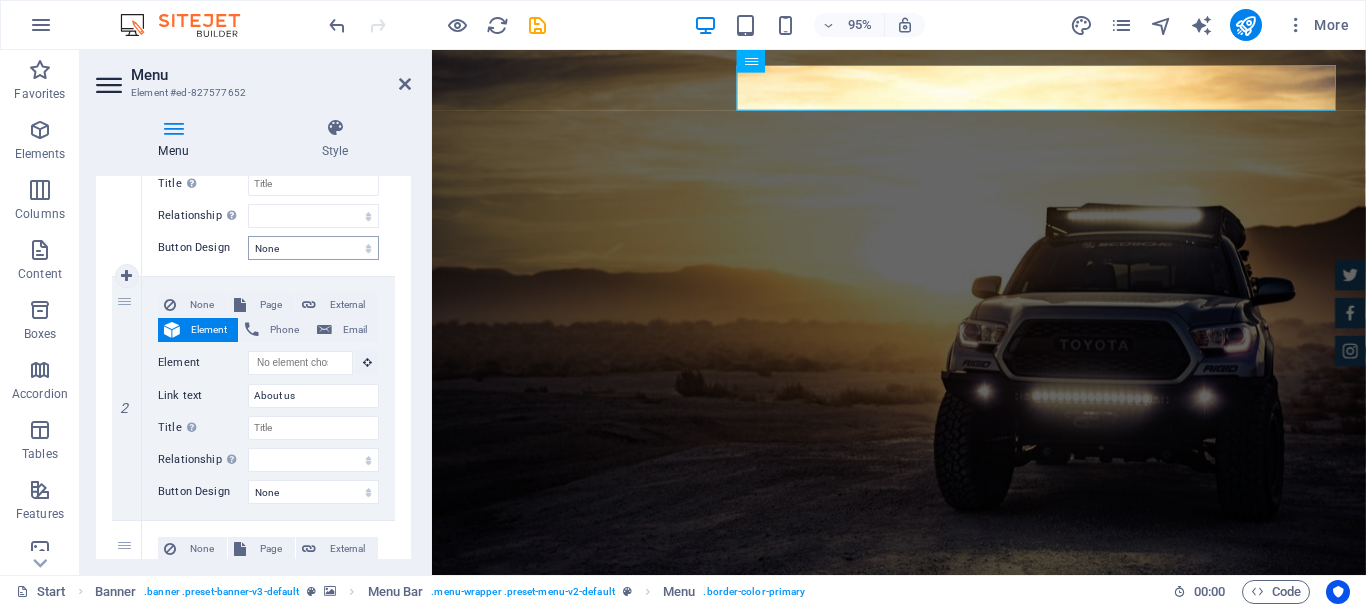 scroll, scrollTop: 300, scrollLeft: 0, axis: vertical 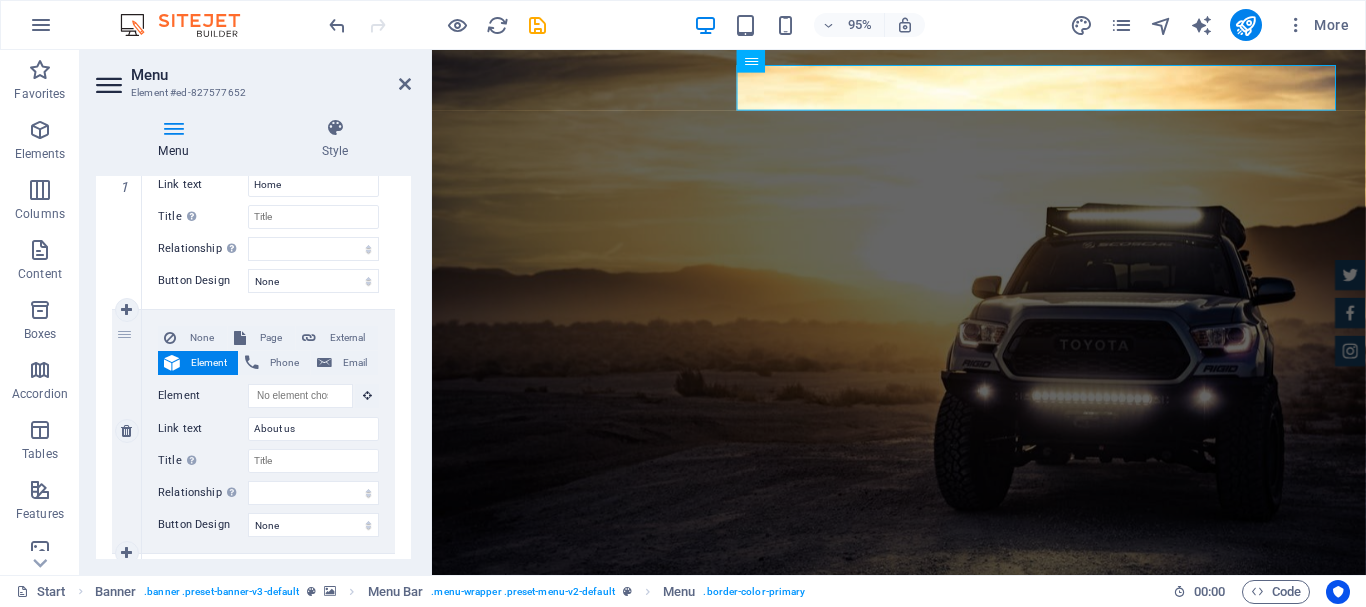 click on "None Page External Element Phone Email Page Start Subpage Legal Notice Privacy Element
URL Phone Email Link text About us Link target New tab Same tab Overlay Title Additional link description, should not be the same as the link text. The title is most often shown as a tooltip text when the mouse moves over the element. Leave empty if uncertain. Relationship Sets the  relationship of this link to the link target . For example, the value "nofollow" instructs search engines not to follow the link. Can be left empty. alternate author bookmark external help license next nofollow noreferrer noopener prev search tag Button Design None Default Primary Secondary" at bounding box center [268, 431] 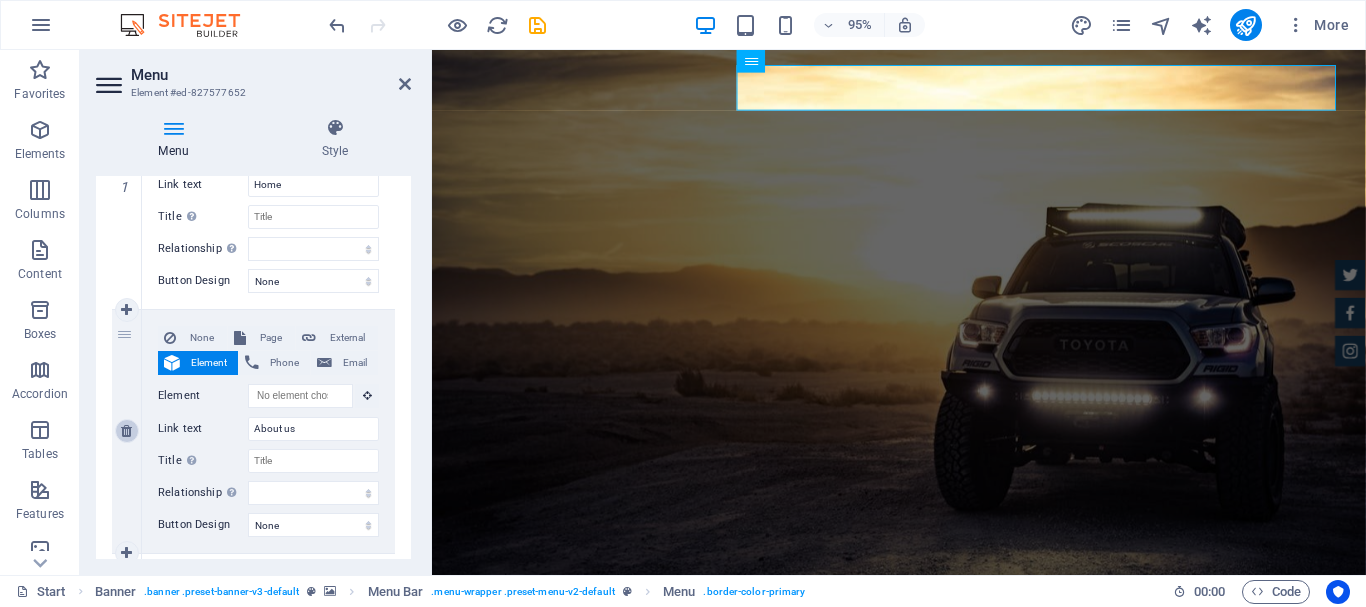 click at bounding box center [126, 431] 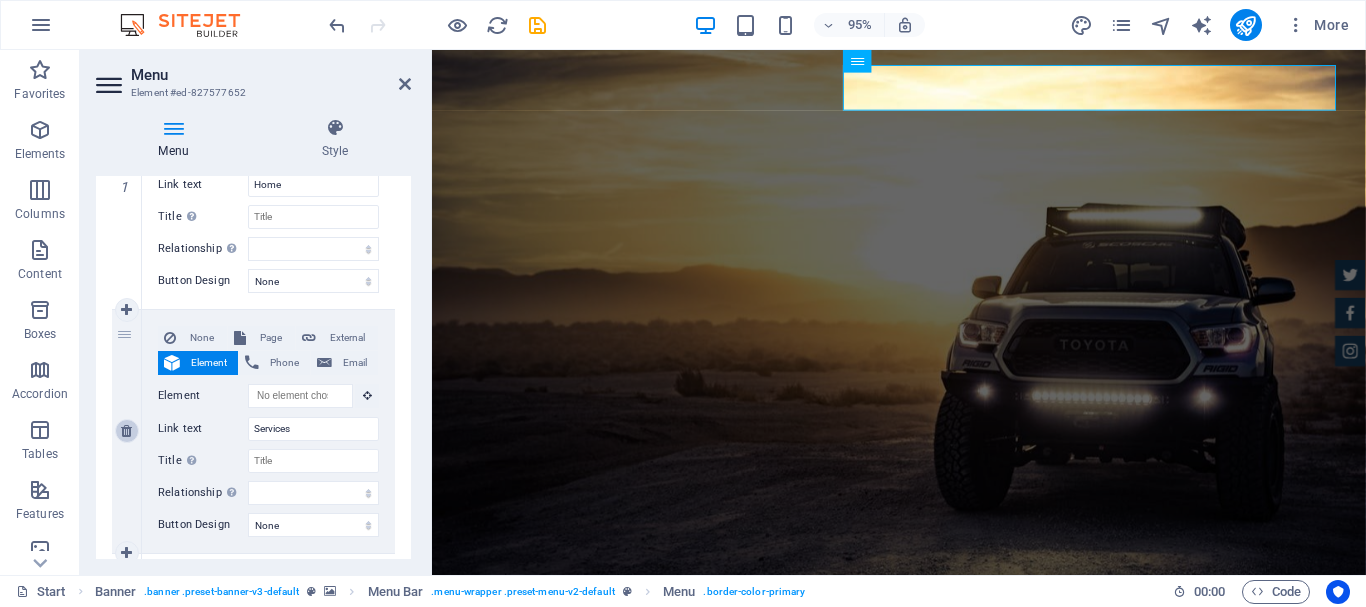 click at bounding box center (126, 431) 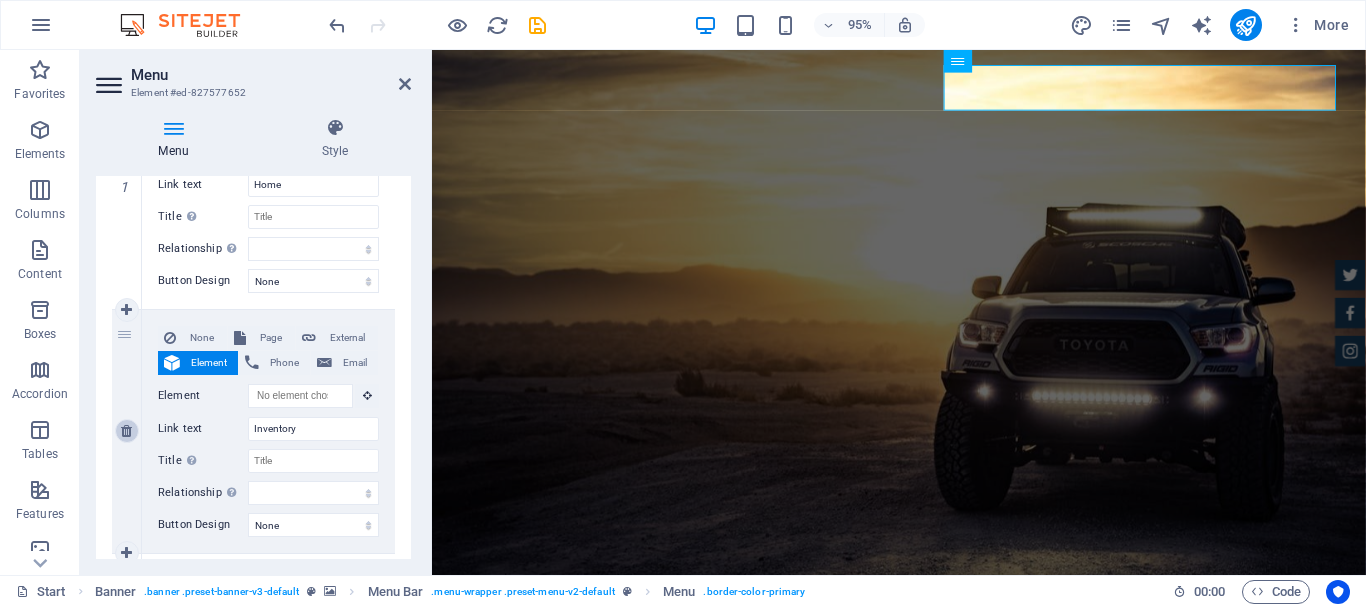 click at bounding box center [126, 431] 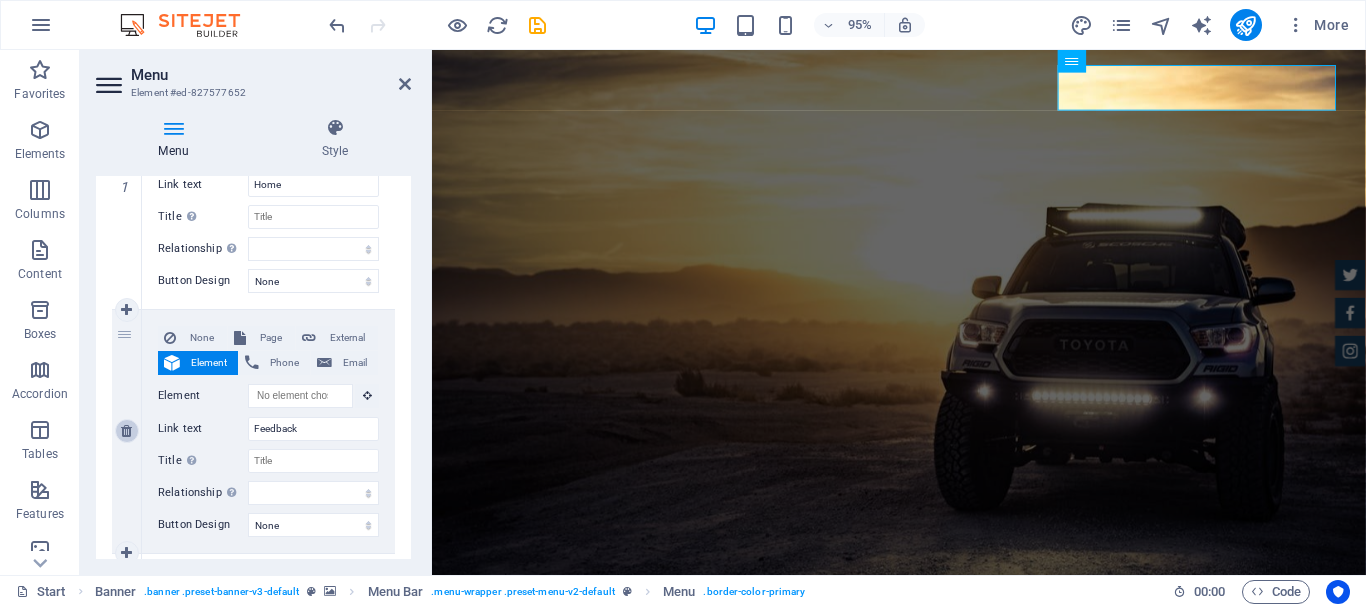 click at bounding box center [126, 431] 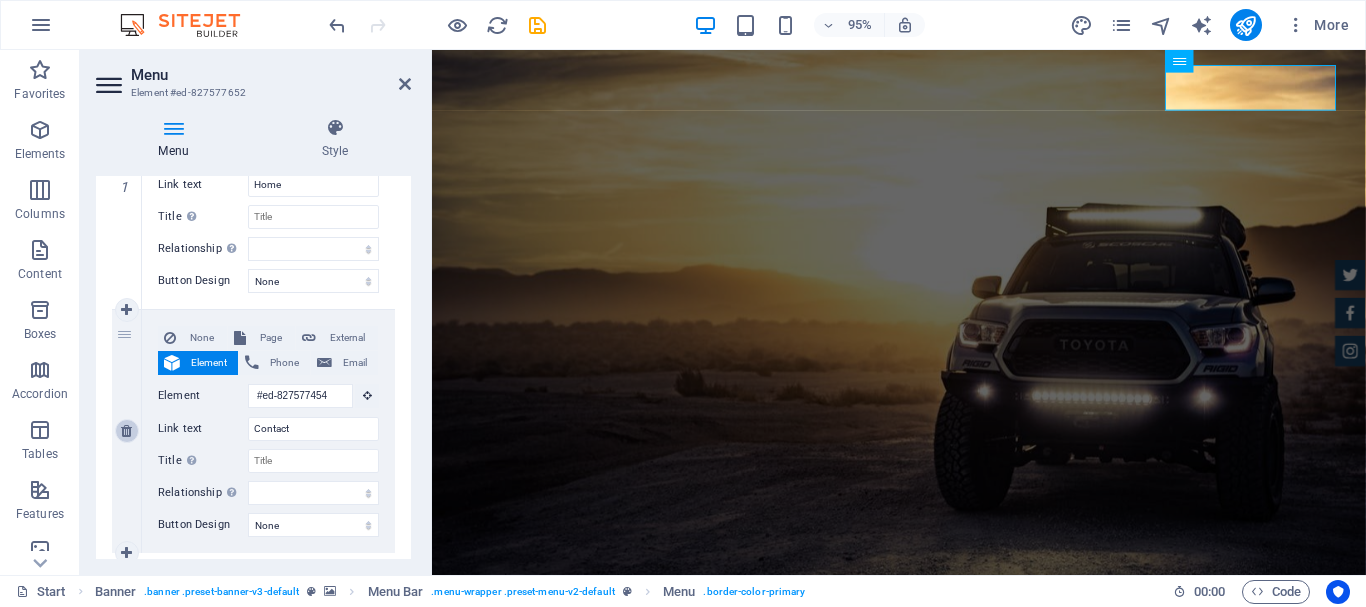 click at bounding box center (126, 431) 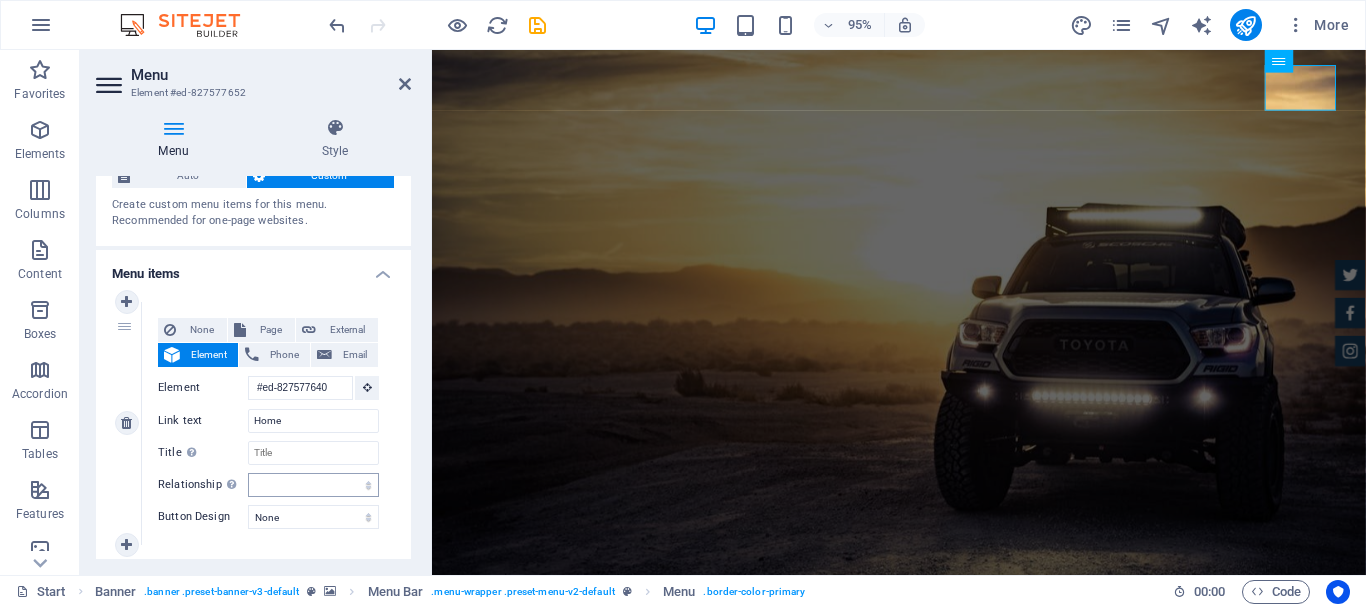 scroll, scrollTop: 106, scrollLeft: 0, axis: vertical 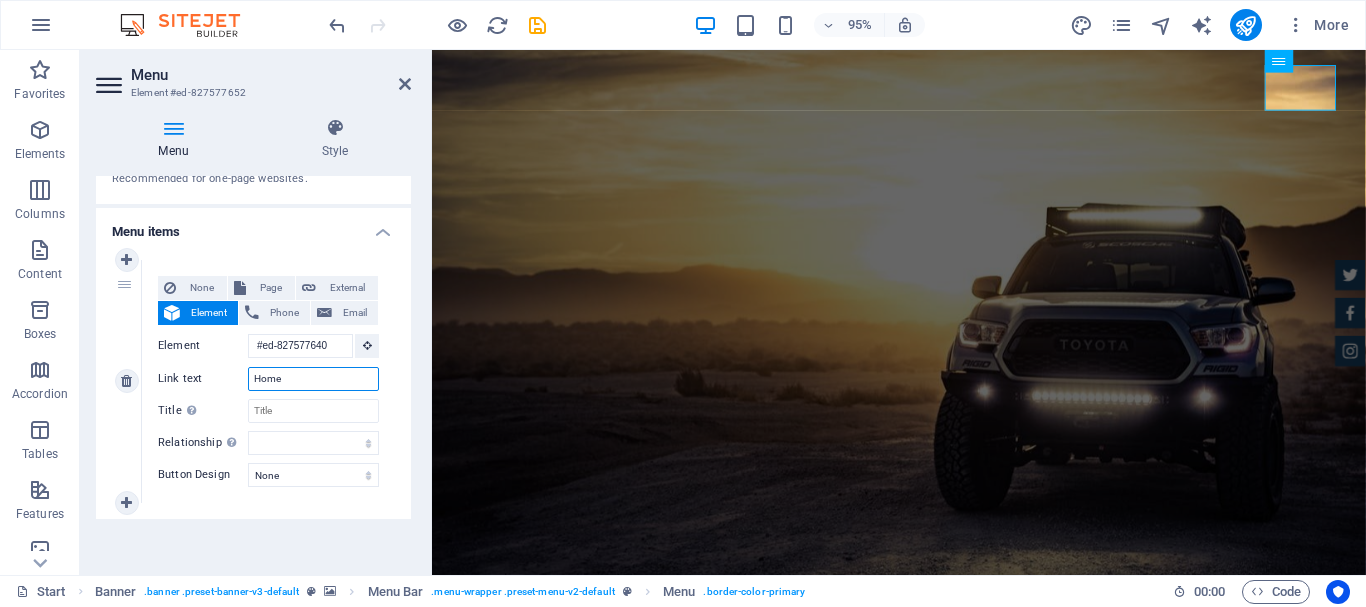 drag, startPoint x: 305, startPoint y: 379, endPoint x: 165, endPoint y: 360, distance: 141.2834 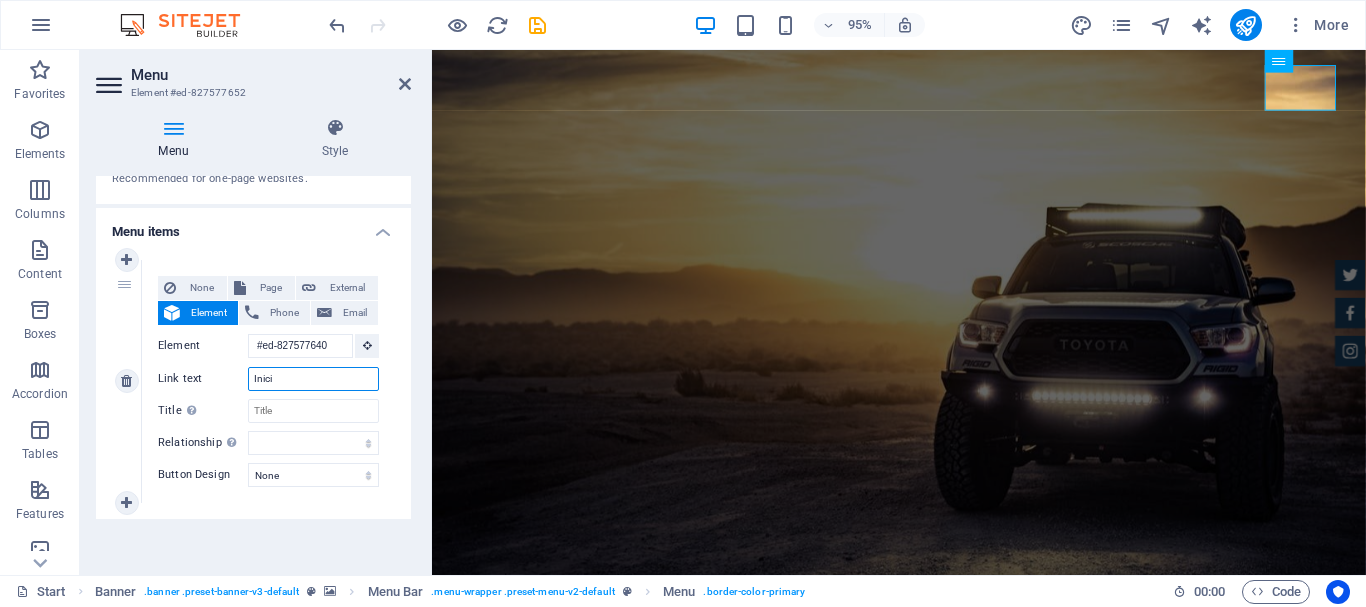 type on "Inicio" 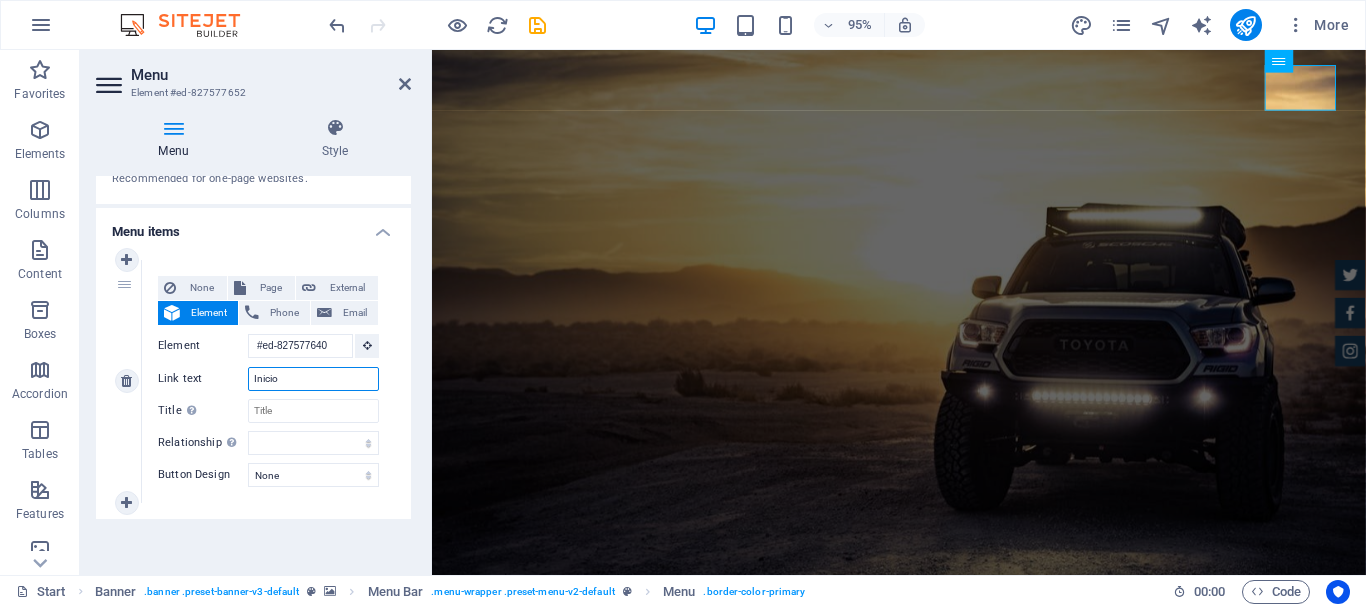 select 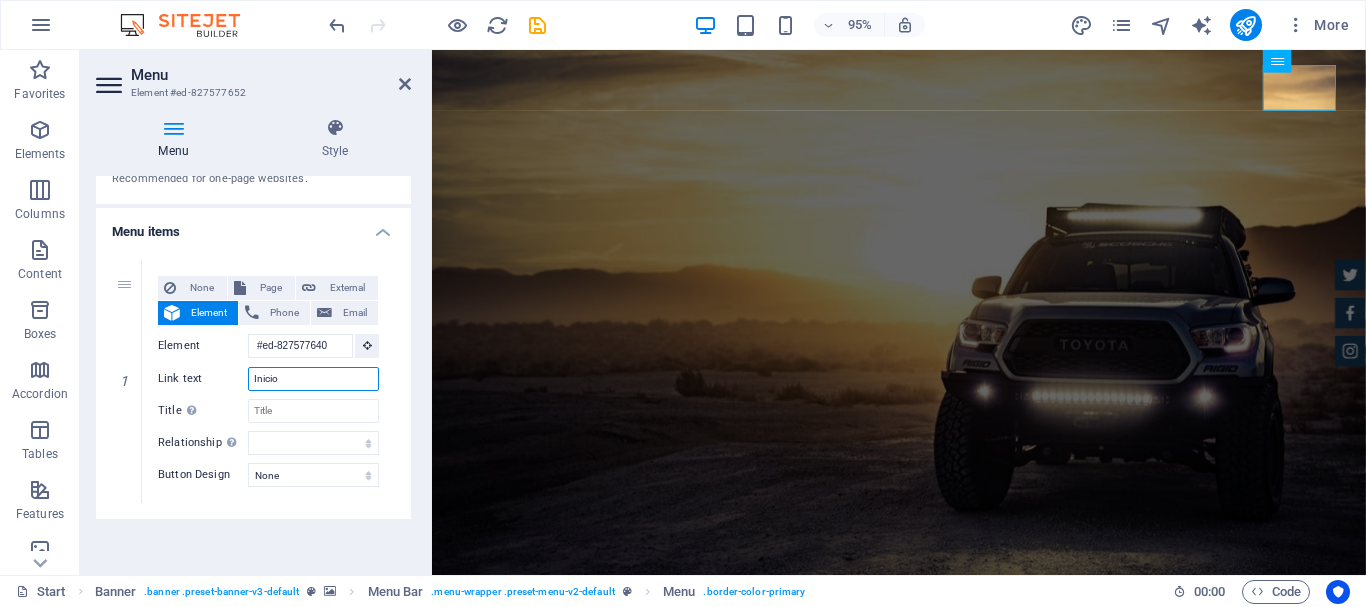 type on "Inicio" 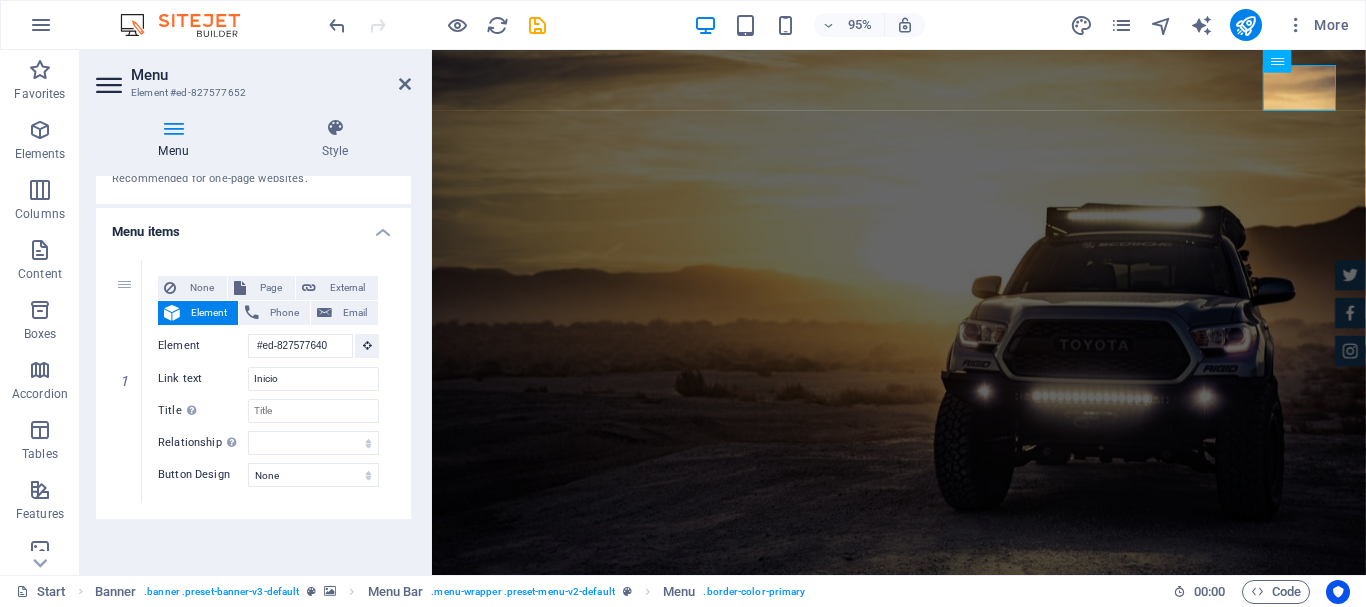 click on "Menu Style Menu Auto Custom Create custom menu items for this menu. Recommended for one-page websites. Manage pages Menu items 1 None Page External Element Phone Email Page Start Subpage Legal Notice Privacy Element #ed-827577640
URL Phone Email Link text Inicio Link target New tab Same tab Overlay Title Additional link description, should not be the same as the link text. The title is most often shown as a tooltip text when the mouse moves over the element. Leave empty if uncertain. Relationship Sets the  relationship of this link to the link target . For example, the value "nofollow" instructs search engines not to follow the link. Can be left empty. alternate author bookmark external help license next nofollow noreferrer noopener prev search tag Button Design None Default Primary Secondary Menu Bar Element Layout How this element expands within the layout (Flexbox). Size Default auto px % 1/1 1/2 1/3 1/4 1/5 1/6 1/7 1/8 1/9 1/10 Grow Shrink Order Container layout Visible Visible 100" at bounding box center (253, 338) 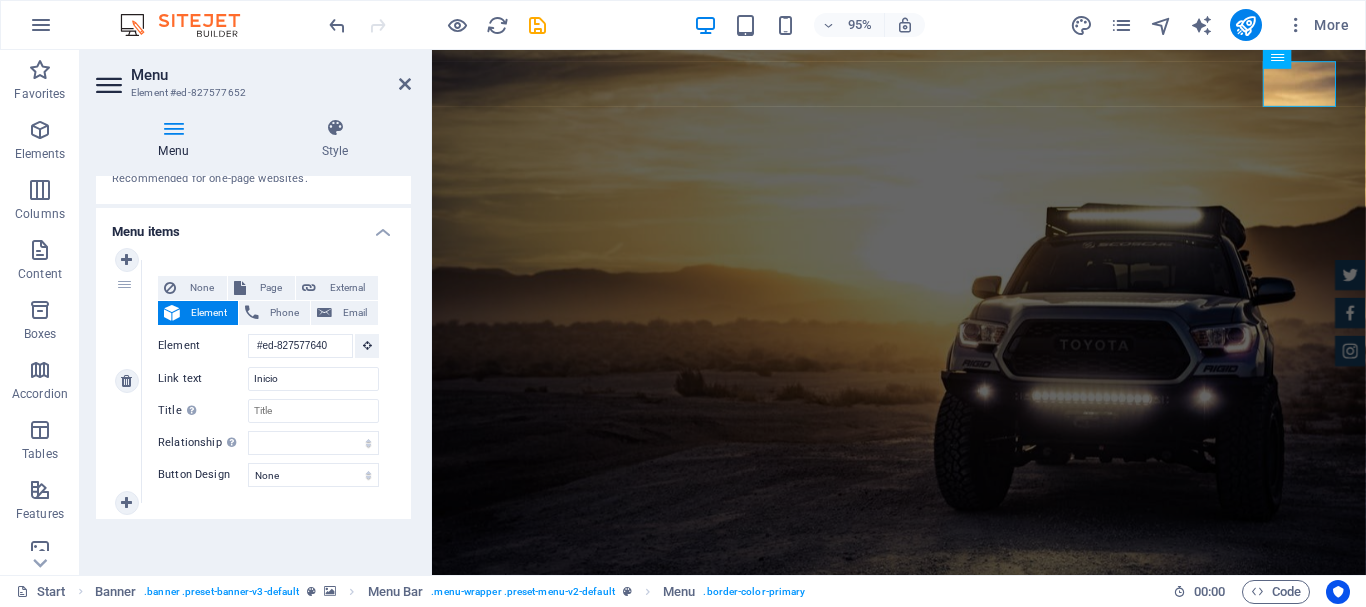 scroll, scrollTop: 0, scrollLeft: 0, axis: both 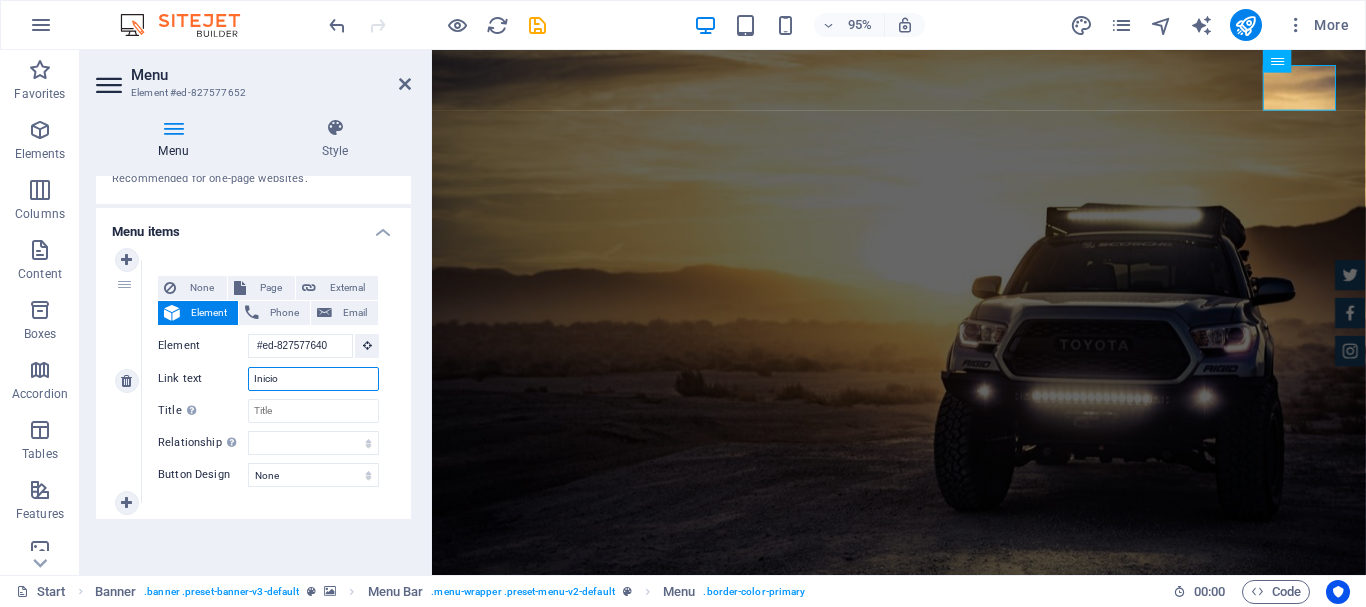 click on "Inicio" at bounding box center (313, 379) 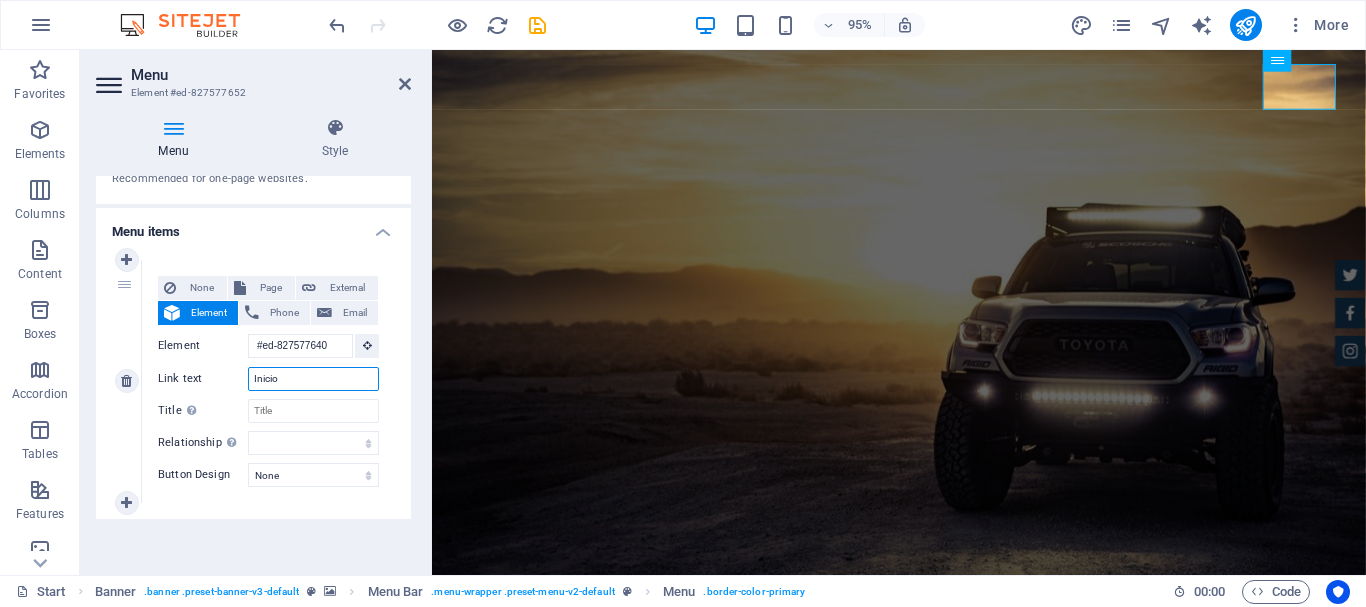 scroll, scrollTop: 0, scrollLeft: 0, axis: both 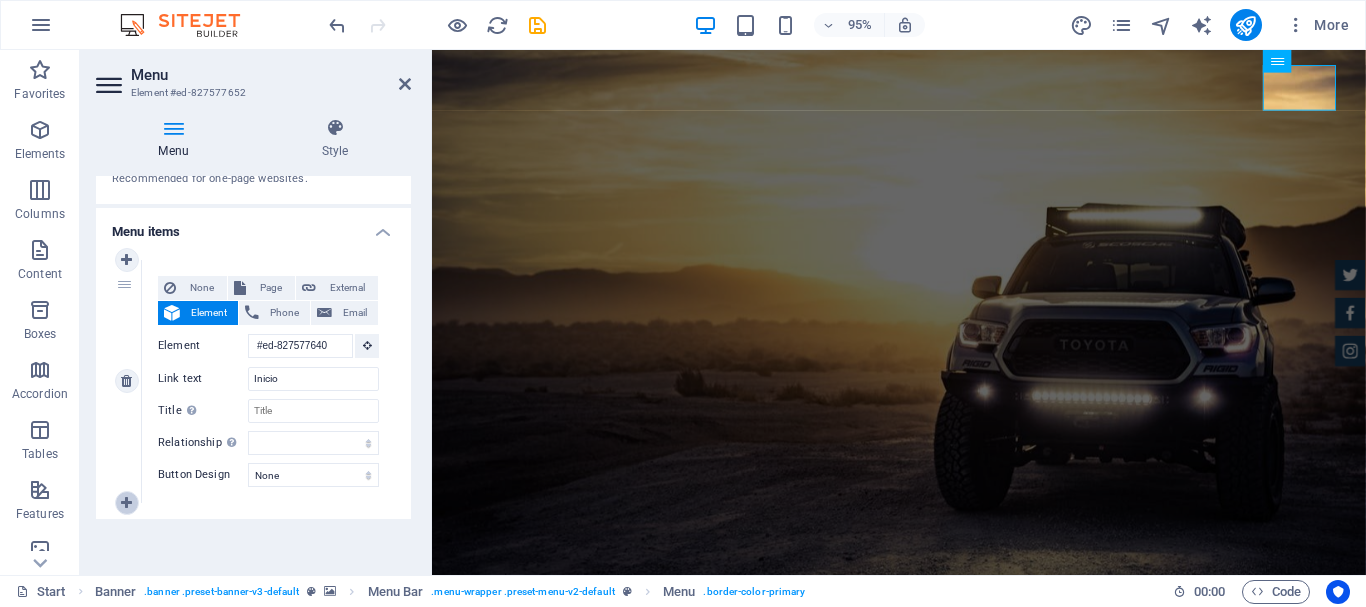 click at bounding box center [127, 503] 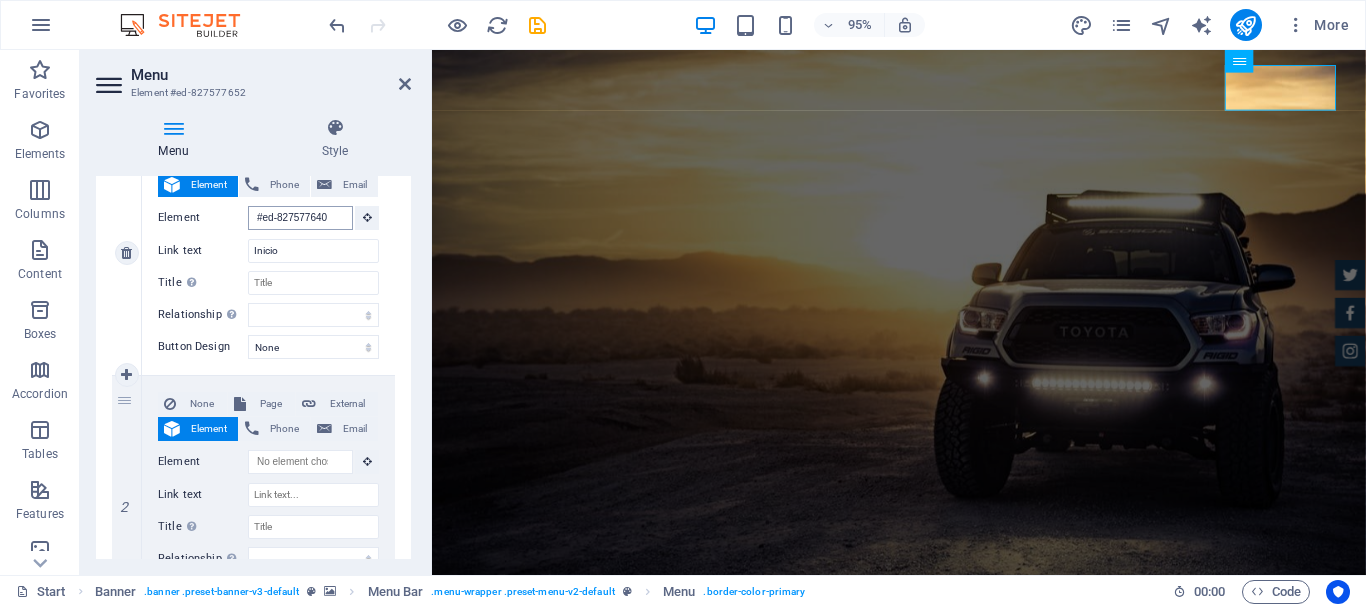 scroll, scrollTop: 206, scrollLeft: 0, axis: vertical 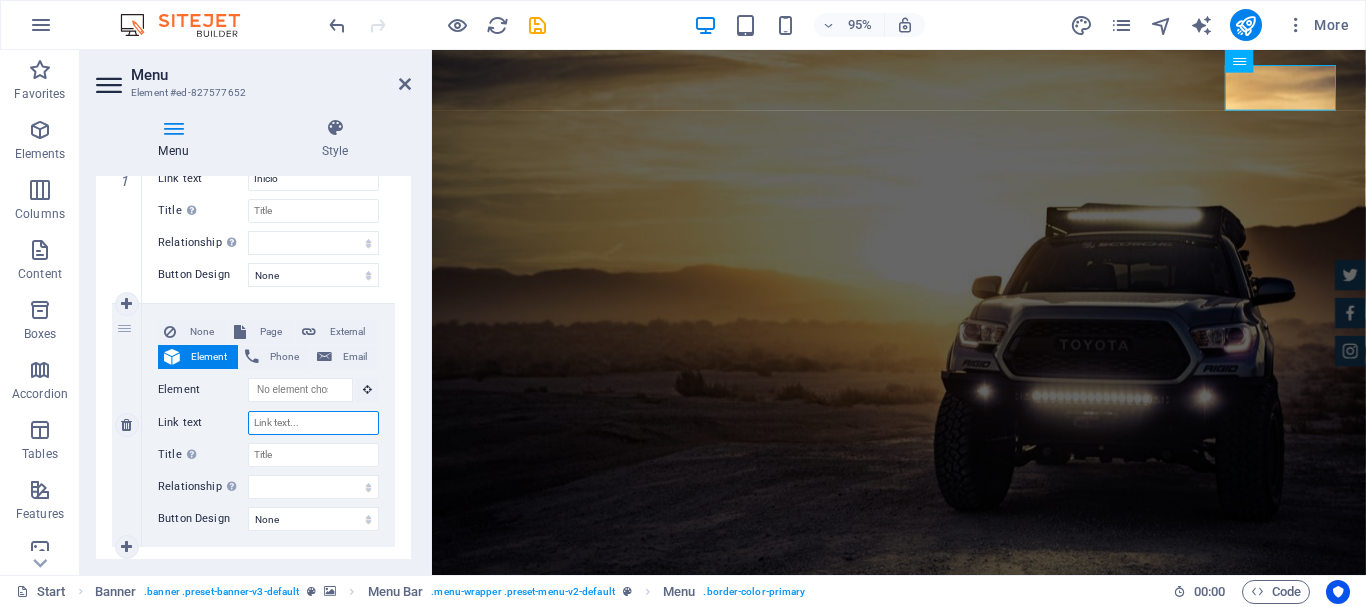 click on "Link text" at bounding box center (313, 423) 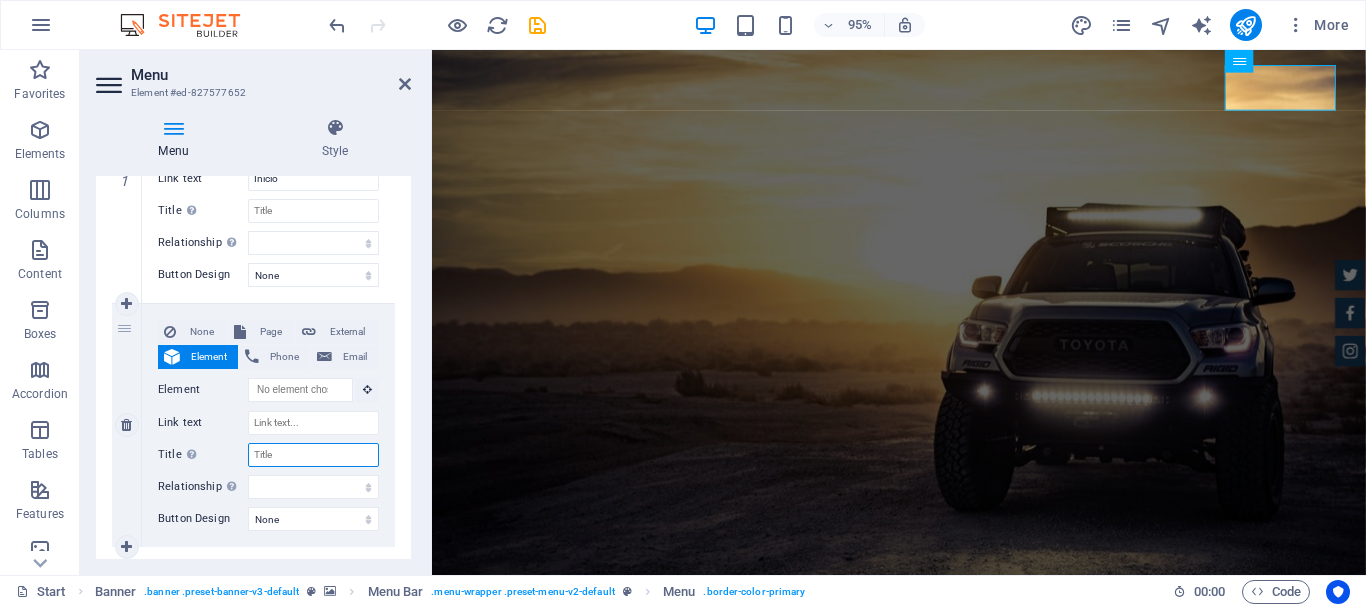 click on "Title Additional link description, should not be the same as the link text. The title is most often shown as a tooltip text when the mouse moves over the element. Leave empty if uncertain." at bounding box center (313, 455) 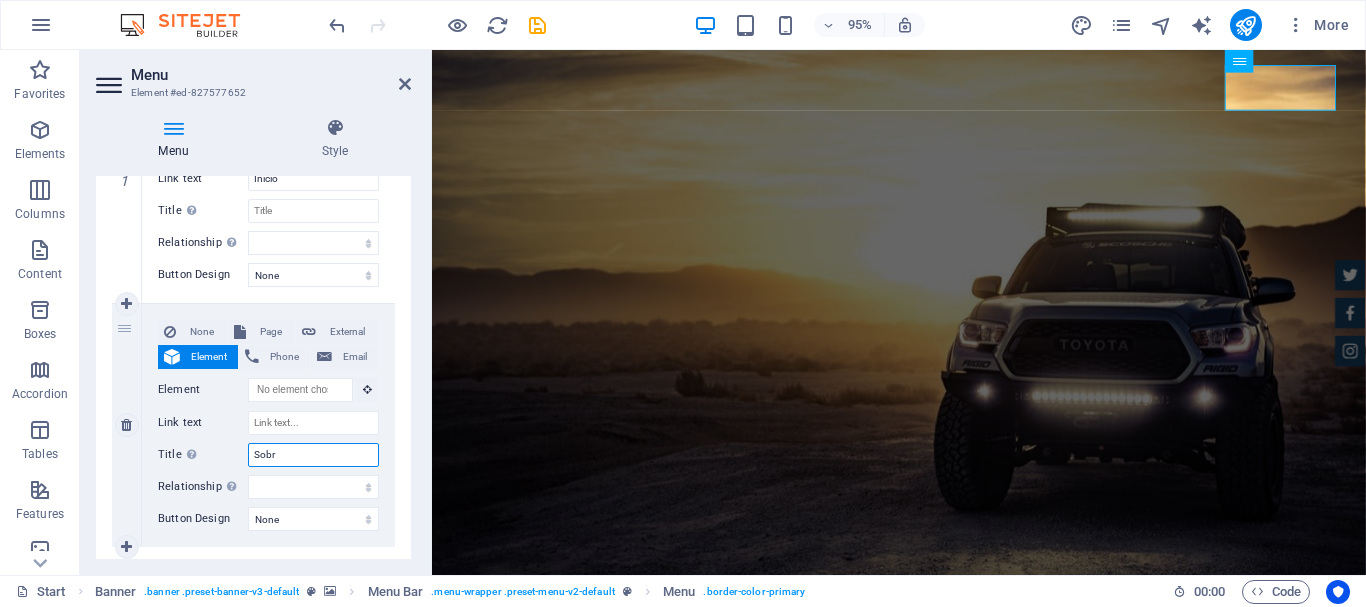 type on "Sobre" 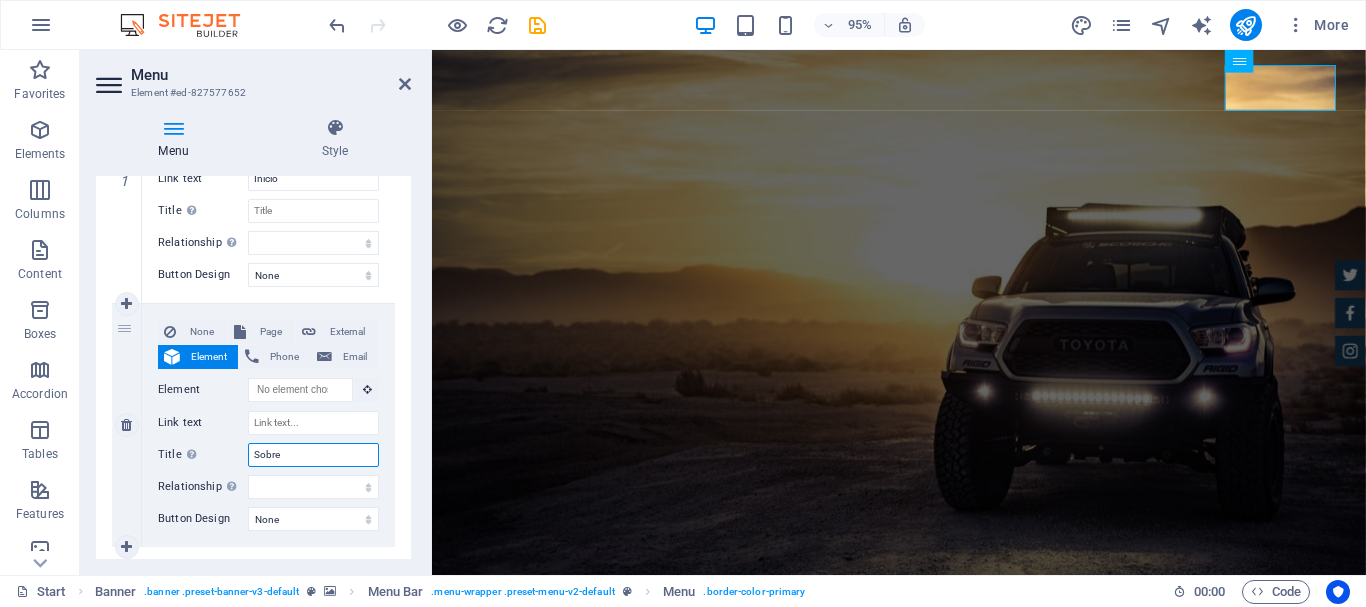 select 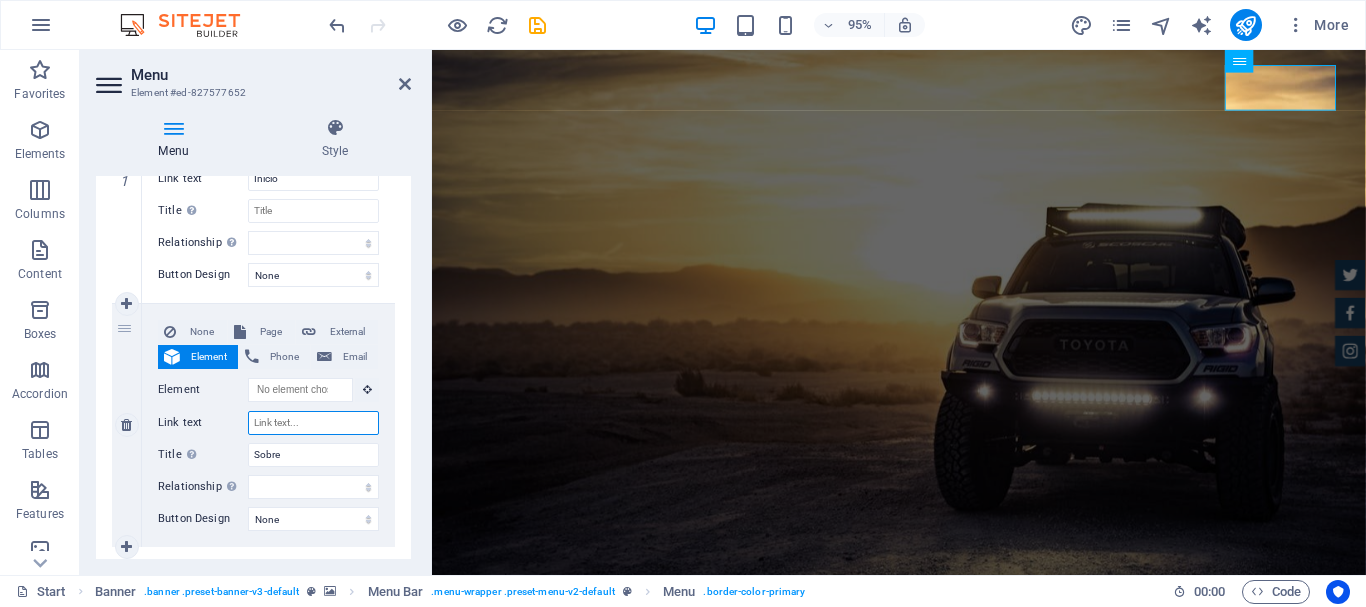 click on "Link text" at bounding box center (313, 423) 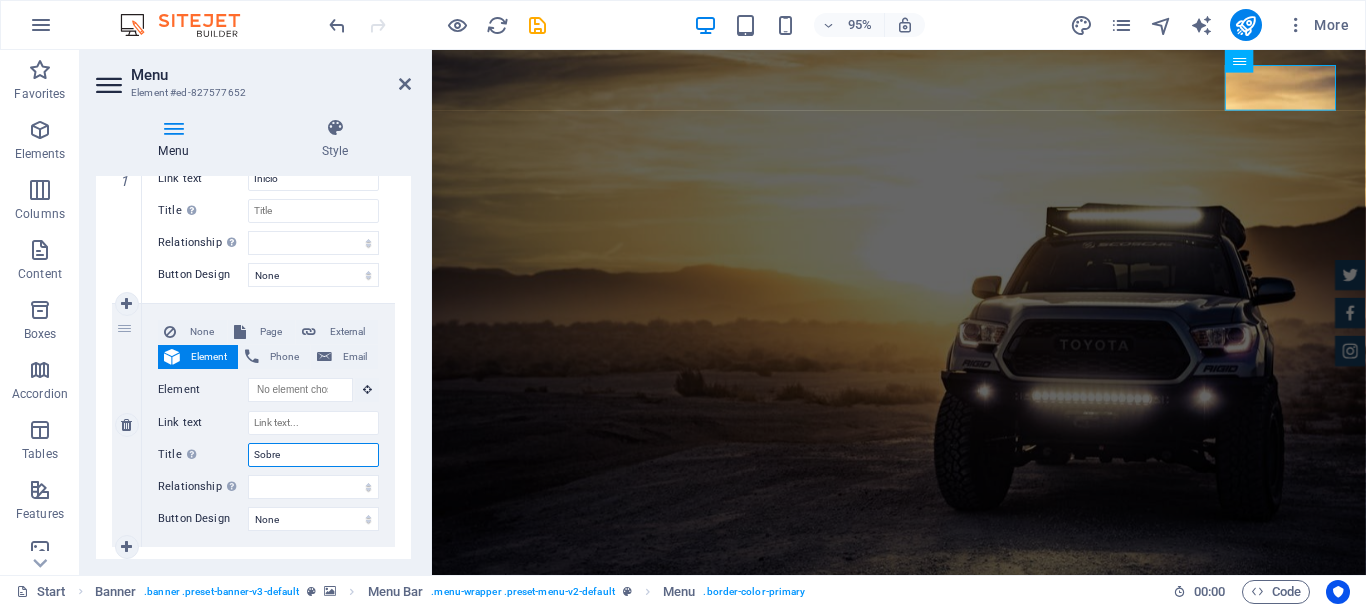 drag, startPoint x: 311, startPoint y: 465, endPoint x: 140, endPoint y: 465, distance: 171 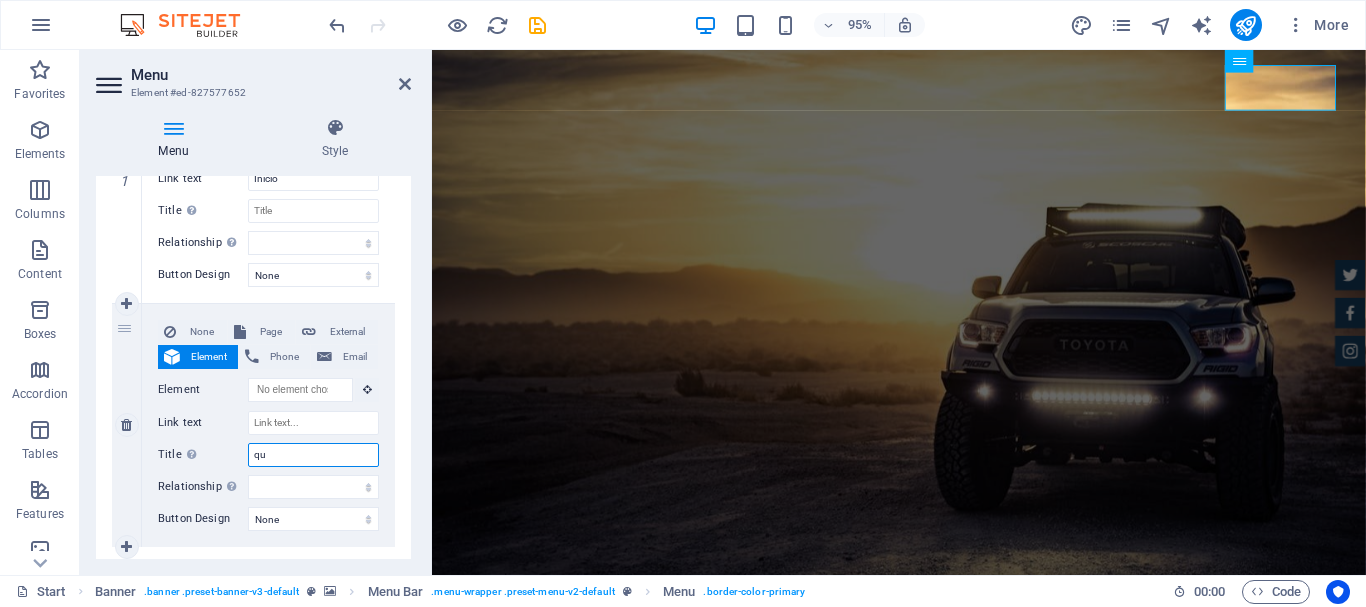 type on "q" 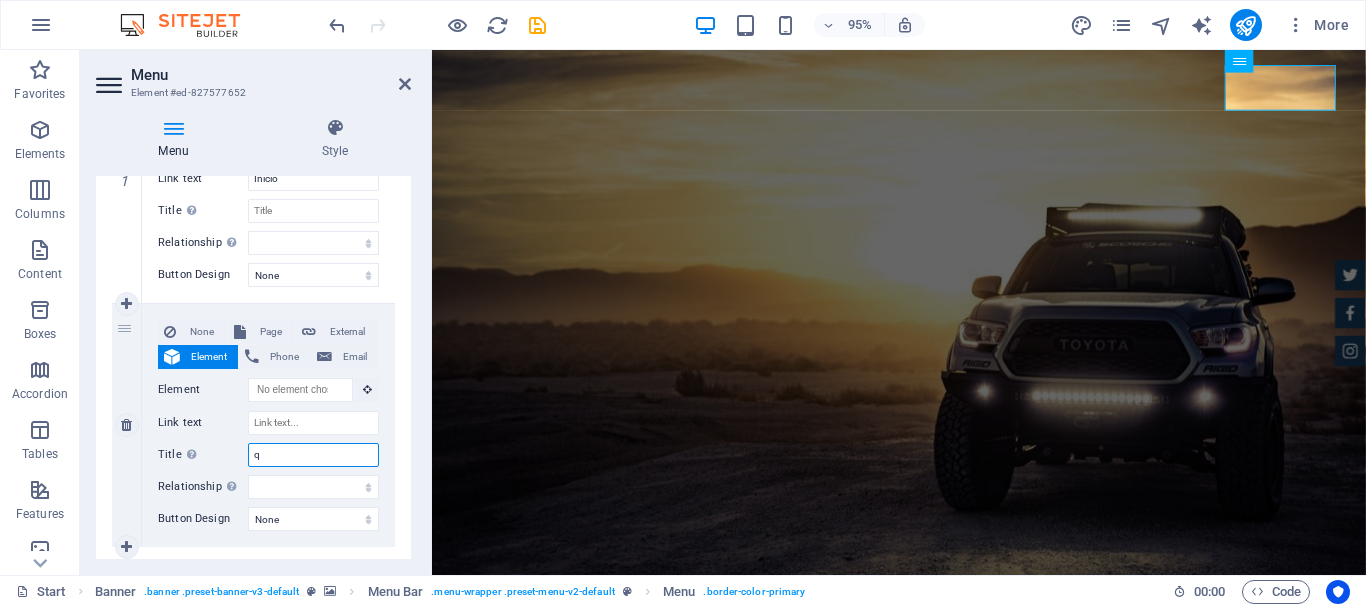 type 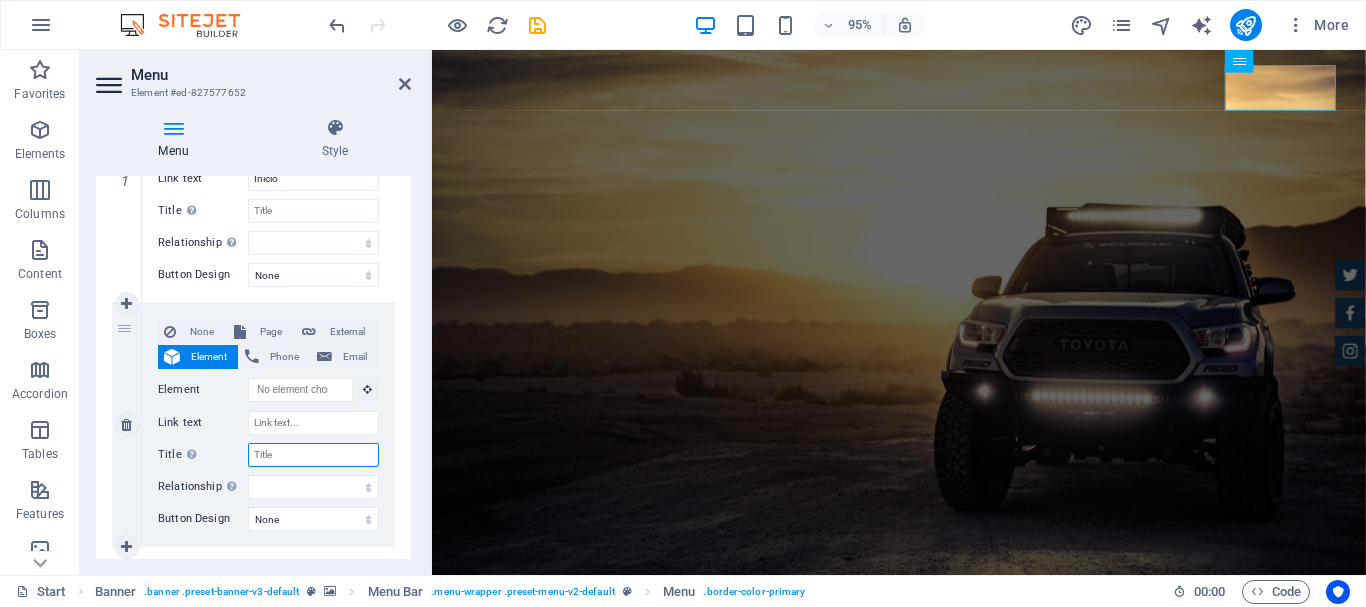 select 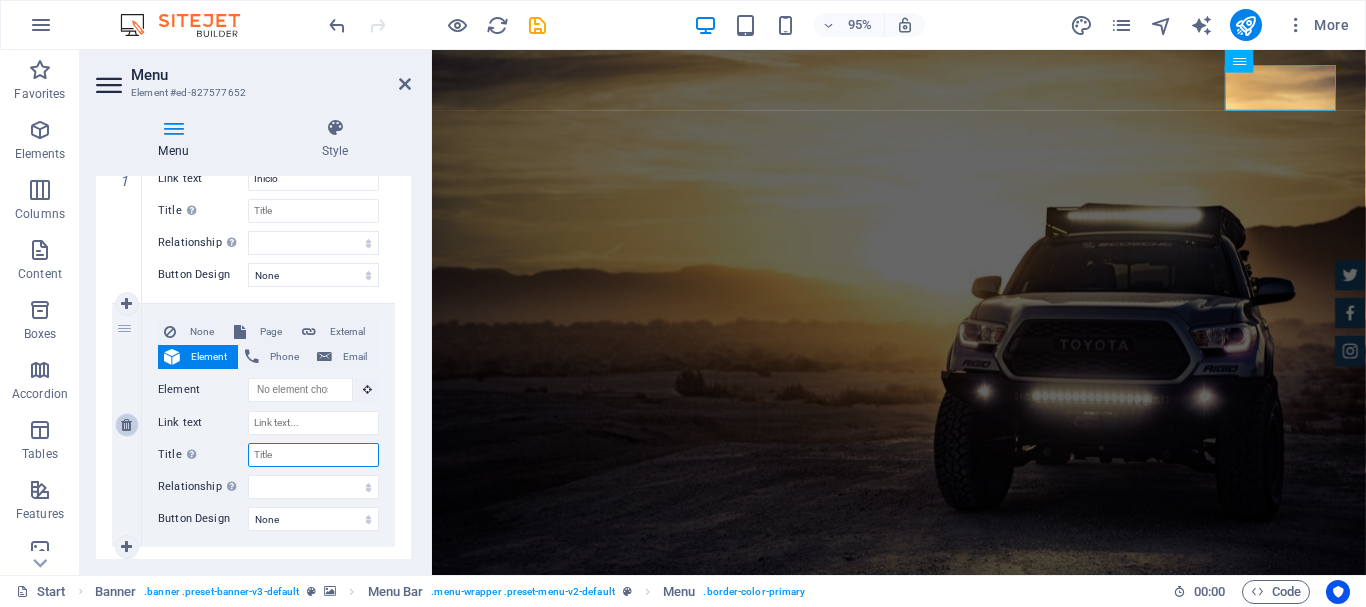 type 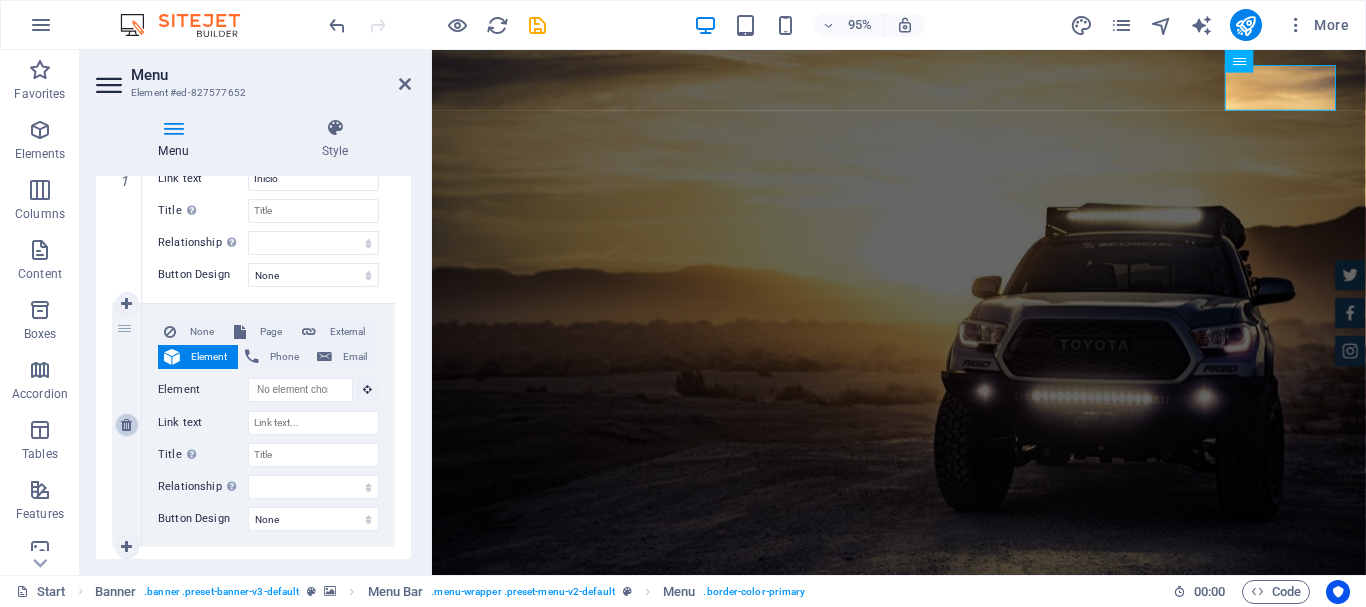 click at bounding box center (127, 425) 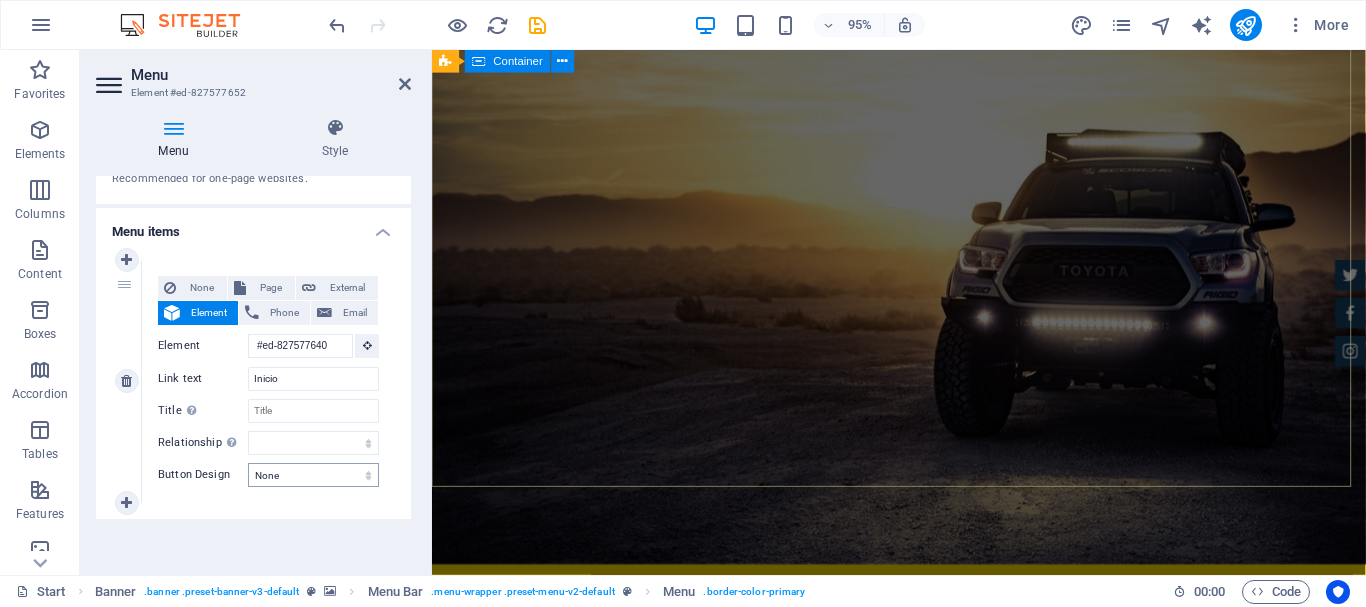 scroll, scrollTop: 200, scrollLeft: 0, axis: vertical 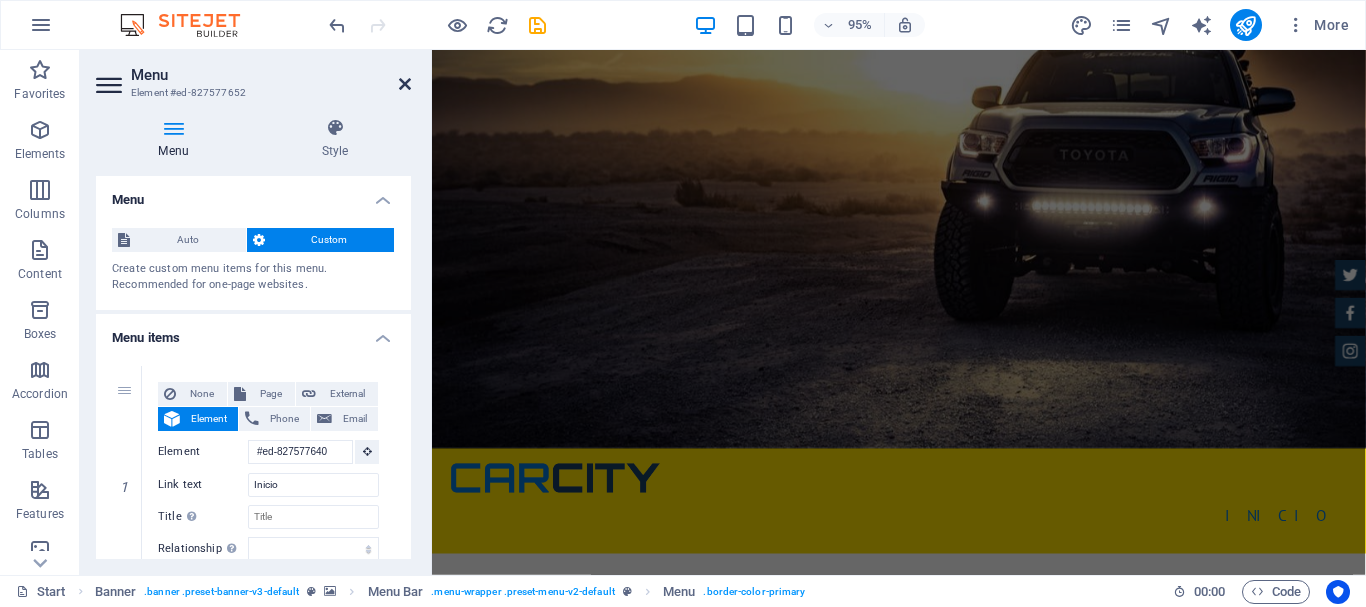 drag, startPoint x: 399, startPoint y: 86, endPoint x: 319, endPoint y: 35, distance: 94.873604 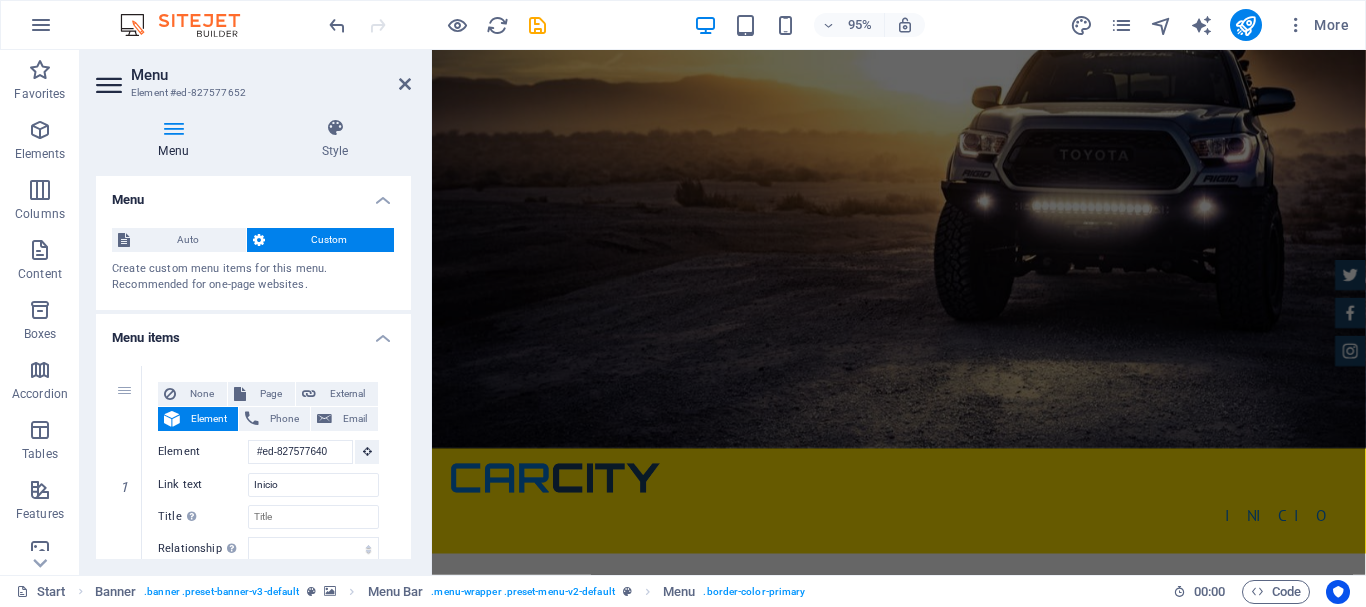 scroll, scrollTop: 0, scrollLeft: 0, axis: both 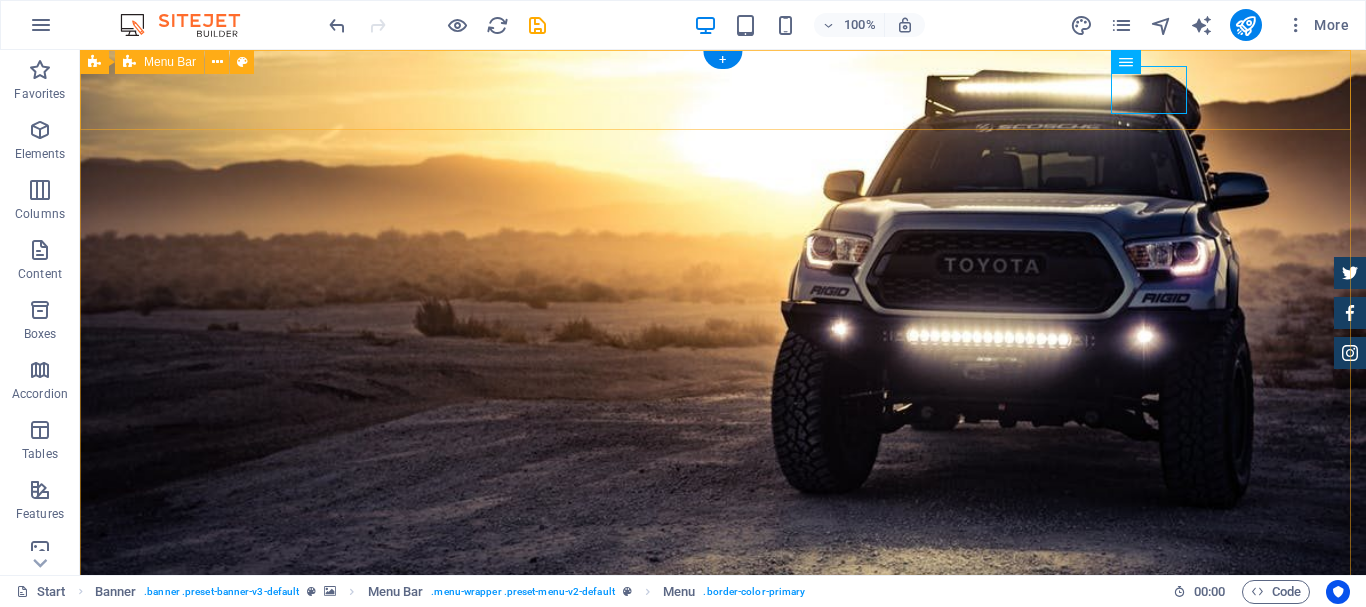 click on "Inicio" at bounding box center [723, 724] 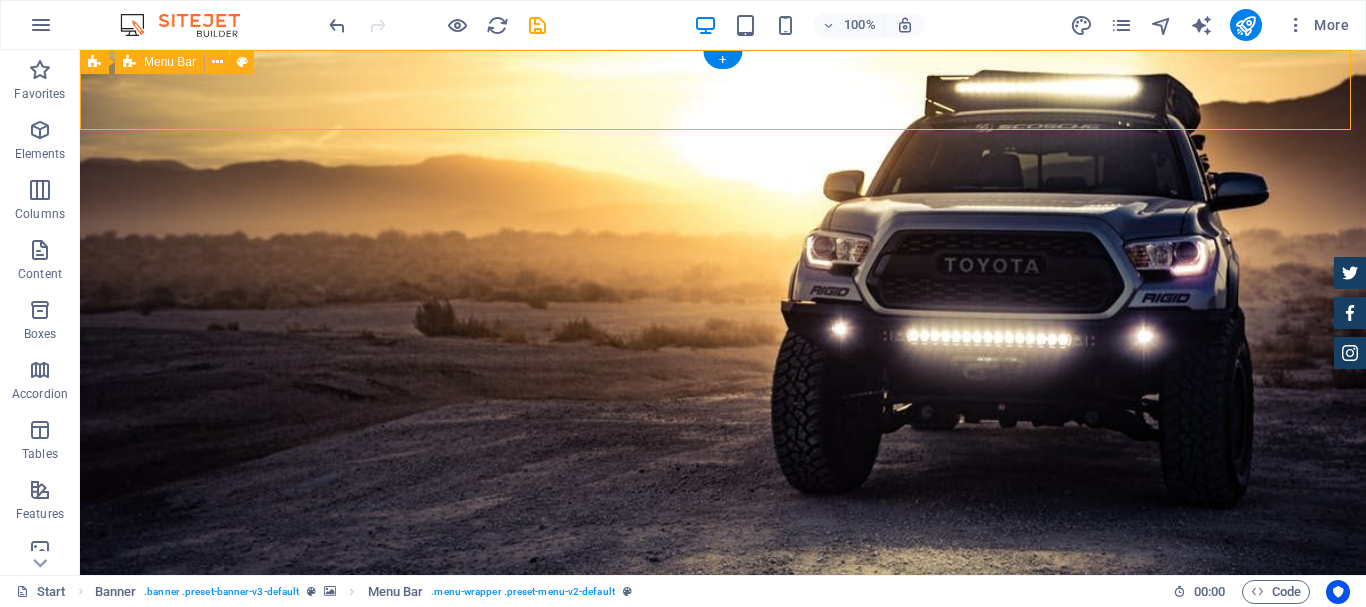 click on "Inicio" at bounding box center (723, 724) 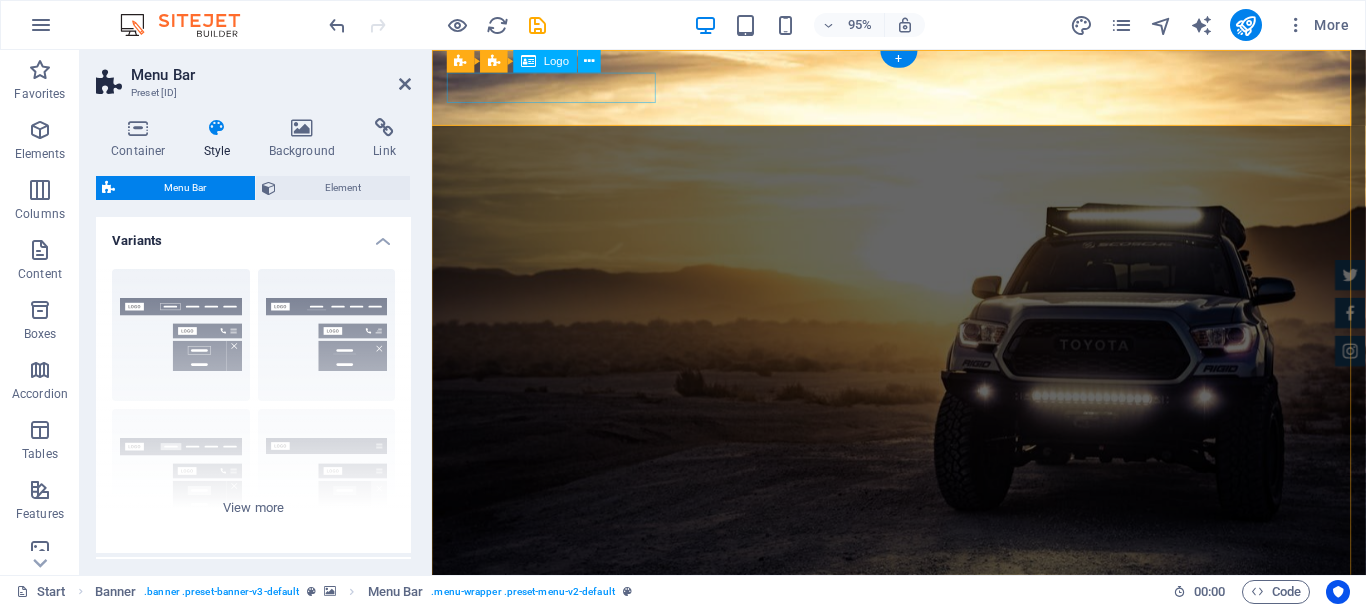 click at bounding box center [924, 700] 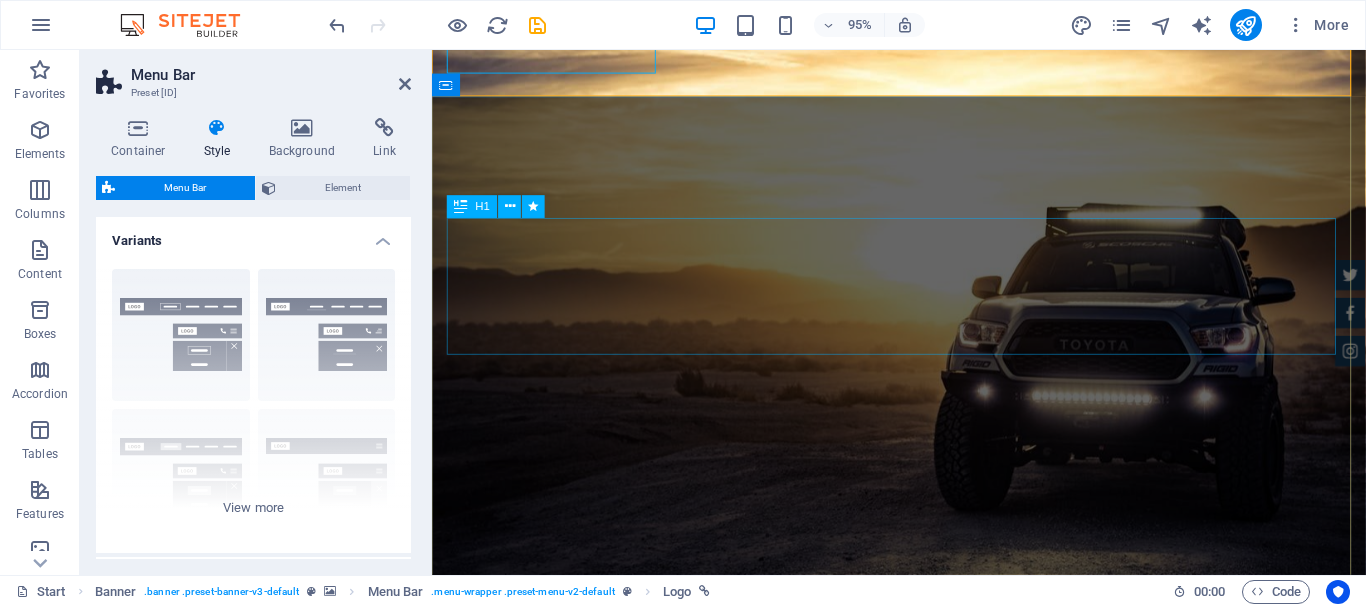 scroll, scrollTop: 200, scrollLeft: 0, axis: vertical 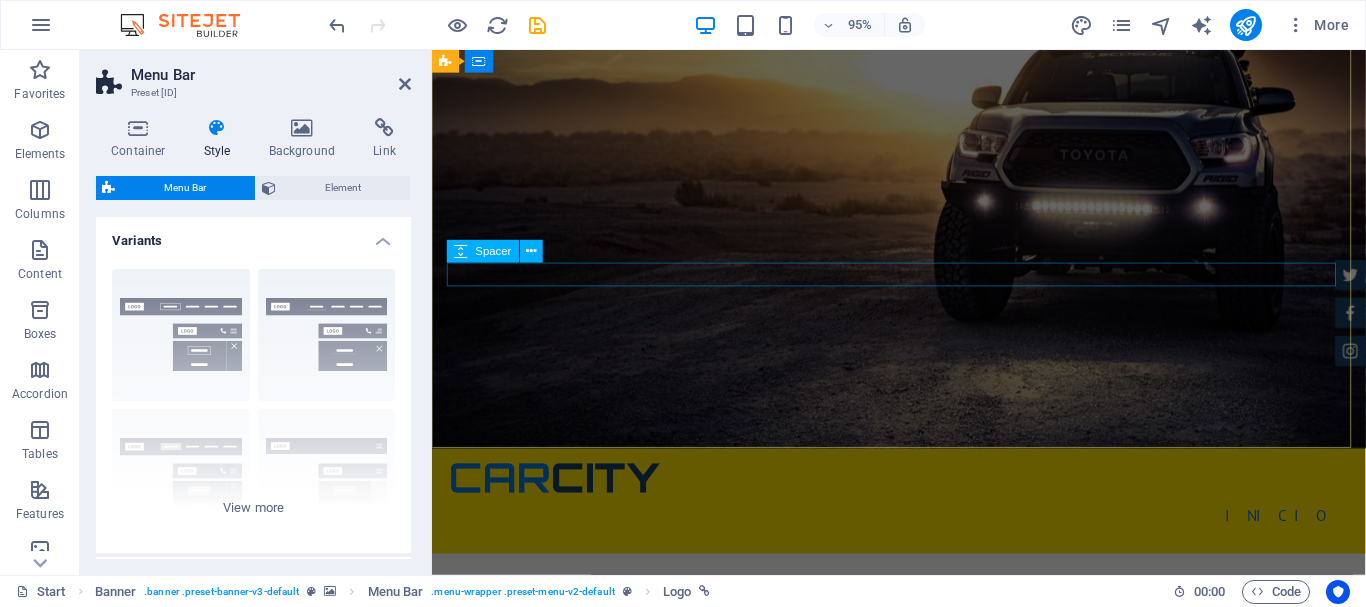 click at bounding box center (924, 936) 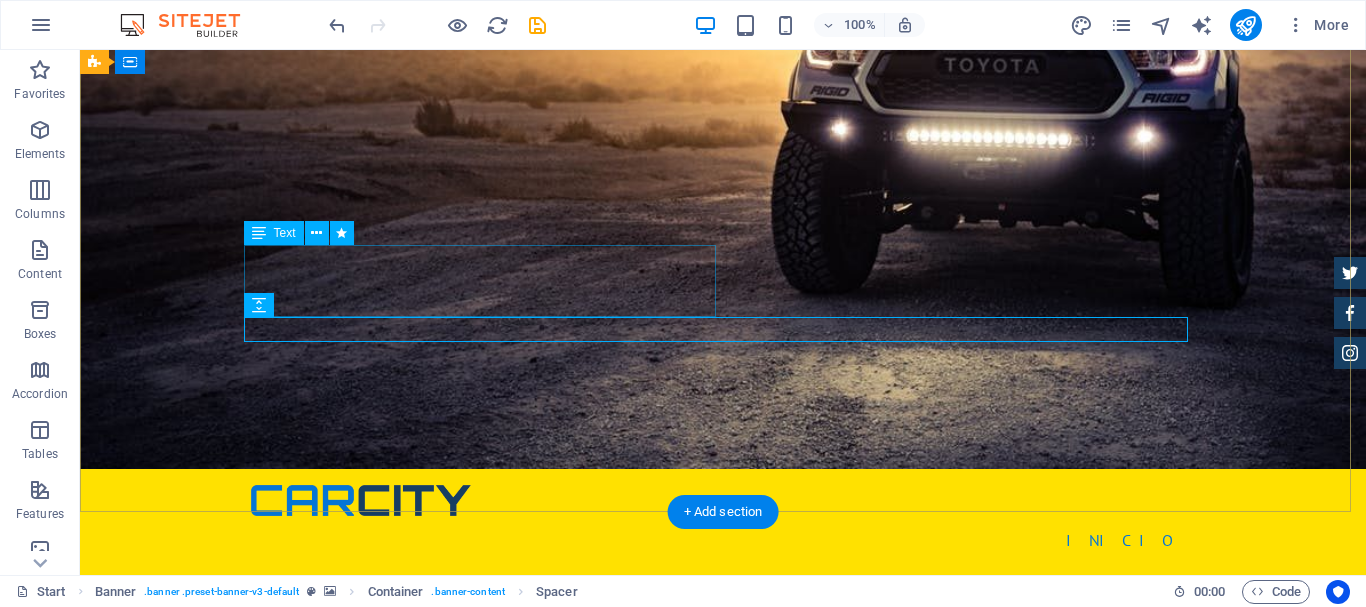 scroll, scrollTop: 0, scrollLeft: 0, axis: both 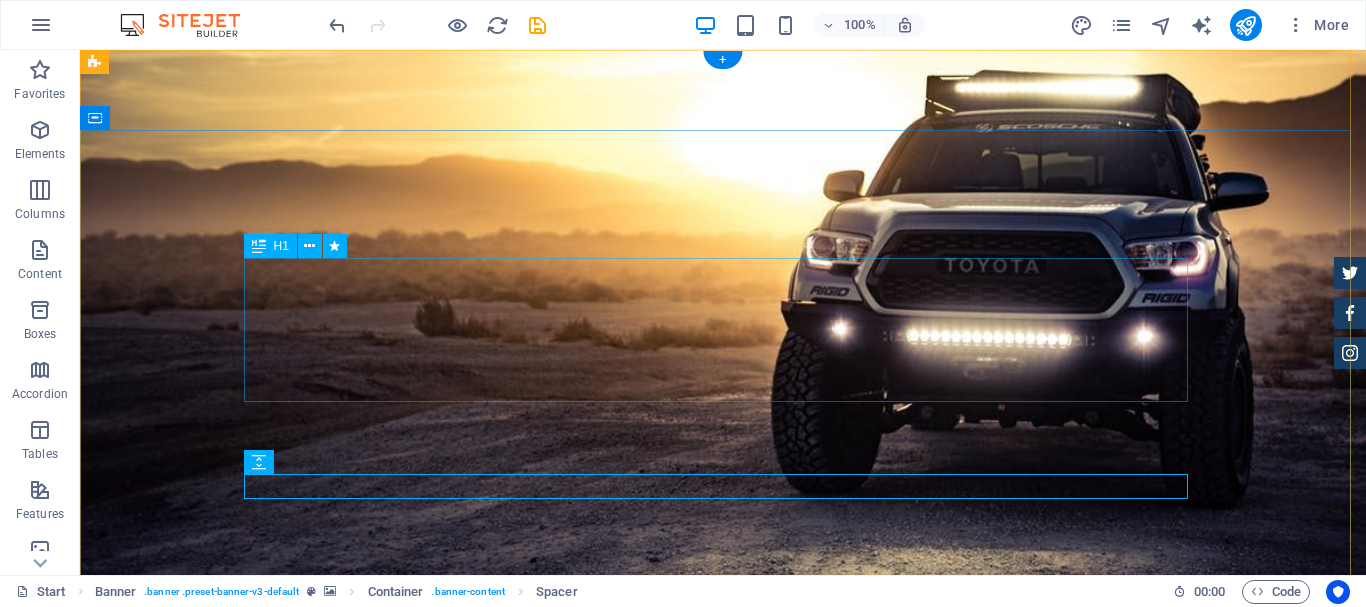 click on "GReat Deals. Great Cars." at bounding box center [723, 980] 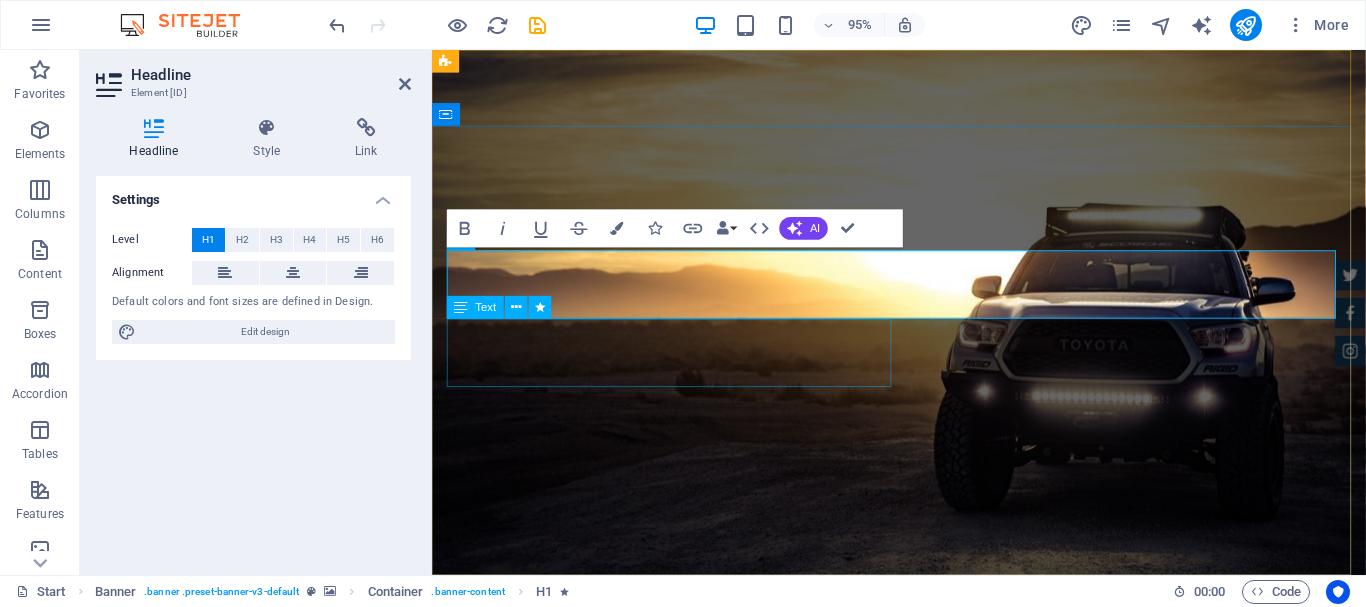 type 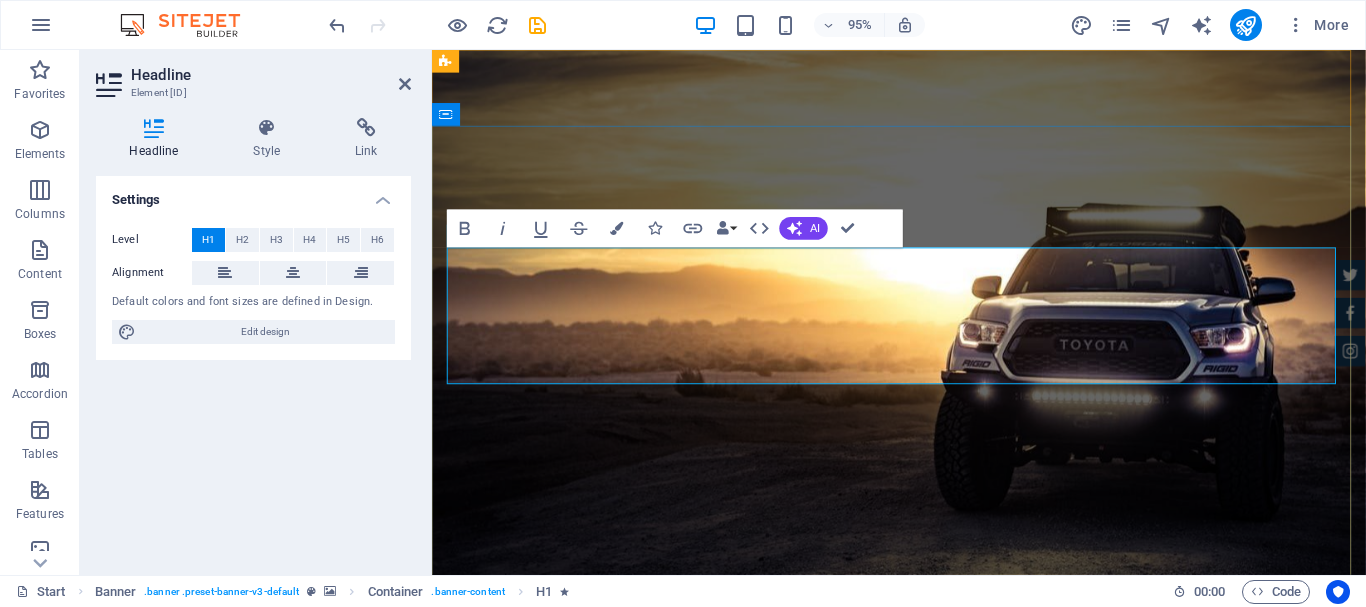 drag, startPoint x: 957, startPoint y: 374, endPoint x: 388, endPoint y: 254, distance: 581.5161 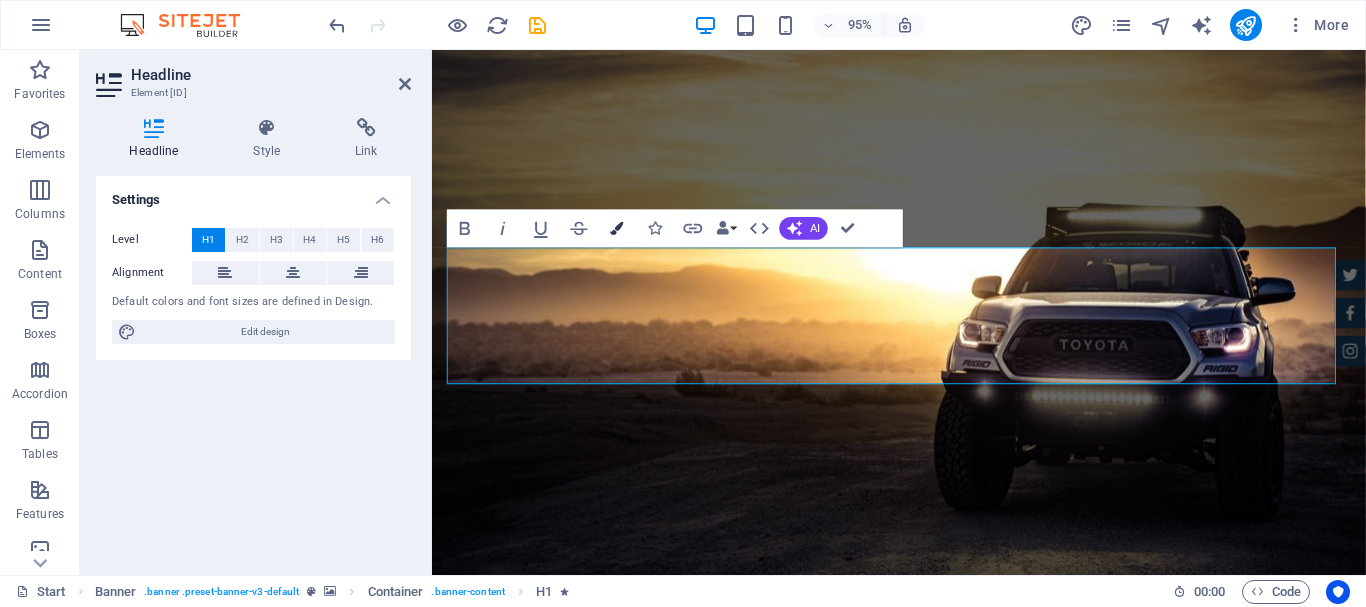 click at bounding box center (617, 228) 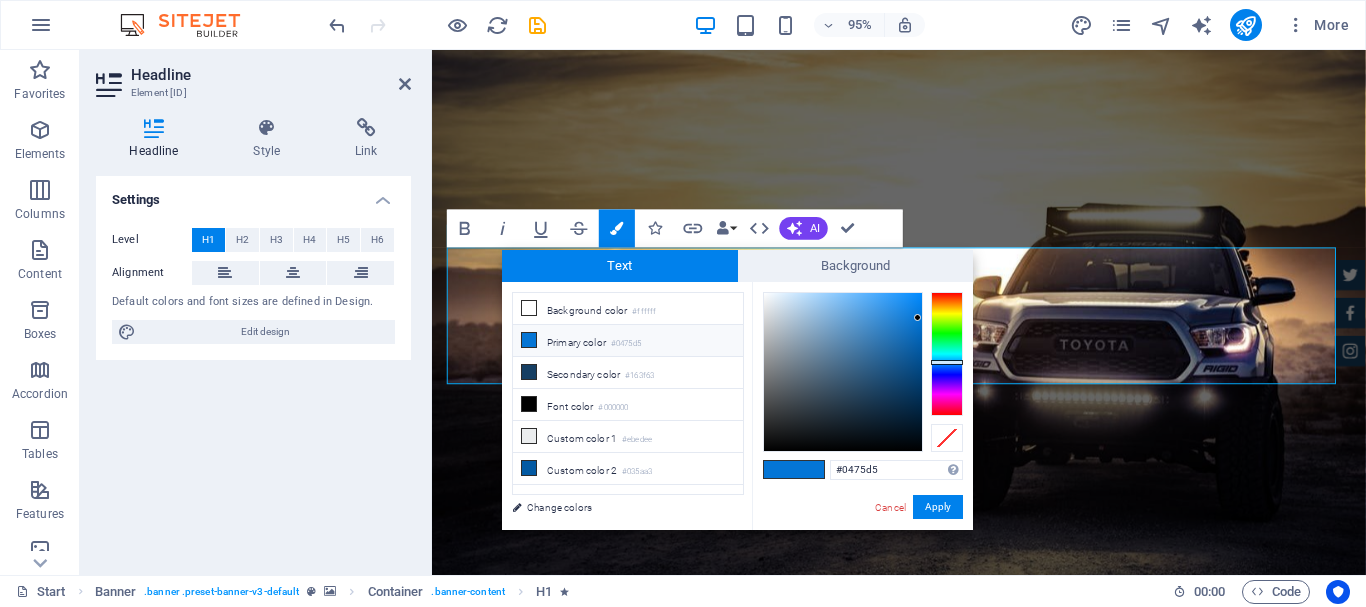 click on "Primary color
#0475d5" at bounding box center (628, 341) 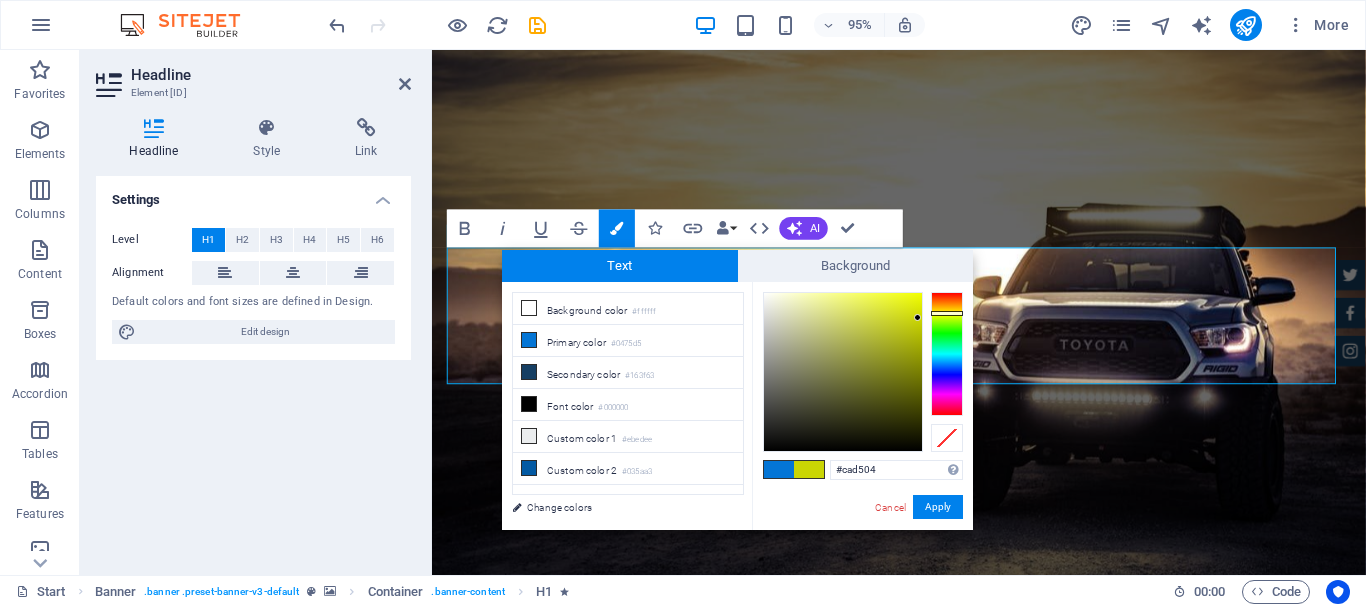 click at bounding box center [947, 354] 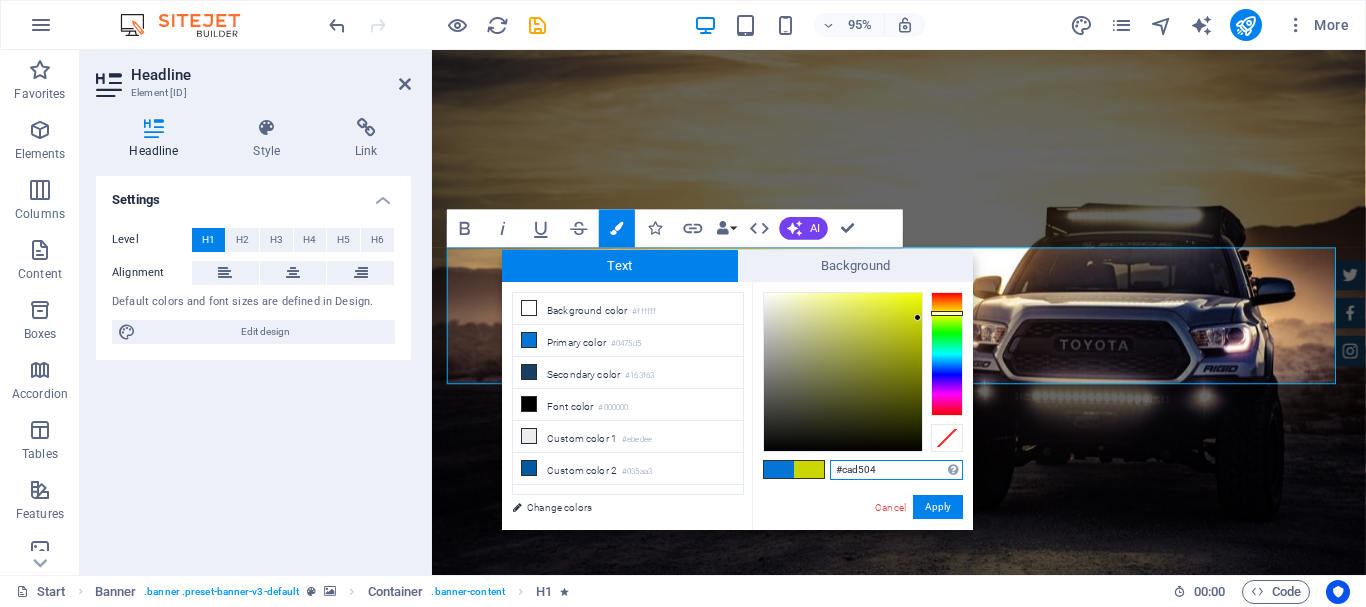 drag, startPoint x: 881, startPoint y: 463, endPoint x: 768, endPoint y: 465, distance: 113.0177 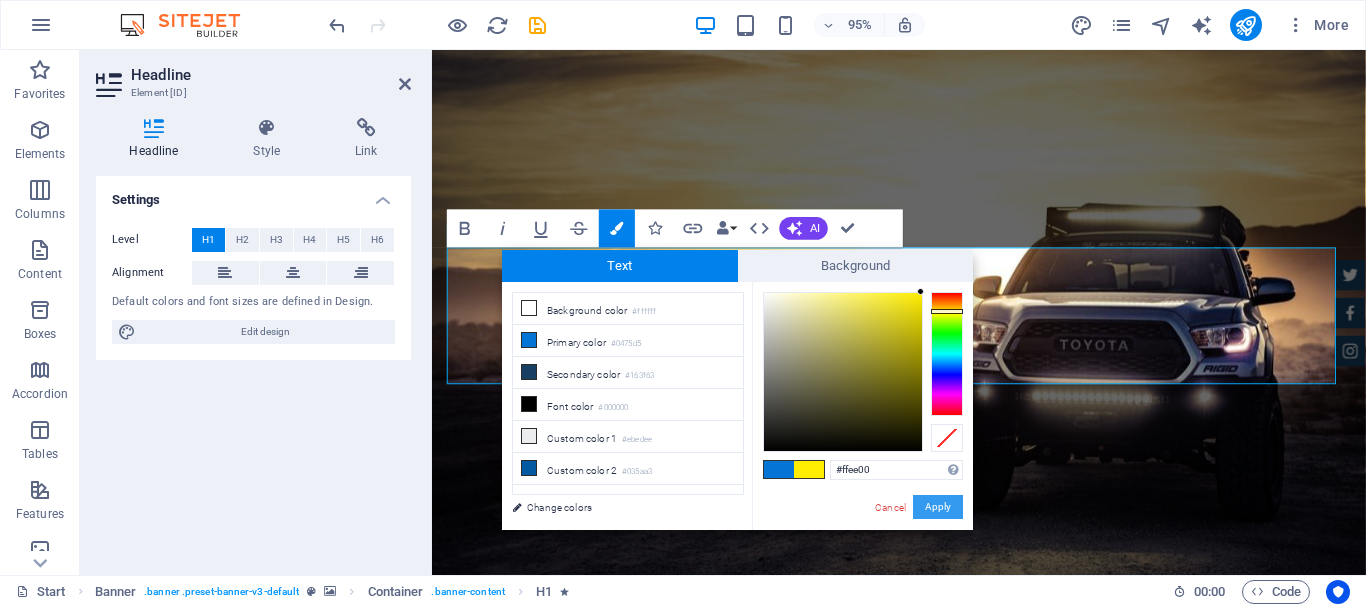 click on "Apply" at bounding box center [938, 507] 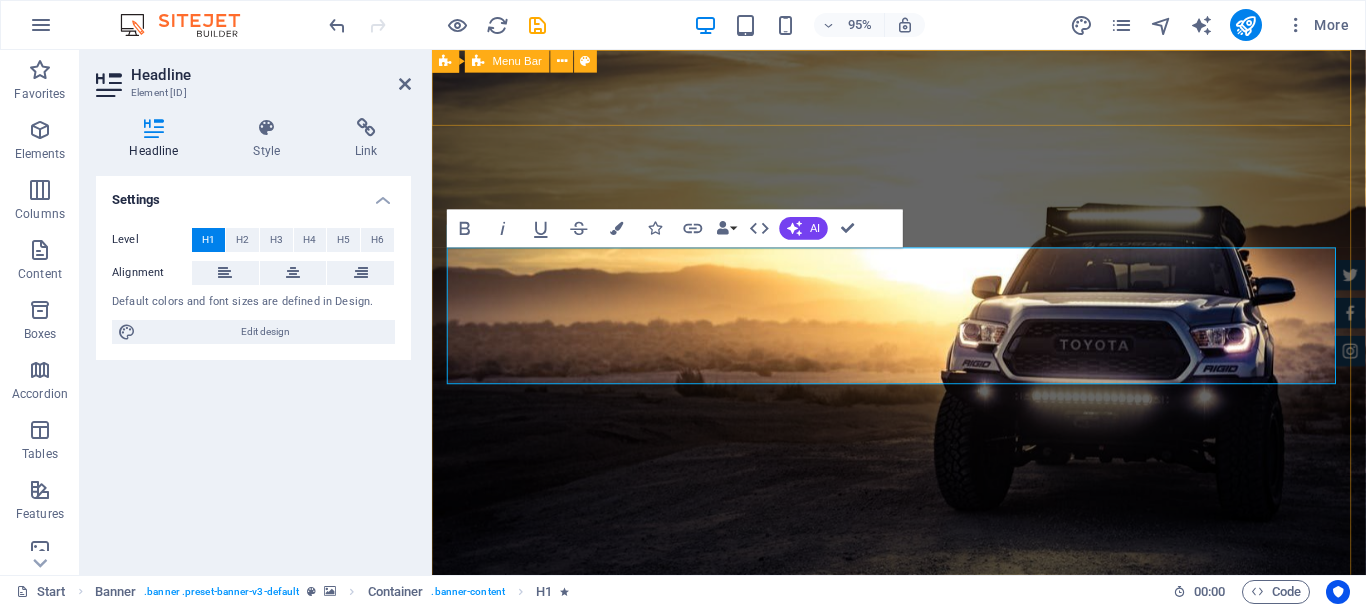 click on "Inicio" at bounding box center (923, 724) 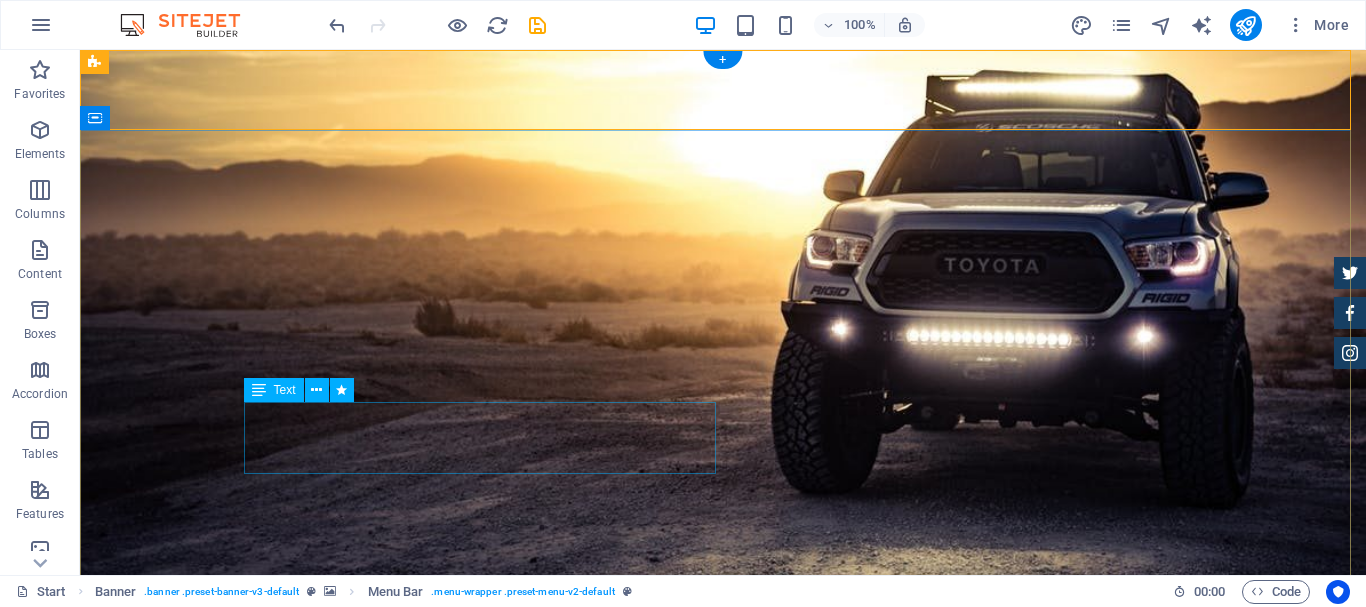click on "Lorem ipsum dolor sit amet, consetetur sadipscing elitr, sed diam nonumy eirmod tempor invidunt ut labore et dolore magna aliquyam erat." at bounding box center (723, 1088) 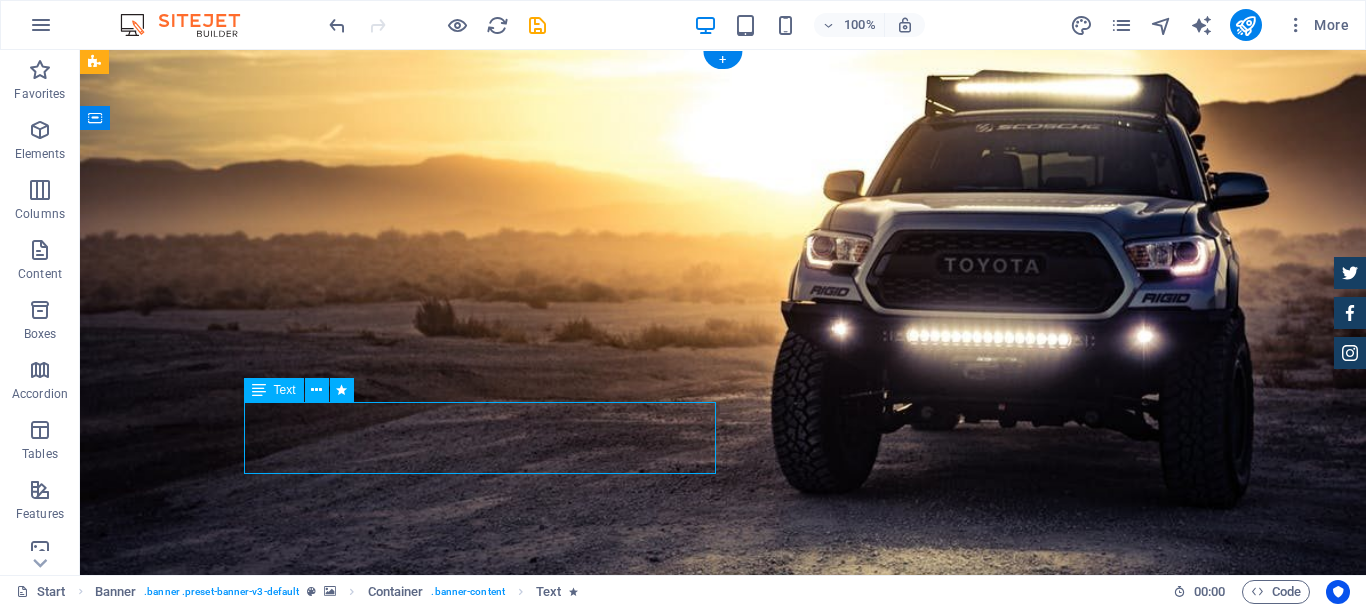 click on "Lorem ipsum dolor sit amet, consetetur sadipscing elitr, sed diam nonumy eirmod tempor invidunt ut labore et dolore magna aliquyam erat." at bounding box center (723, 1088) 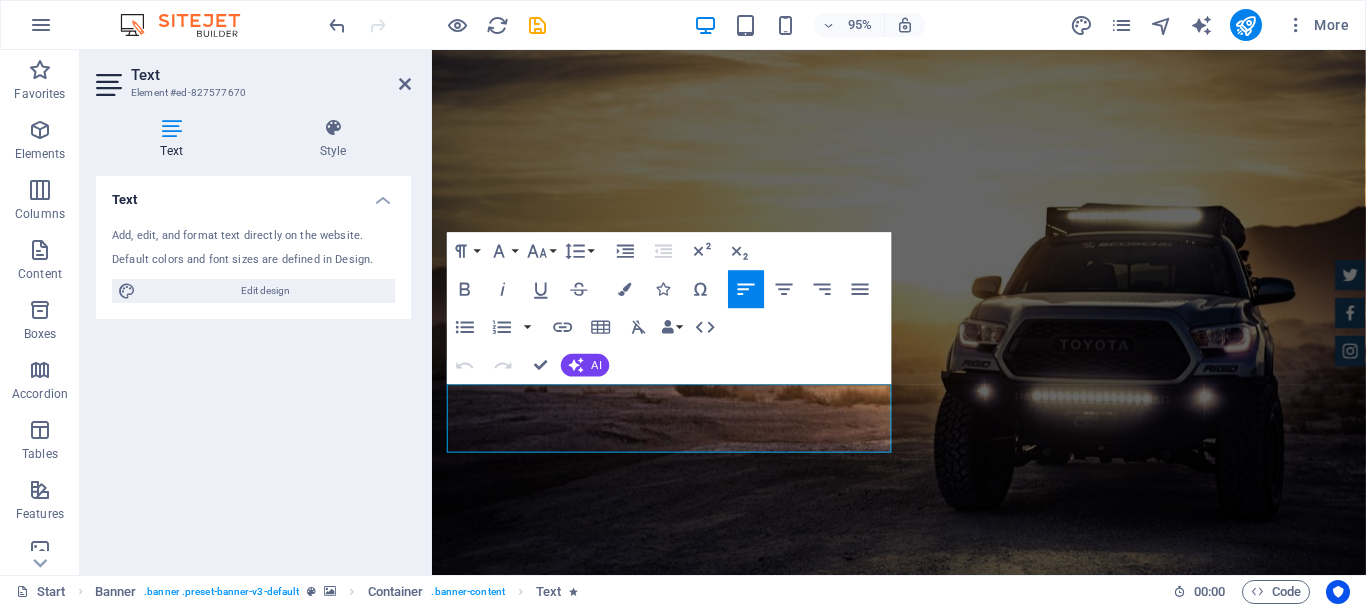 drag, startPoint x: 551, startPoint y: 463, endPoint x: 390, endPoint y: 403, distance: 171.81676 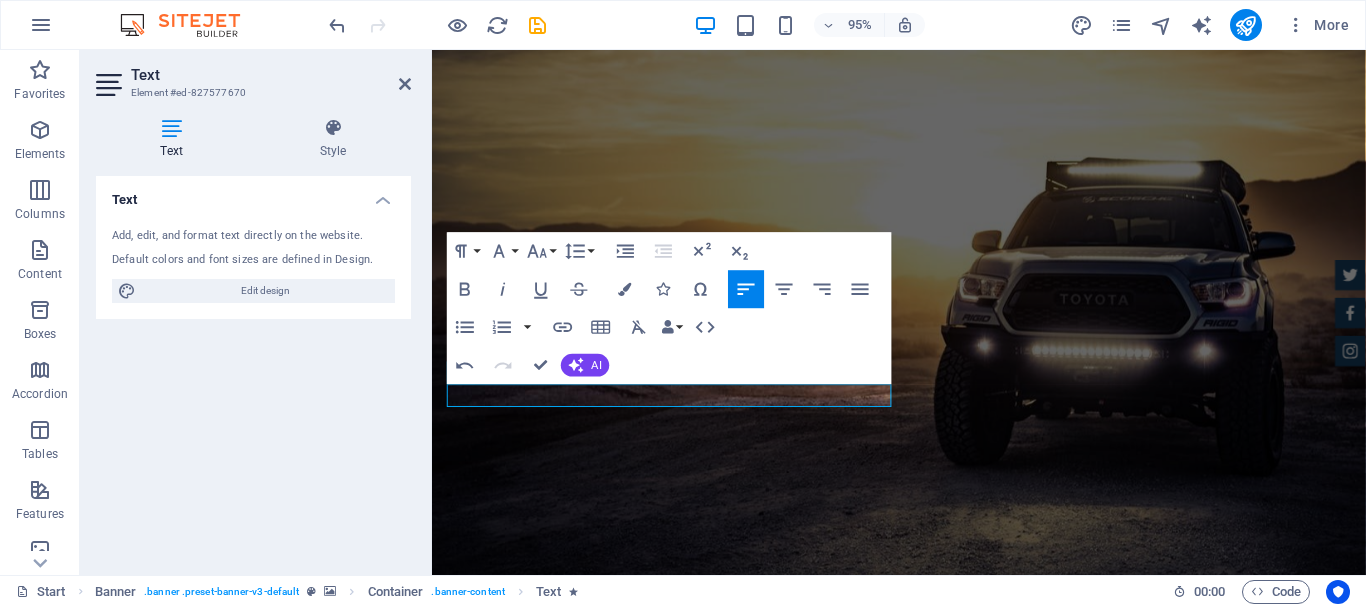 type 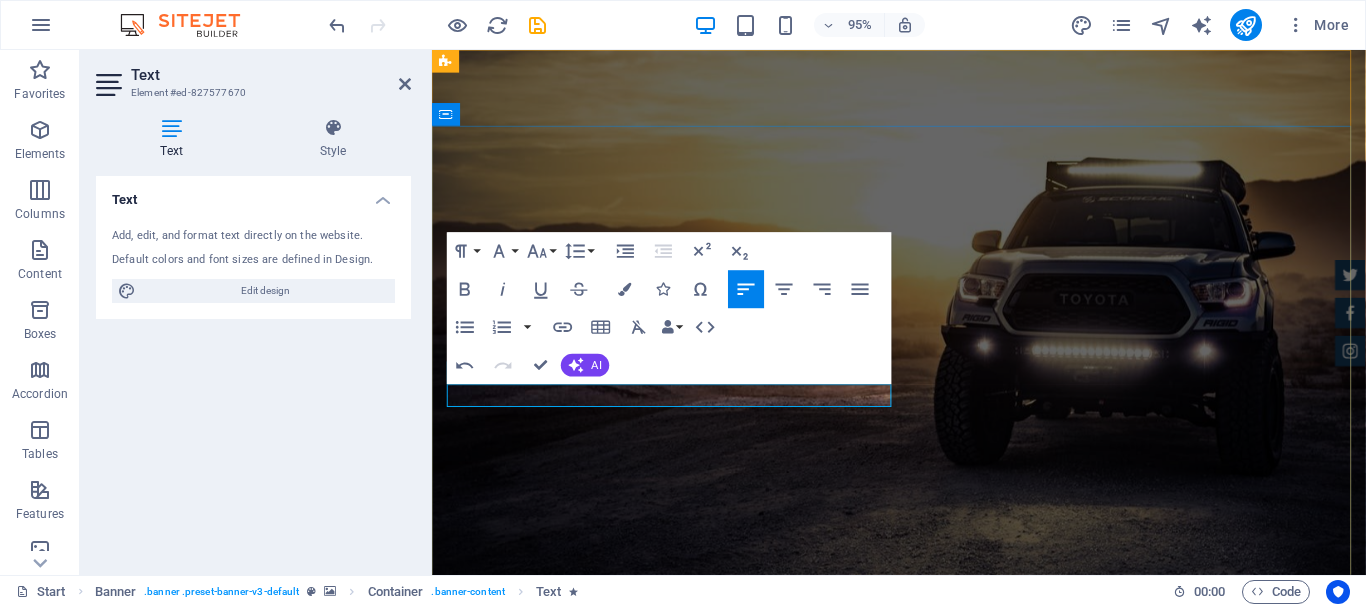 click on "Ma" at bounding box center (924, 1016) 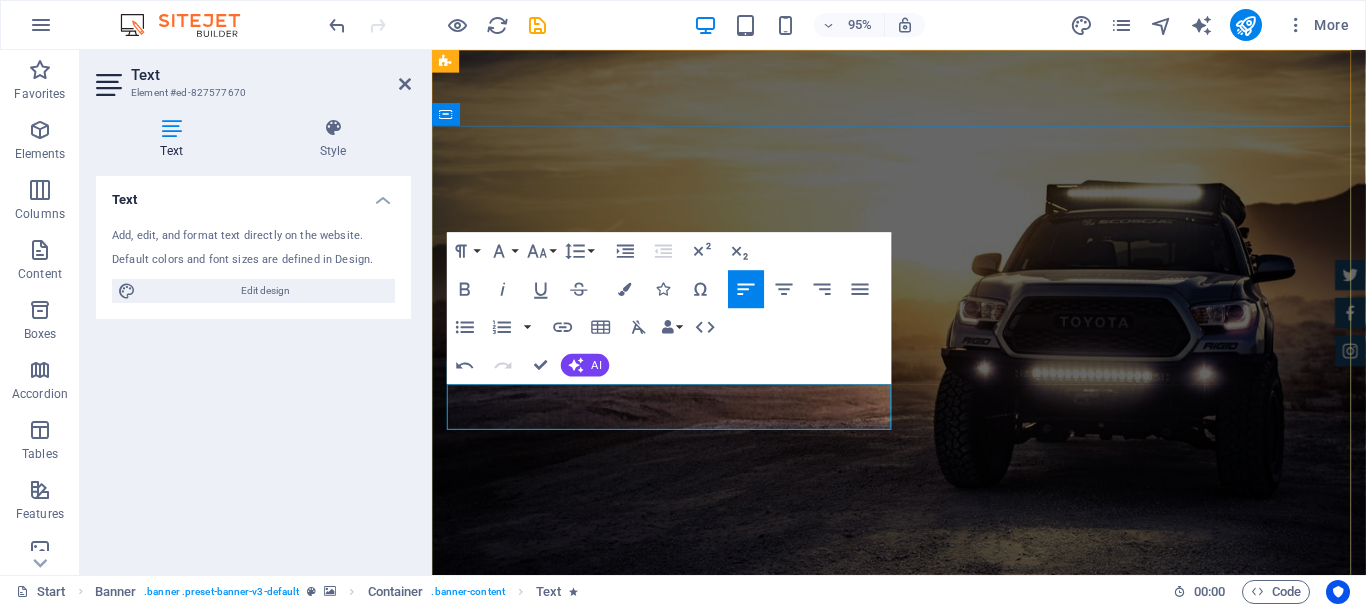 drag, startPoint x: 726, startPoint y: 435, endPoint x: 265, endPoint y: 372, distance: 465.28485 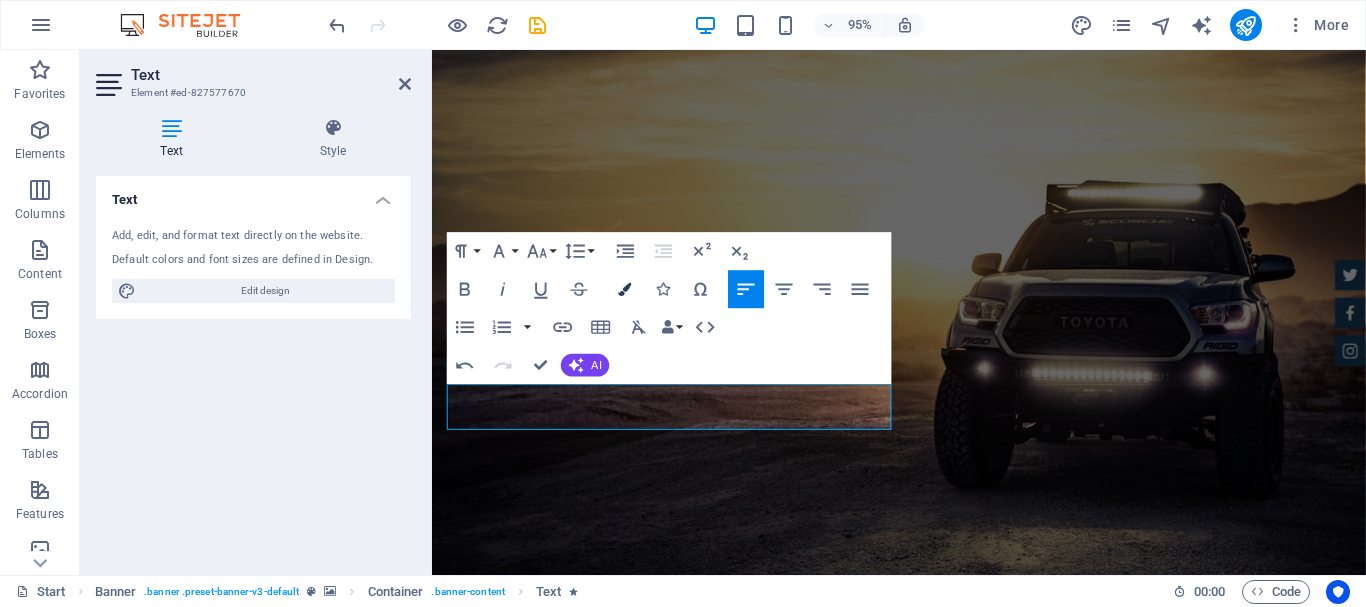 click at bounding box center (624, 289) 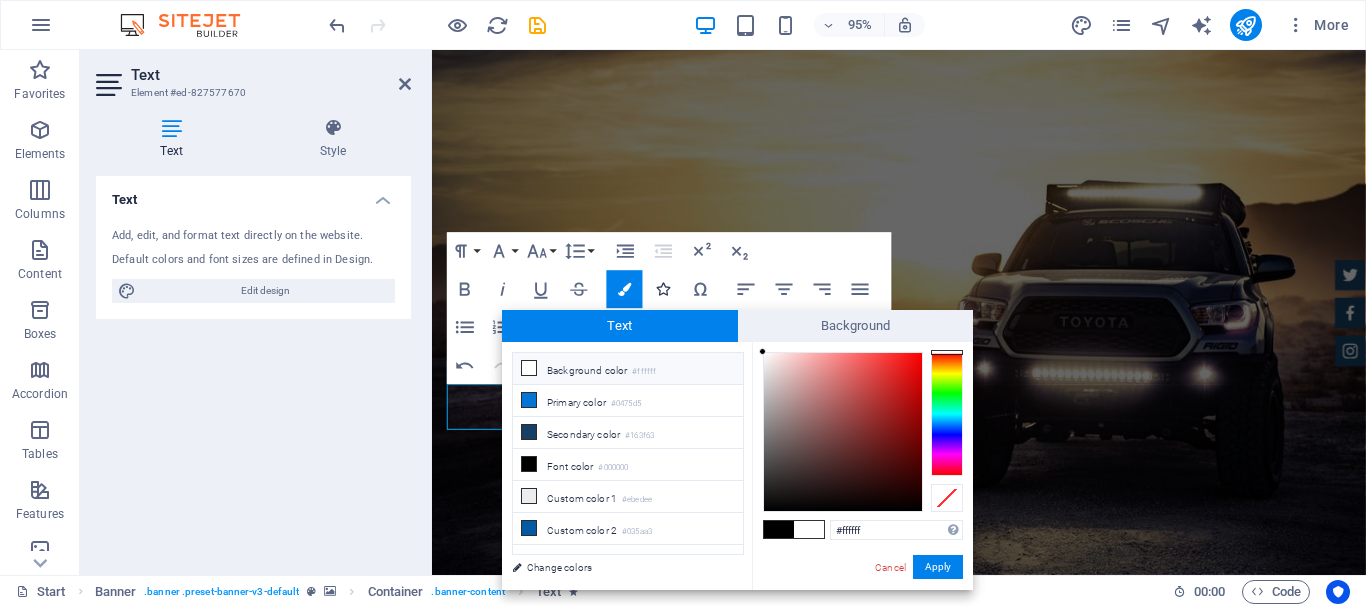 drag, startPoint x: 817, startPoint y: 404, endPoint x: 650, endPoint y: 302, distance: 195.68597 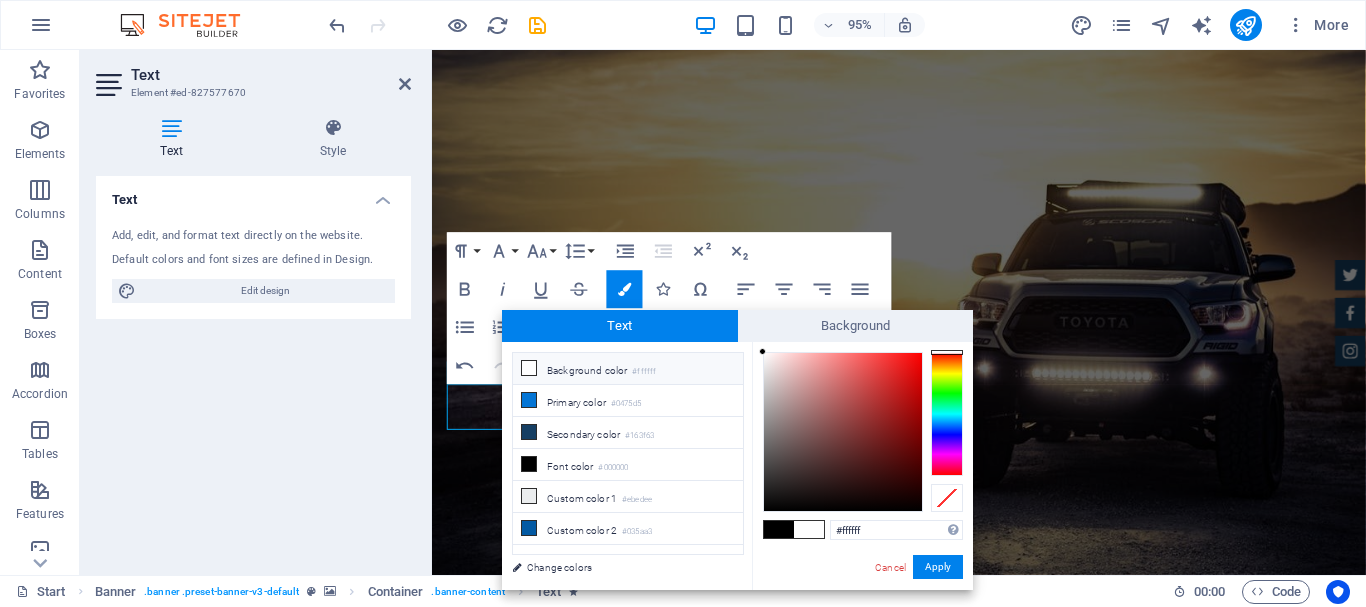 drag, startPoint x: 786, startPoint y: 375, endPoint x: 745, endPoint y: 345, distance: 50.803543 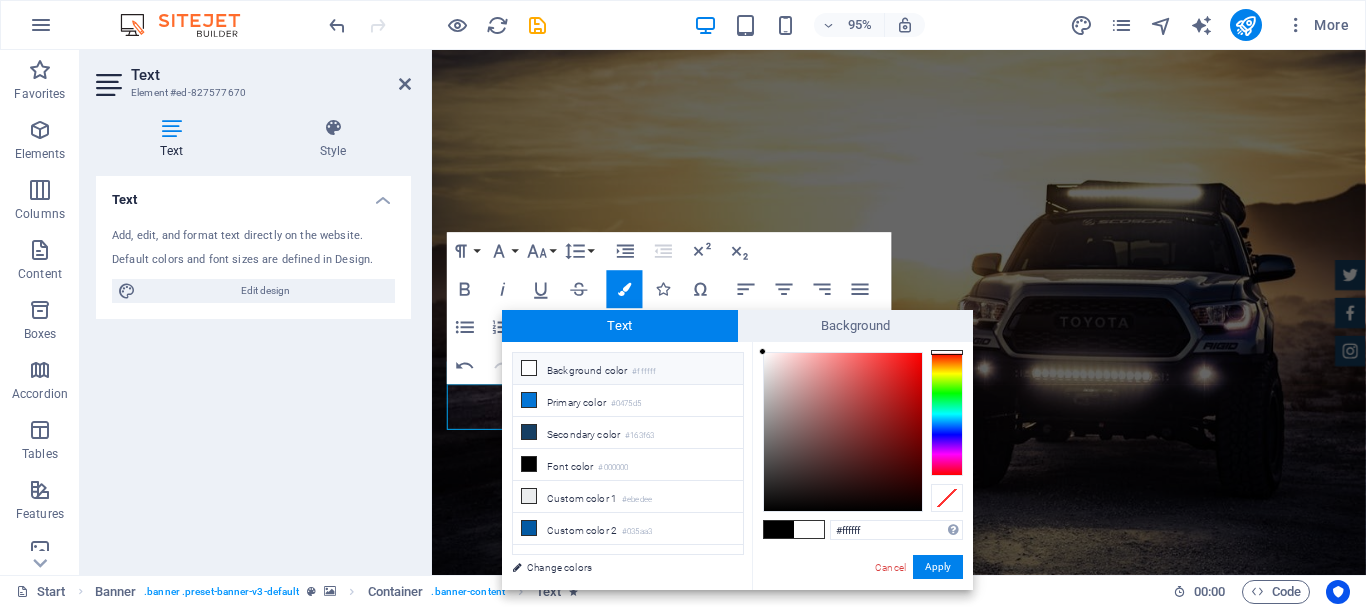 click on "#ffffff Supported formats #0852ed rgb(8, 82, 237) rgba(8, 82, 237, 90%) hsv(221,97,93) hsl(221, 93%, 48%) Cancel Apply" at bounding box center [862, 611] 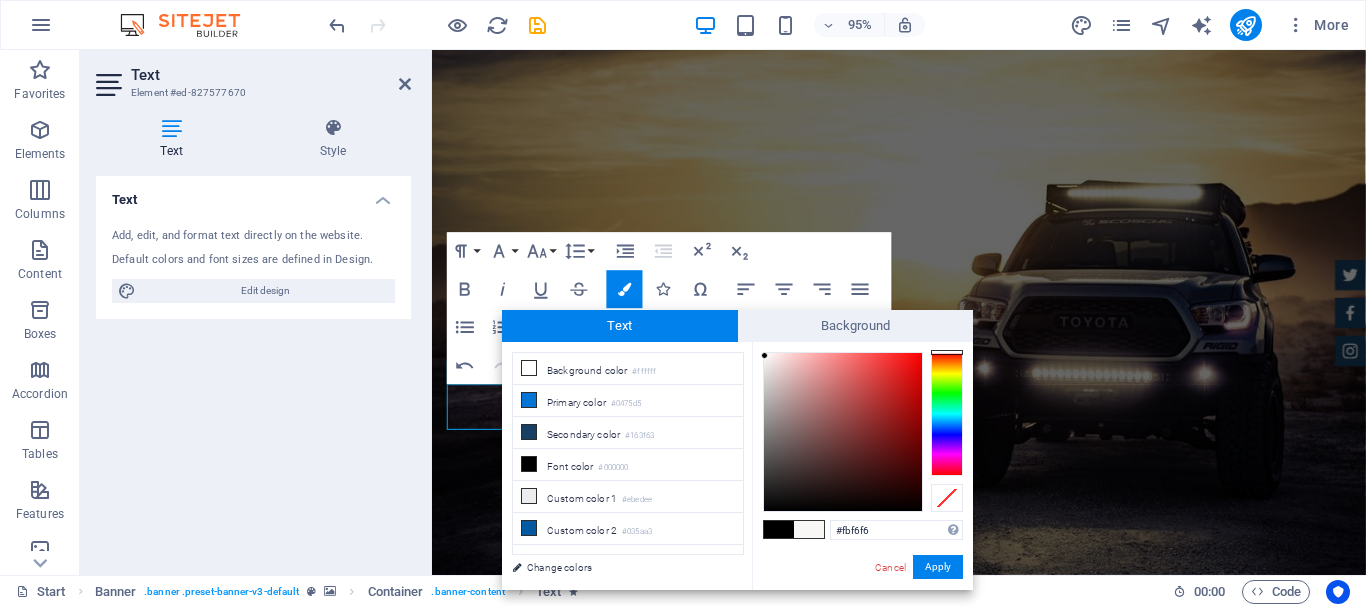 type on "#fcf8f8" 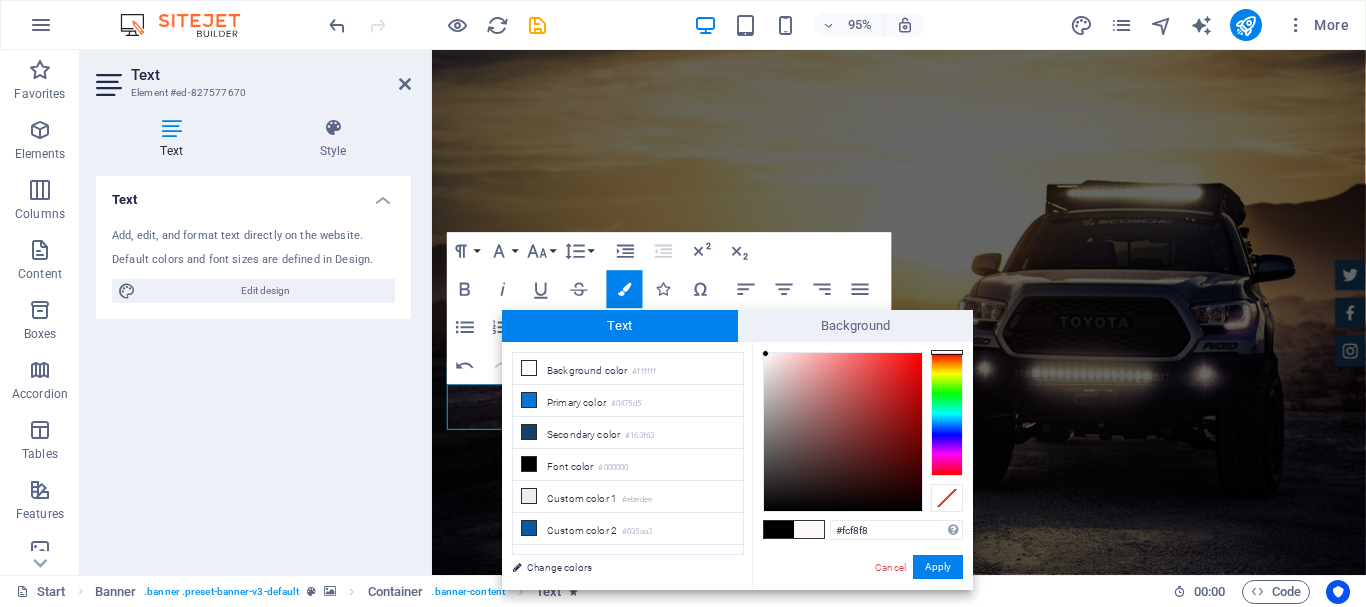 click at bounding box center [765, 353] 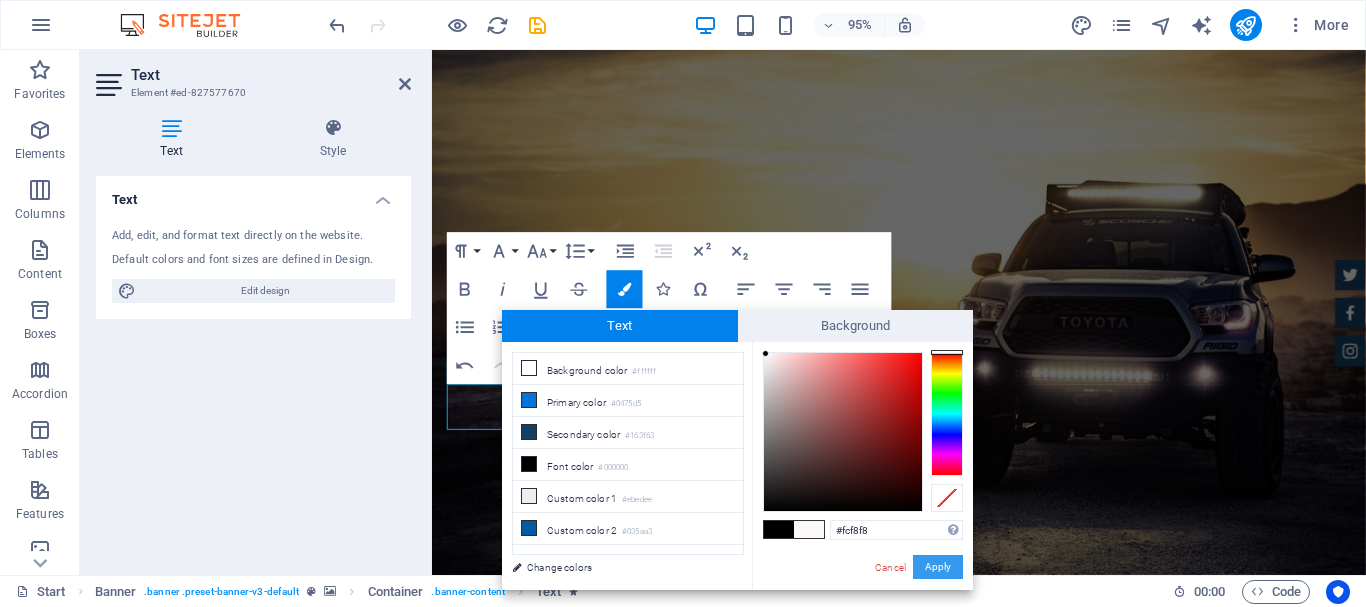 click on "Apply" at bounding box center [938, 567] 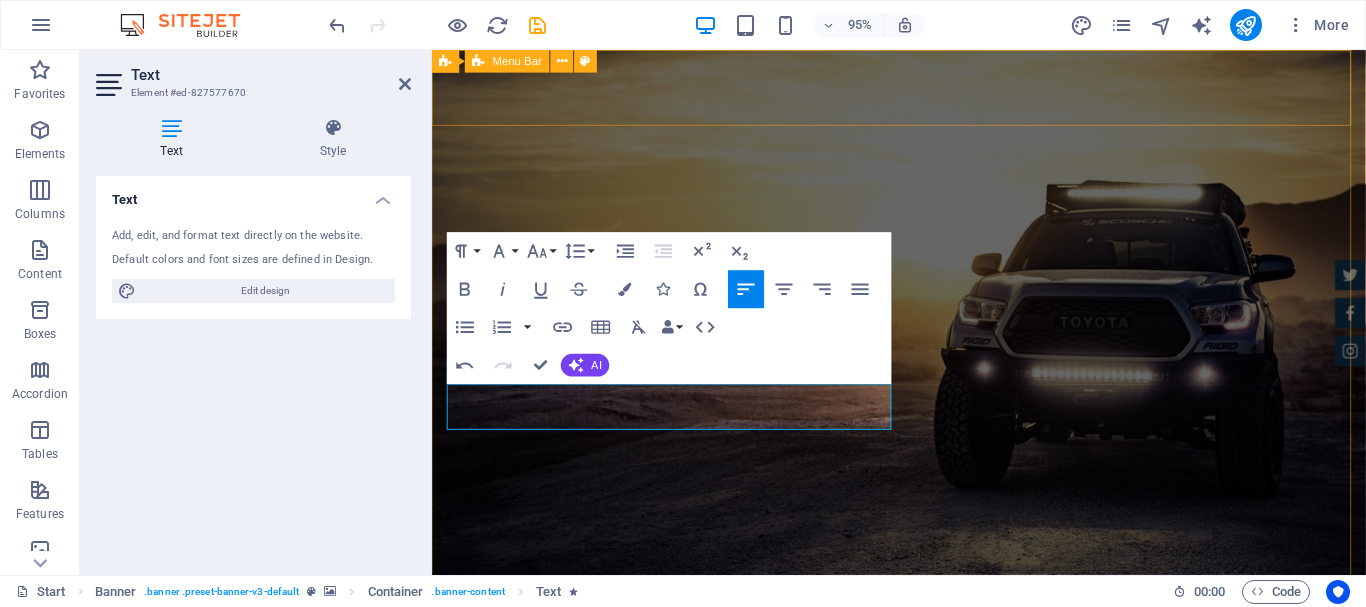 click on "Inicio" at bounding box center [923, 700] 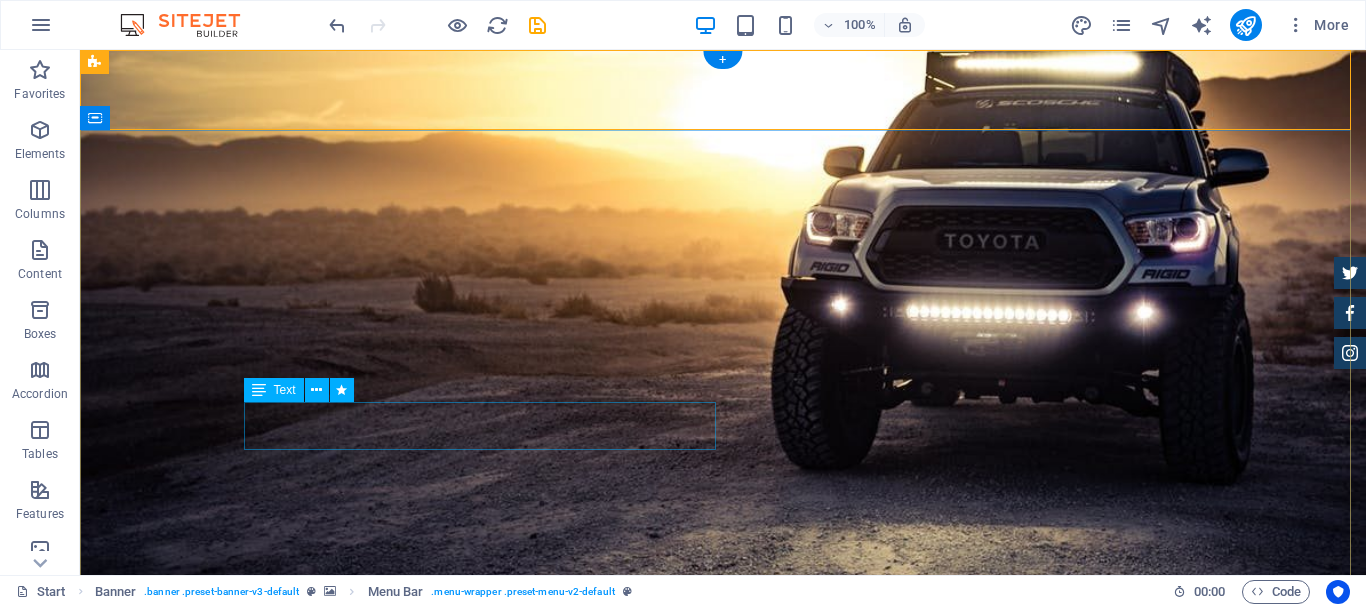 click on "Você encontra Moda Feminina, Masculina e Infantil com preços Especiais e parcelados em até 6x sem juros!" at bounding box center (723, 1064) 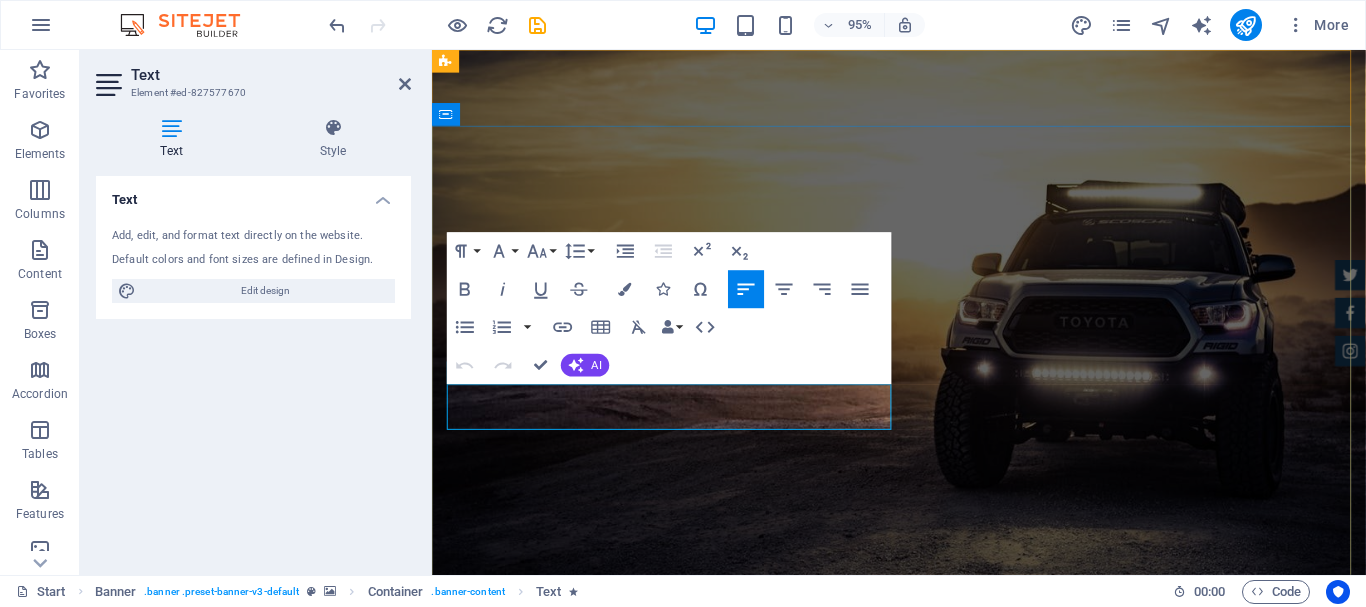 click on "Você encontra Moda Feminina, Masculina e Infantil com preços Especiais e parcelados em até 6x sem juros!" at bounding box center [903, 1064] 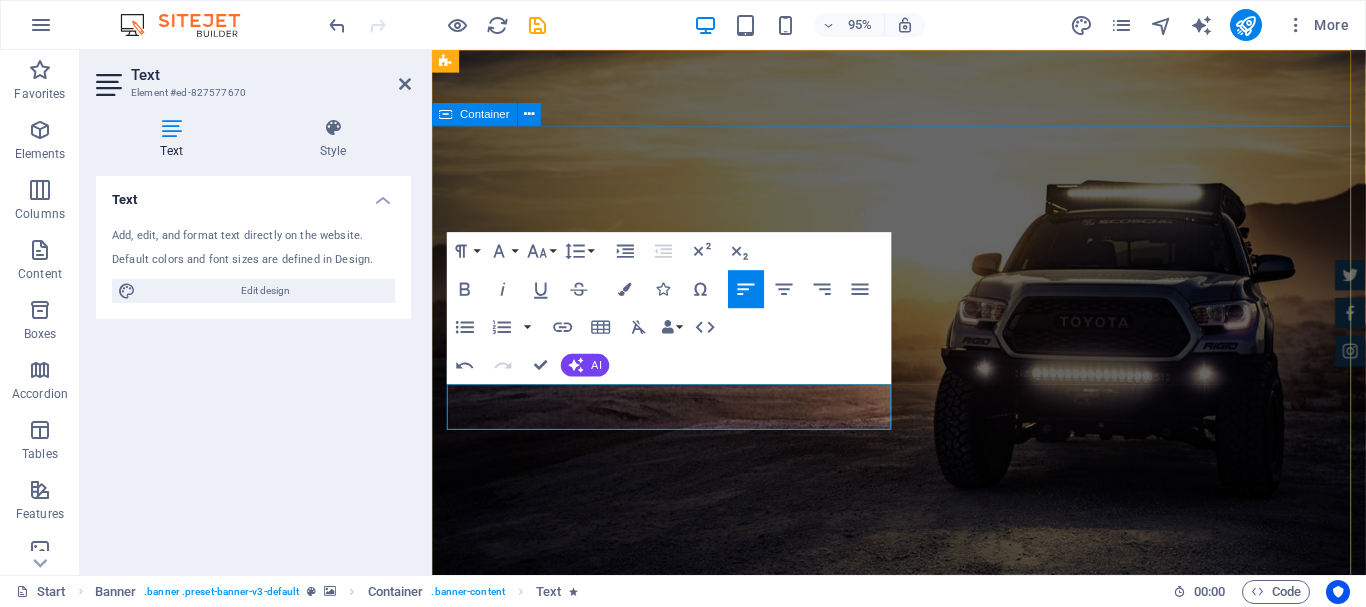click on "moda e conforto em um só lugar! Você encontra Moda Feminina, Masculina e Infantil com preços especiais e parcelados em até 6x sem juros!  Our Inventory   Make an appointment" at bounding box center (923, 1052) 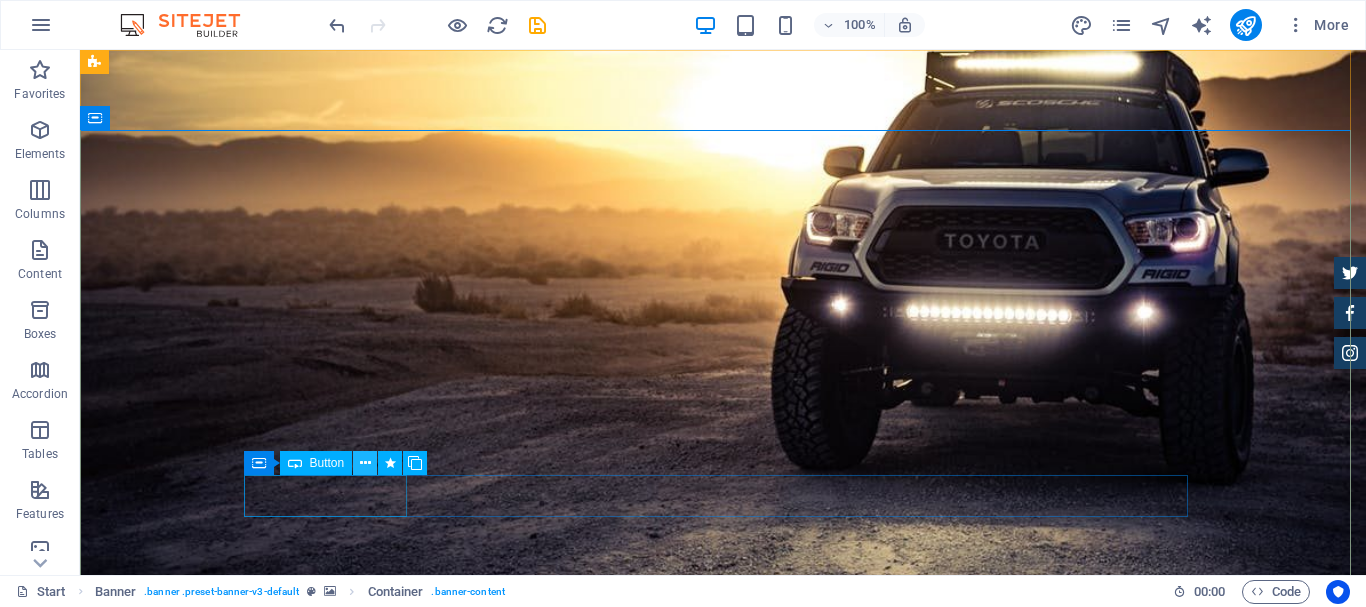 click at bounding box center [365, 463] 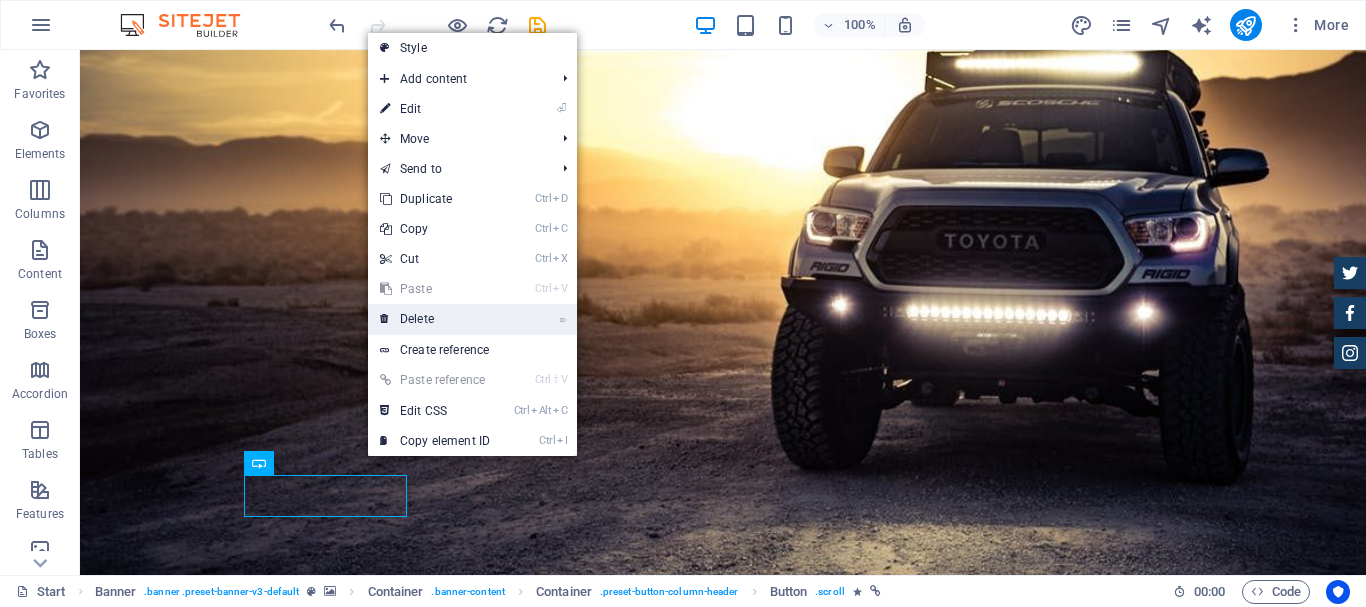 click on "⌦  Delete" at bounding box center [435, 319] 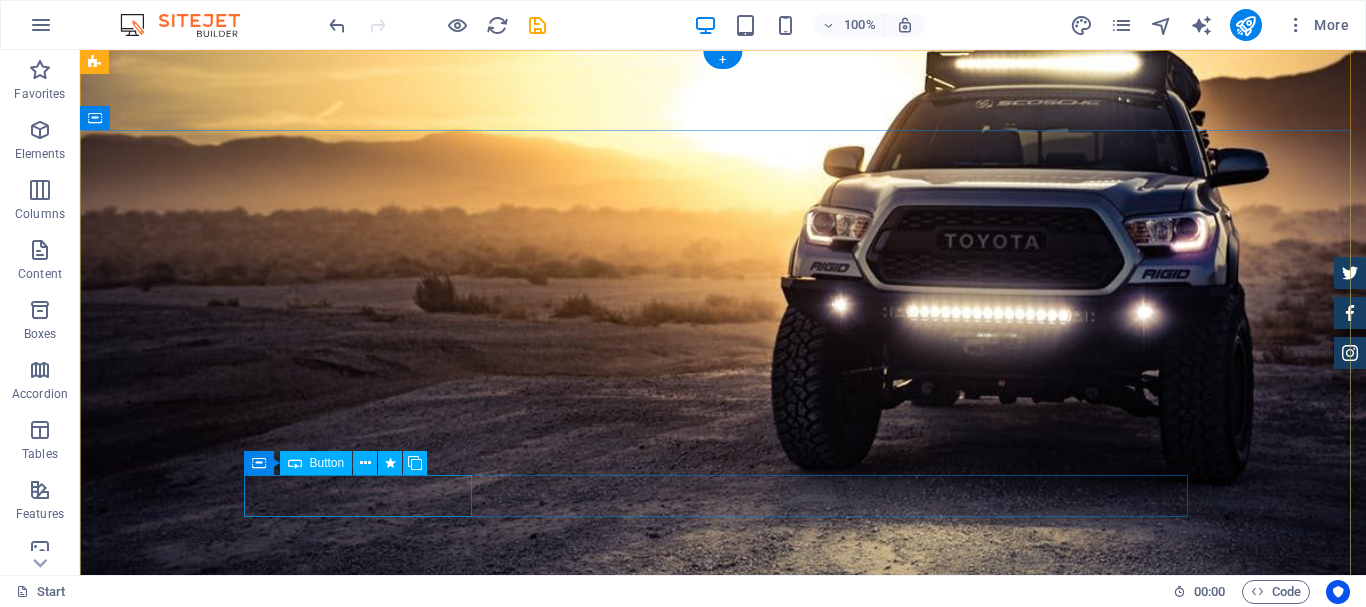 click on "Make an appointment" at bounding box center [723, 1146] 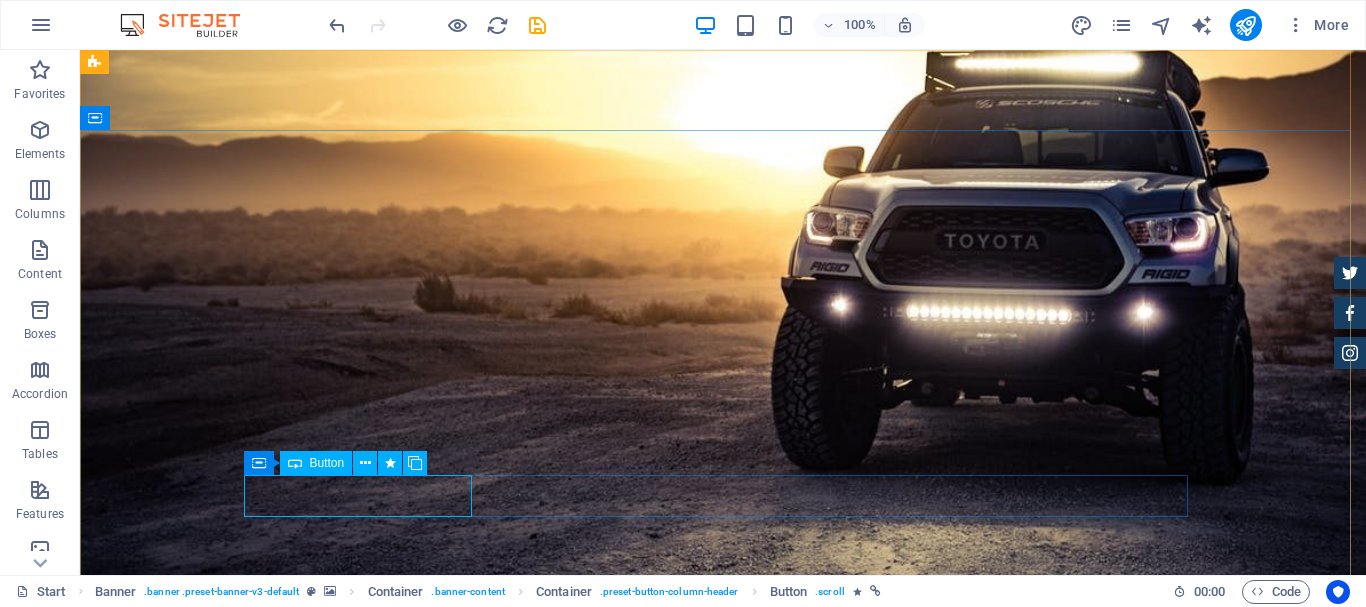 click on "Button" at bounding box center [327, 463] 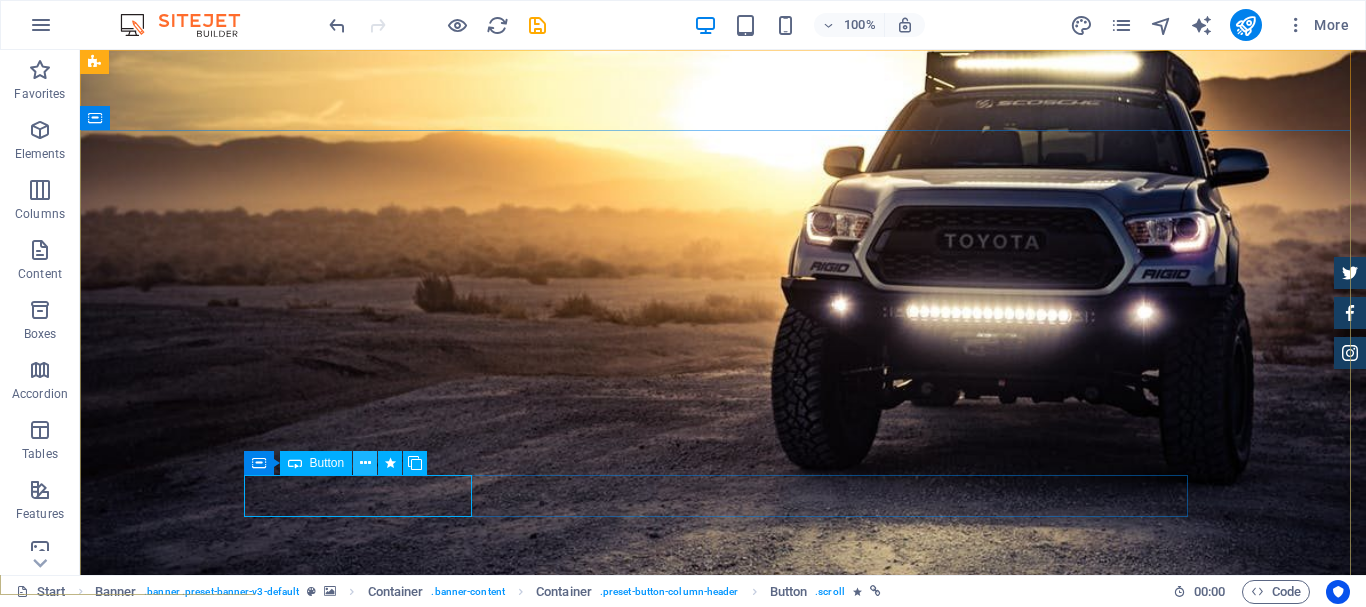click at bounding box center (365, 463) 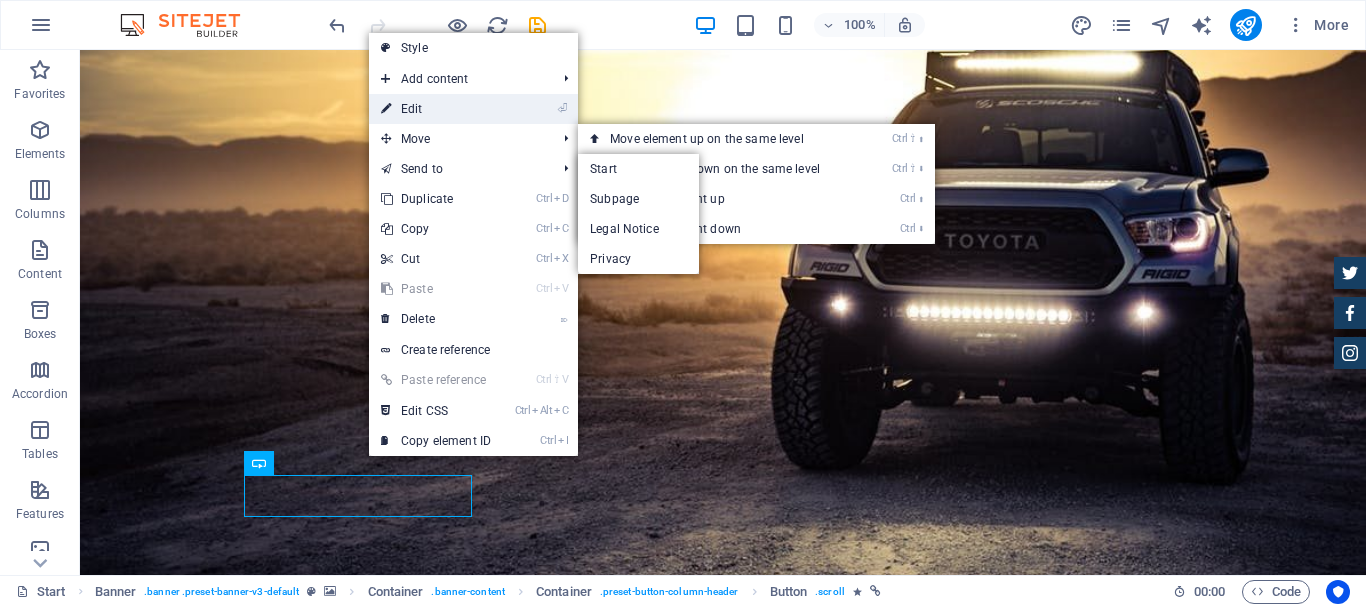 click on "⏎  Edit" at bounding box center (436, 109) 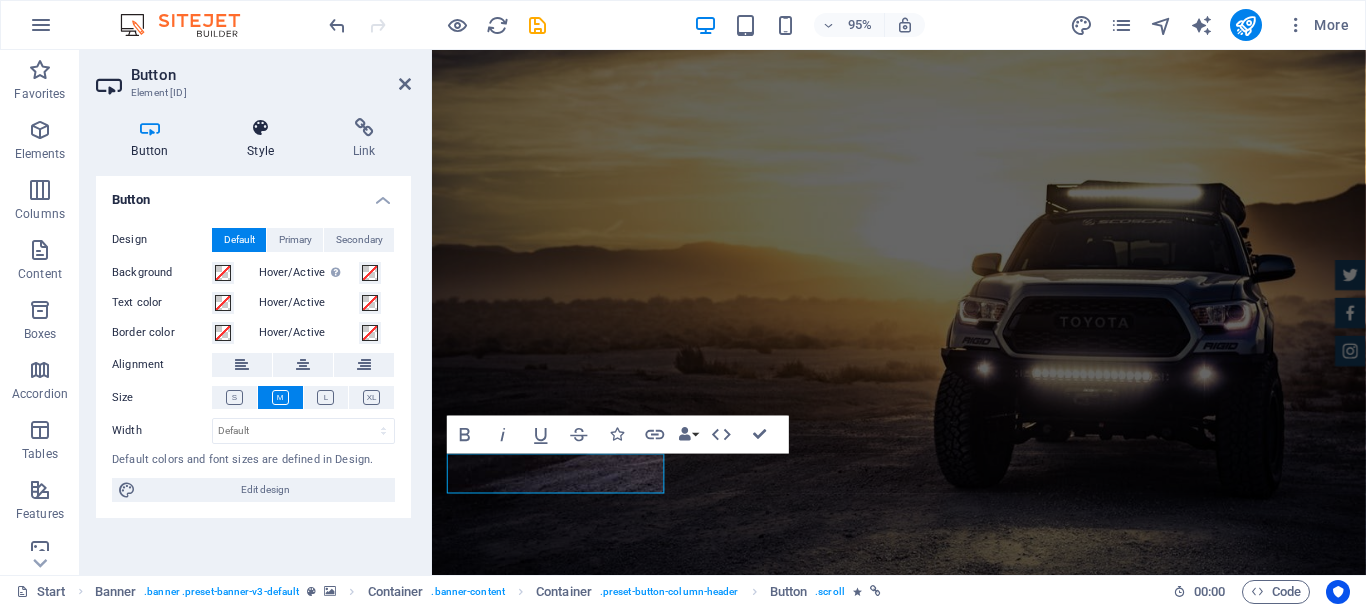 click on "Style" at bounding box center (265, 139) 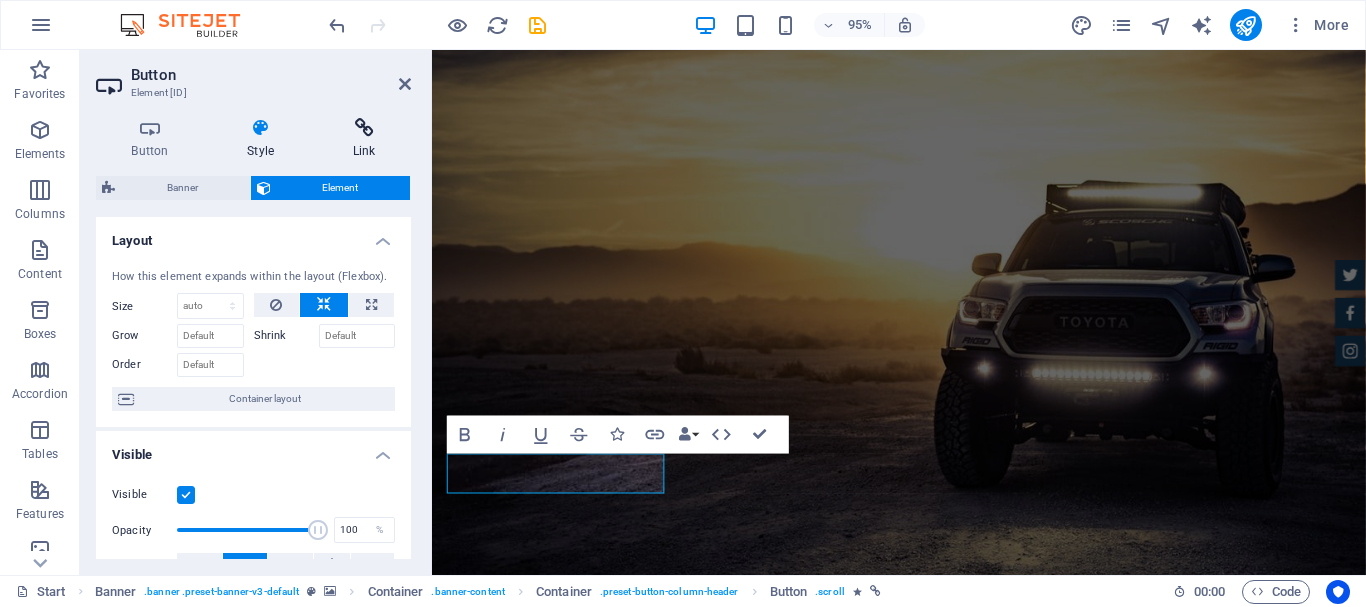 click at bounding box center (364, 128) 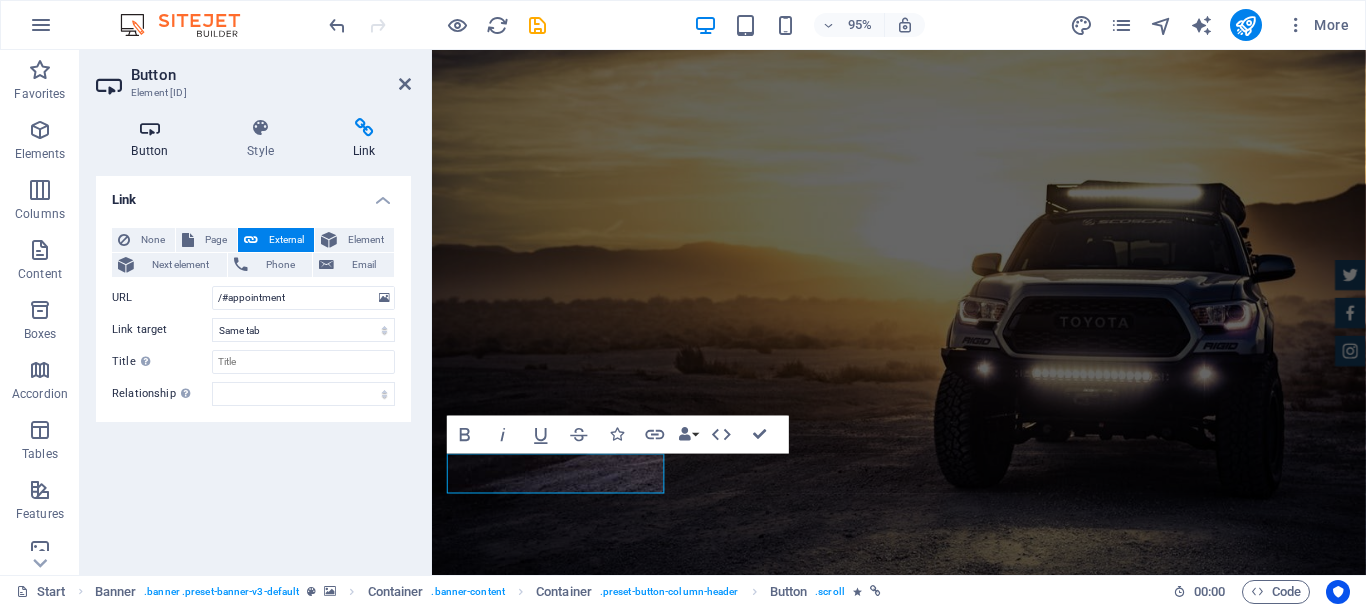 click on "Button" at bounding box center [154, 139] 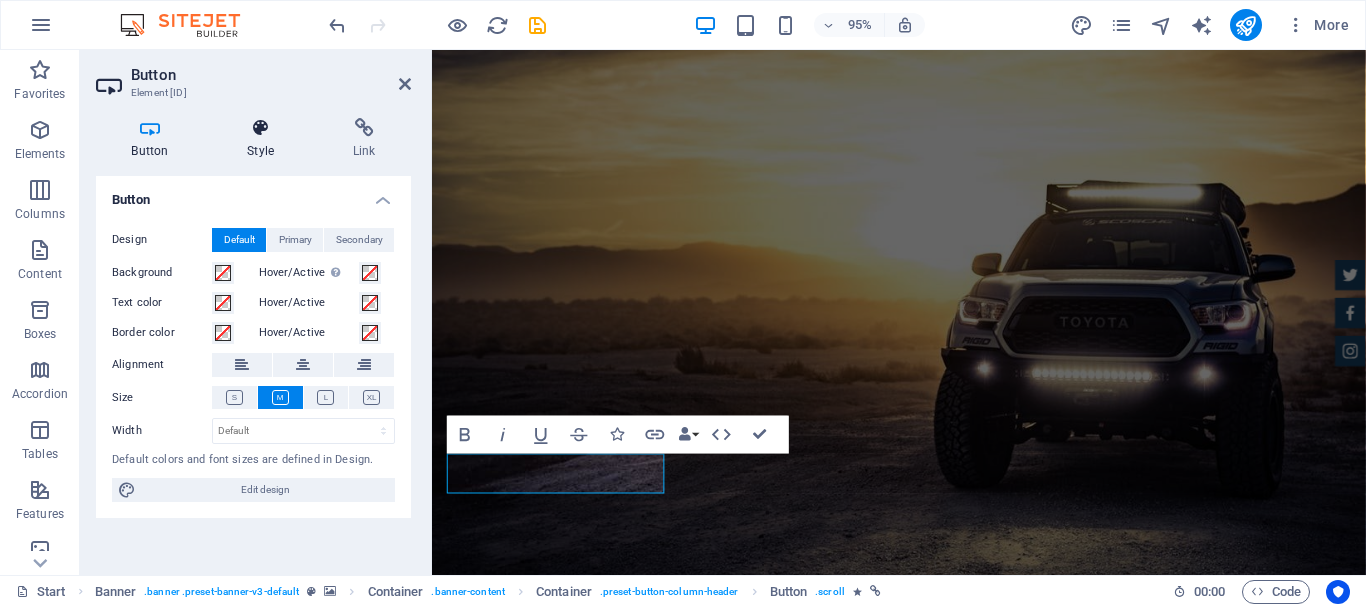 click on "Style" at bounding box center (265, 139) 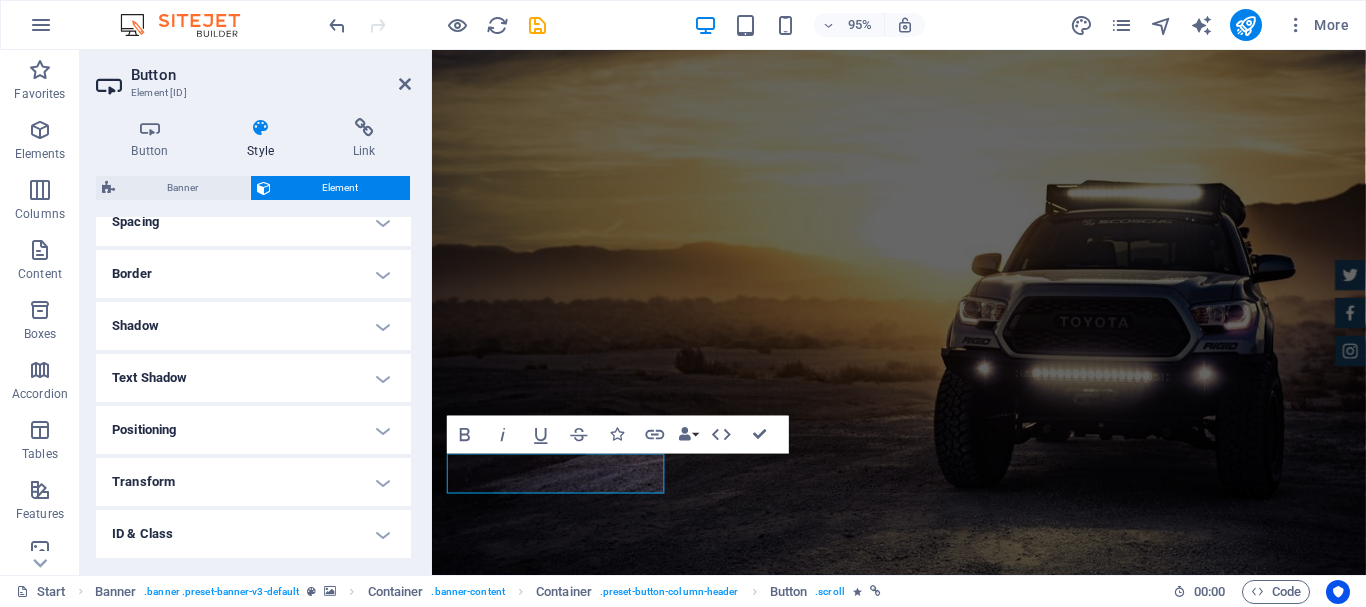 scroll, scrollTop: 503, scrollLeft: 0, axis: vertical 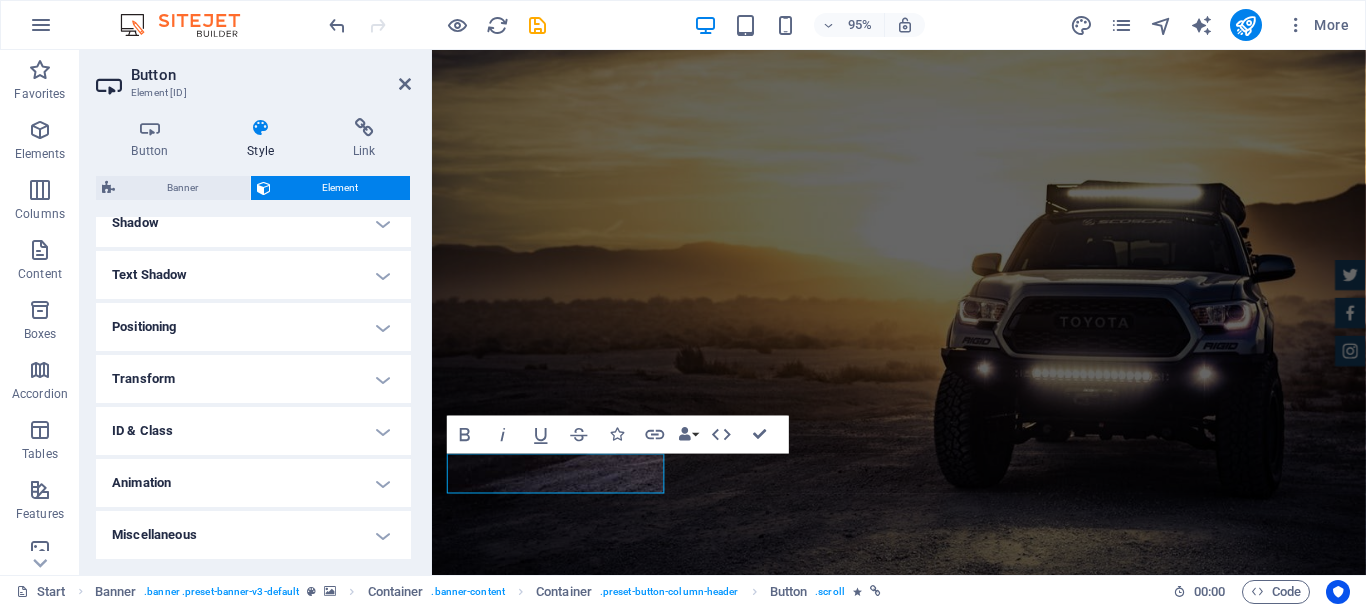 click on "Animation" at bounding box center (253, 483) 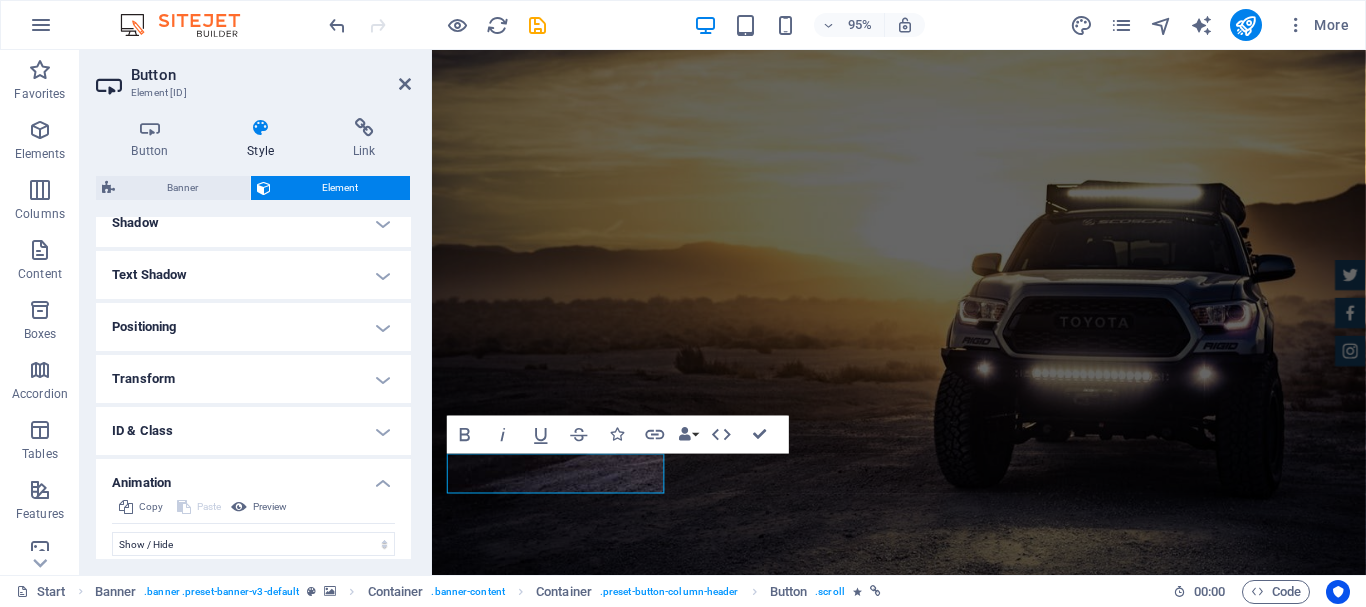 drag, startPoint x: 190, startPoint y: 479, endPoint x: 190, endPoint y: 446, distance: 33 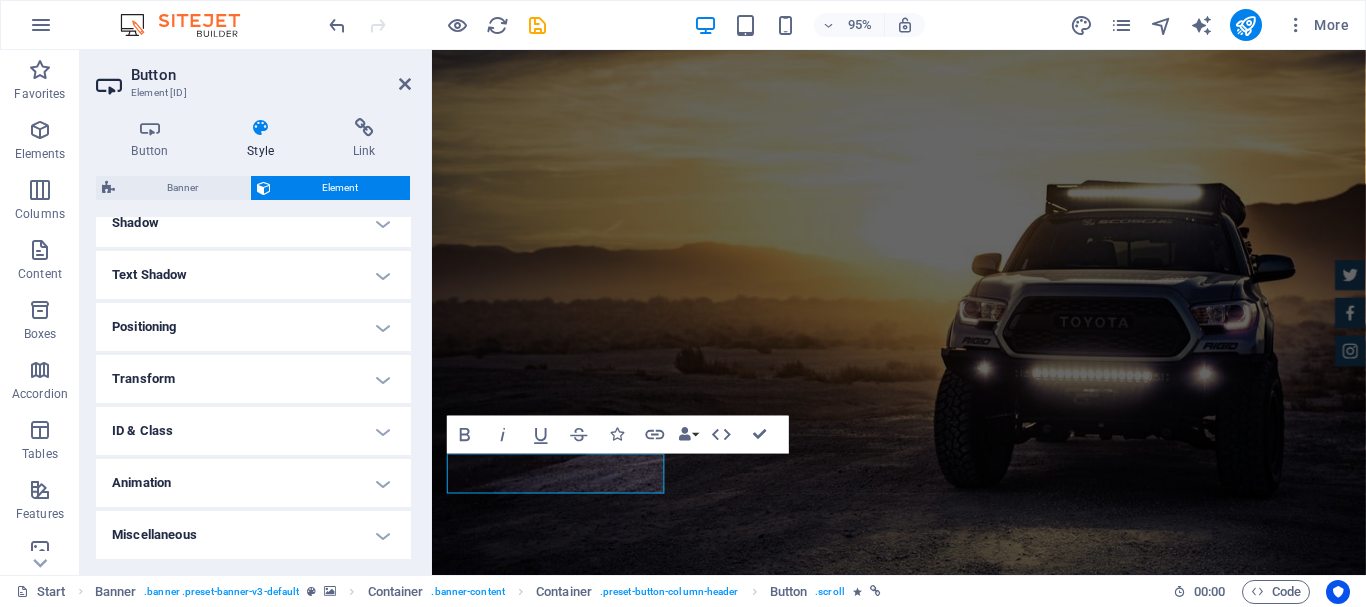 click on "ID & Class" at bounding box center [253, 431] 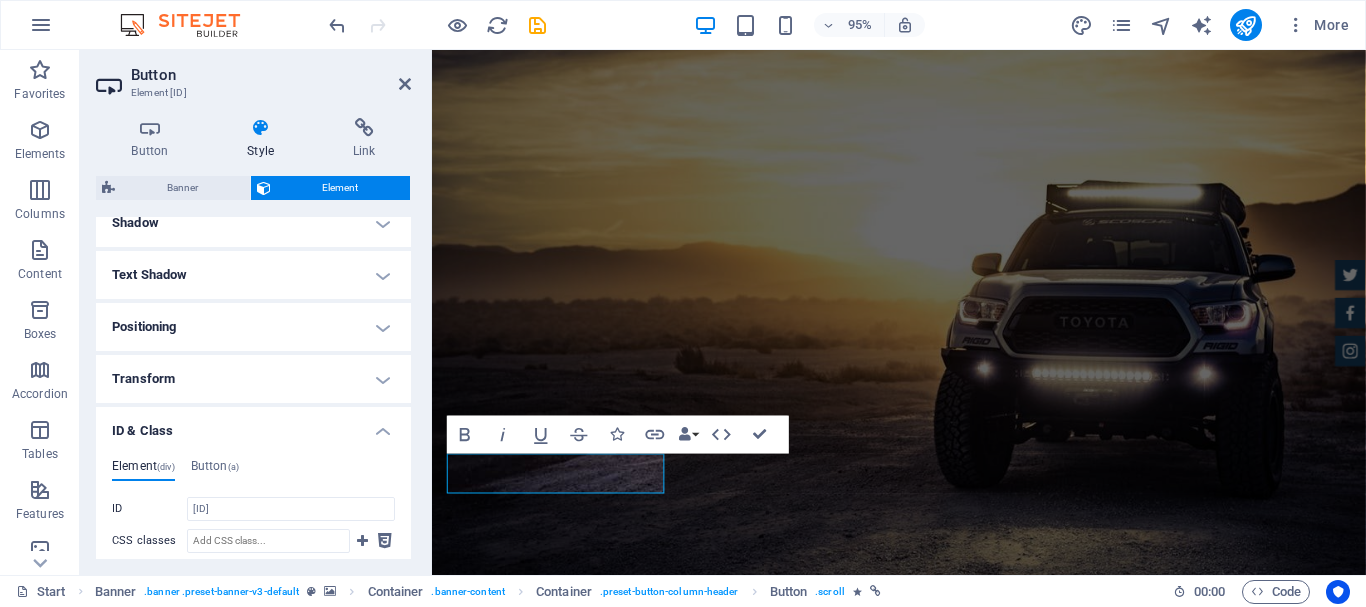 click on "ID & Class" at bounding box center (253, 425) 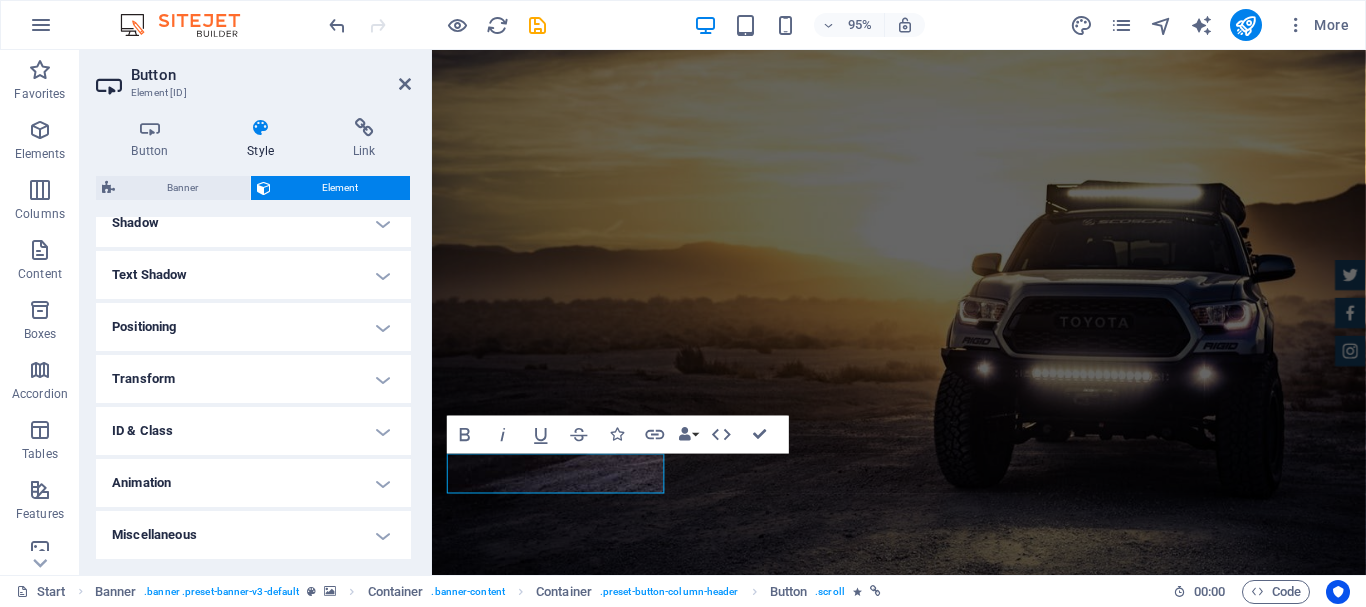 click on "ID & Class" at bounding box center [253, 431] 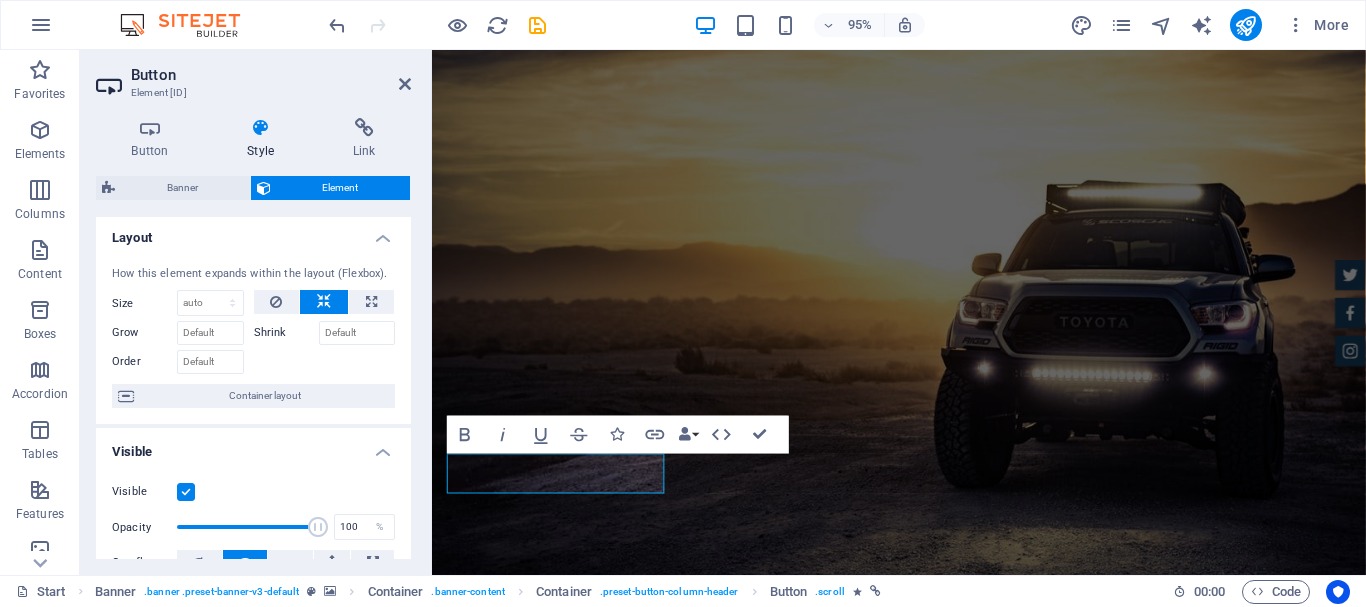 scroll, scrollTop: 0, scrollLeft: 0, axis: both 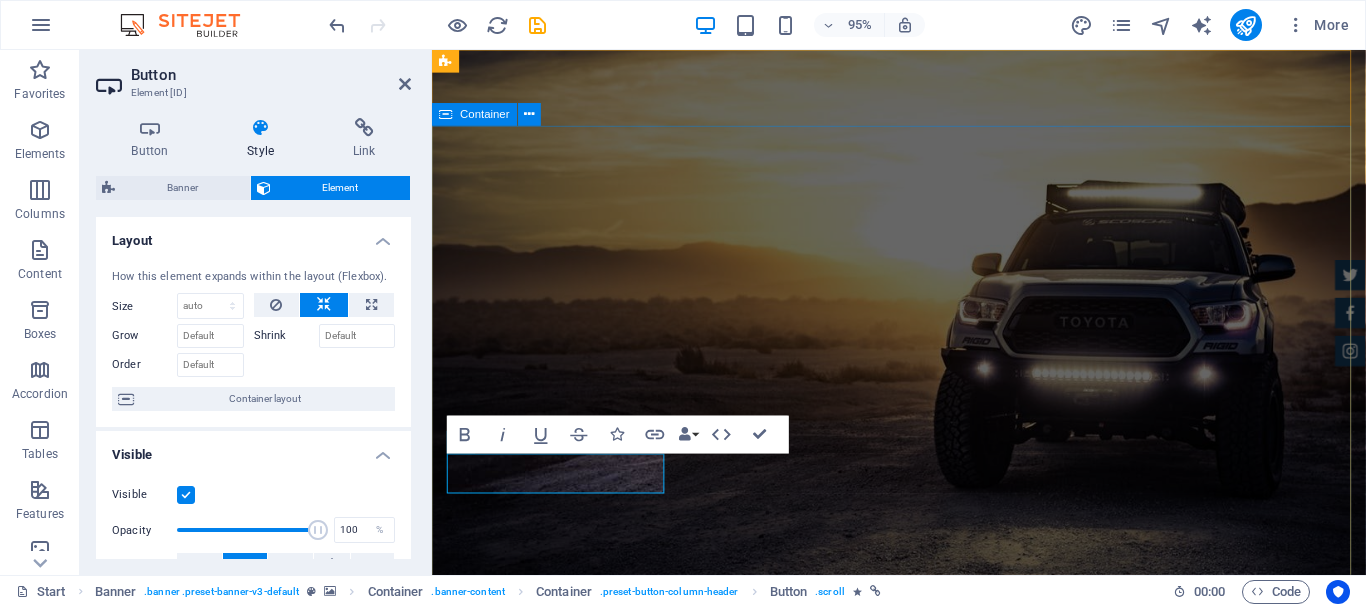 drag, startPoint x: 945, startPoint y: 533, endPoint x: 1061, endPoint y: 471, distance: 131.52946 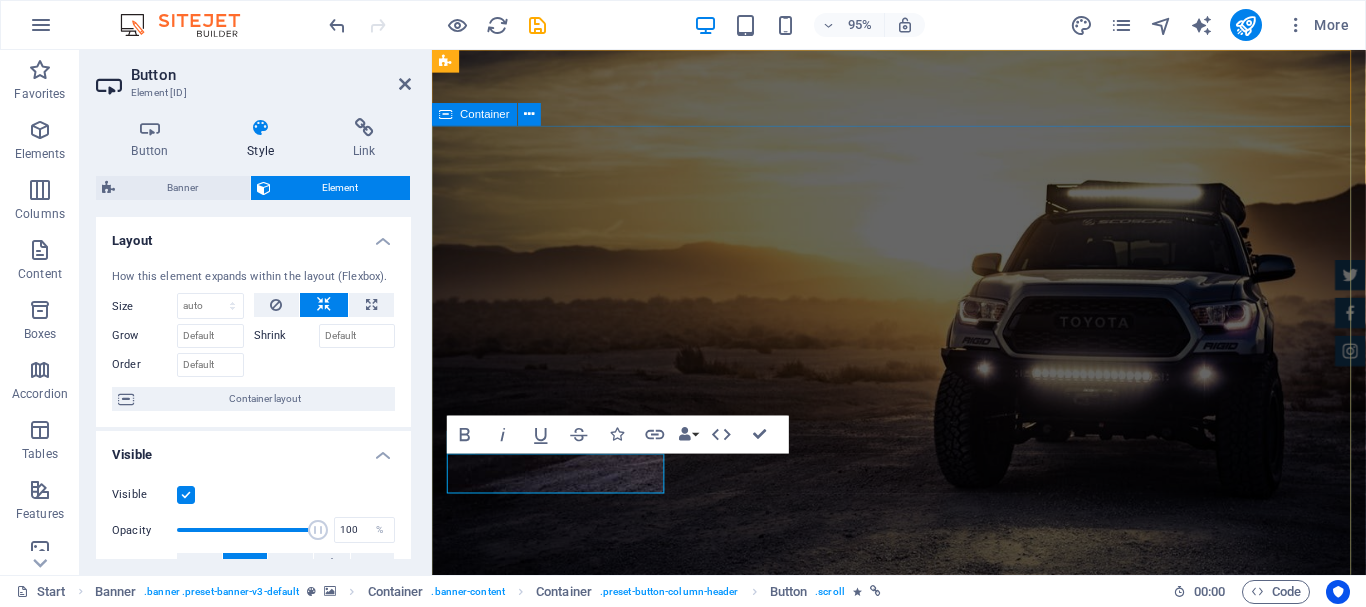 click on "moda e conforto em um só lugar! Você encontra Moda Feminina, Masculina e Infantil com preços especiais e parcelados em até 6x sem juros!   Make an appointment" at bounding box center [923, 1025] 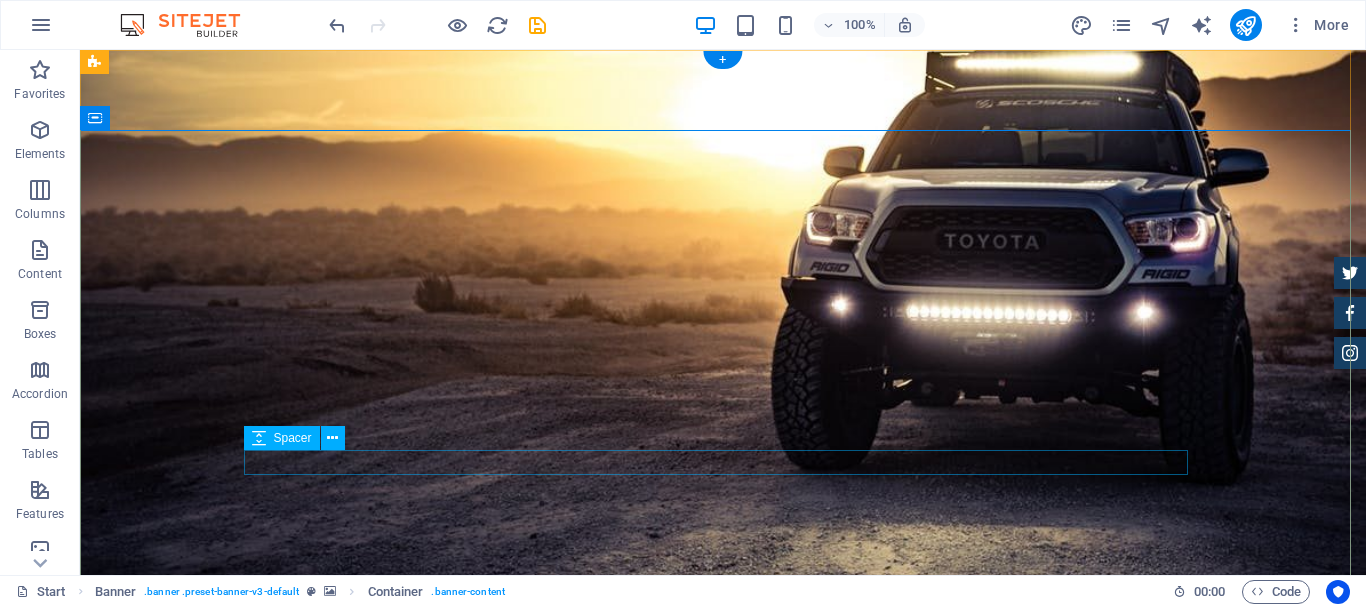 click on "Make an appointment" at bounding box center (723, 1146) 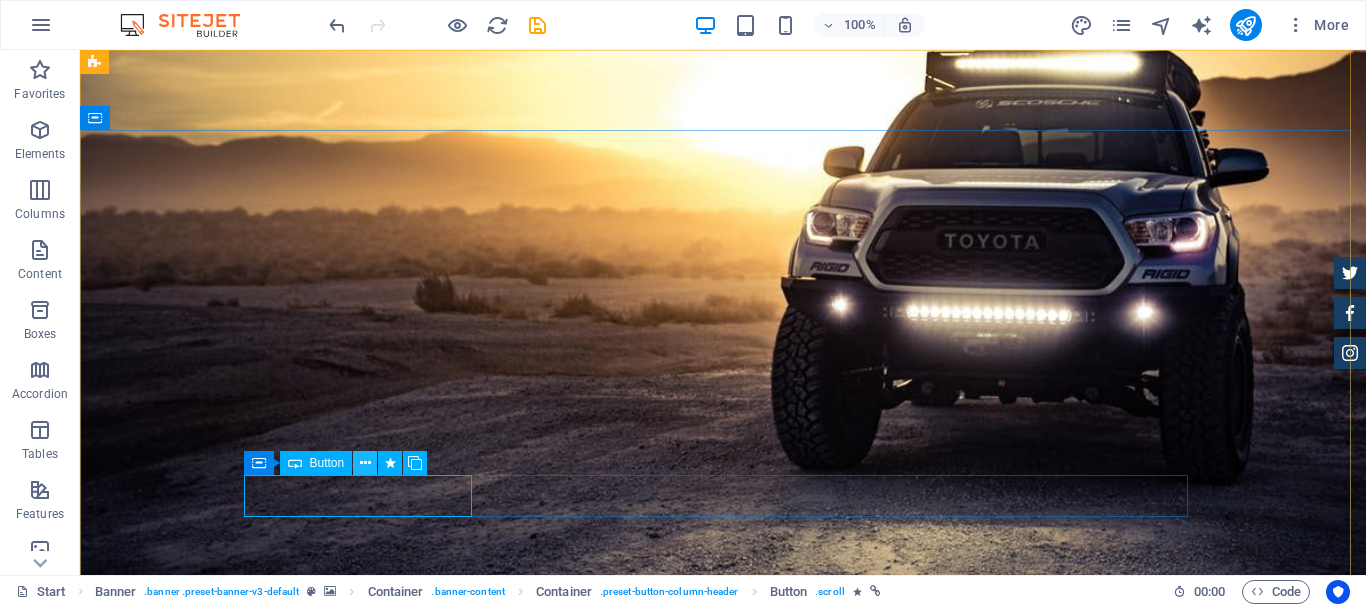 click at bounding box center [365, 463] 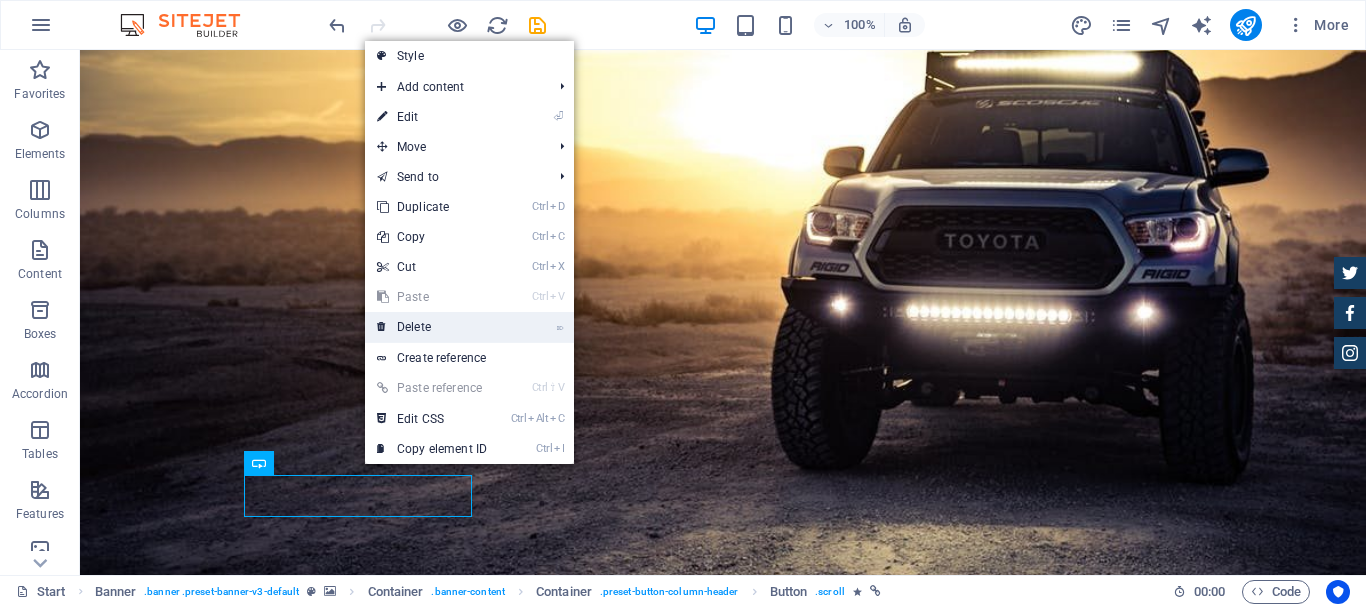 click on "⌦  Delete" at bounding box center [432, 327] 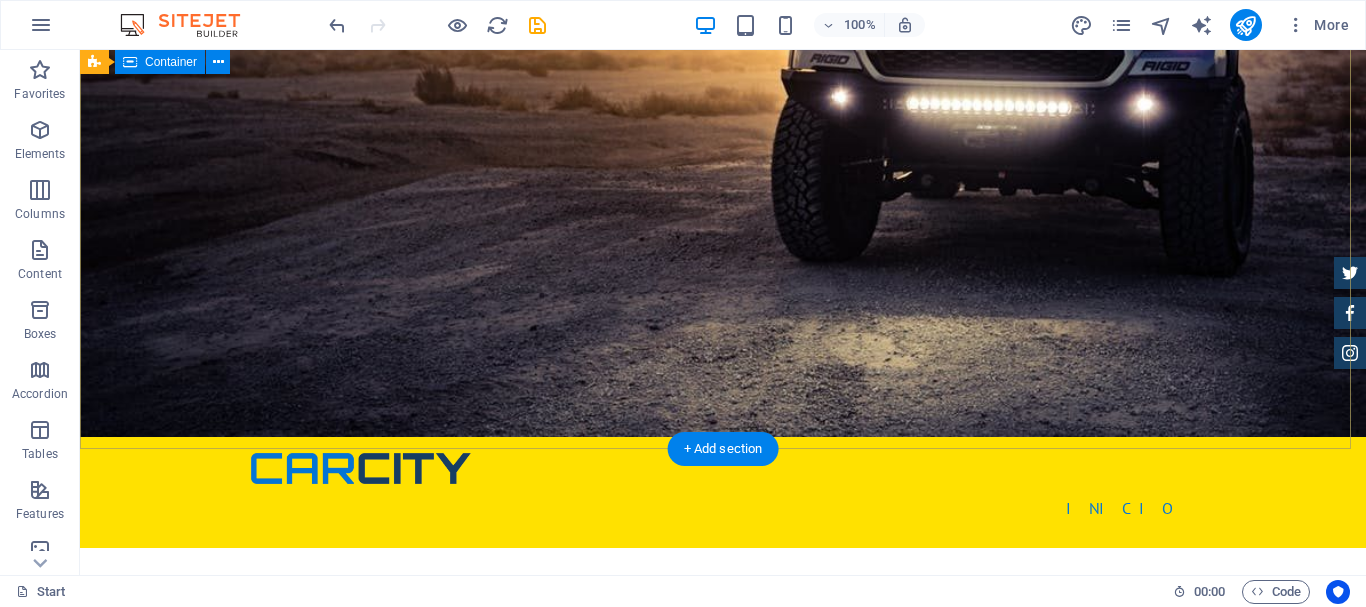 scroll, scrollTop: 300, scrollLeft: 0, axis: vertical 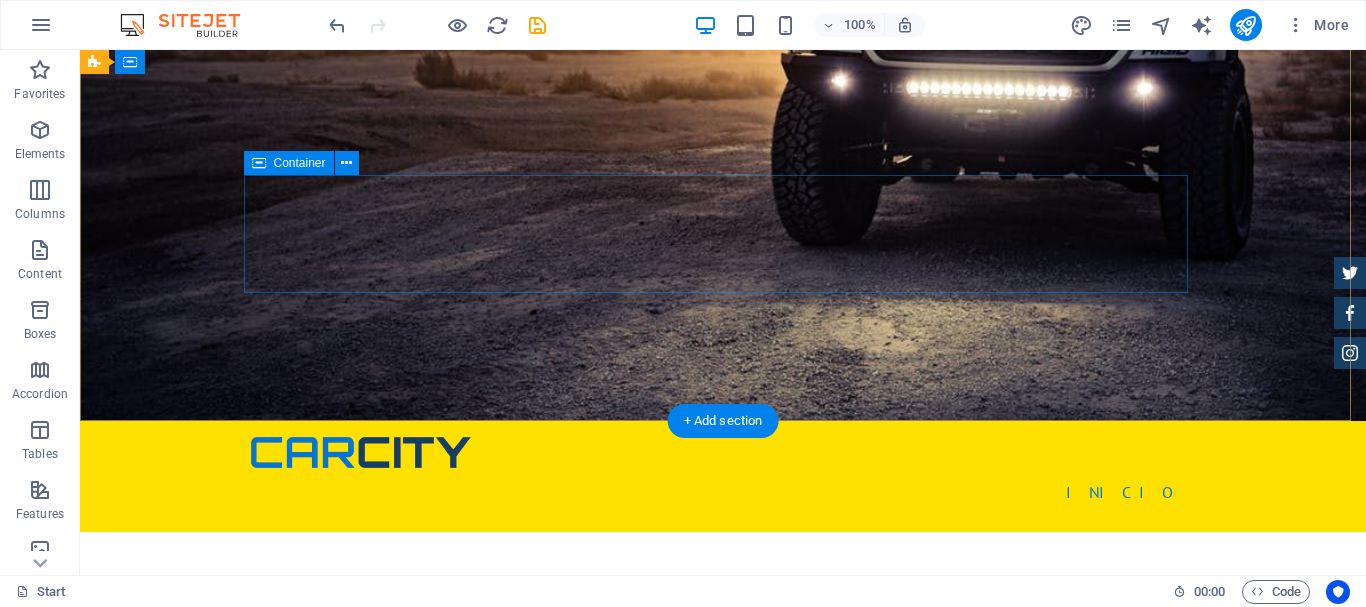 click on "Drop content here or  Add elements  Paste clipboard" at bounding box center [723, 960] 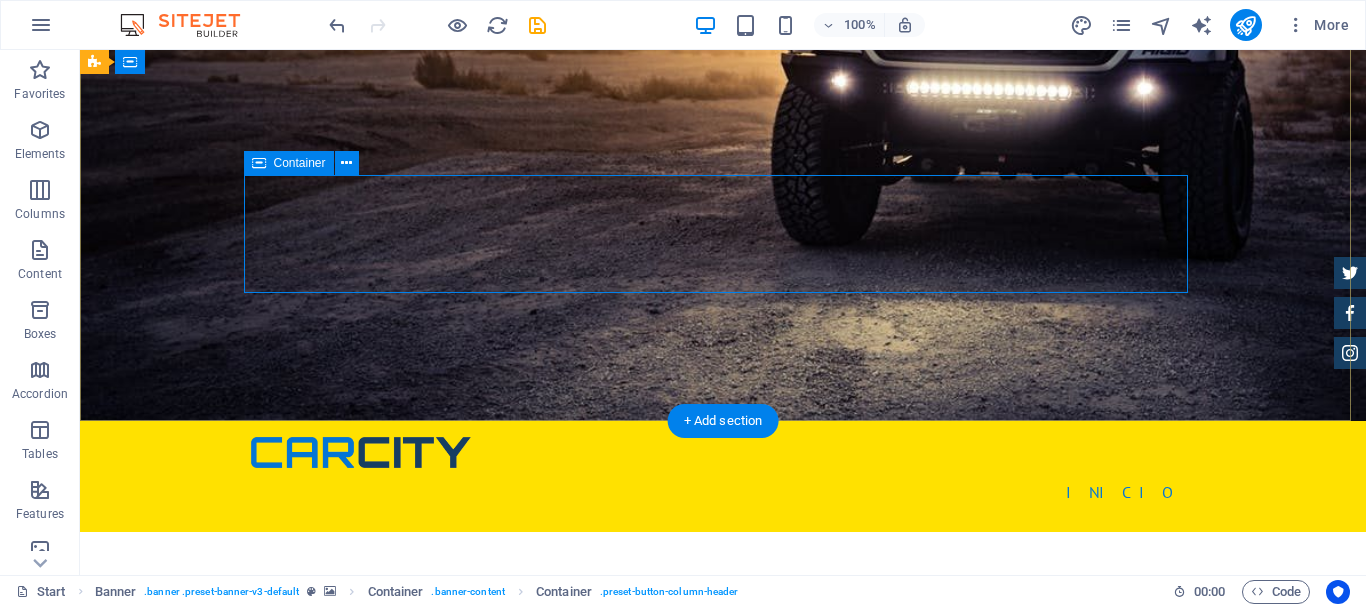 click on "Drop content here or  Add elements  Paste clipboard" at bounding box center (723, 960) 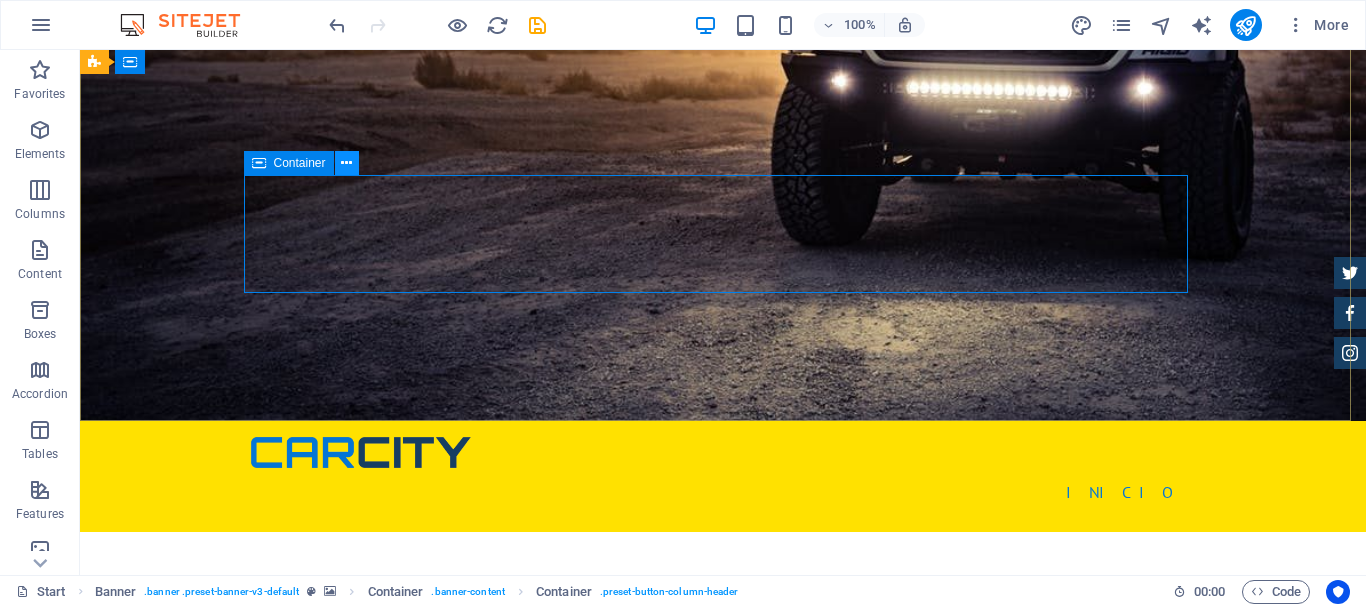click at bounding box center (346, 163) 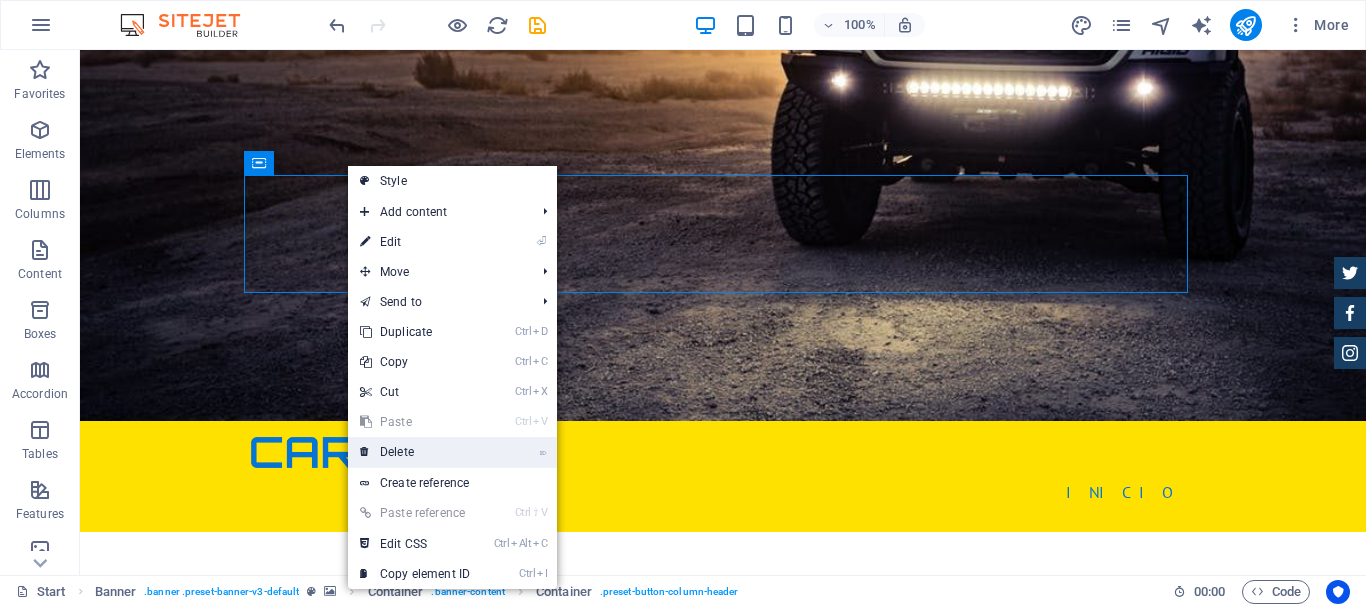 click on "⌦  Delete" at bounding box center (415, 452) 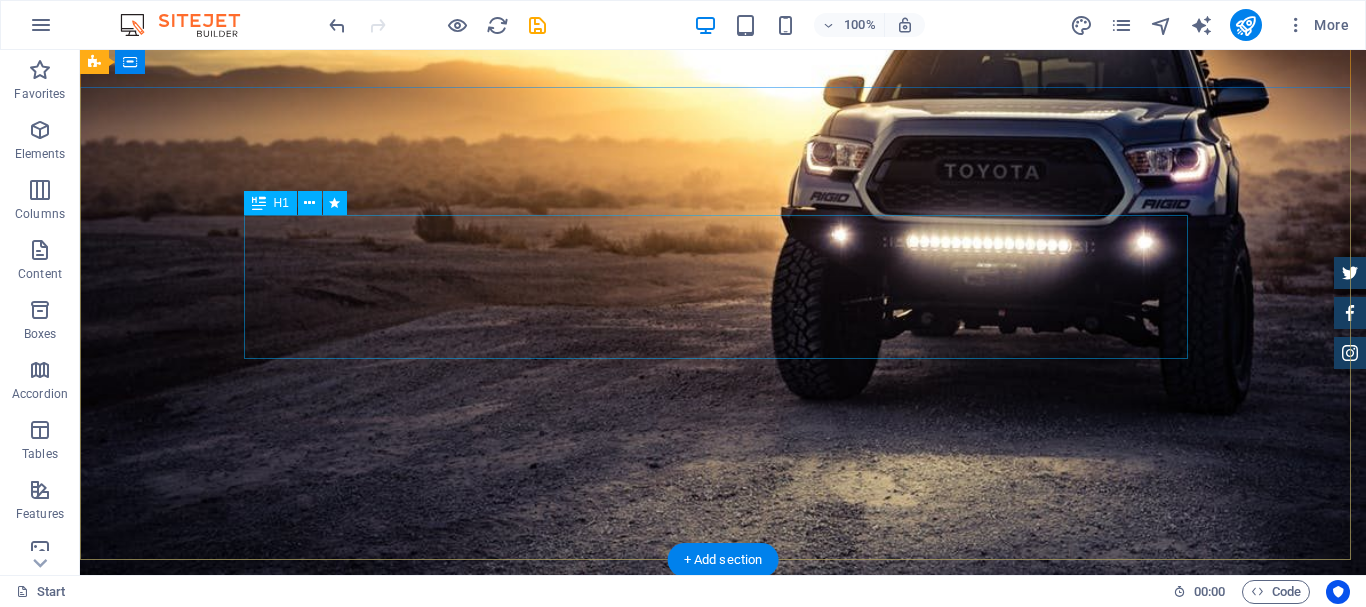 scroll, scrollTop: 0, scrollLeft: 0, axis: both 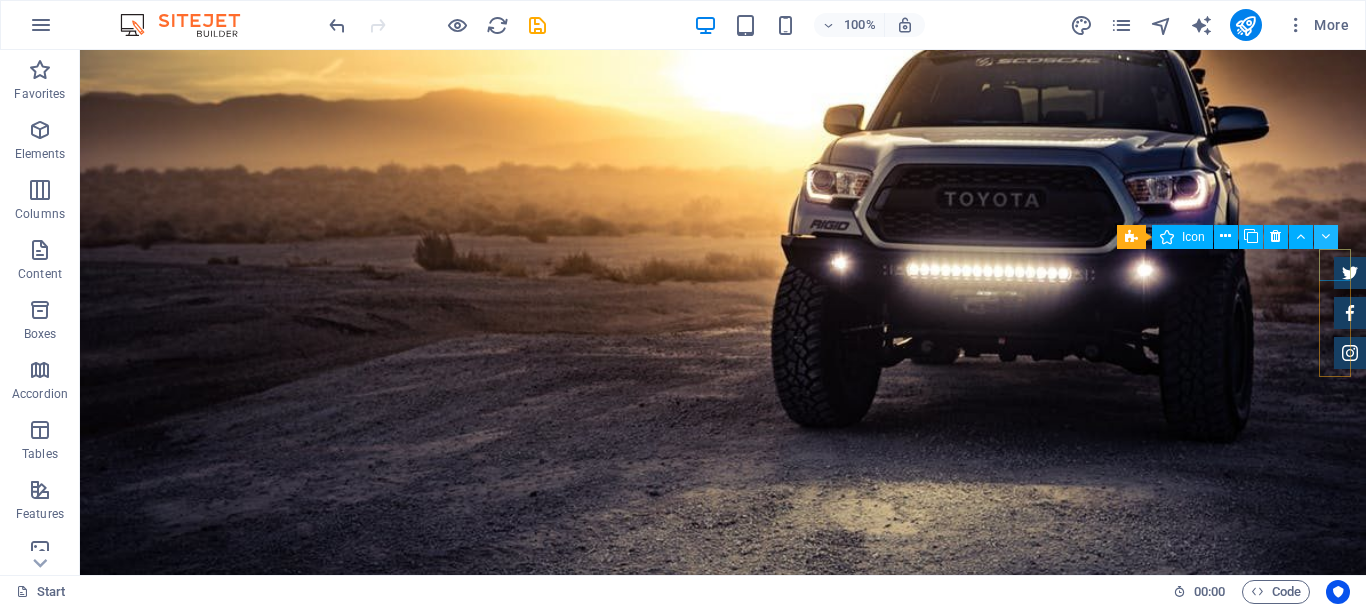 click at bounding box center [1325, 236] 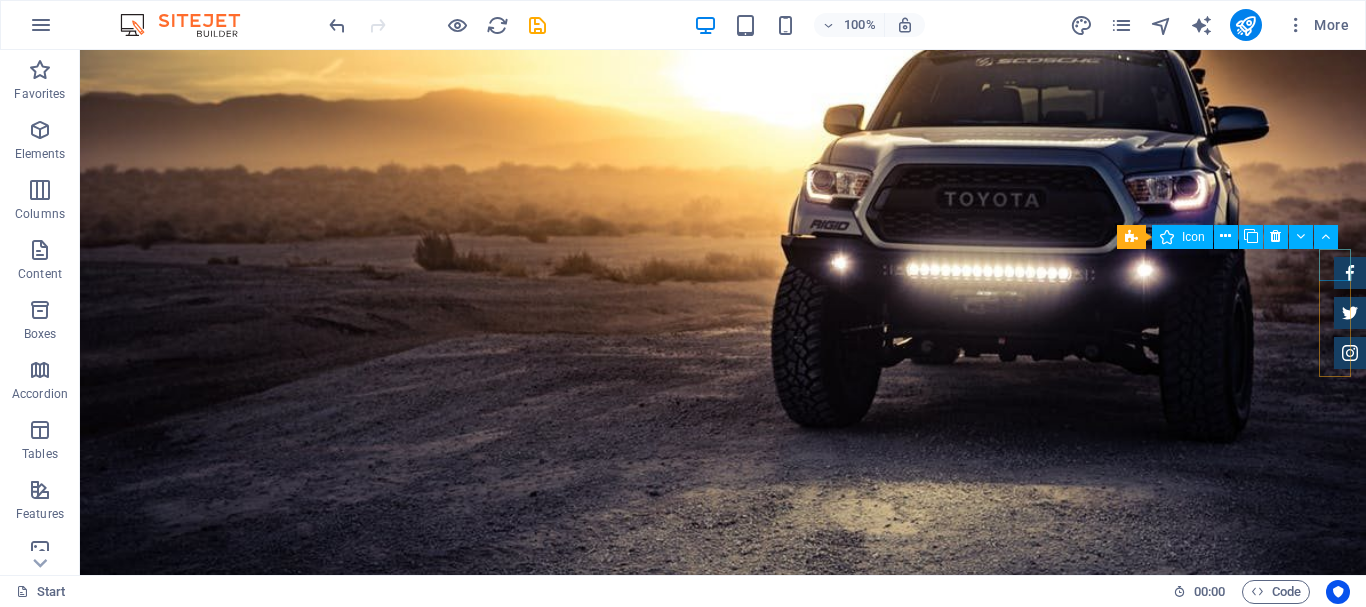 click at bounding box center (1350, 273) 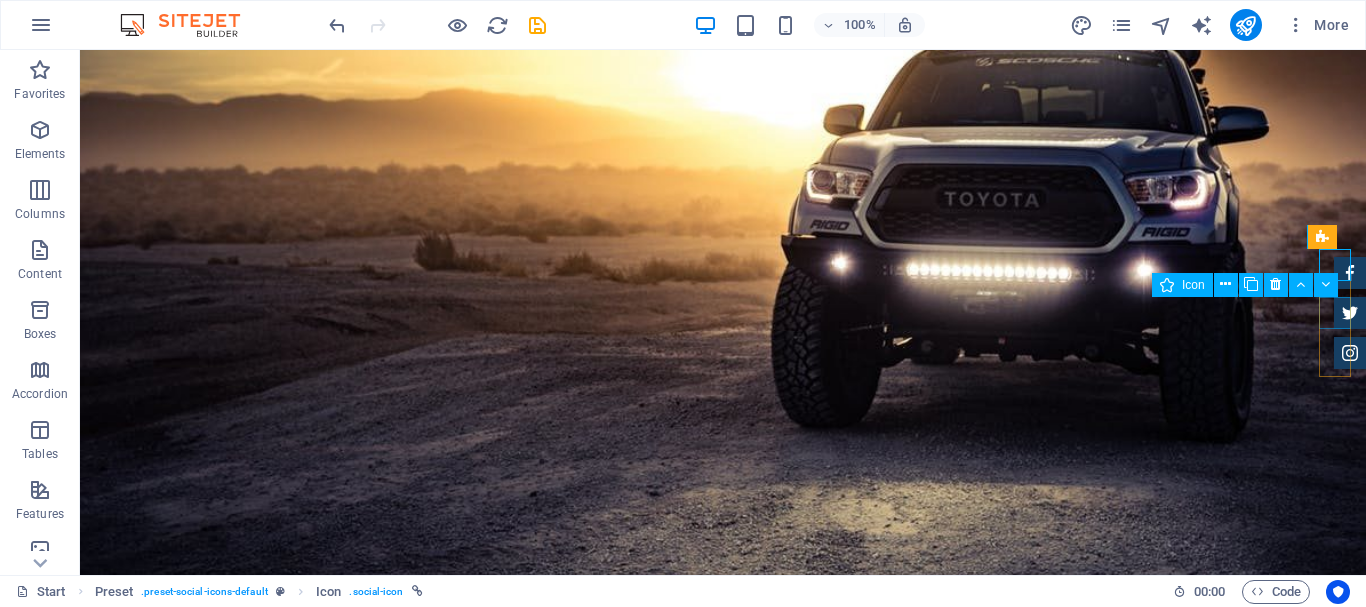 click at bounding box center (1350, 313) 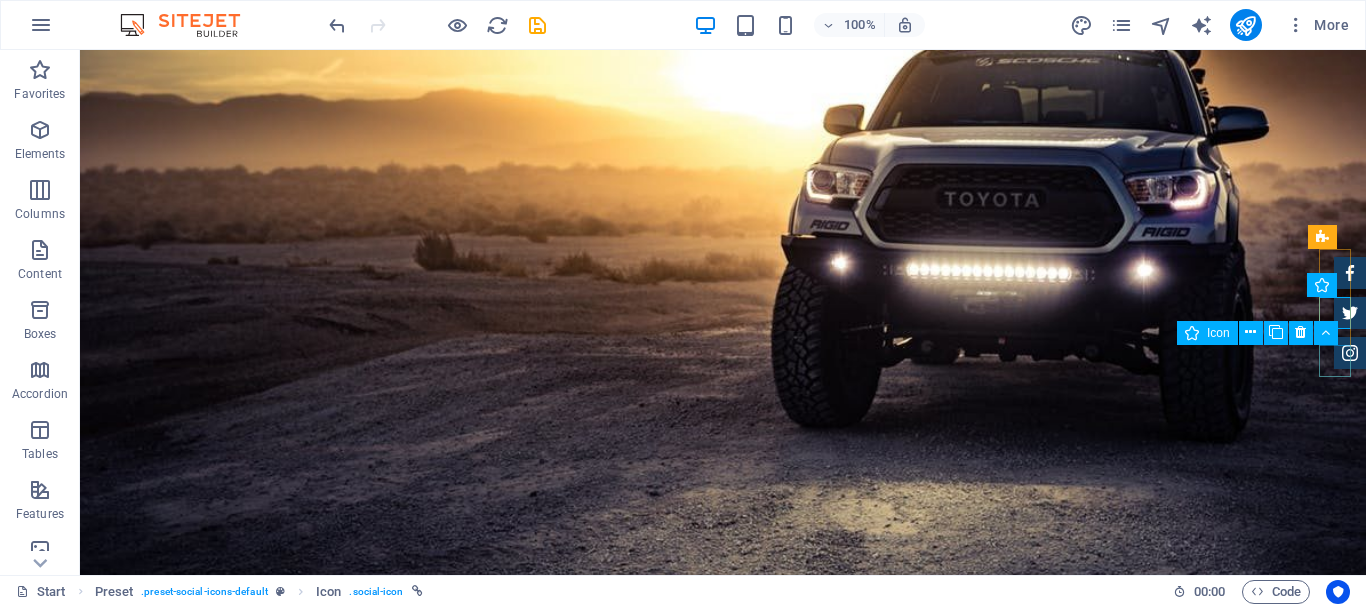drag, startPoint x: 1339, startPoint y: 350, endPoint x: 1342, endPoint y: 301, distance: 49.09175 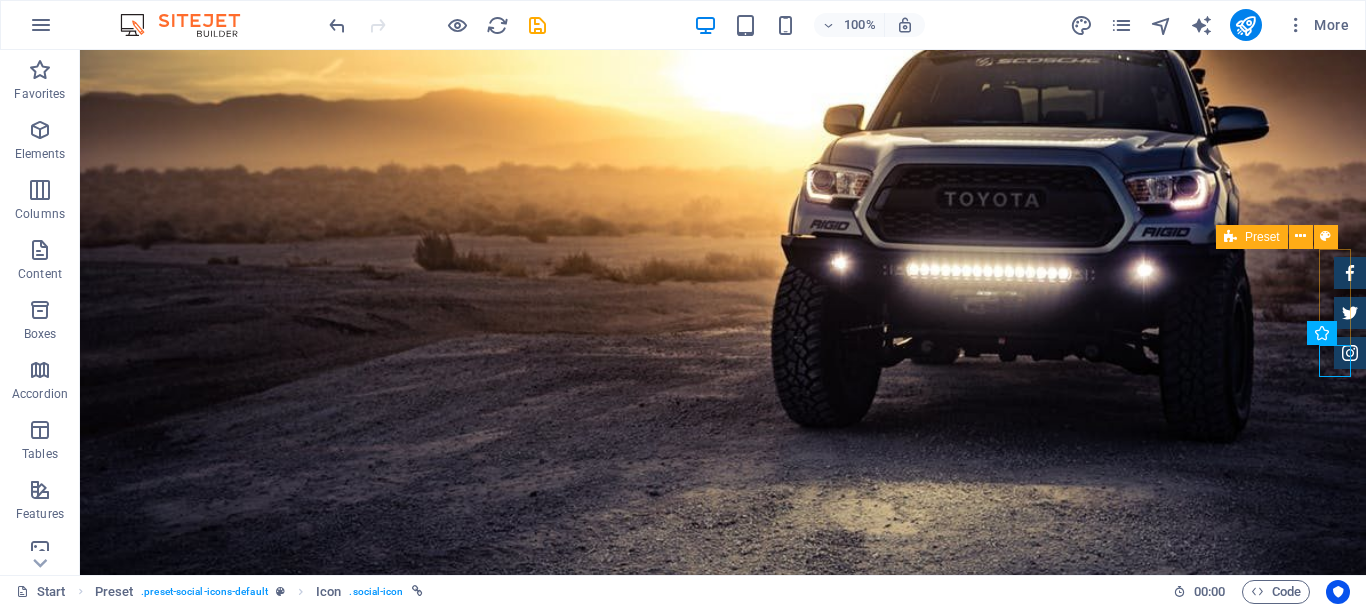 click at bounding box center (1350, 313) 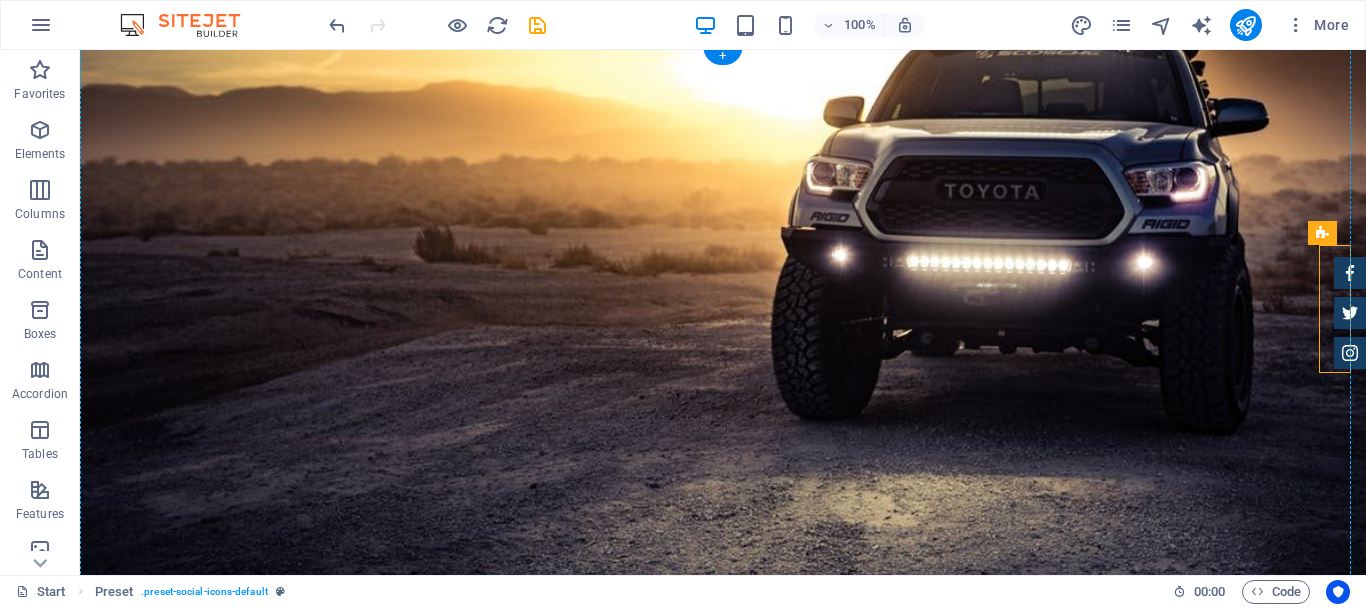 drag, startPoint x: 1328, startPoint y: 290, endPoint x: 539, endPoint y: 489, distance: 813.7088 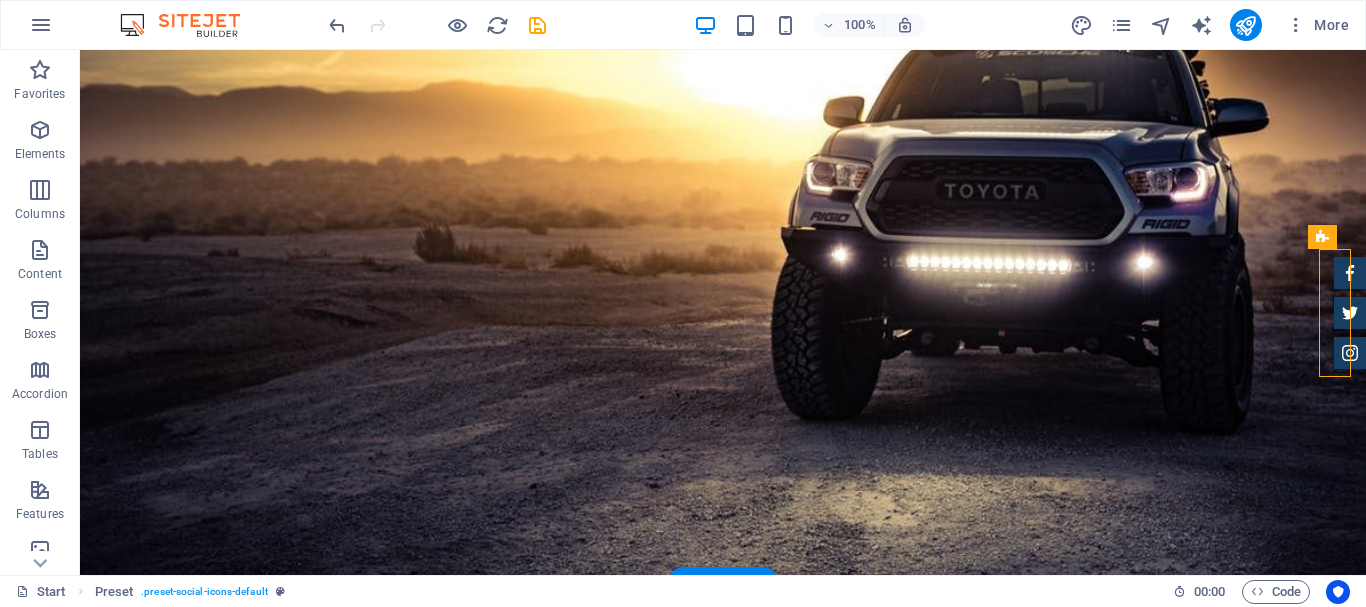 scroll, scrollTop: 19, scrollLeft: 0, axis: vertical 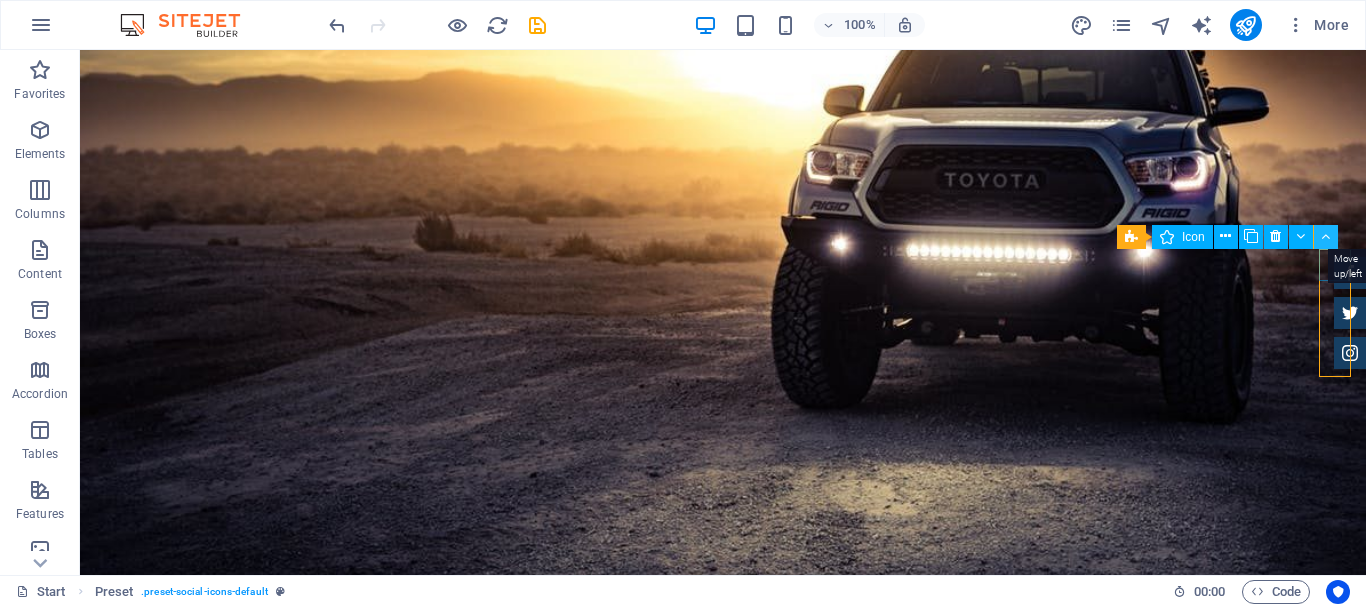 click at bounding box center [1326, 237] 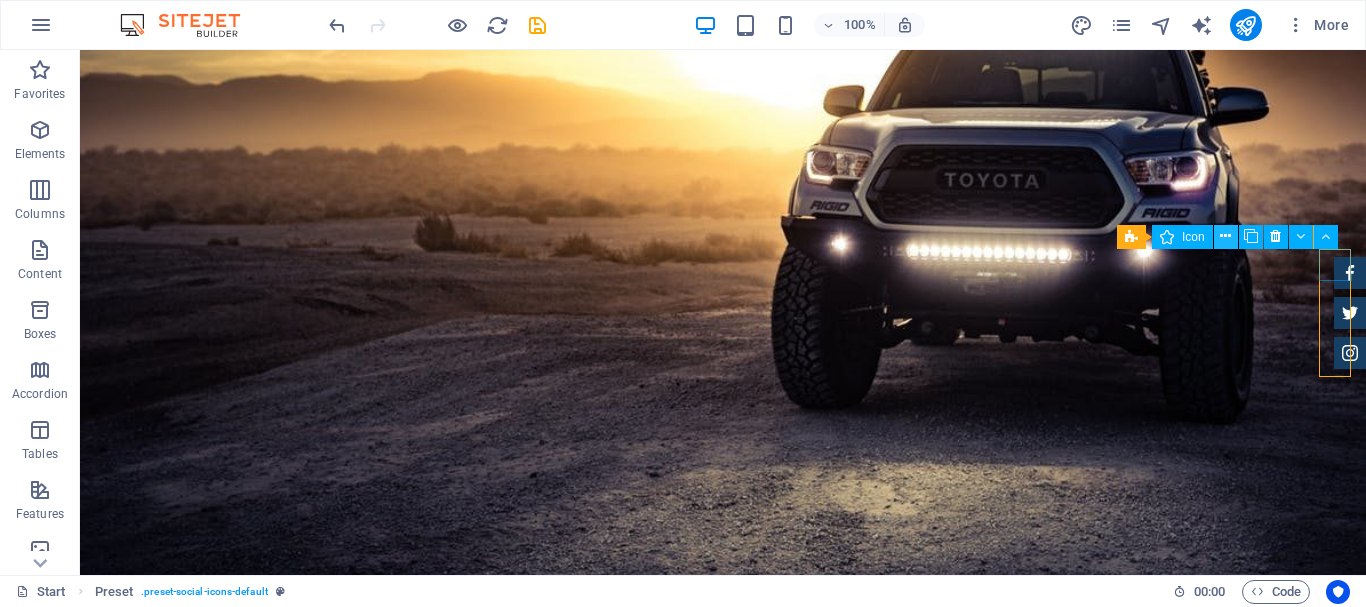 click at bounding box center (1225, 236) 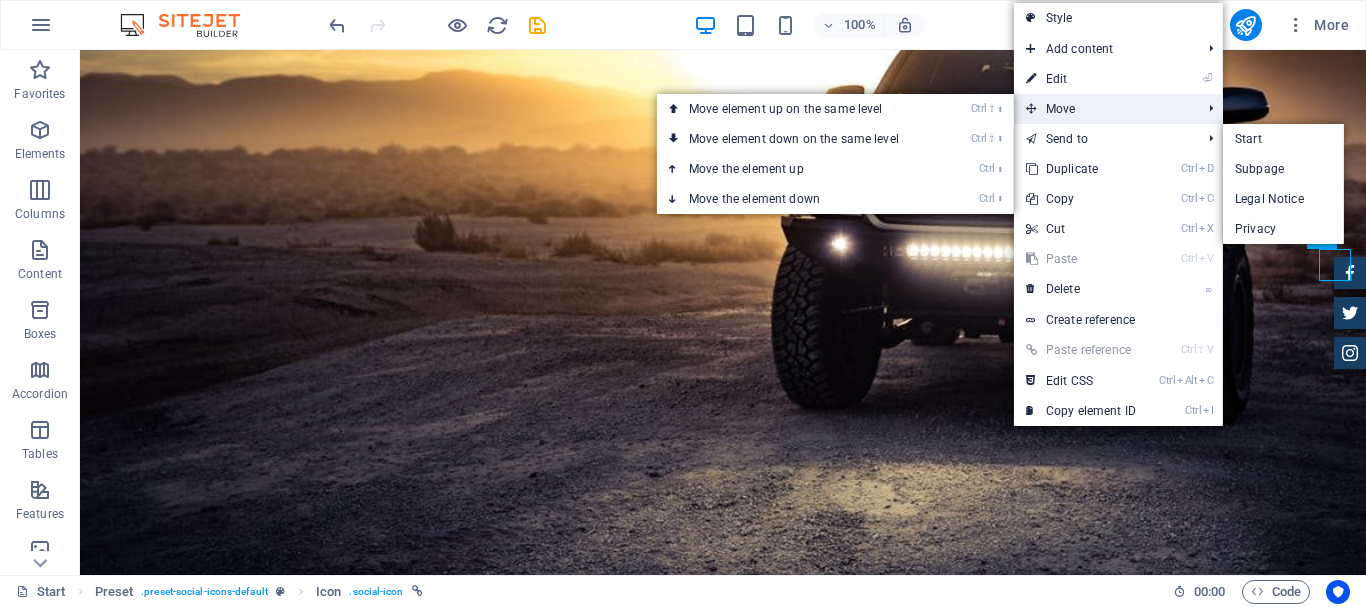 click on "Move" at bounding box center [1103, 109] 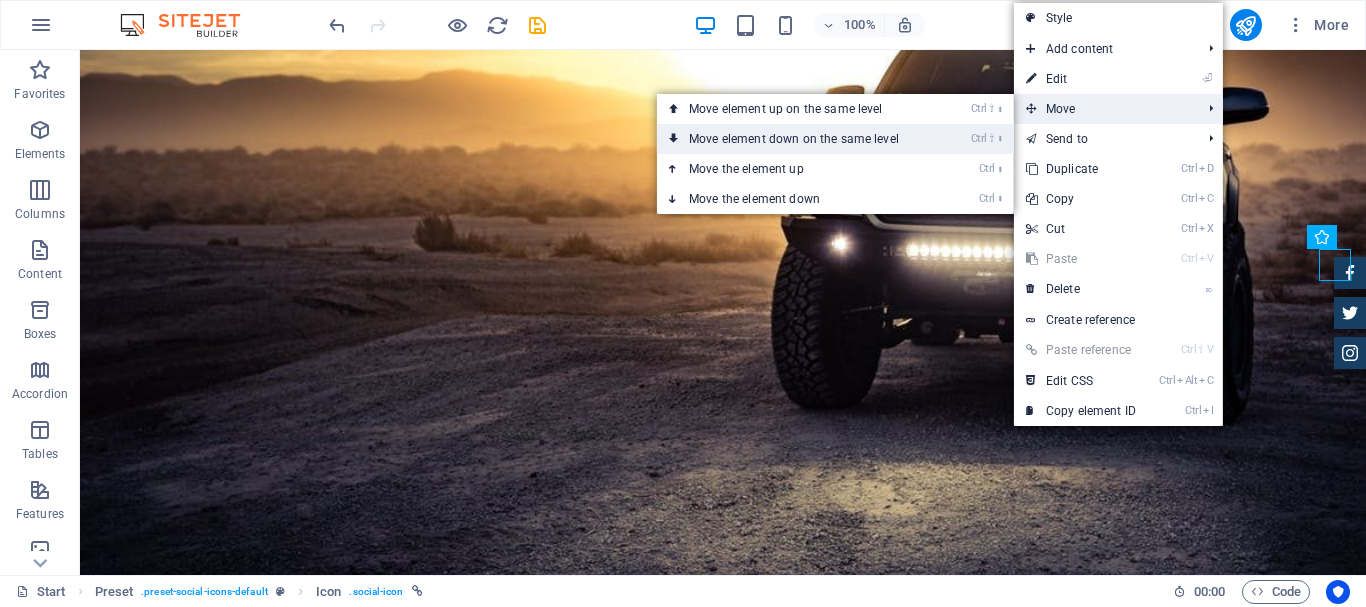 click on "Ctrl ⇧ ⬇  Move element down on the same level" at bounding box center [798, 139] 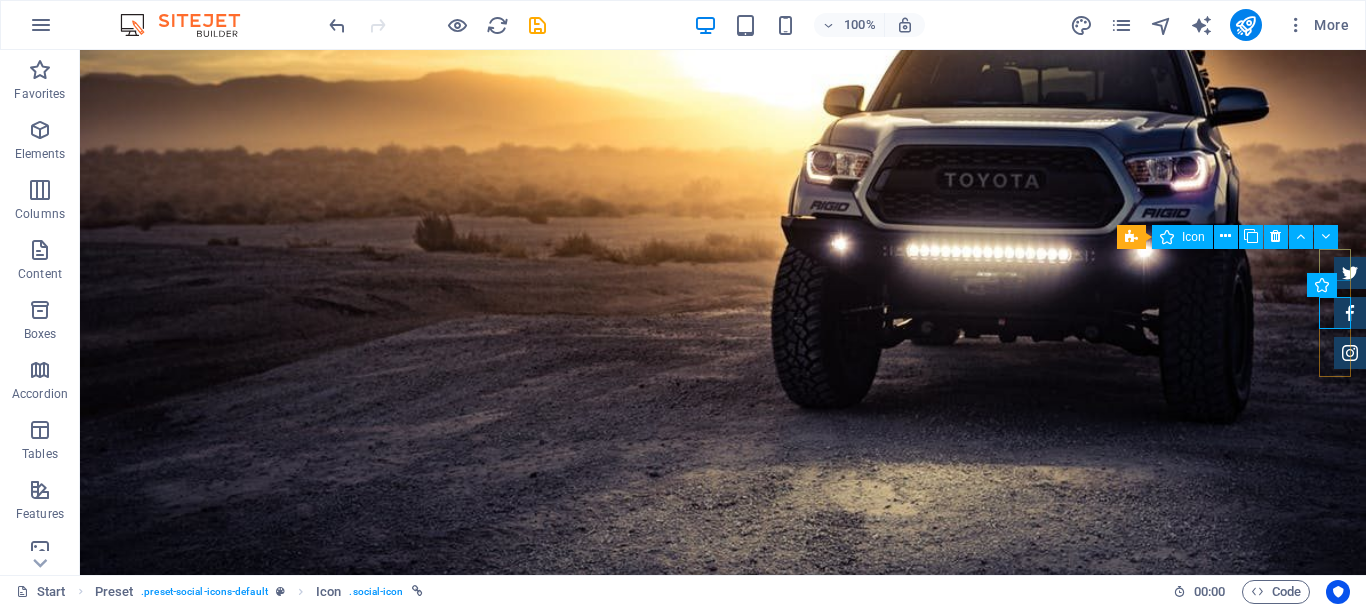 click at bounding box center [1350, 273] 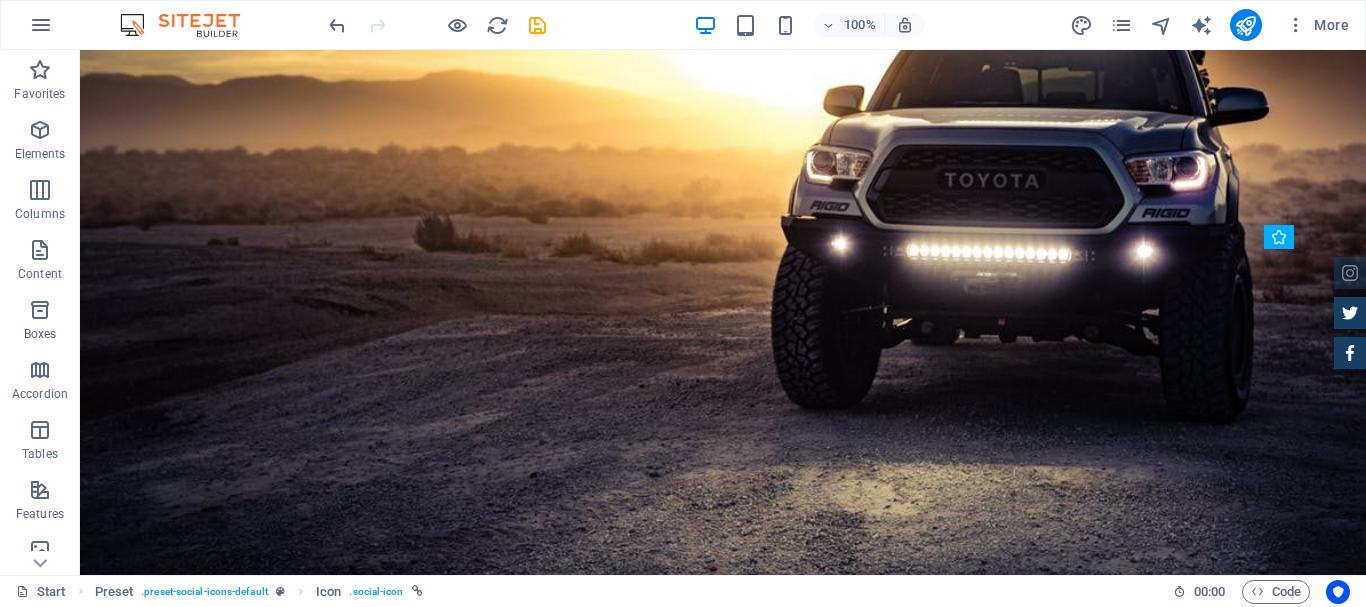 drag, startPoint x: 1335, startPoint y: 353, endPoint x: 1334, endPoint y: 267, distance: 86.00581 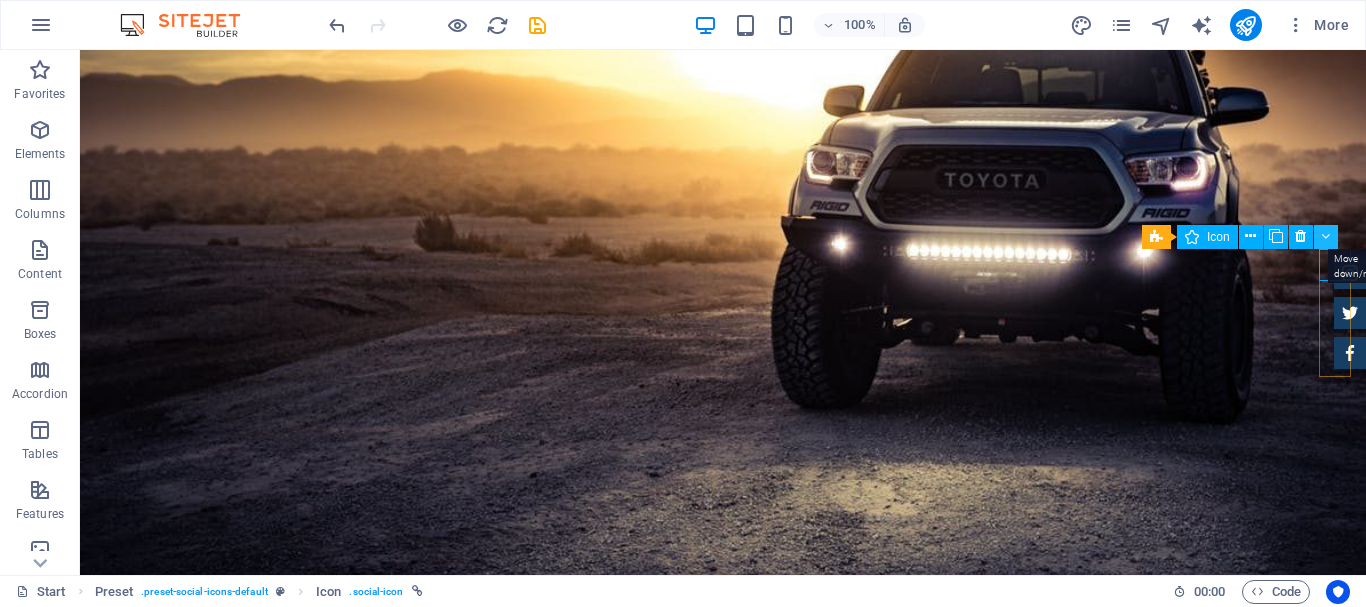 click at bounding box center [1325, 236] 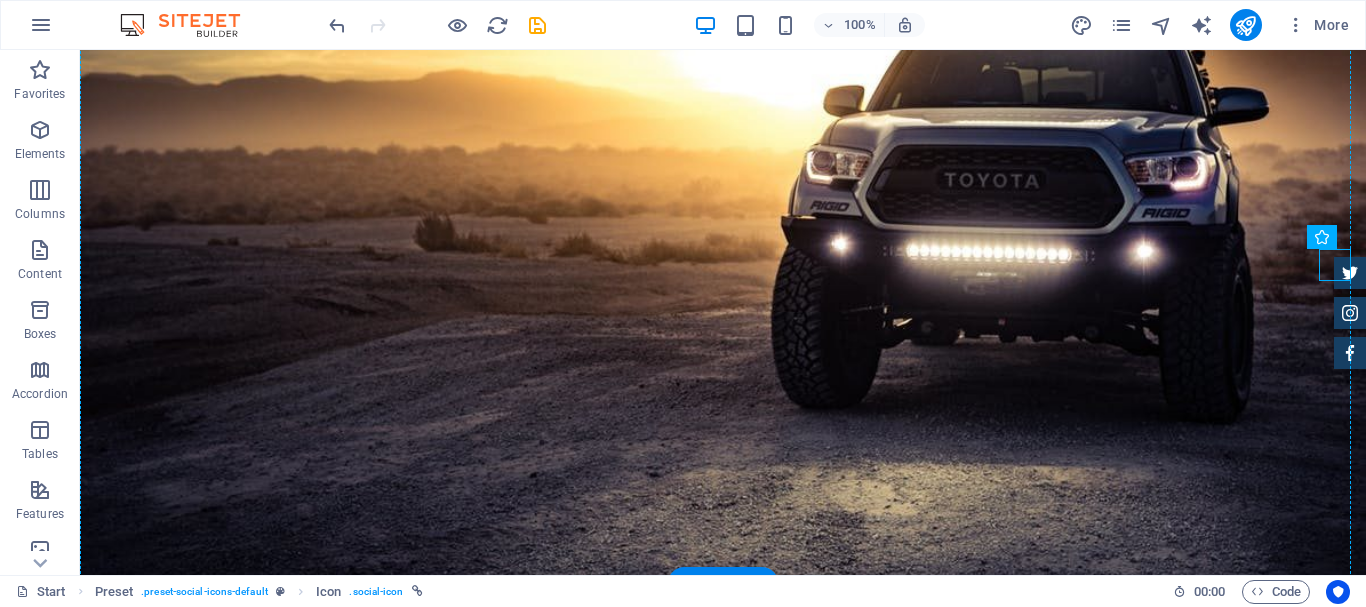 drag, startPoint x: 1337, startPoint y: 256, endPoint x: 1344, endPoint y: 383, distance: 127.192764 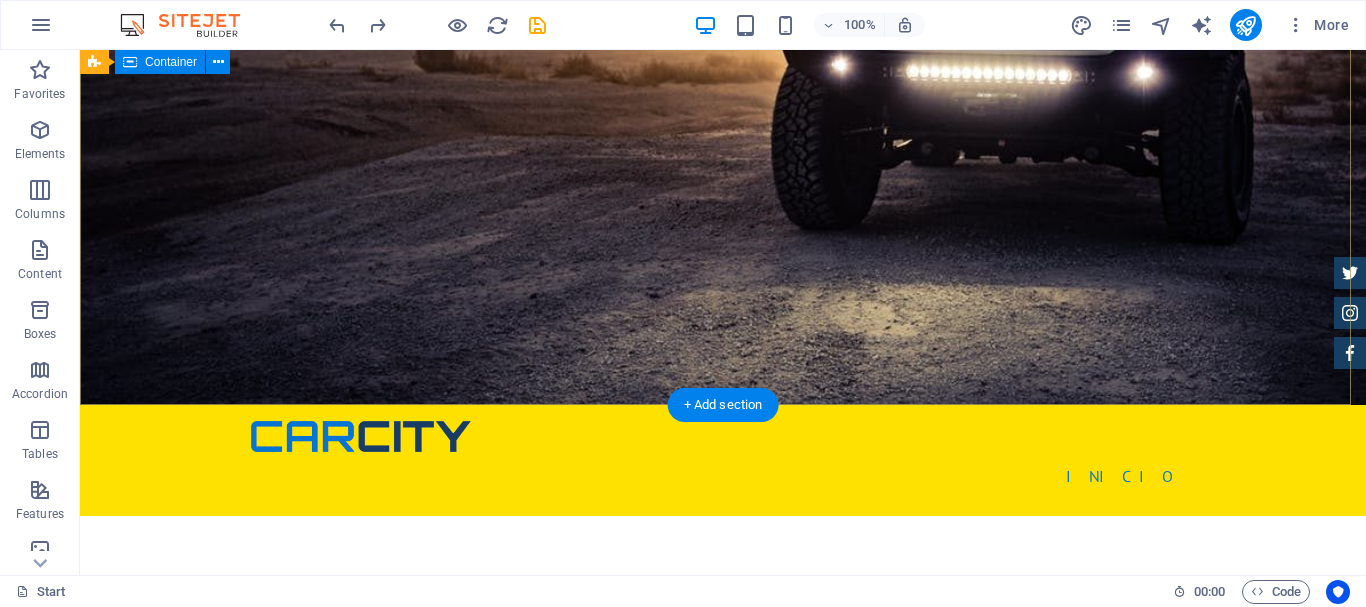 scroll, scrollTop: 196, scrollLeft: 0, axis: vertical 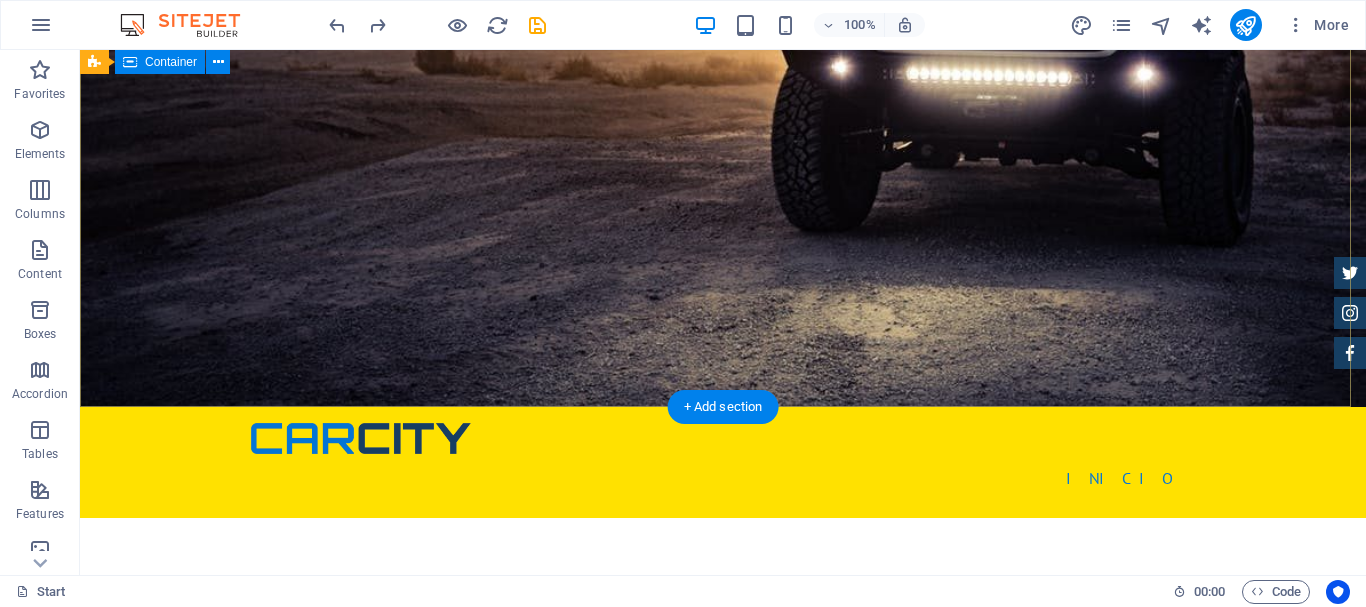 click on "moda e conforto em um só lugar! Você encontra Moda Feminina, Masculina e Infantil com preços especiais e parcelados em até 6x sem juros!" at bounding box center [723, 766] 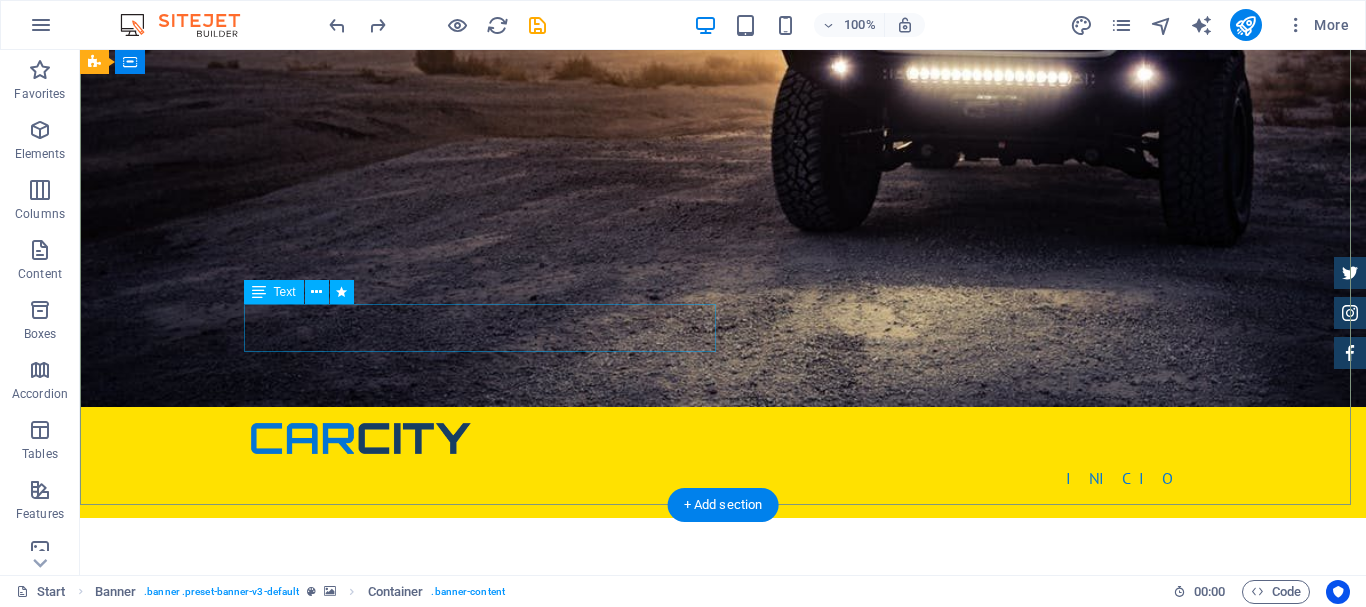 scroll, scrollTop: 0, scrollLeft: 0, axis: both 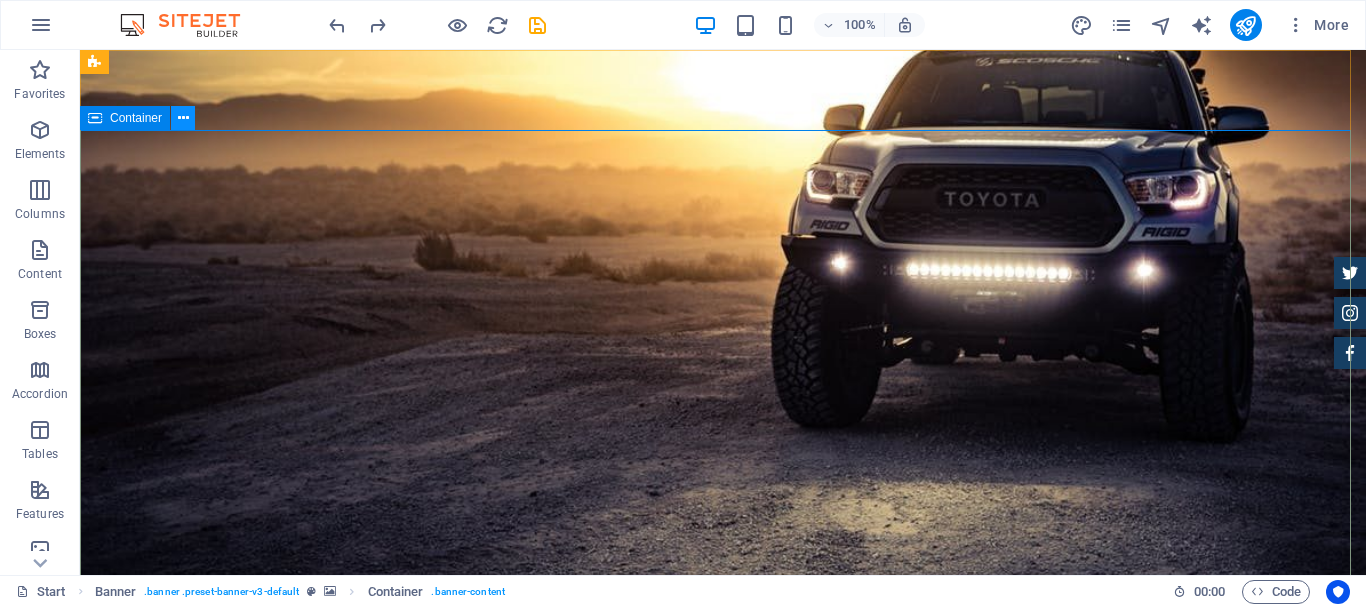 click at bounding box center [183, 118] 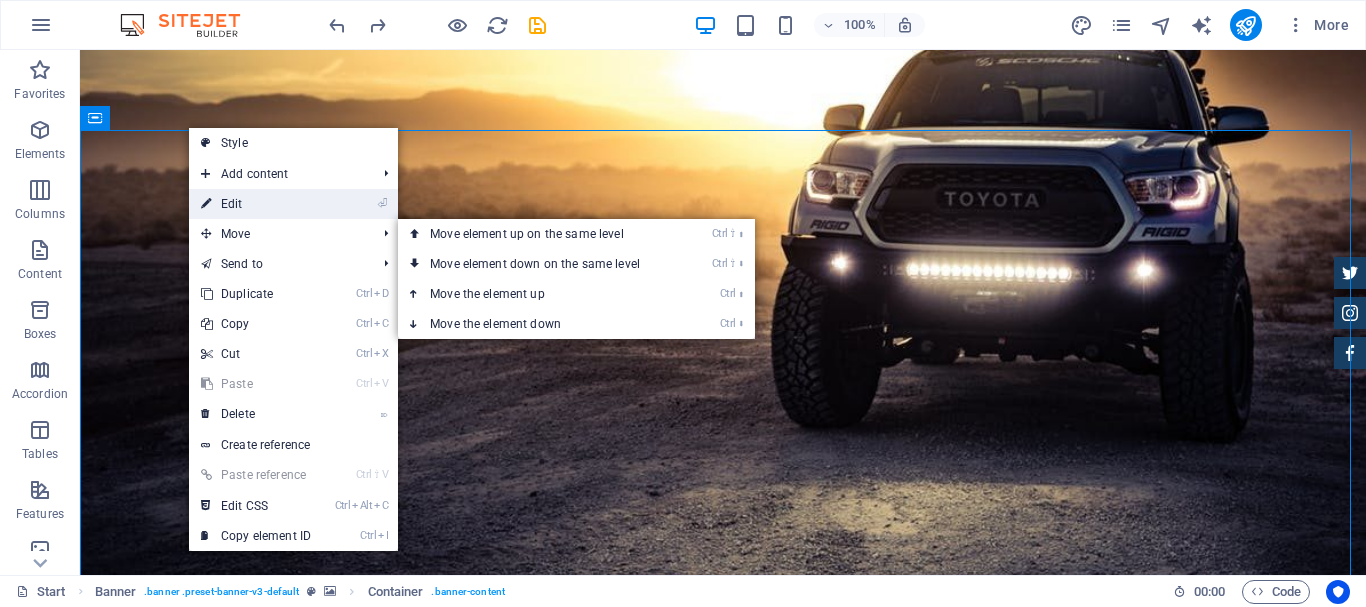 click on "⏎  Edit" at bounding box center [256, 204] 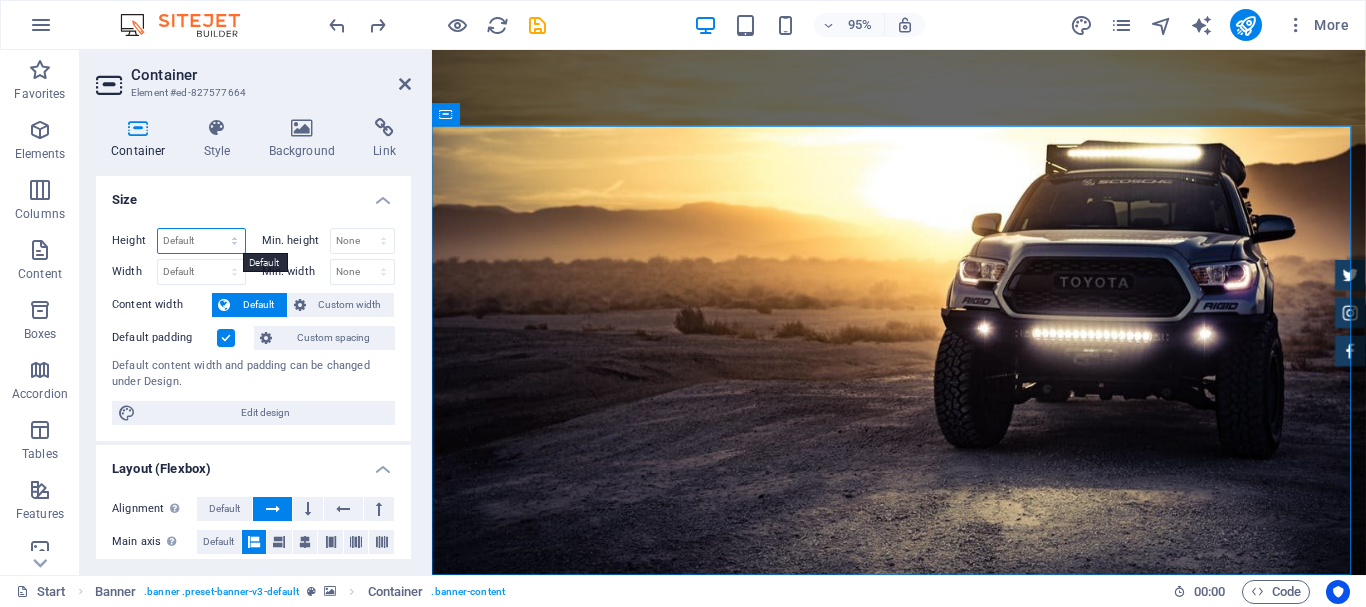 click on "Default px rem % vh vw" at bounding box center [201, 241] 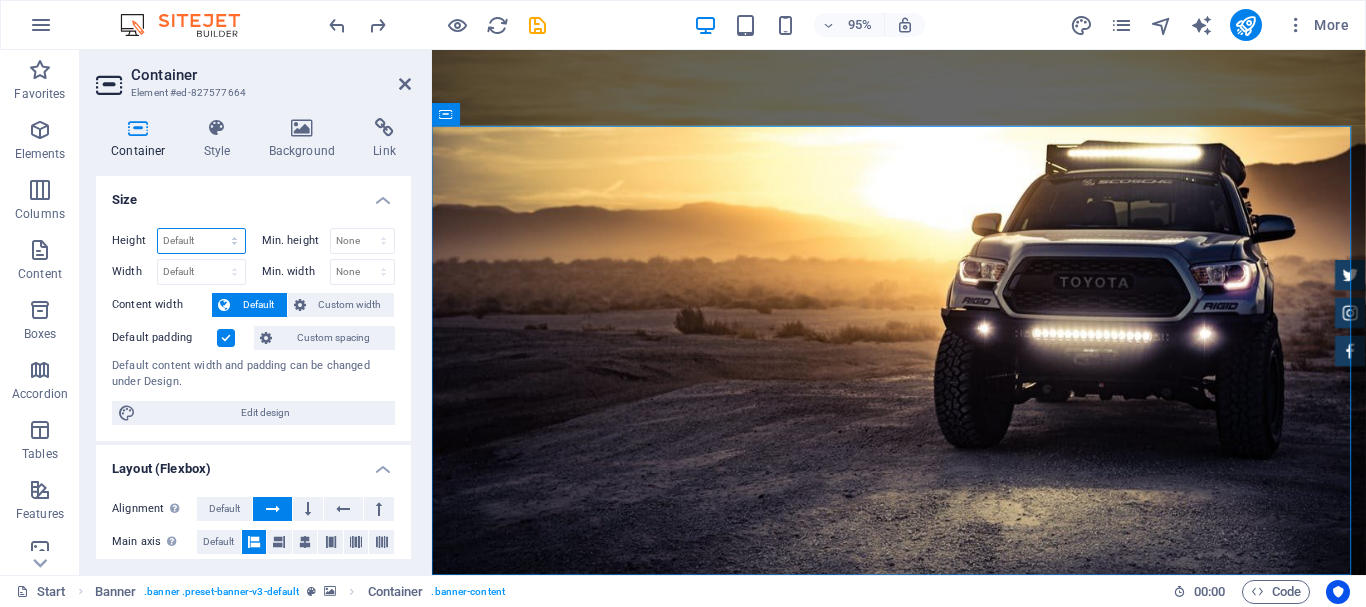 select on "px" 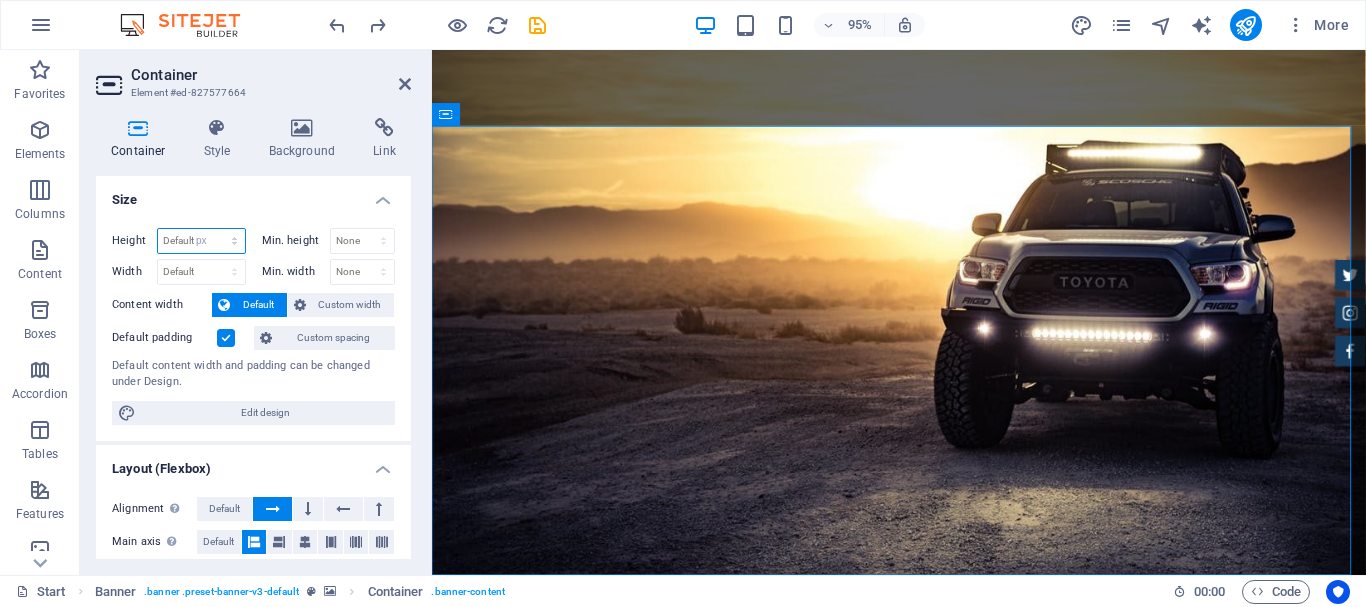 click on "Default px rem % vh vw" at bounding box center [201, 241] 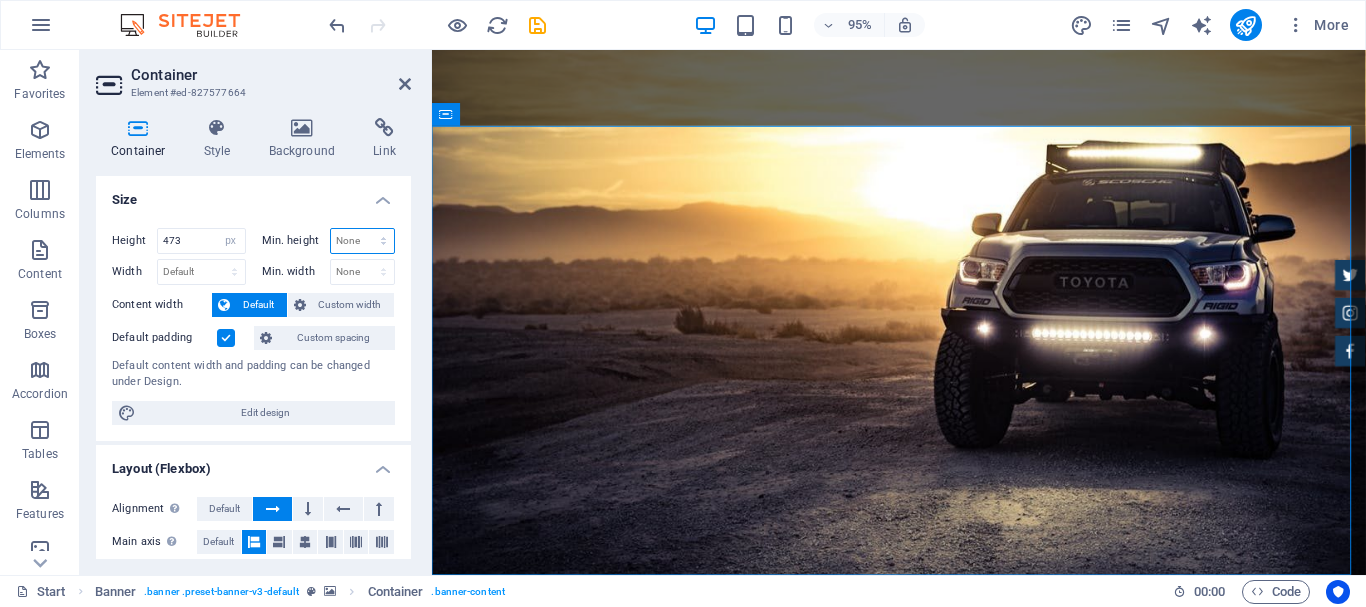 click on "None px rem % vh vw" at bounding box center (363, 241) 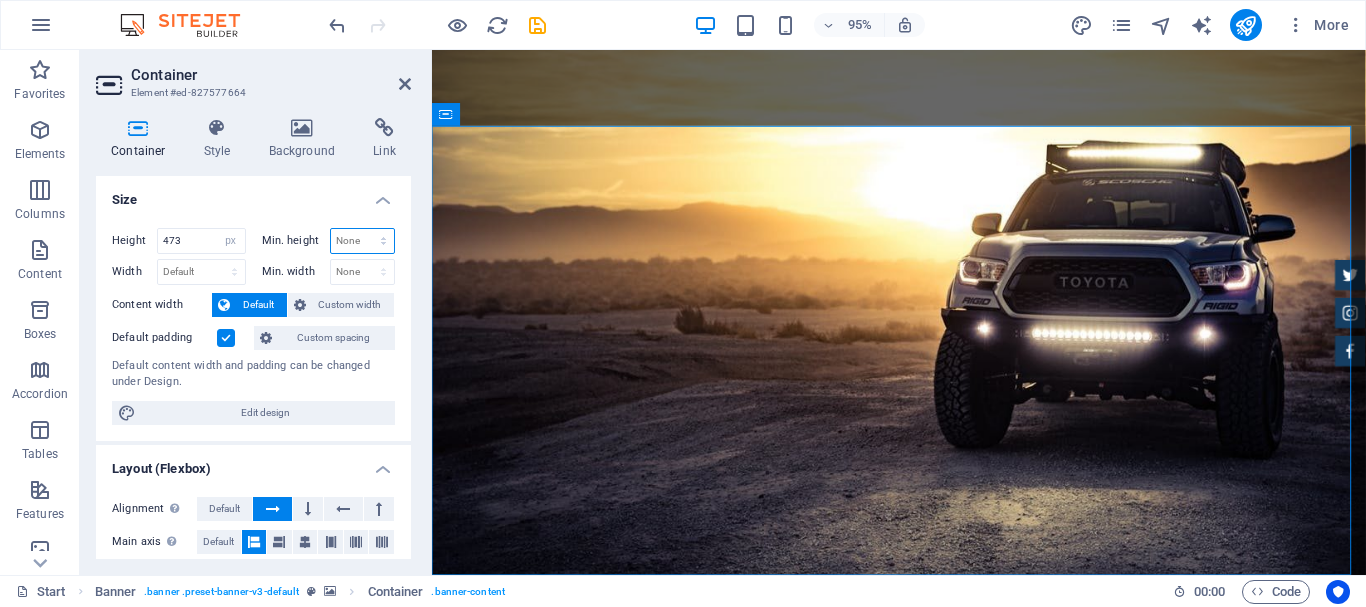 select on "px" 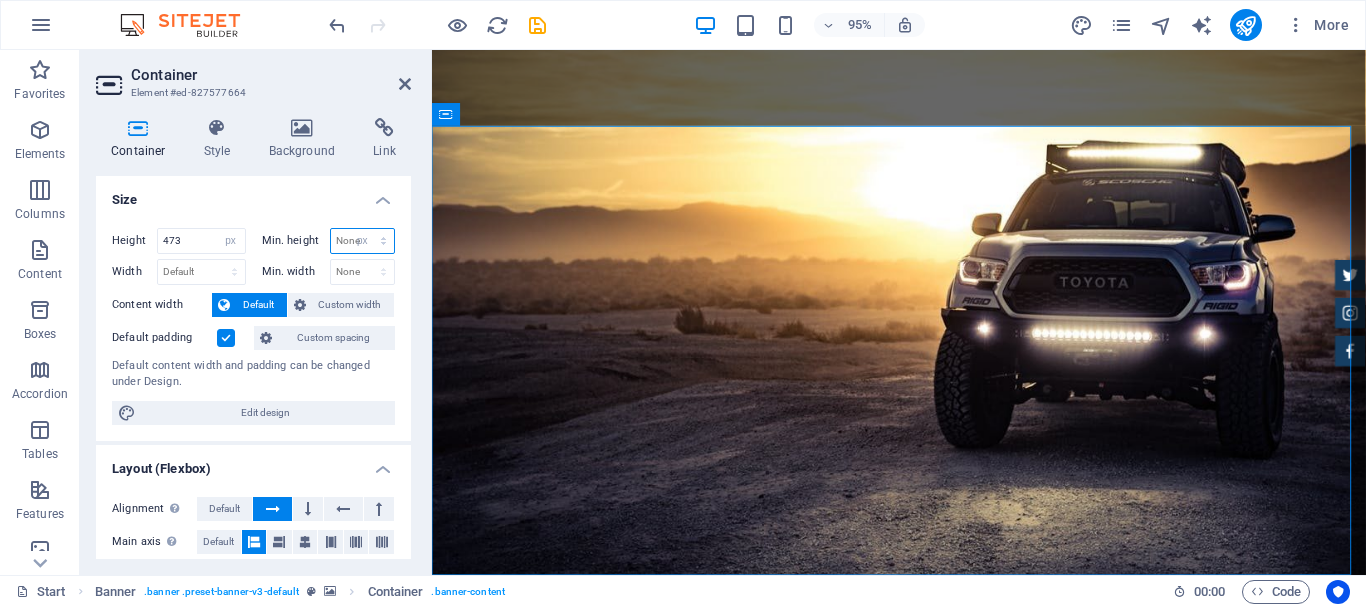 click on "None px rem % vh vw" at bounding box center (363, 241) 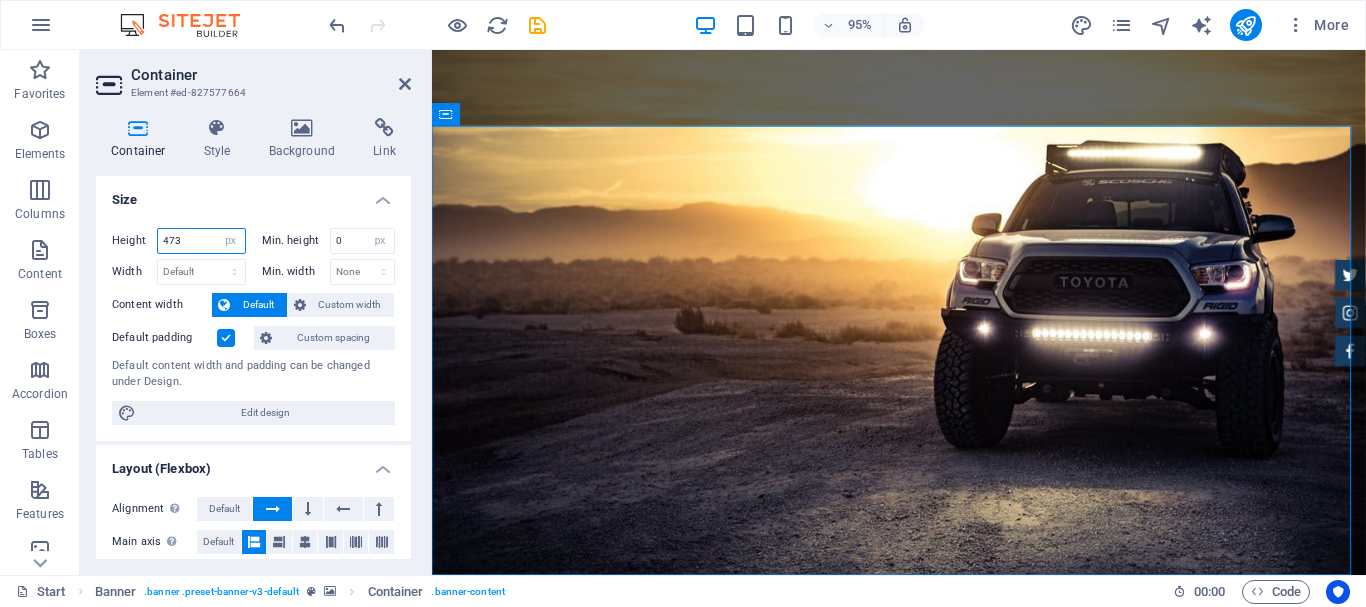 click on "473" at bounding box center (201, 241) 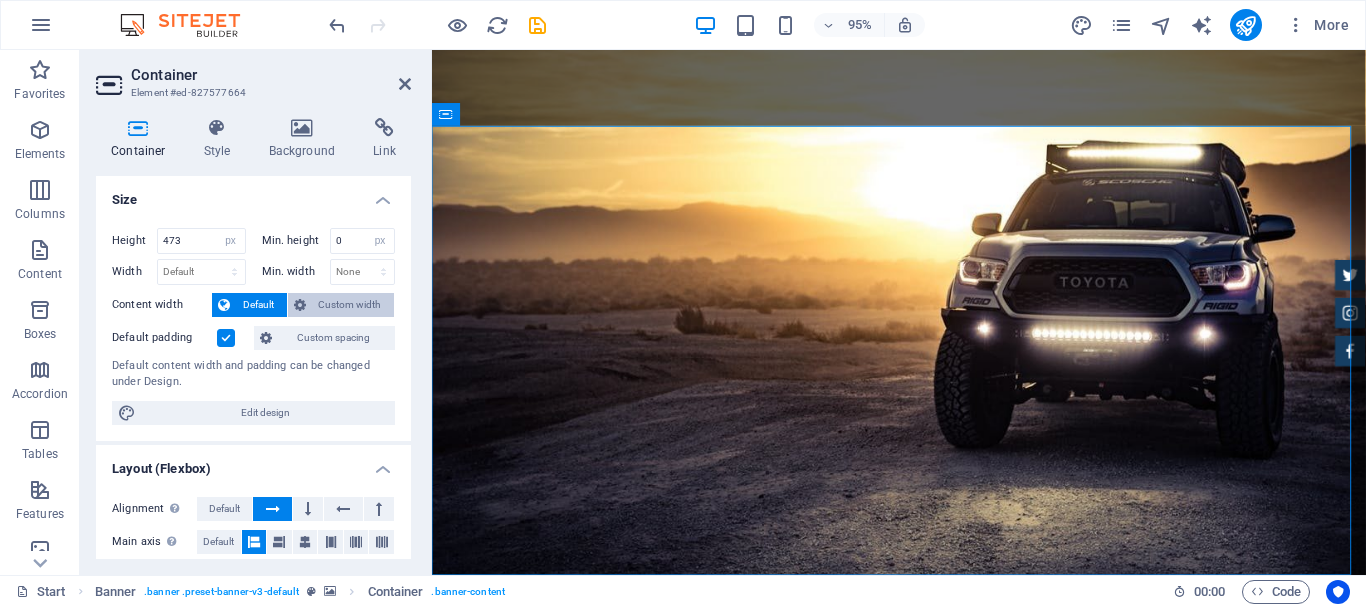 click on "Custom width" at bounding box center (350, 305) 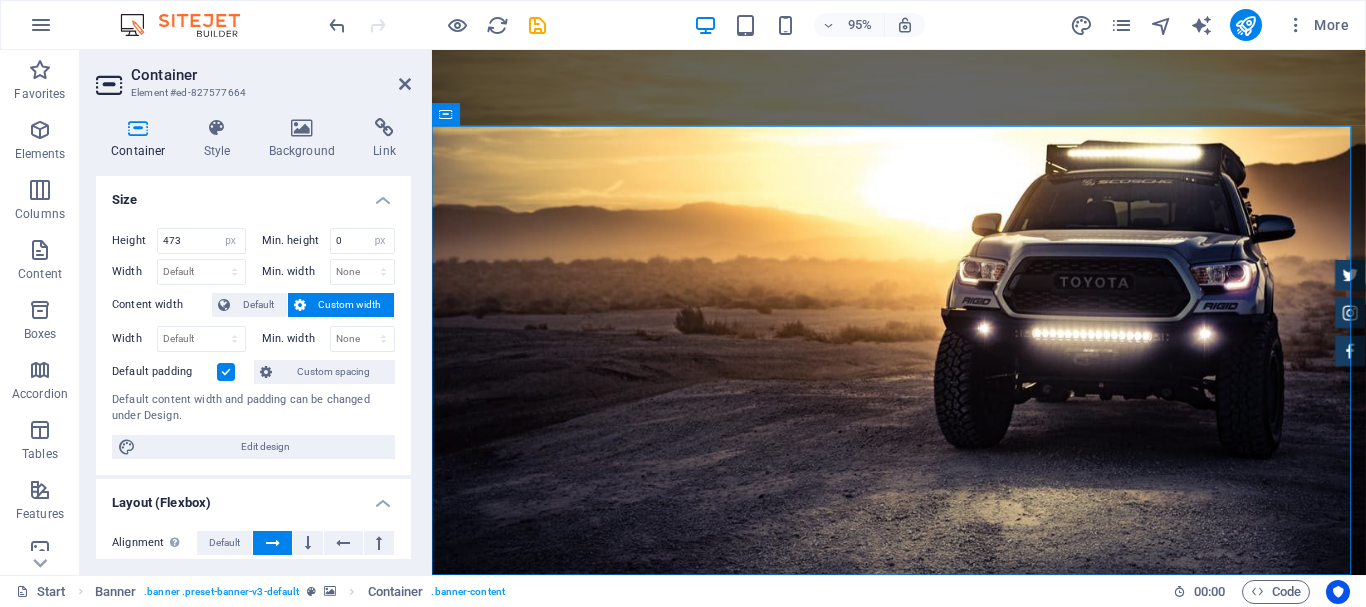 click on "Size" at bounding box center [253, 194] 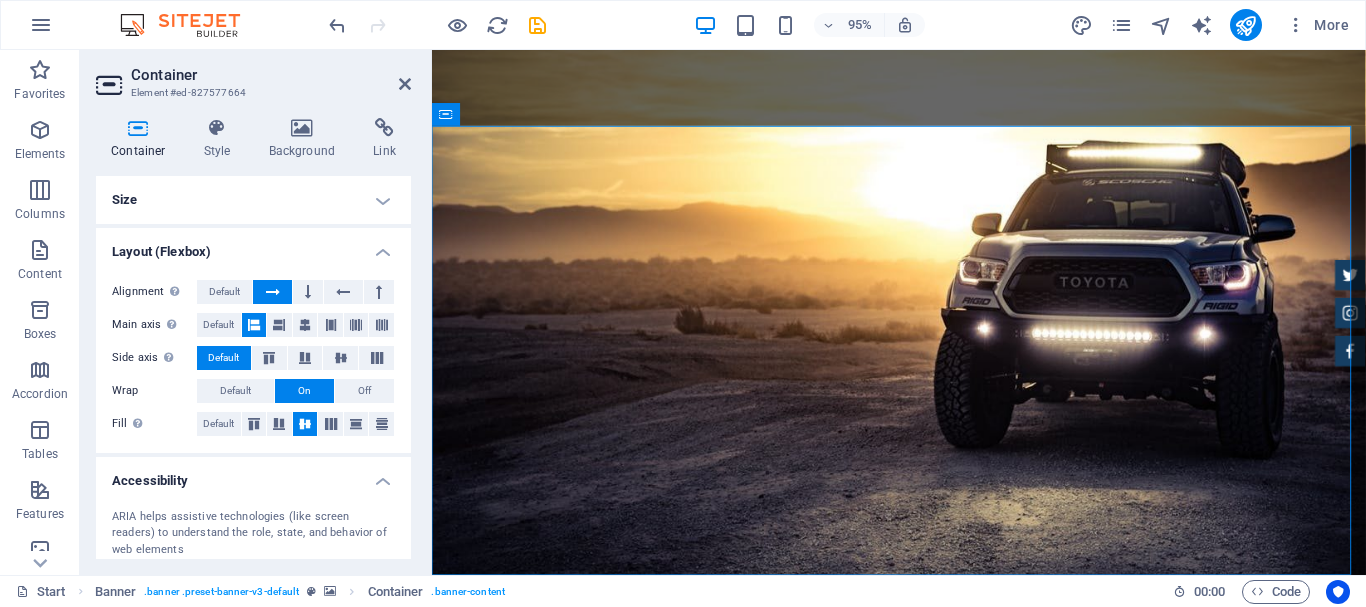 click on "Size" at bounding box center (253, 200) 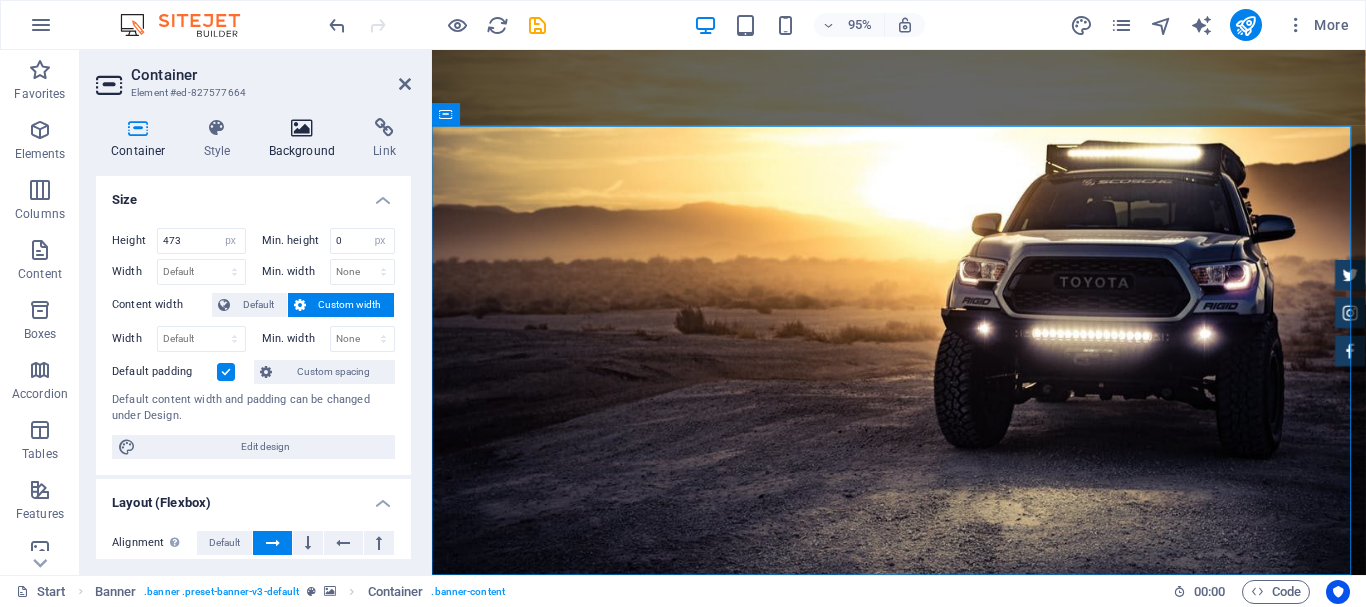 click on "Background" at bounding box center (306, 139) 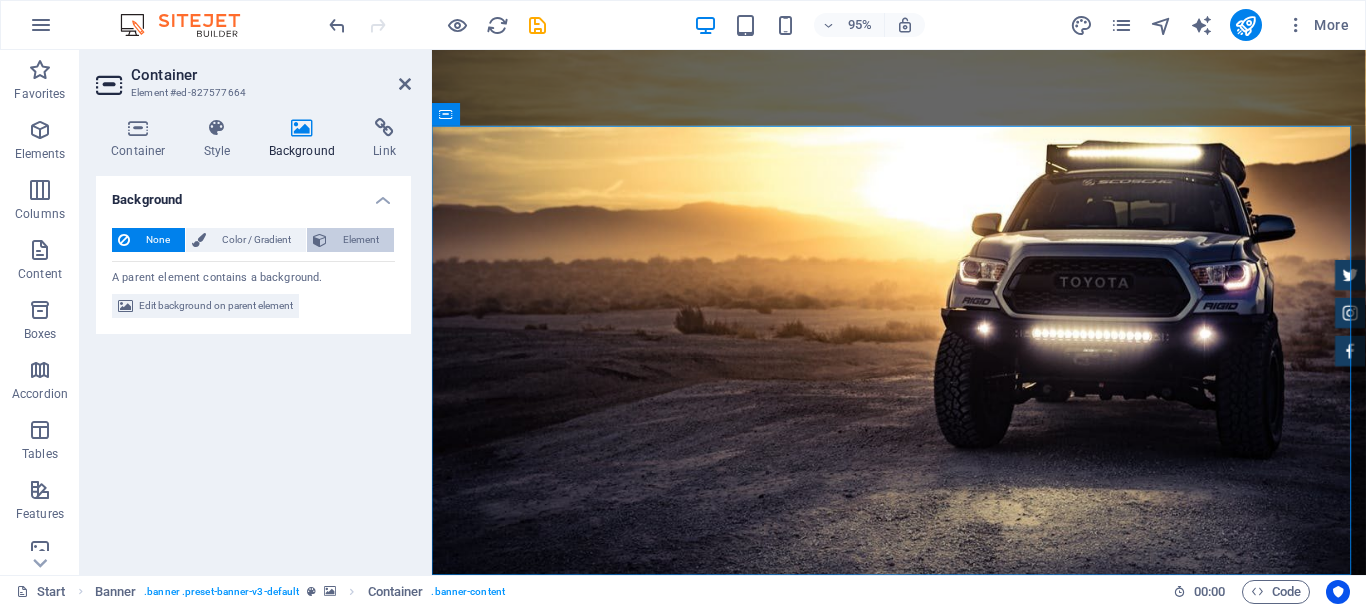 click on "Element" at bounding box center [360, 240] 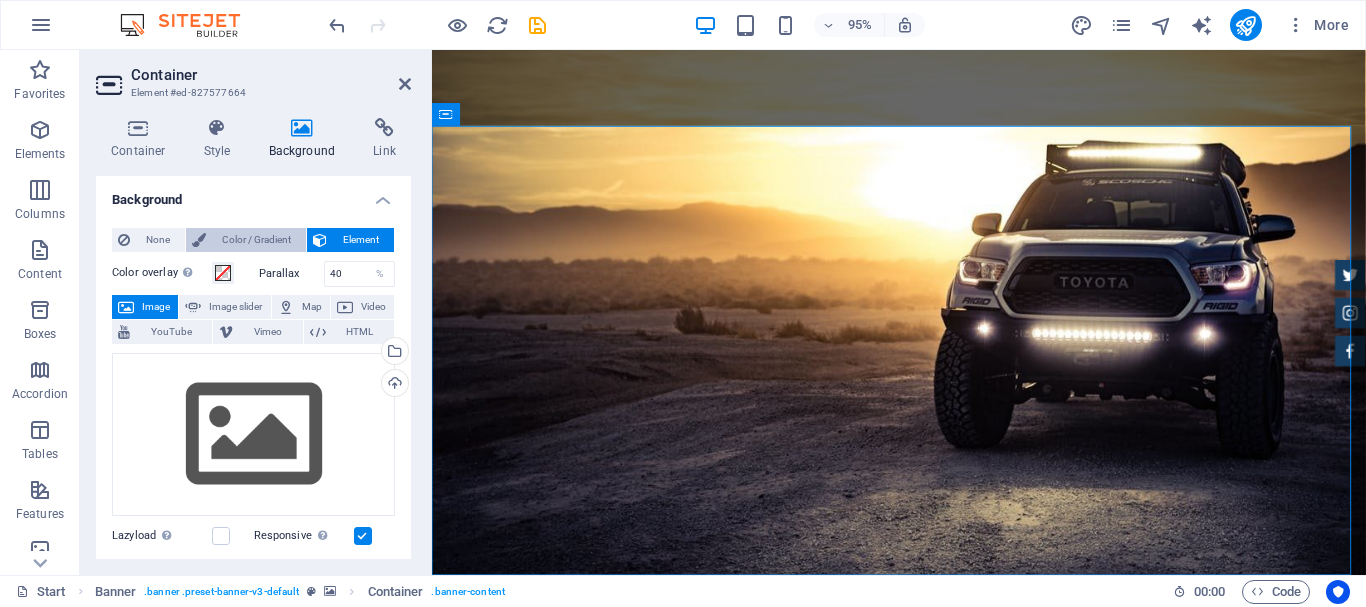click on "Color / Gradient" at bounding box center [256, 240] 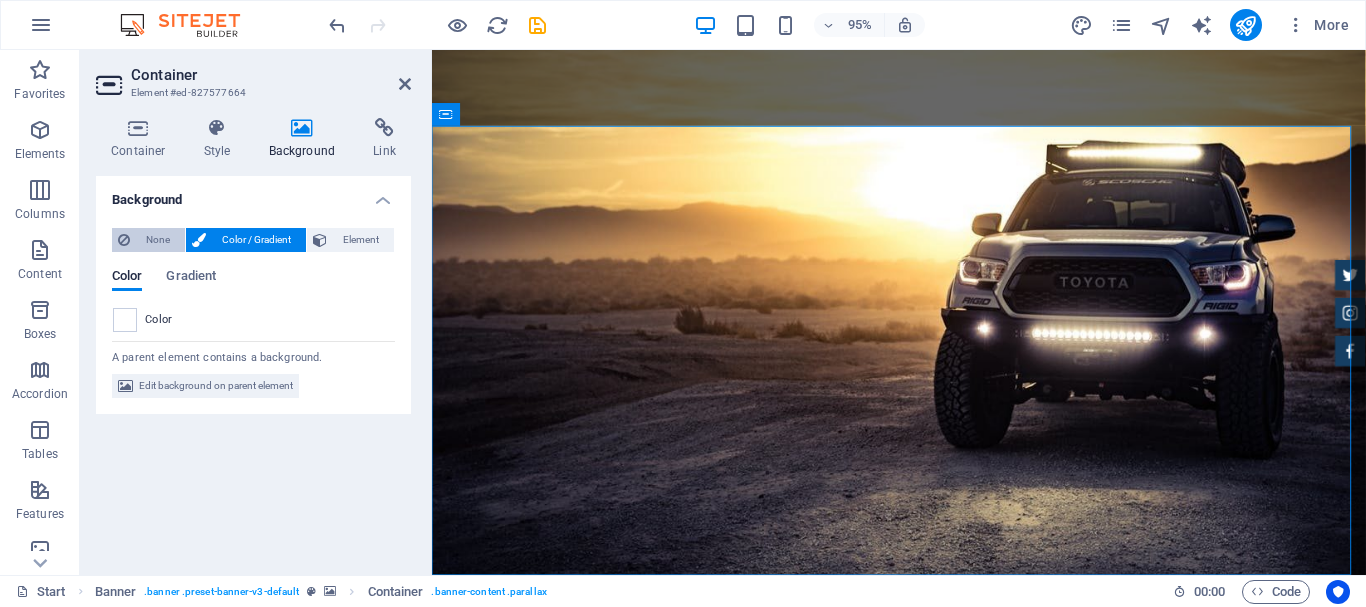 click on "None" at bounding box center [157, 240] 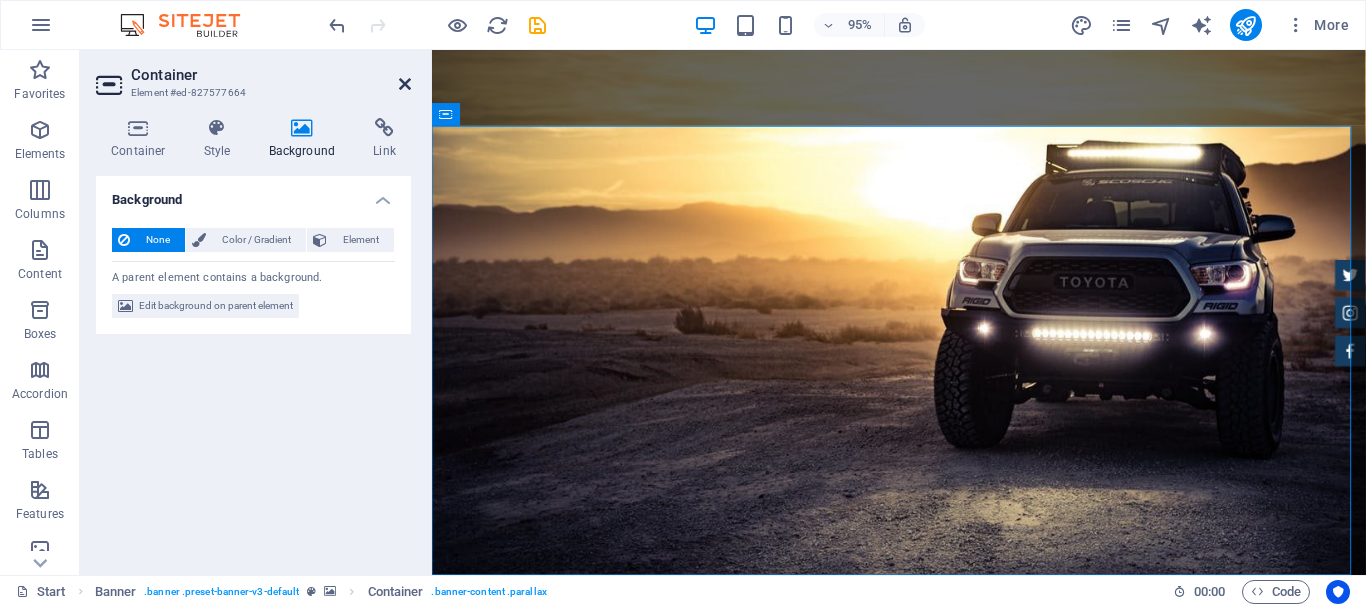 click at bounding box center (405, 84) 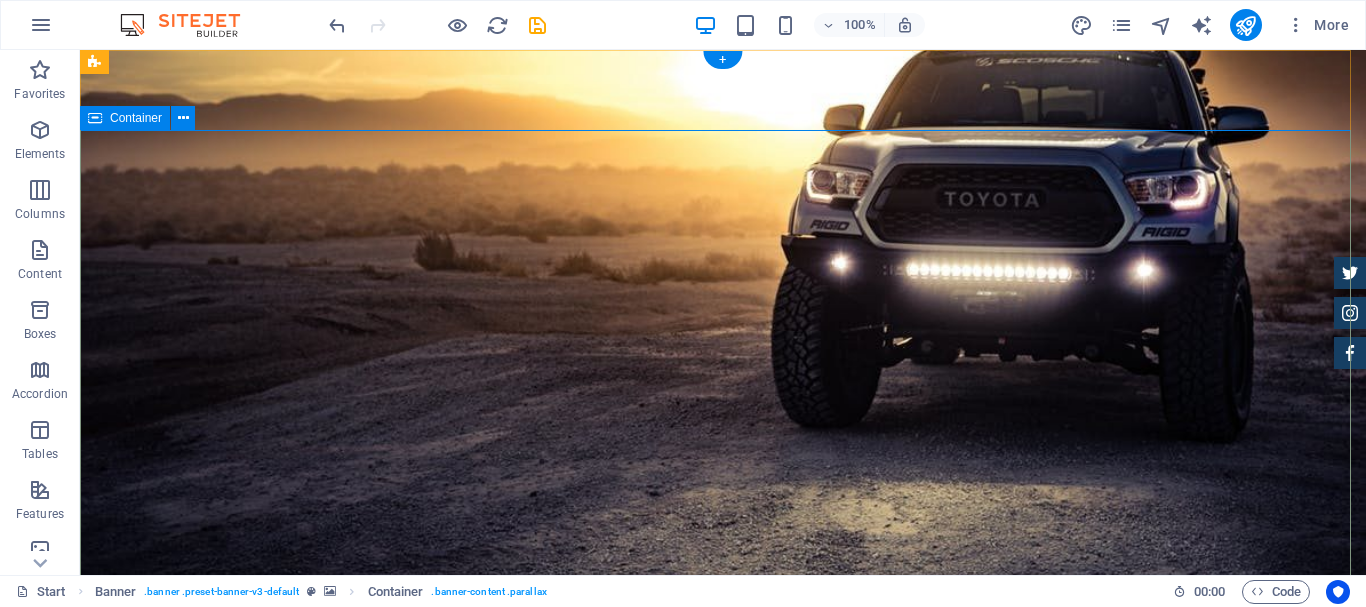 click on "moda e conforto em um só lugar! Você encontra Moda Feminina, Masculina e Infantil com preços especiais e parcelados em até 6x sem juros!" at bounding box center (723, 950) 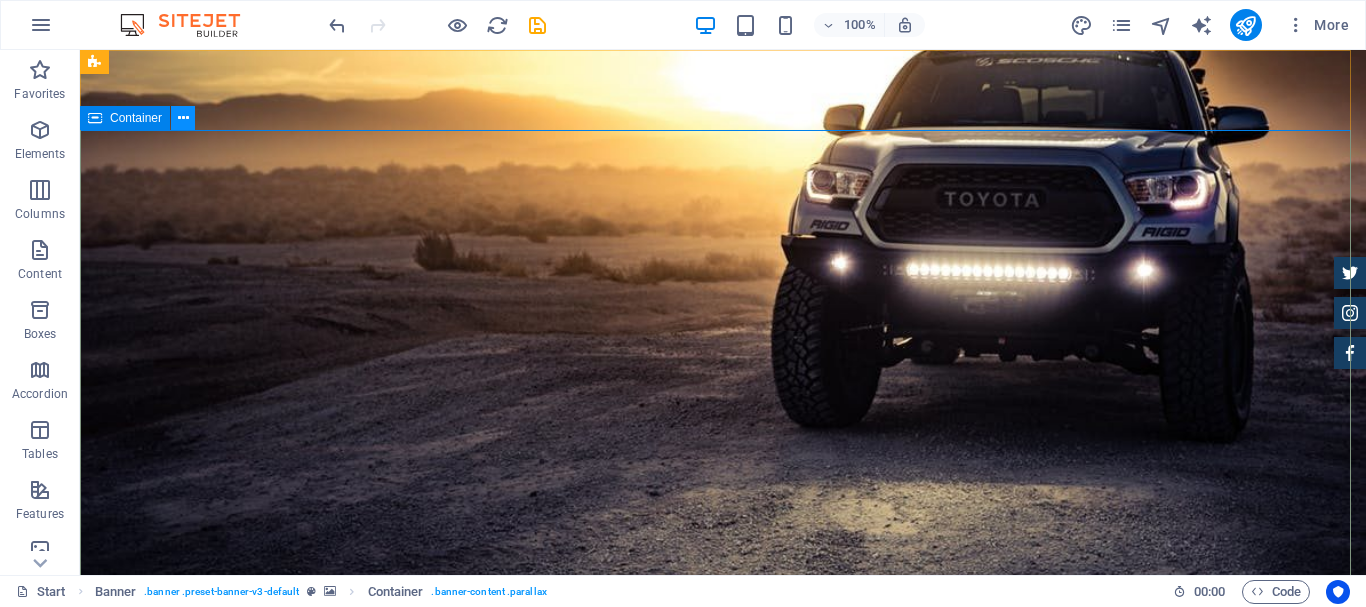 click at bounding box center (183, 118) 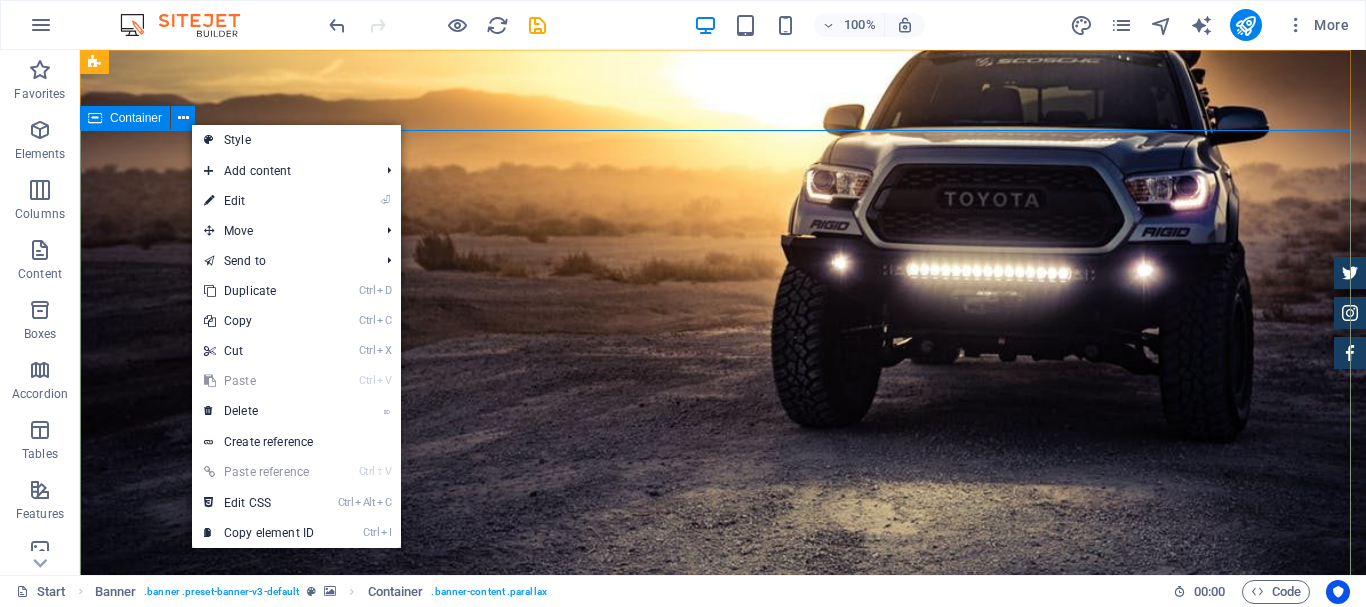 click on "Container" at bounding box center (136, 118) 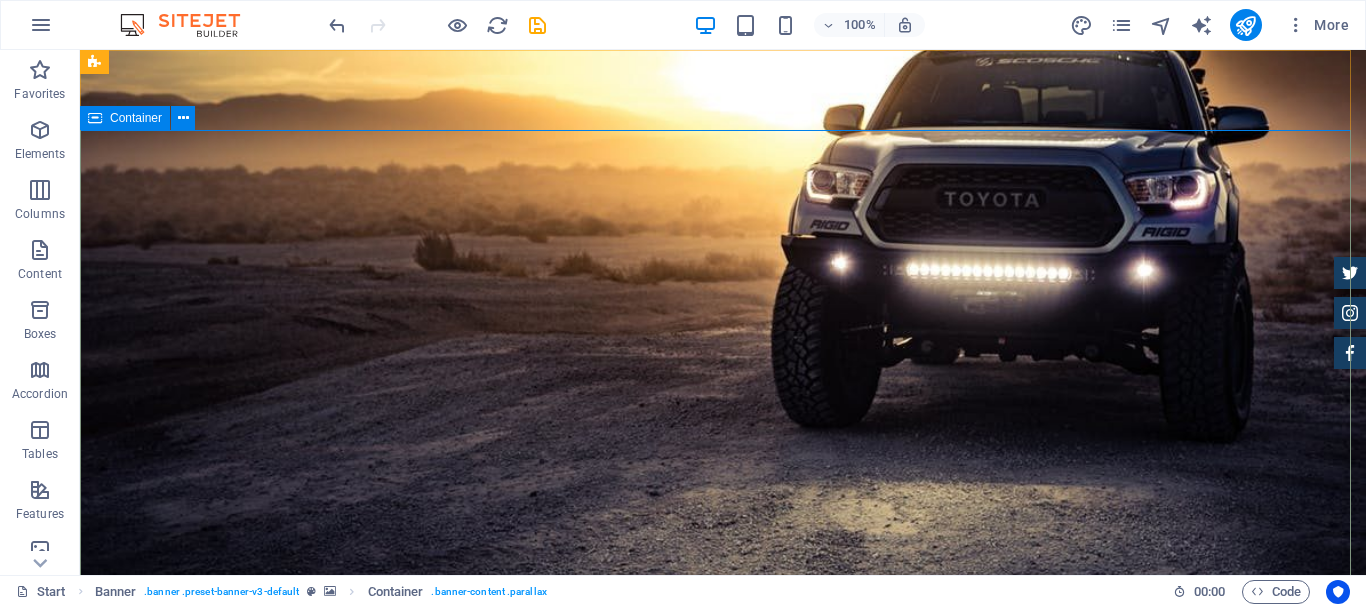 click on "Container" at bounding box center (125, 118) 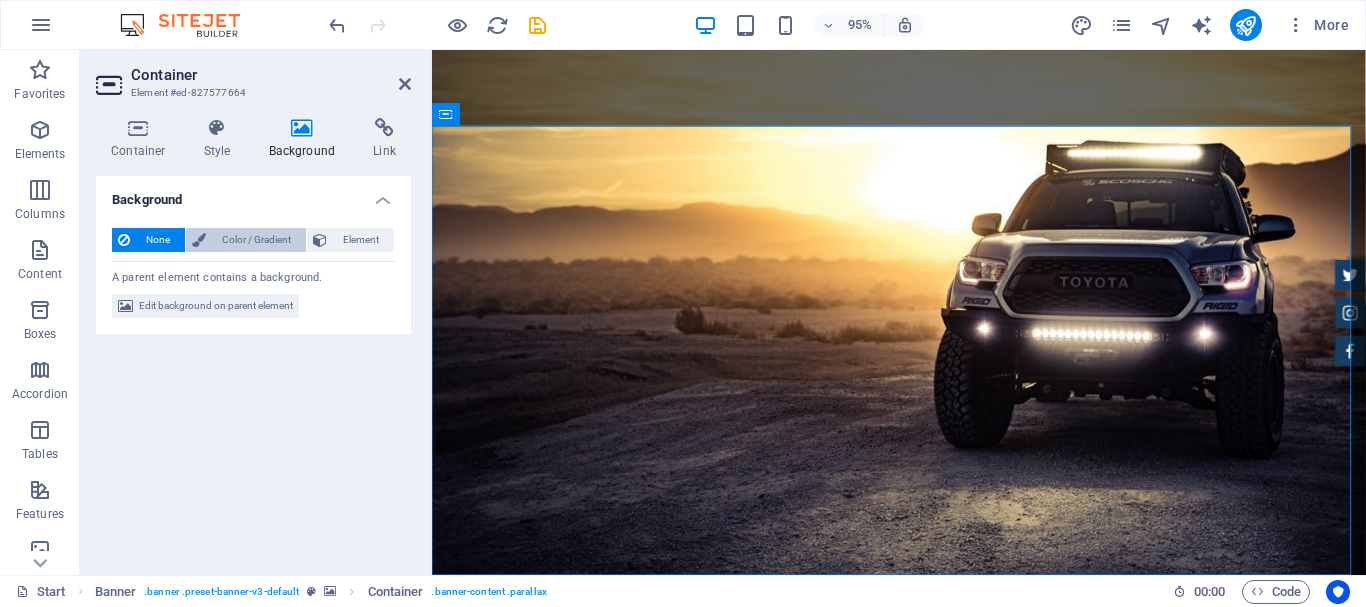 click on "Color / Gradient" at bounding box center [256, 240] 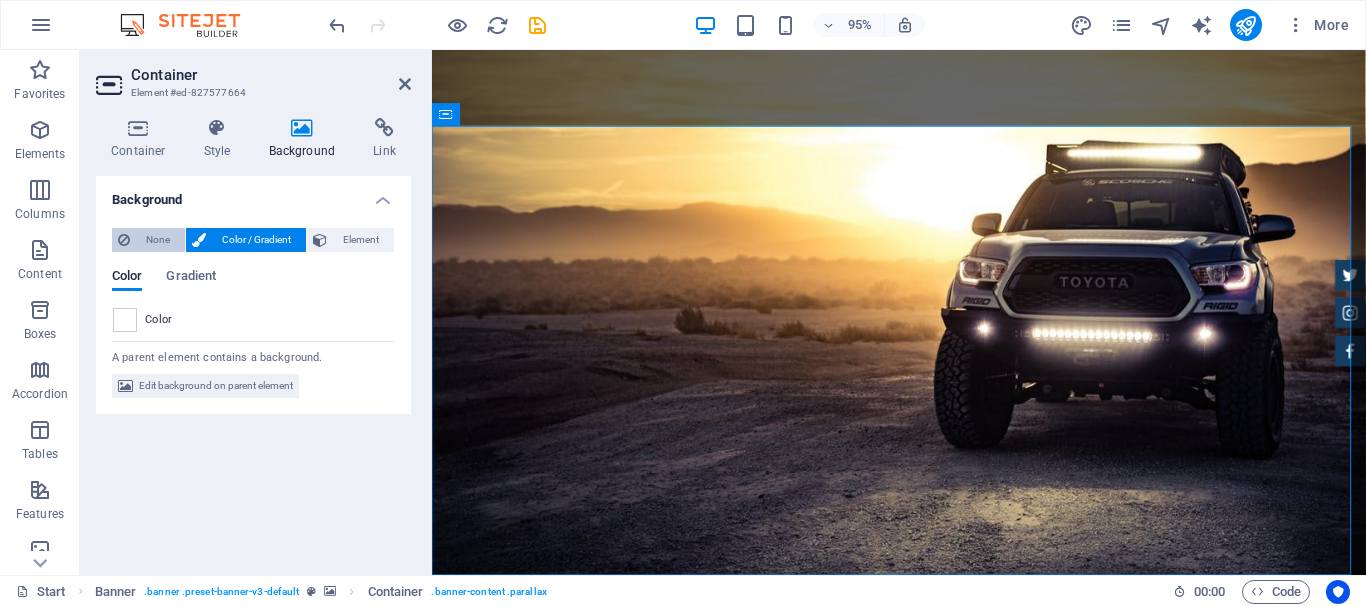 drag, startPoint x: 353, startPoint y: 244, endPoint x: 173, endPoint y: 235, distance: 180.22485 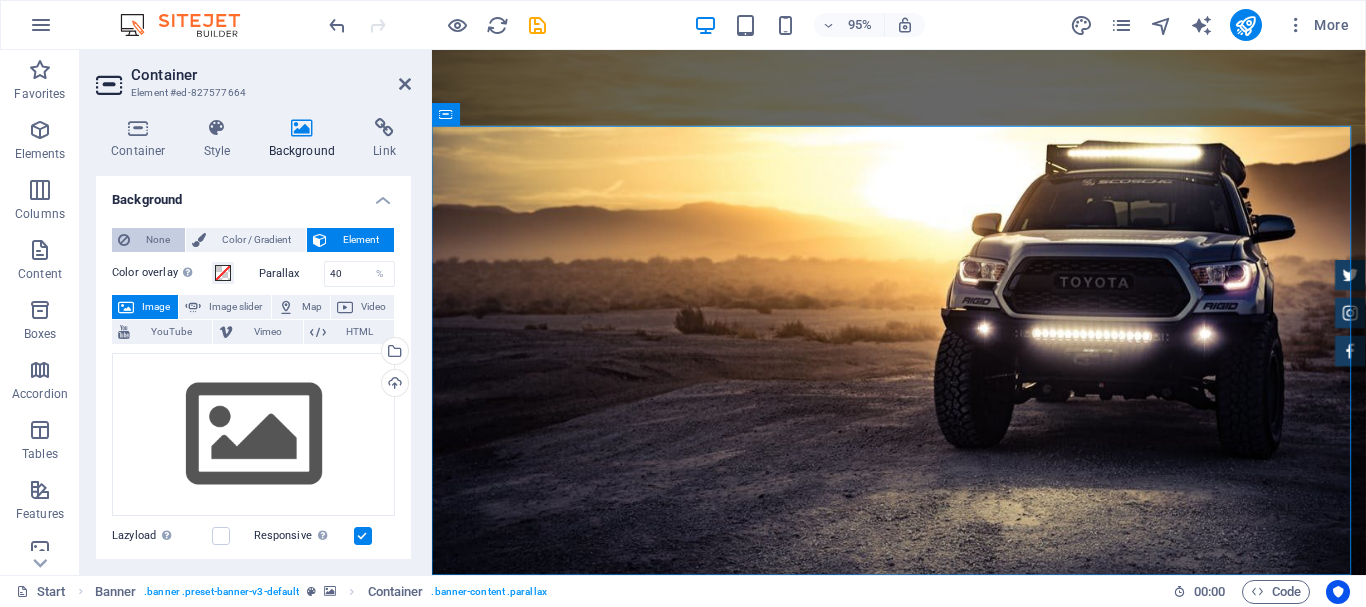 click on "None" at bounding box center [157, 240] 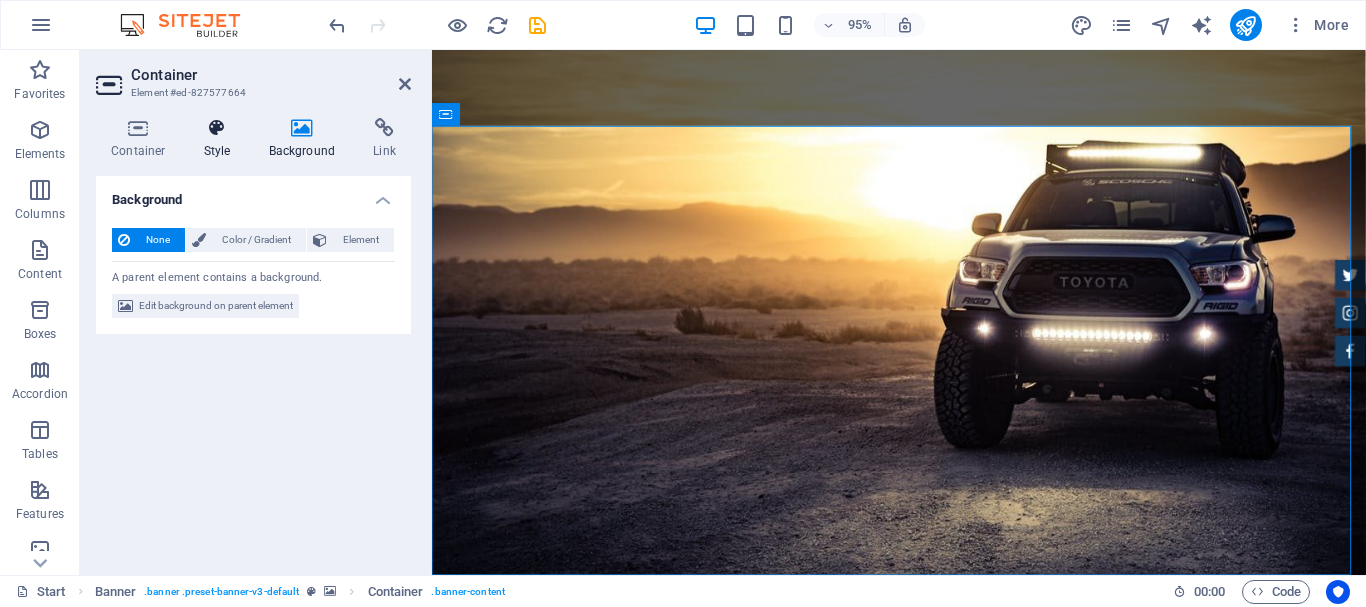 click at bounding box center [217, 128] 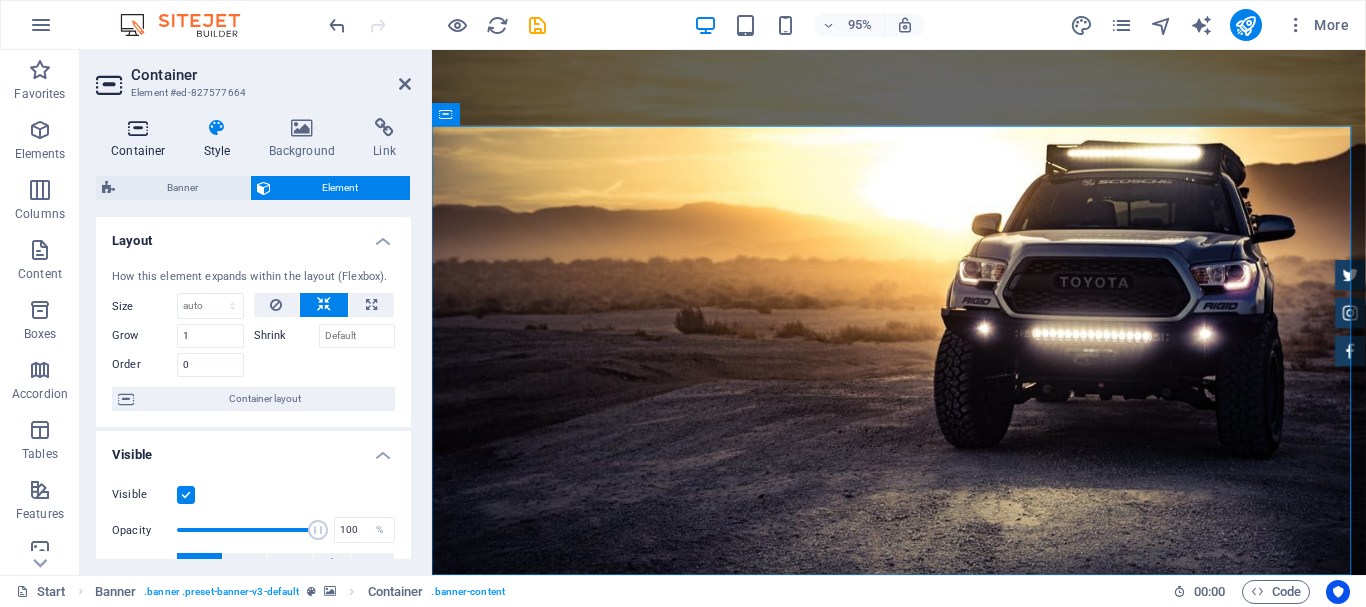 click on "Container" at bounding box center (142, 139) 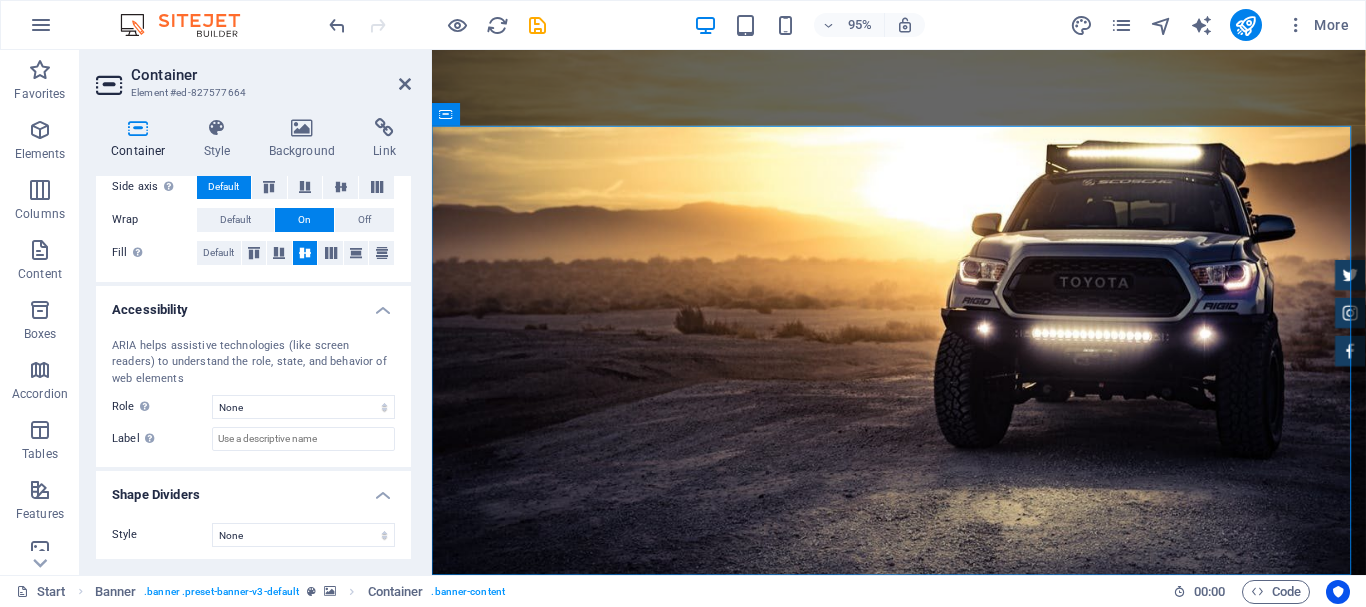 scroll, scrollTop: 426, scrollLeft: 0, axis: vertical 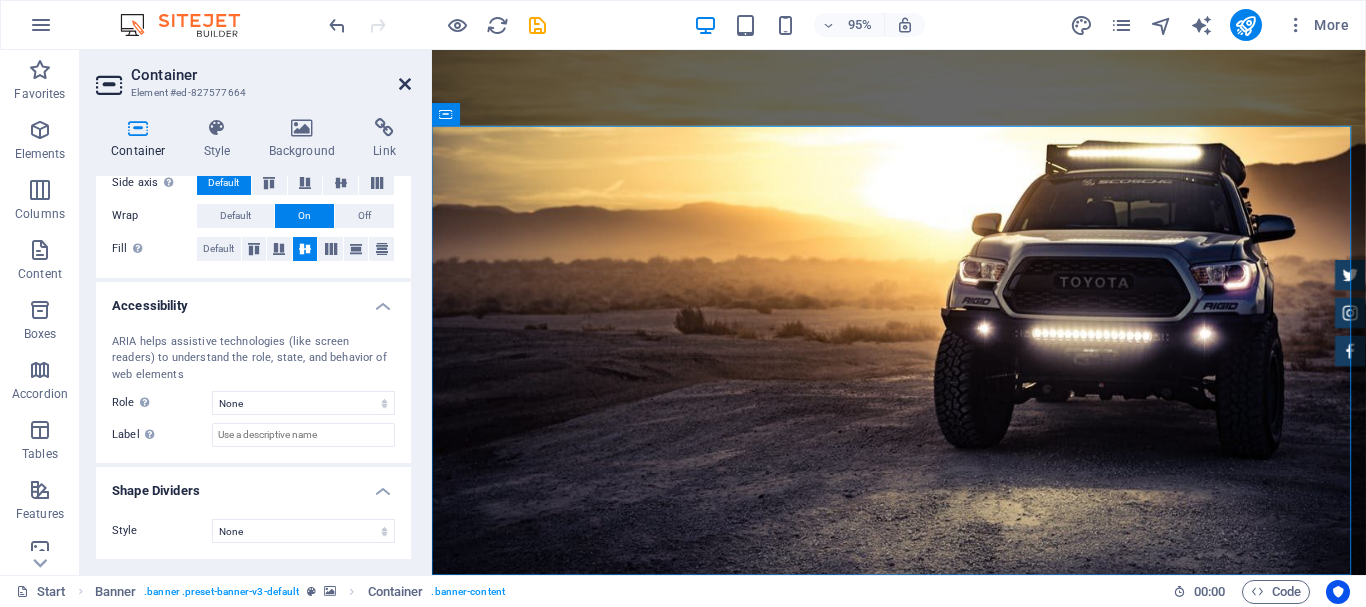 drag, startPoint x: 409, startPoint y: 89, endPoint x: 327, endPoint y: 40, distance: 95.524864 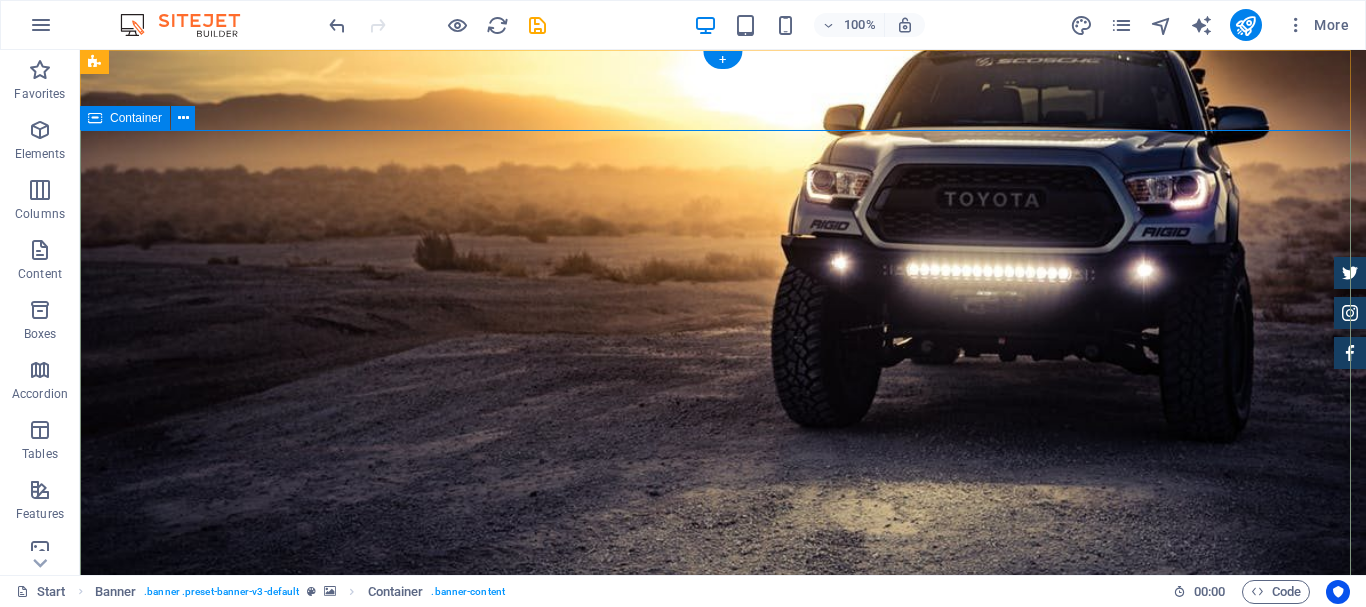 click on "moda e conforto em um só lugar! Você encontra Moda Feminina, Masculina e Infantil com preços especiais e parcelados em até 6x sem juros!" at bounding box center (723, 950) 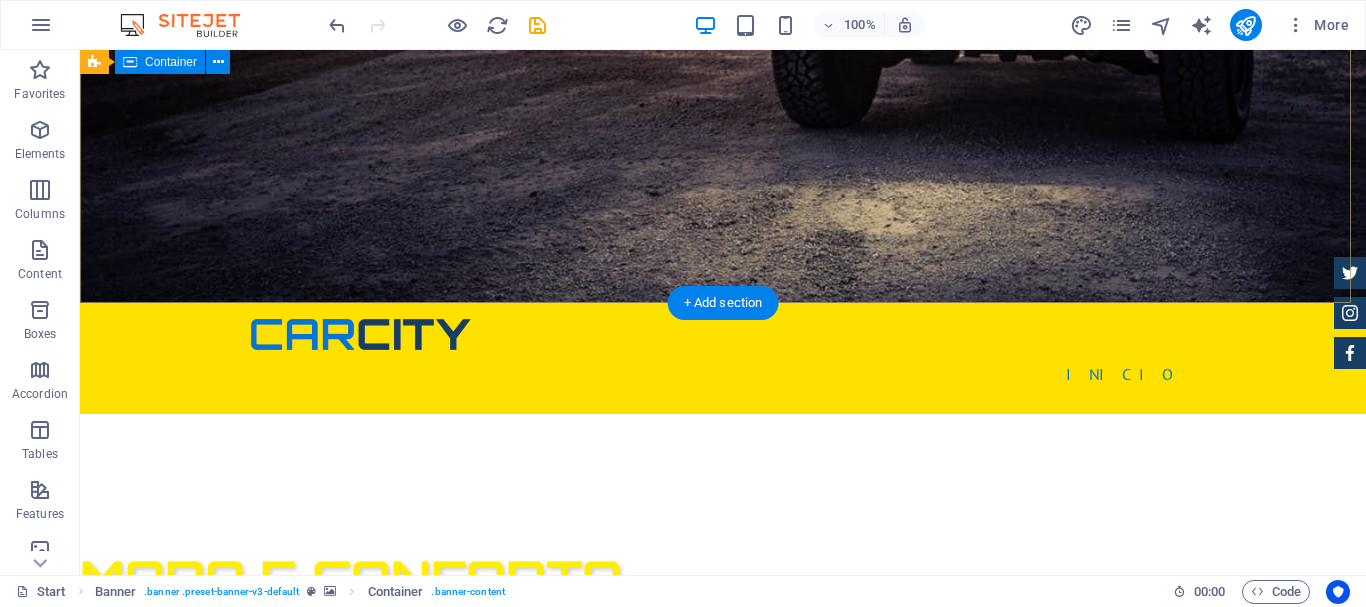 click on "moda e conforto em um só lugar! Você encontra Moda Feminina, Masculina e Infantil com preços especiais e parcelados em até 6x sem juros!" at bounding box center (723, 650) 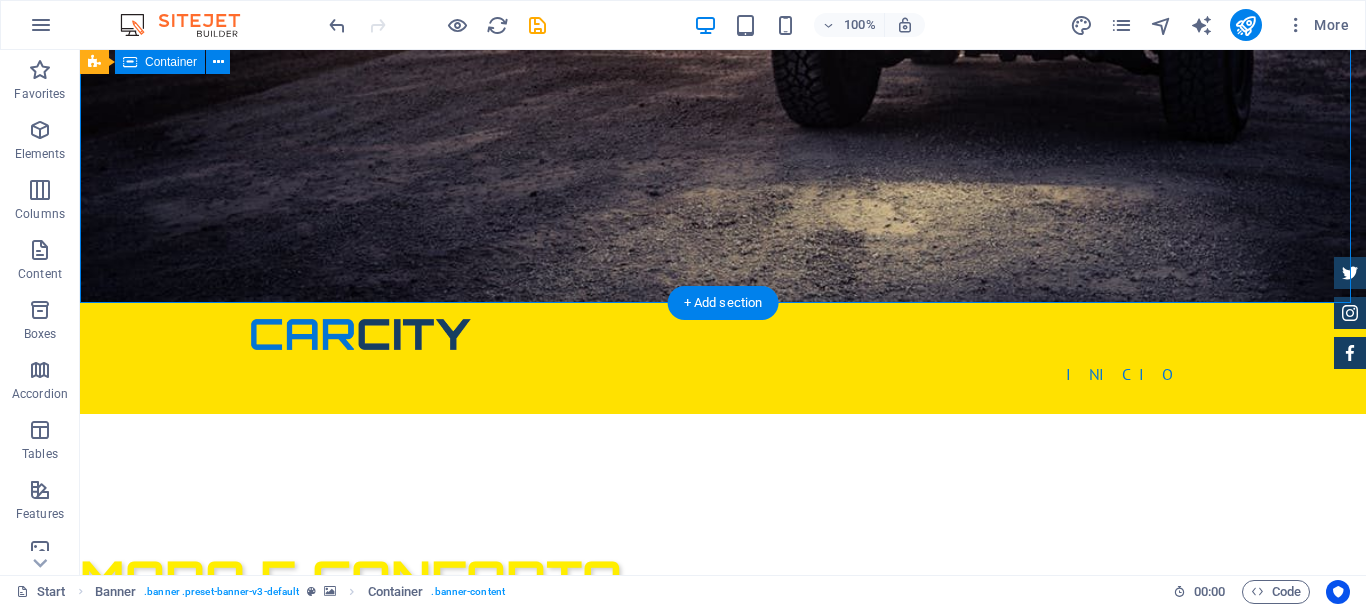 click on "moda e conforto em um só lugar! Você encontra Moda Feminina, Masculina e Infantil com preços especiais e parcelados em até 6x sem juros!" at bounding box center (723, 650) 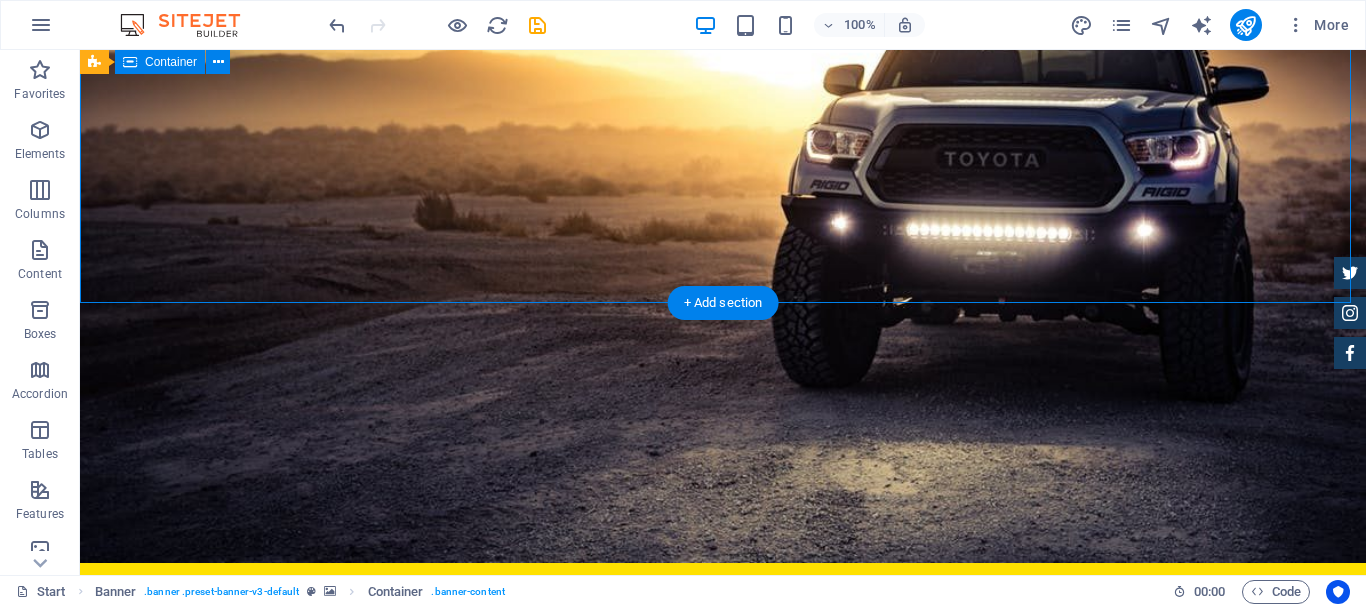 select on "px" 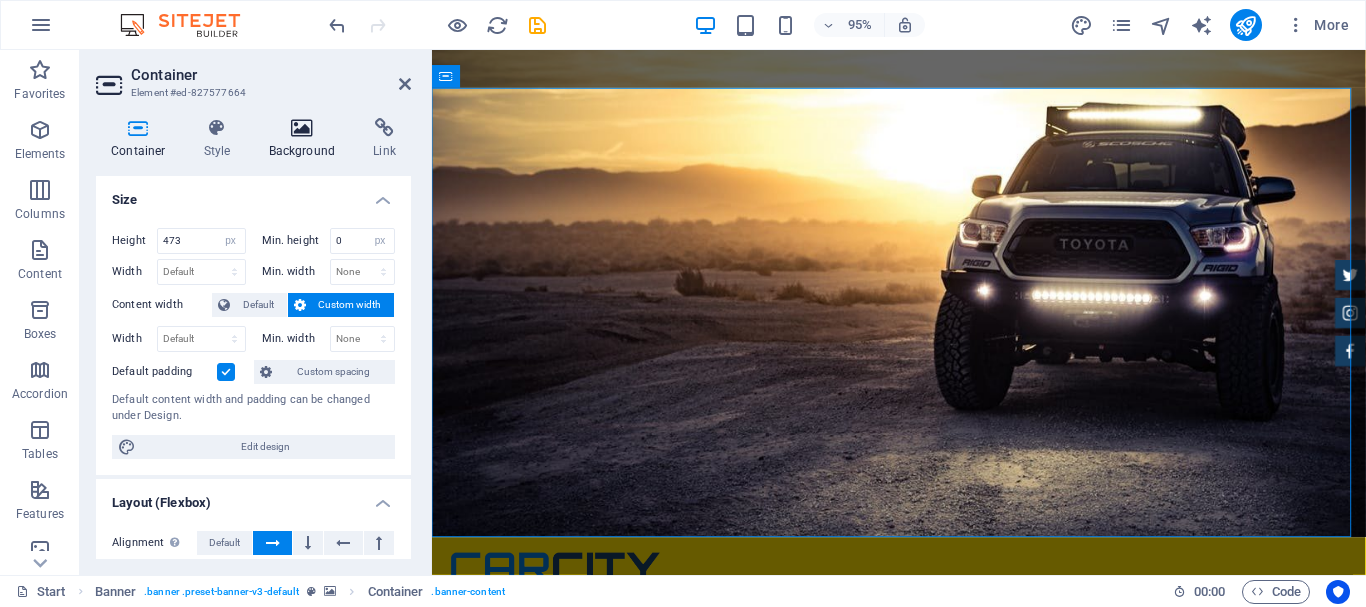 click on "Background" at bounding box center (306, 139) 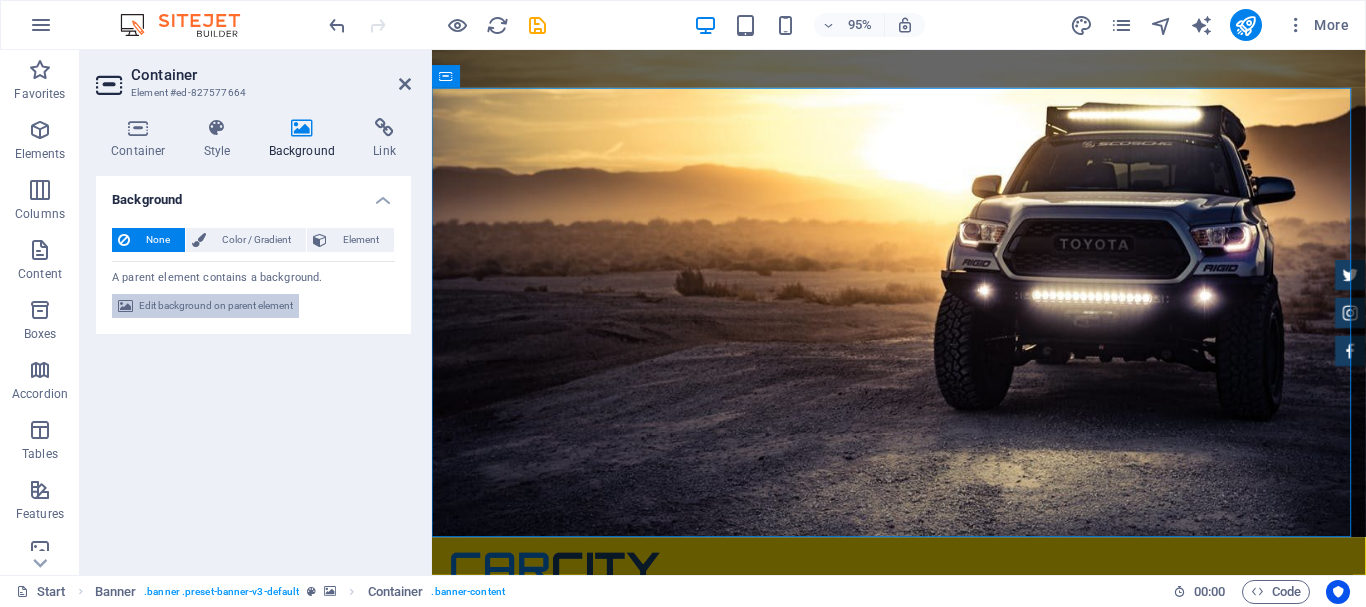 click on "Edit background on parent element" at bounding box center (216, 306) 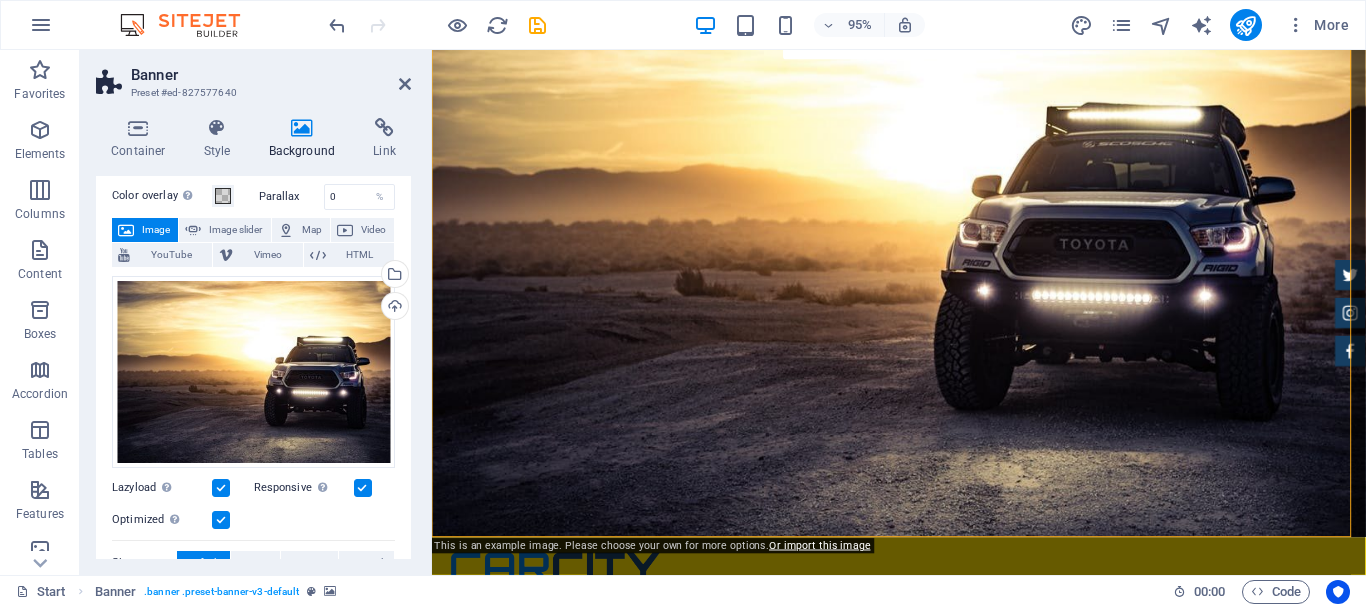 scroll, scrollTop: 0, scrollLeft: 0, axis: both 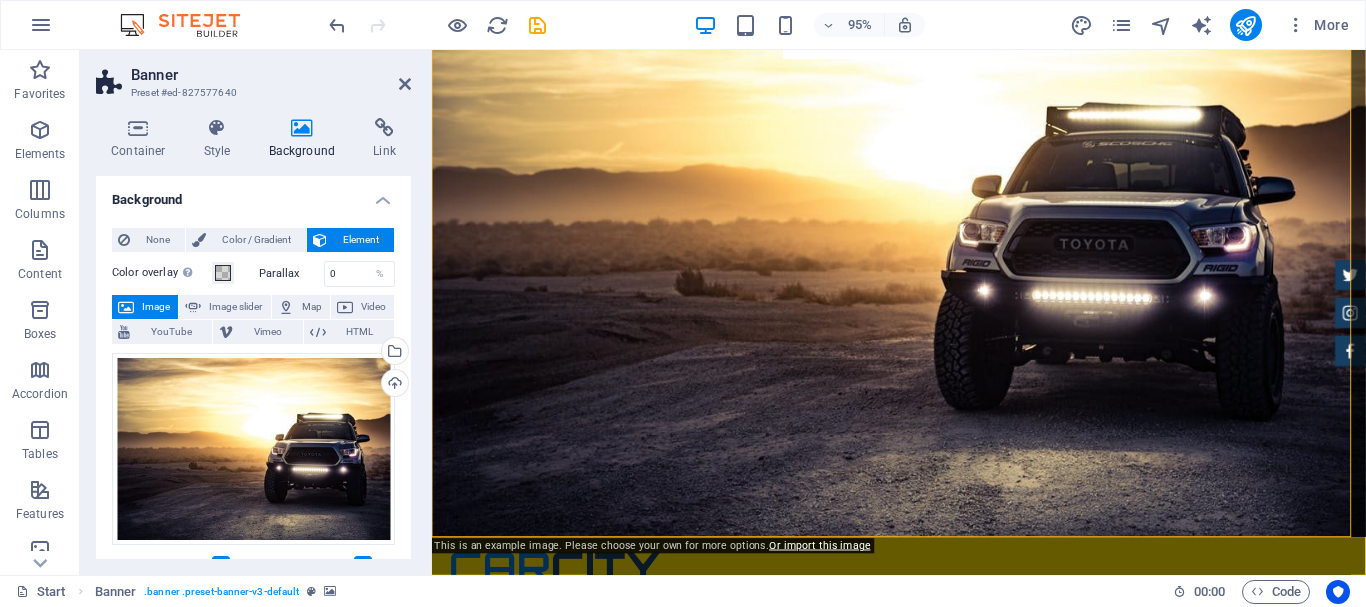 click on "Image" at bounding box center (156, 307) 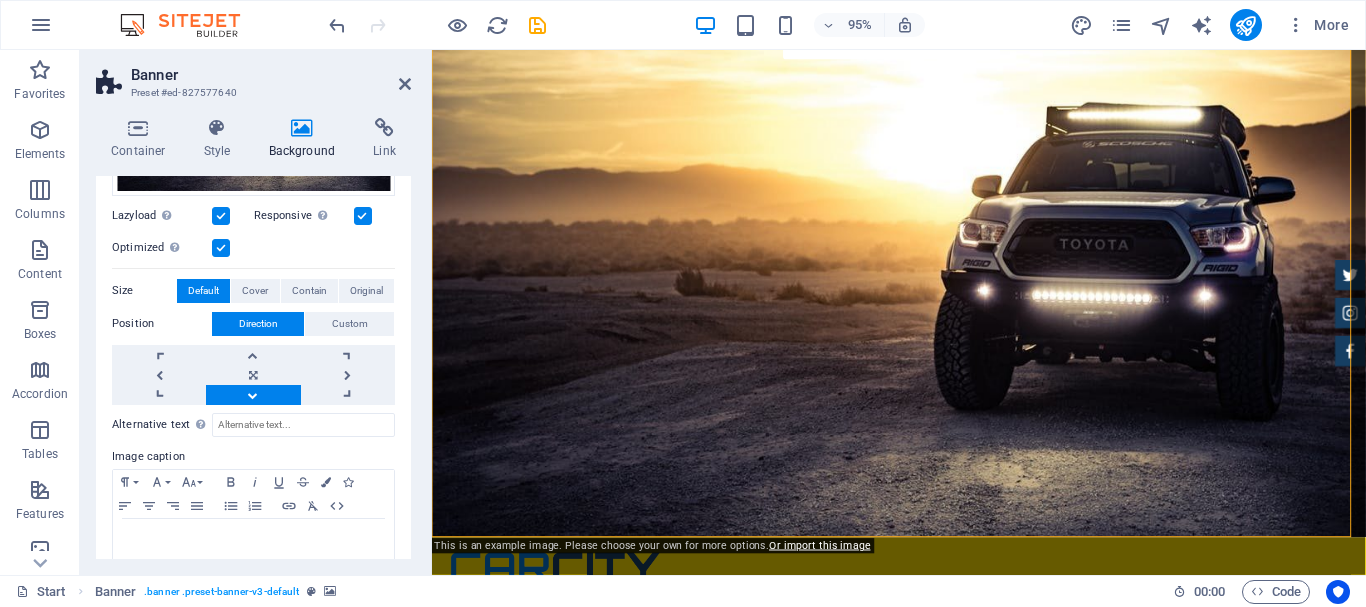 scroll, scrollTop: 384, scrollLeft: 0, axis: vertical 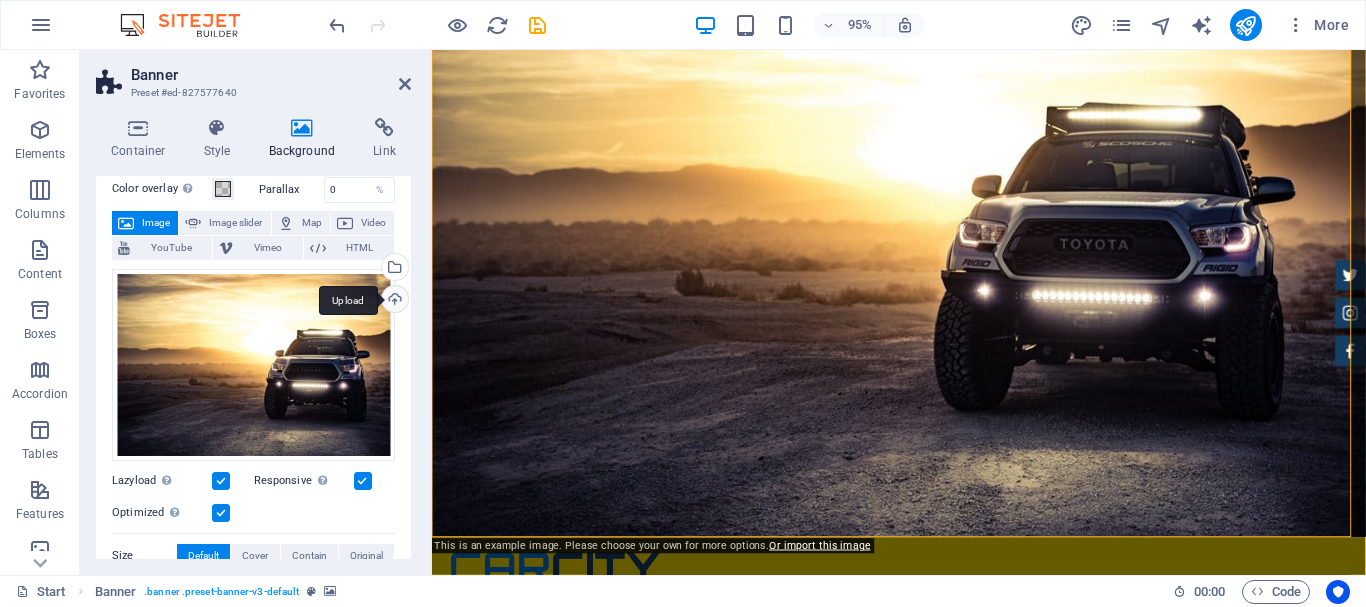 click on "Upload" at bounding box center (393, 301) 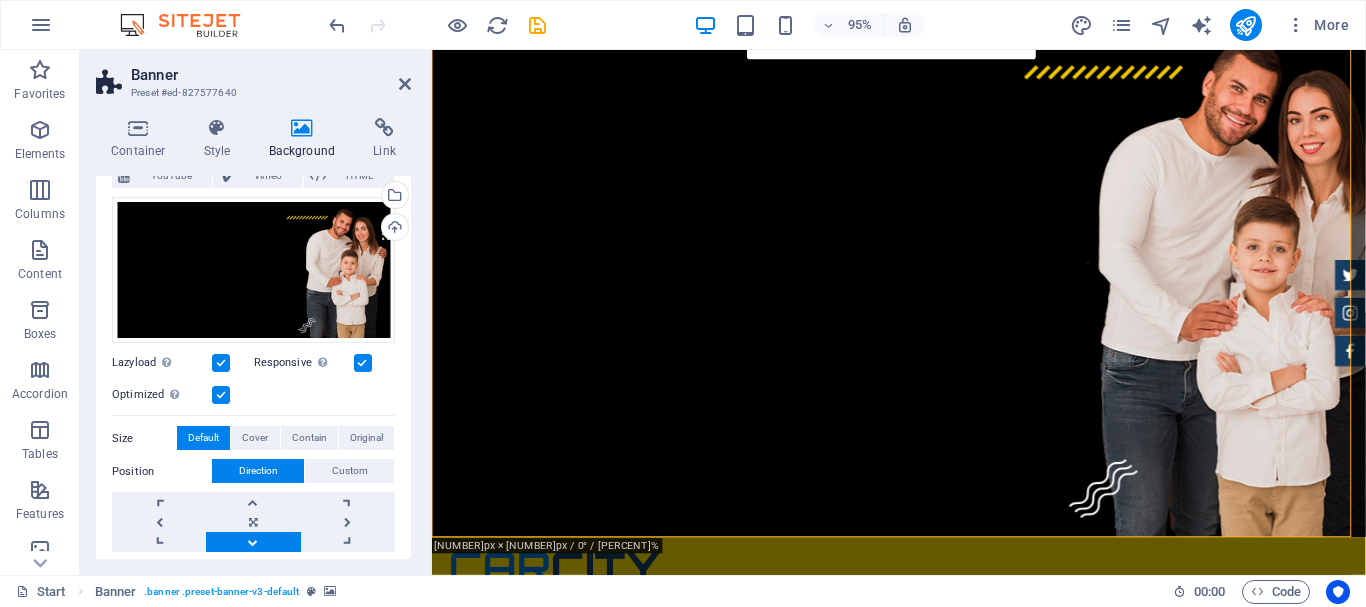 scroll, scrollTop: 184, scrollLeft: 0, axis: vertical 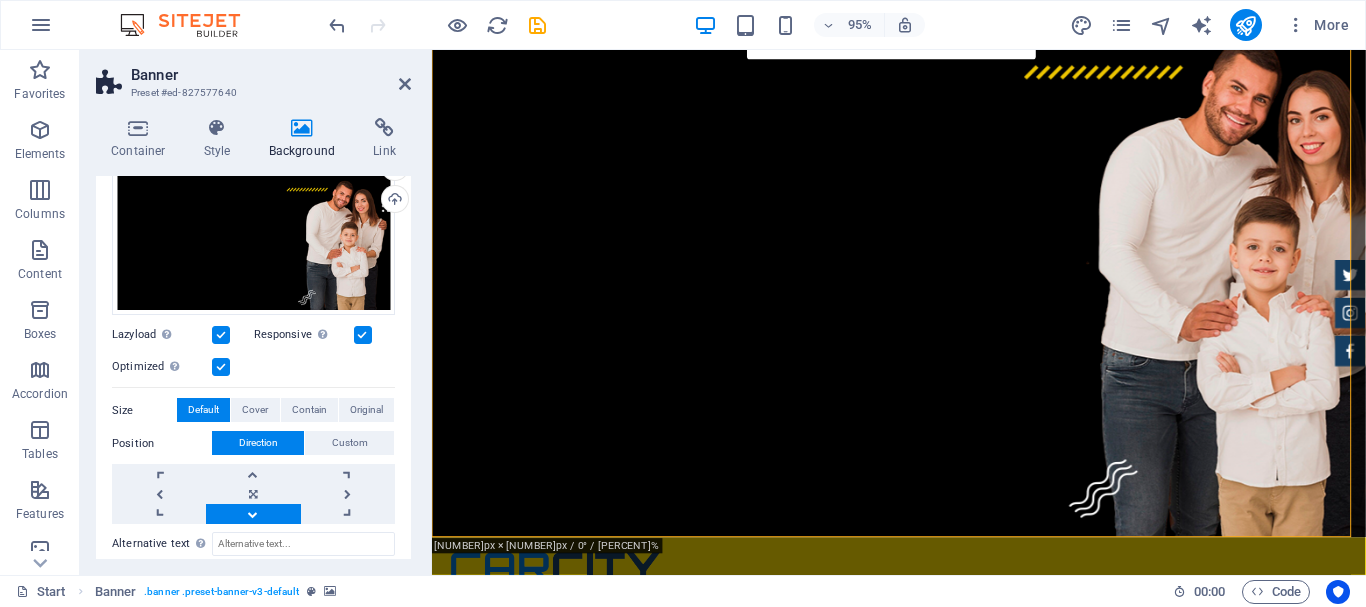 click at bounding box center (221, 367) 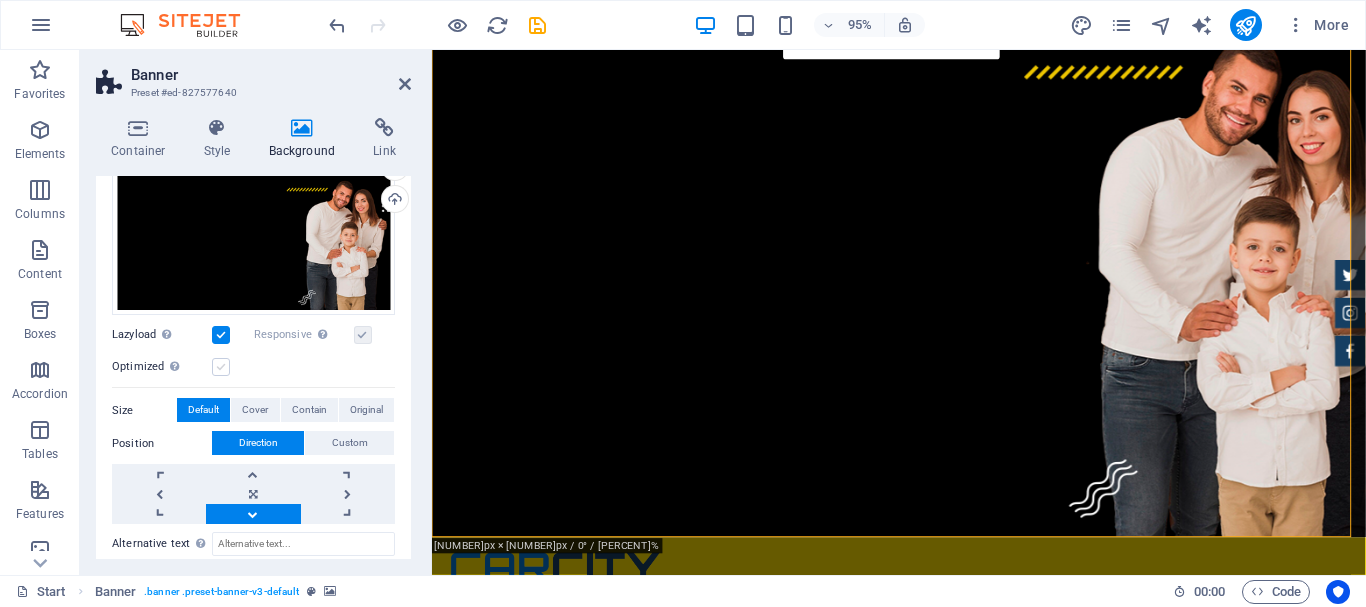click at bounding box center (221, 367) 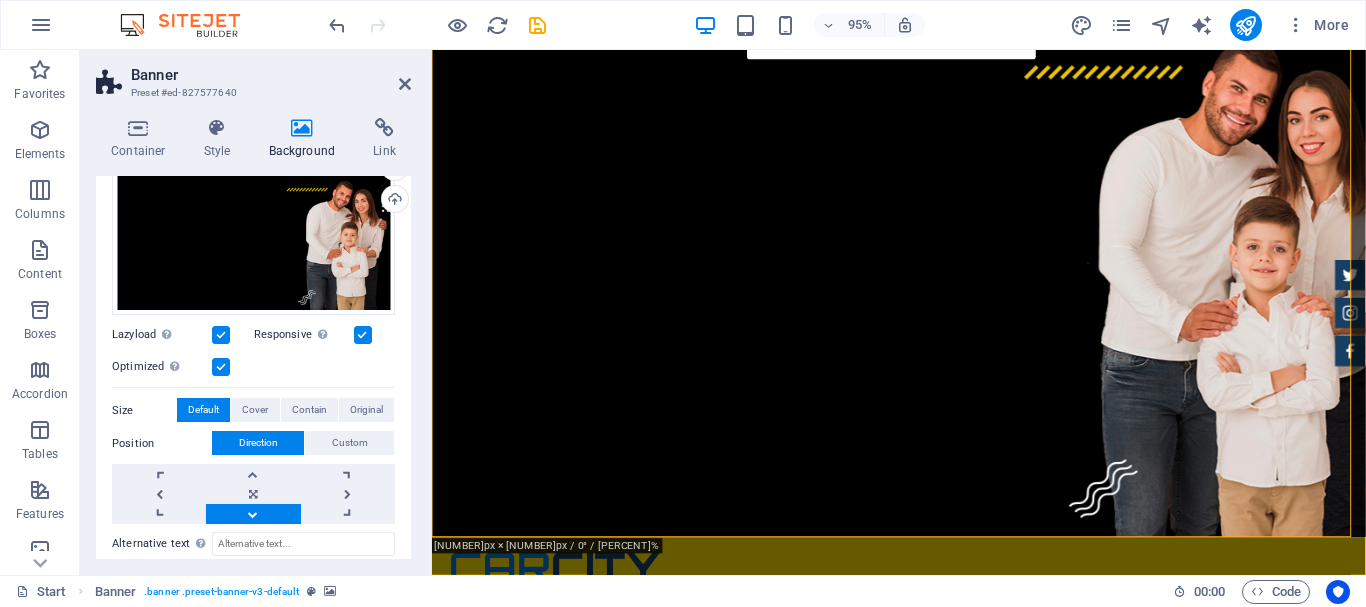 click at bounding box center (253, 514) 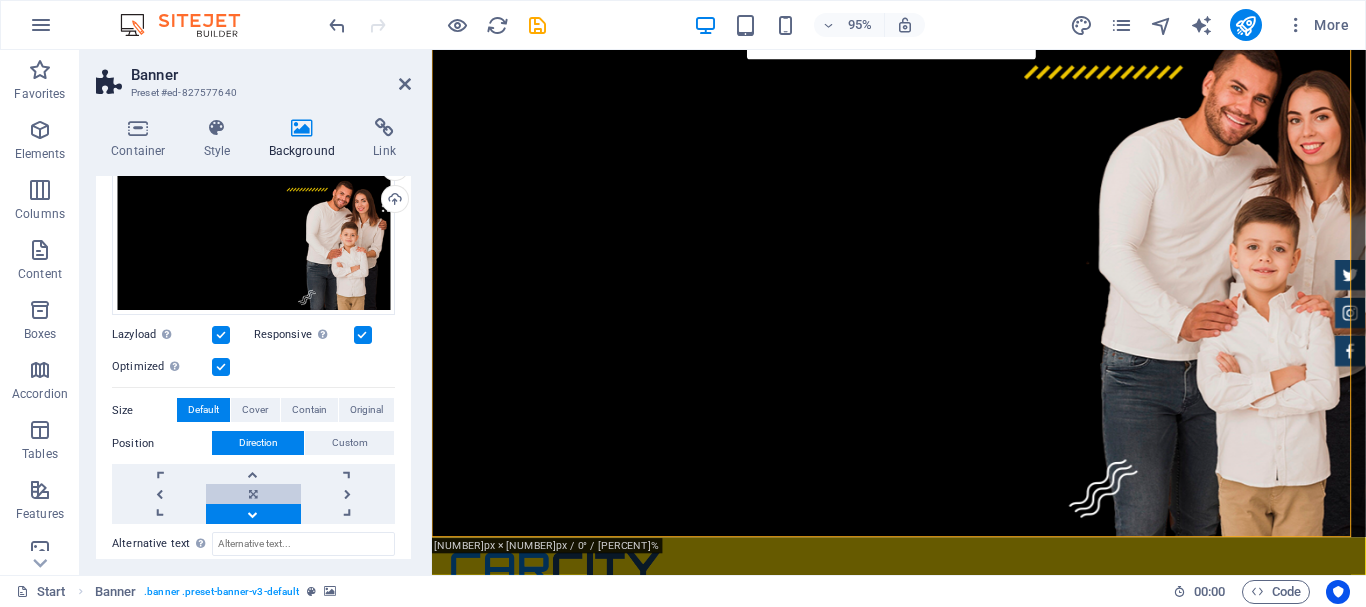 click at bounding box center [253, 494] 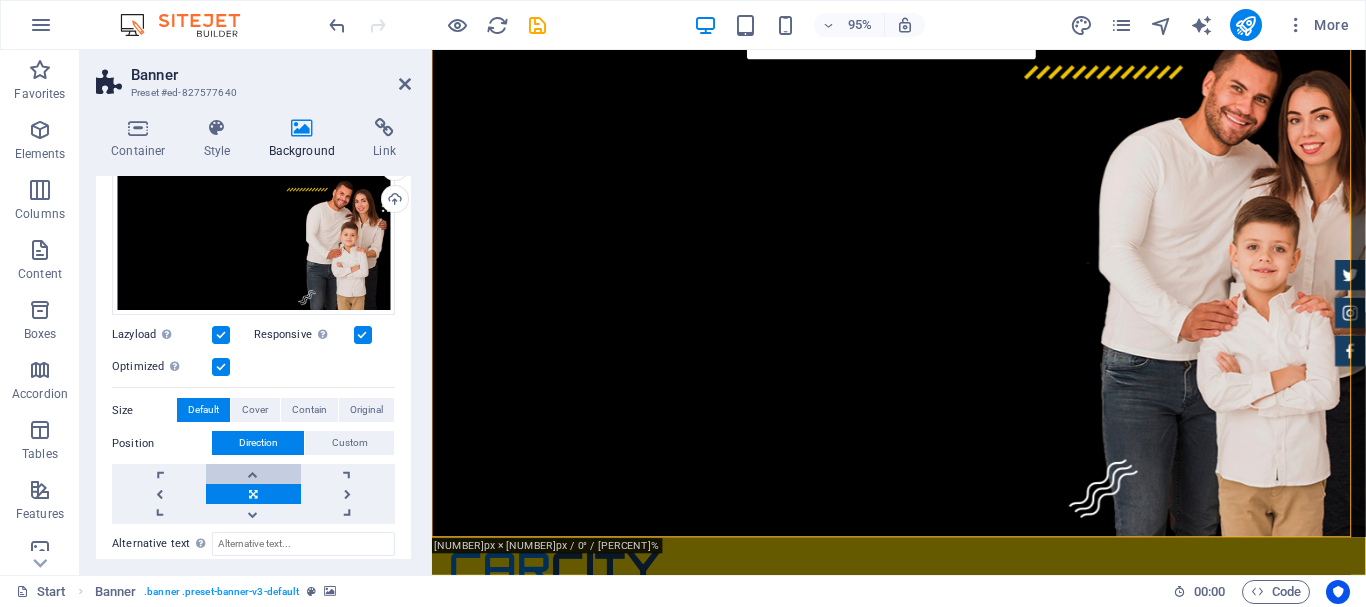 click at bounding box center [253, 474] 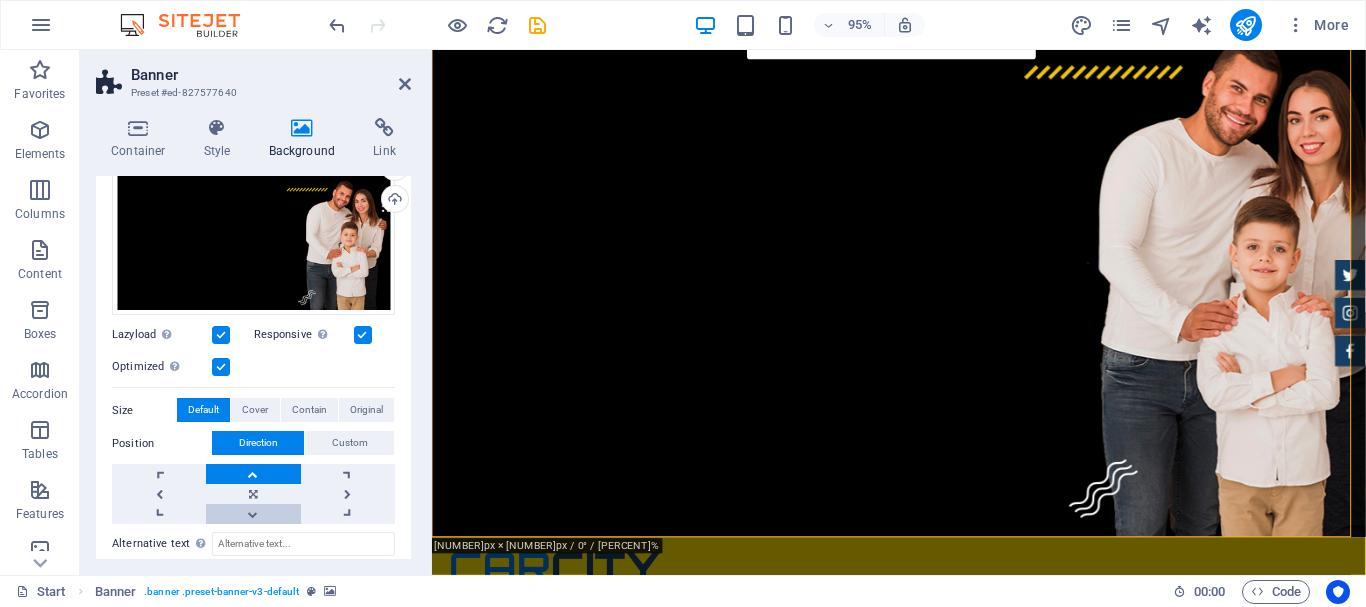 click at bounding box center [253, 514] 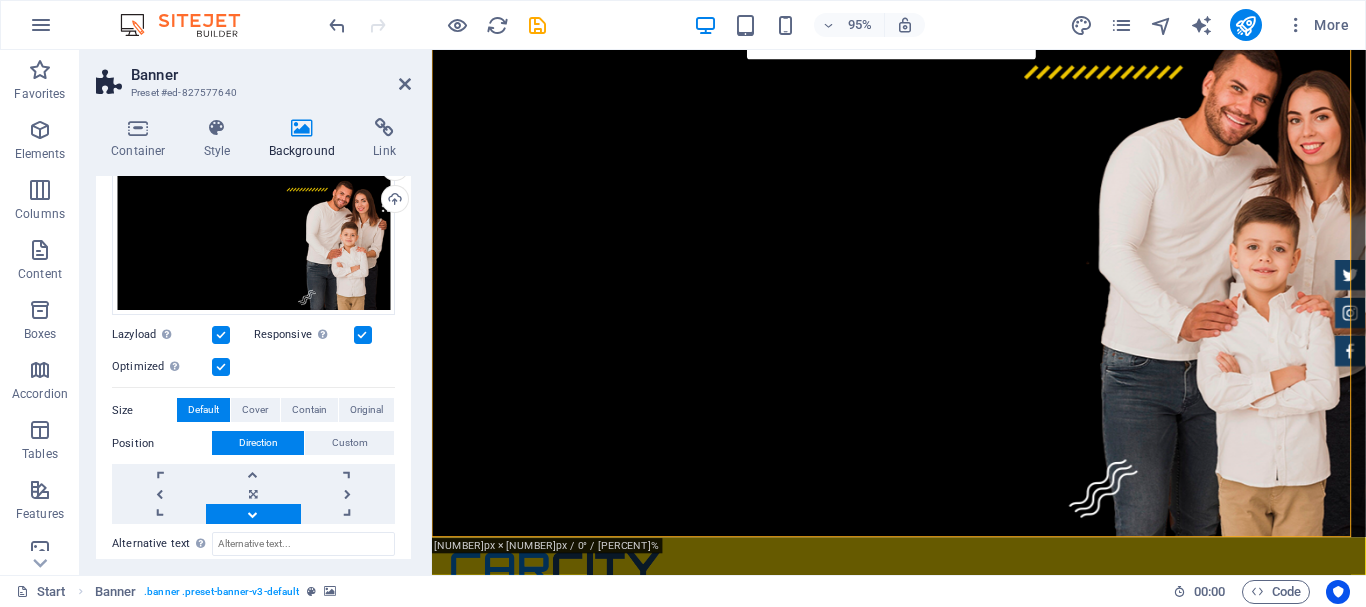 click at bounding box center (253, 514) 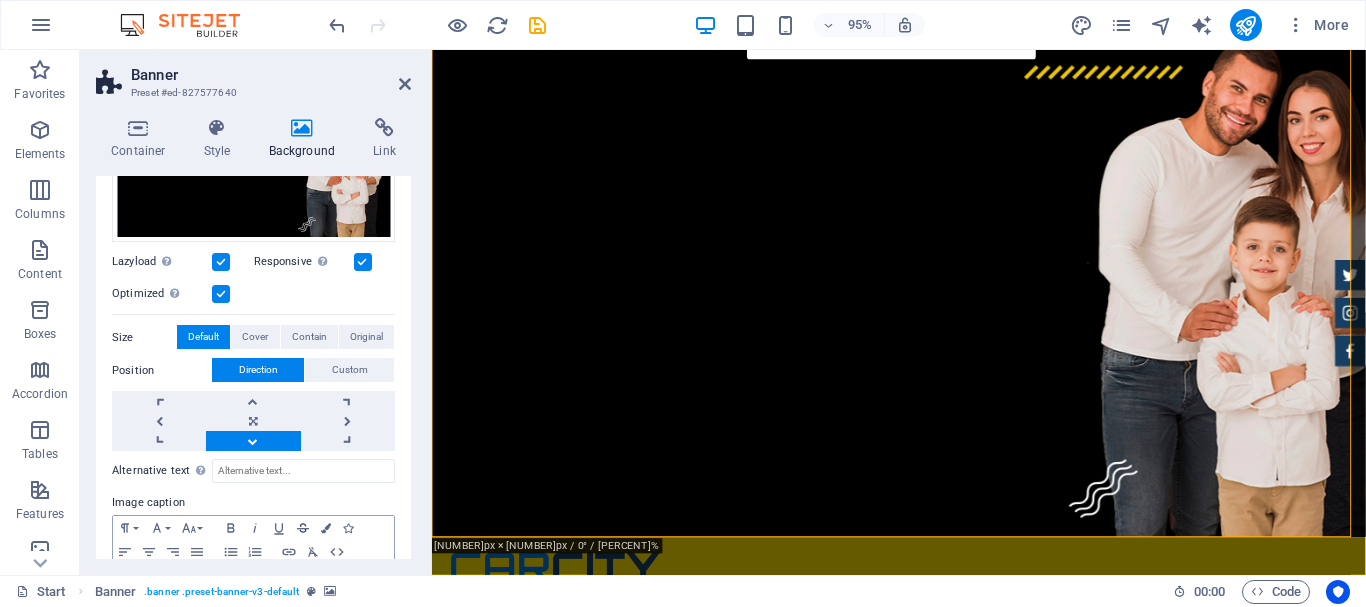 scroll, scrollTop: 339, scrollLeft: 0, axis: vertical 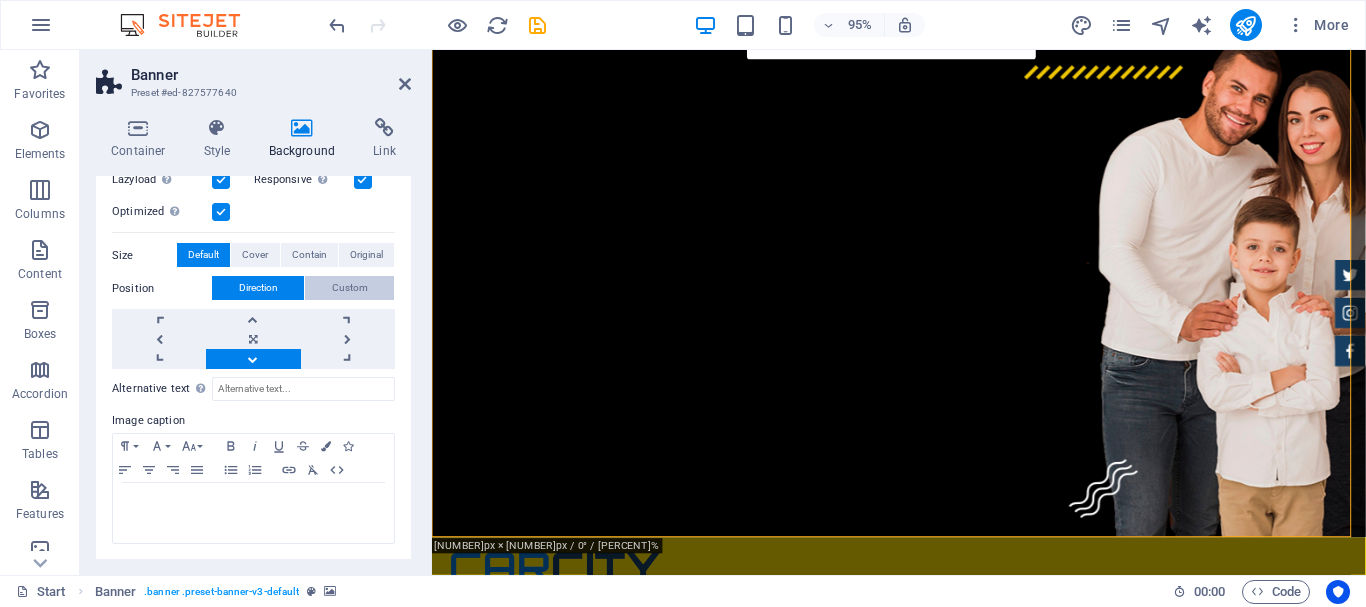 click on "Custom" at bounding box center (350, 288) 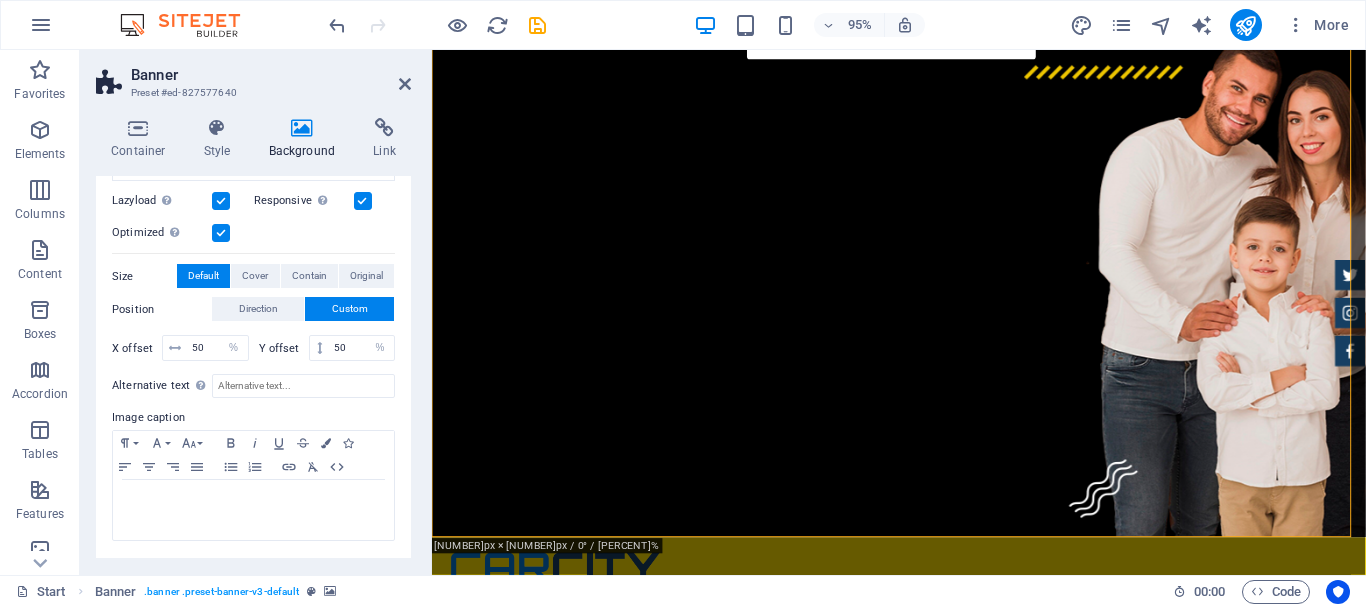 scroll, scrollTop: 316, scrollLeft: 0, axis: vertical 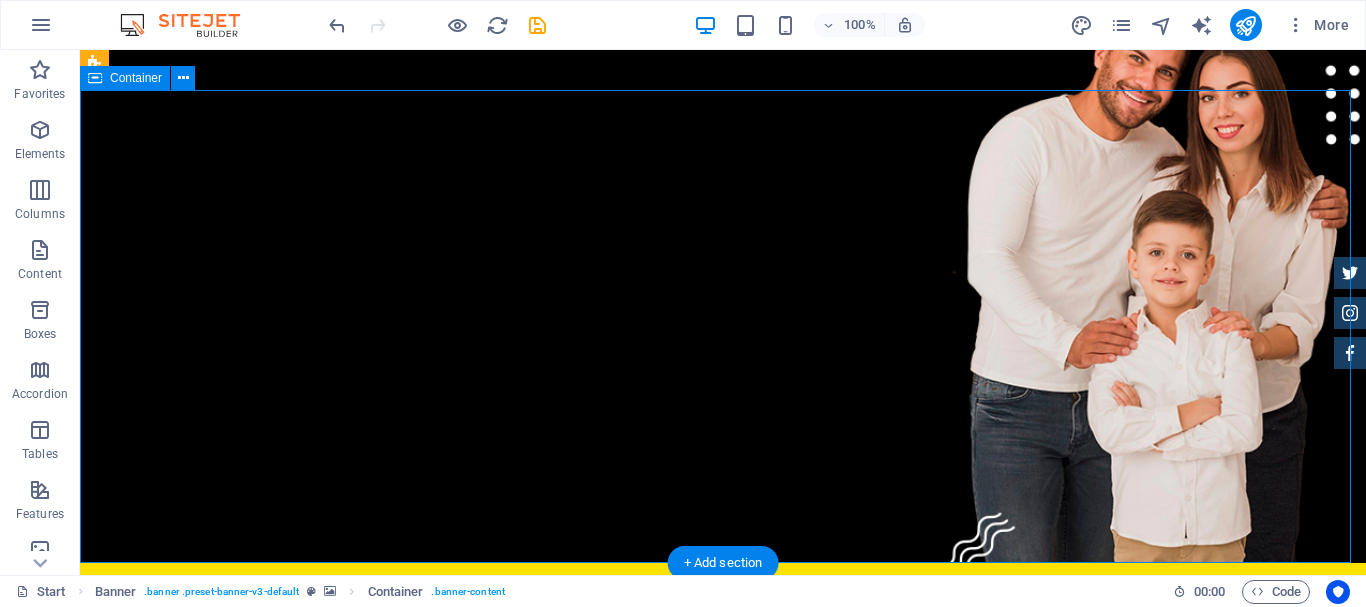 drag, startPoint x: 654, startPoint y: 169, endPoint x: 955, endPoint y: 230, distance: 307.11887 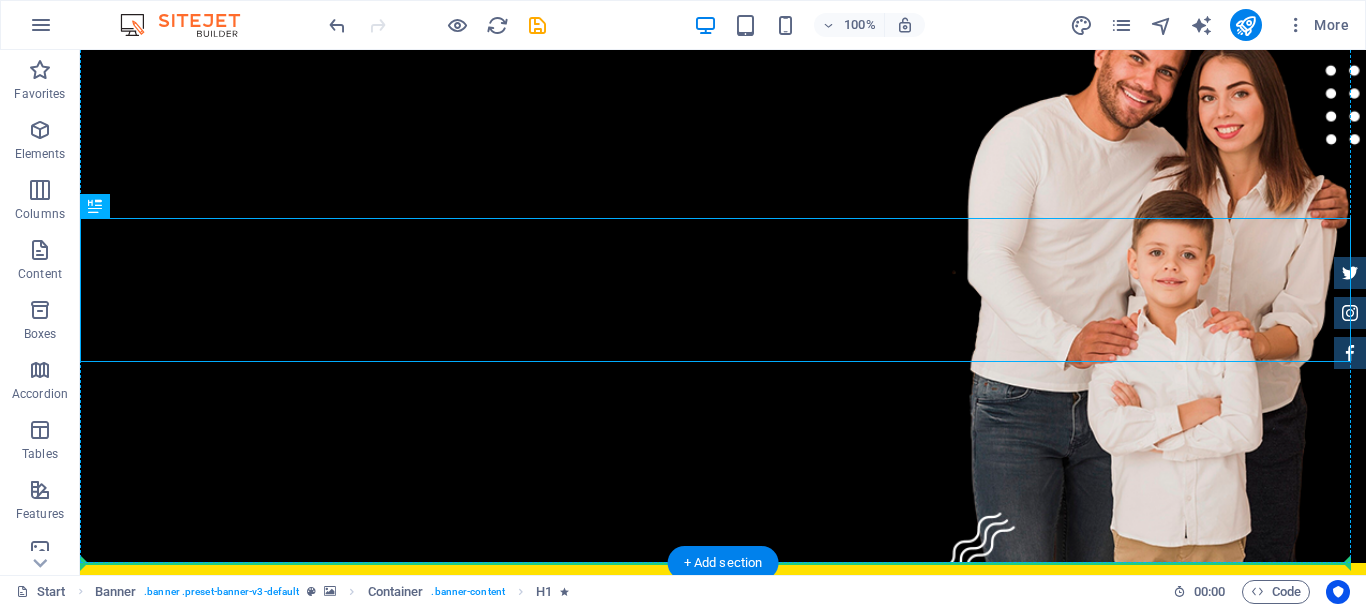 drag, startPoint x: 937, startPoint y: 244, endPoint x: 944, endPoint y: 371, distance: 127.192764 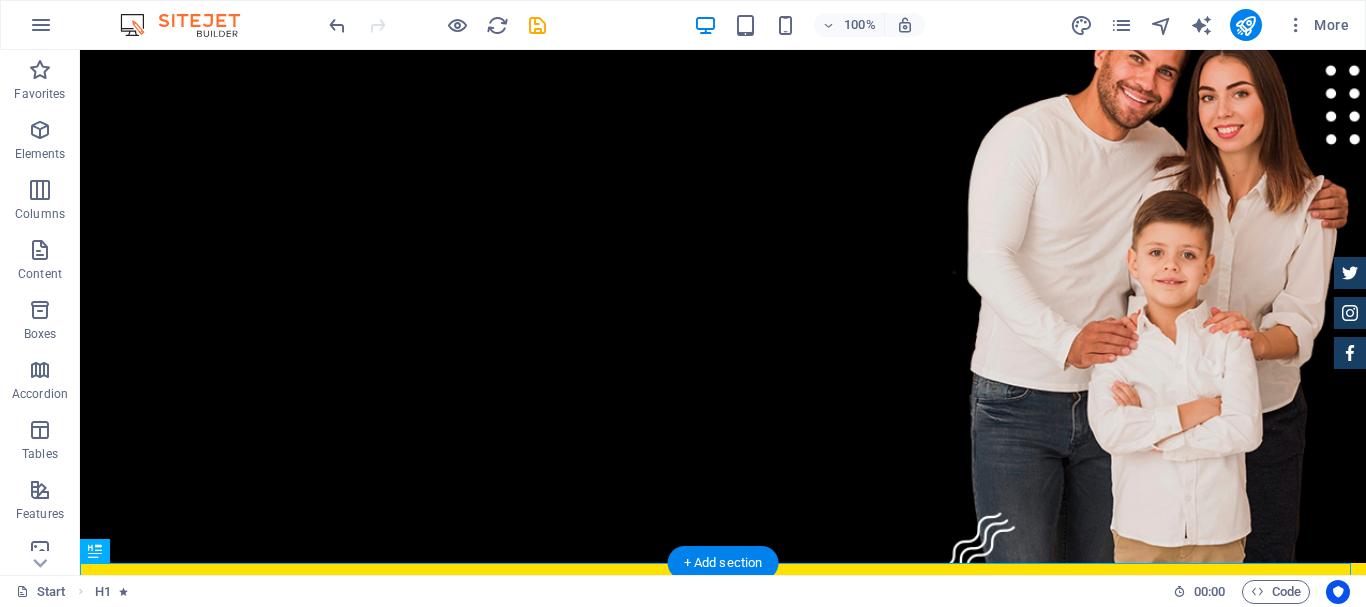 click on "Você encontra Moda Feminina, Masculina e Infantil com preços especiais e parcelados em até 6x sem juros!" at bounding box center [723, 910] 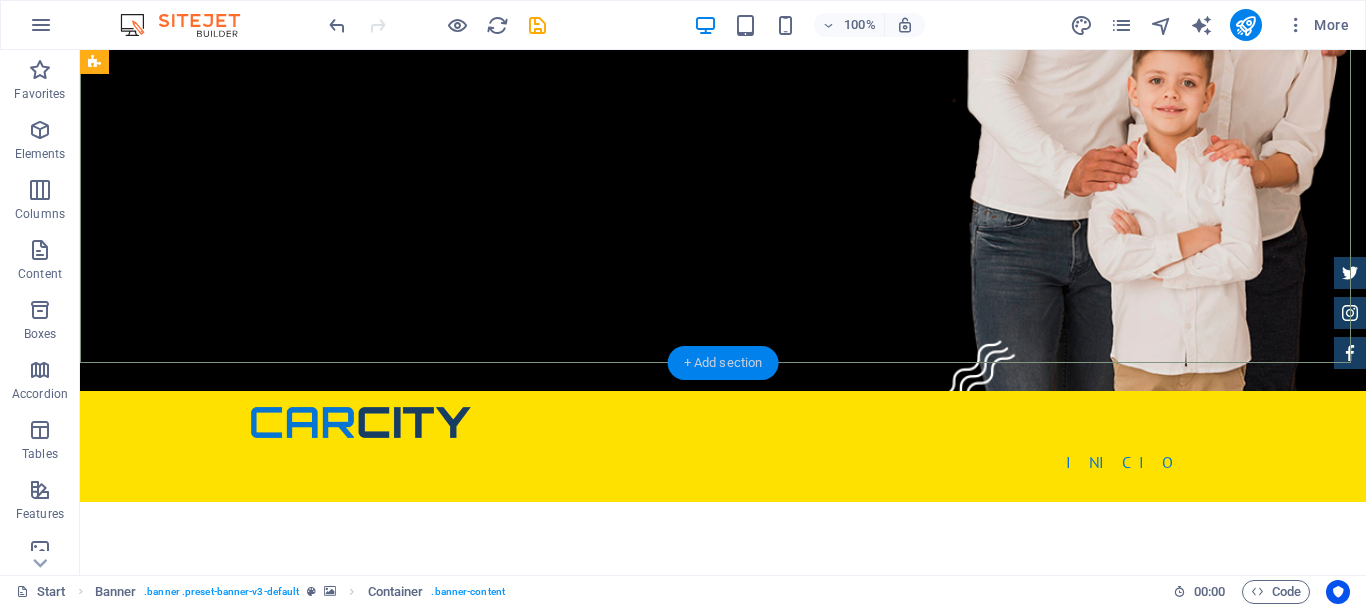 scroll, scrollTop: 240, scrollLeft: 0, axis: vertical 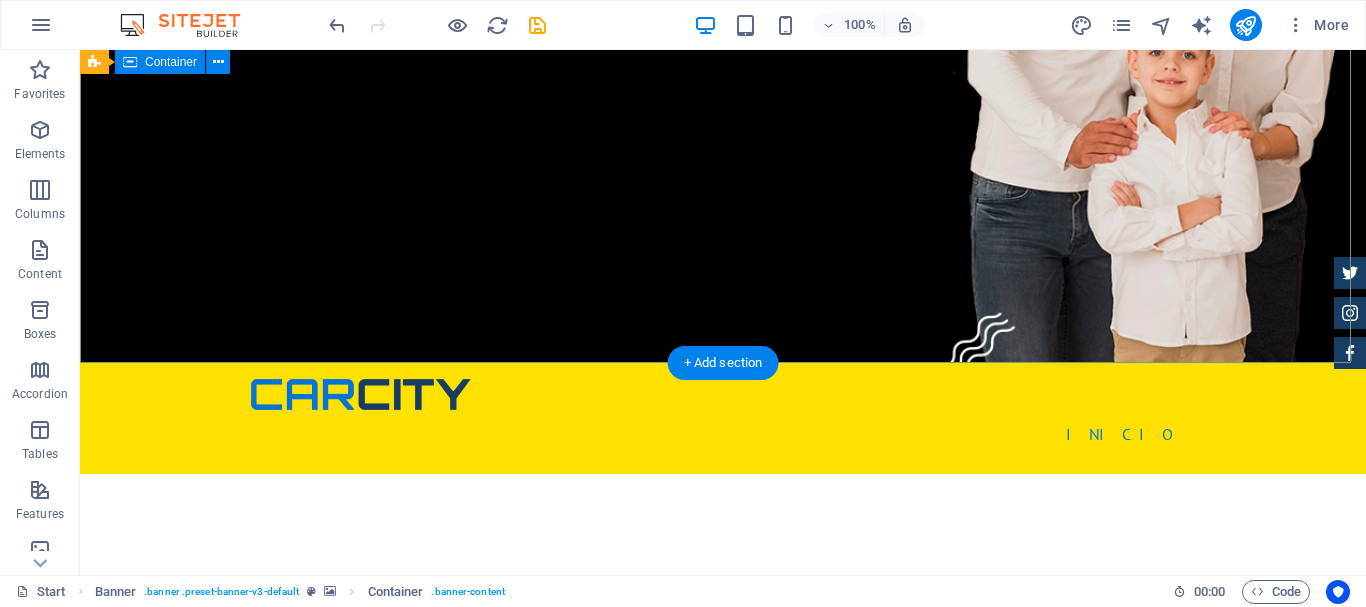 click on "Você encontra Moda Feminina, Masculina e Infantil com preços especiais e parcelados em até 6x sem juros!" at bounding box center [723, 710] 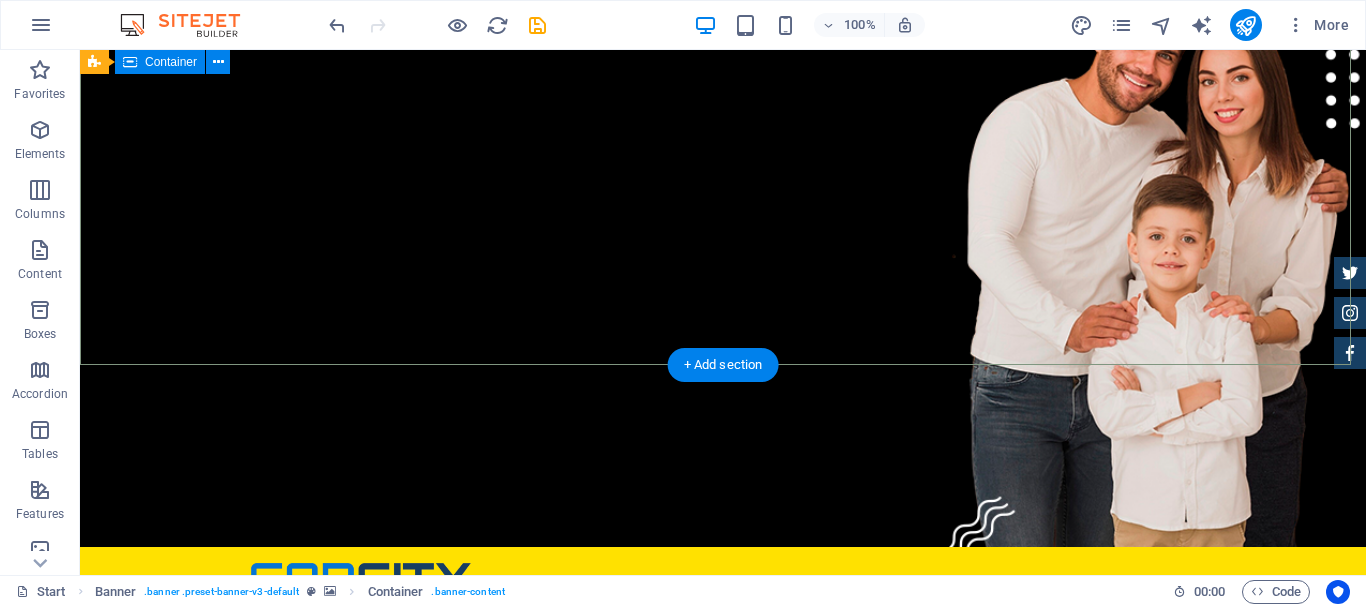 scroll, scrollTop: 0, scrollLeft: 0, axis: both 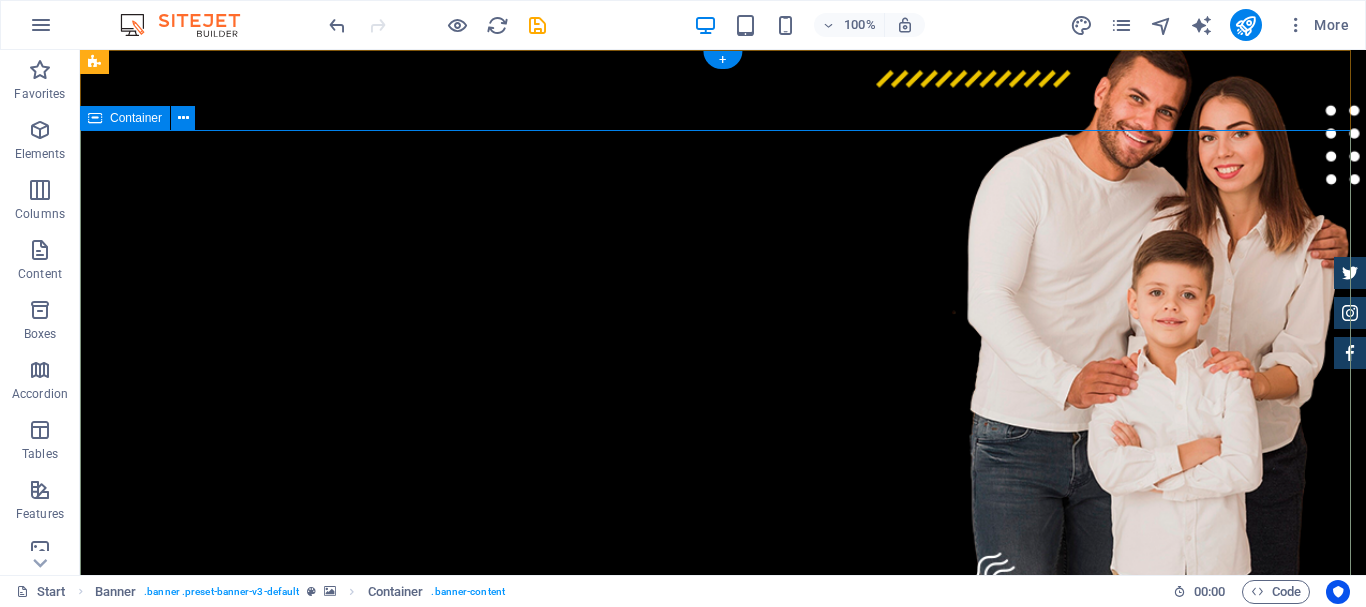click on "Você encontra Moda Feminina, Masculina e Infantil com preços especiais e parcelados em até 6x sem juros!" at bounding box center (723, 950) 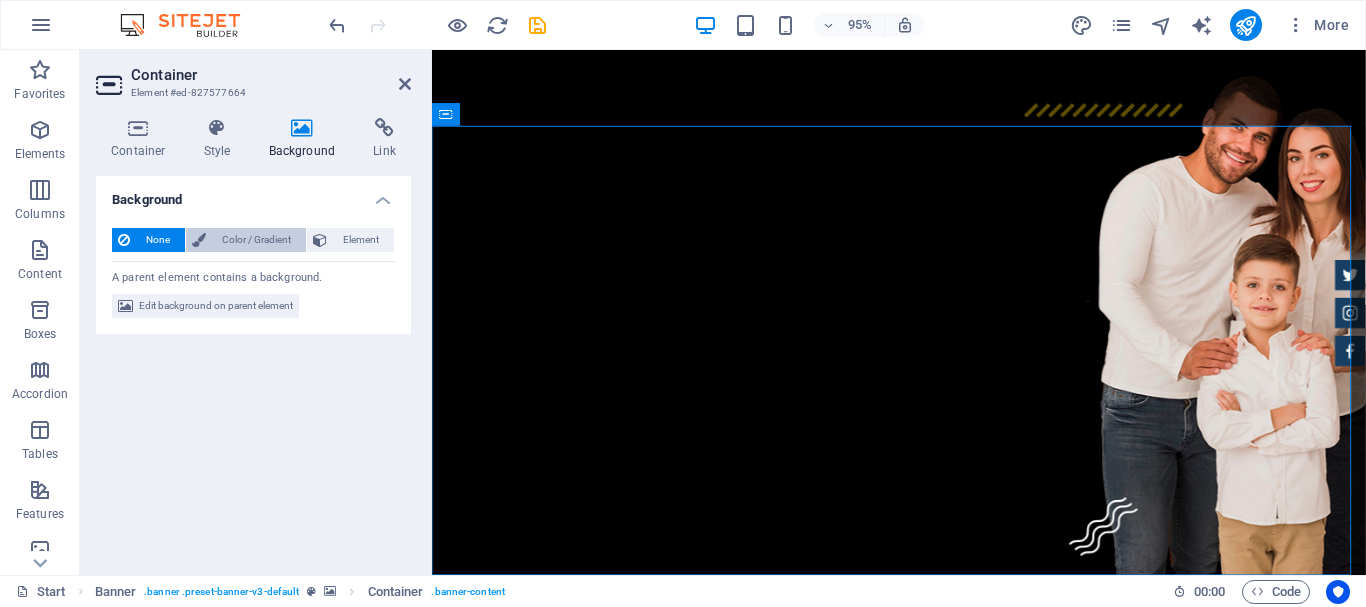 click on "Color / Gradient" at bounding box center [256, 240] 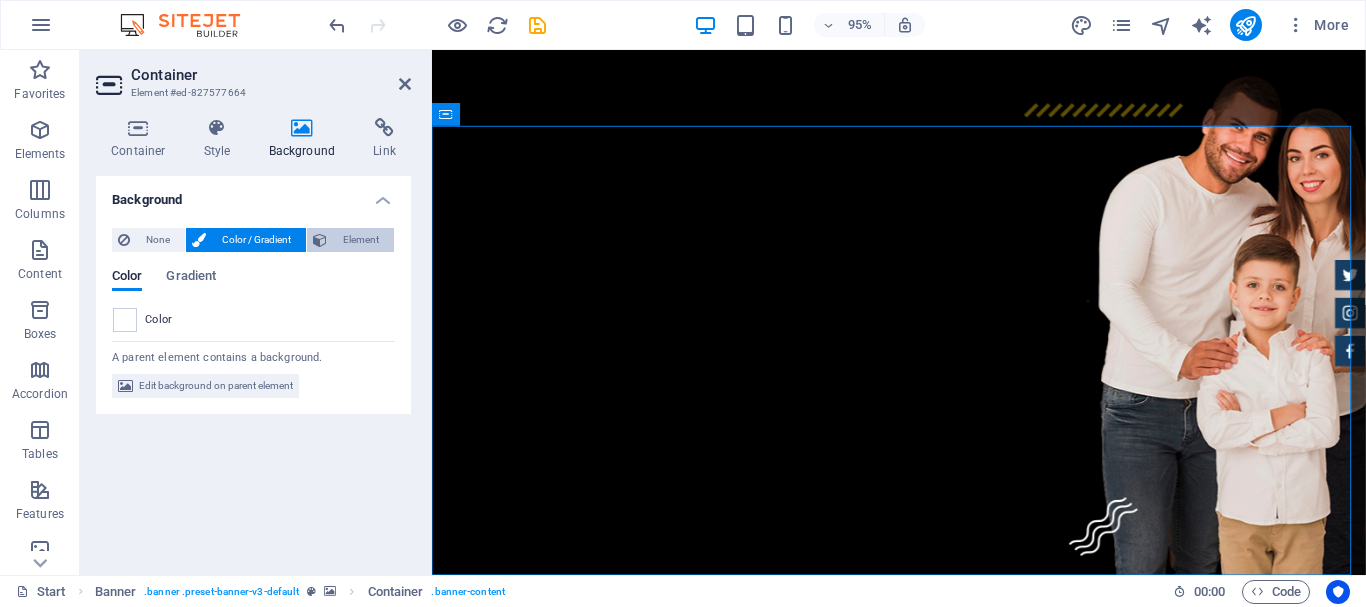 click on "Element" at bounding box center (350, 240) 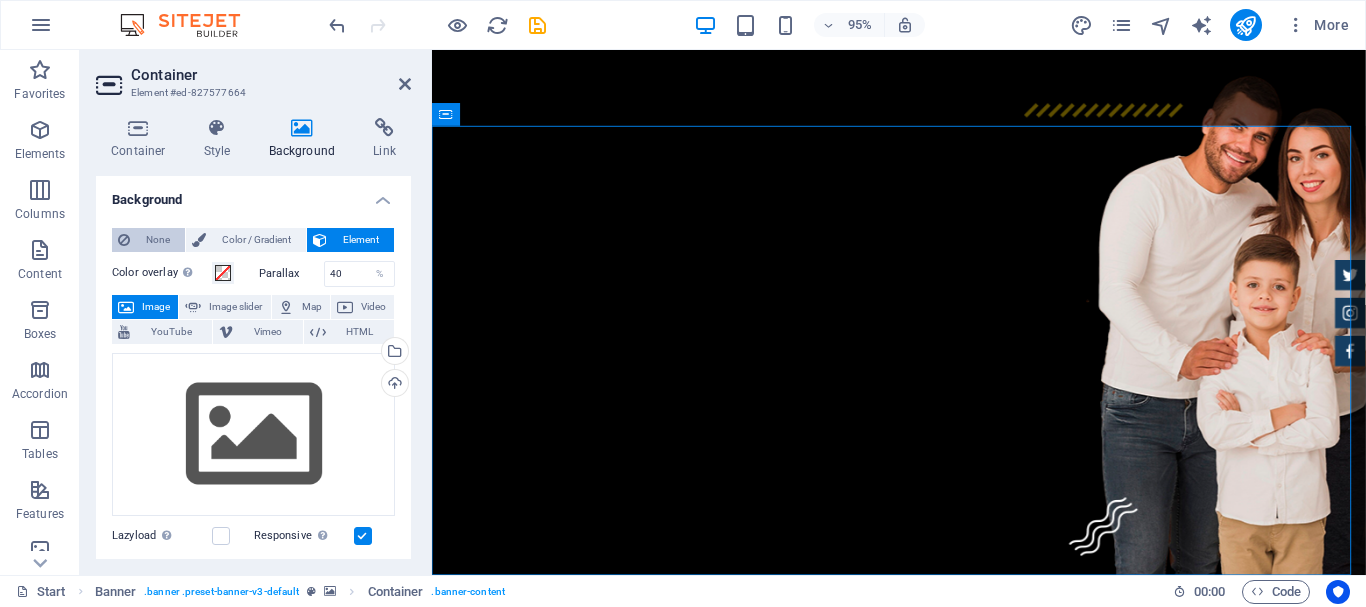 click on "None" at bounding box center (157, 240) 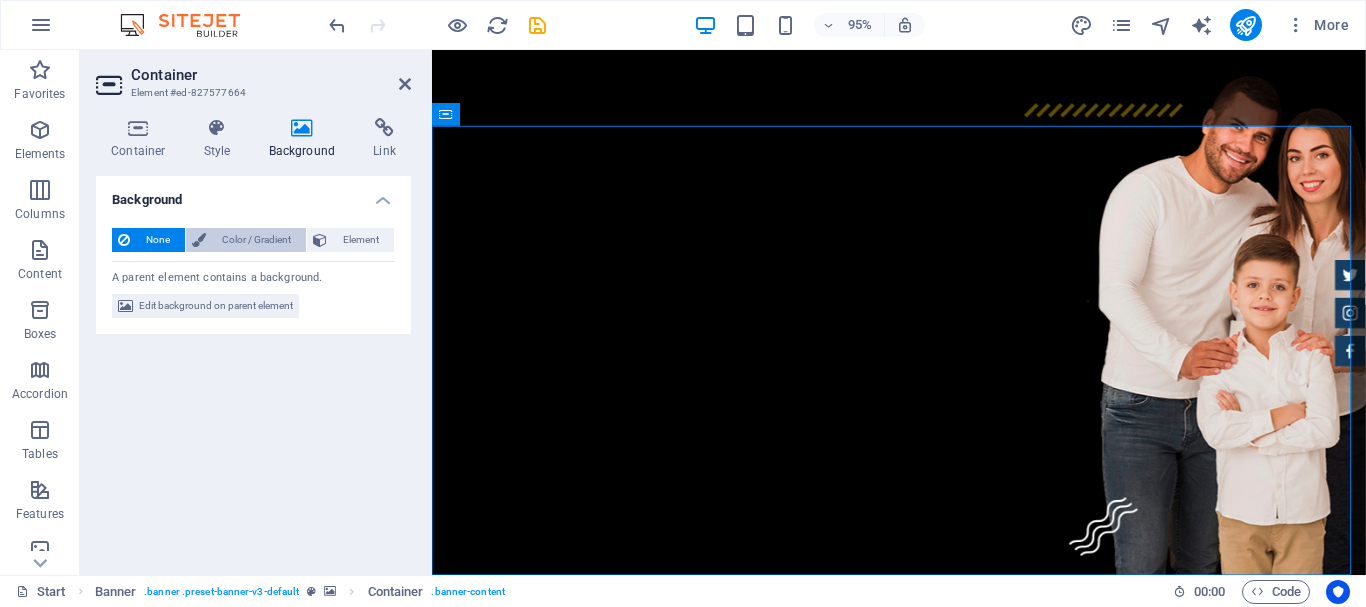 click on "Color / Gradient" at bounding box center (256, 240) 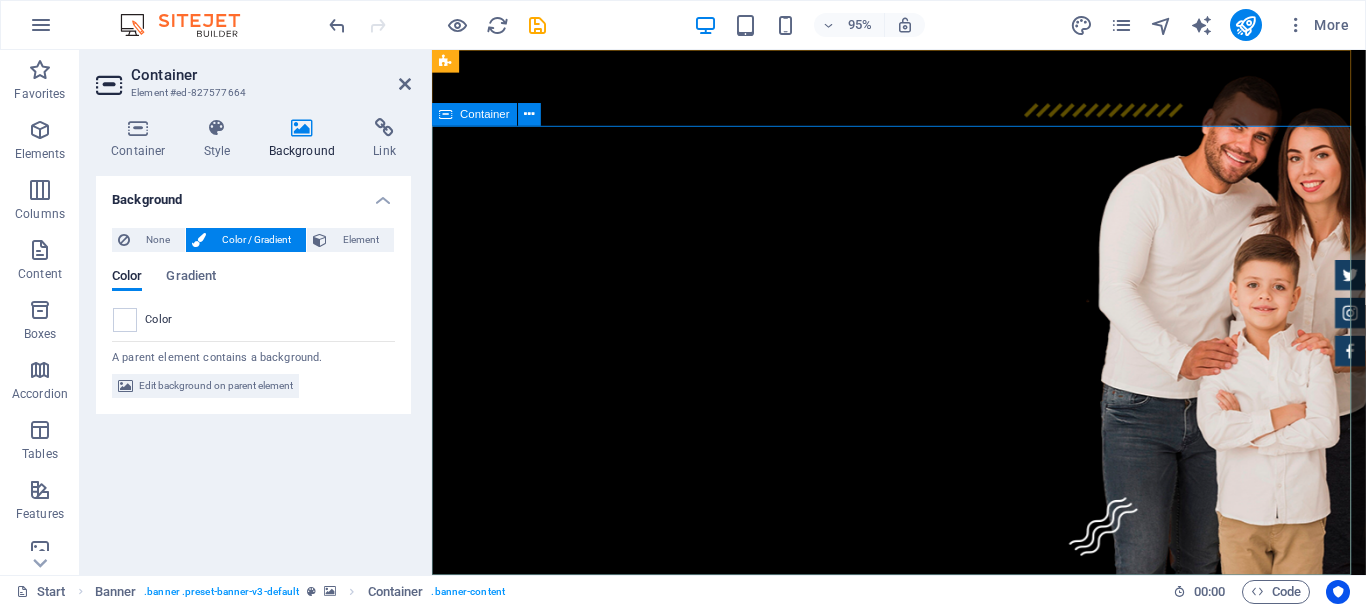 click on "Você encontra Moda Feminina, Masculina e Infantil com preços especiais e parcelados em até 6x sem juros!" at bounding box center (923, 950) 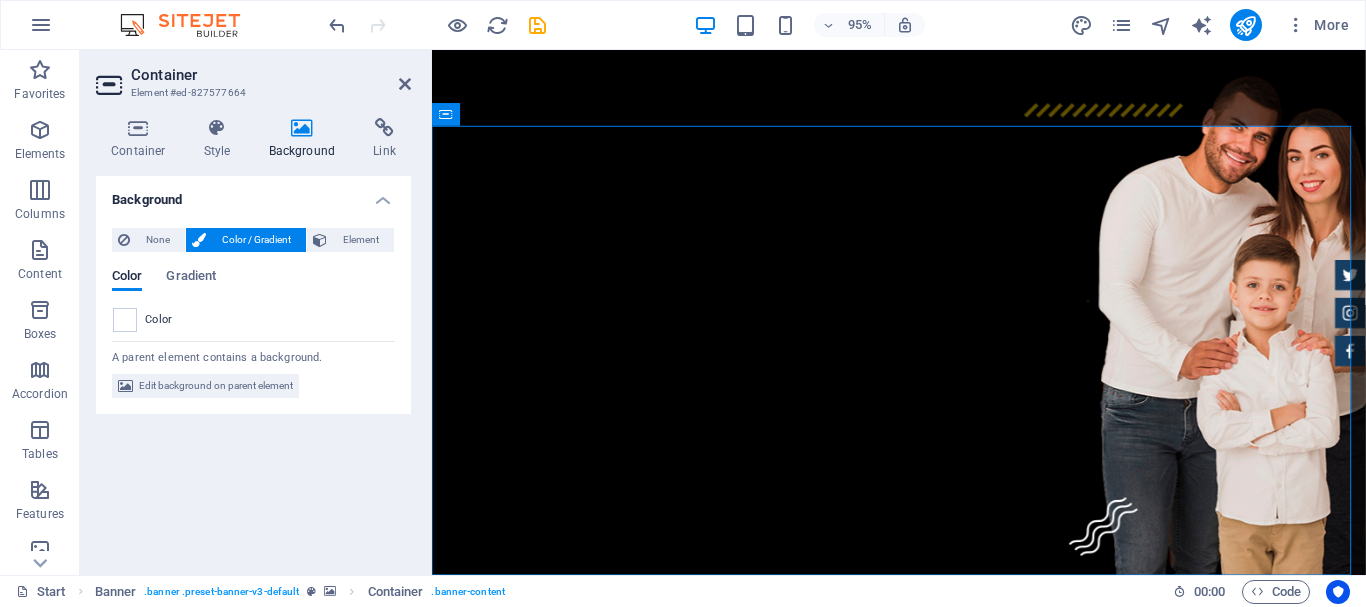 click on "Container" at bounding box center (271, 75) 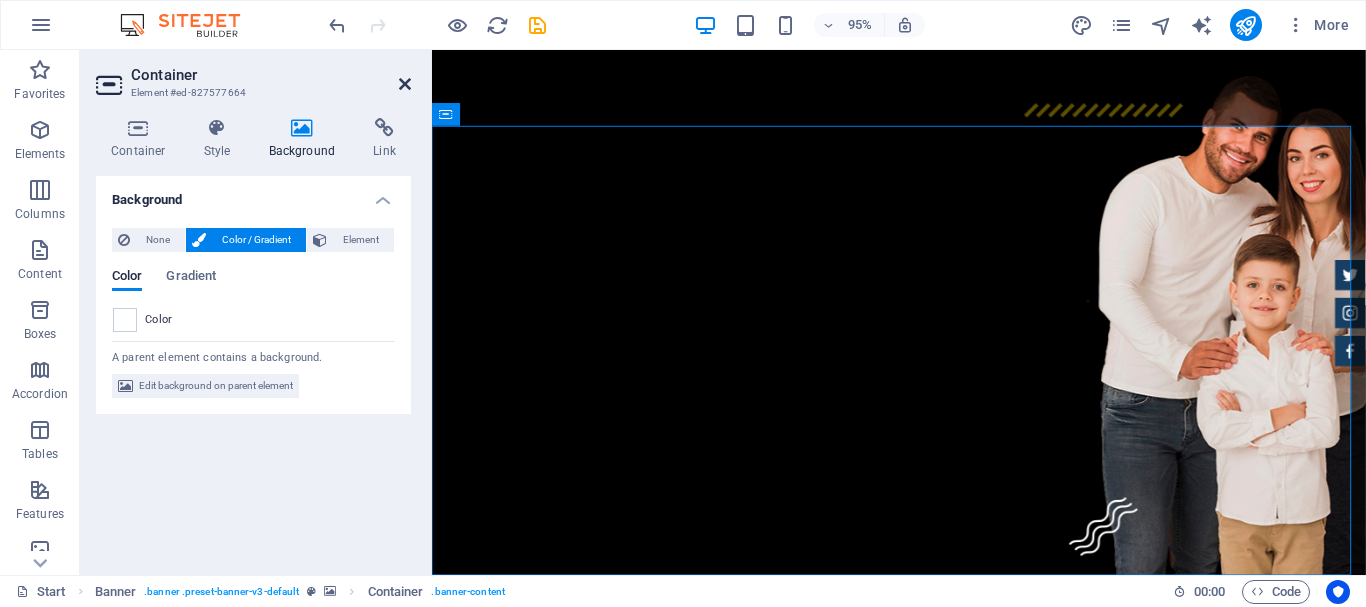 click at bounding box center [405, 84] 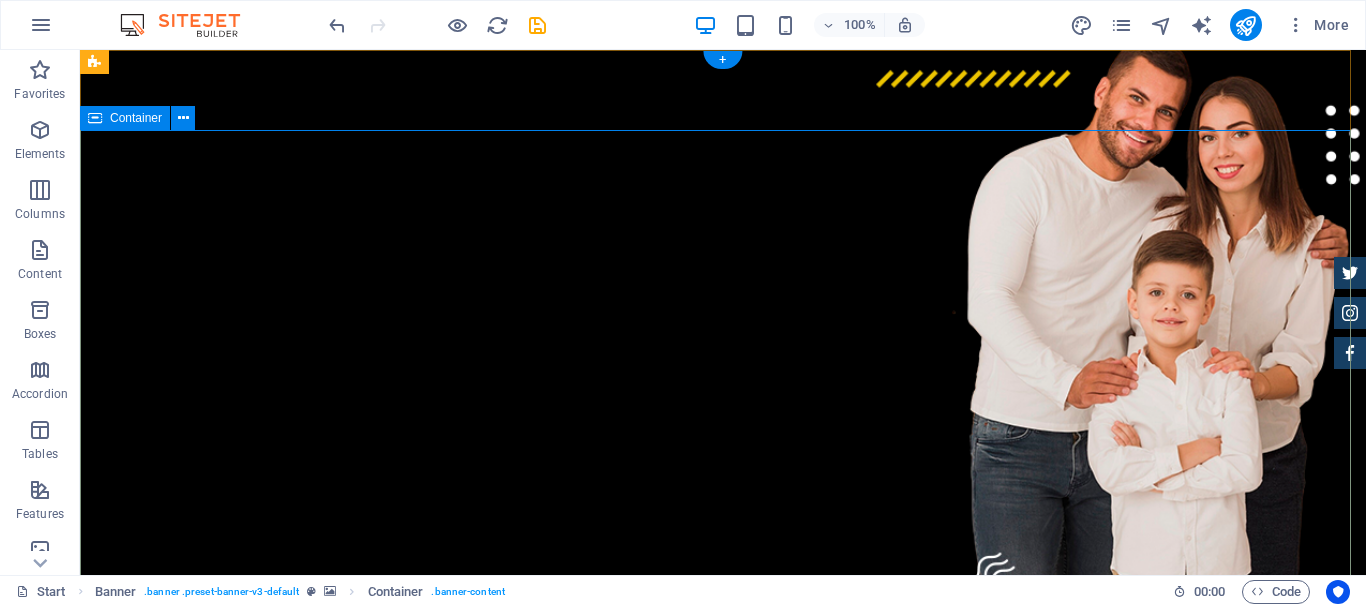 click on "Você encontra Moda Feminina, Masculina e Infantil com preços especiais e parcelados em até 6x sem juros!" at bounding box center [723, 950] 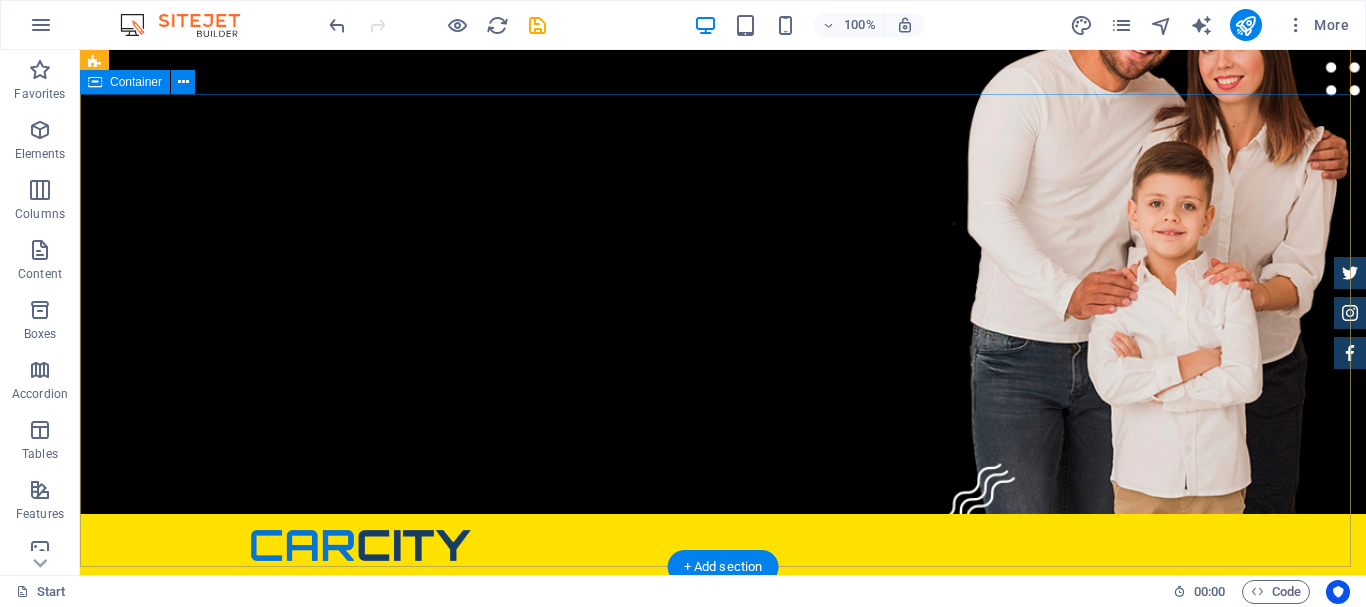 scroll, scrollTop: 0, scrollLeft: 0, axis: both 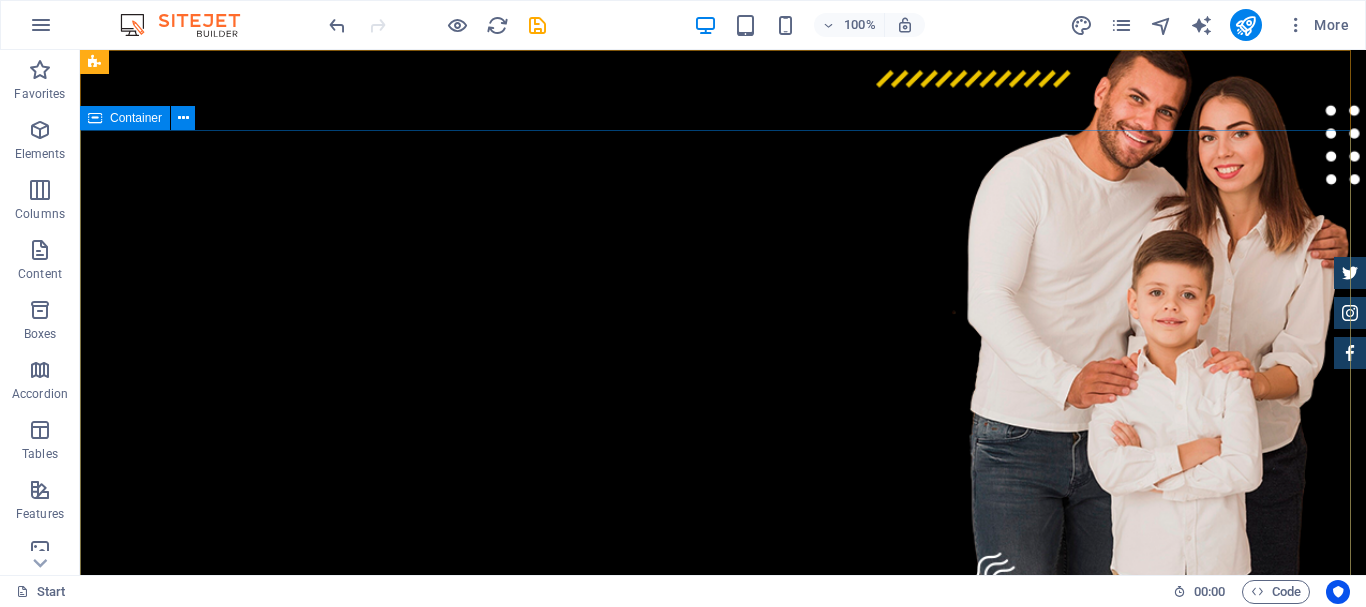 click on "Container" at bounding box center [136, 118] 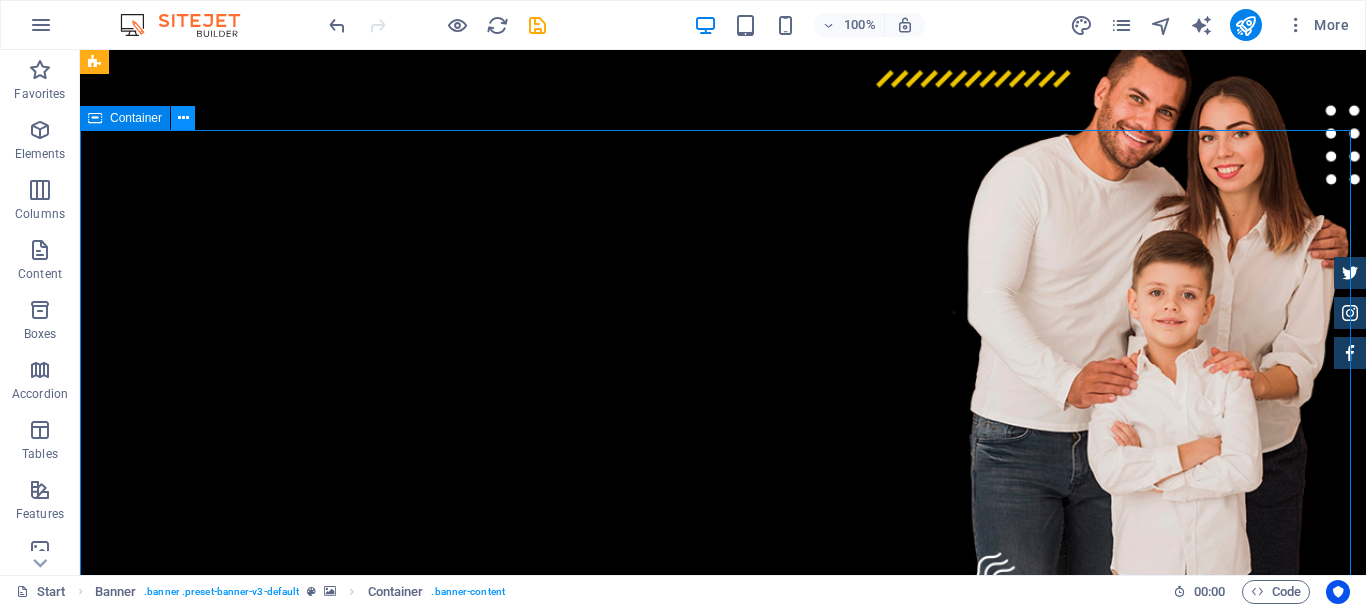 click at bounding box center (183, 118) 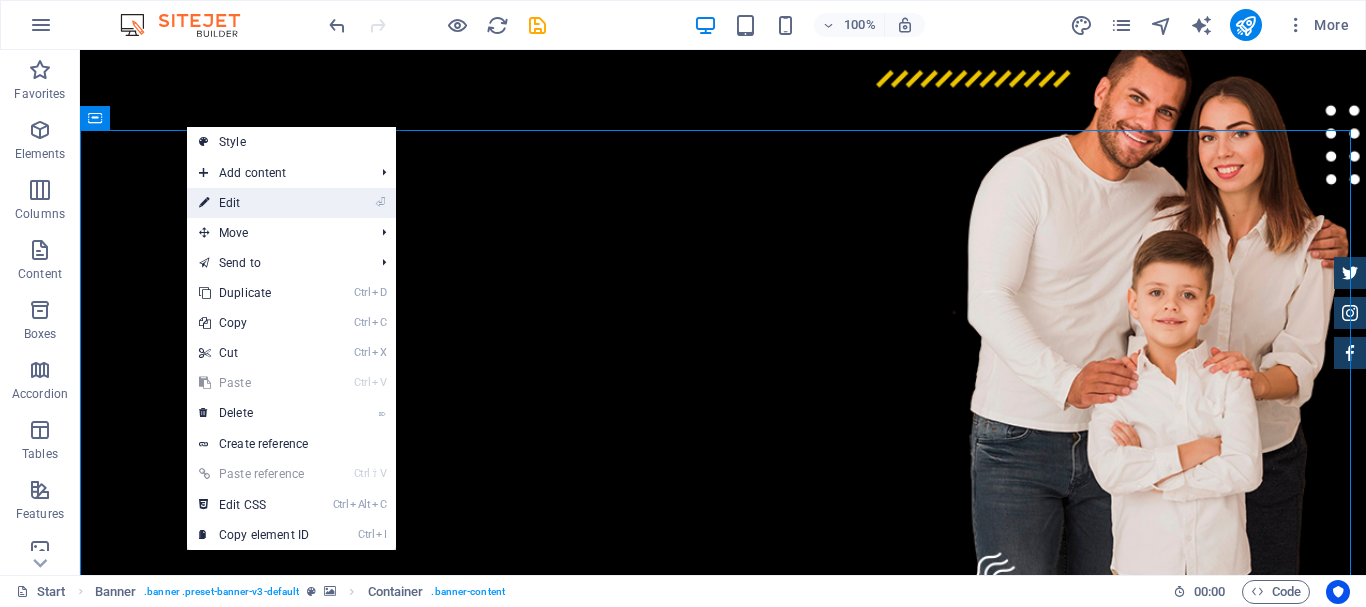 click on "⏎  Edit" at bounding box center [254, 203] 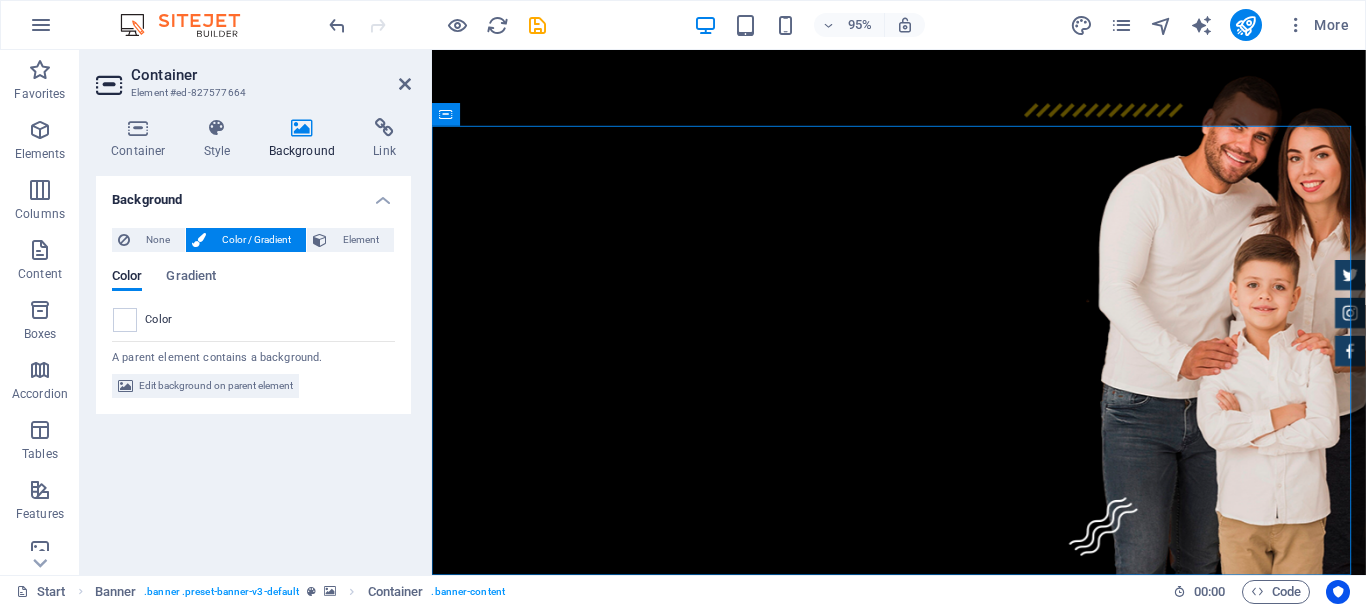 click on "Background" at bounding box center [306, 139] 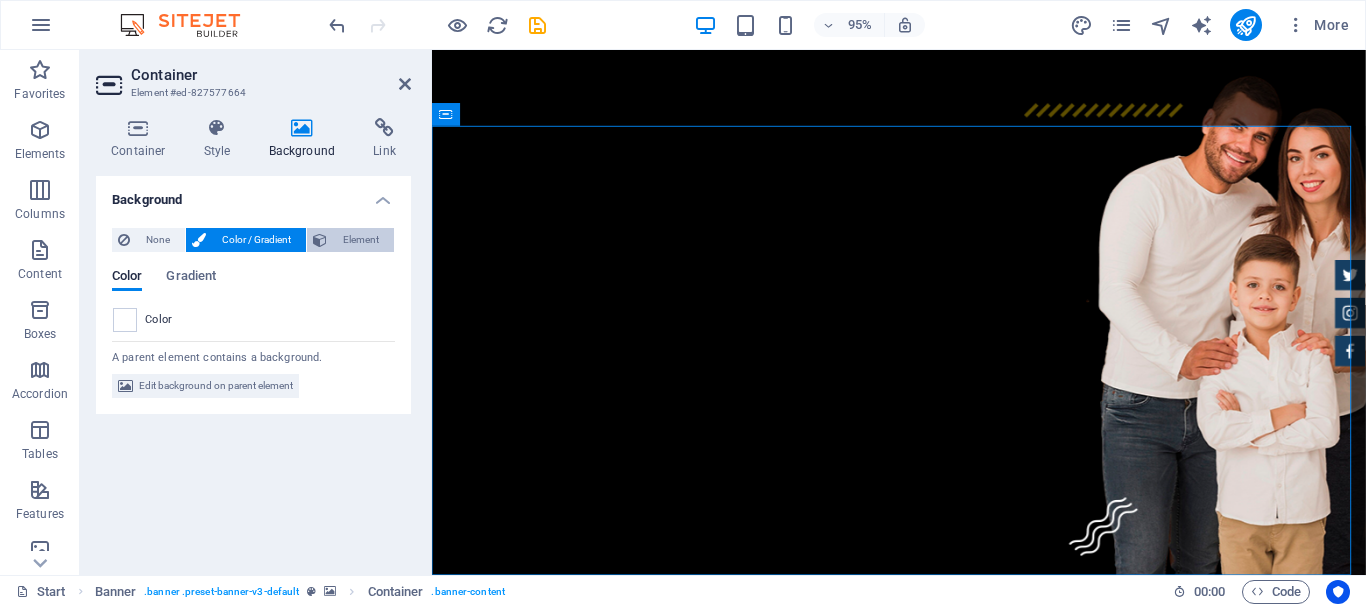 click on "Element" at bounding box center (360, 240) 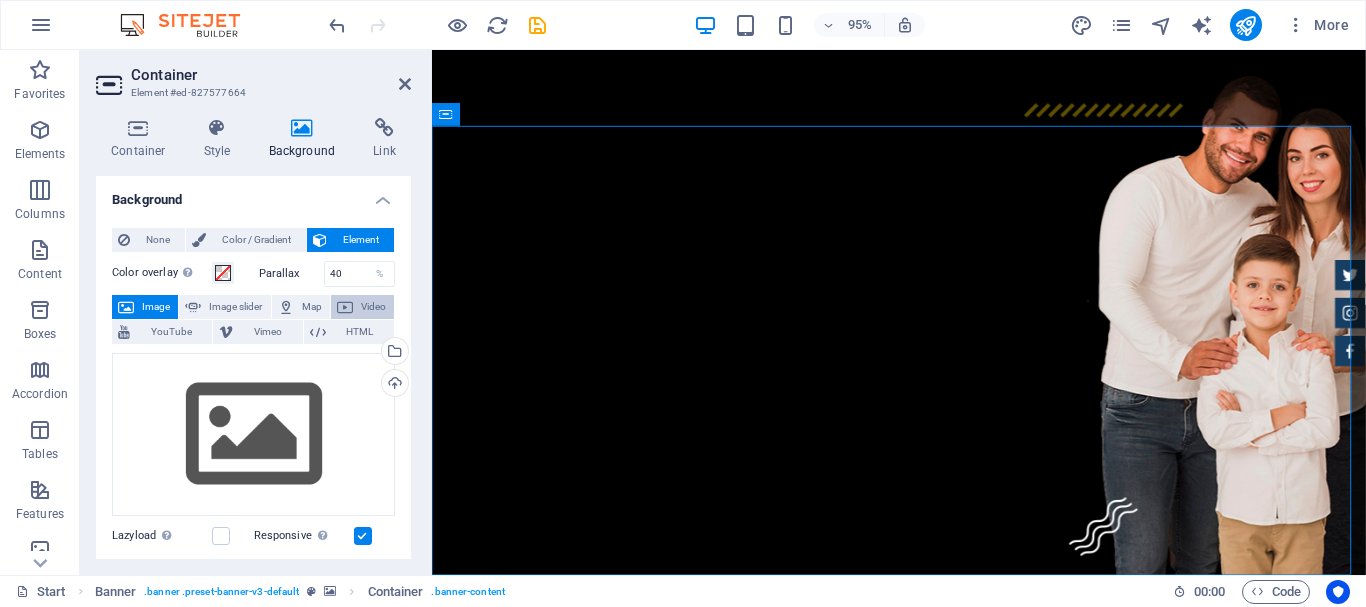 scroll, scrollTop: 100, scrollLeft: 0, axis: vertical 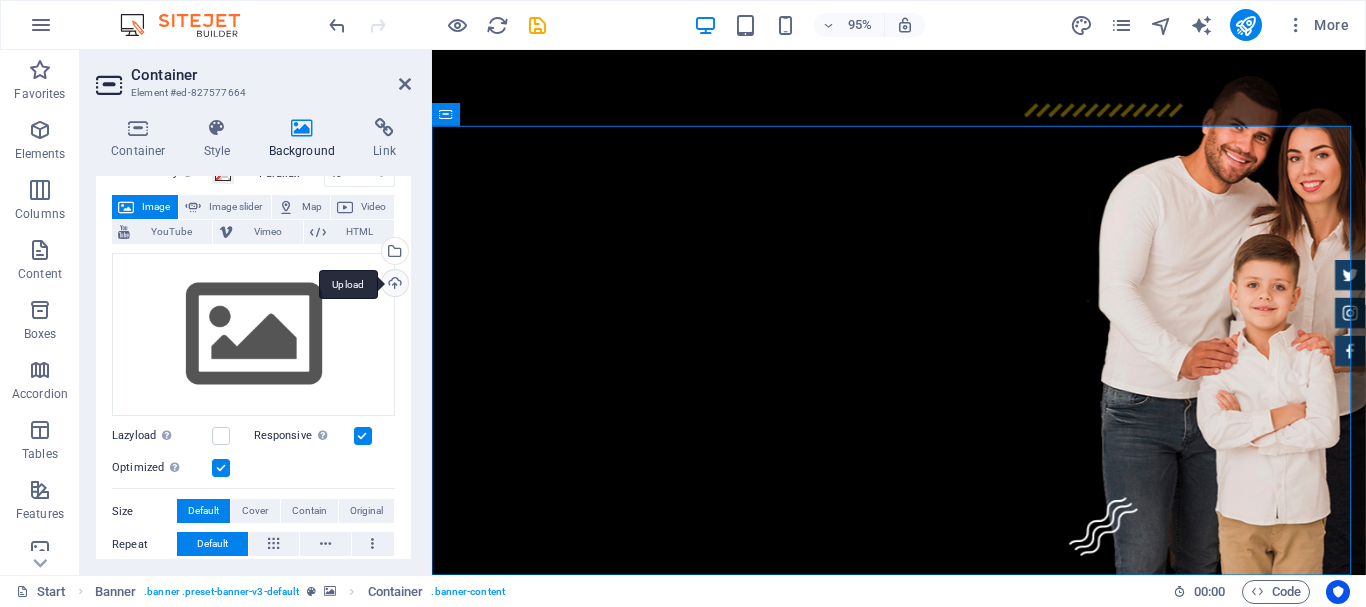 click on "Upload" at bounding box center [393, 285] 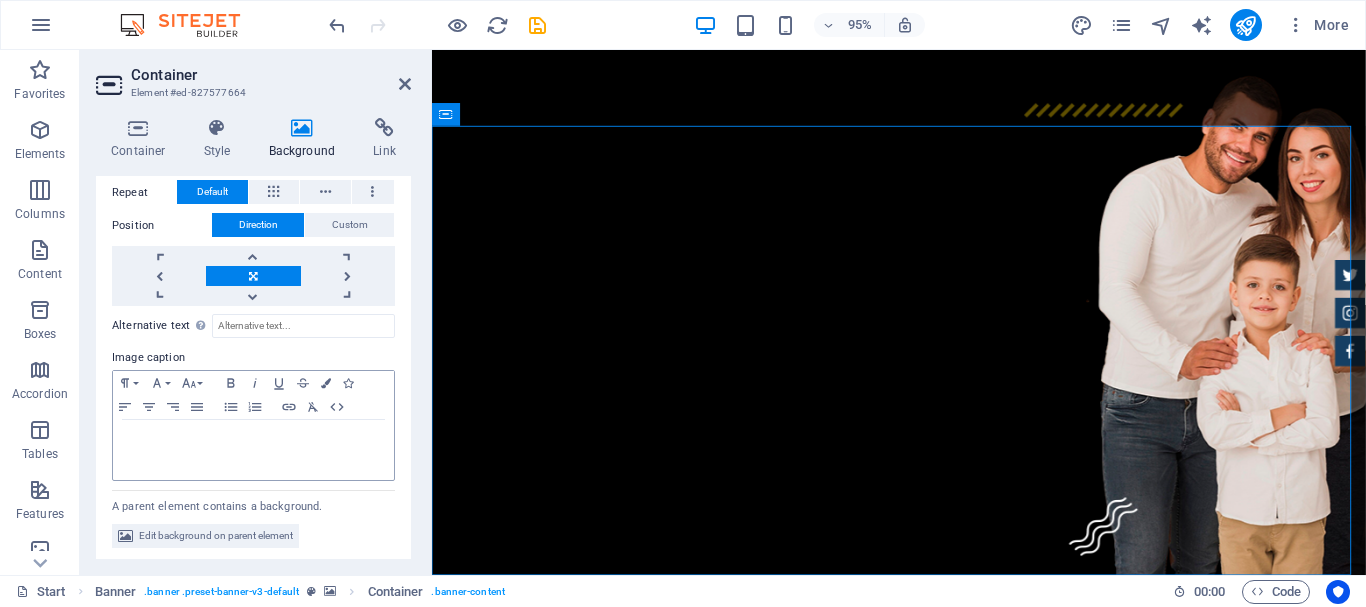 scroll, scrollTop: 454, scrollLeft: 0, axis: vertical 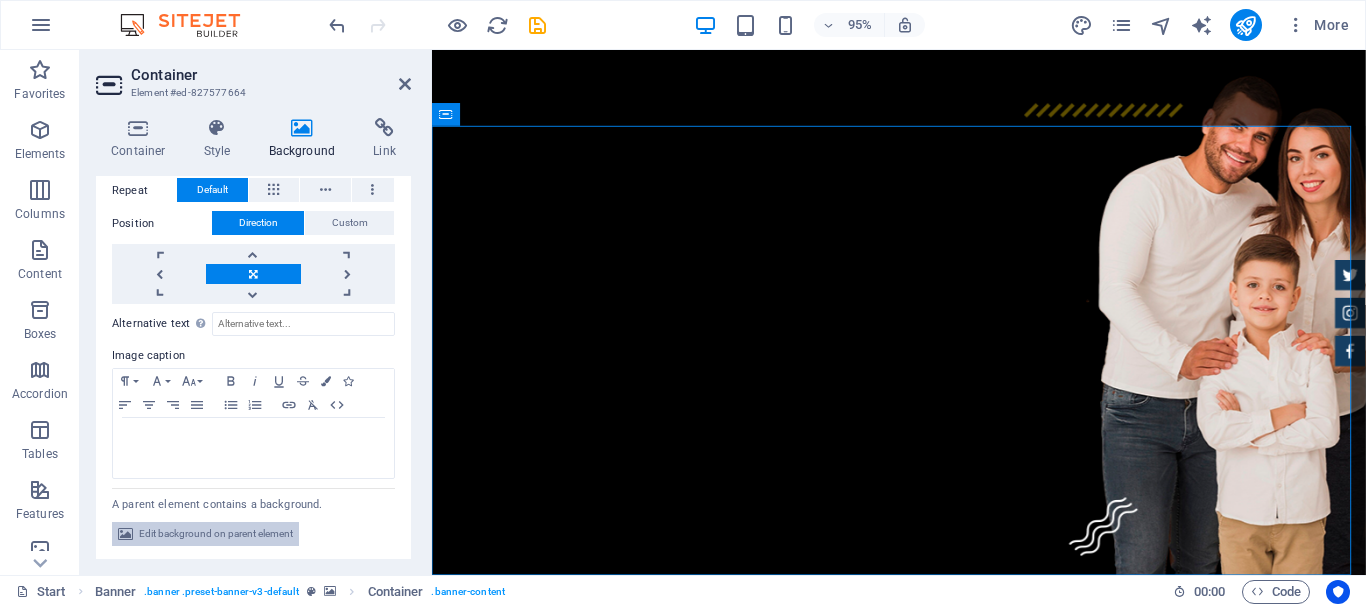 click on "Edit background on parent element" at bounding box center (216, 534) 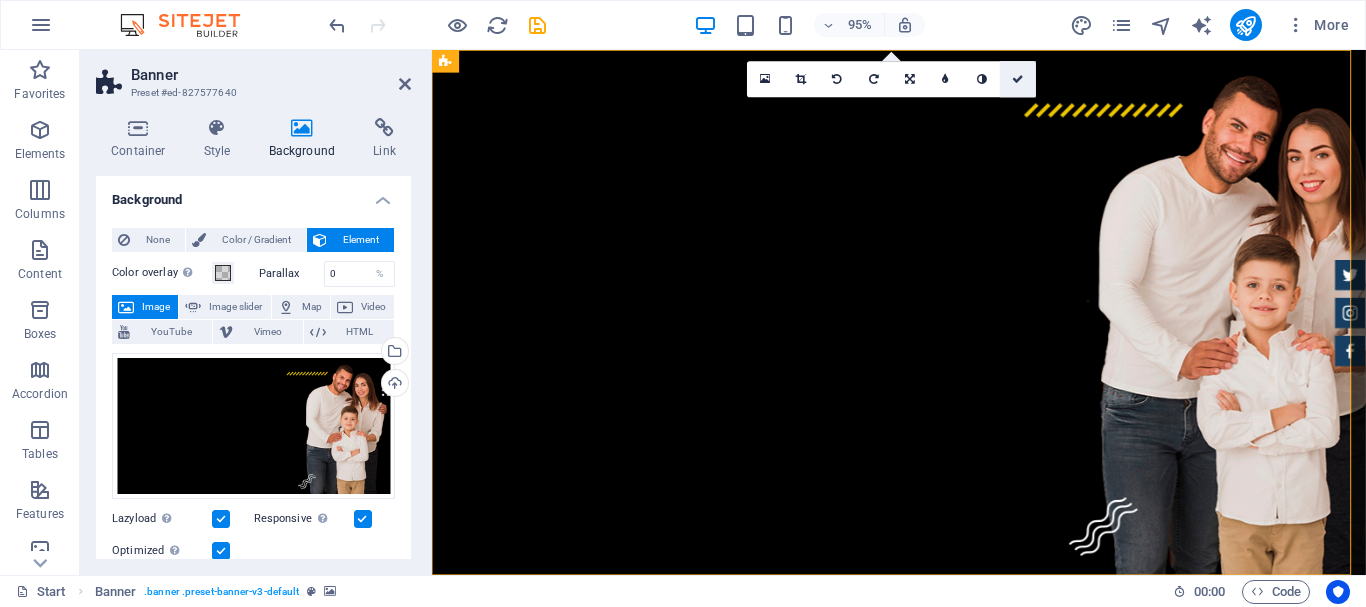 click at bounding box center [1018, 79] 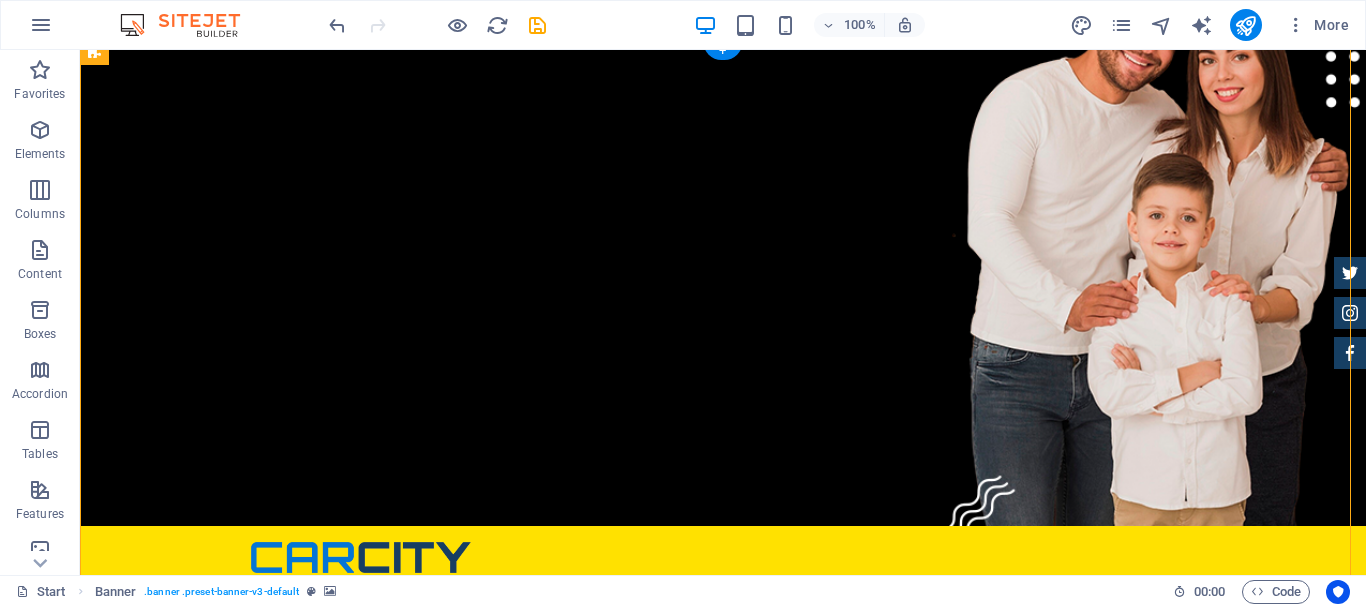 scroll, scrollTop: 0, scrollLeft: 0, axis: both 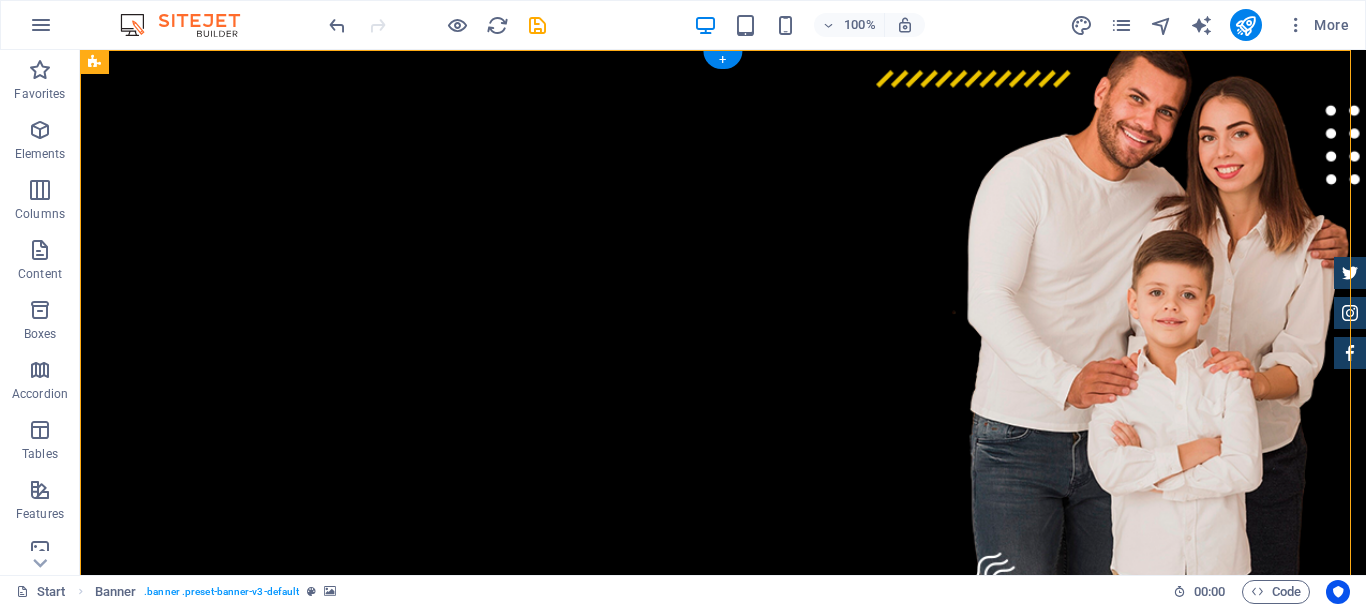click at bounding box center (723, 929) 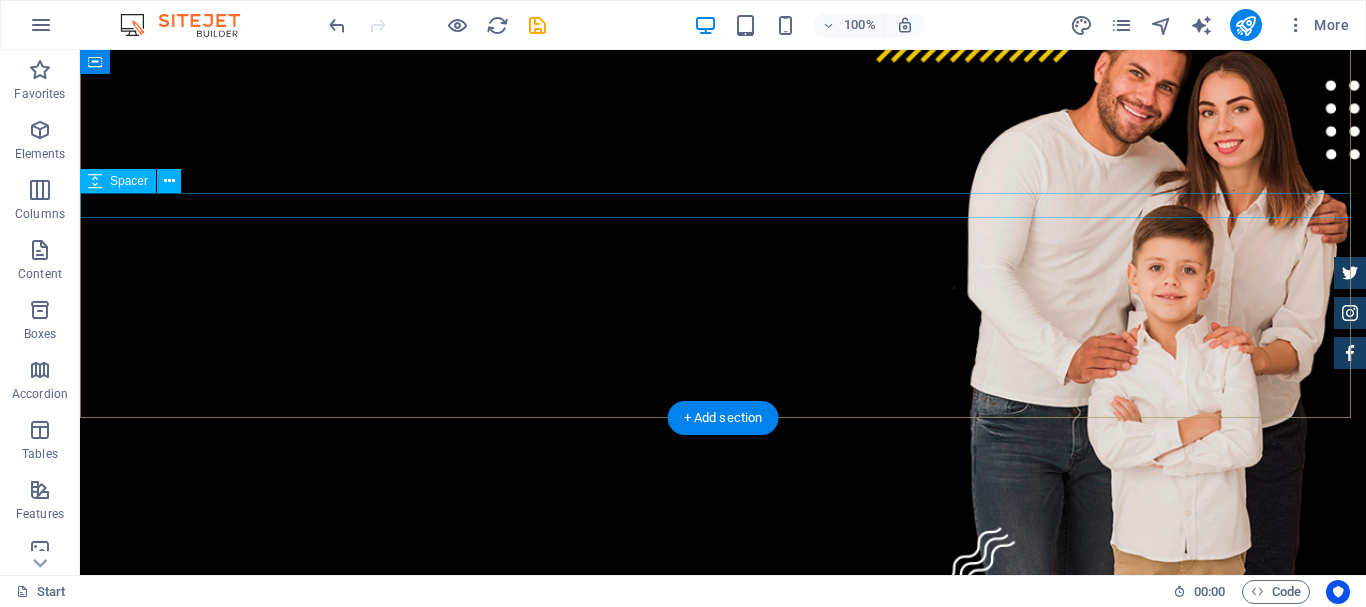 scroll, scrollTop: 0, scrollLeft: 0, axis: both 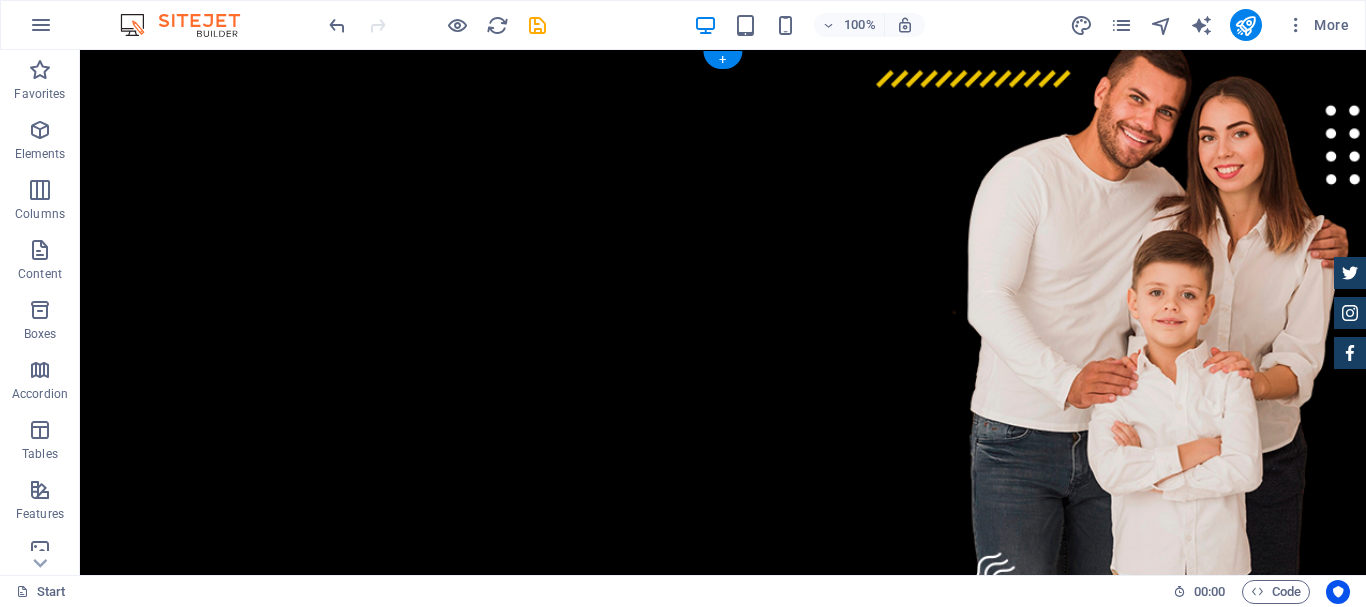 click at bounding box center (723, 929) 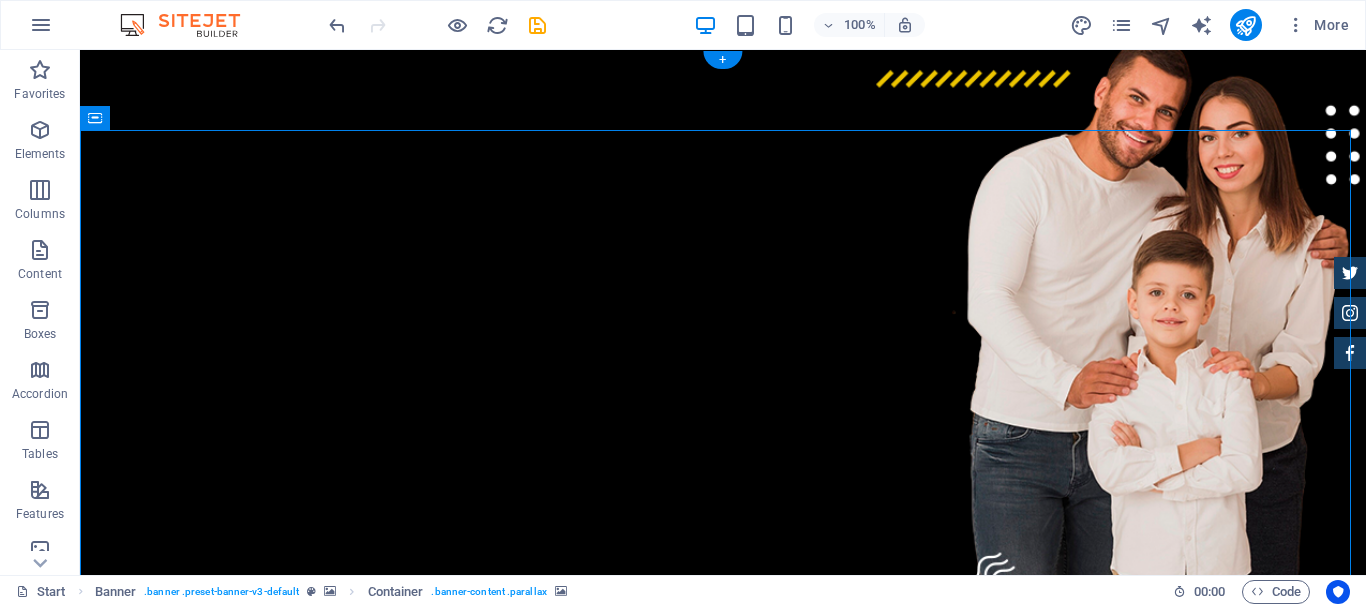 click at bounding box center [723, 929] 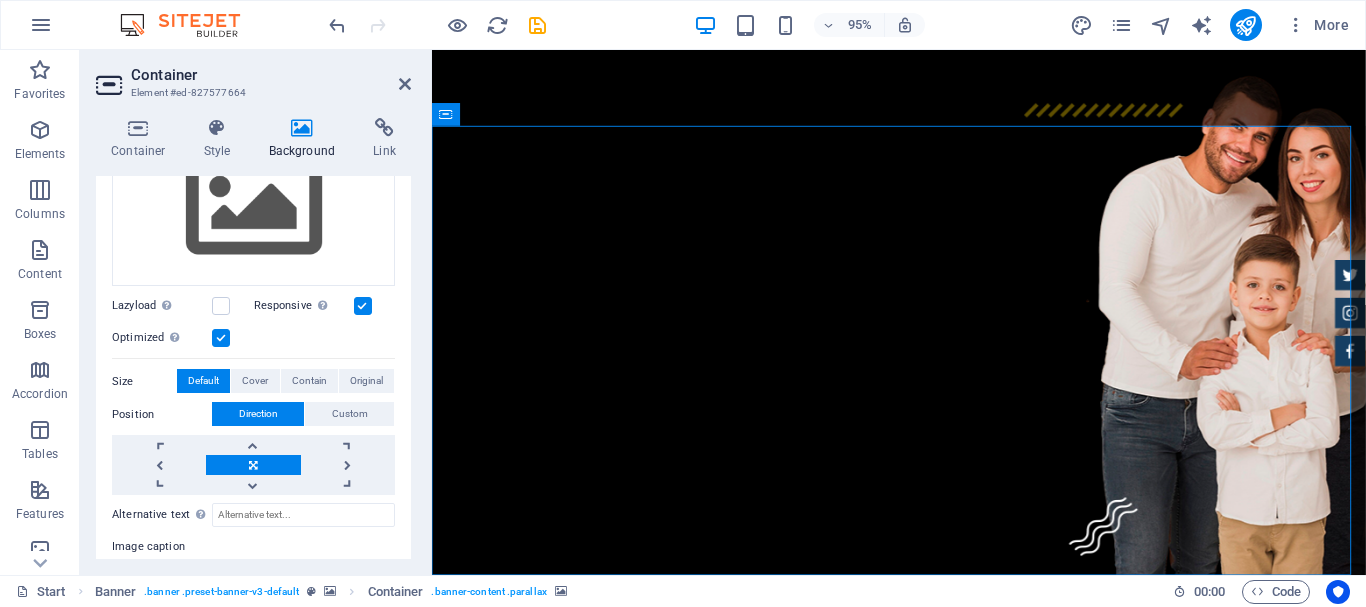 scroll, scrollTop: 121, scrollLeft: 0, axis: vertical 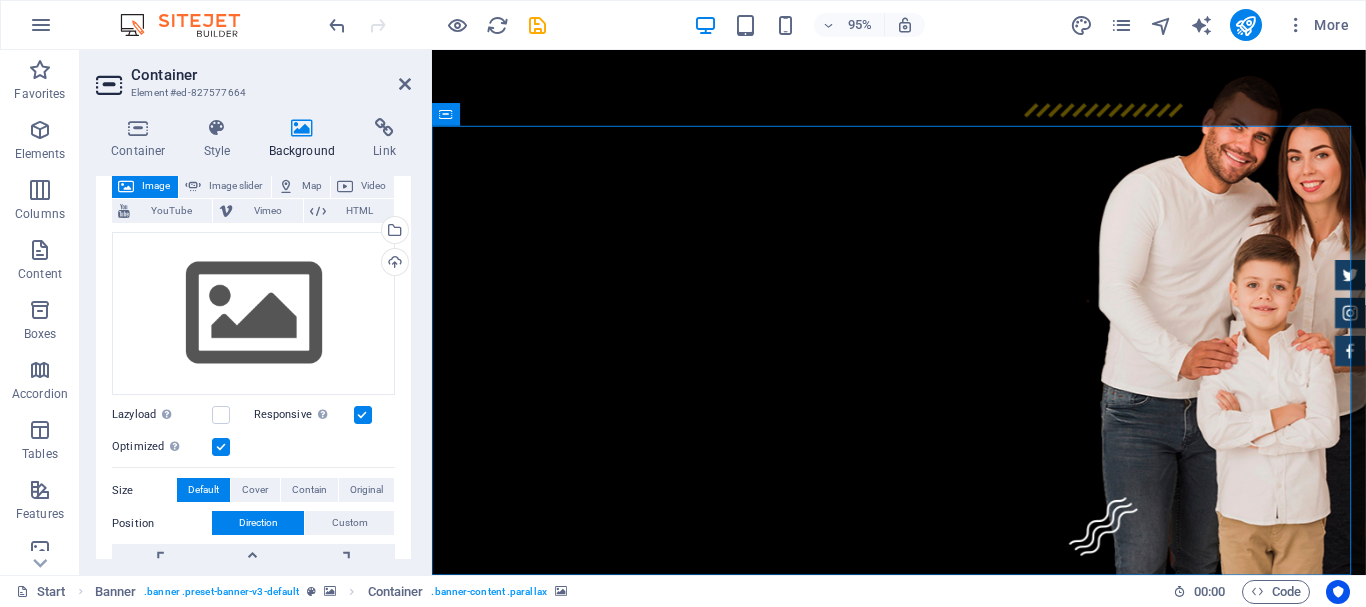 click at bounding box center (221, 447) 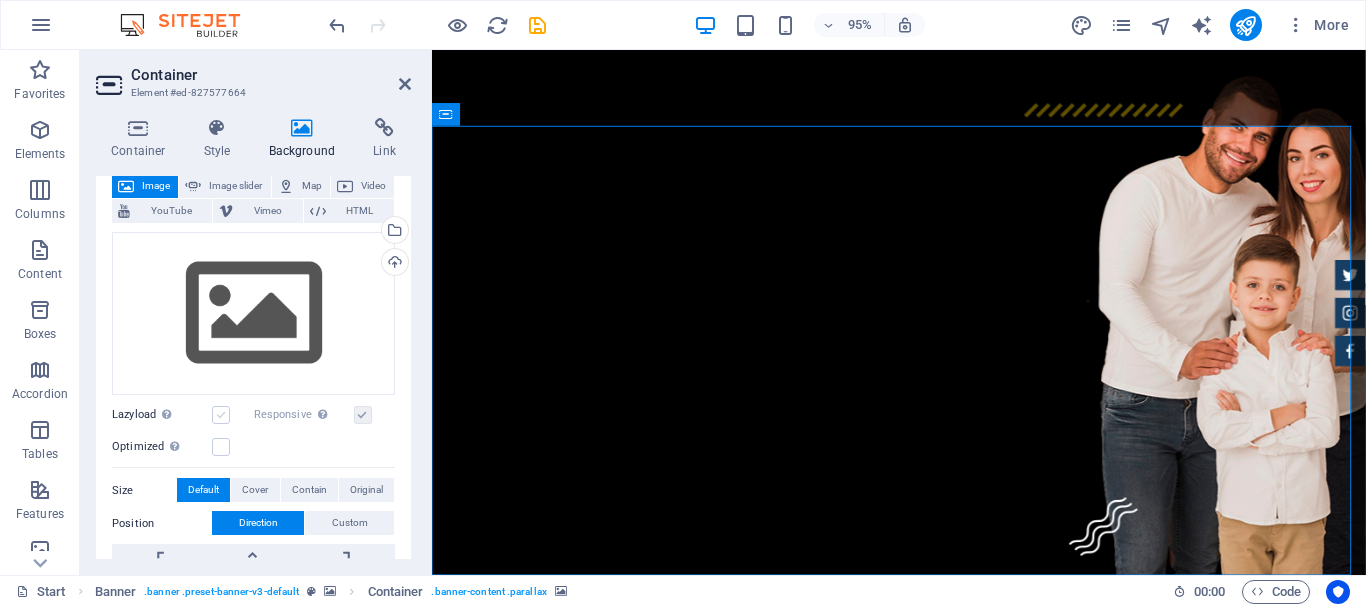 click at bounding box center (221, 415) 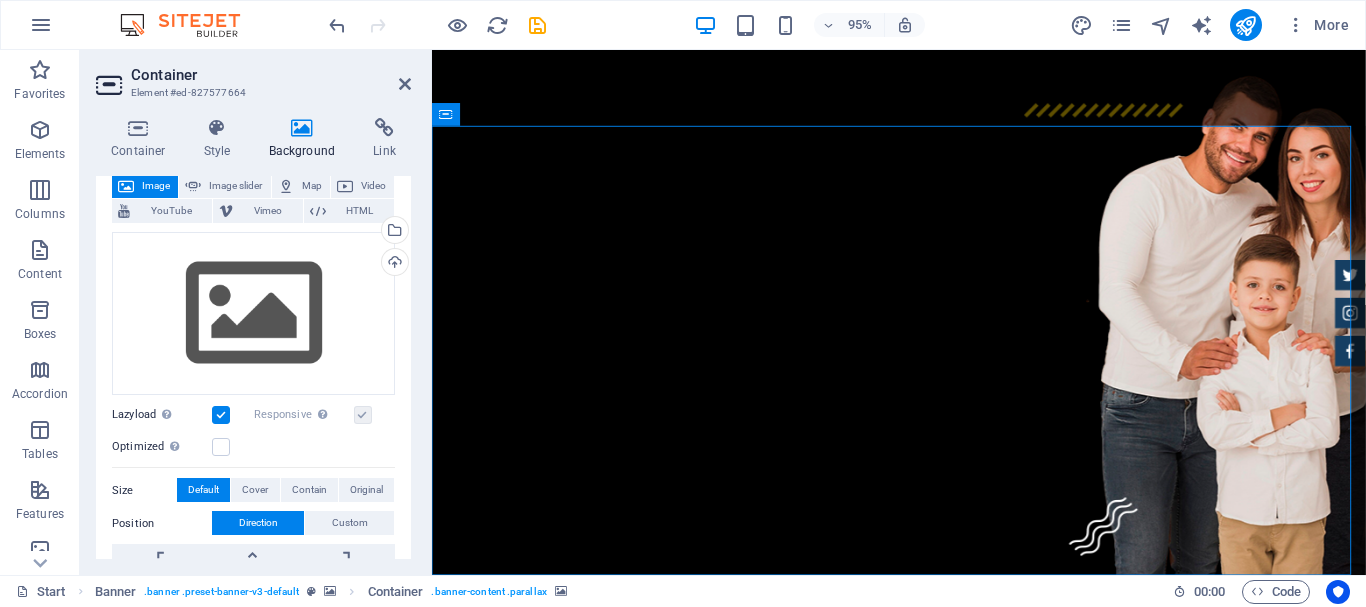 click at bounding box center [923, 934] 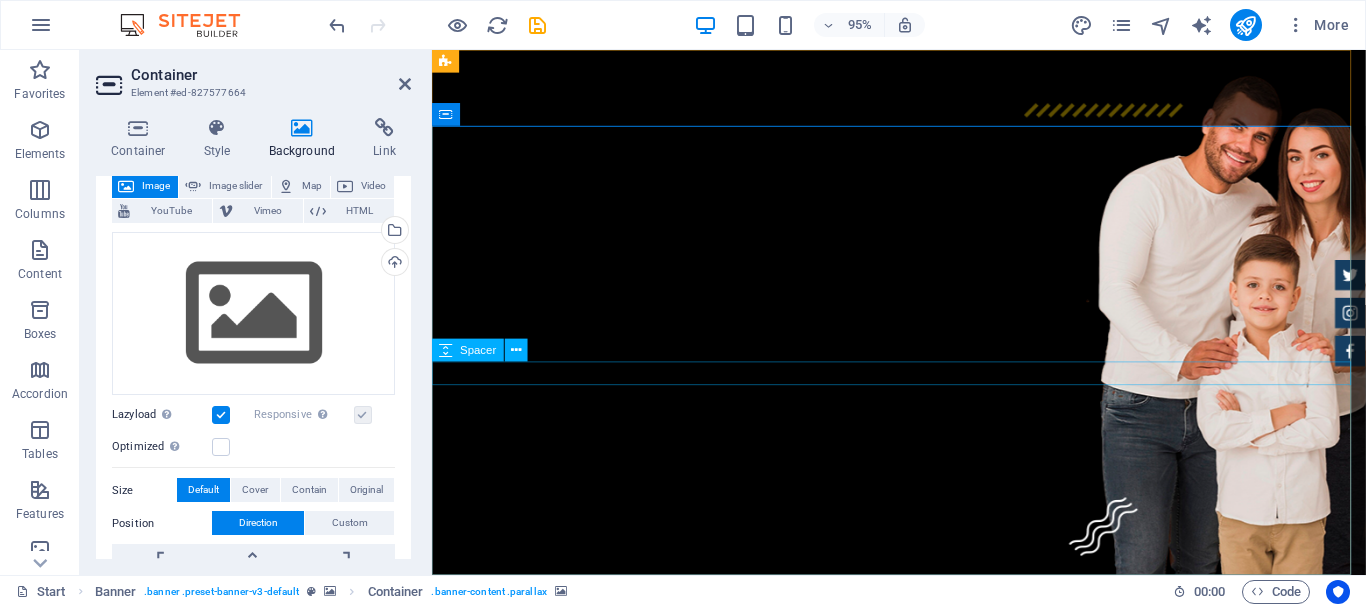 click at bounding box center (923, 1431) 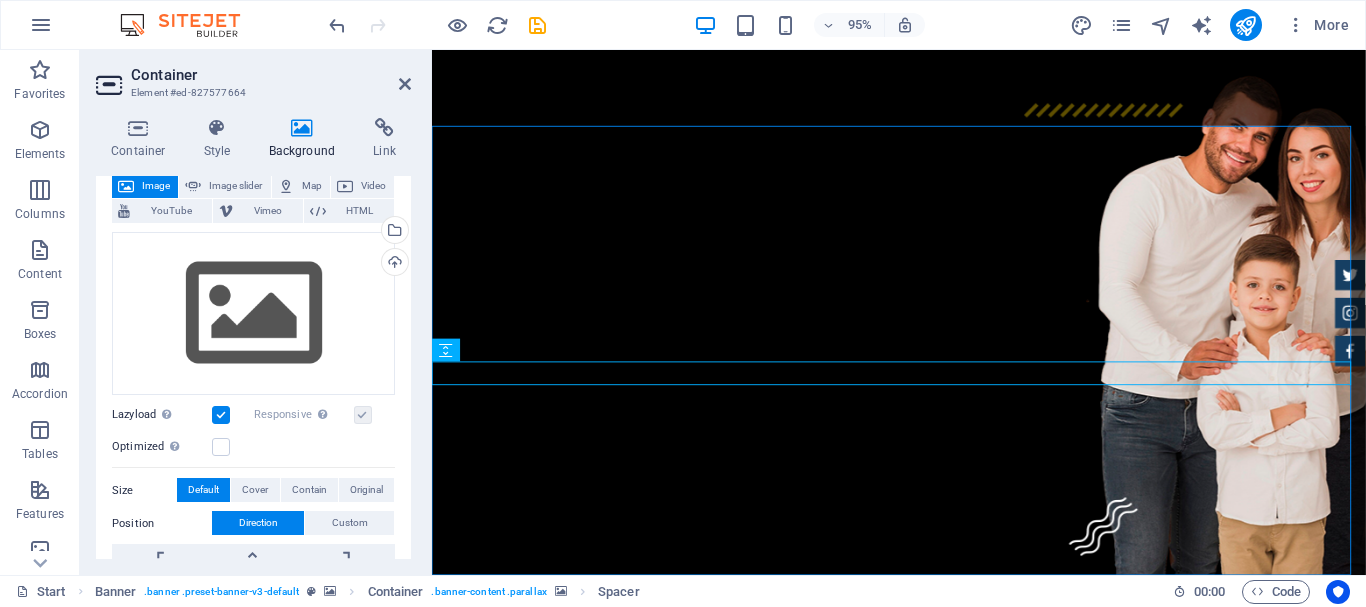click at bounding box center (923, 934) 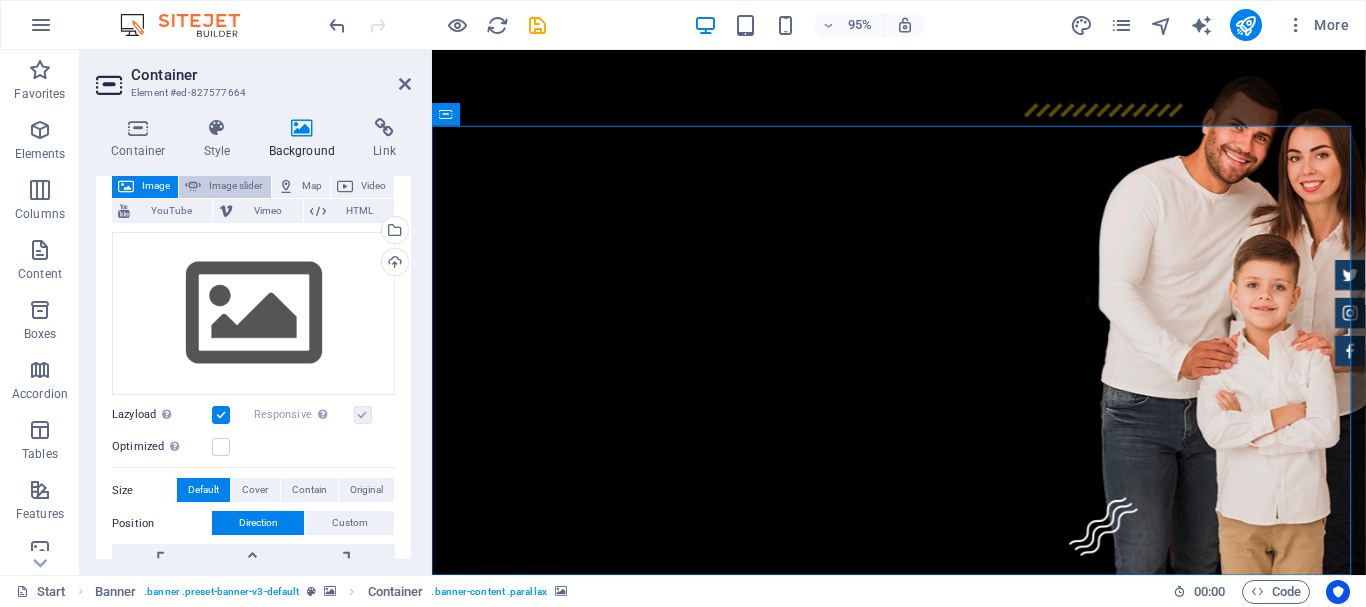 click at bounding box center [193, 186] 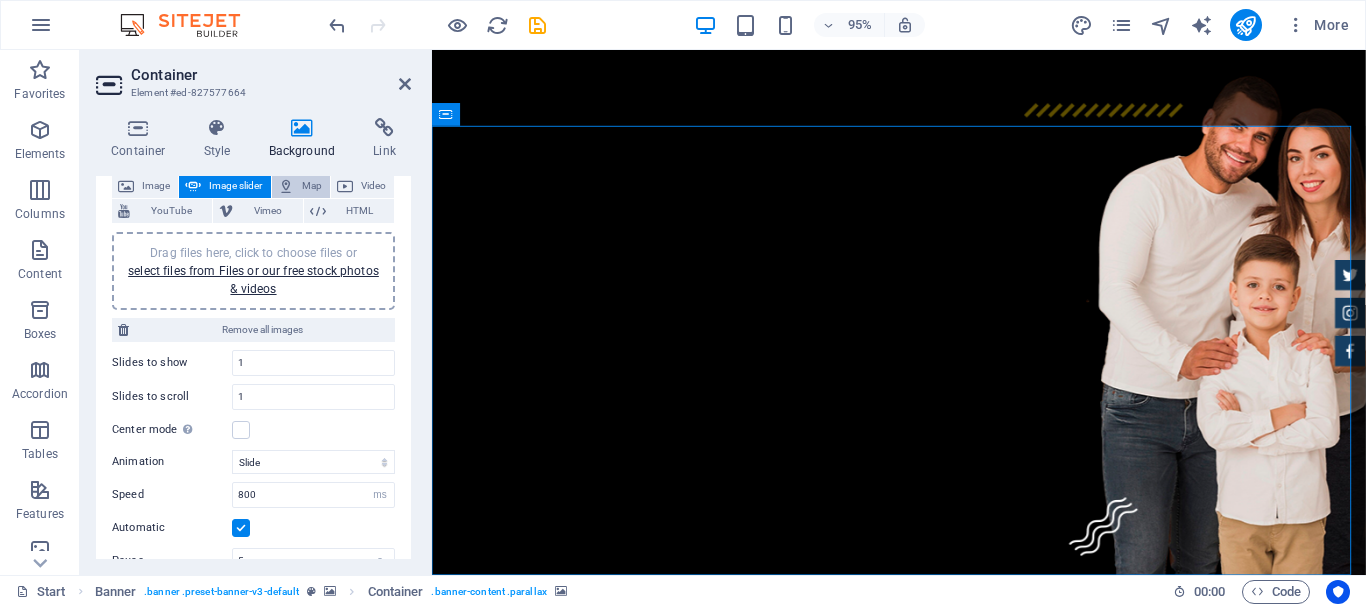 click on "Map" at bounding box center (301, 186) 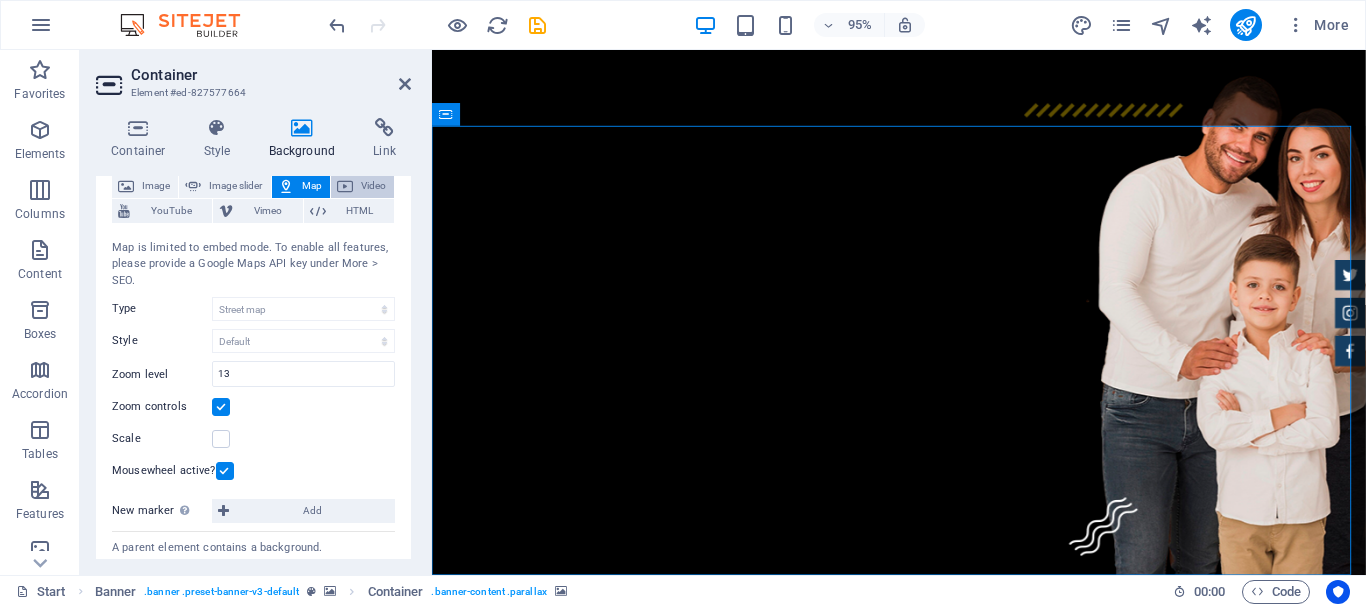 click on "Video" at bounding box center (373, 186) 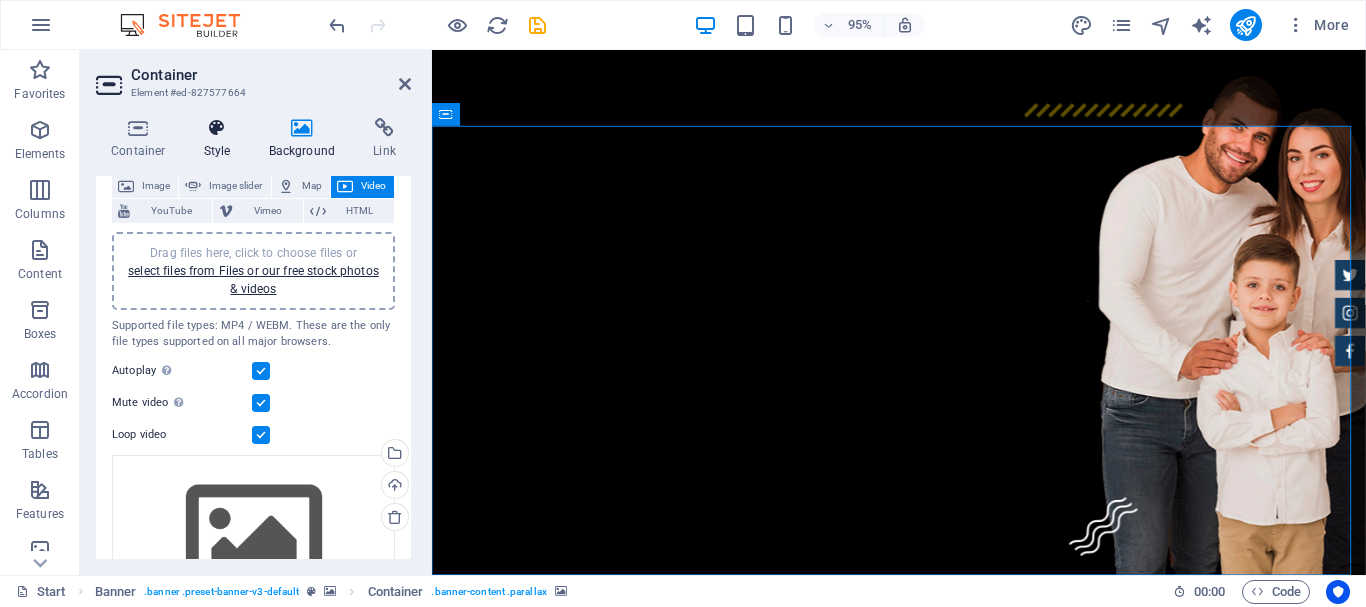 click at bounding box center (217, 128) 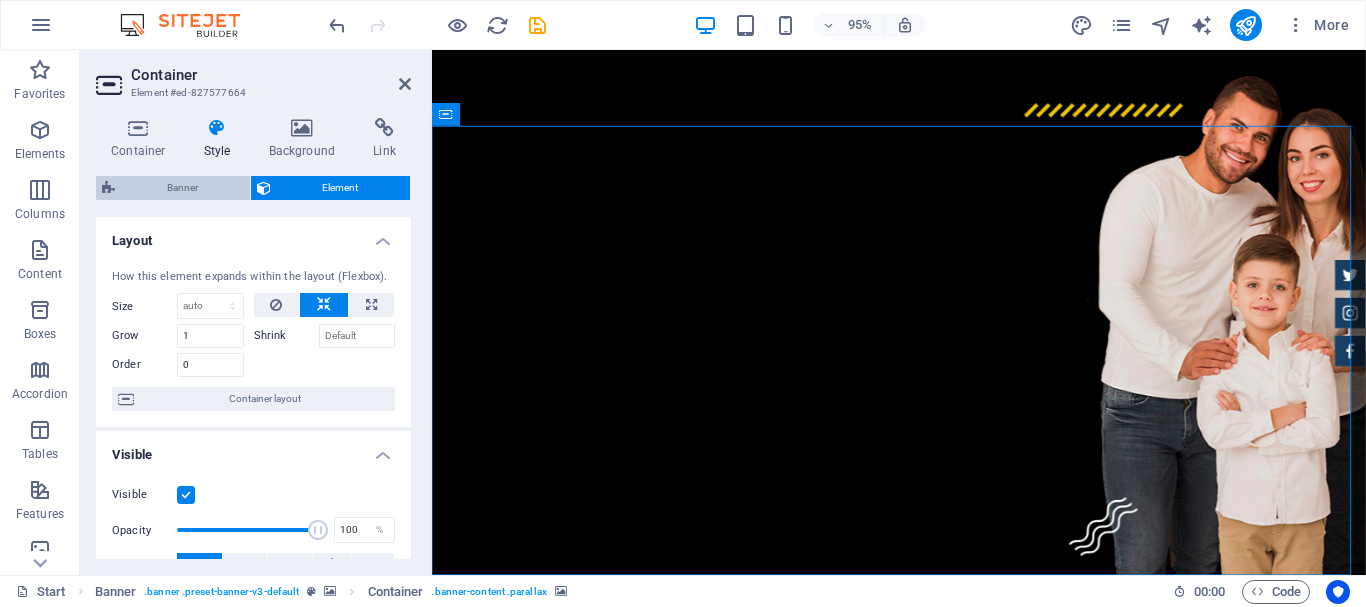 click on "Banner" at bounding box center (182, 188) 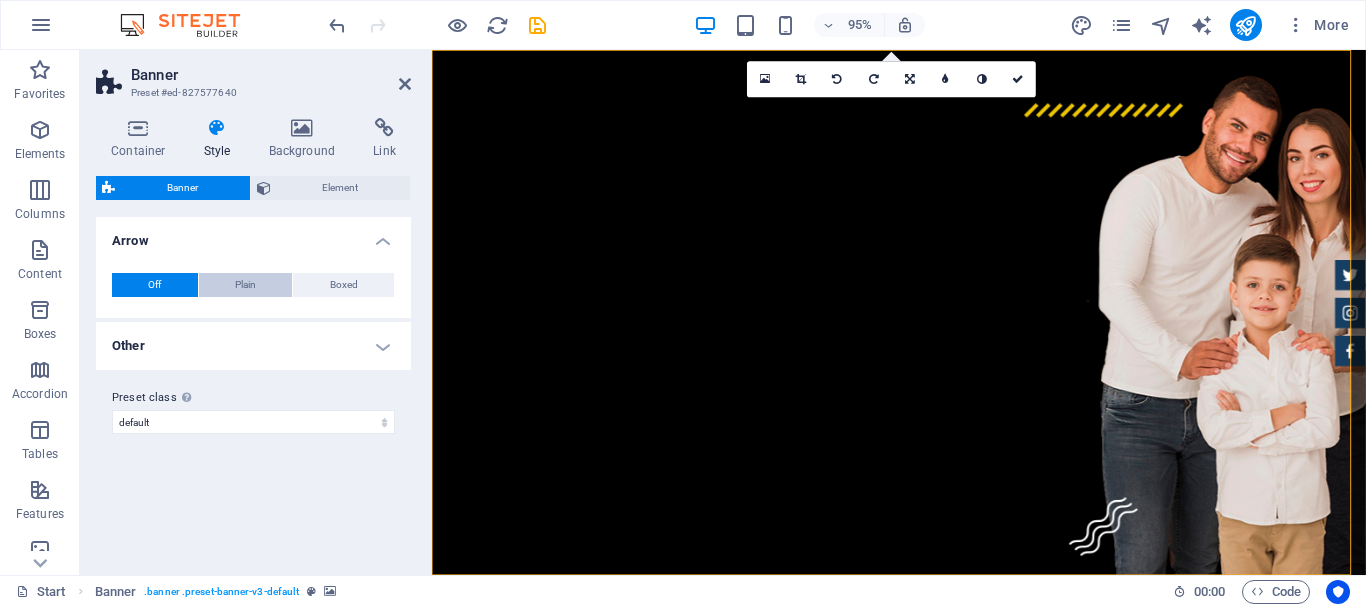 click on "Plain" at bounding box center (245, 285) 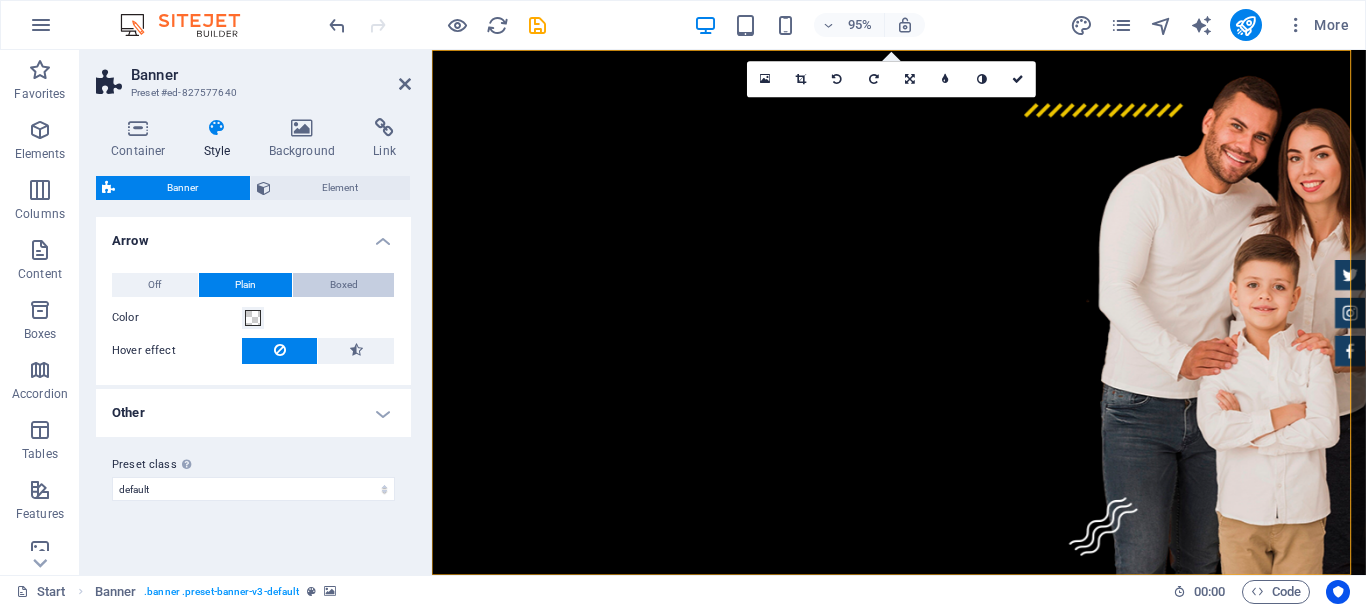 click on "Boxed" at bounding box center [344, 285] 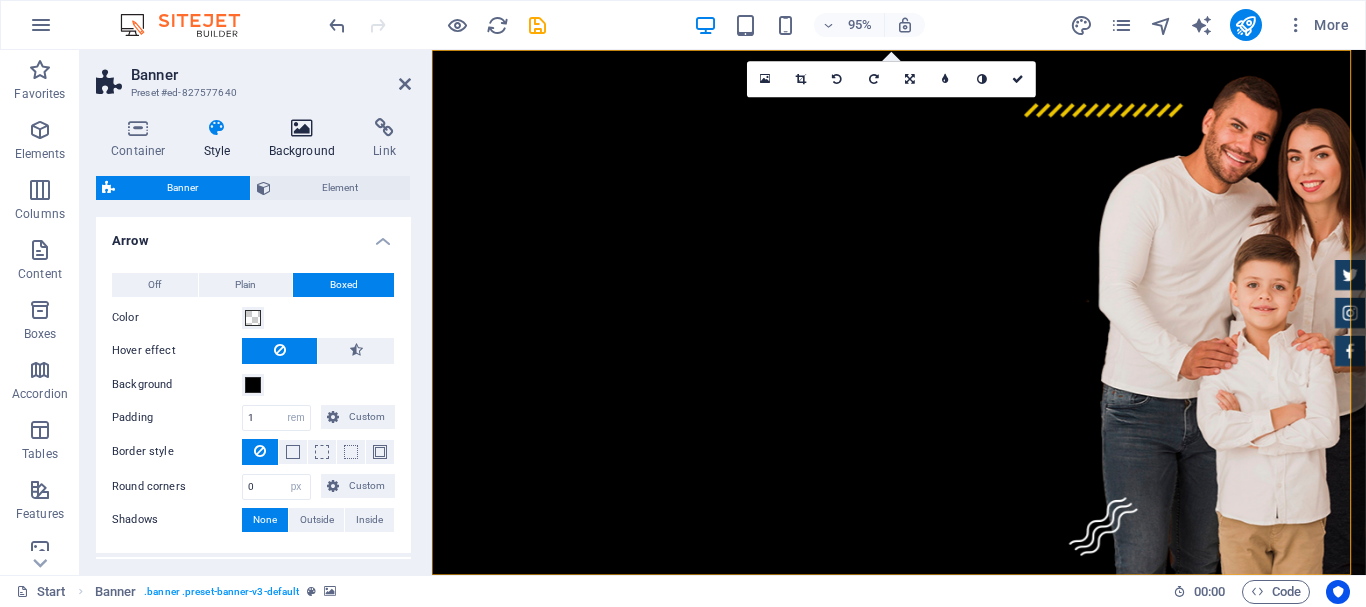 click at bounding box center [302, 128] 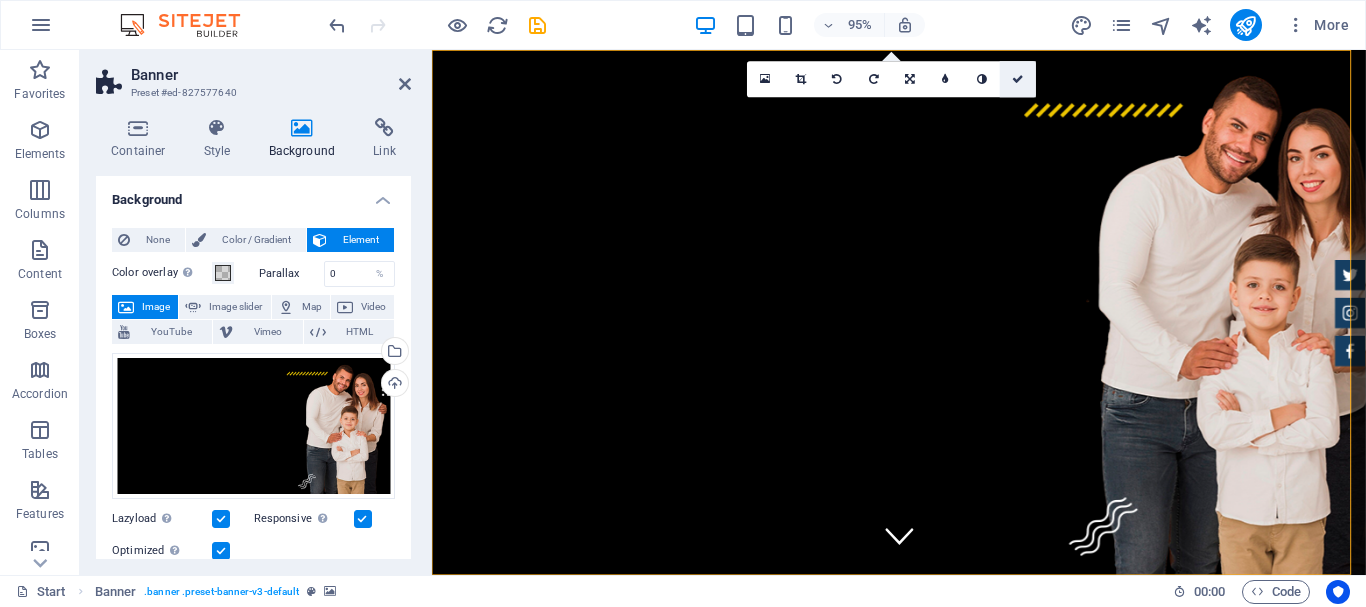click at bounding box center [1018, 79] 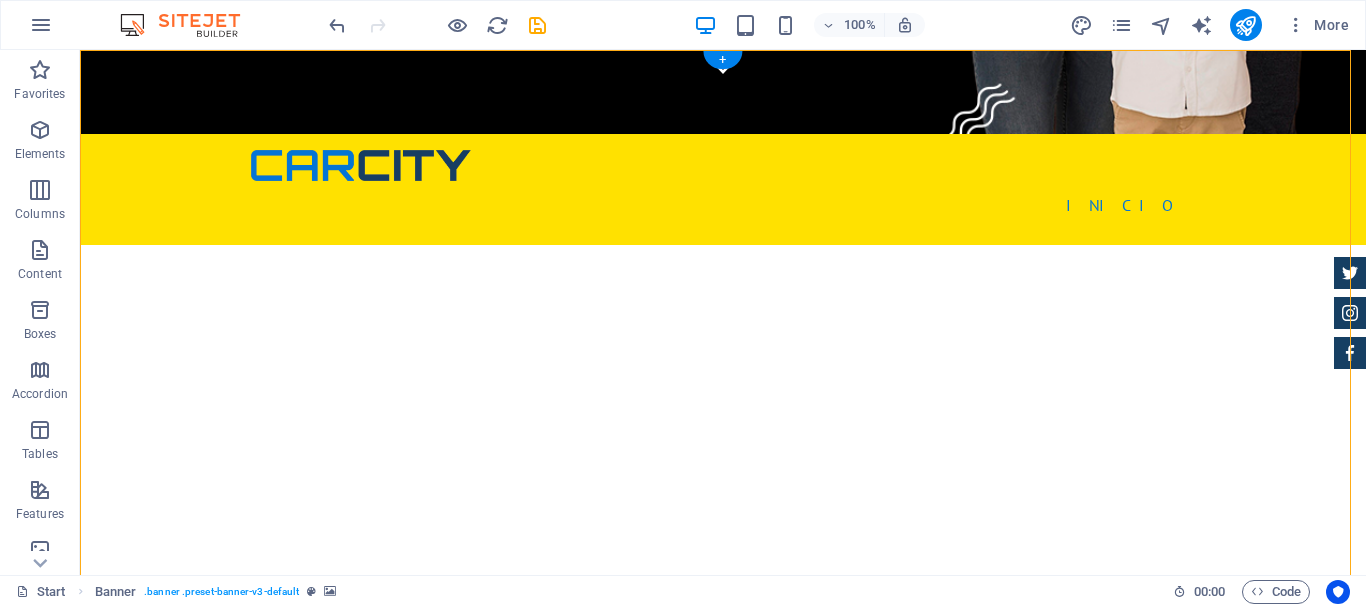 scroll, scrollTop: 0, scrollLeft: 0, axis: both 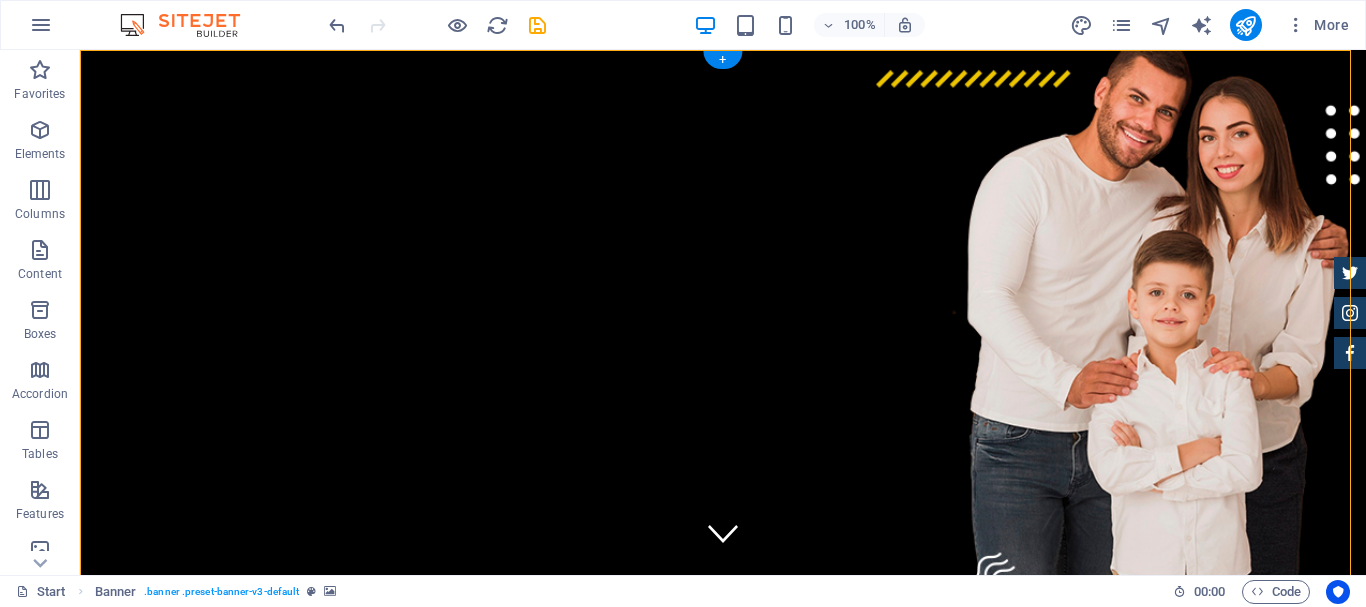 click at bounding box center (723, 929) 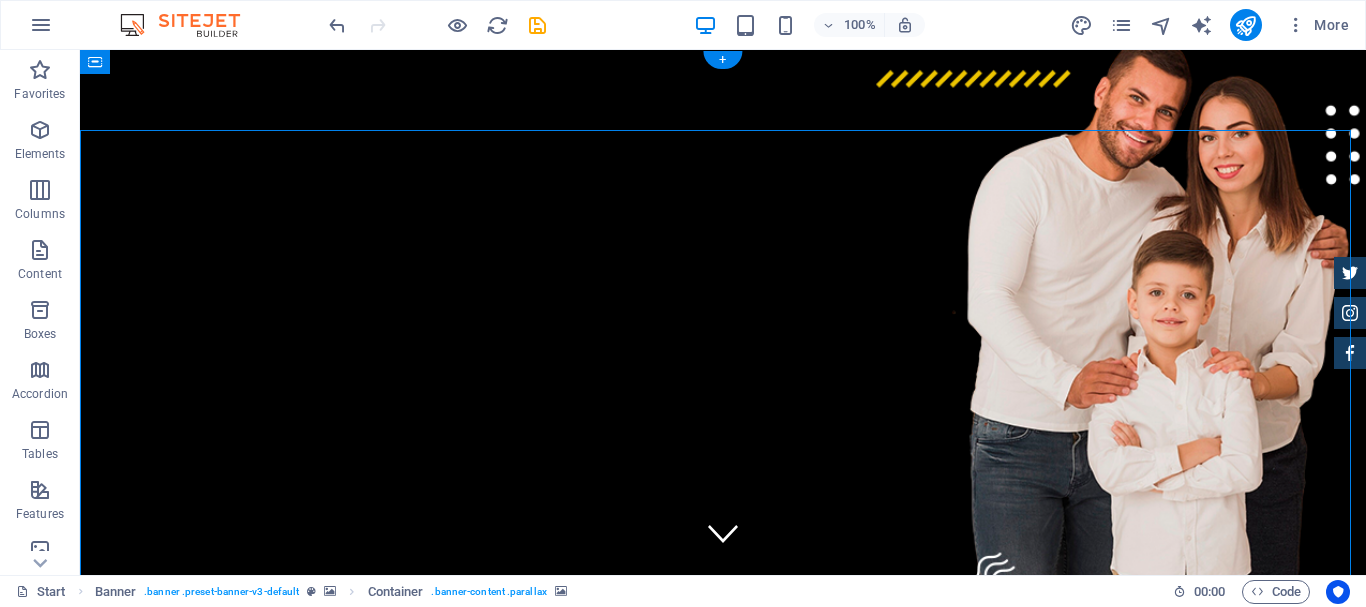 click at bounding box center (723, 929) 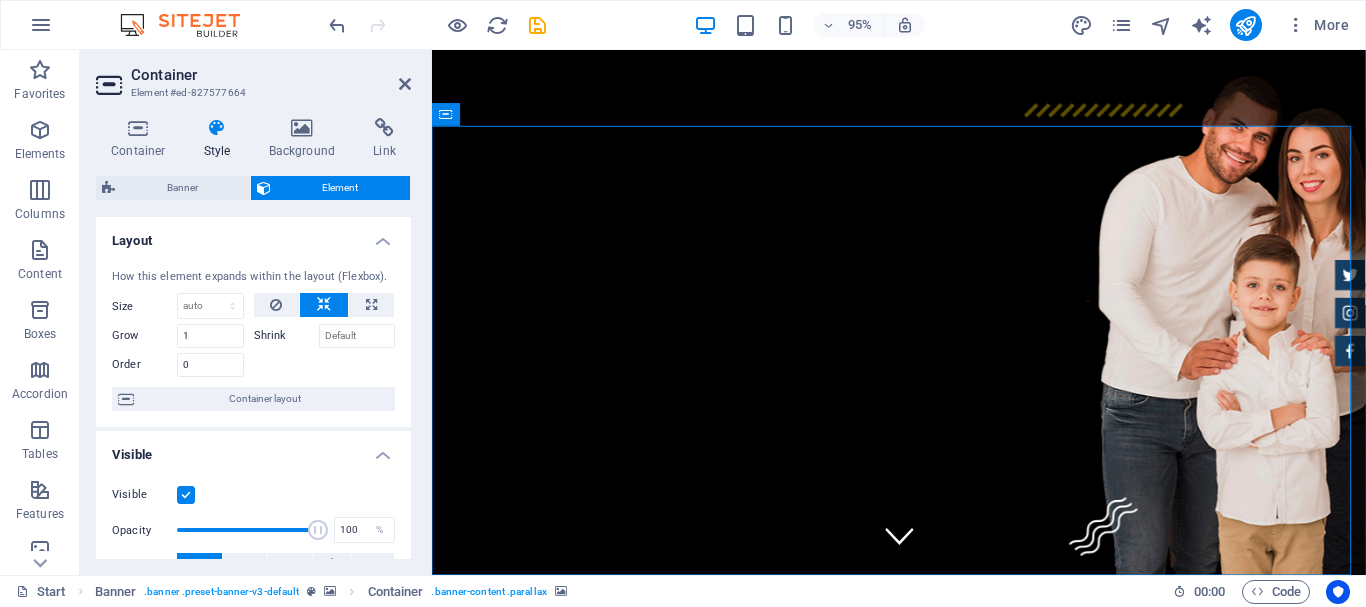 click on "Element" at bounding box center [341, 188] 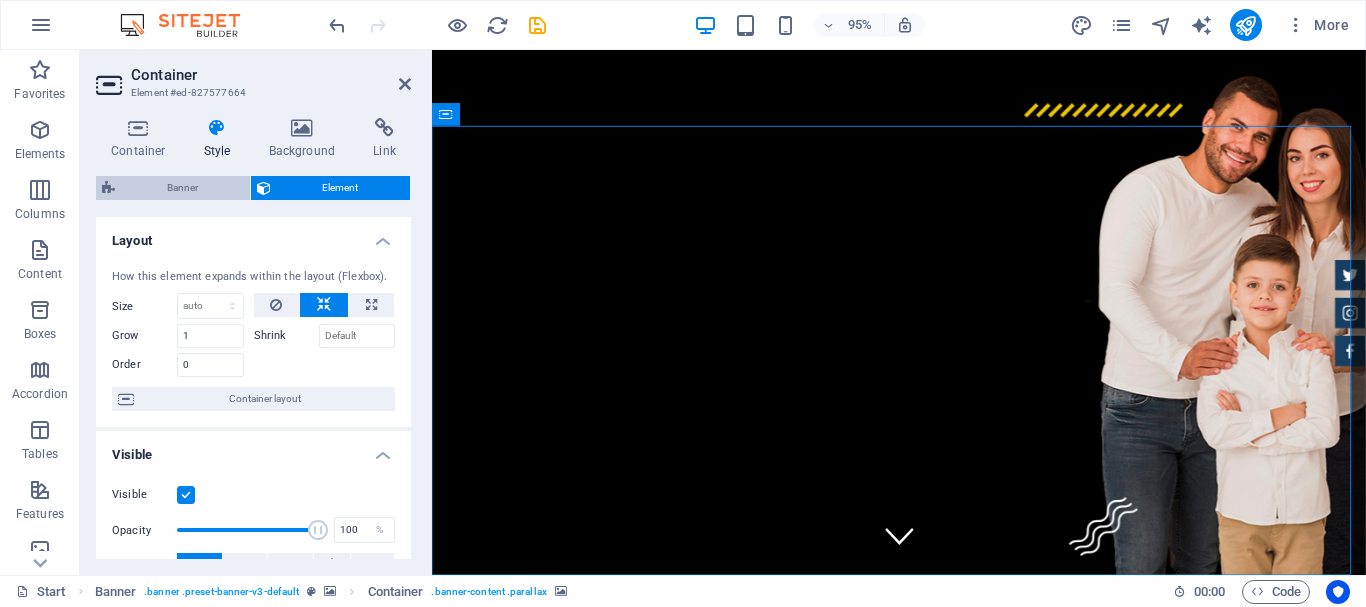 click on "Banner" at bounding box center [182, 188] 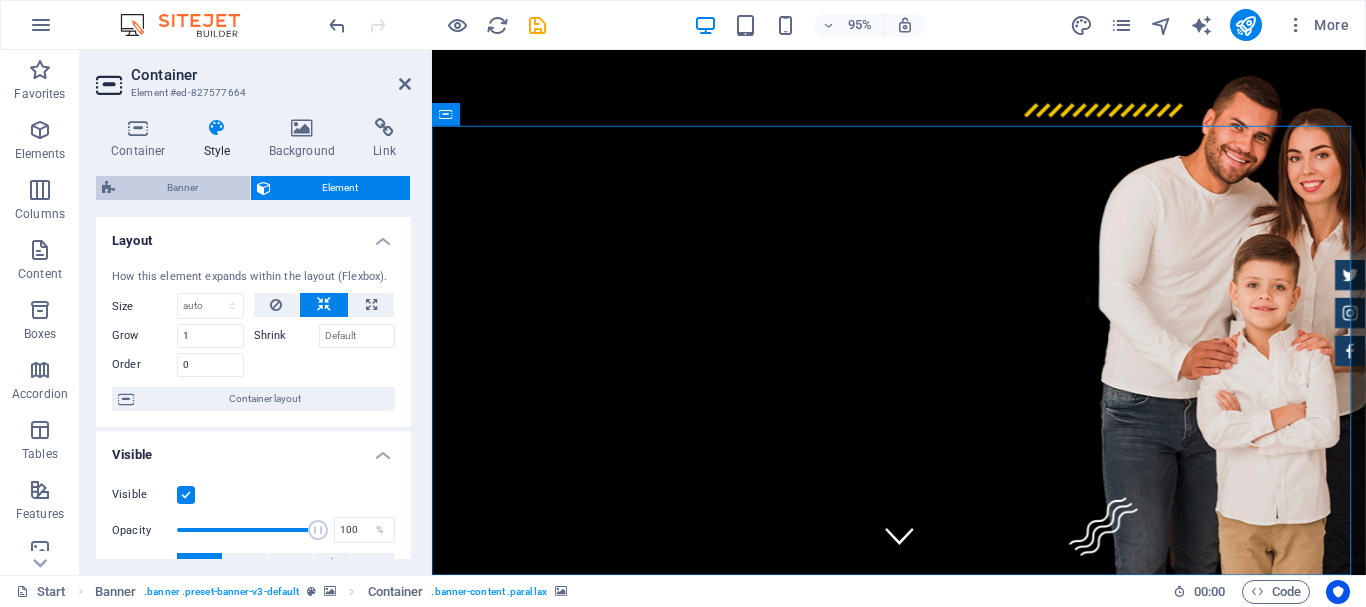 select on "rem" 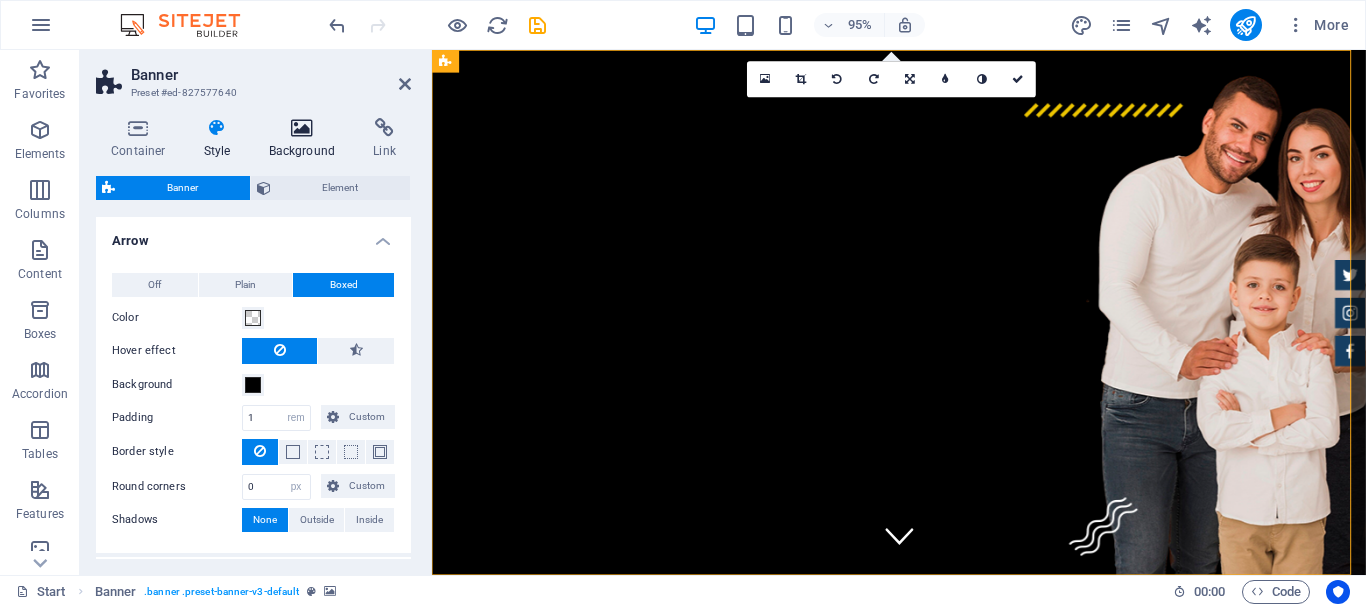 click at bounding box center (302, 128) 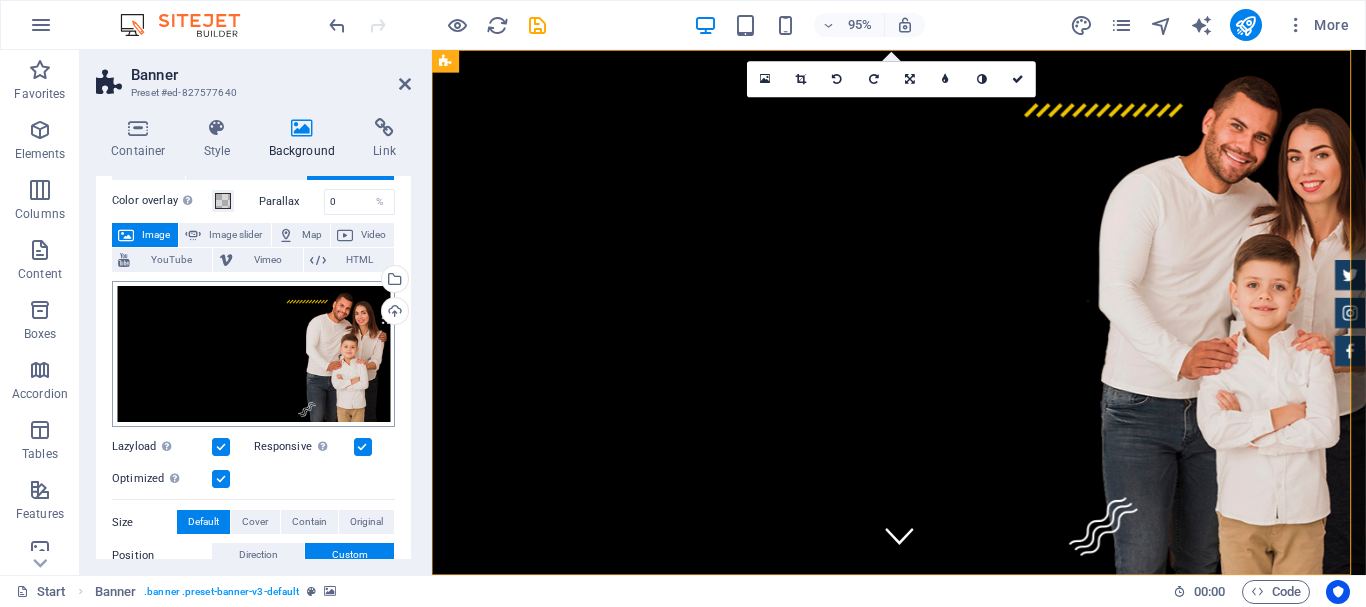 scroll, scrollTop: 100, scrollLeft: 0, axis: vertical 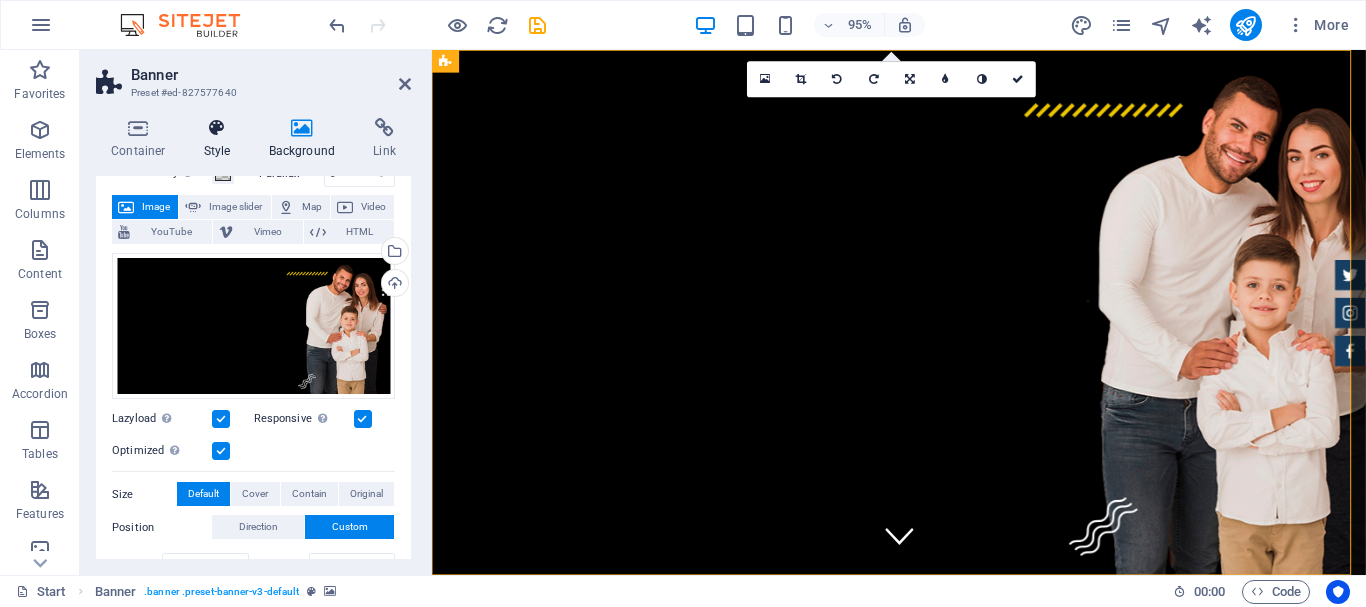 click at bounding box center [217, 128] 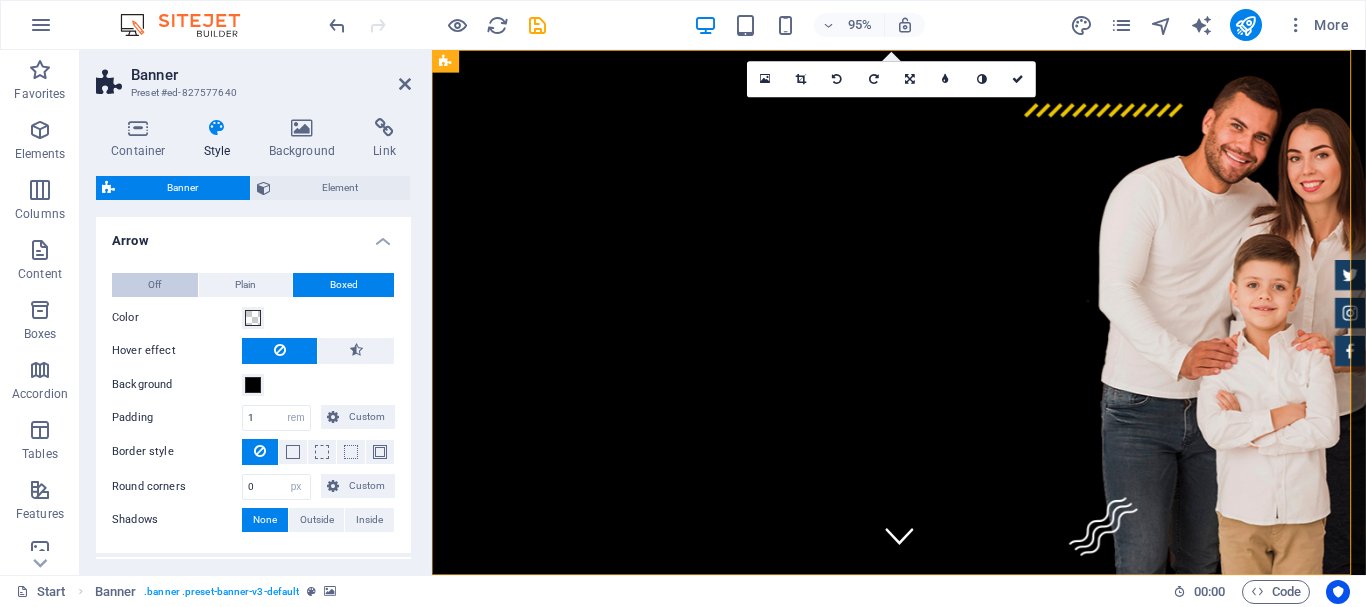 click on "Off" at bounding box center [155, 285] 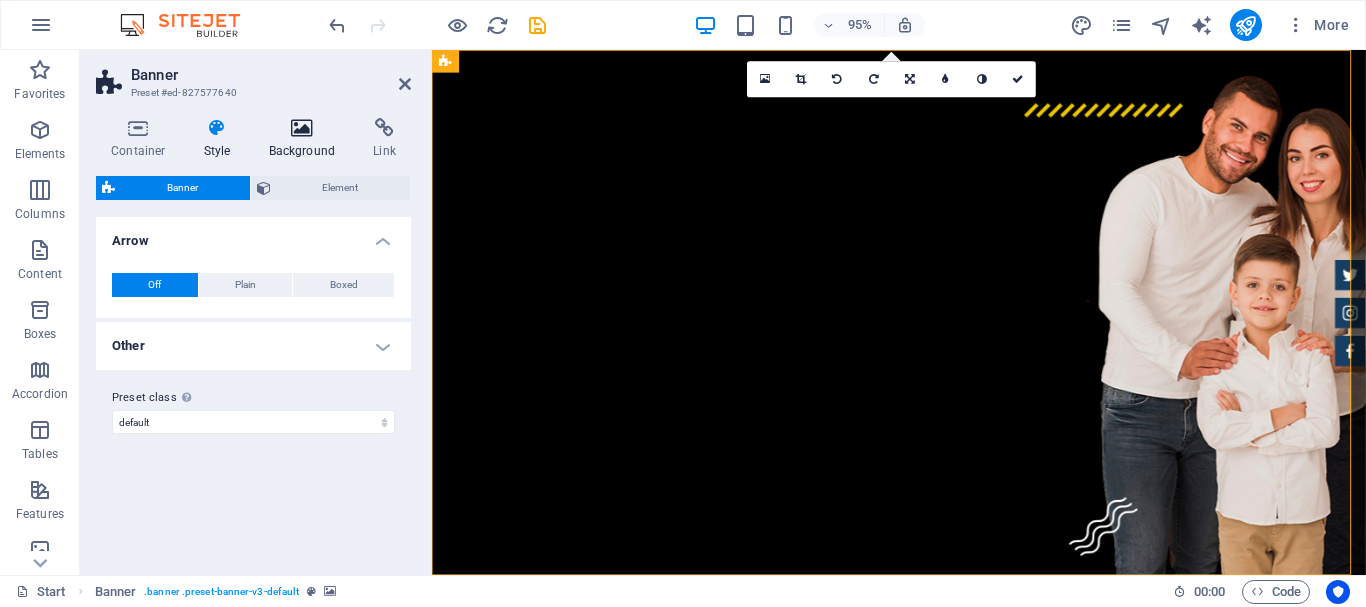 click on "Background" at bounding box center (306, 139) 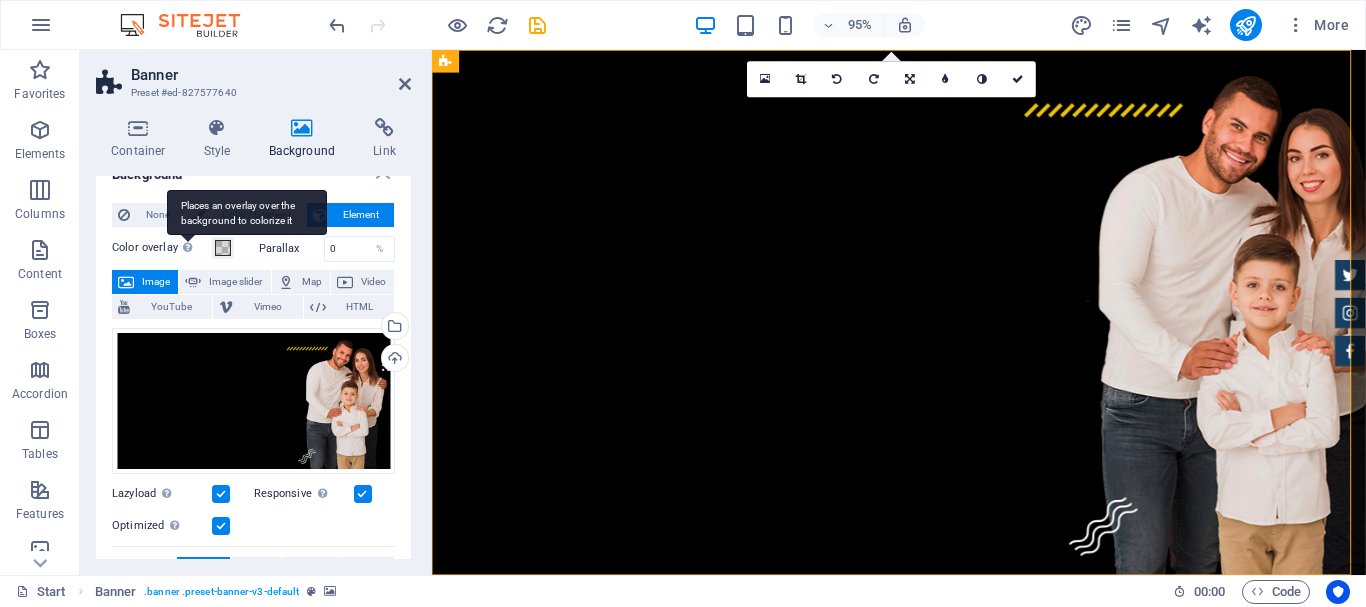 scroll, scrollTop: 0, scrollLeft: 0, axis: both 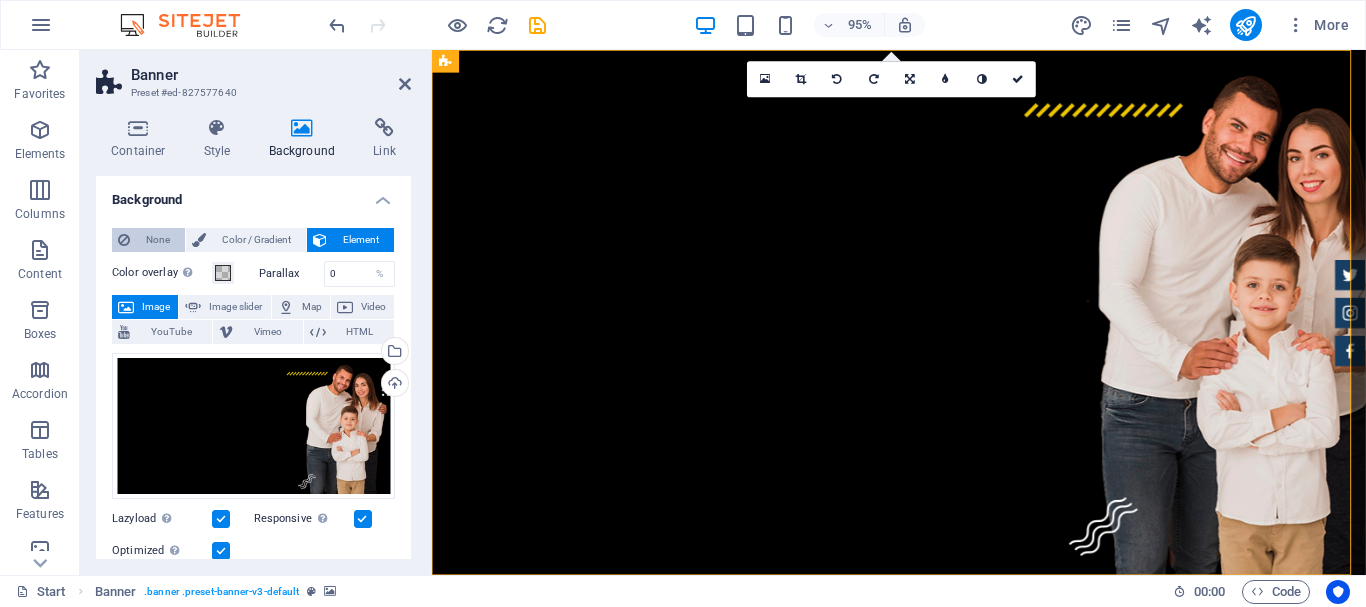 click on "None" at bounding box center (157, 240) 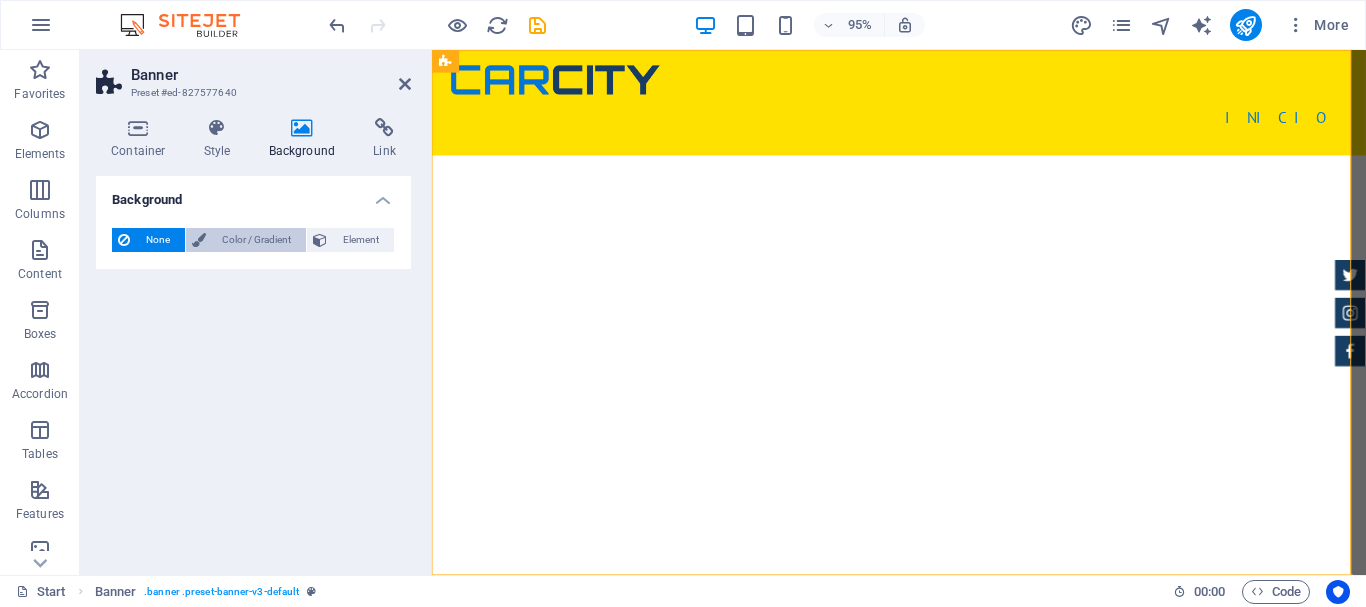 drag, startPoint x: 346, startPoint y: 234, endPoint x: 267, endPoint y: 236, distance: 79.025314 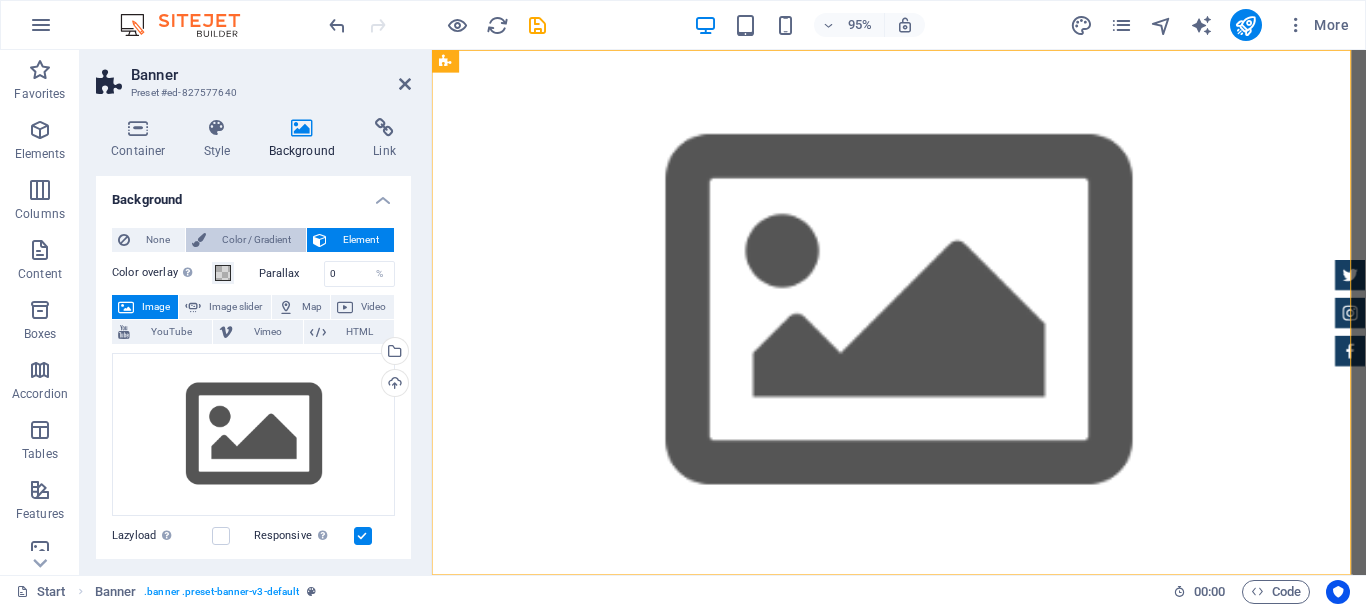 click on "Color / Gradient" at bounding box center [256, 240] 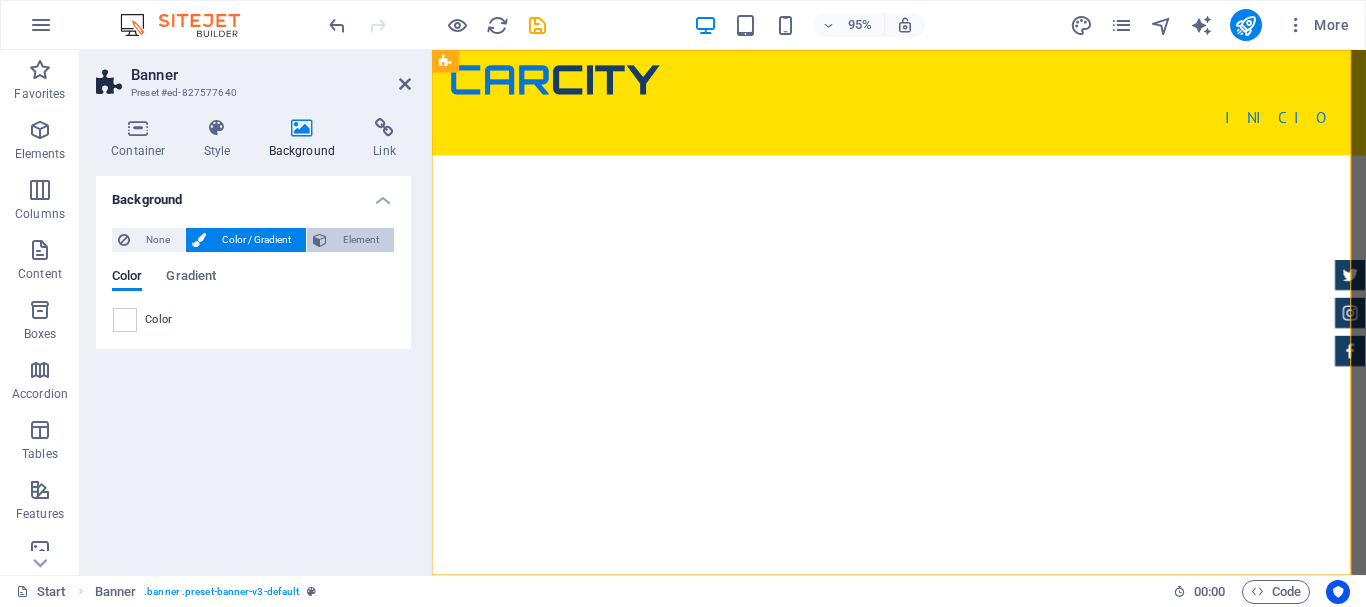 click on "Element" at bounding box center (360, 240) 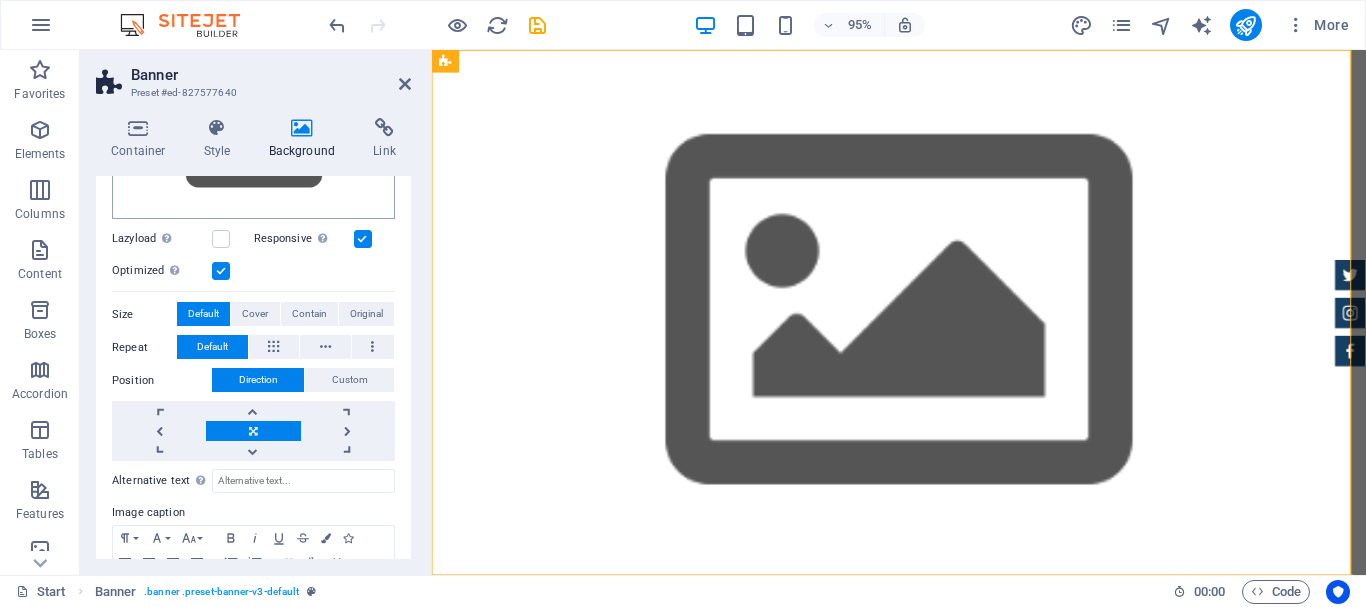 scroll, scrollTop: 389, scrollLeft: 0, axis: vertical 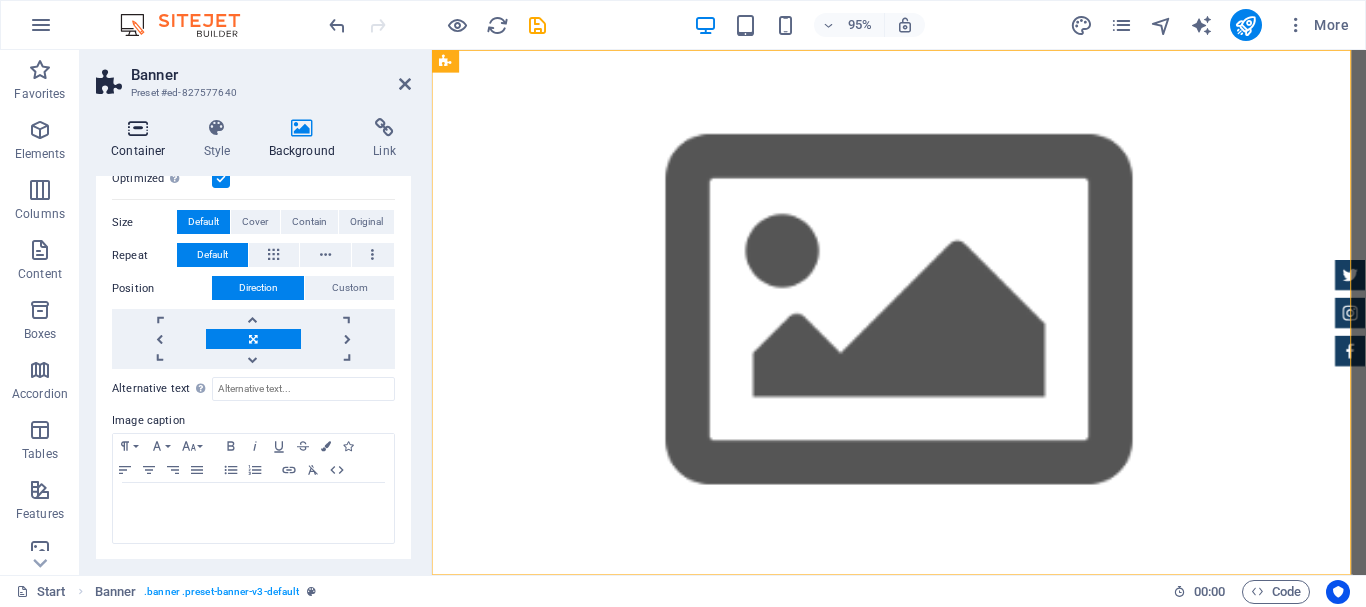 click on "Container" at bounding box center (142, 139) 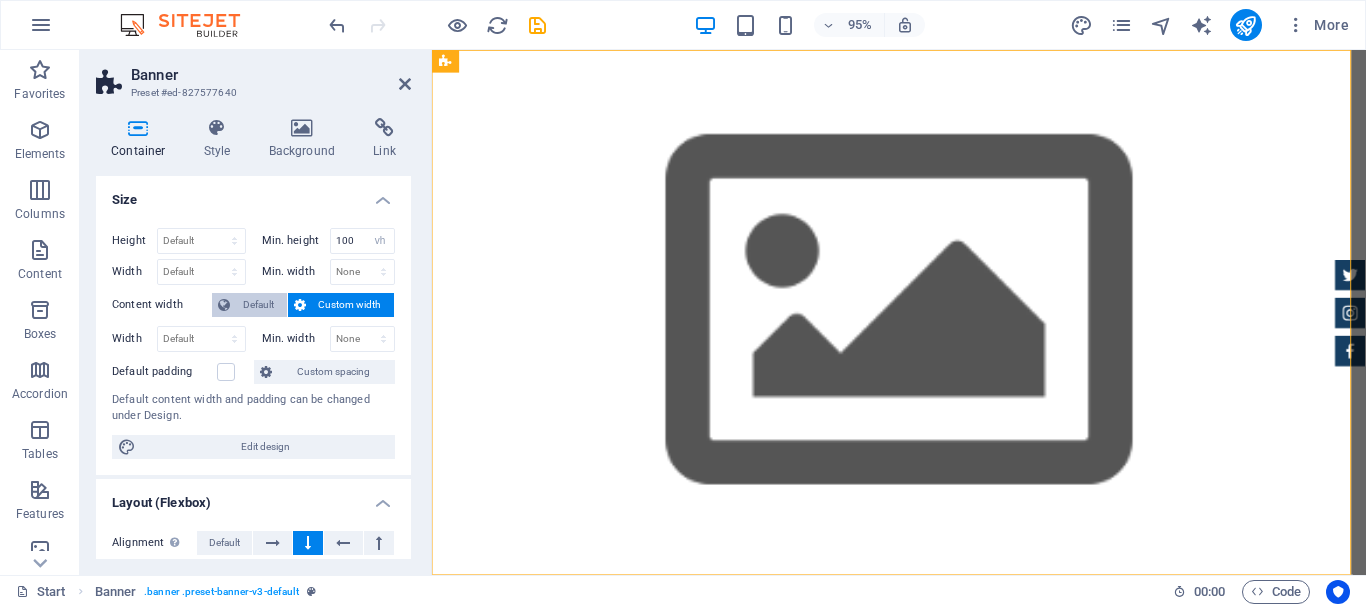click on "Default" at bounding box center (258, 305) 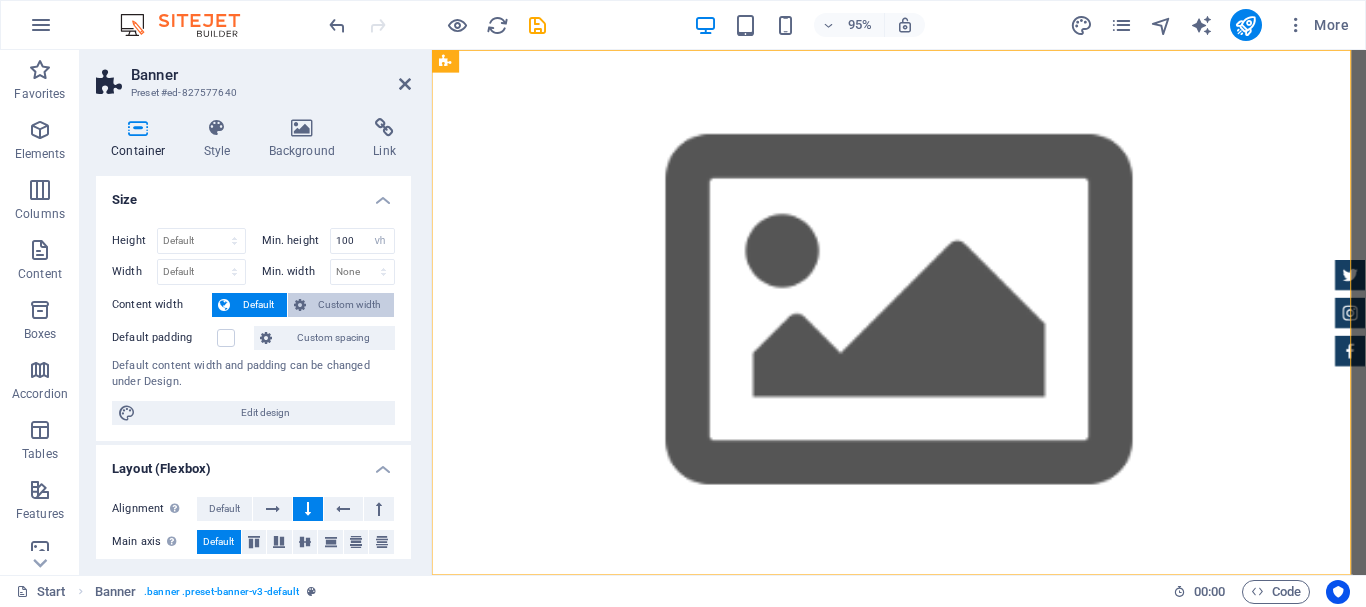 click on "Custom width" at bounding box center (341, 305) 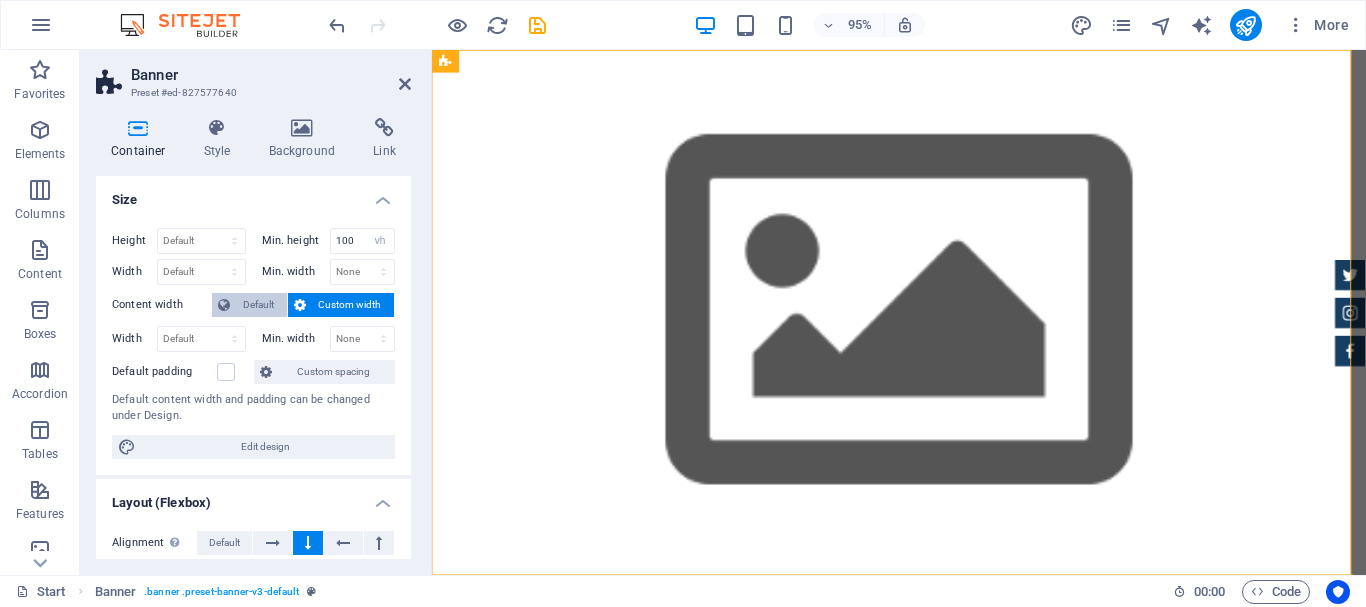 click at bounding box center (224, 305) 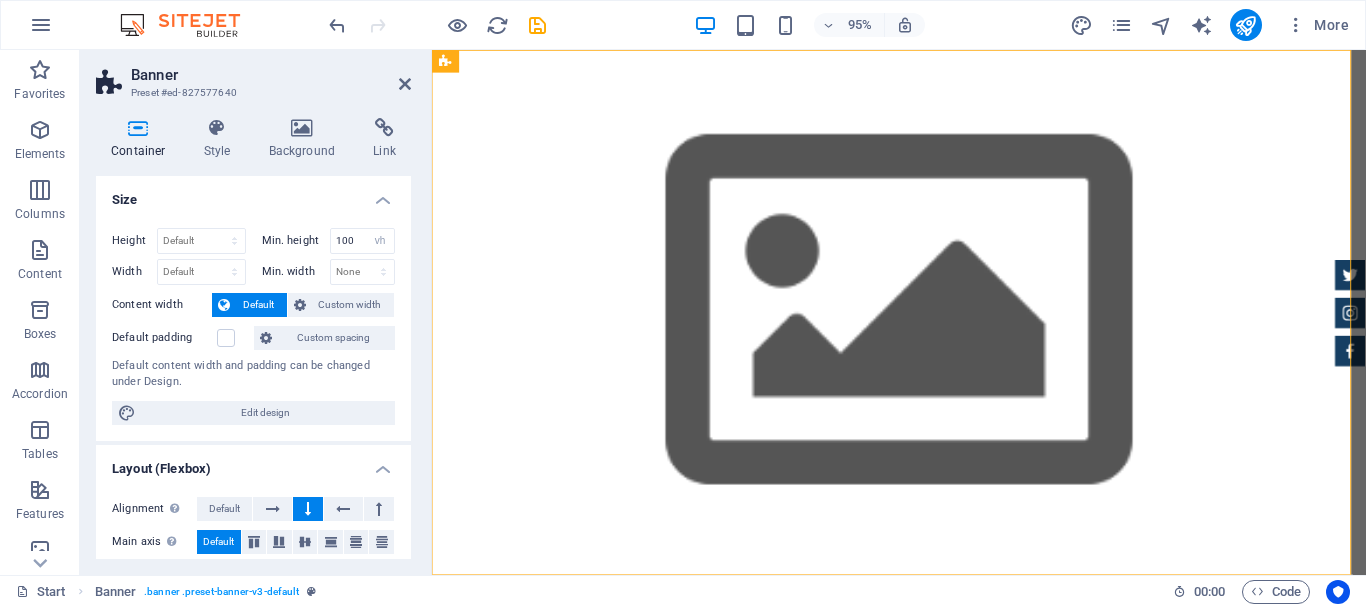 click on "Default" at bounding box center [258, 305] 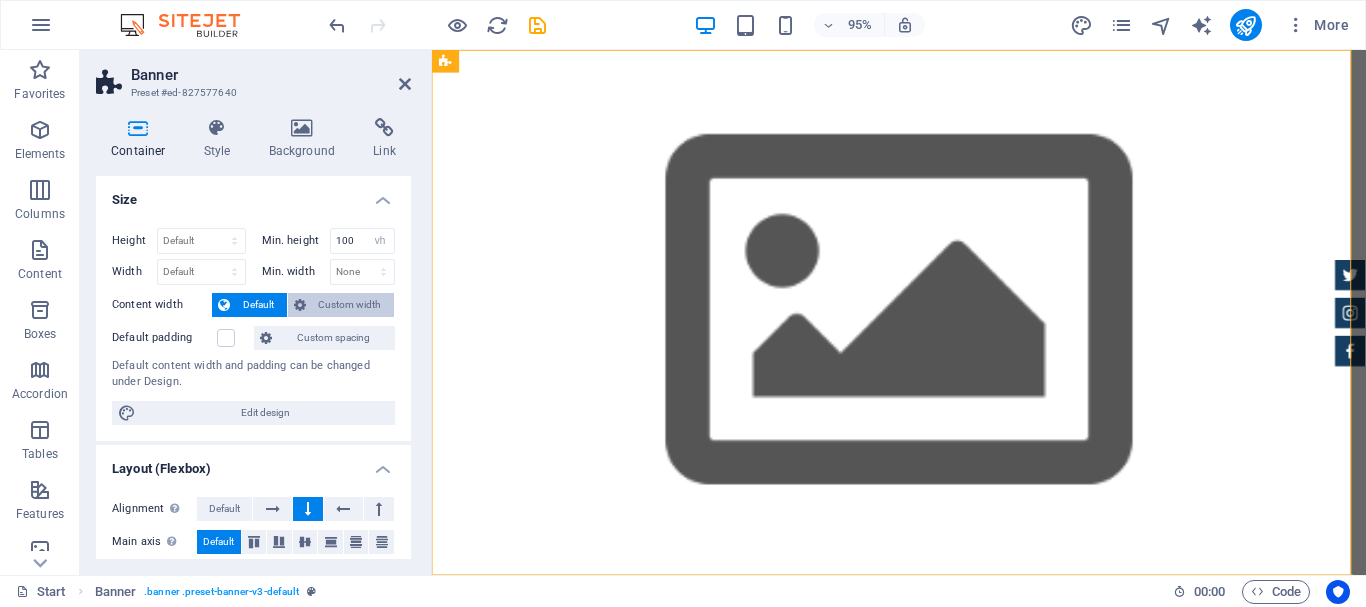 drag, startPoint x: 284, startPoint y: 300, endPoint x: 296, endPoint y: 300, distance: 12 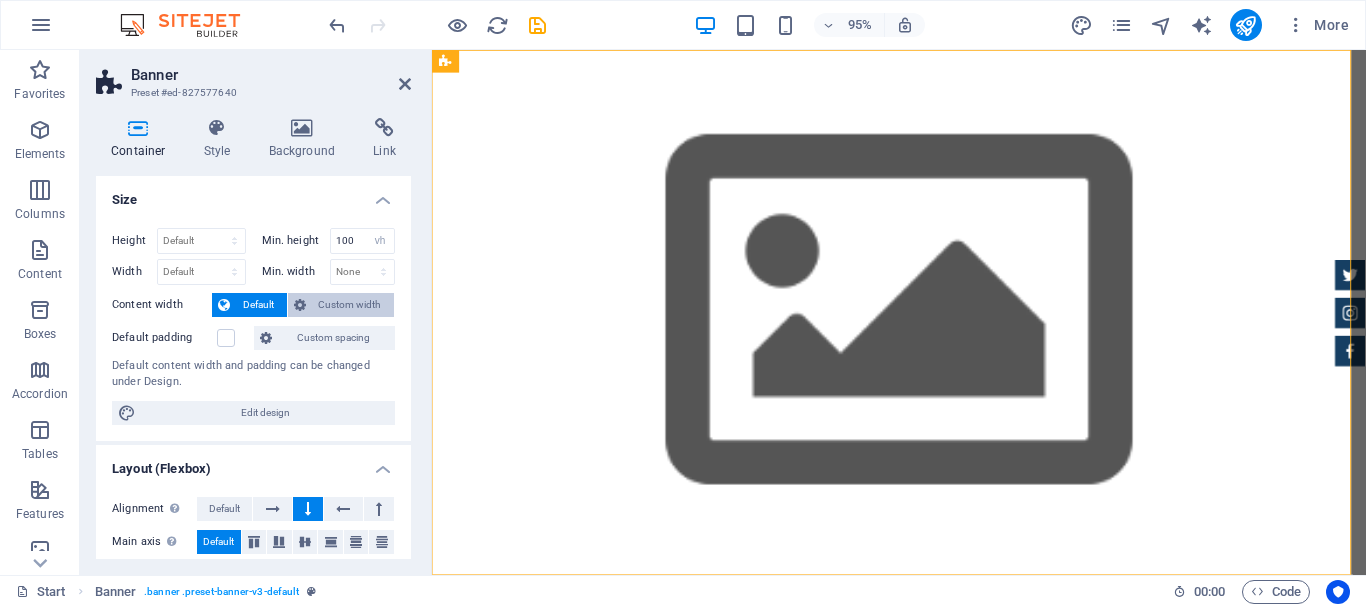 click on "Content width Default Custom width" at bounding box center (253, 305) 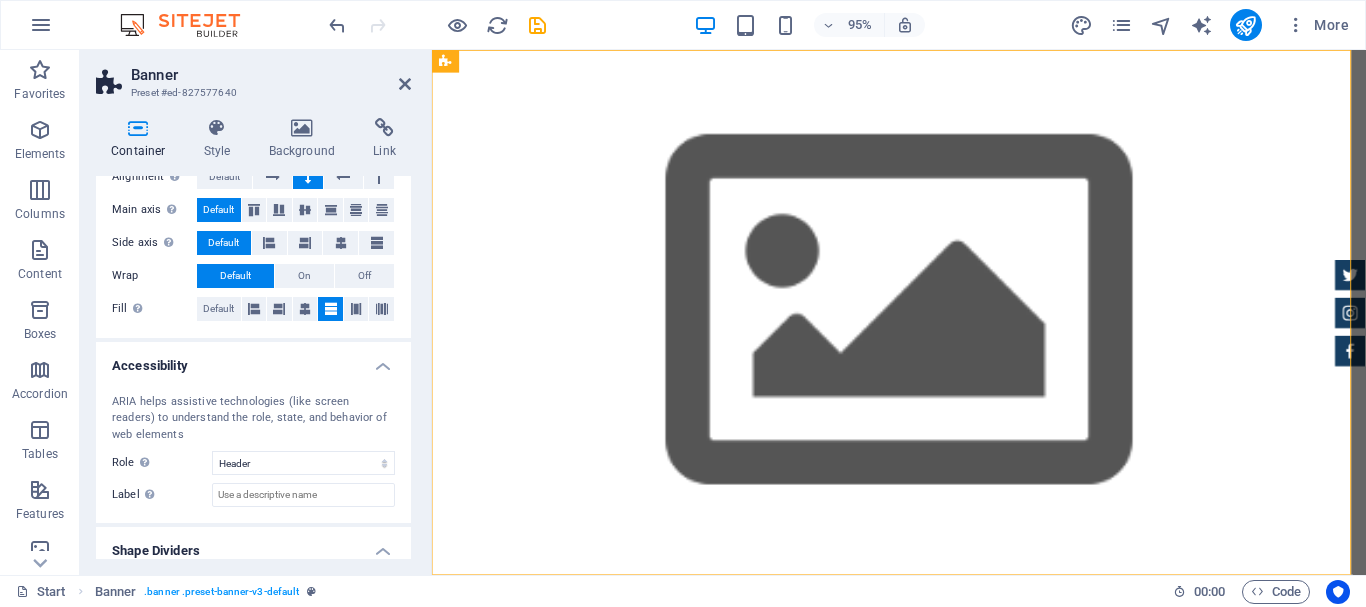 scroll, scrollTop: 426, scrollLeft: 0, axis: vertical 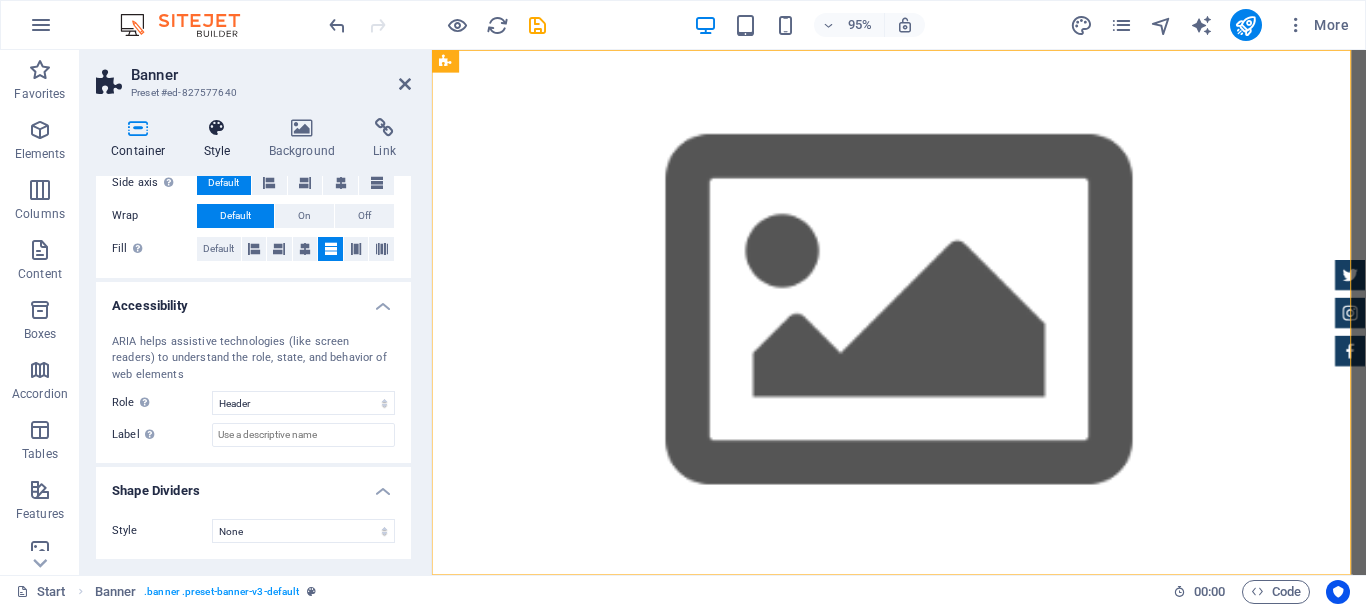 click at bounding box center [217, 128] 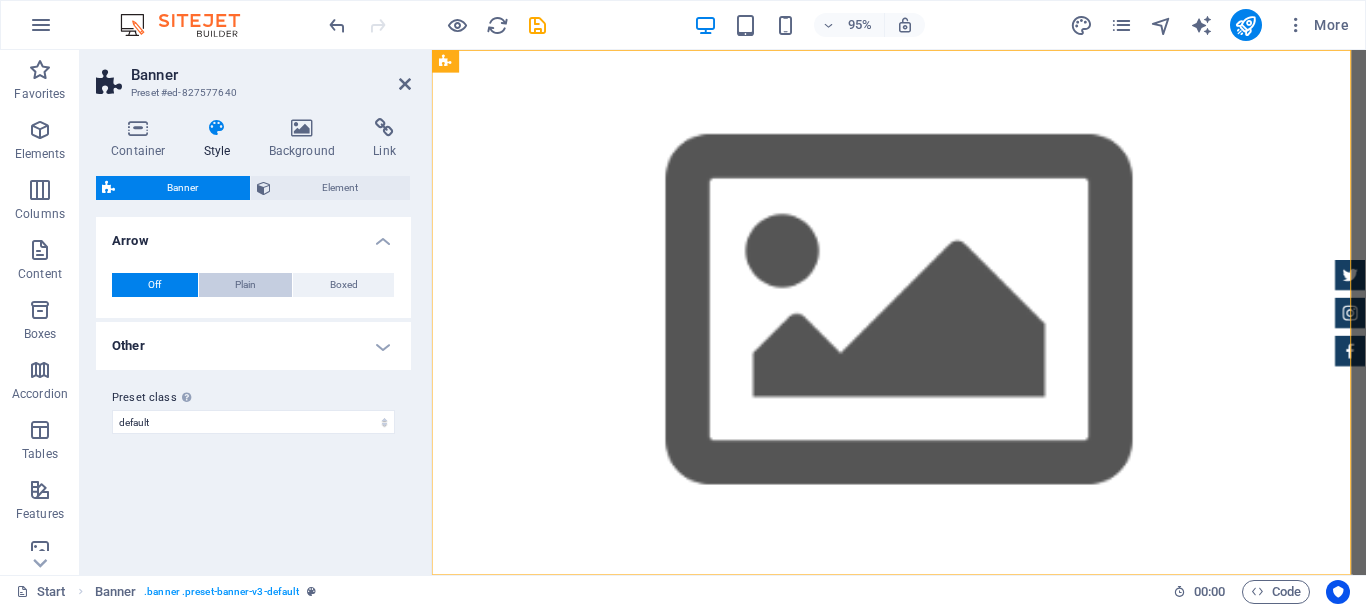 click on "Plain" at bounding box center (246, 285) 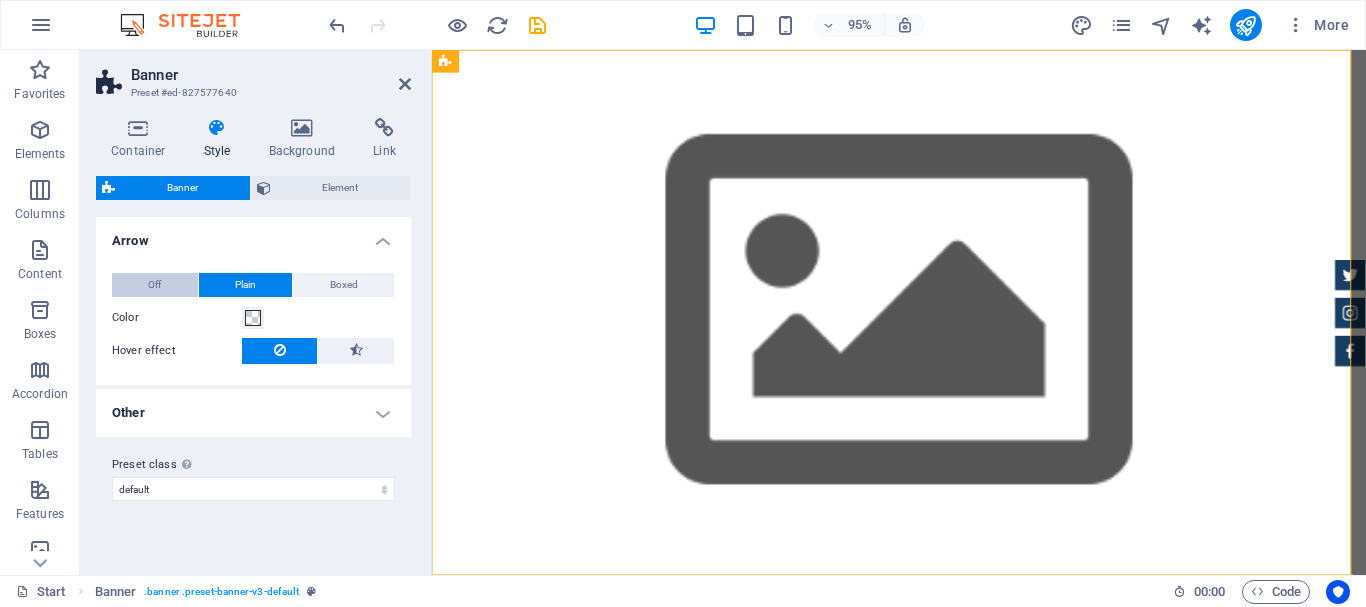 click on "Off" at bounding box center (155, 285) 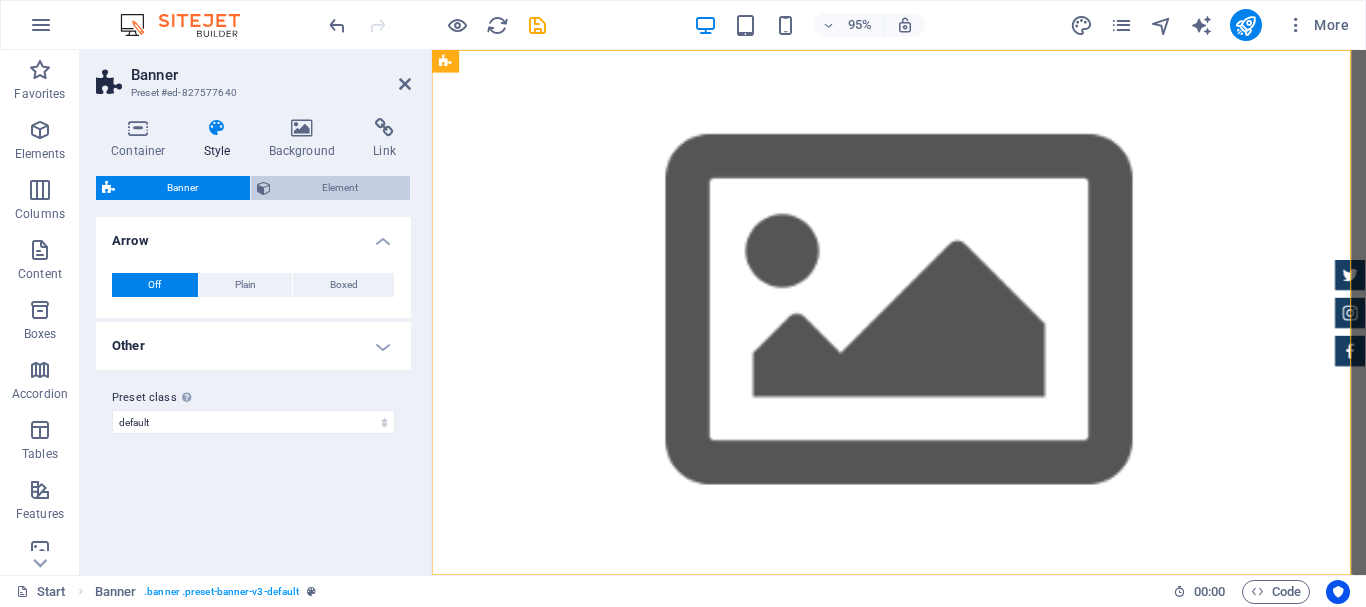 click on "Element" at bounding box center (341, 188) 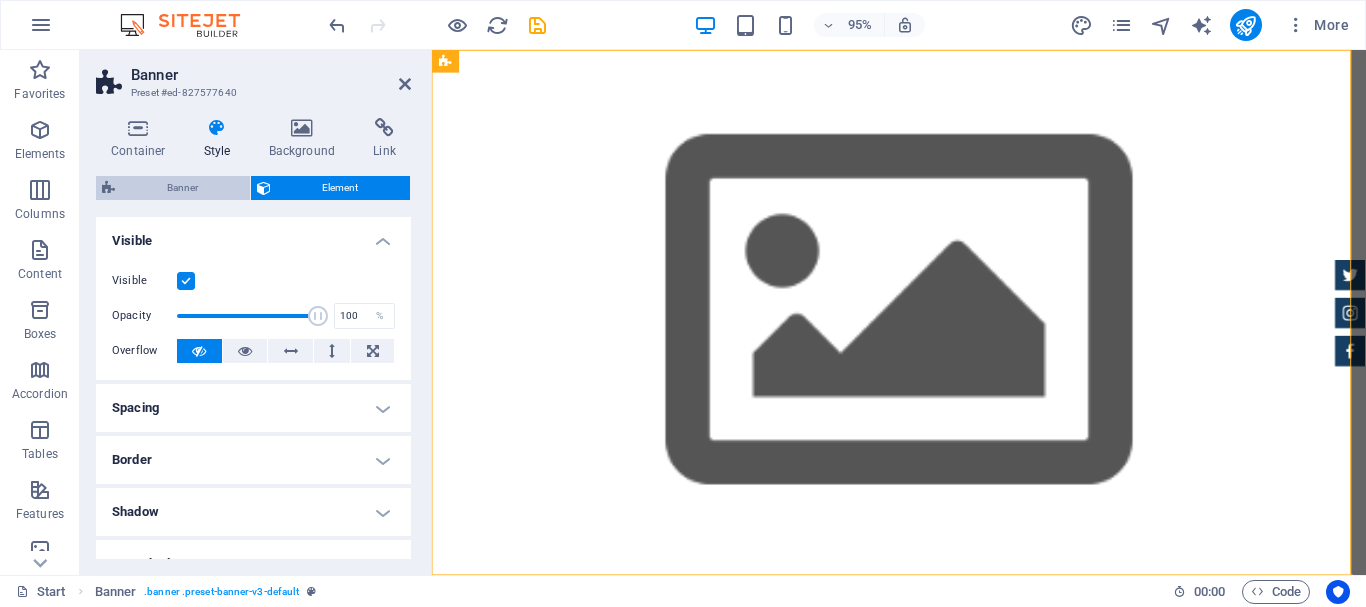 click on "Banner" at bounding box center [182, 188] 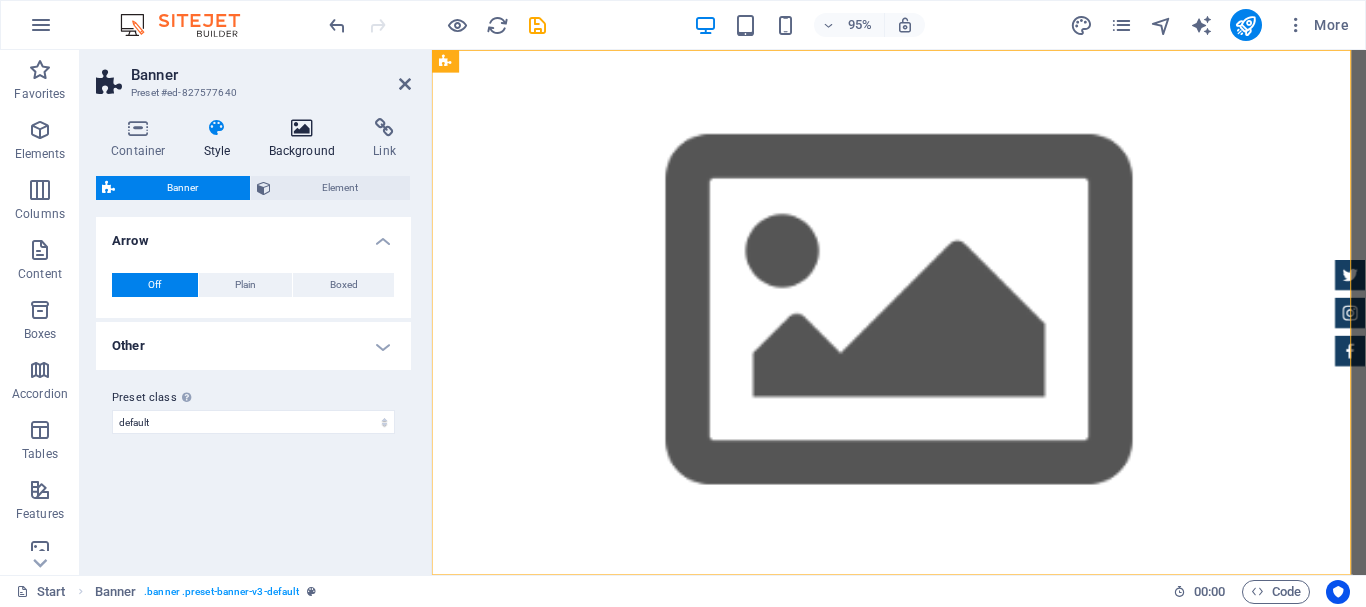 click on "Background" at bounding box center (306, 139) 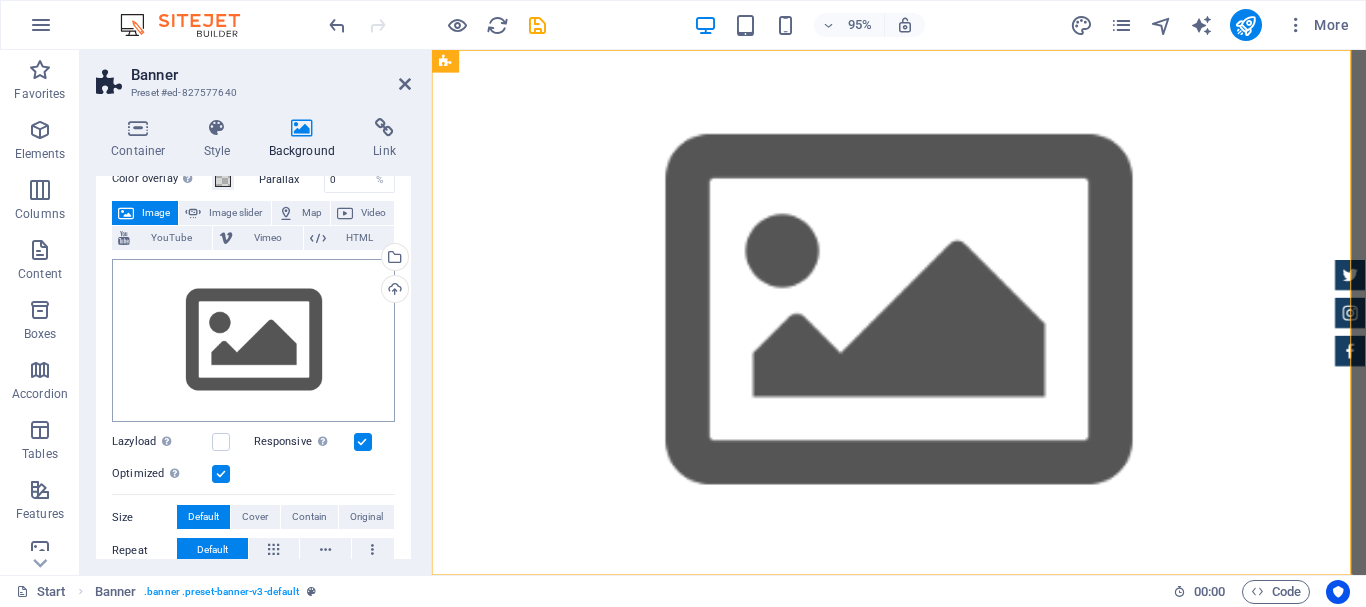 scroll, scrollTop: 89, scrollLeft: 0, axis: vertical 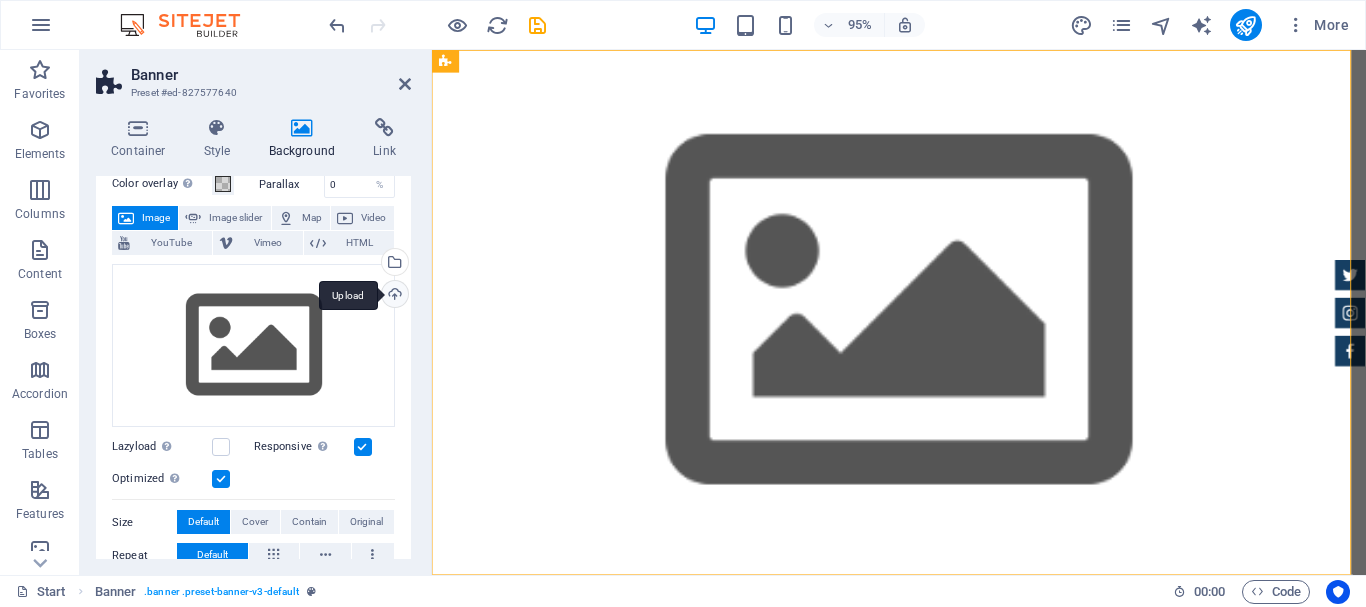 click on "Upload" at bounding box center [393, 296] 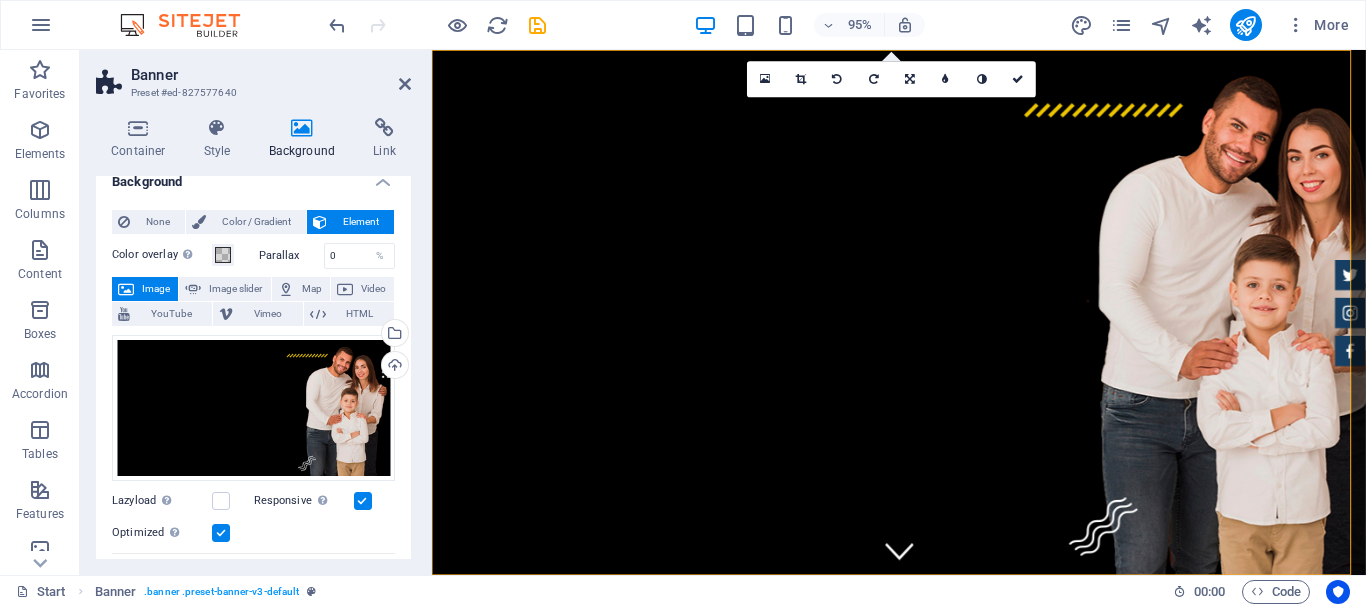 scroll, scrollTop: 0, scrollLeft: 0, axis: both 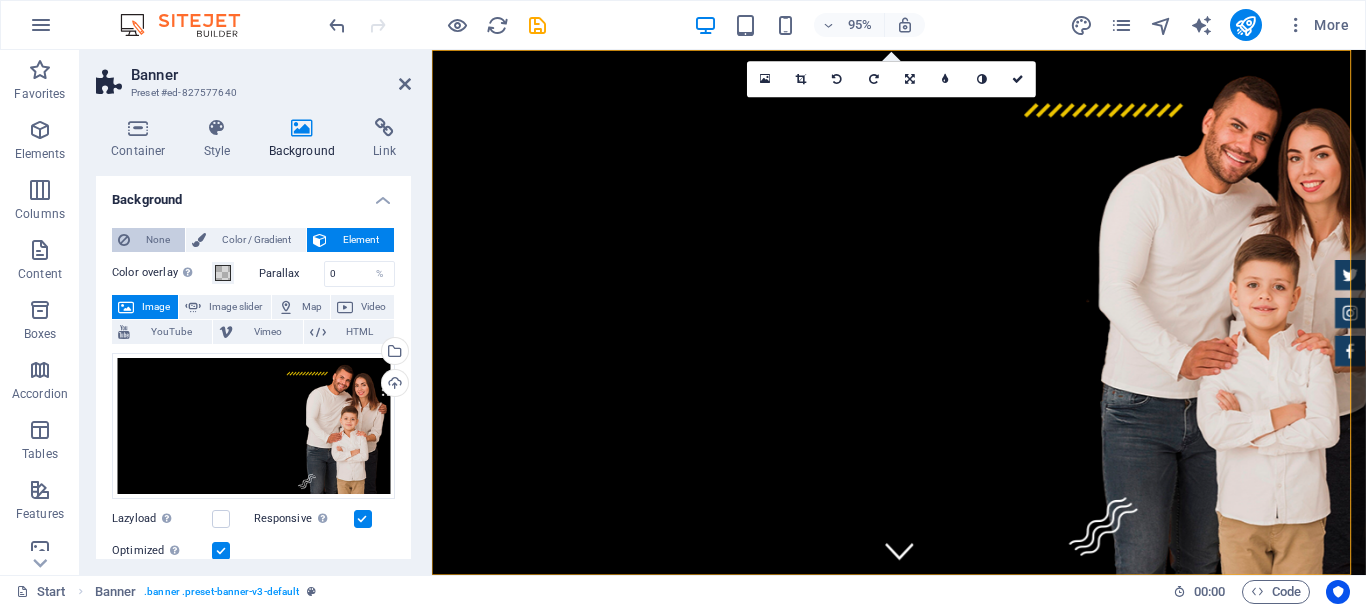 click on "None" at bounding box center (157, 240) 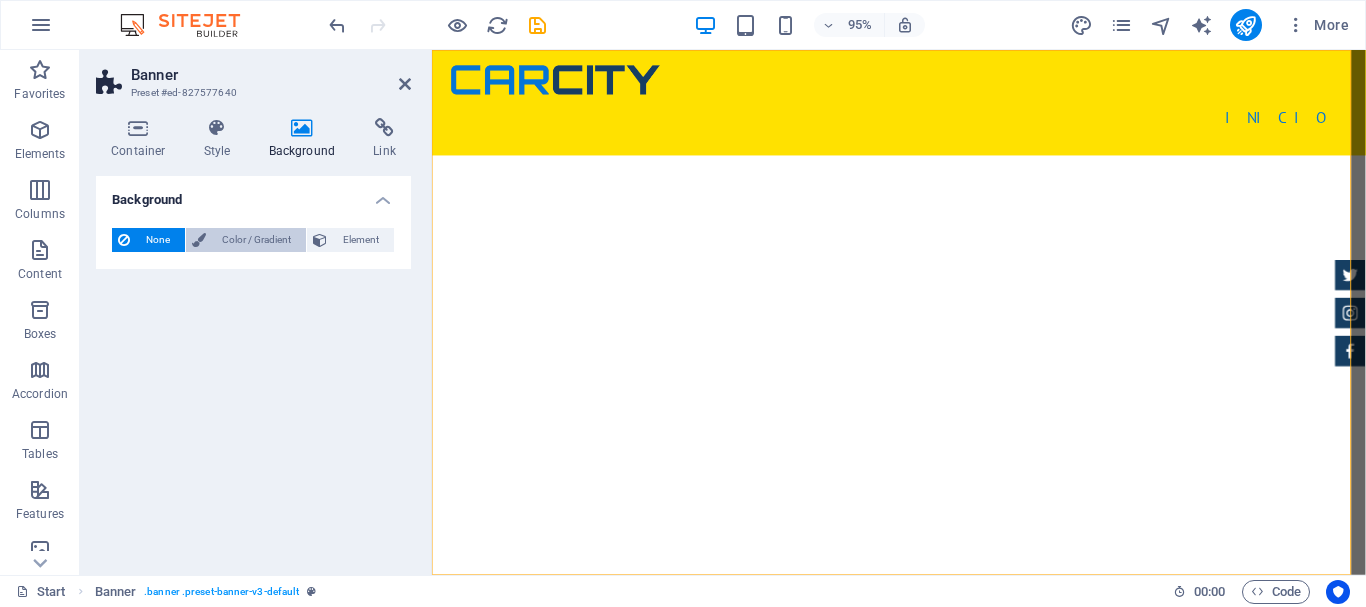 click on "Color / Gradient" at bounding box center (256, 240) 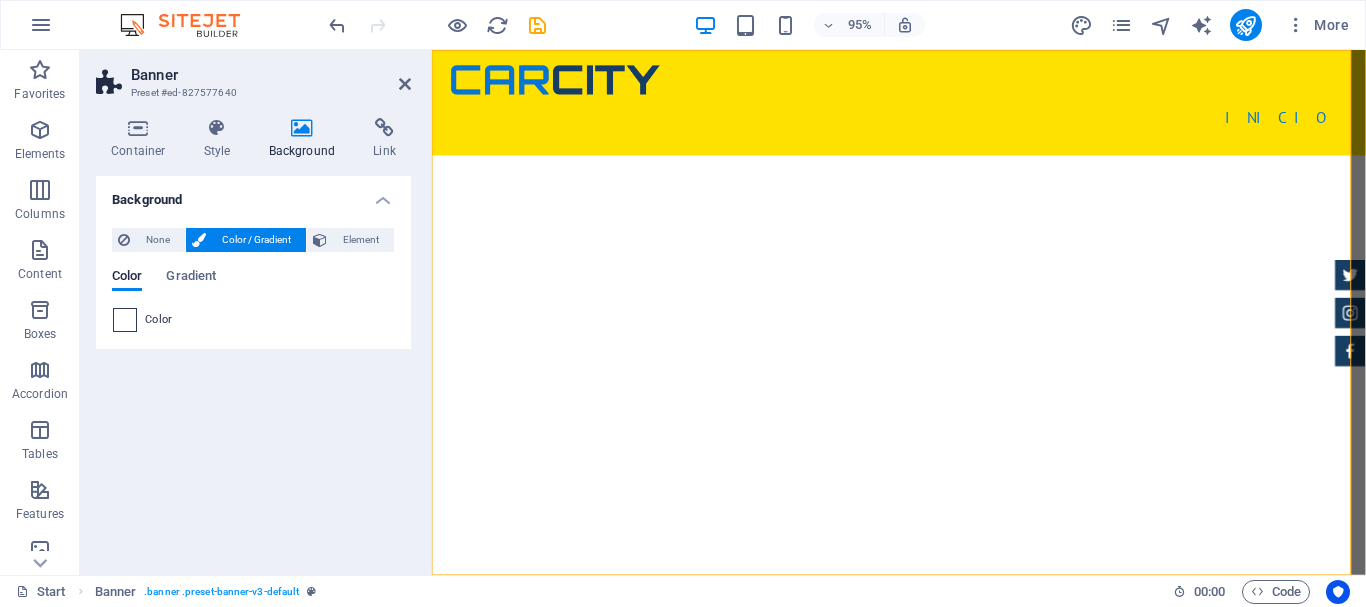 click at bounding box center (125, 320) 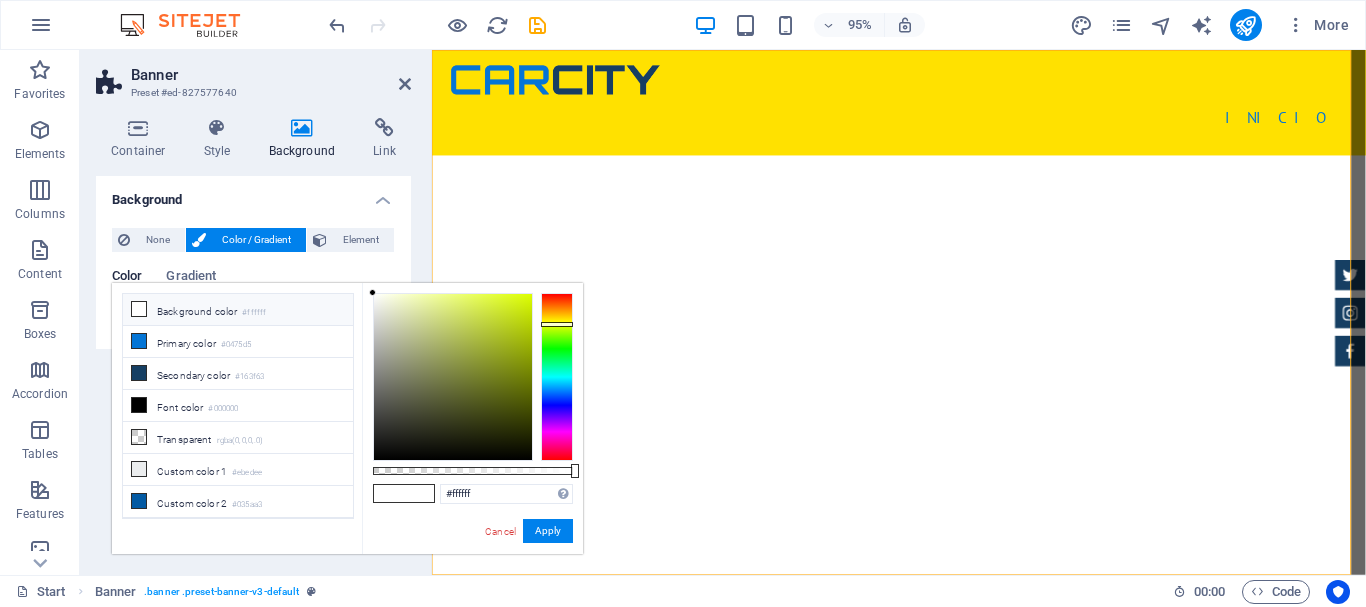 click at bounding box center [557, 377] 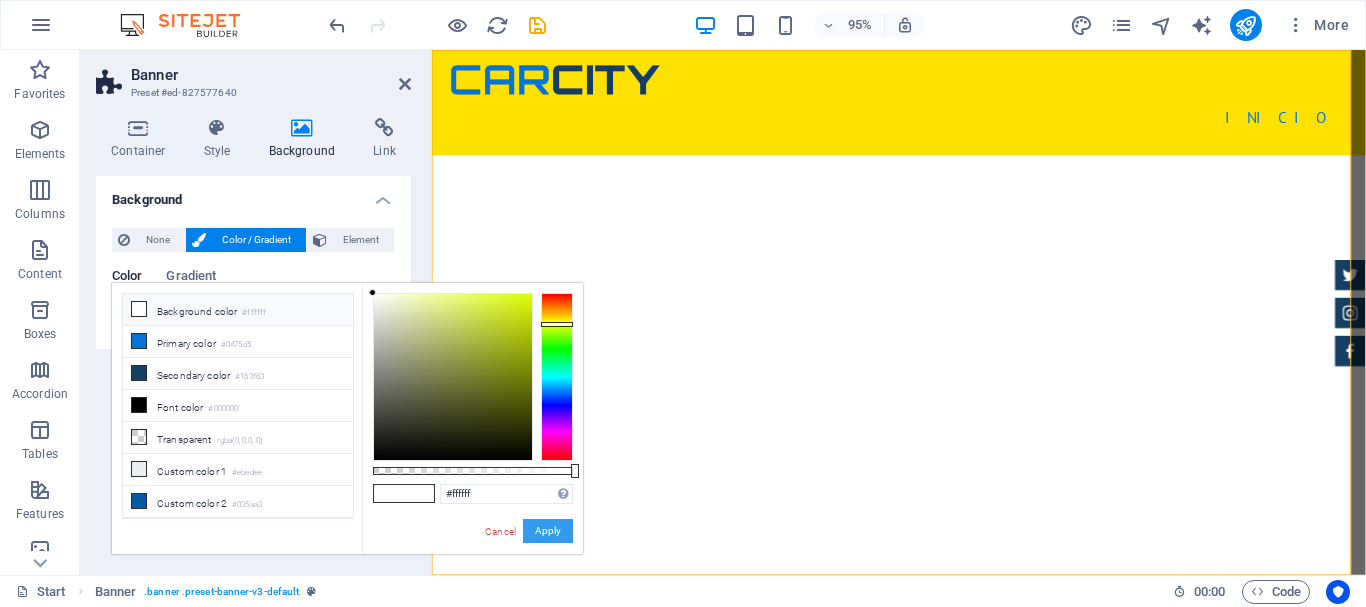 click on "Apply" at bounding box center [548, 531] 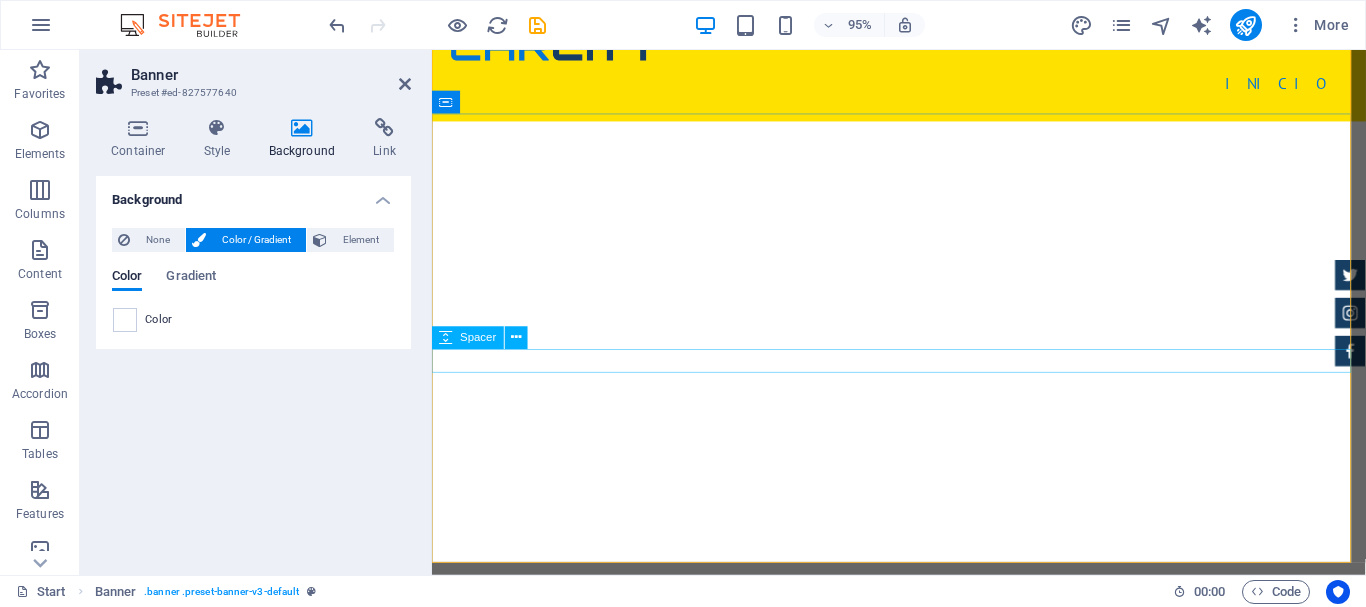 scroll, scrollTop: 0, scrollLeft: 0, axis: both 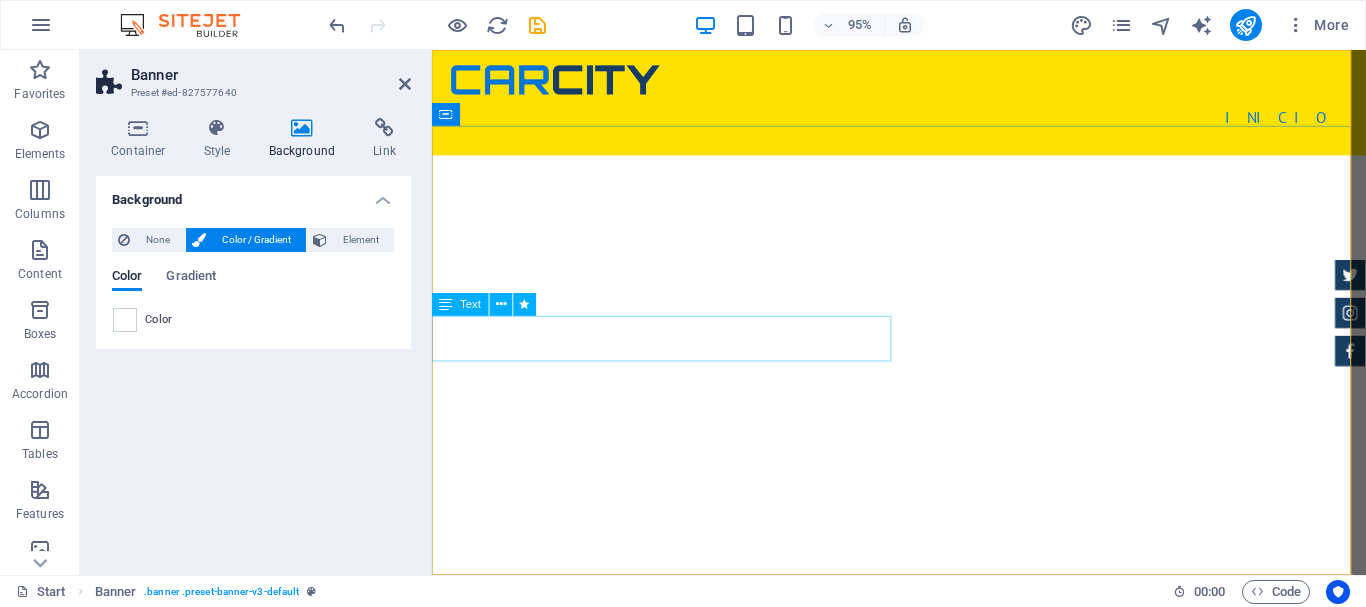 click on "Você encontra Moda Feminina, Masculina e Infantil com preços especiais e parcelados em até 6x sem juros!" at bounding box center (923, 830) 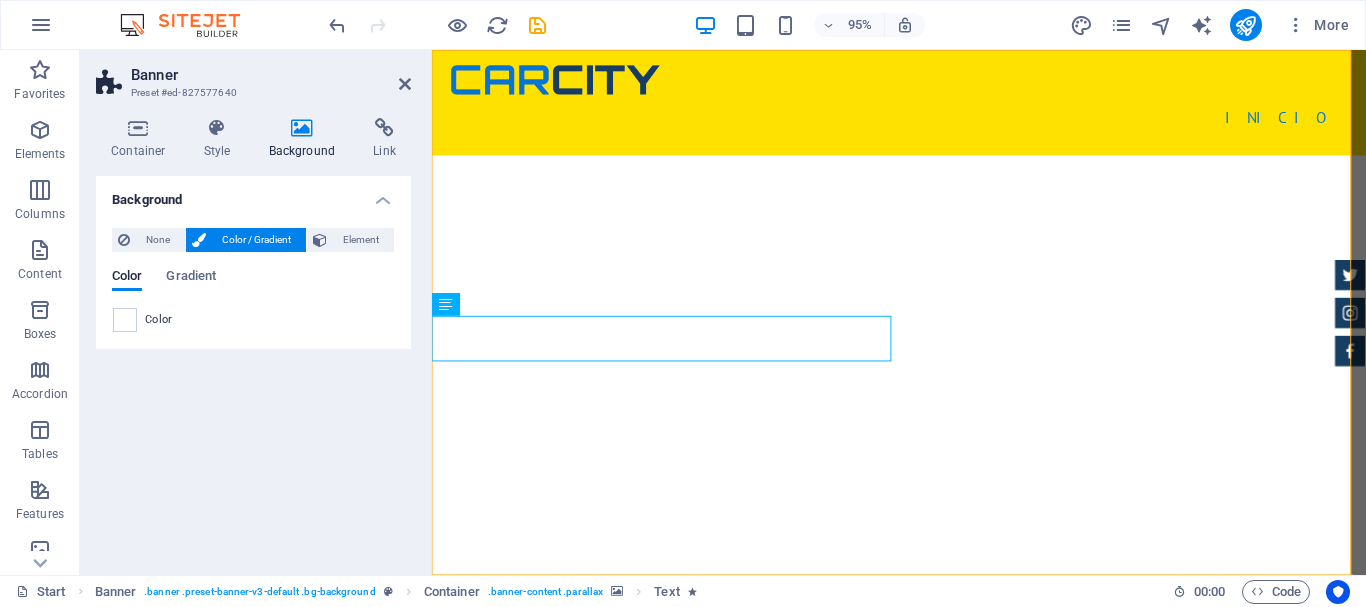 click at bounding box center (923, 381) 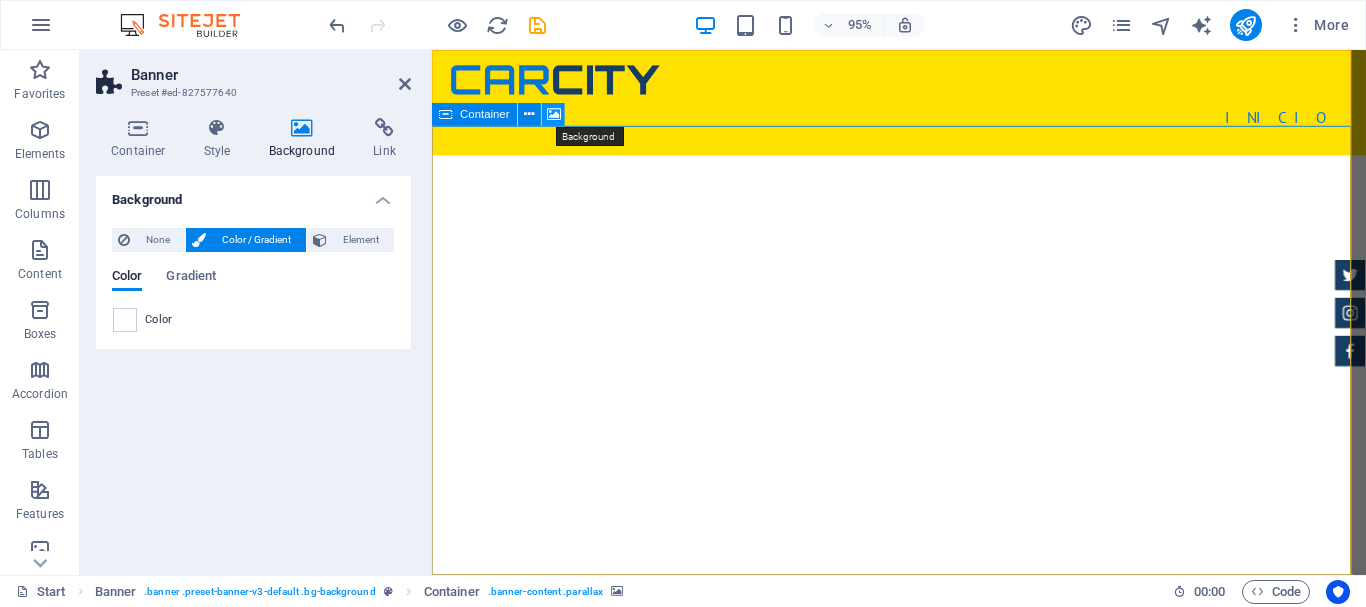 click at bounding box center [554, 115] 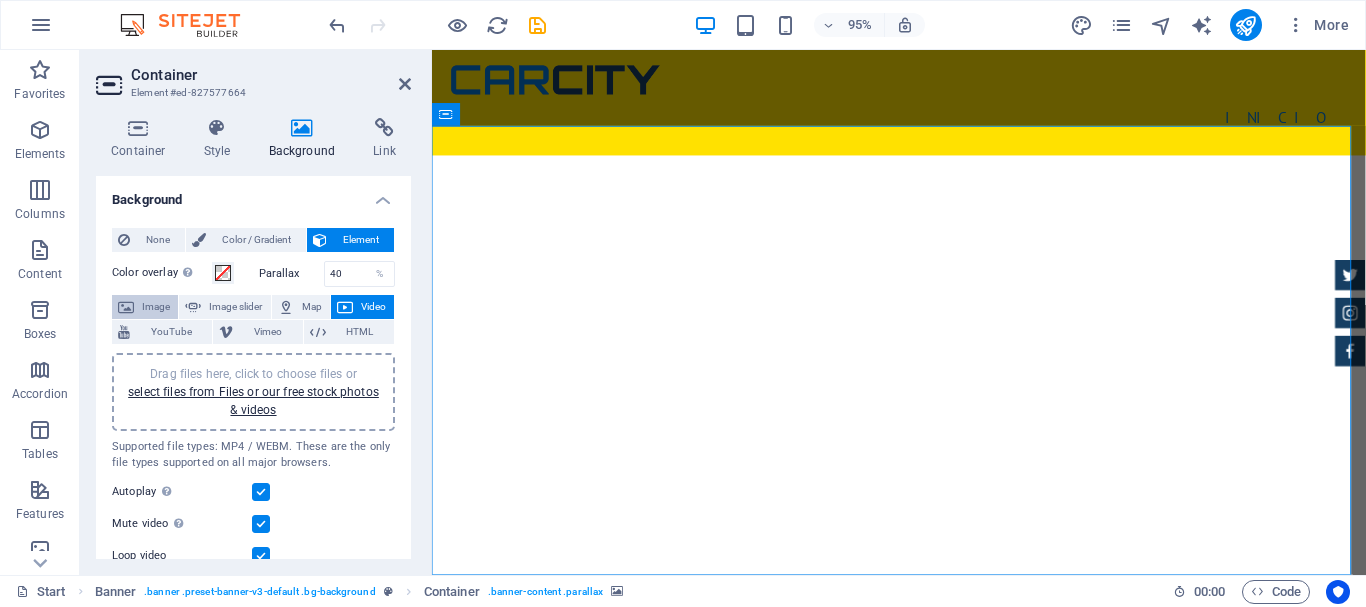 click on "Image" at bounding box center (156, 307) 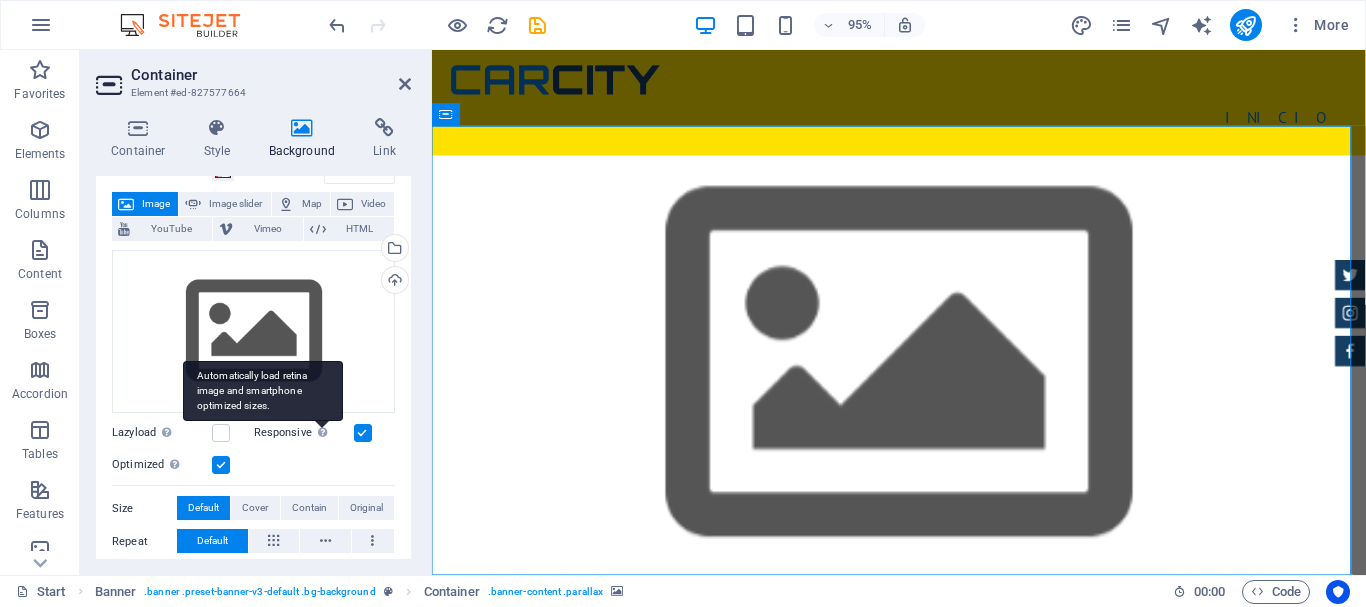 scroll, scrollTop: 200, scrollLeft: 0, axis: vertical 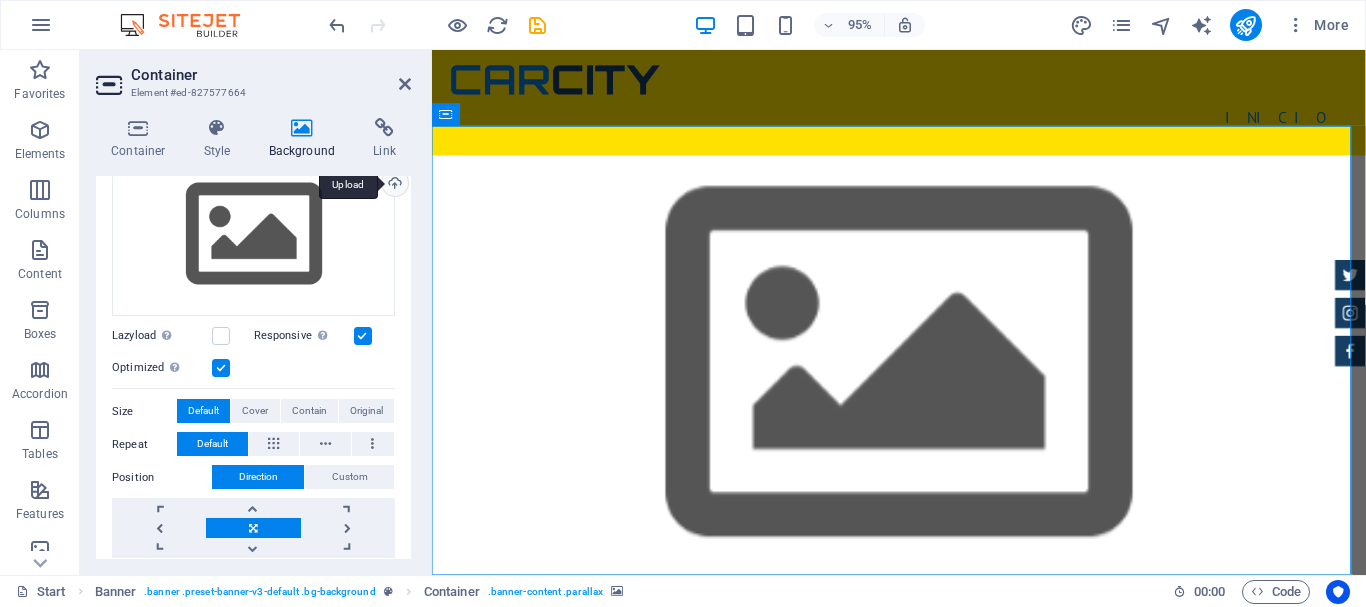 click on "Upload" at bounding box center [393, 185] 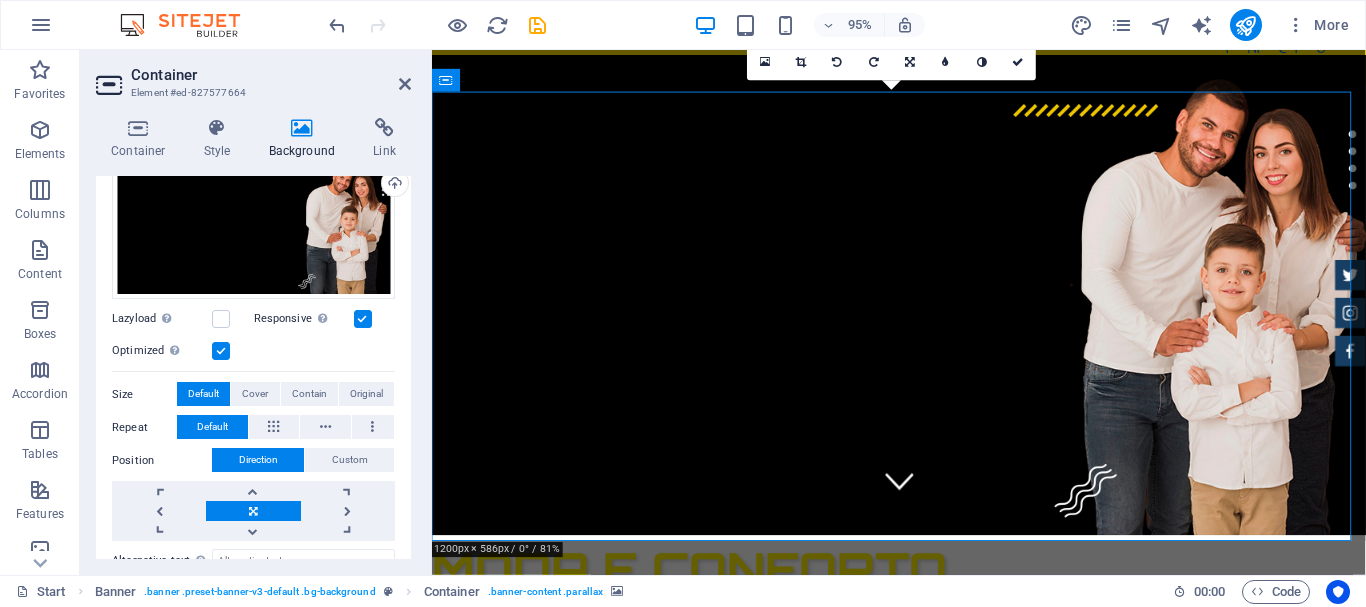 scroll, scrollTop: 0, scrollLeft: 0, axis: both 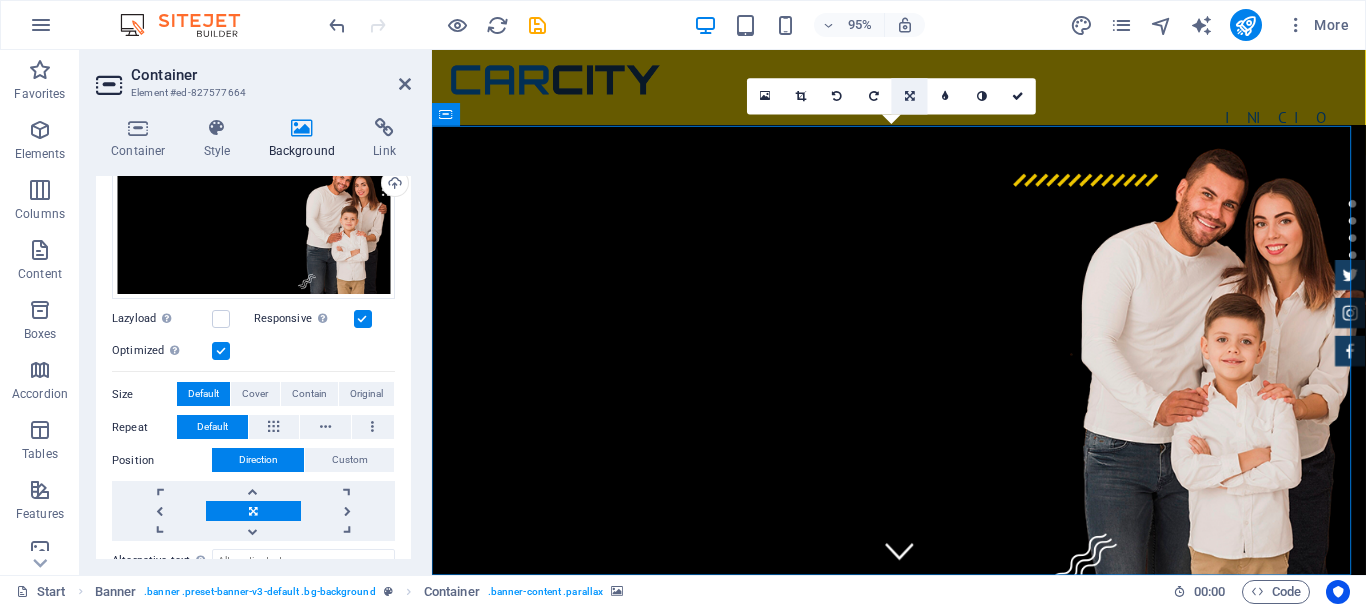 click at bounding box center [910, 97] 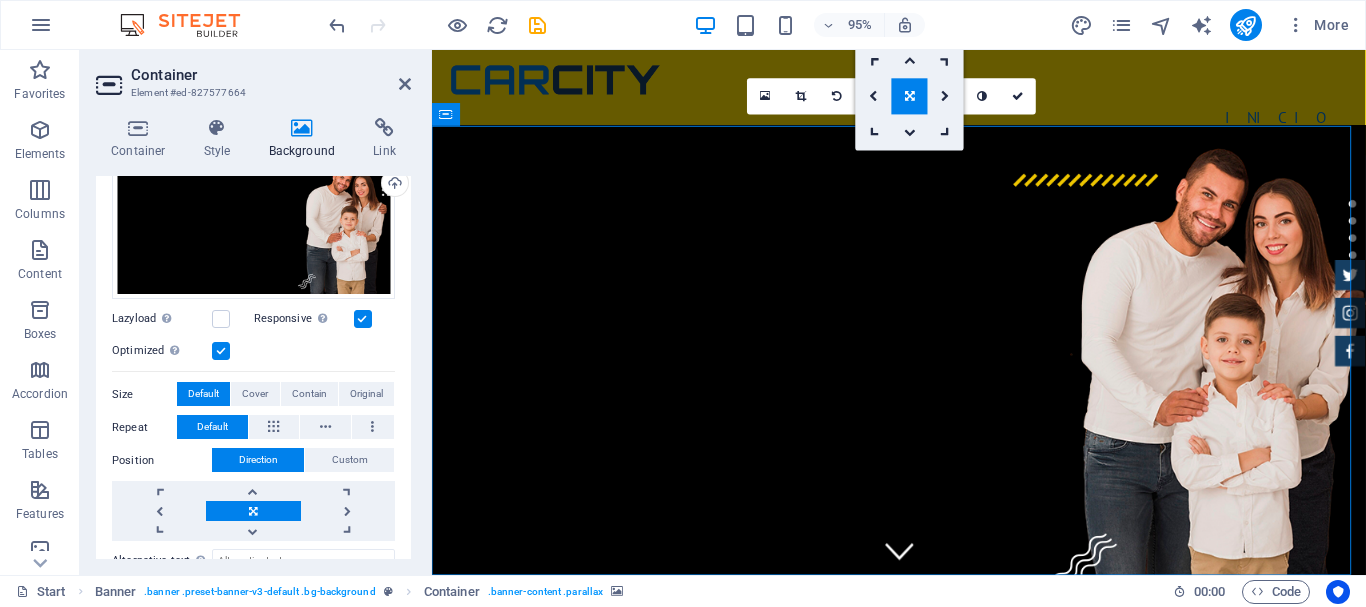 drag, startPoint x: 996, startPoint y: 283, endPoint x: 974, endPoint y: 283, distance: 22 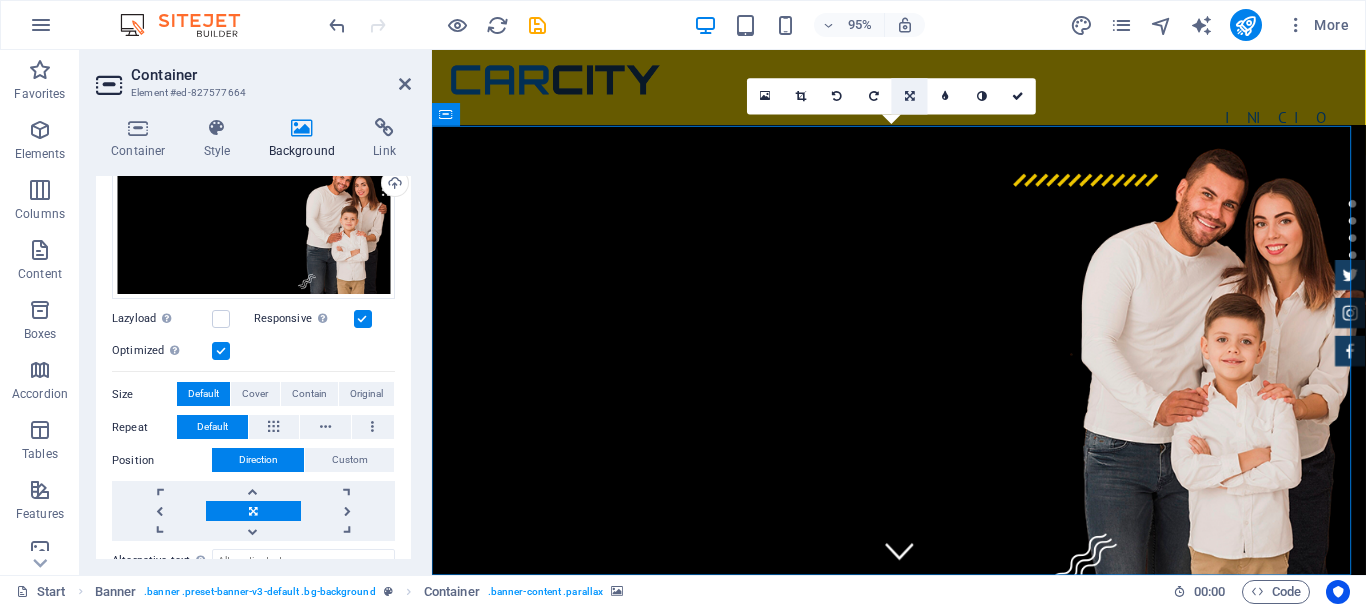 click at bounding box center [910, 96] 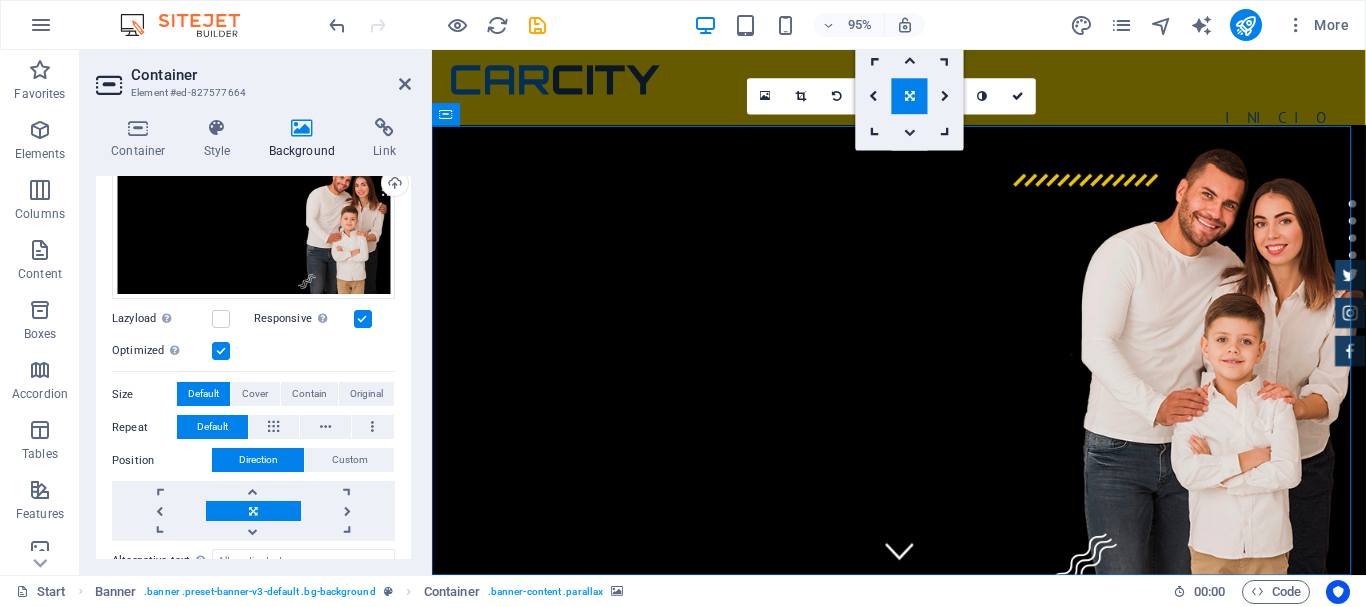 click at bounding box center [910, 132] 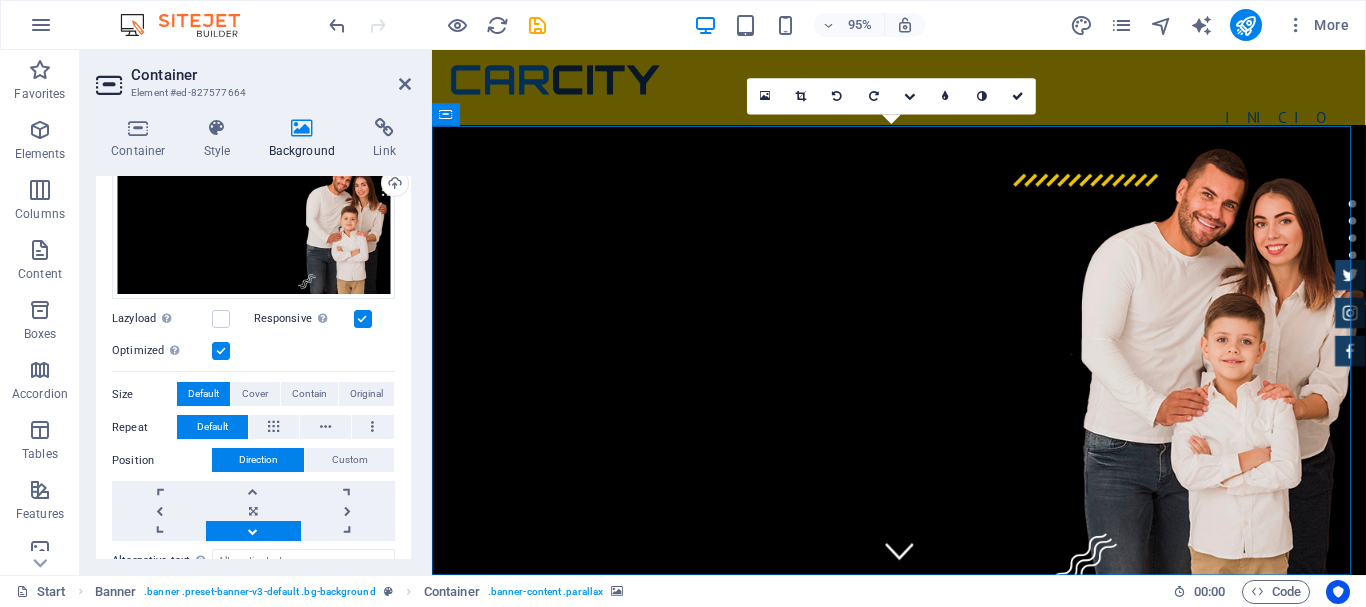 click at bounding box center [923, 381] 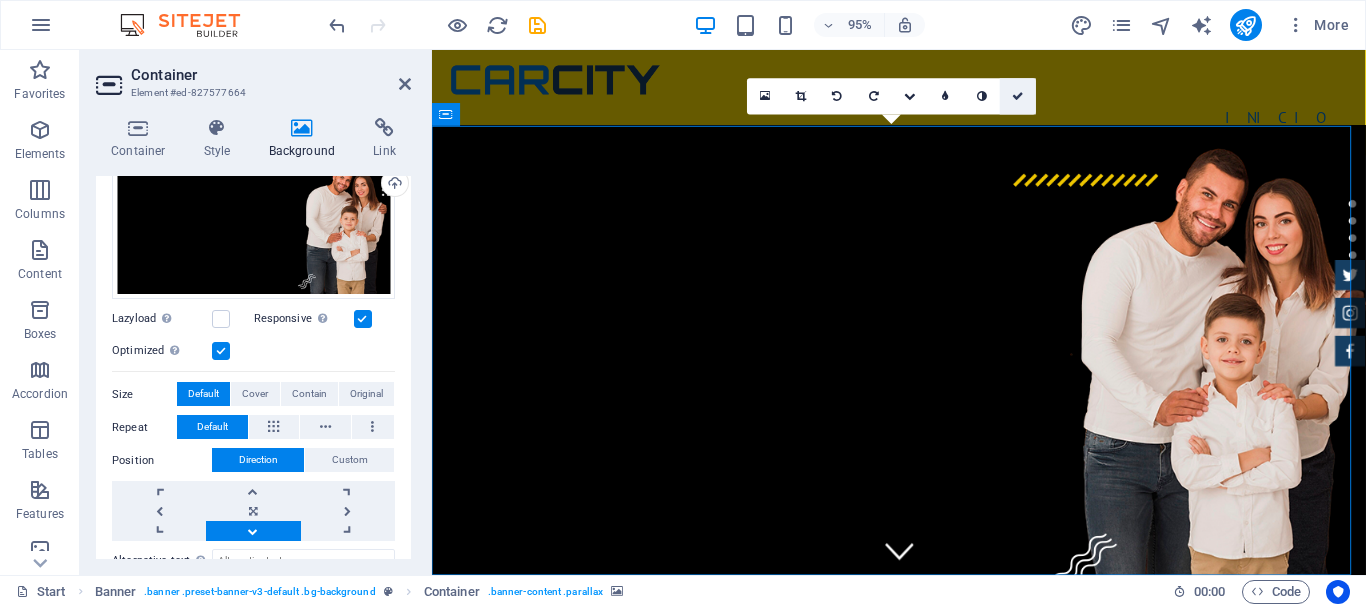 drag, startPoint x: 1013, startPoint y: 99, endPoint x: 934, endPoint y: 48, distance: 94.031906 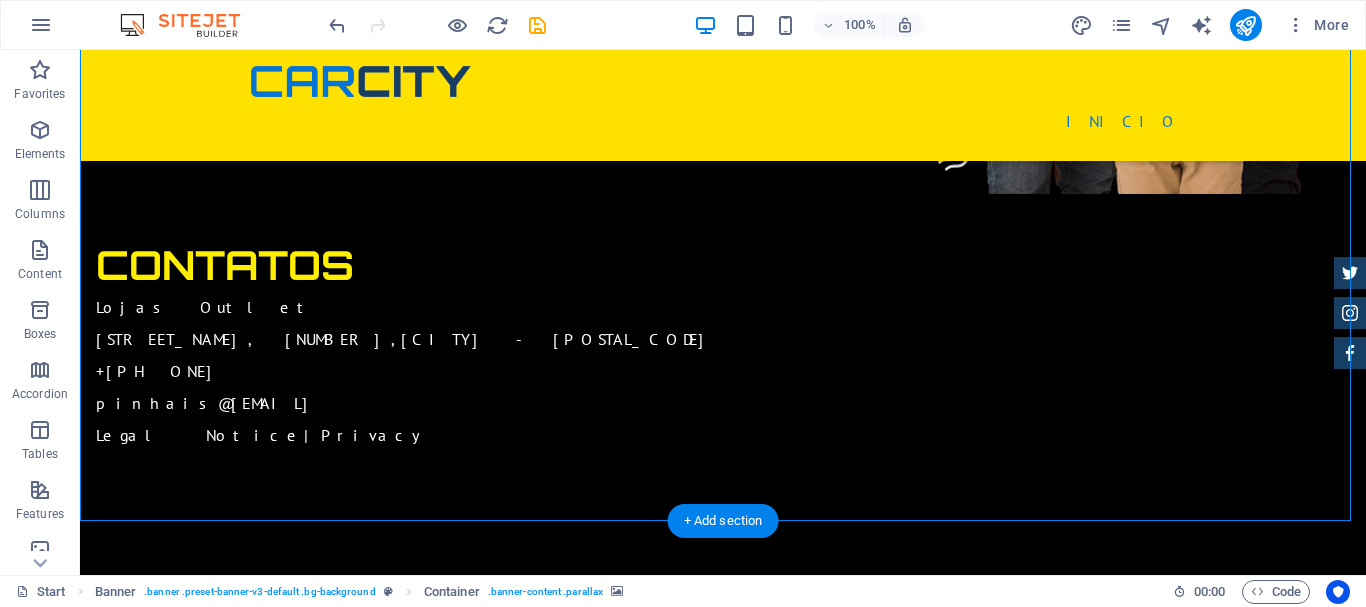 scroll, scrollTop: 0, scrollLeft: 0, axis: both 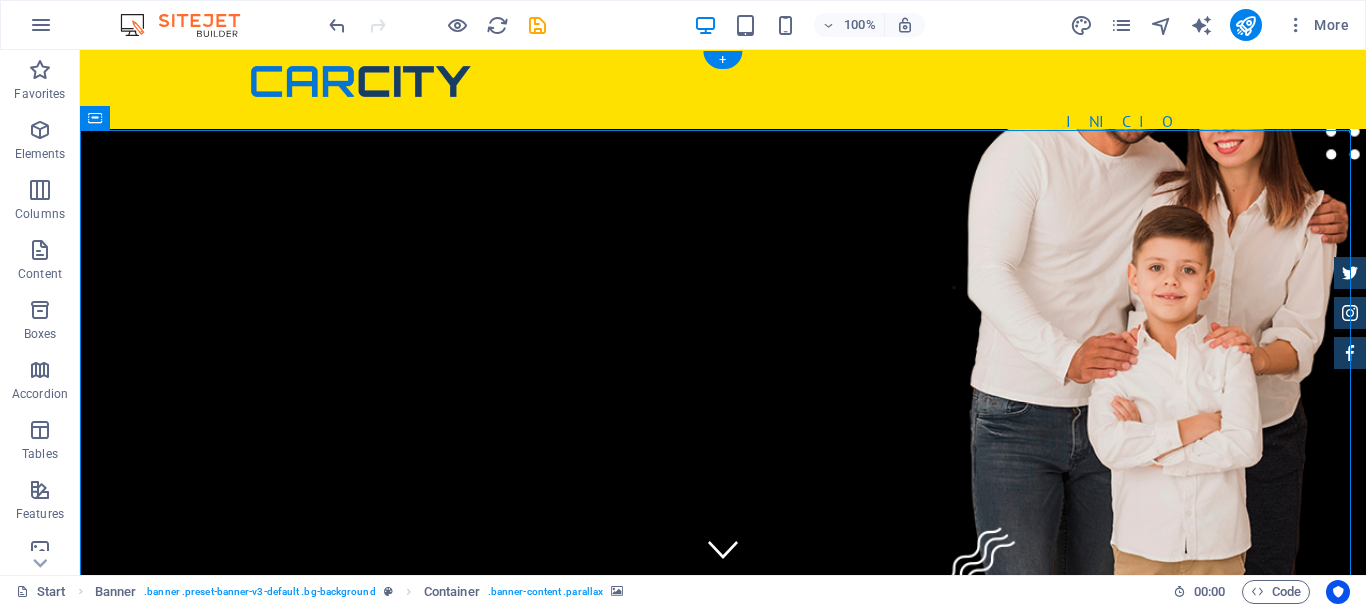 click at bounding box center [723, 376] 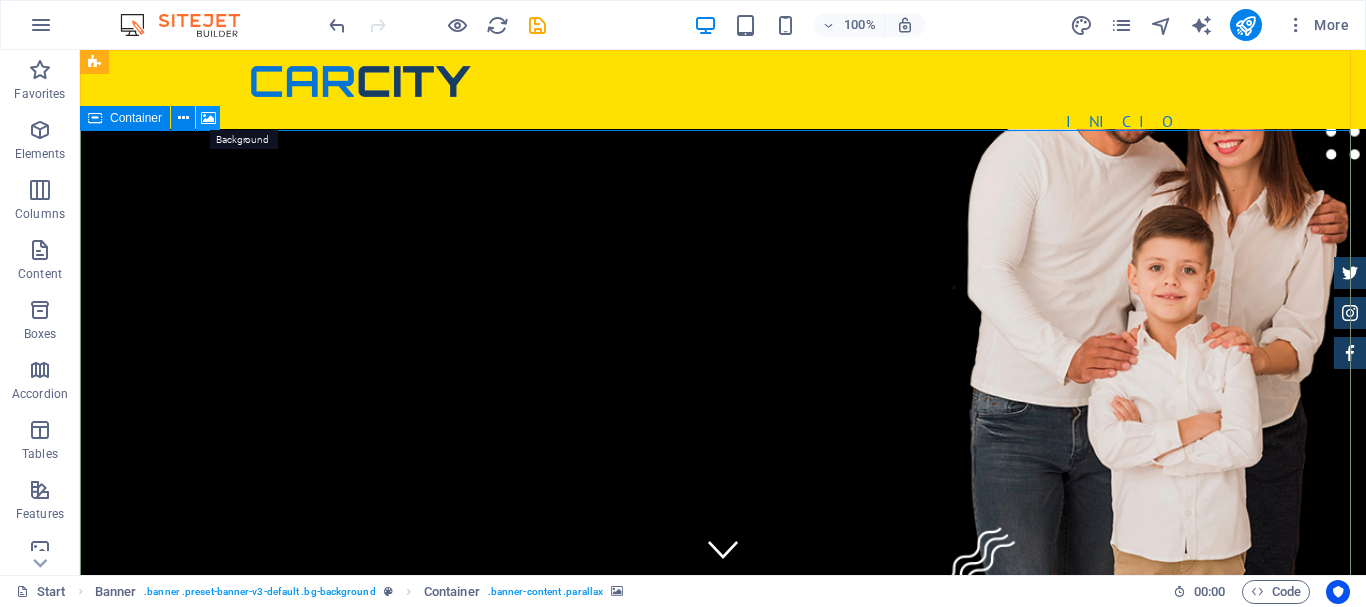 click at bounding box center [208, 118] 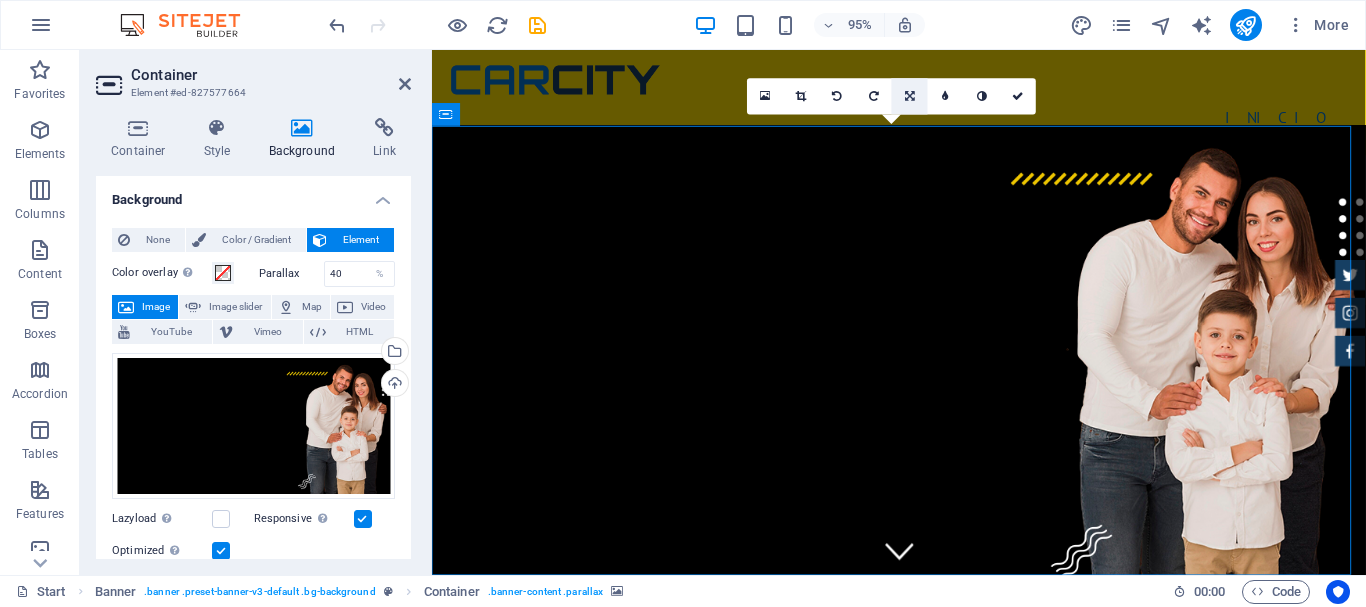 click at bounding box center [910, 96] 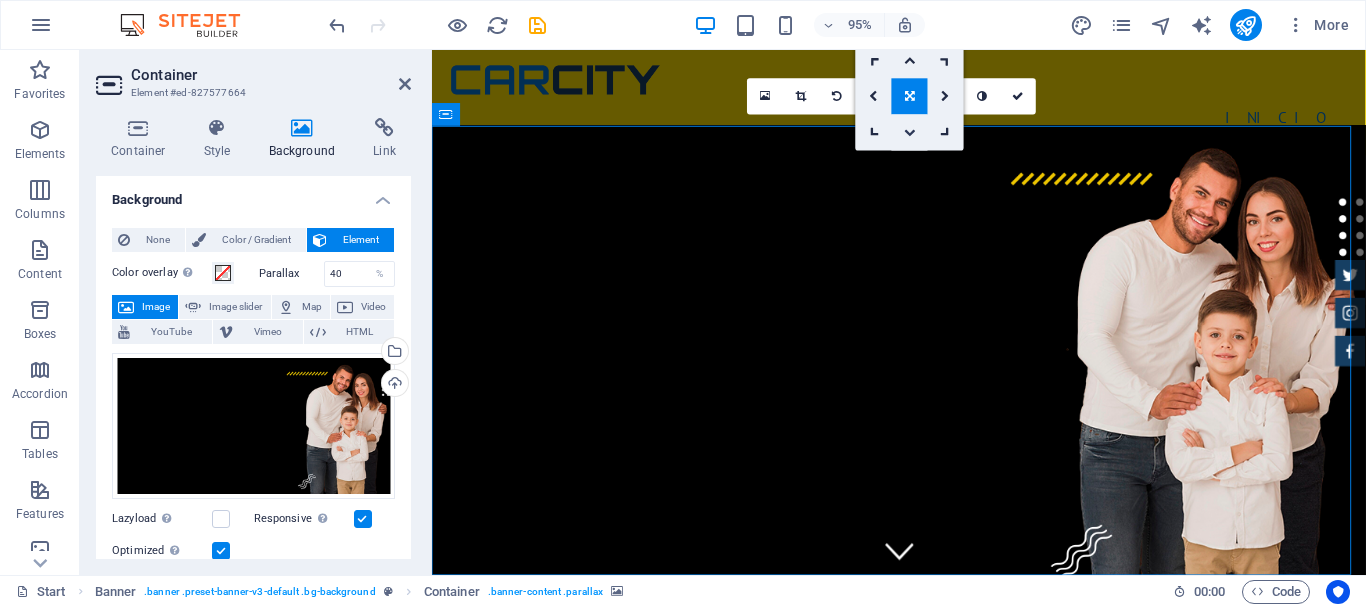 click at bounding box center (910, 132) 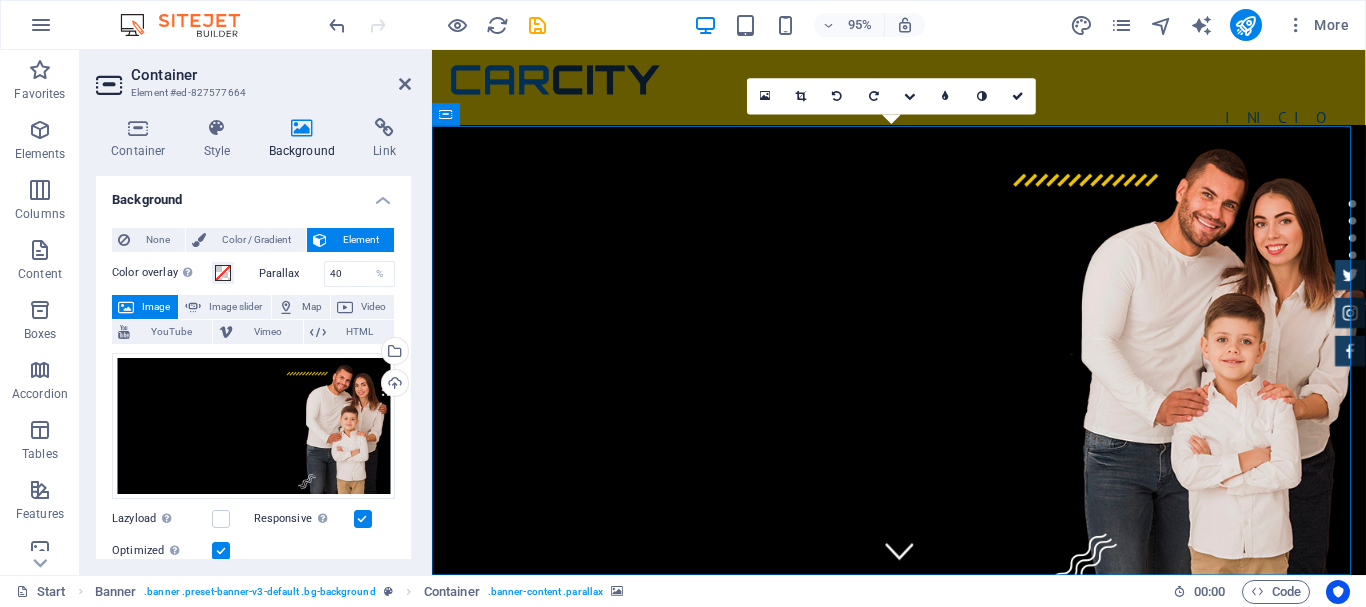 click at bounding box center [923, 381] 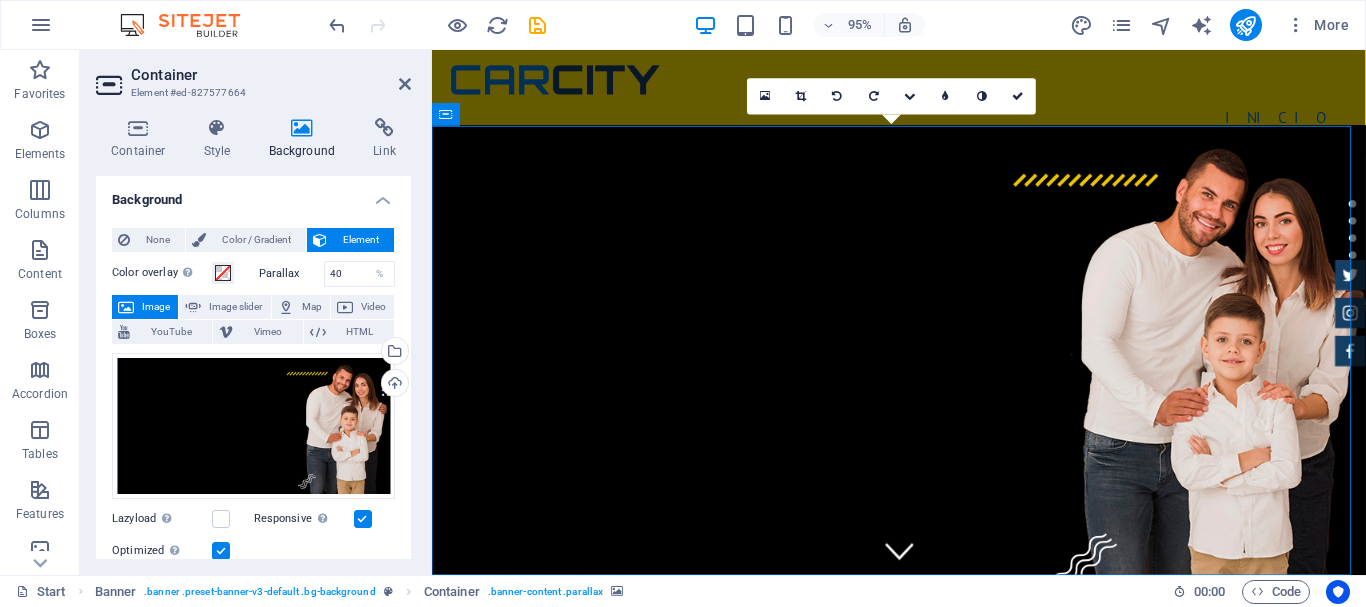 click at bounding box center [923, 381] 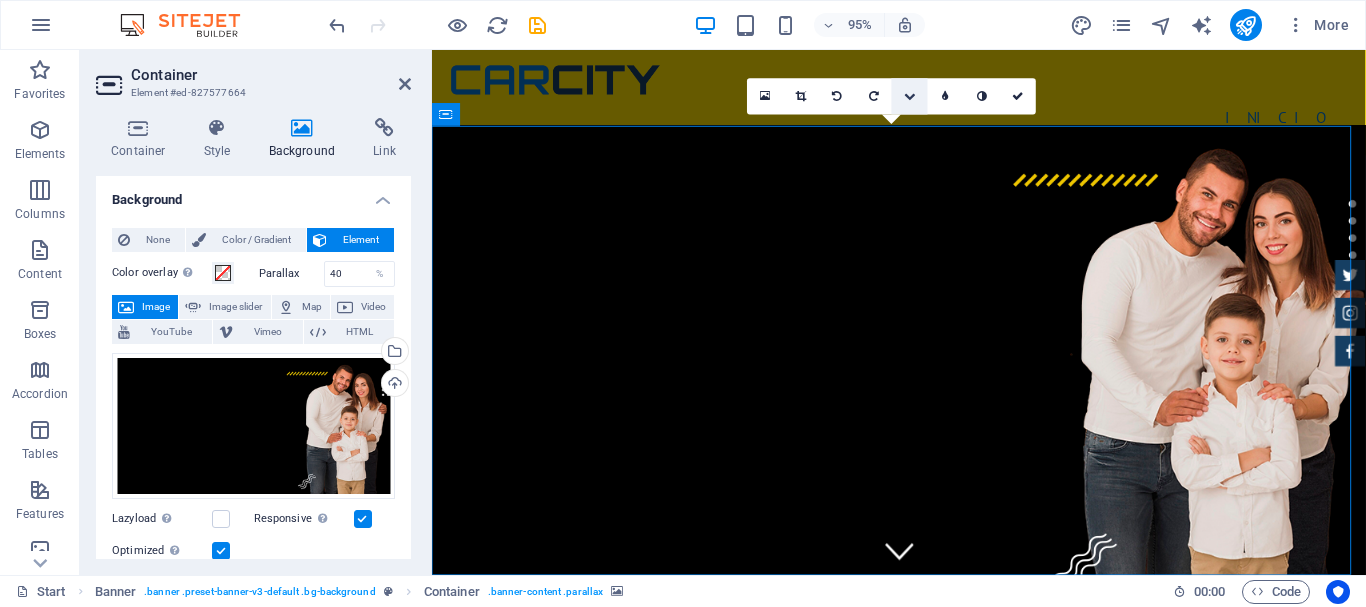 click at bounding box center (910, 96) 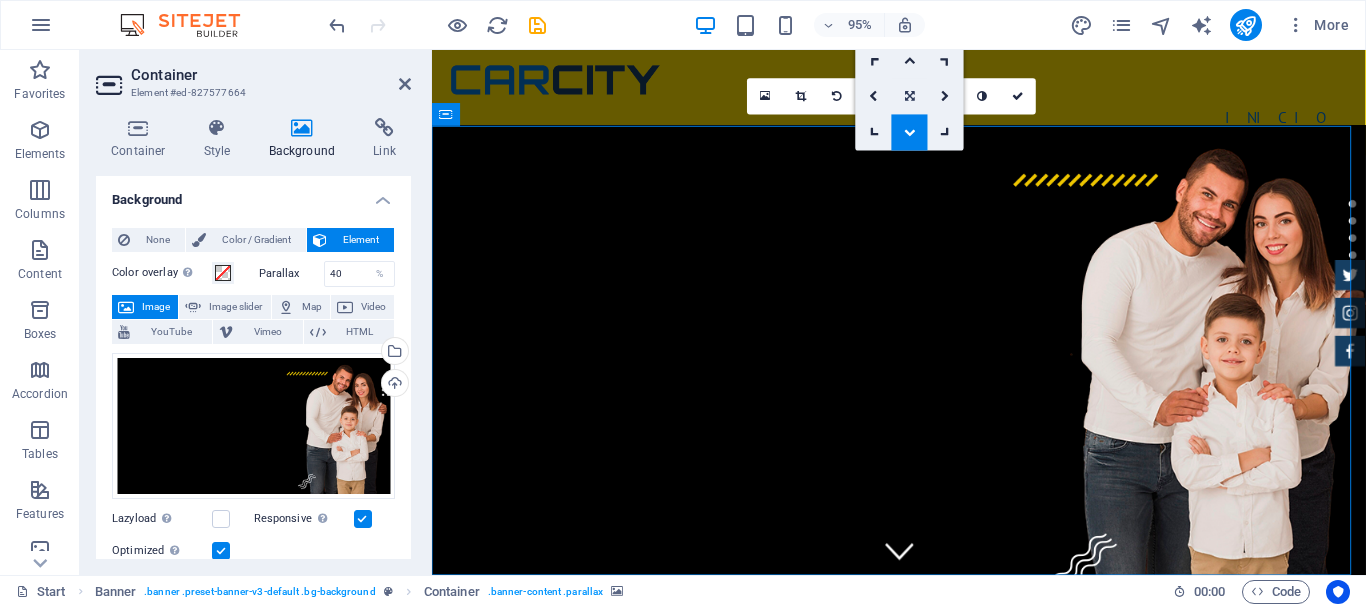 click at bounding box center [910, 96] 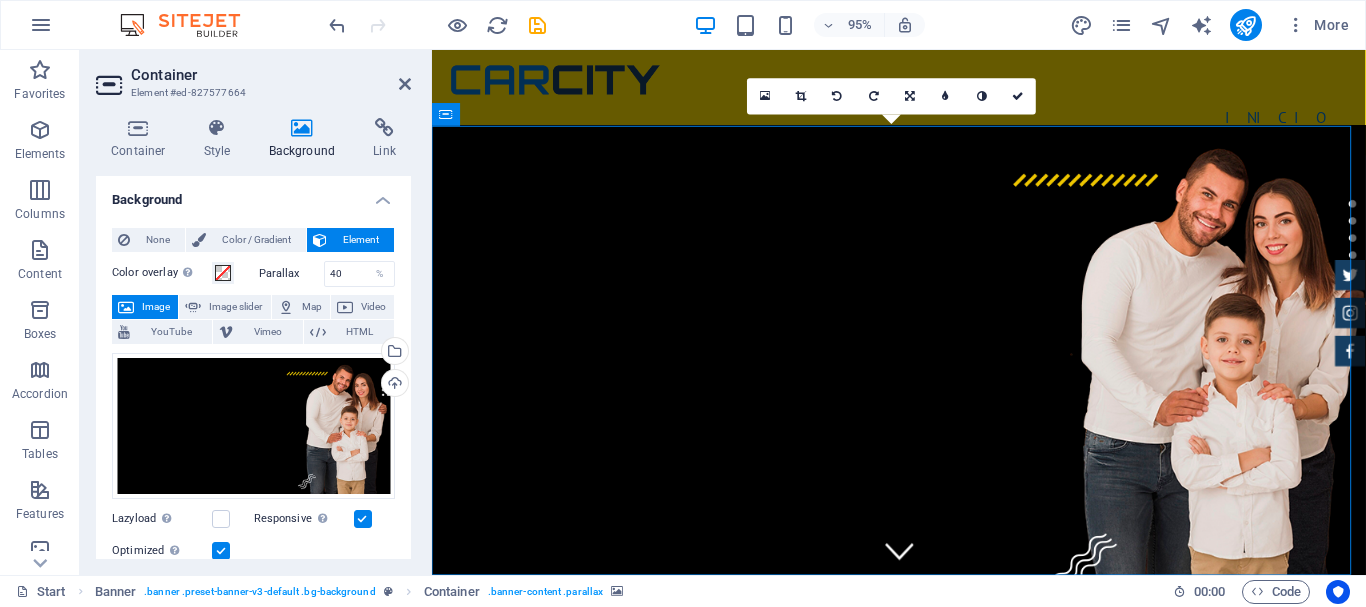 drag, startPoint x: 994, startPoint y: 244, endPoint x: 978, endPoint y: 287, distance: 45.88028 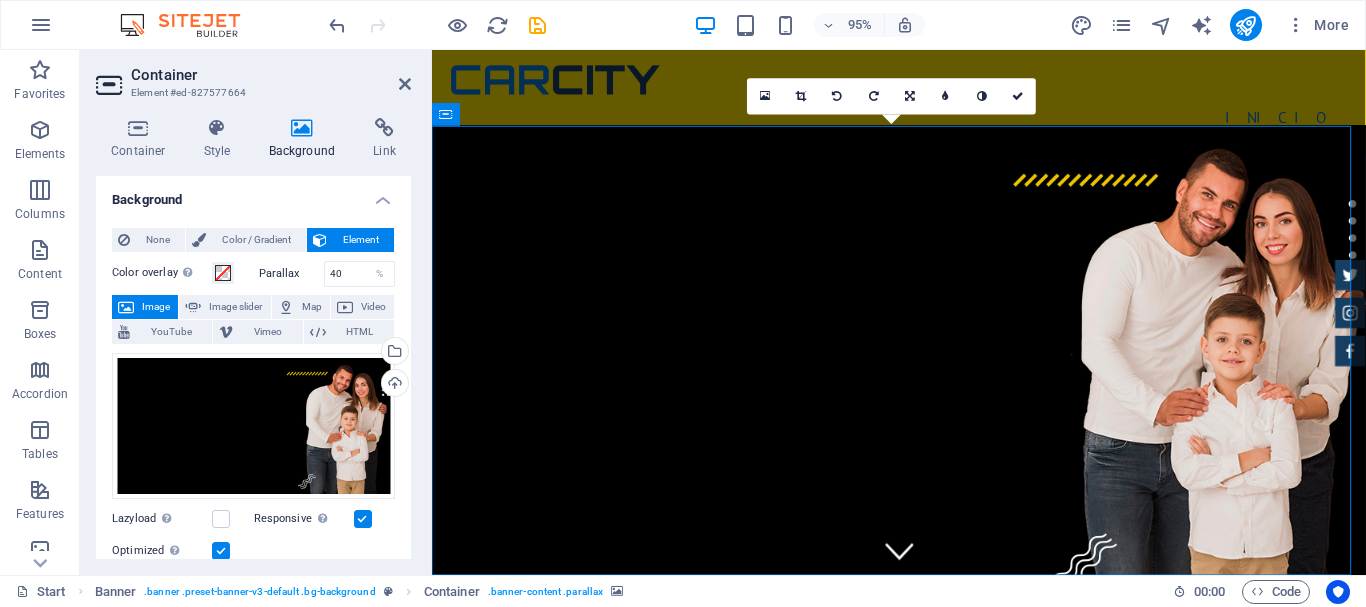 click at bounding box center [910, 96] 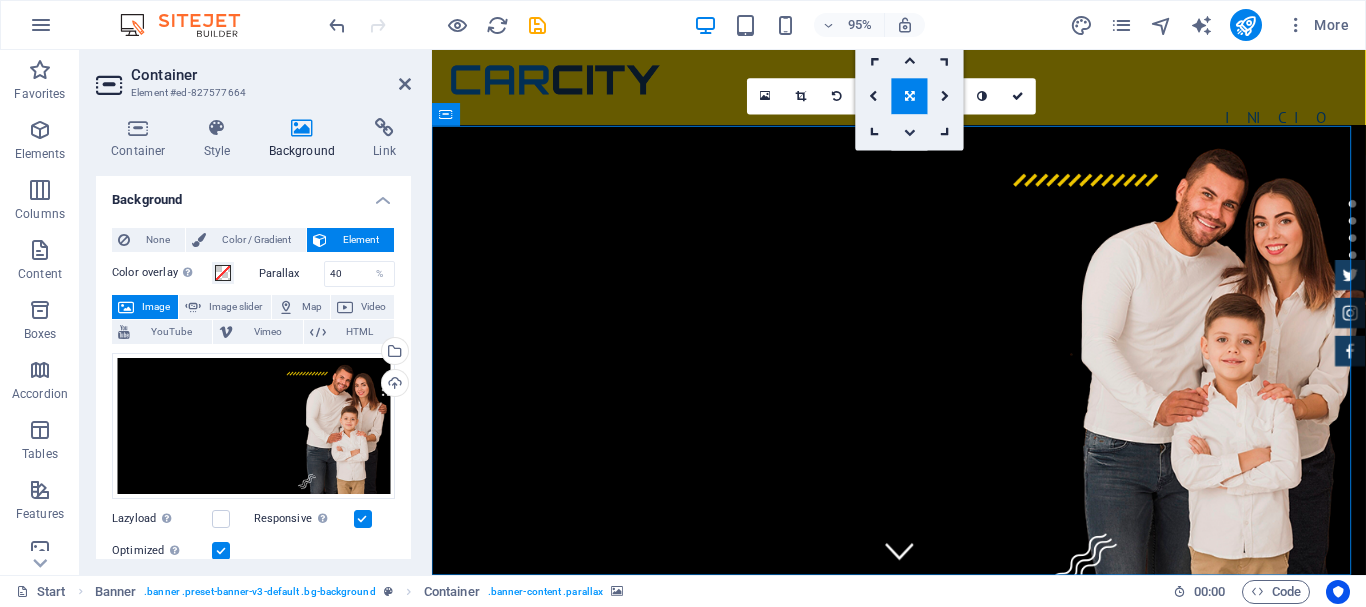 click at bounding box center (910, 132) 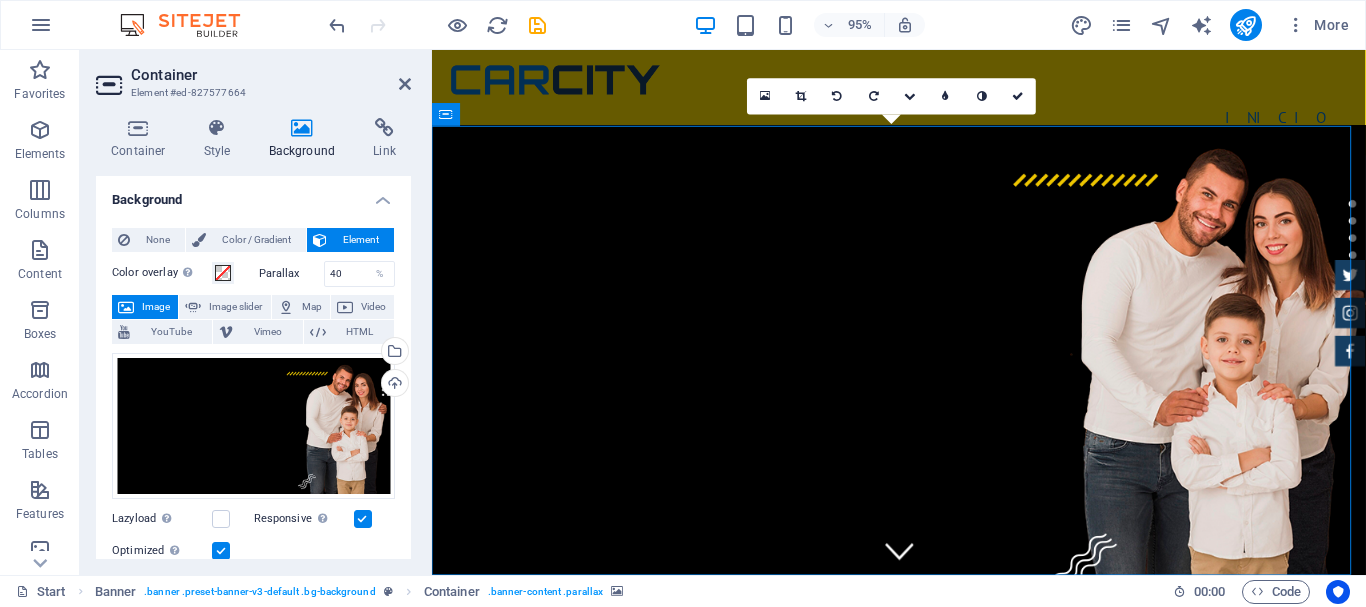 click on "16:10 16:9 4:3 1:1 1:2 0" at bounding box center (891, 97) 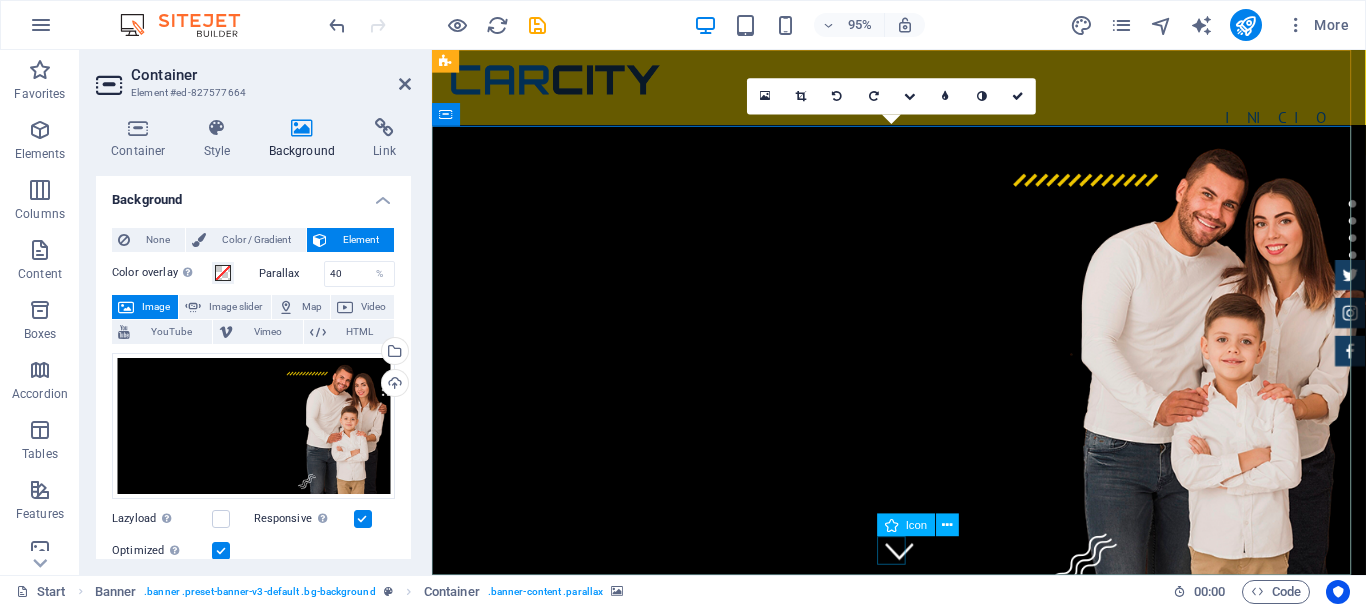 click at bounding box center [924, 577] 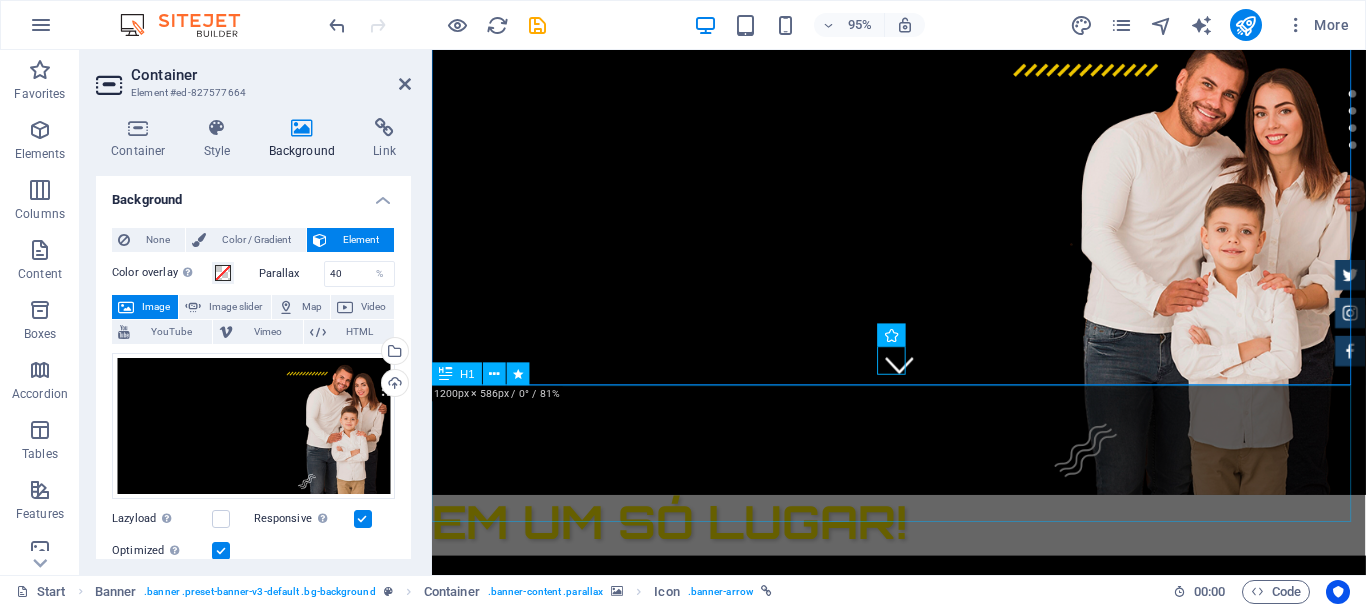 scroll, scrollTop: 200, scrollLeft: 0, axis: vertical 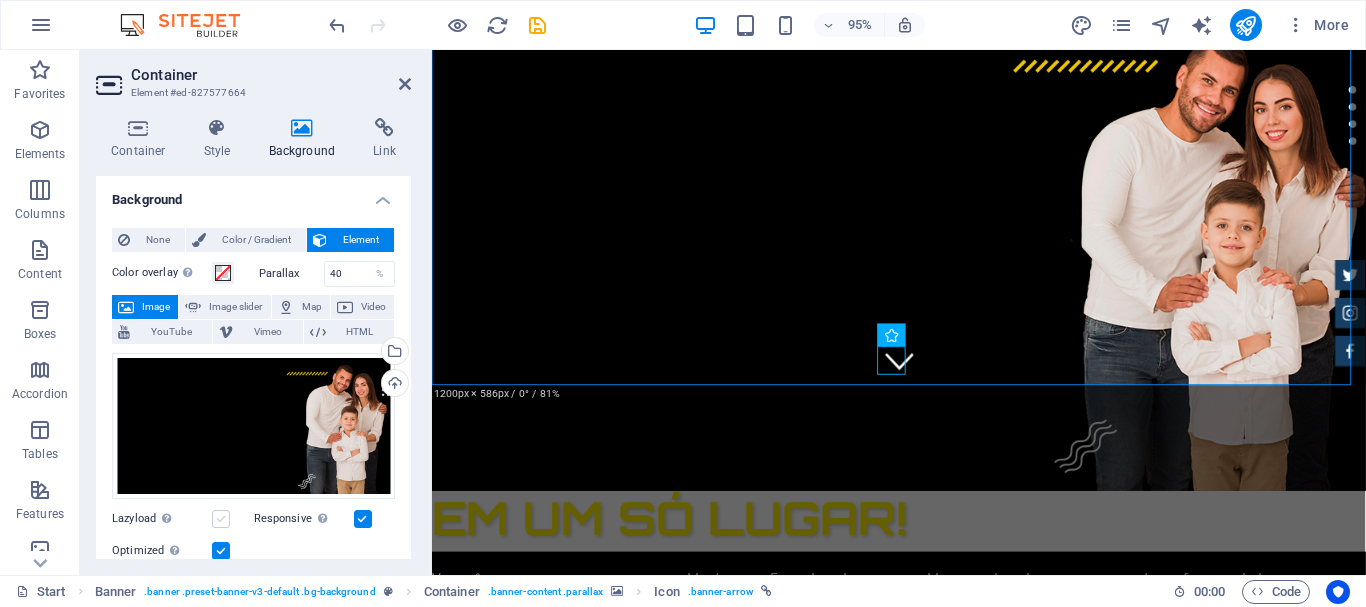 click at bounding box center (221, 519) 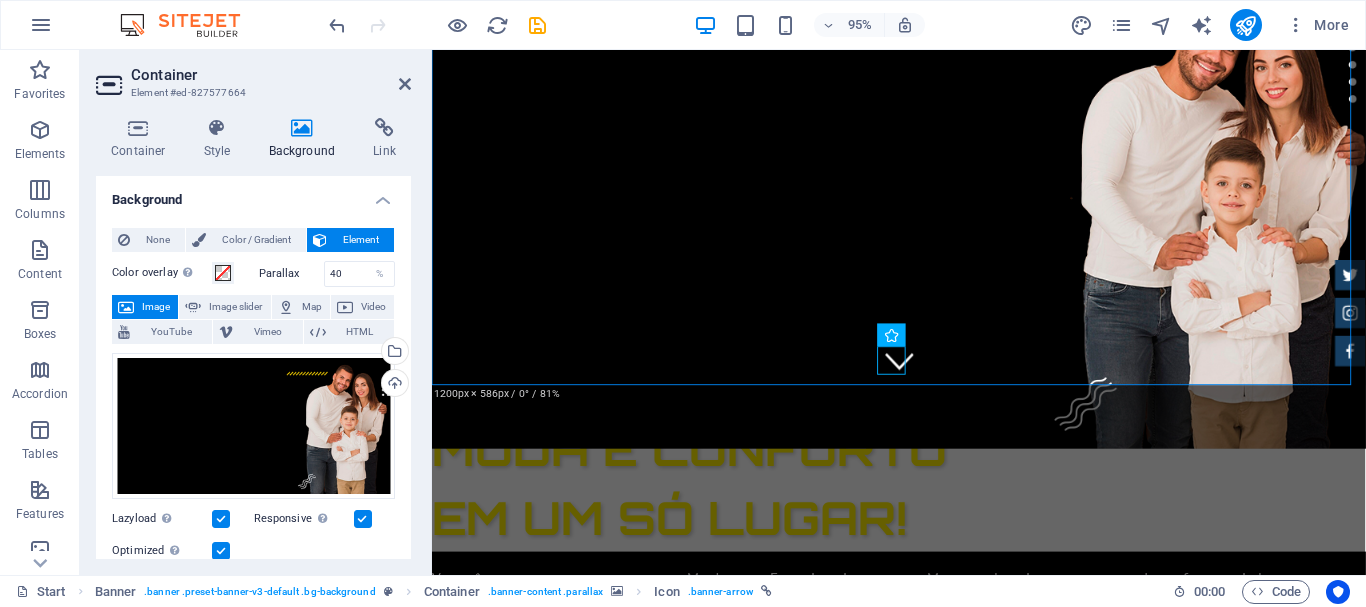 scroll, scrollTop: 0, scrollLeft: 0, axis: both 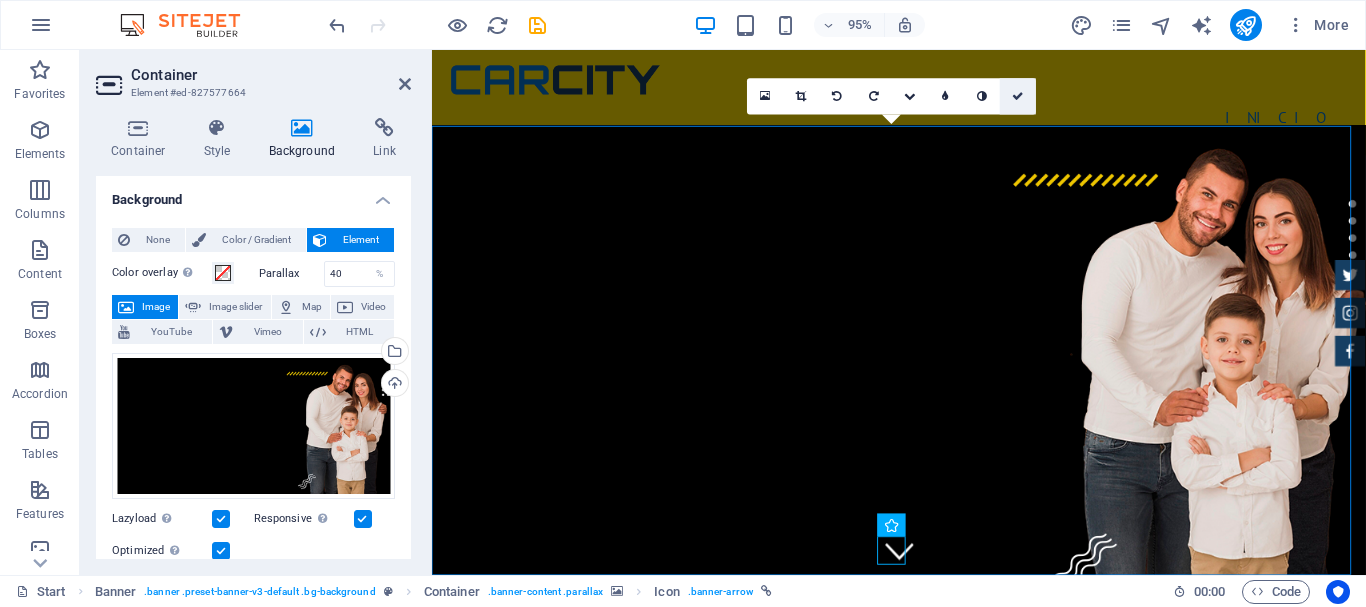 click at bounding box center [1018, 96] 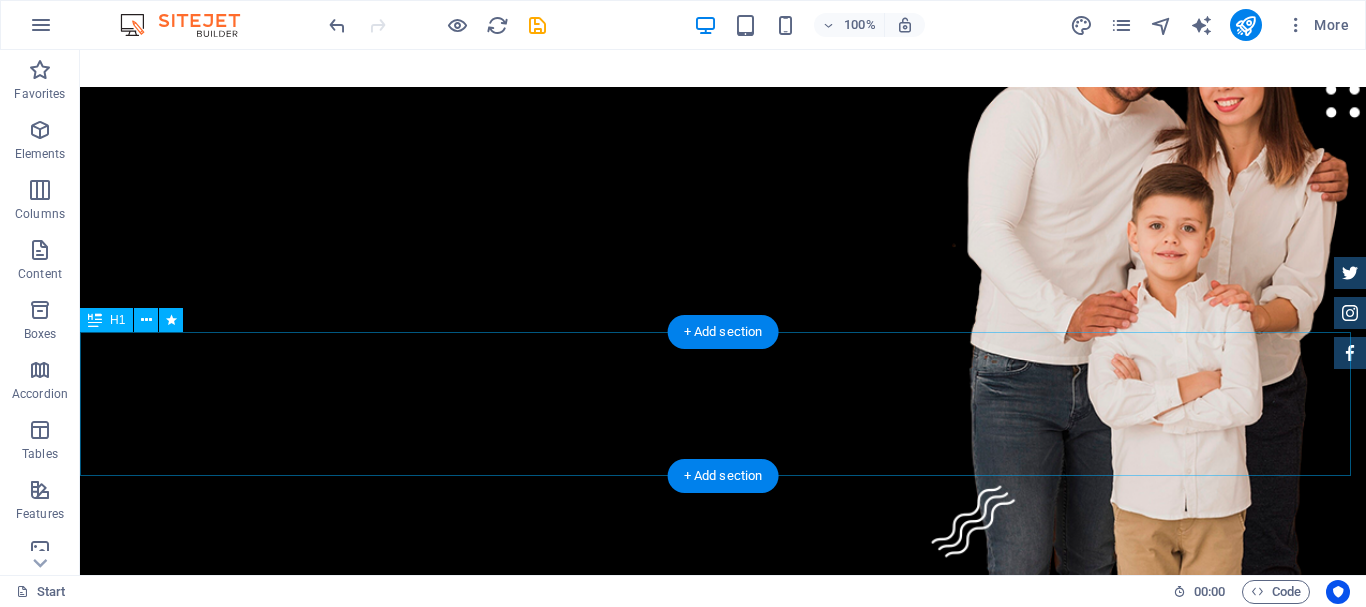 scroll, scrollTop: 512, scrollLeft: 0, axis: vertical 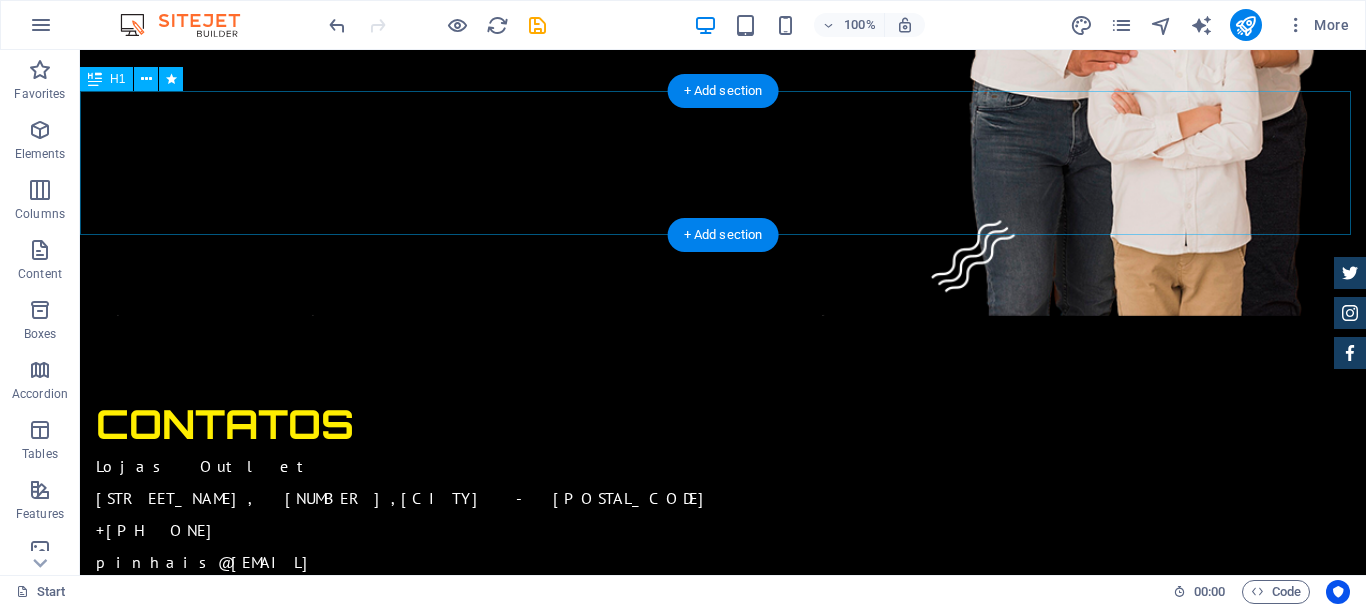 click on "moda e conforto em um só lugar!" at bounding box center (723, 194) 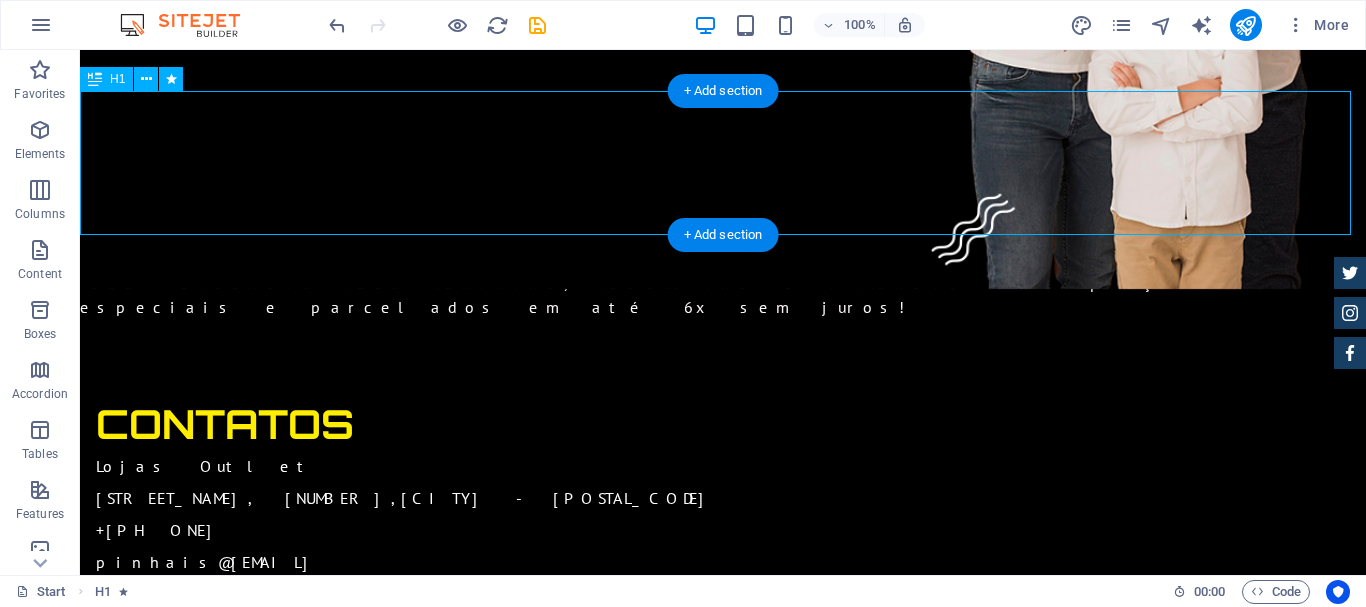 scroll, scrollTop: 212, scrollLeft: 0, axis: vertical 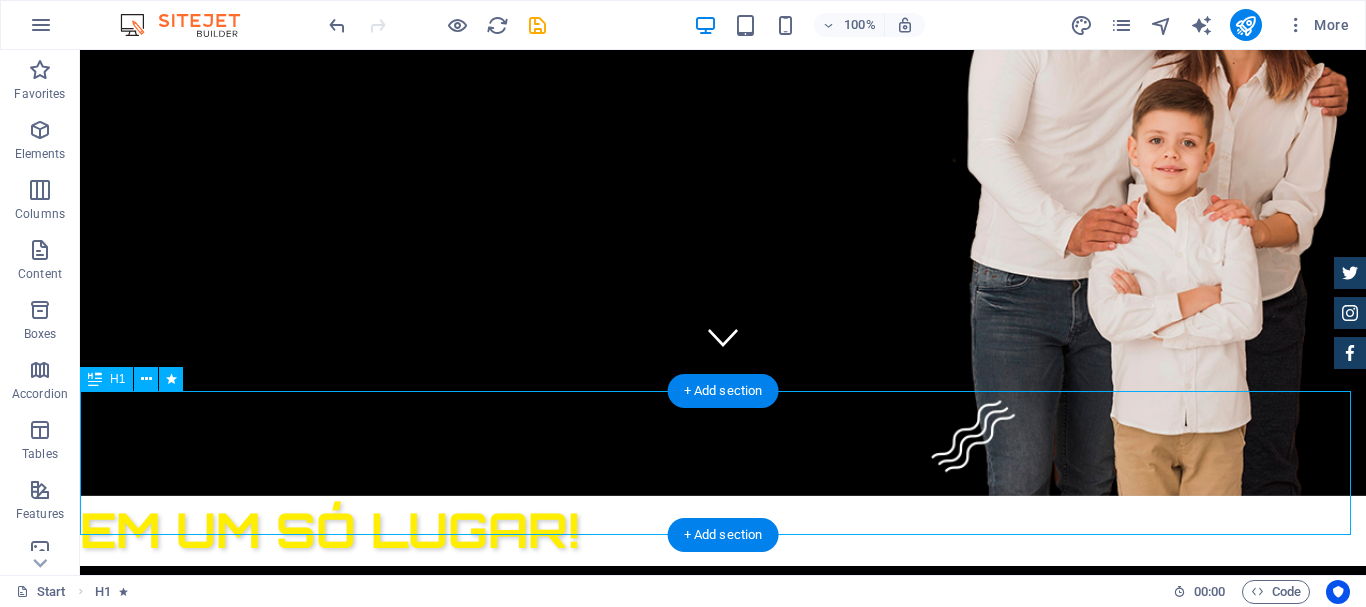 click on "moda e conforto em um só lugar!" at bounding box center [723, 494] 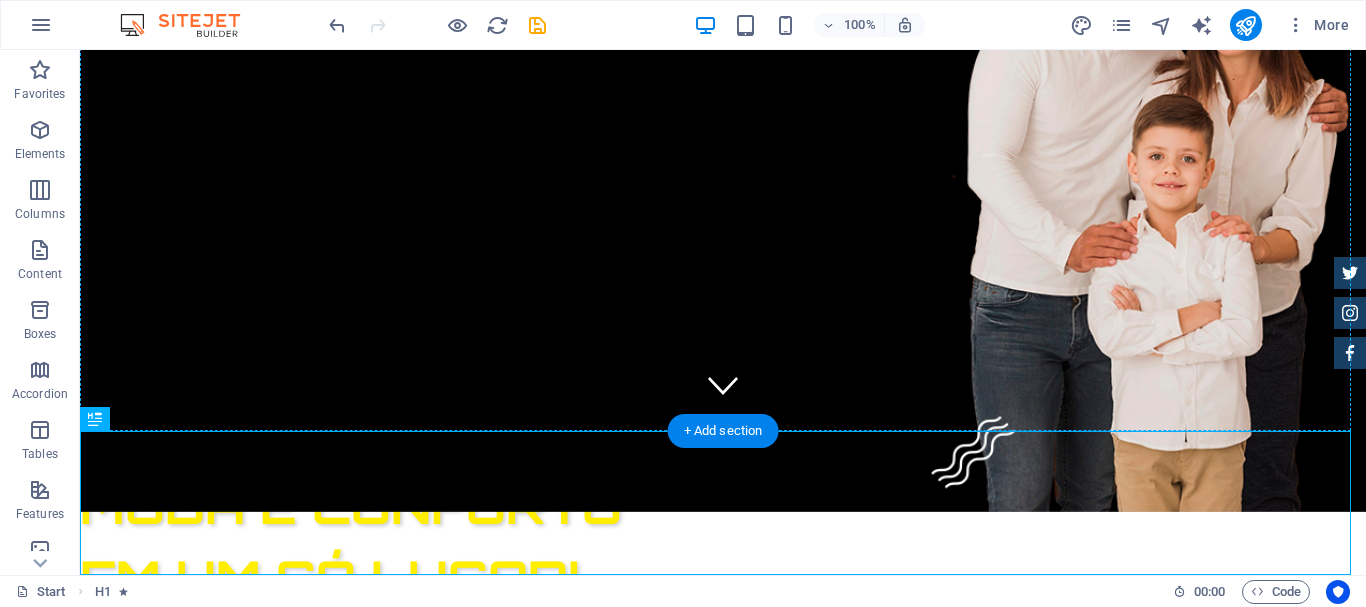 scroll, scrollTop: 92, scrollLeft: 0, axis: vertical 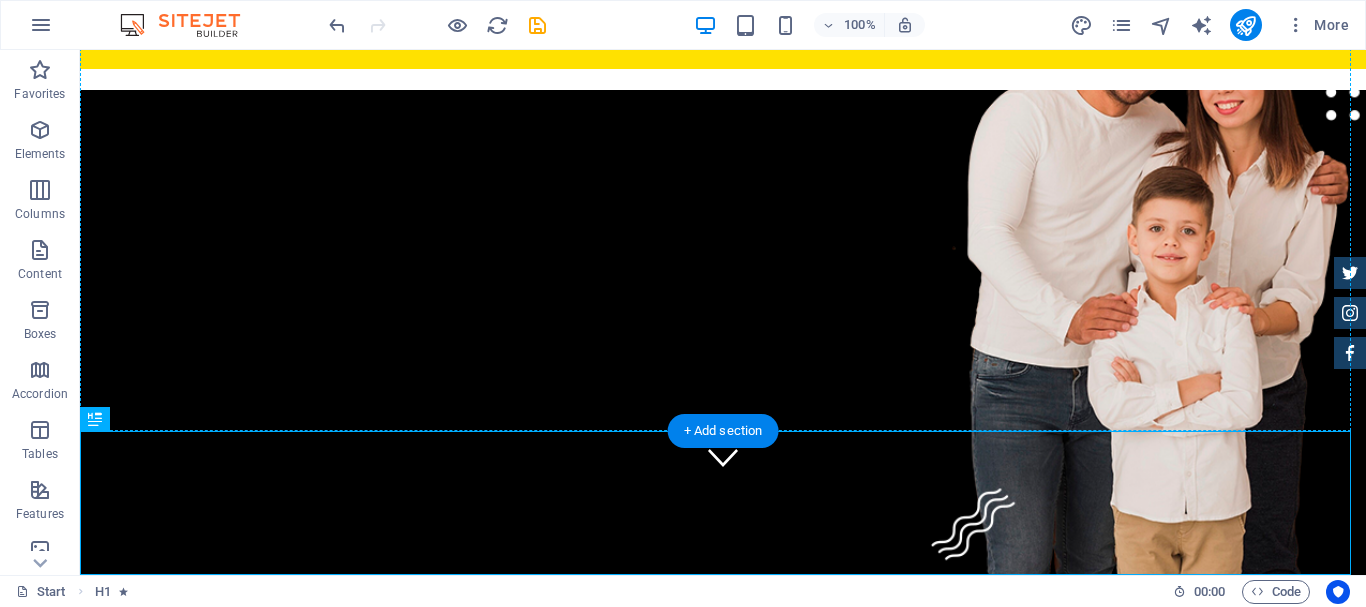drag, startPoint x: 290, startPoint y: 414, endPoint x: 337, endPoint y: 85, distance: 332.34018 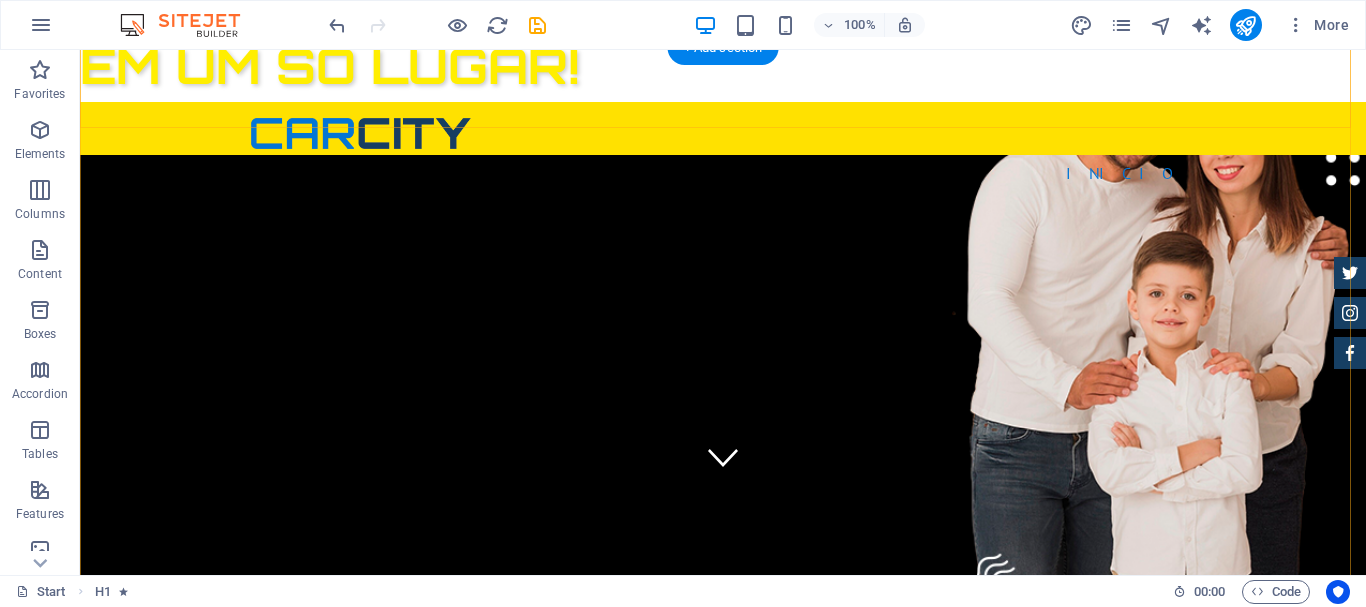 scroll, scrollTop: 0, scrollLeft: 0, axis: both 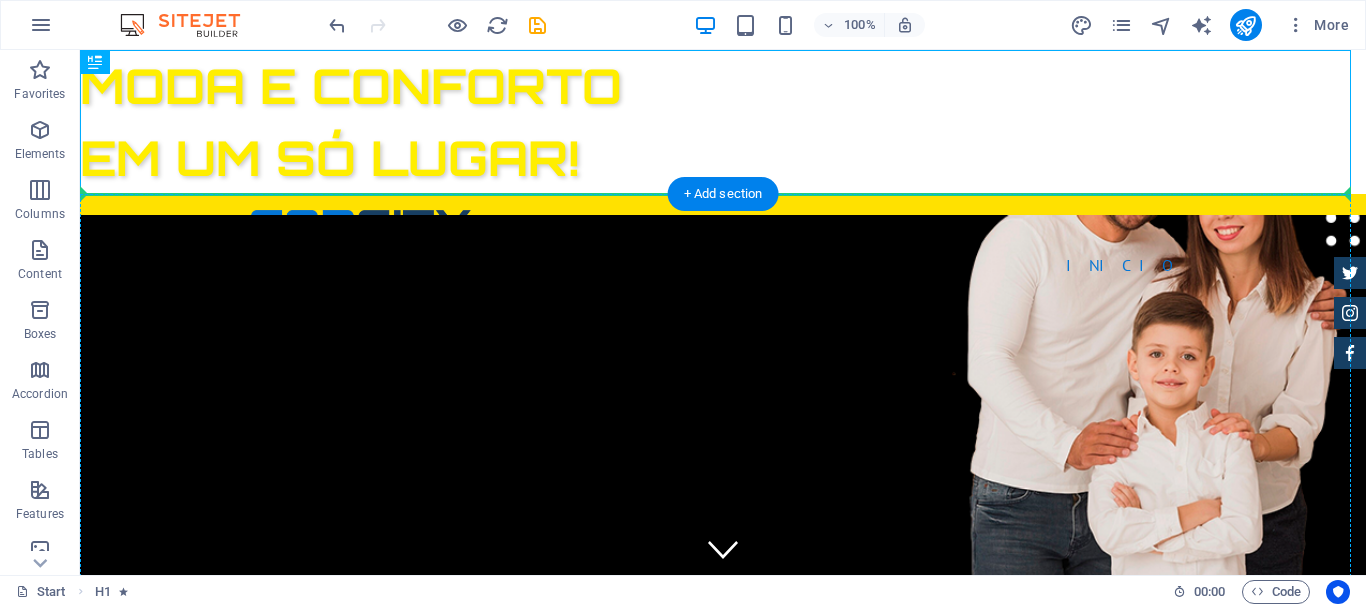 drag, startPoint x: 430, startPoint y: 117, endPoint x: 398, endPoint y: 411, distance: 295.73636 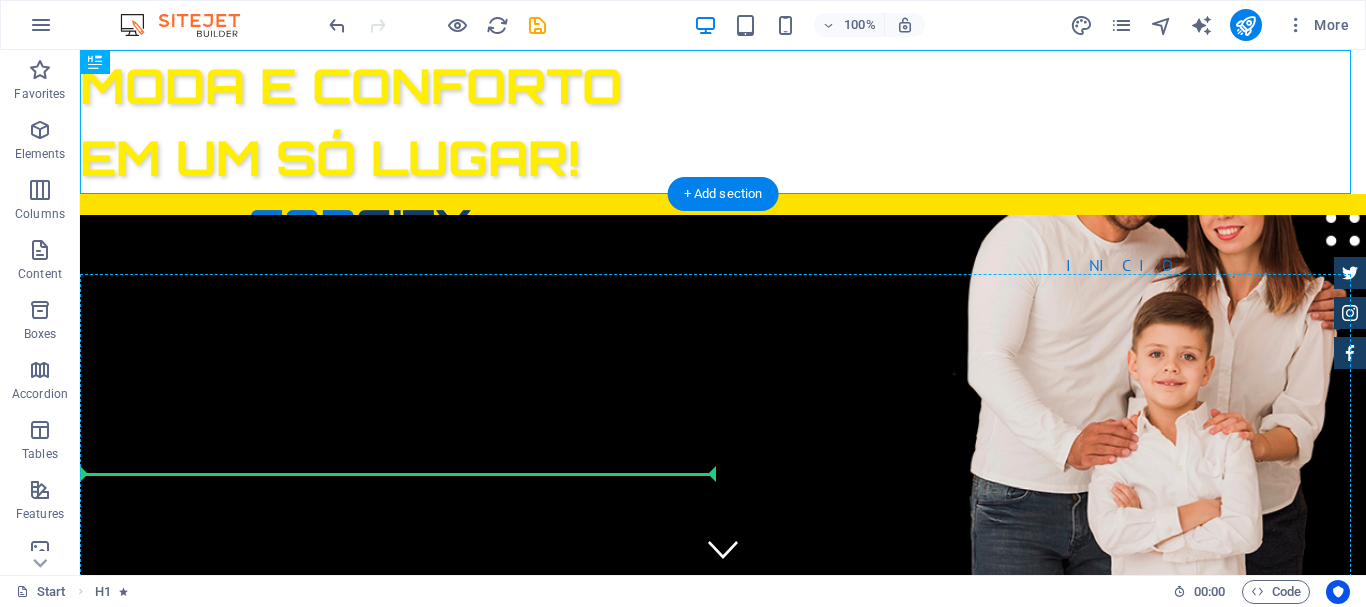 drag, startPoint x: 249, startPoint y: 67, endPoint x: 289, endPoint y: 419, distance: 354.26544 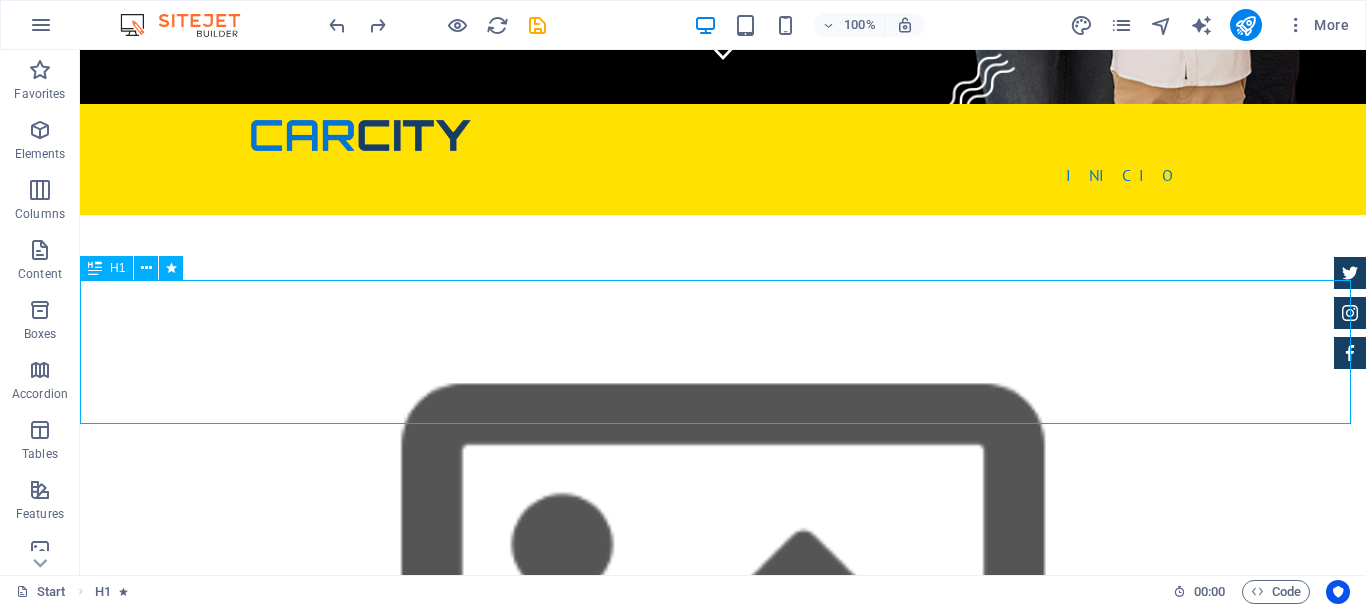 scroll, scrollTop: 500, scrollLeft: 0, axis: vertical 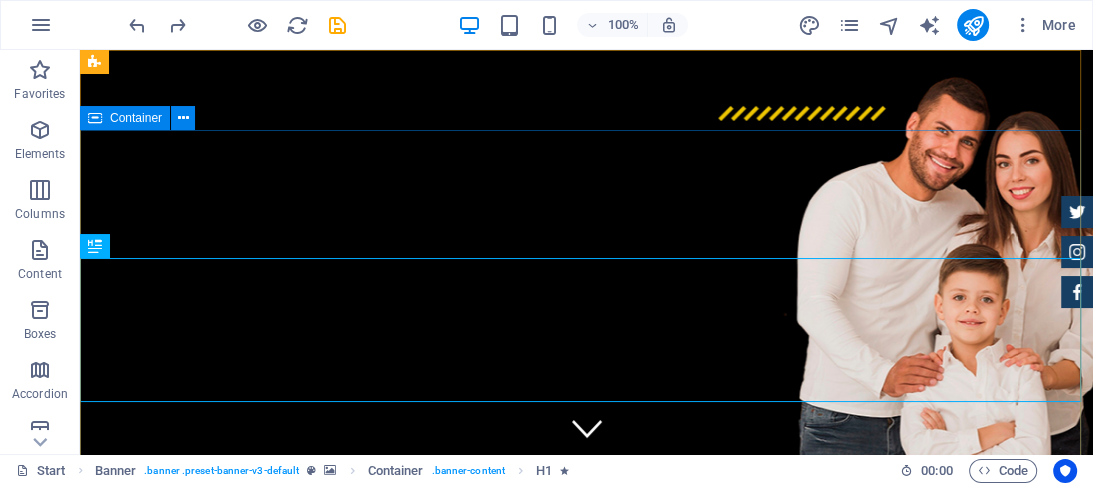 click on "moda e conforto em um só lugar! Você encontra Moda Feminina, Masculina e Infantil com preços especiais e parcelados em até 6x sem juros!" at bounding box center (586, 950) 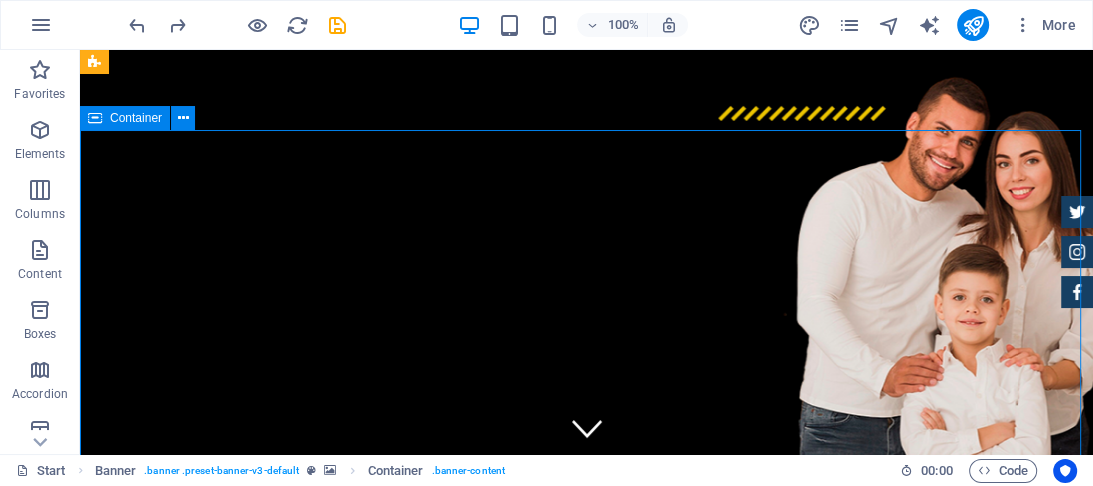 click on "moda e conforto em um só lugar! Você encontra Moda Feminina, Masculina e Infantil com preços especiais e parcelados em até 6x sem juros!" at bounding box center [586, 950] 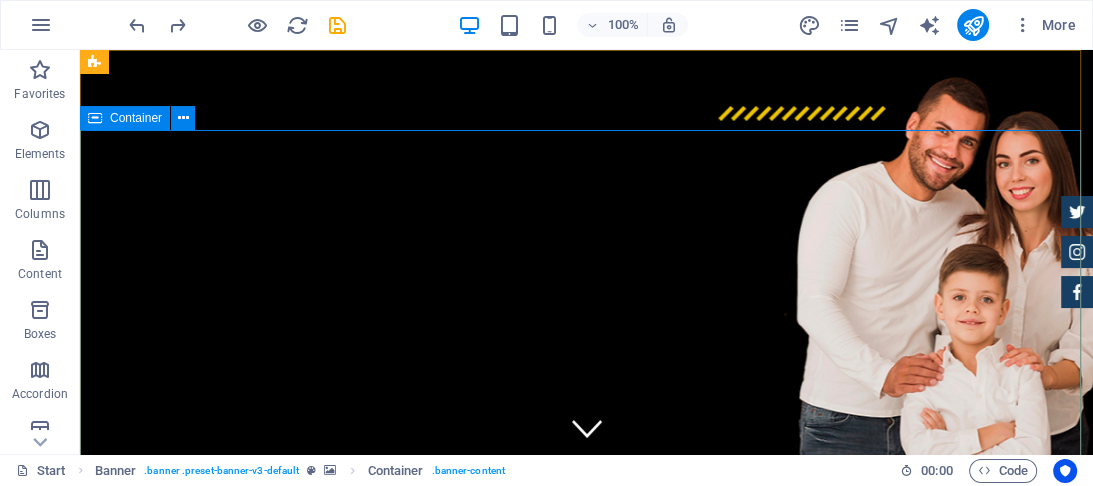 click on "moda e conforto em um só lugar! Você encontra Moda Feminina, Masculina e Infantil com preços especiais e parcelados em até 6x sem juros!" at bounding box center [586, 950] 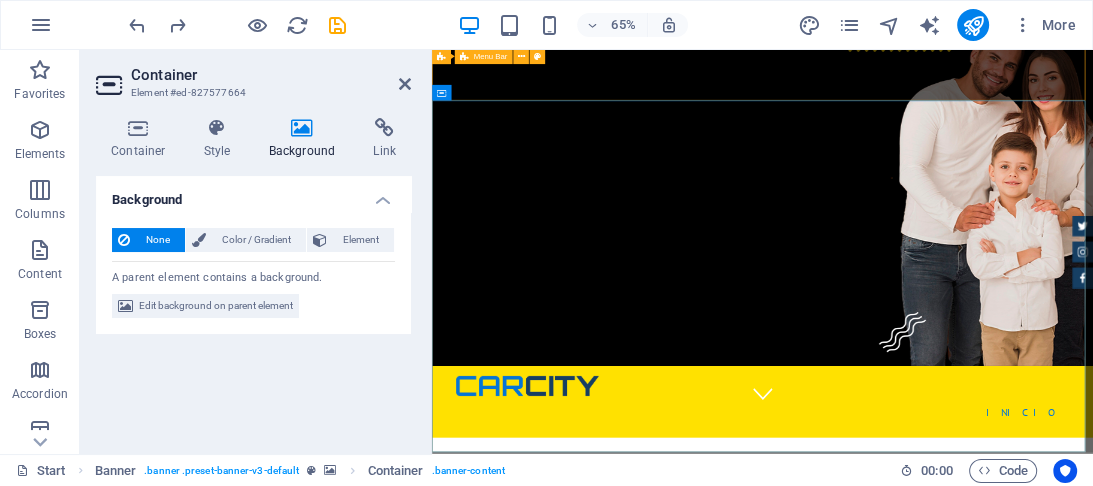 scroll, scrollTop: 160, scrollLeft: 0, axis: vertical 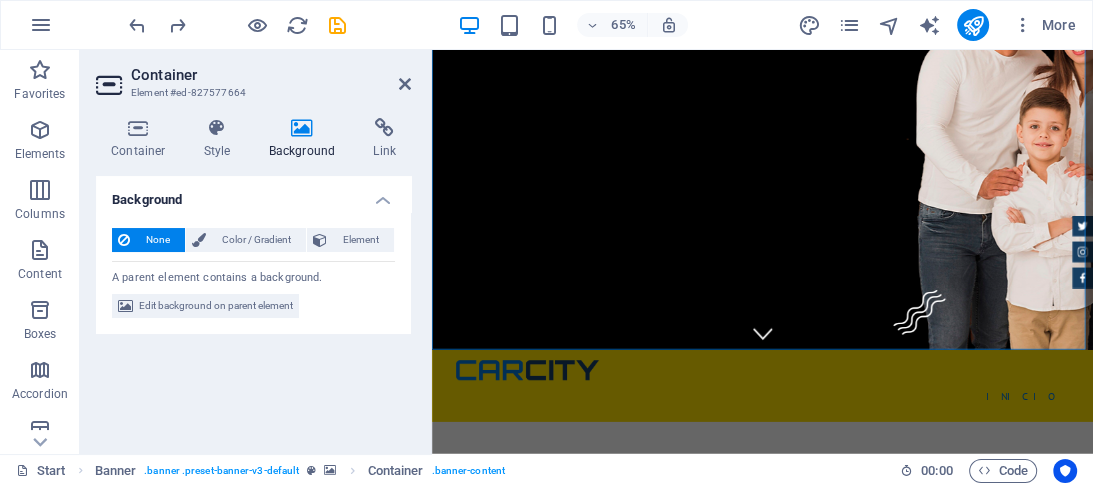 click on "Background" at bounding box center [306, 139] 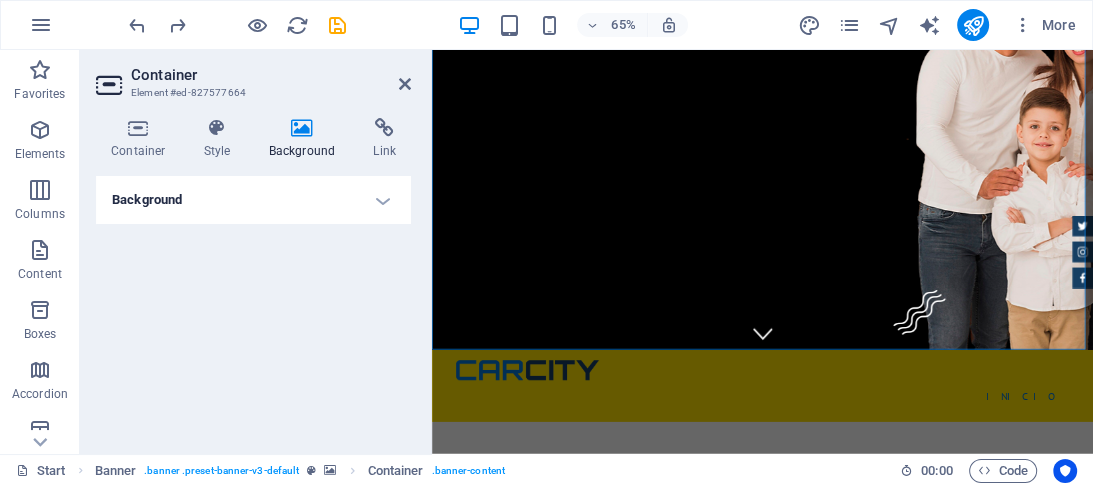click on "Background" at bounding box center (253, 200) 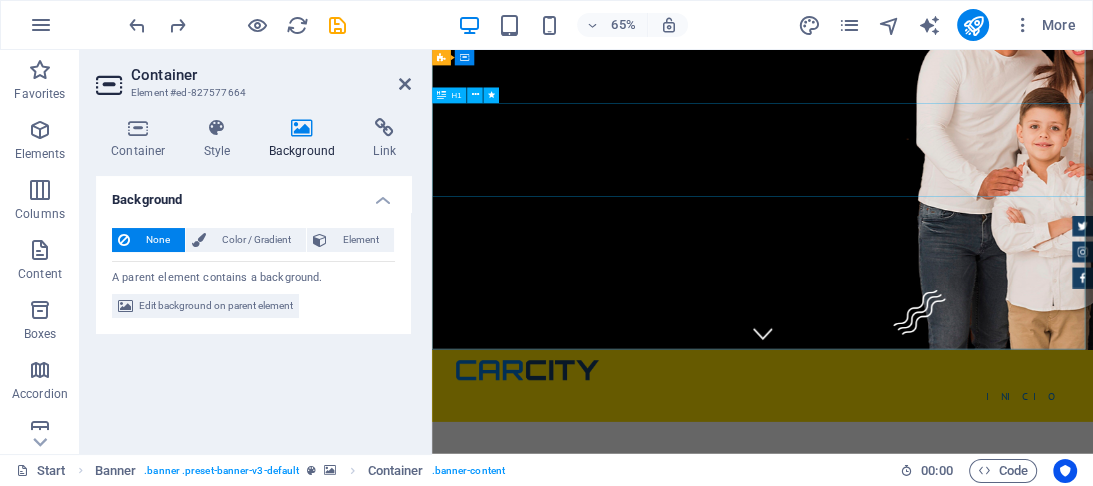 click on "moda e conforto em um só lugar!" at bounding box center (940, 822) 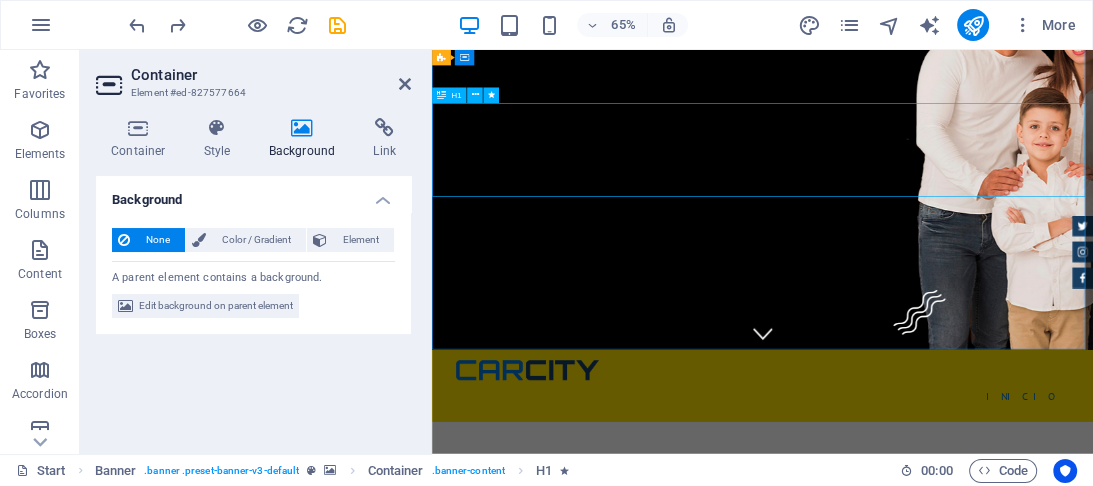 click on "moda e conforto em um só lugar!" at bounding box center (940, 822) 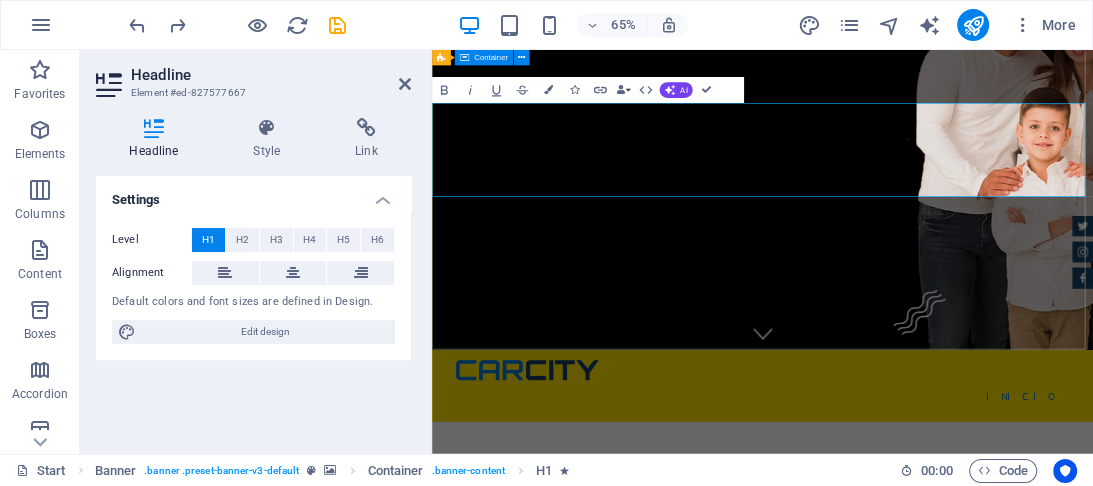 click on "moda e conforto em um só lugar! Você encontra Moda Feminina, Masculina e Infantil com preços especiais e parcelados em até 6x sem juros!" at bounding box center [940, 858] 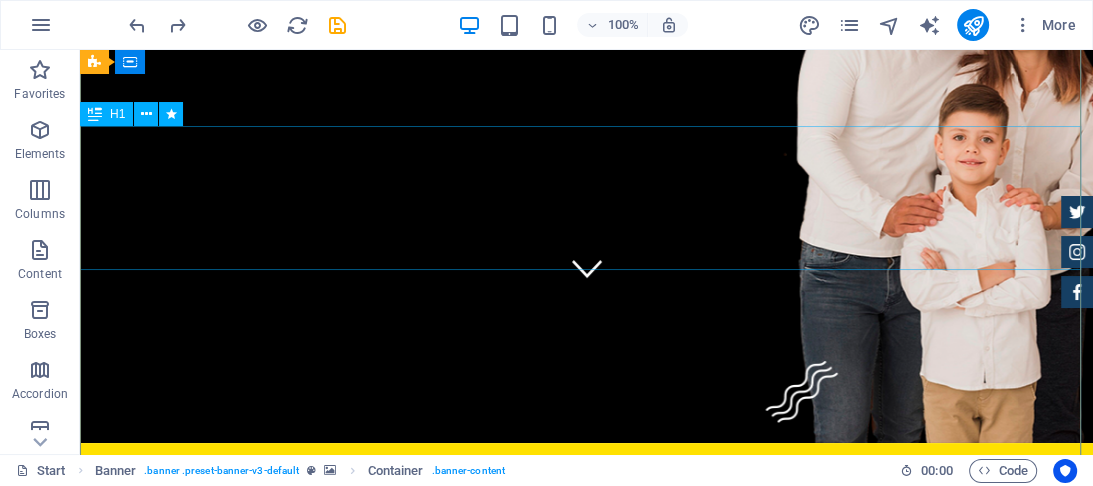 scroll, scrollTop: 0, scrollLeft: 0, axis: both 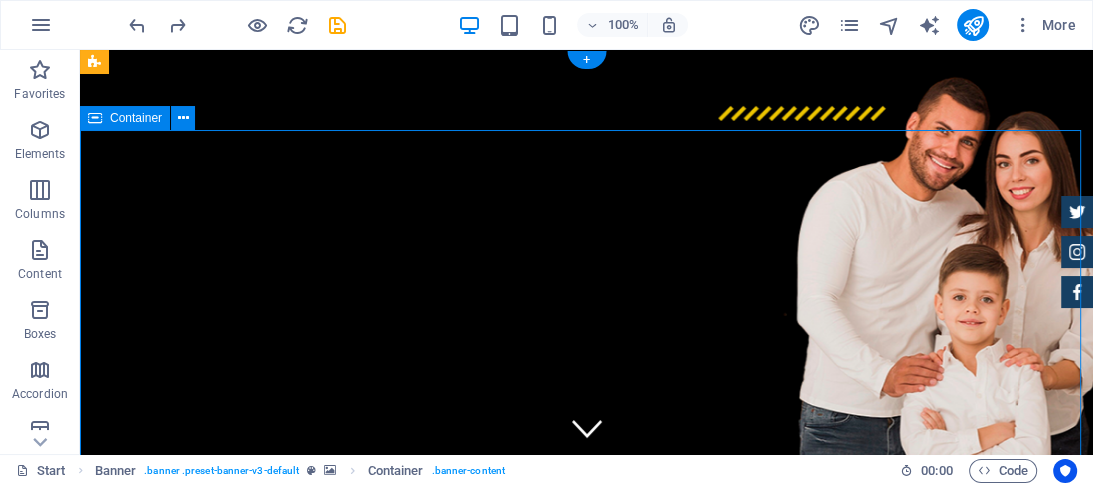 click on "moda e conforto em um só lugar! Você encontra Moda Feminina, Masculina e Infantil com preços especiais e parcelados em até 6x sem juros!" at bounding box center (586, 950) 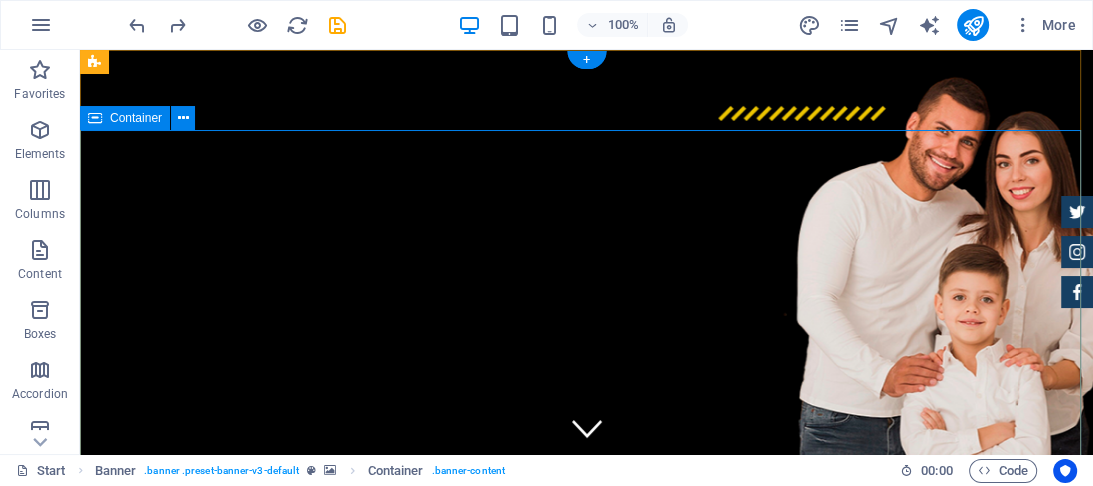 click on "moda e conforto em um só lugar! Você encontra Moda Feminina, Masculina e Infantil com preços especiais e parcelados em até 6x sem juros!" at bounding box center [586, 950] 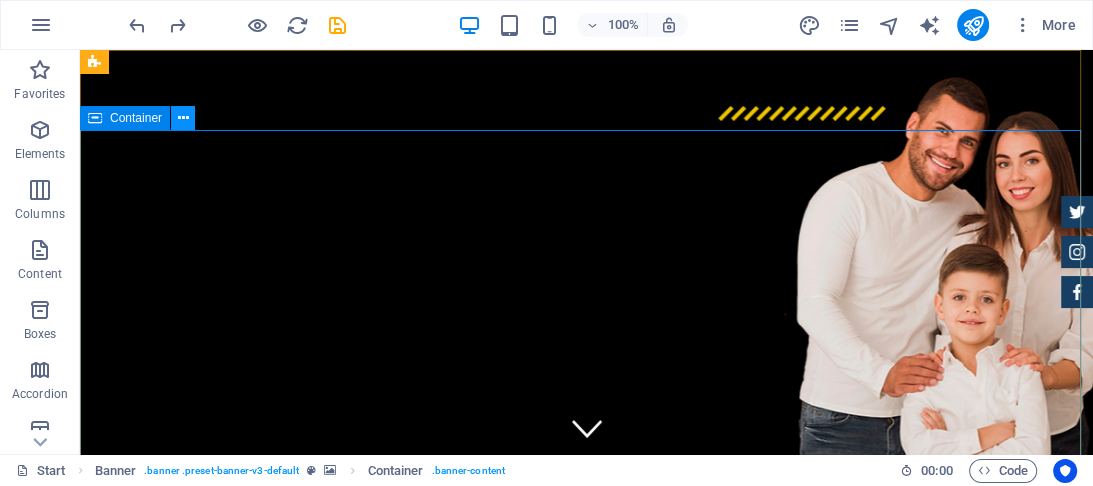click at bounding box center [183, 118] 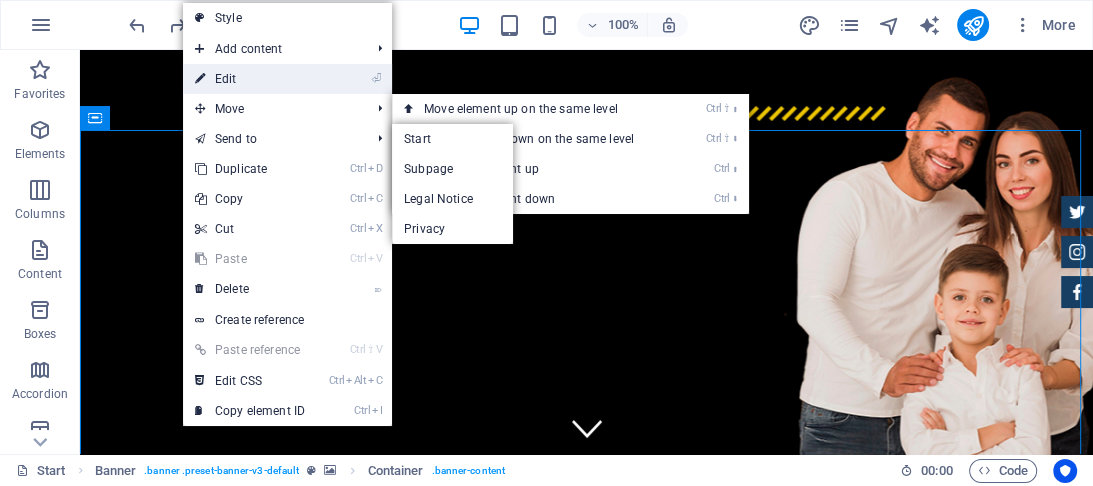 click on "⏎  Edit" at bounding box center (250, 79) 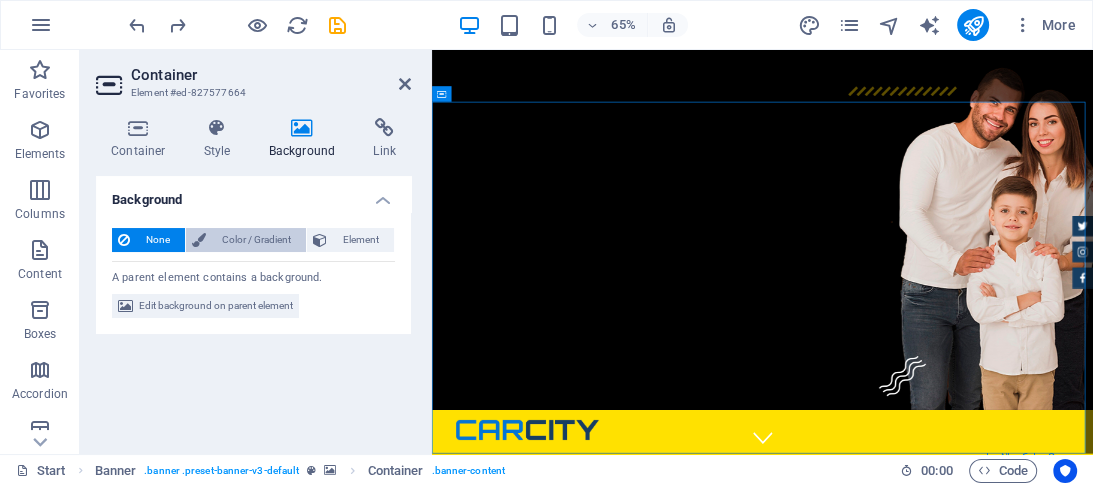 drag, startPoint x: 260, startPoint y: 224, endPoint x: 255, endPoint y: 236, distance: 13 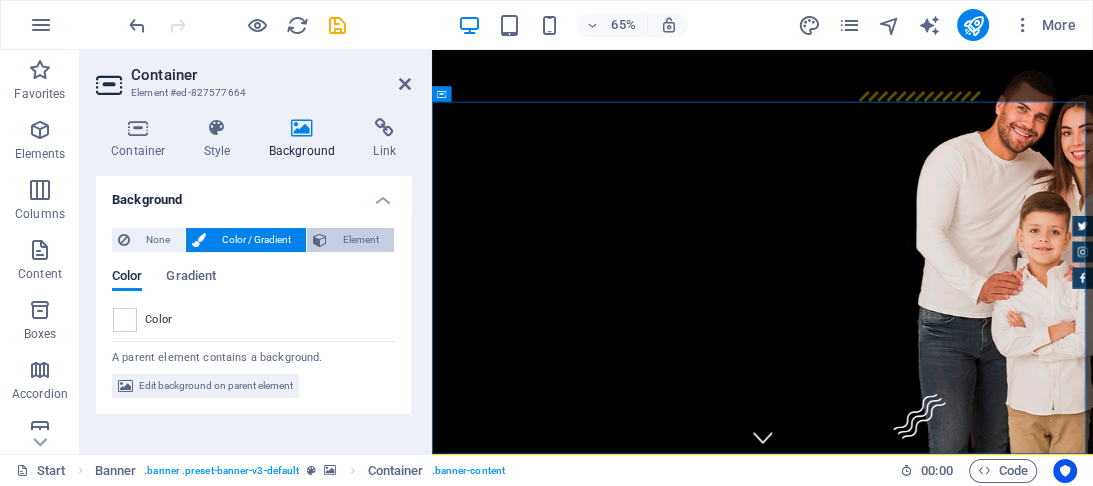click on "Element" at bounding box center (360, 240) 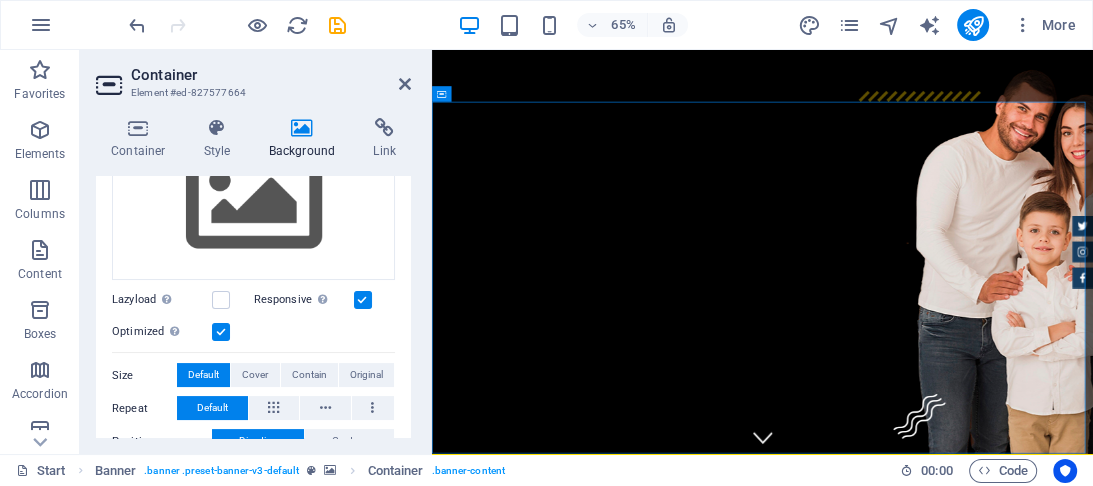 scroll, scrollTop: 160, scrollLeft: 0, axis: vertical 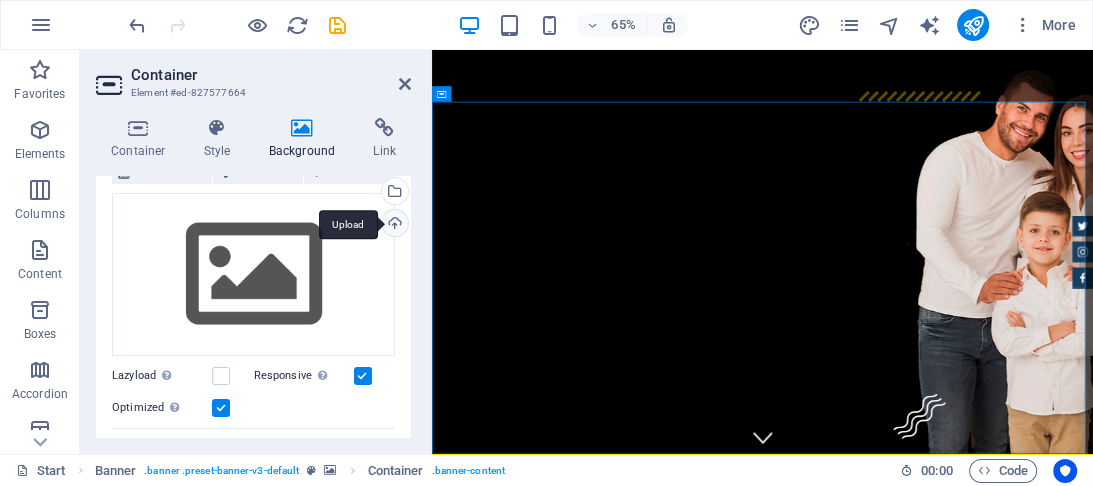 click on "Upload" at bounding box center (393, 225) 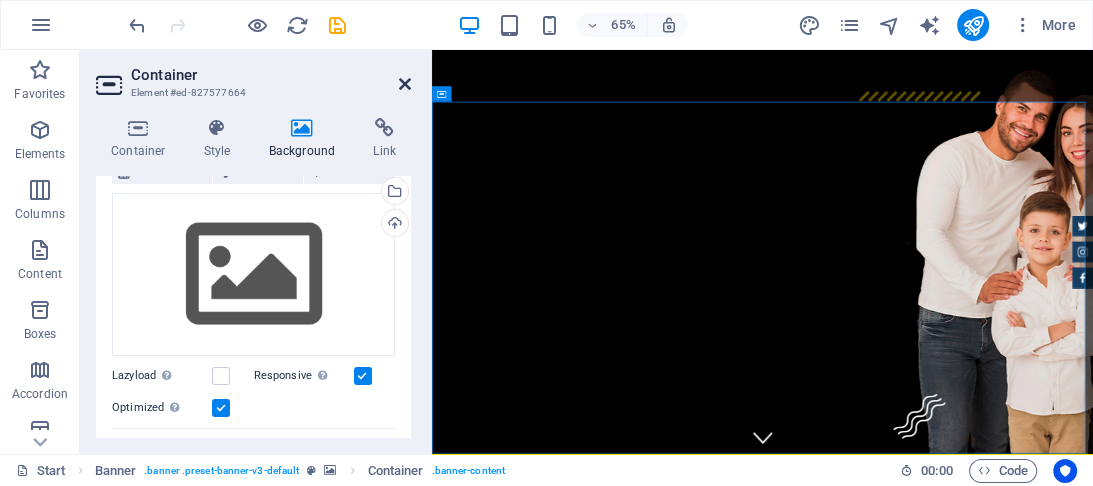 drag, startPoint x: 404, startPoint y: 86, endPoint x: 330, endPoint y: 45, distance: 84.59905 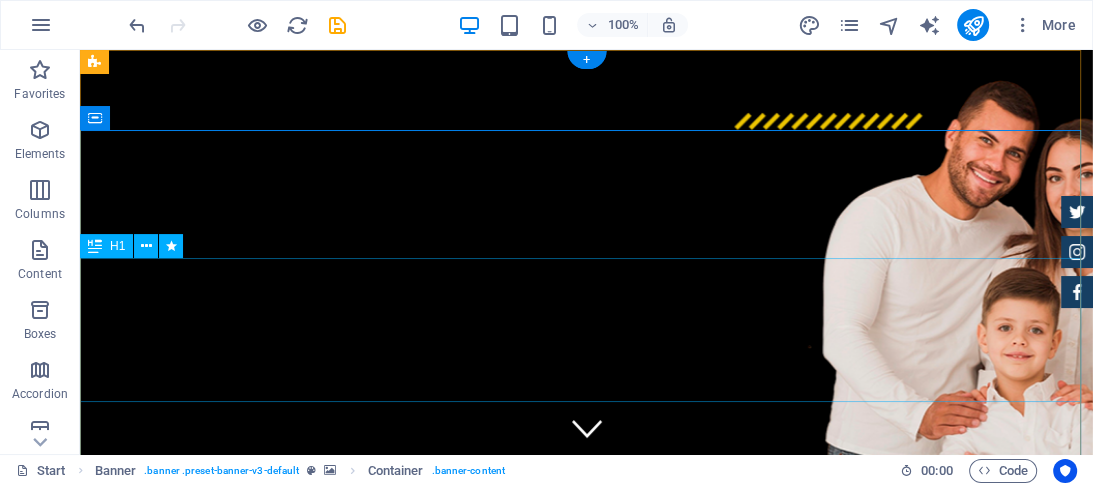 click on "moda e conforto em um só lugar!" at bounding box center (586, 1555) 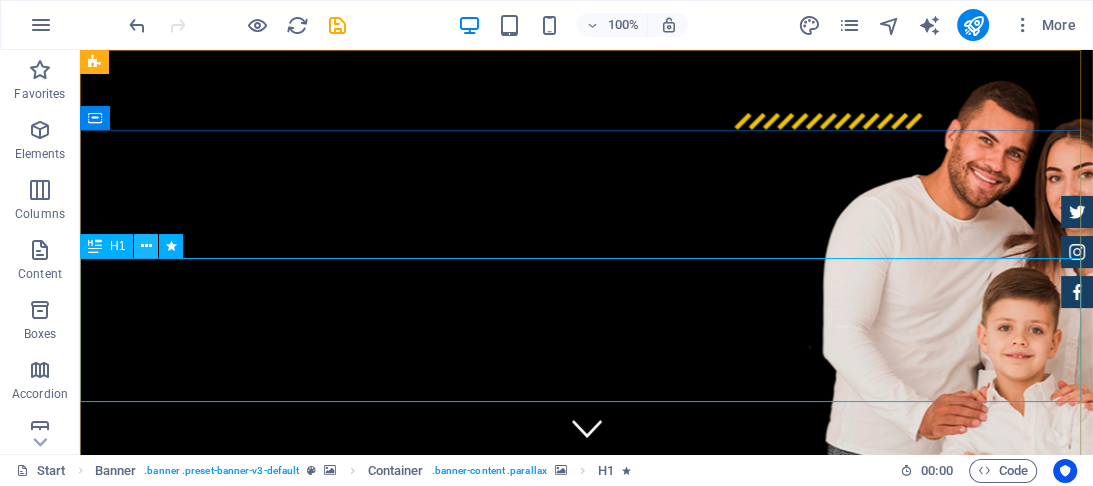 click at bounding box center [146, 246] 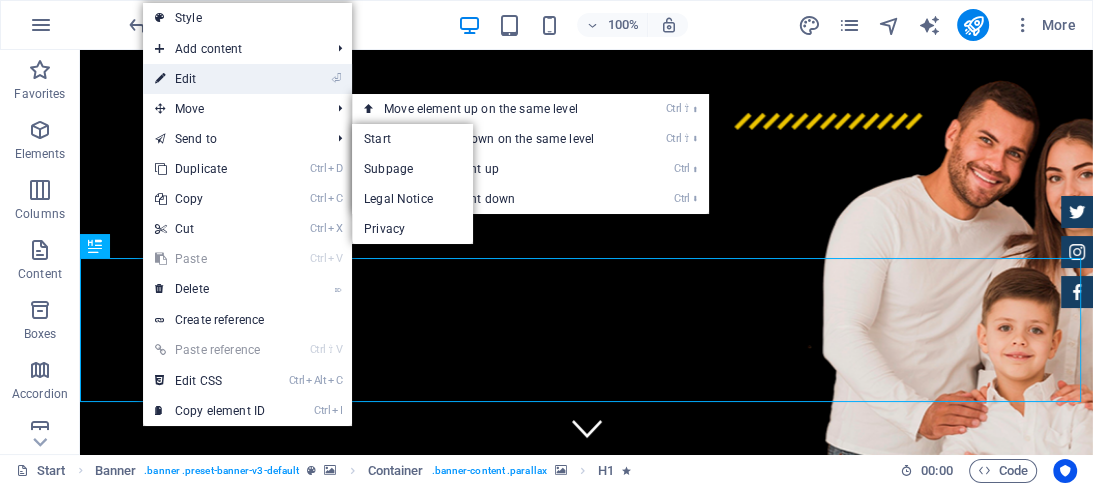 click on "⏎  Edit" at bounding box center (210, 79) 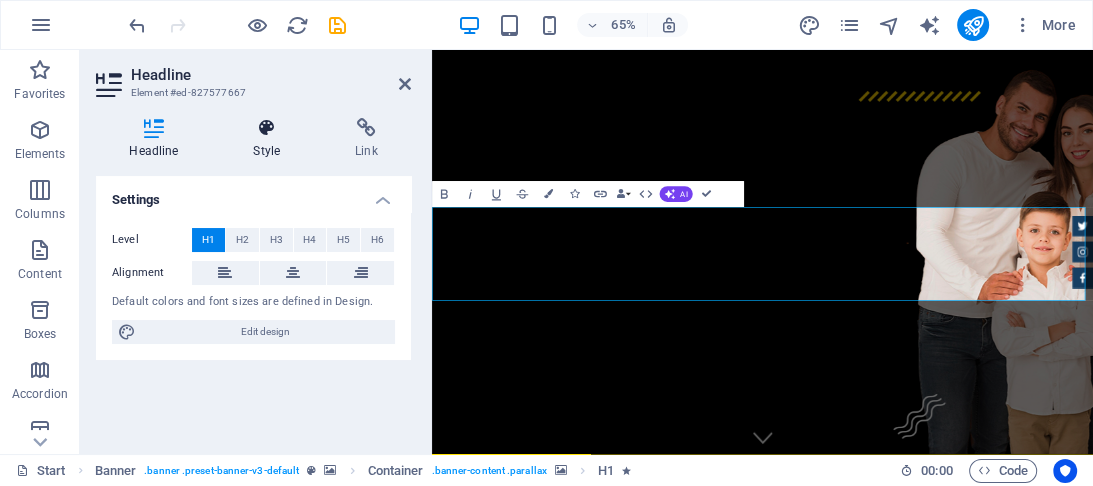 click on "Style" at bounding box center (271, 139) 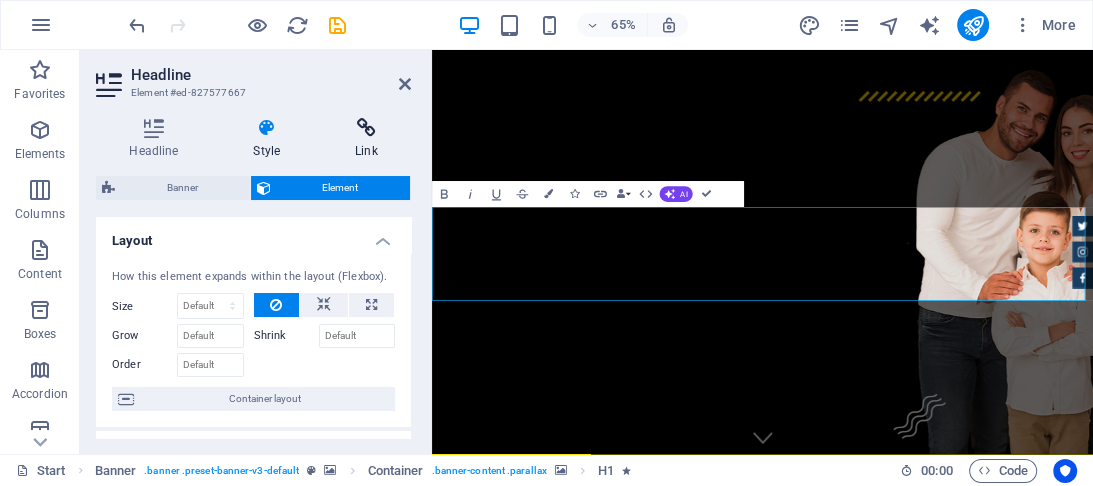 click at bounding box center [366, 128] 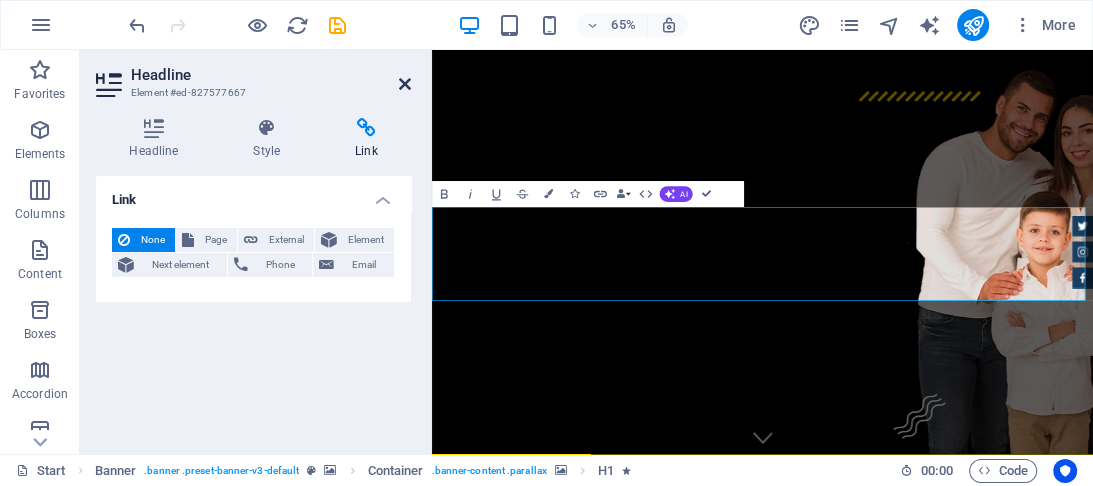 click at bounding box center (405, 84) 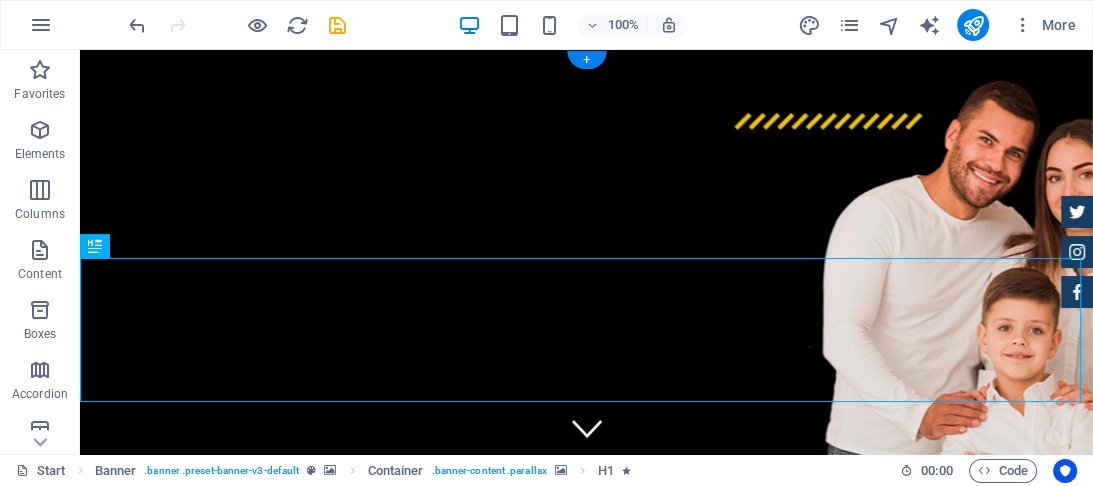 click at bounding box center (586, 1036) 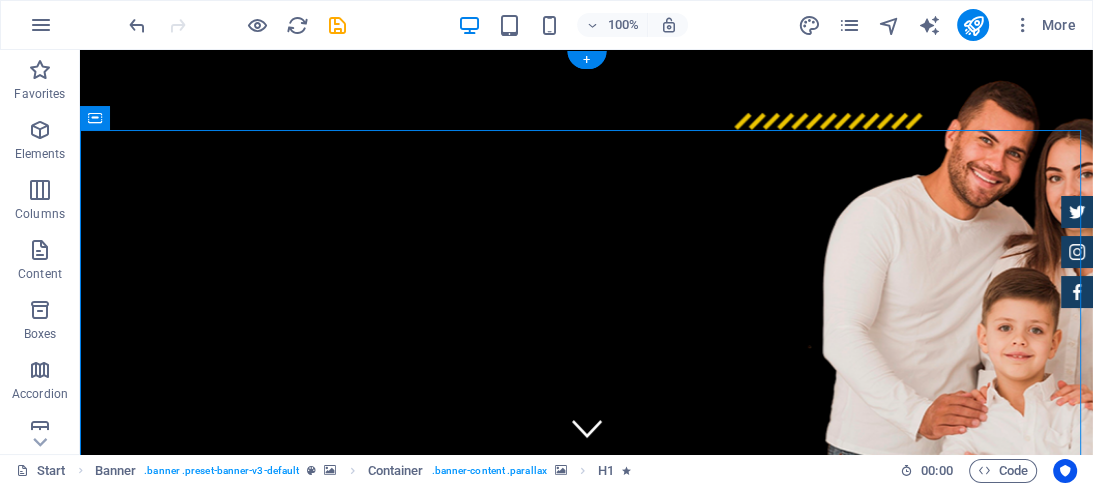 click at bounding box center (586, 1036) 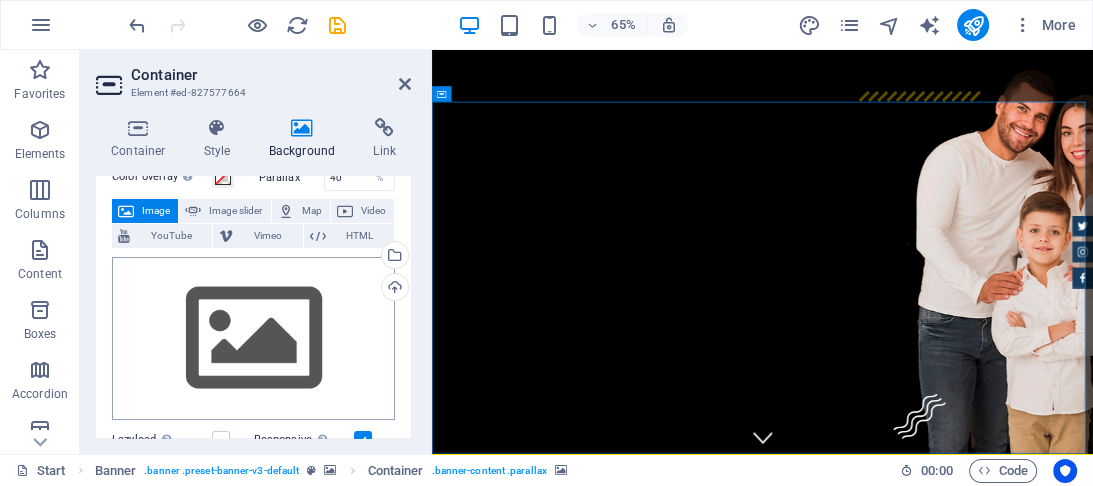scroll, scrollTop: 160, scrollLeft: 0, axis: vertical 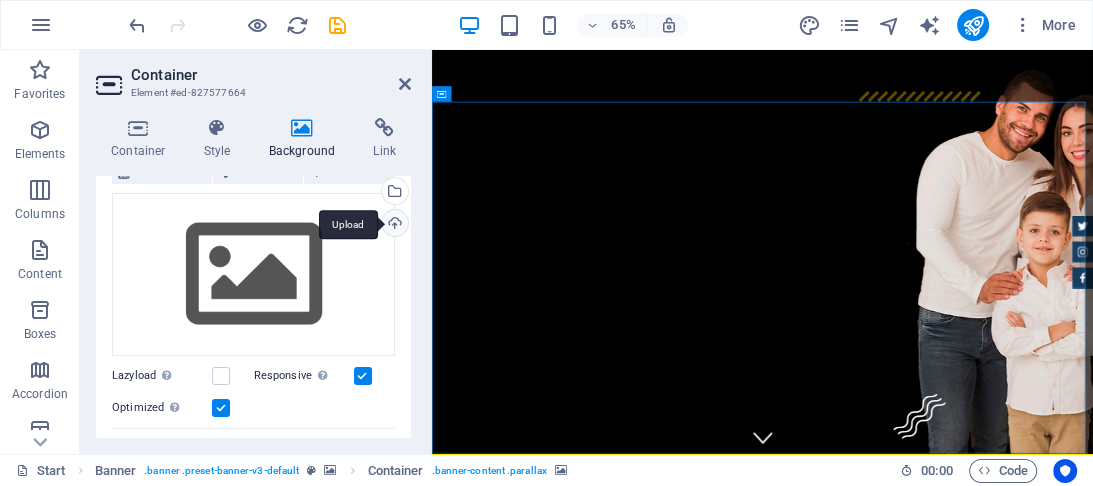 click on "Upload" at bounding box center [393, 225] 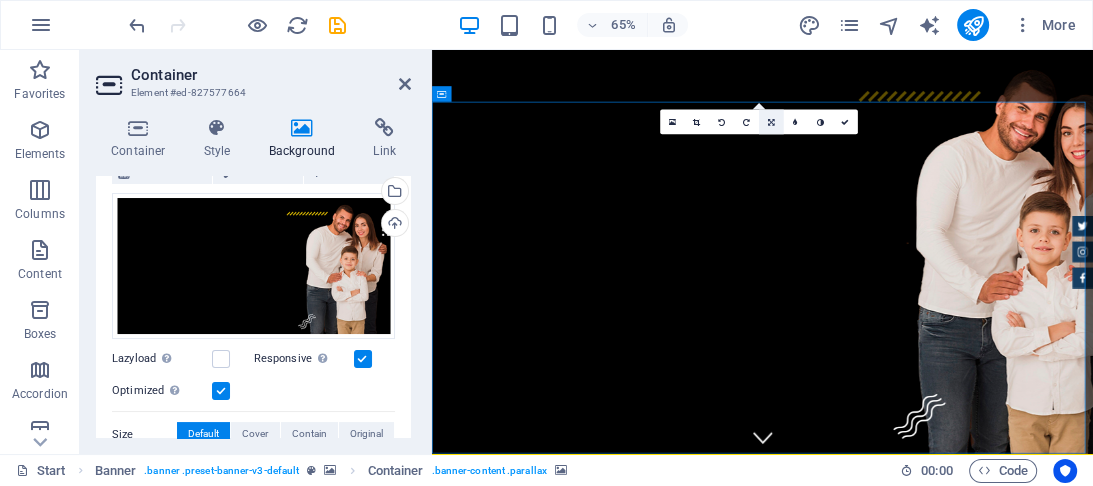click at bounding box center (771, 122) 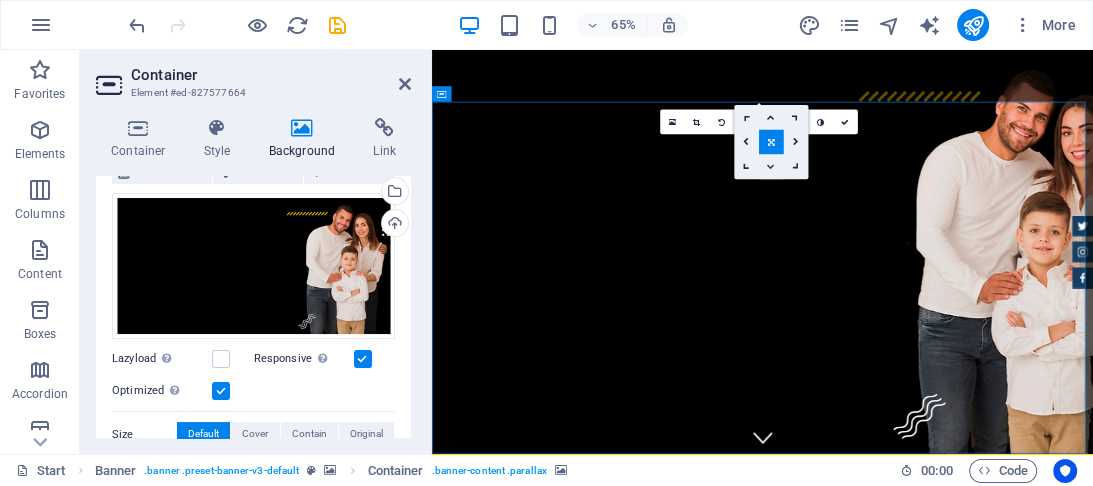 click at bounding box center (771, 167) 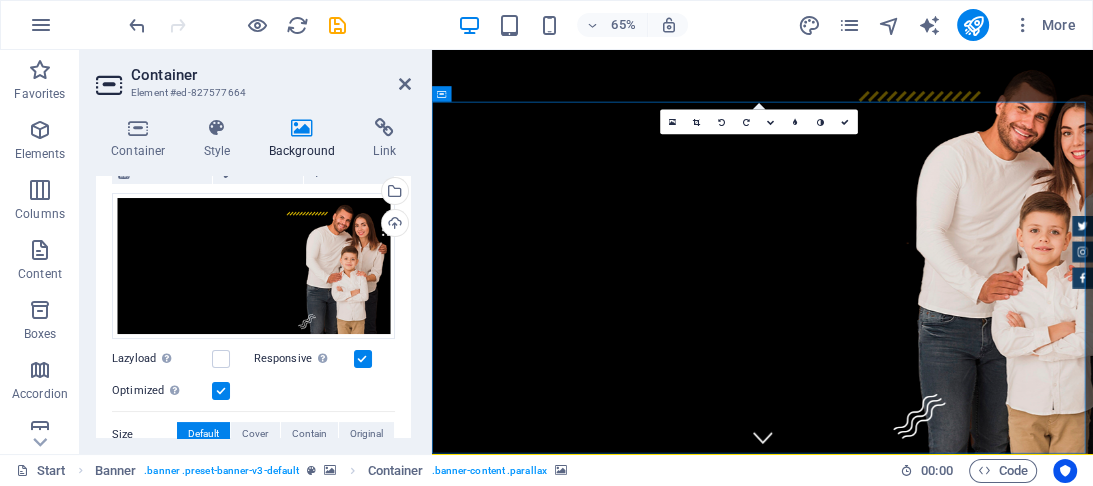 click at bounding box center [940, 1036] 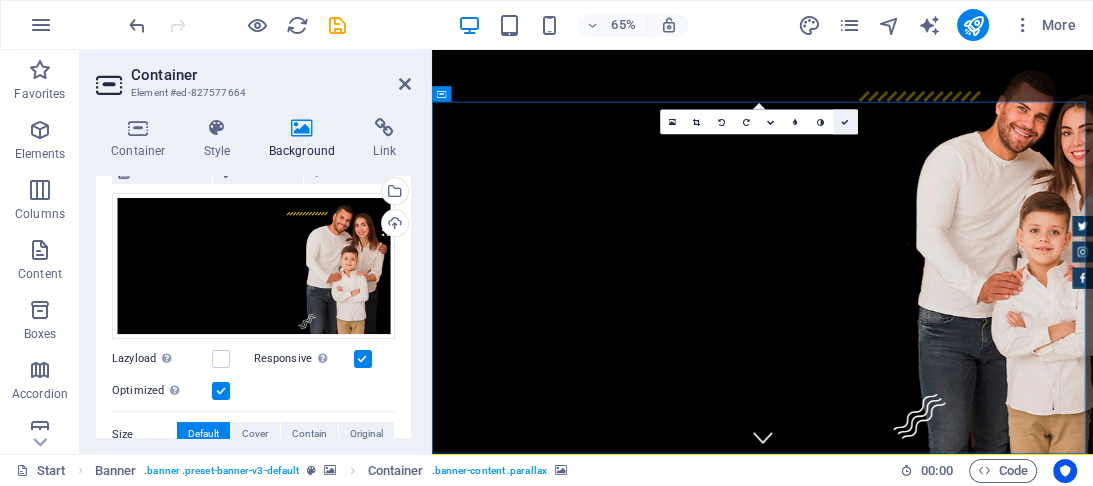 click at bounding box center [845, 122] 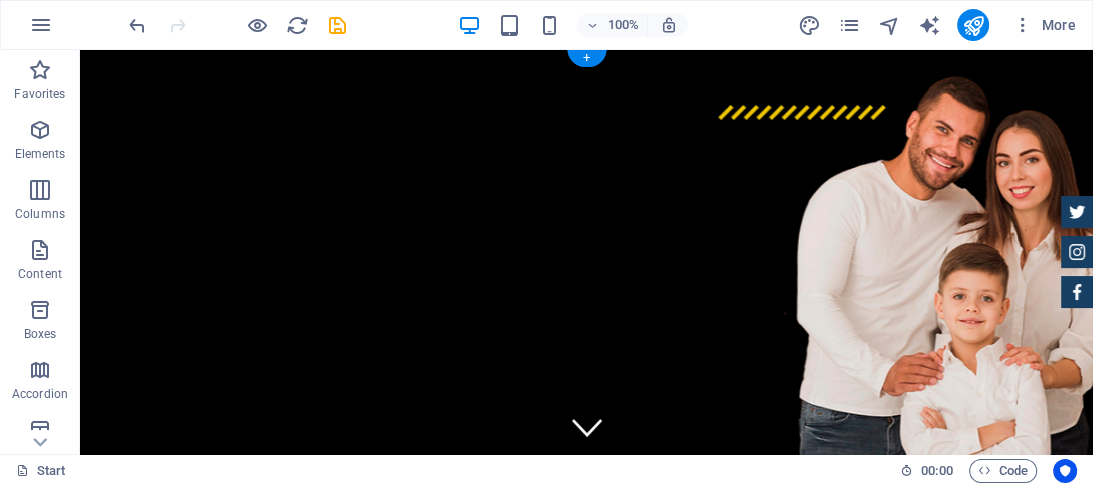 scroll, scrollTop: 0, scrollLeft: 0, axis: both 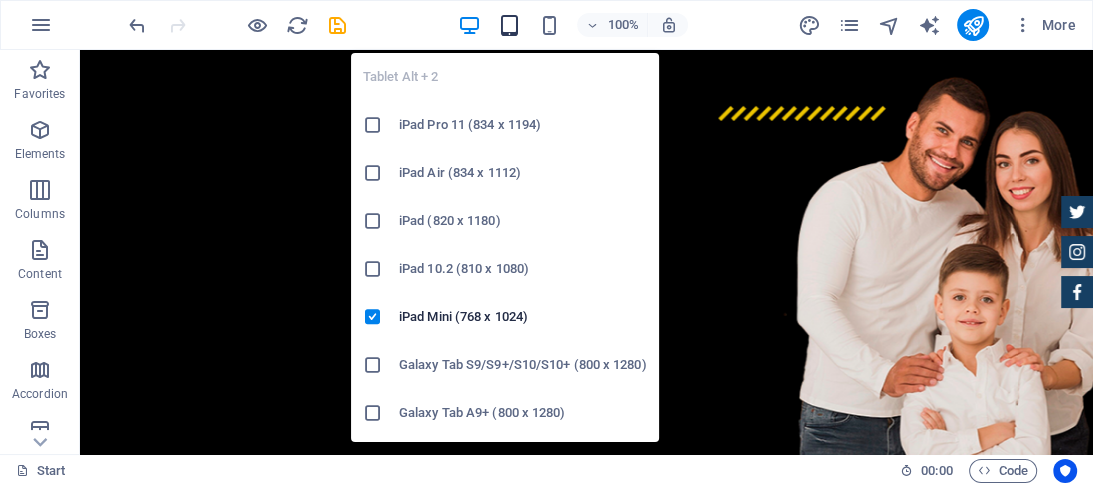 click at bounding box center (509, 25) 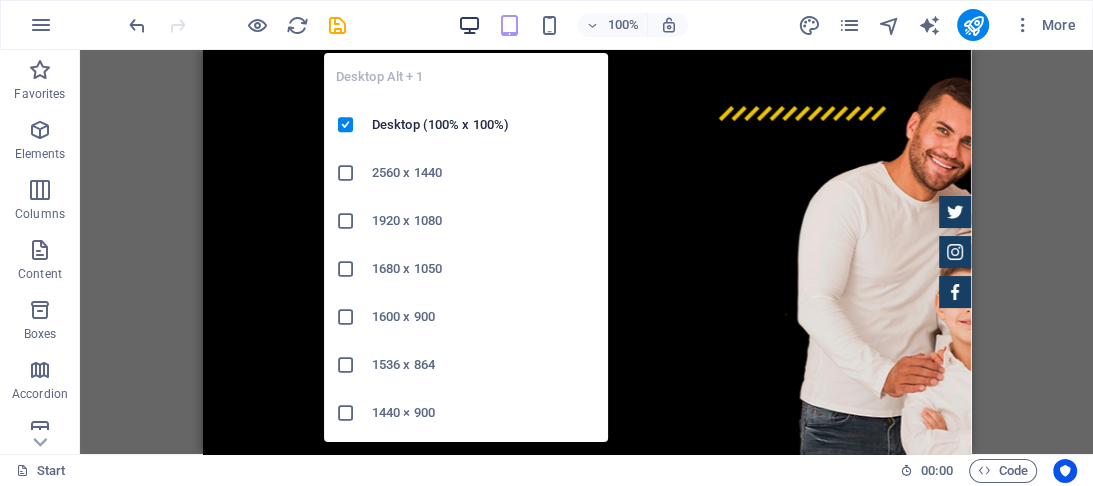 click at bounding box center [469, 25] 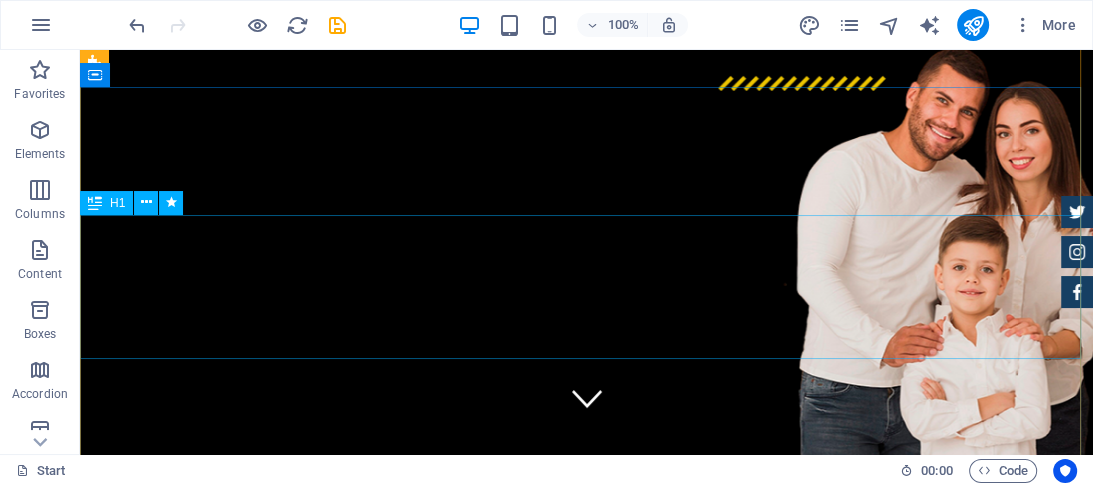 scroll, scrollTop: 0, scrollLeft: 0, axis: both 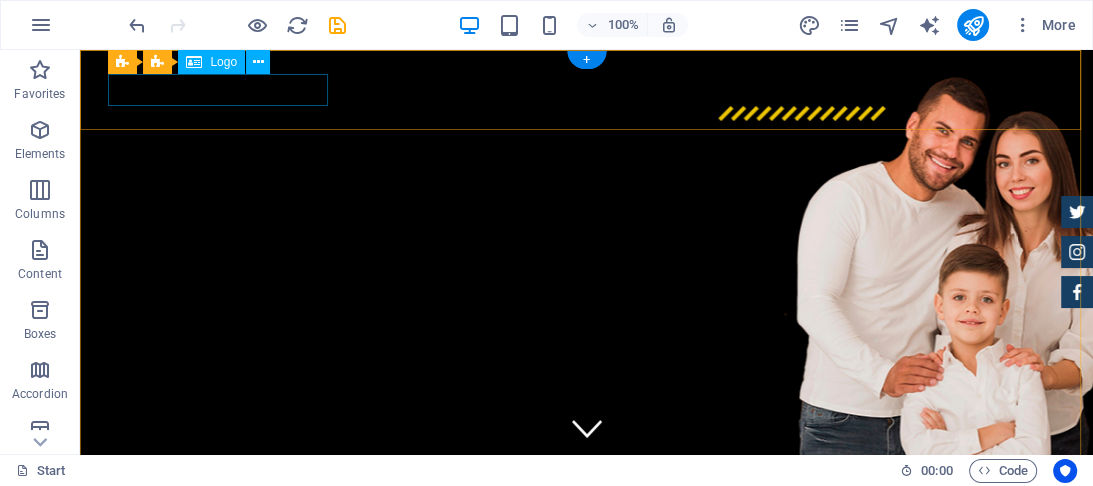 click at bounding box center [587, 634] 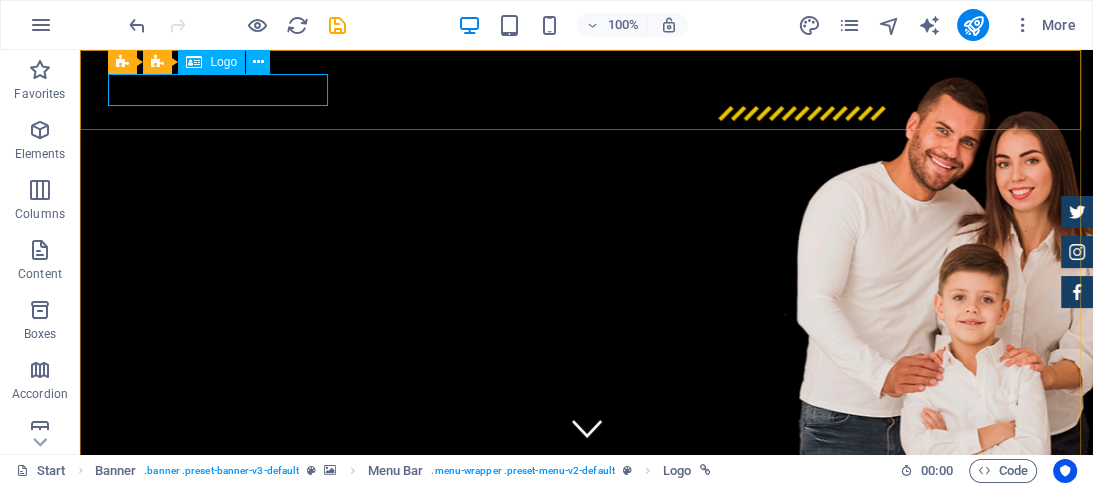 click on "Logo" at bounding box center (223, 62) 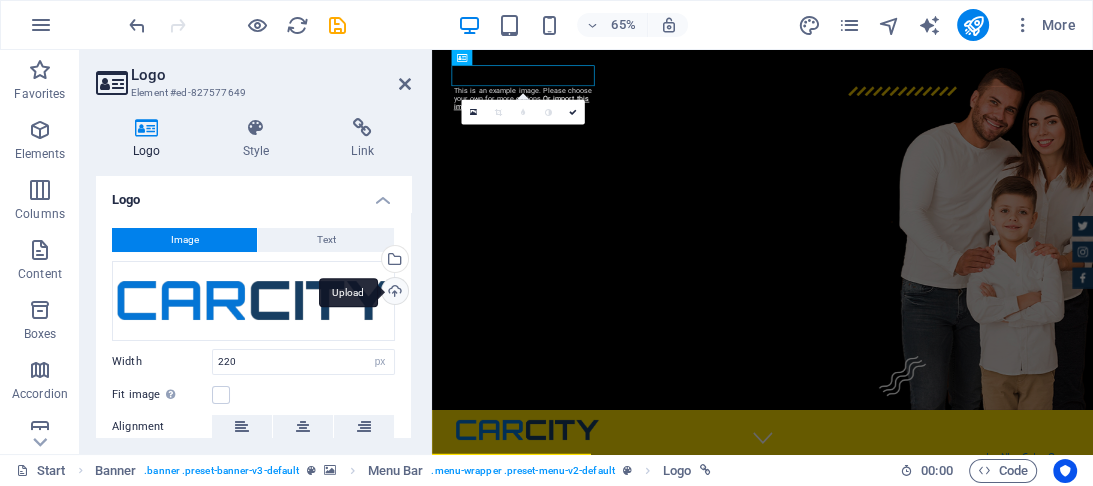click on "Upload" at bounding box center [393, 293] 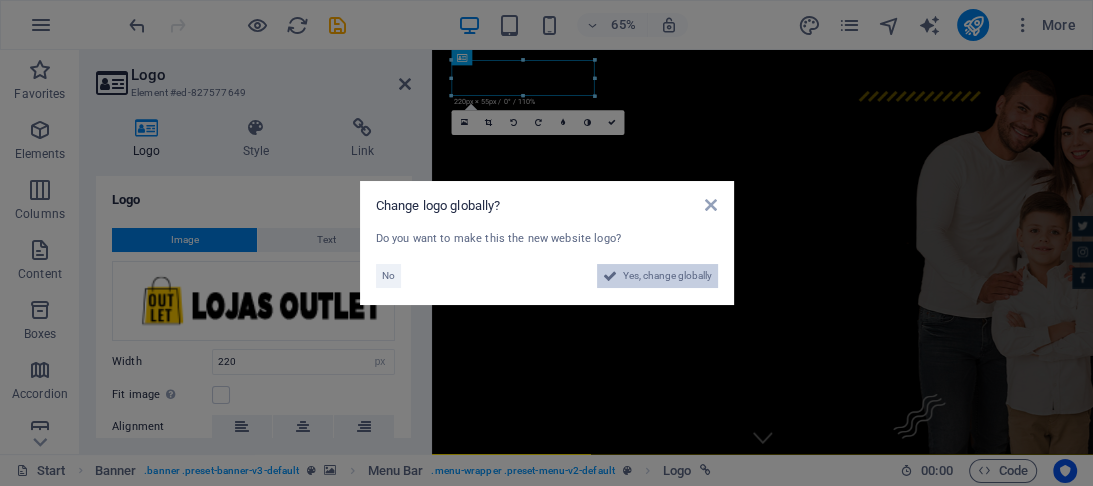 click on "Yes, change globally" at bounding box center [667, 276] 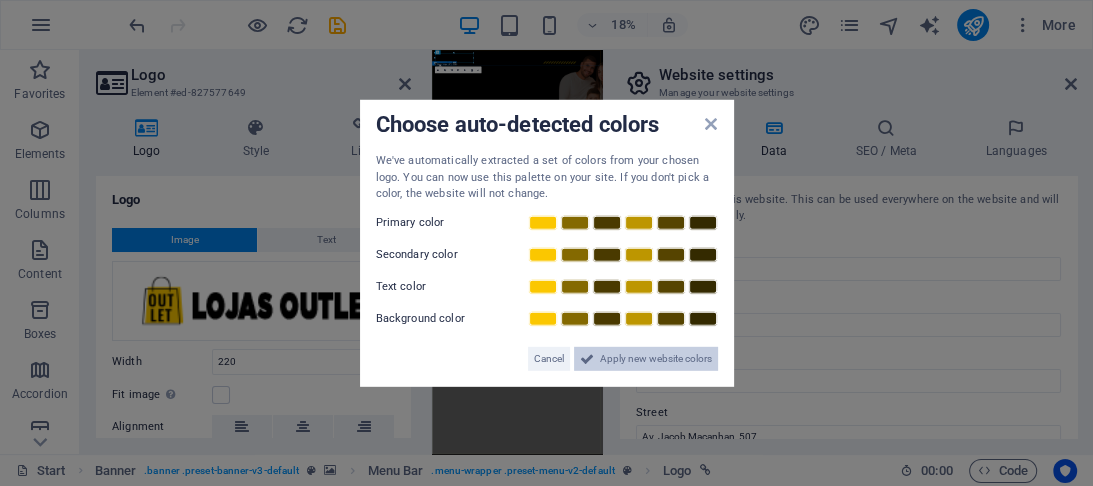 click on "Apply new website colors" at bounding box center [656, 358] 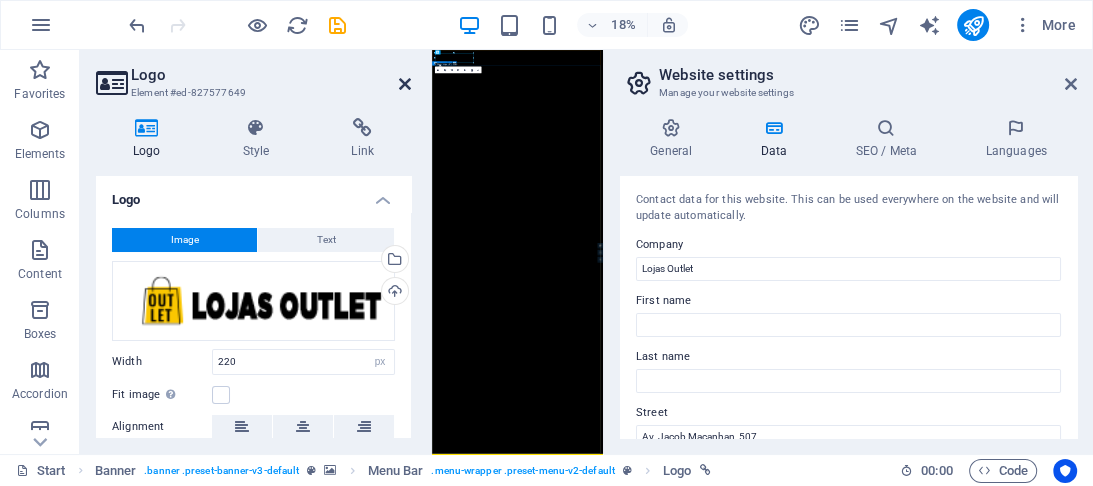 click at bounding box center [405, 84] 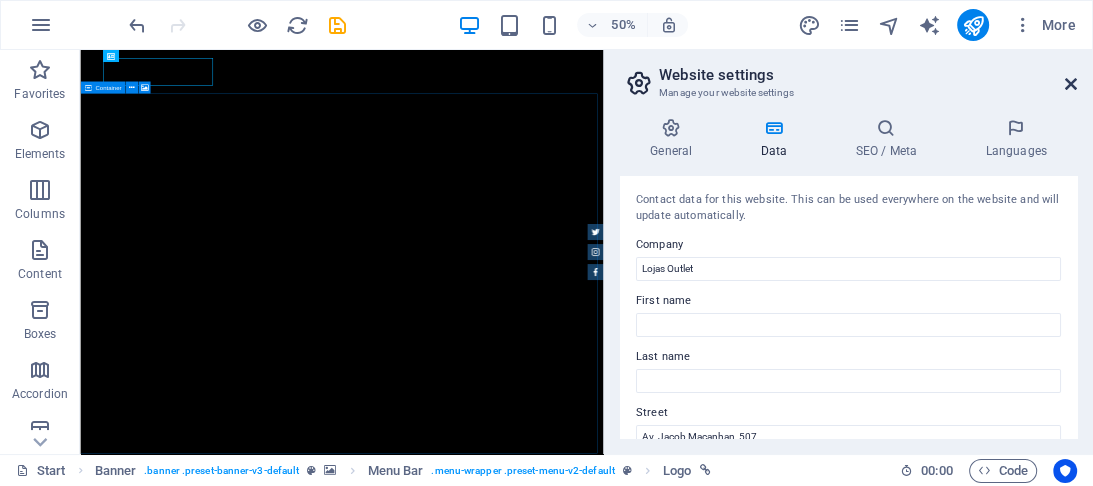 drag, startPoint x: 992, startPoint y: 28, endPoint x: 1072, endPoint y: 78, distance: 94.33981 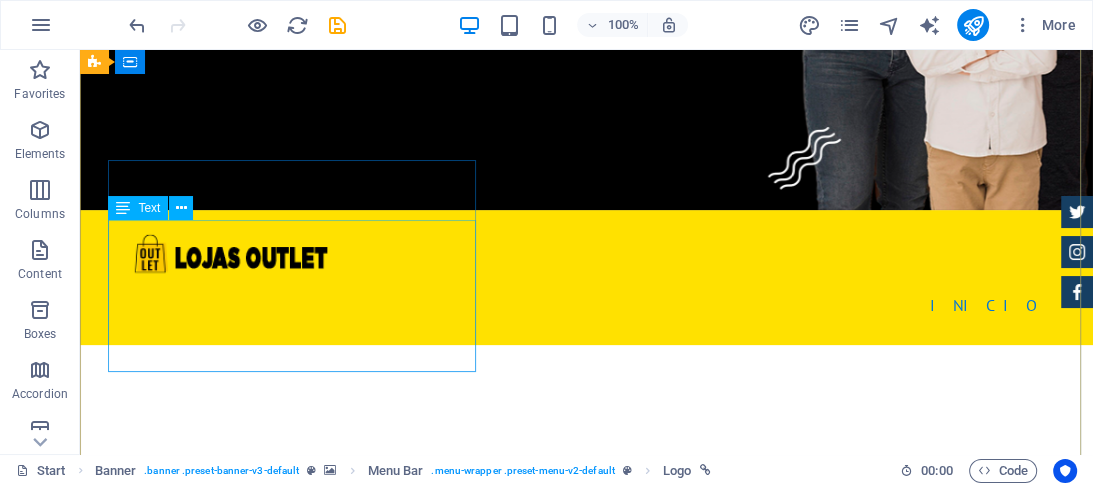 scroll, scrollTop: 624, scrollLeft: 0, axis: vertical 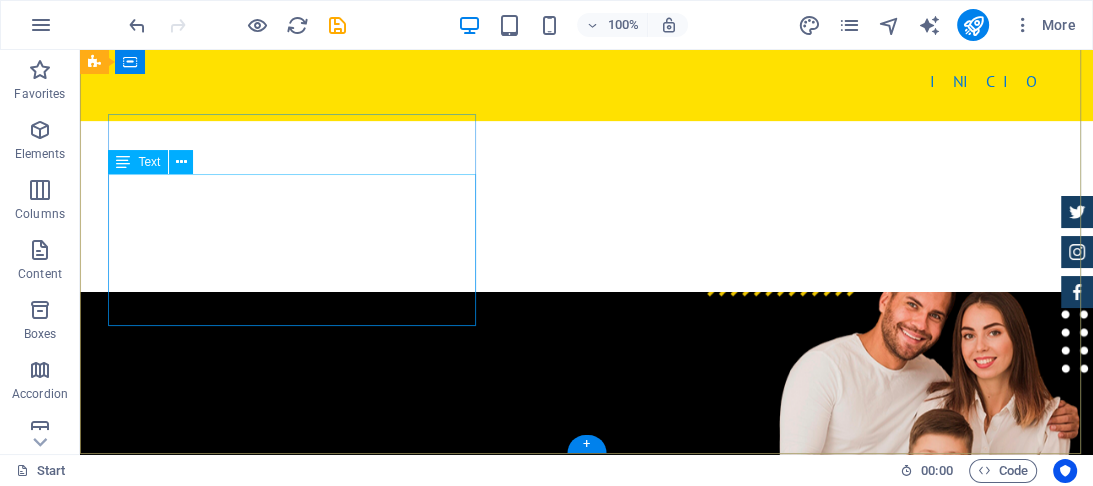 click on "Lojas Outlet Av. Jacob Macanhan, 507 ,  Pinhais -   83320-392 +5541998029527 pinhais@lojas-outlet.com Legal Notice  |  Privacy" at bounding box center [568, 858] 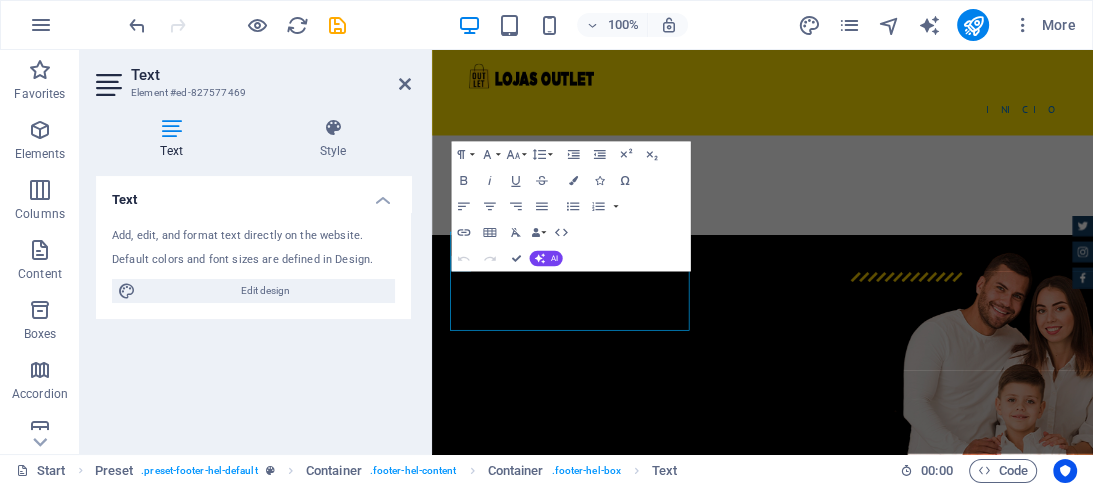 scroll, scrollTop: 468, scrollLeft: 0, axis: vertical 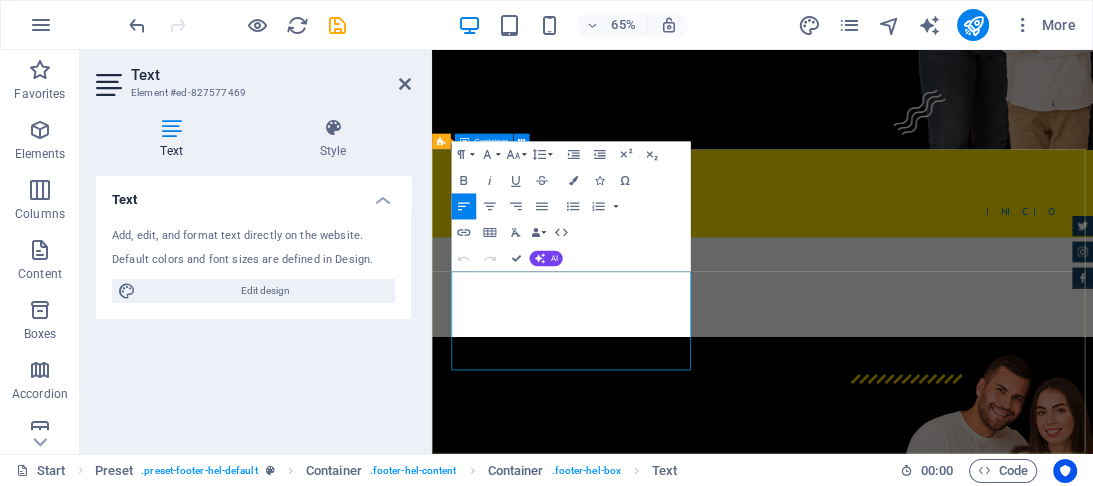 drag, startPoint x: 639, startPoint y: 533, endPoint x: 456, endPoint y: 533, distance: 183 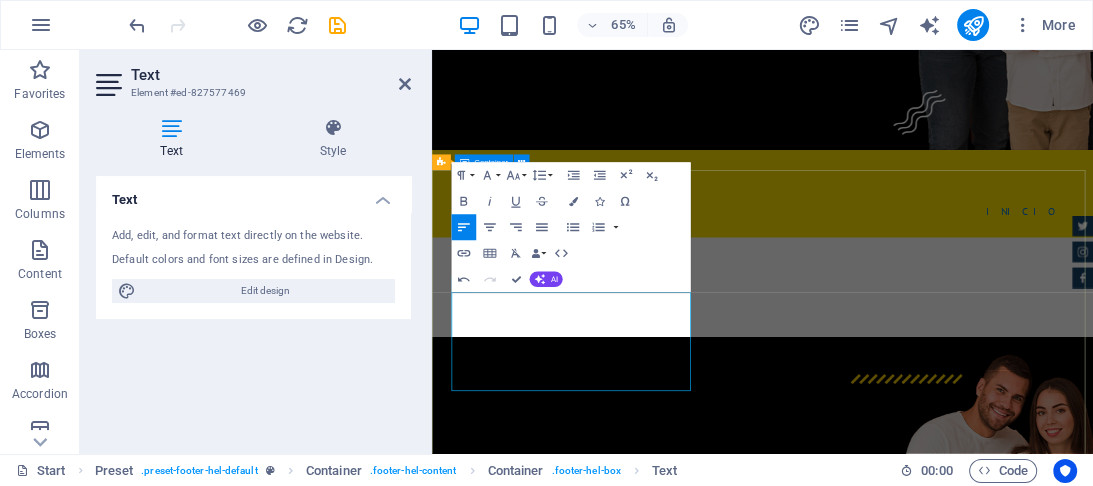 scroll, scrollTop: 436, scrollLeft: 0, axis: vertical 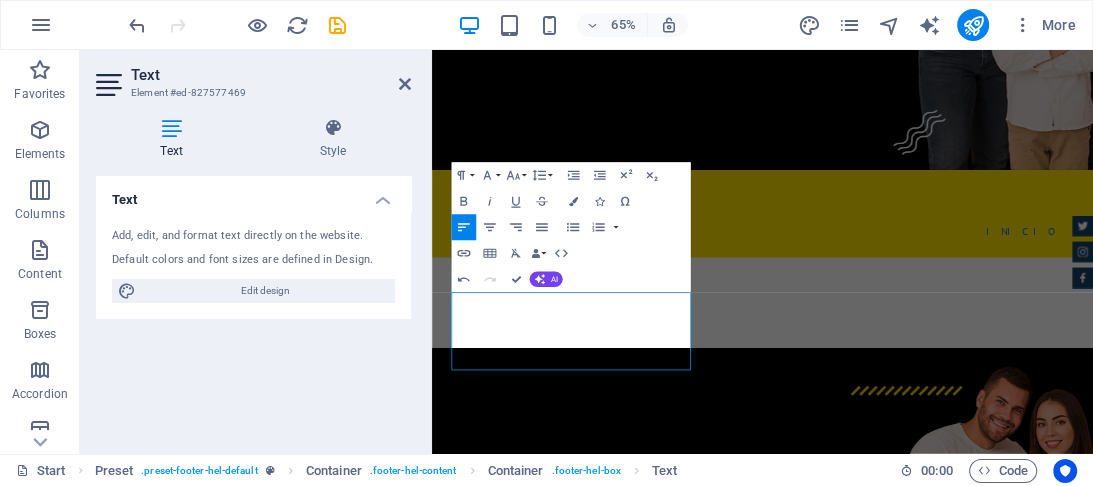 click on "Text Element #ed-827577469 Text Style Text Add, edit, and format text directly on the website. Default colors and font sizes are defined in Design. Edit design Alignment Left aligned Centered Right aligned Preset Element Layout How this element expands within the layout (Flexbox). Size Default auto px % 1/1 1/2 1/3 1/4 1/5 1/6 1/7 1/8 1/9 1/10 Grow Shrink Order Container layout Visible Visible Opacity 100 % Overflow Spacing Margin Default auto px % rem vw vh Custom Custom auto px % rem vw vh auto px % rem vw vh auto px % rem vw vh auto px % rem vw vh Padding Default px rem % vh vw Custom Custom px rem % vh vw px rem % vh vw px rem % vh vw px rem % vh vw Border Style              - Width 1 auto px rem % vh vw Custom Custom 1 auto px rem % vh vw 1 auto px rem % vh vw 1 auto px rem % vh vw 1 auto px rem % vh vw  - Color Round corners Default px rem % vh vw Custom Custom px rem % vh vw px rem % vh vw px rem % vh vw px rem % vh vw Shadow Default None Outside Inside Color X offset 0 px rem vh vw Y offset" at bounding box center (256, 252) 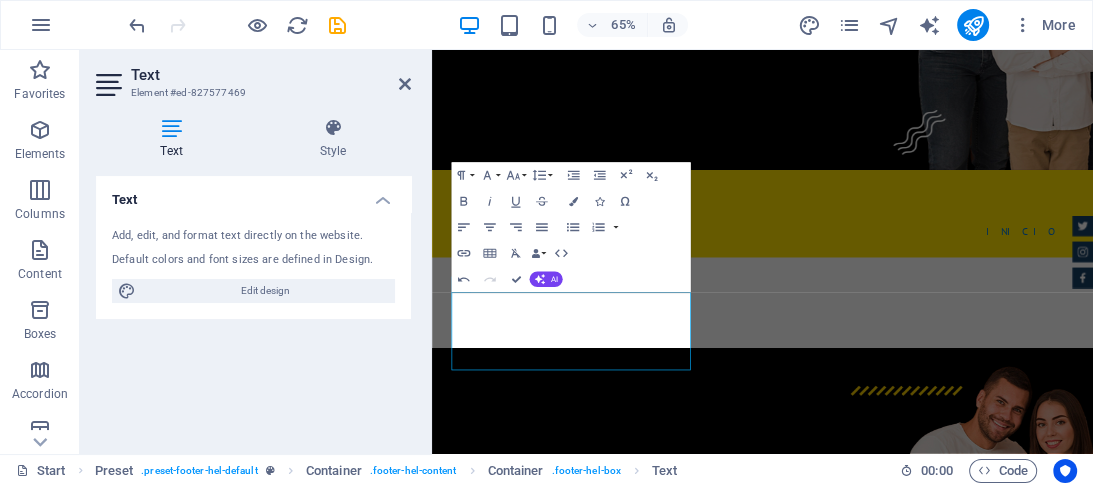 click on "Text Element #ed-827577469 Text Style Text Add, edit, and format text directly on the website. Default colors and font sizes are defined in Design. Edit design Alignment Left aligned Centered Right aligned Preset Element Layout How this element expands within the layout (Flexbox). Size Default auto px % 1/1 1/2 1/3 1/4 1/5 1/6 1/7 1/8 1/9 1/10 Grow Shrink Order Container layout Visible Visible Opacity 100 % Overflow Spacing Margin Default auto px % rem vw vh Custom Custom auto px % rem vw vh auto px % rem vw vh auto px % rem vw vh auto px % rem vw vh Padding Default px rem % vh vw Custom Custom px rem % vh vw px rem % vh vw px rem % vh vw px rem % vh vw Border Style              - Width 1 auto px rem % vh vw Custom Custom 1 auto px rem % vh vw 1 auto px rem % vh vw 1 auto px rem % vh vw 1 auto px rem % vh vw  - Color Round corners Default px rem % vh vw Custom Custom px rem % vh vw px rem % vh vw px rem % vh vw px rem % vh vw Shadow Default None Outside Inside Color X offset 0 px rem vh vw Y offset" at bounding box center [256, 252] 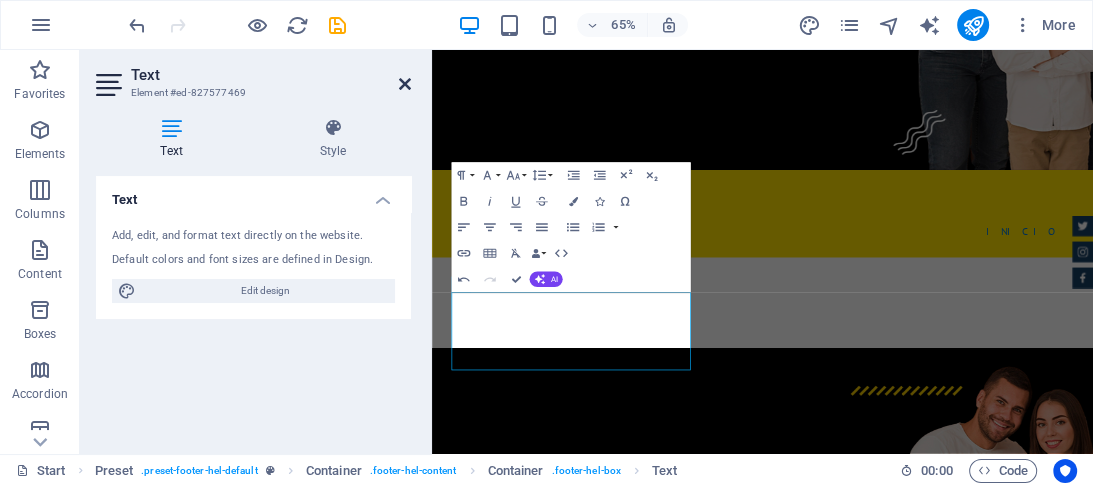 click at bounding box center (405, 84) 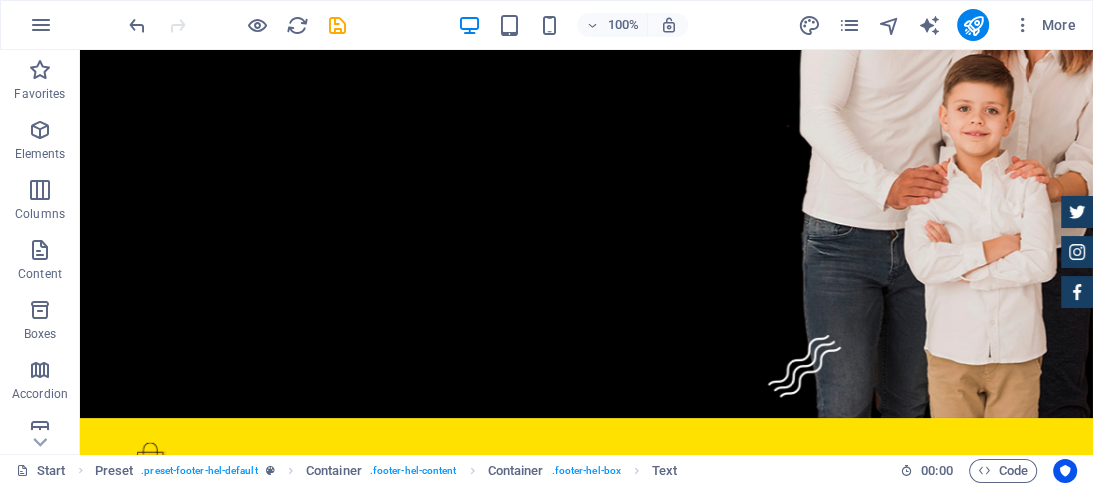 scroll, scrollTop: 0, scrollLeft: 0, axis: both 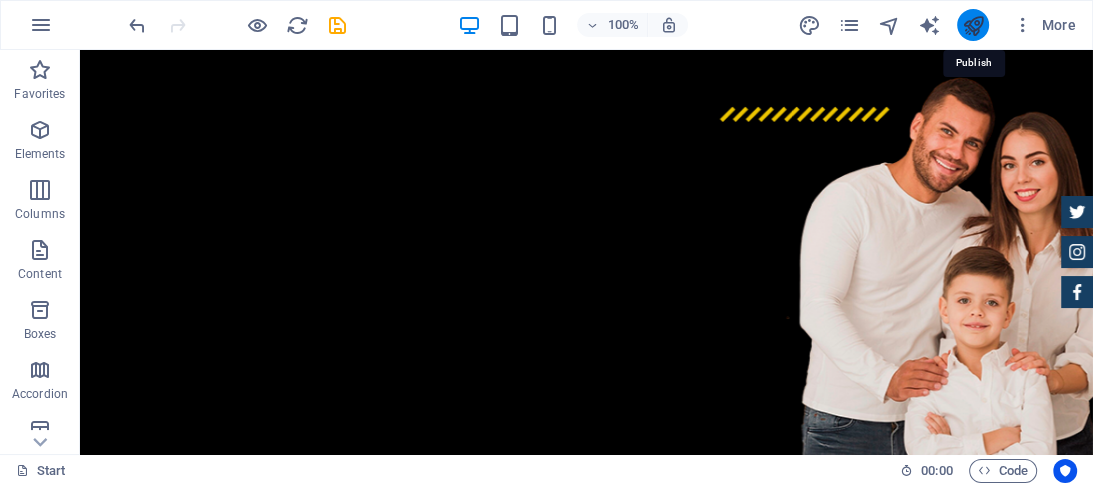 click at bounding box center [972, 25] 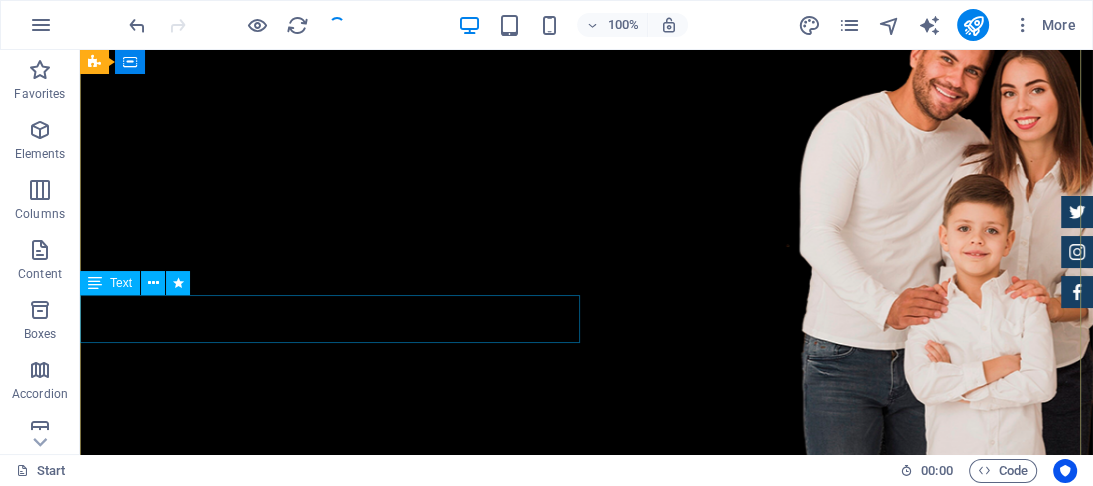 scroll, scrollTop: 160, scrollLeft: 0, axis: vertical 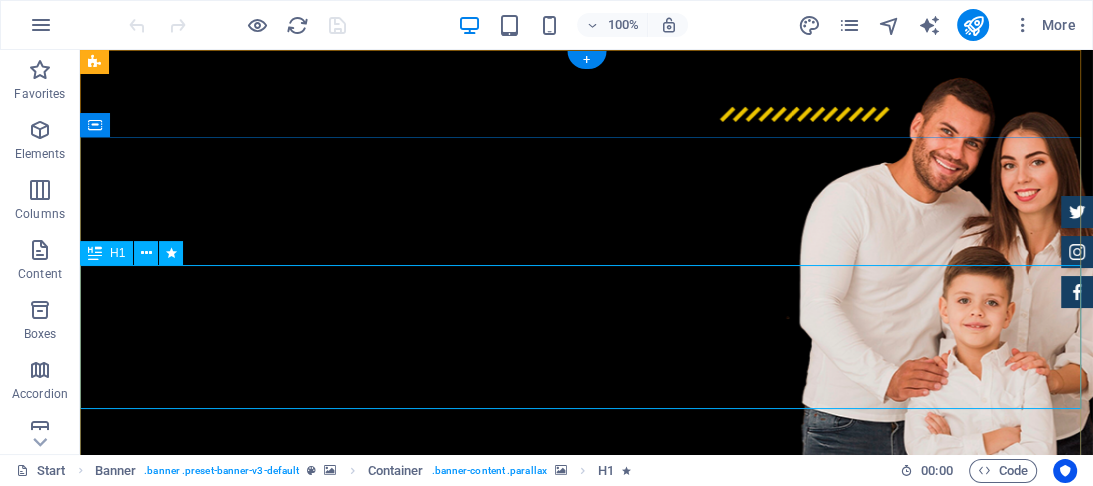 click on "moda e conforto em um só lugar!" at bounding box center (586, 1391) 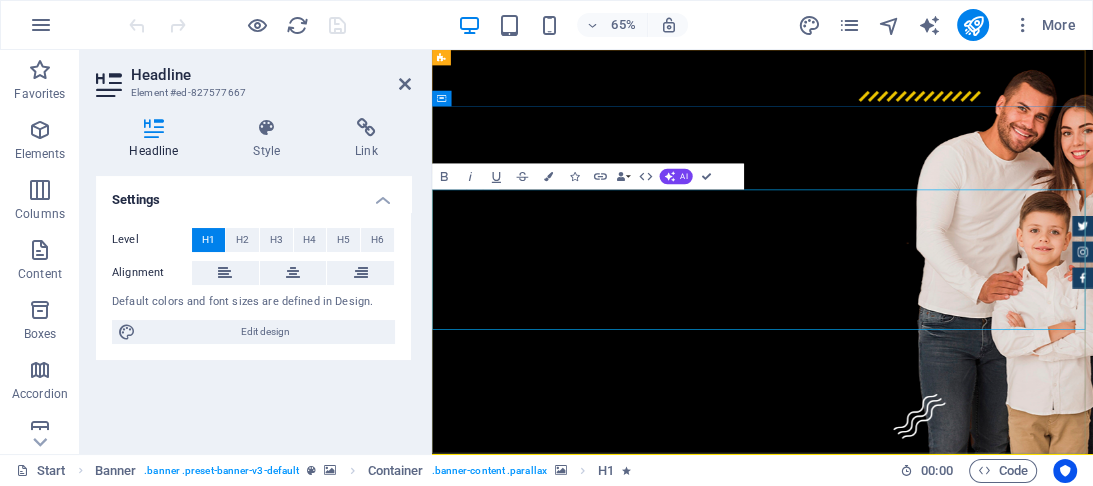 drag, startPoint x: 619, startPoint y: 369, endPoint x: 963, endPoint y: 375, distance: 344.0523 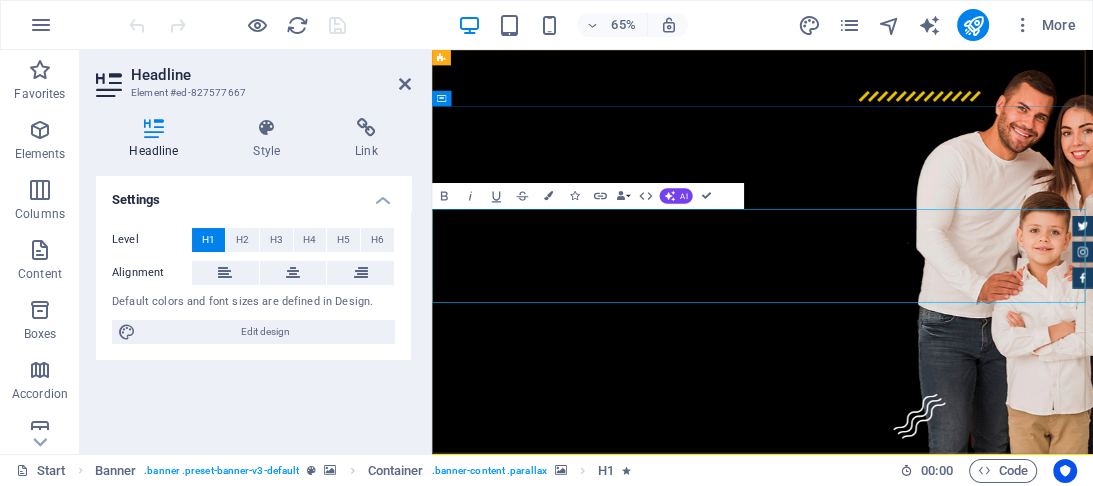 type 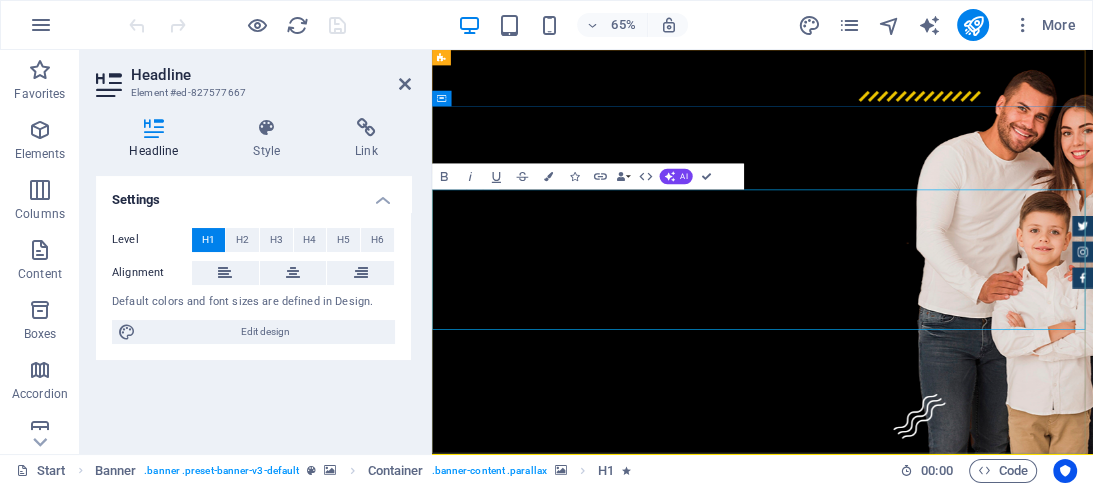 click on "moda em um ‌ só lugar" at bounding box center [612, 1646] 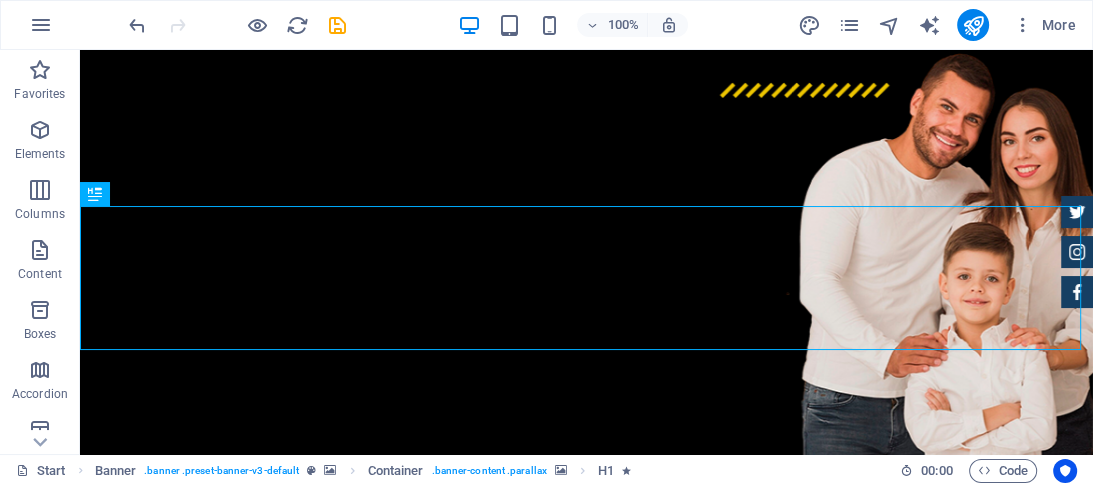 scroll, scrollTop: 0, scrollLeft: 0, axis: both 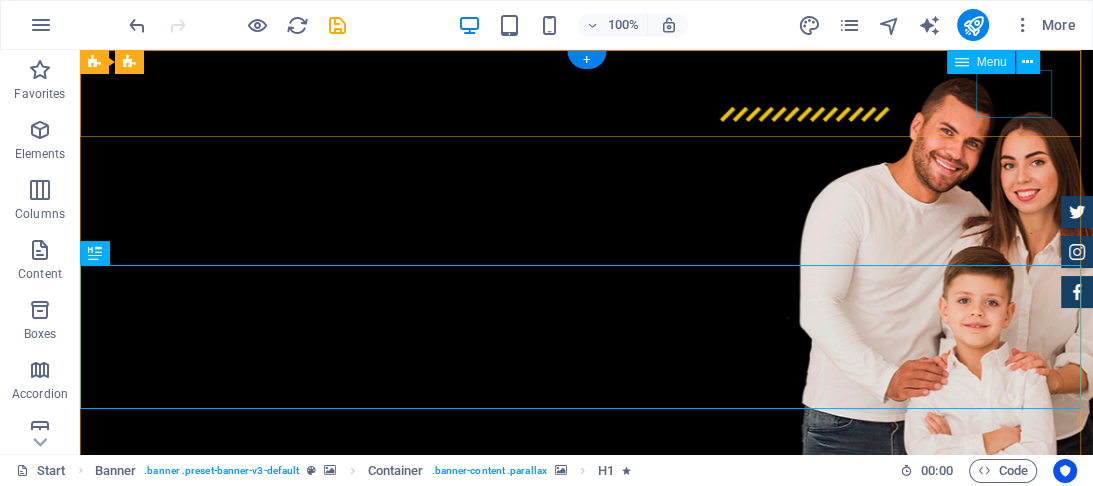 click on "Inicio" at bounding box center [587, 705] 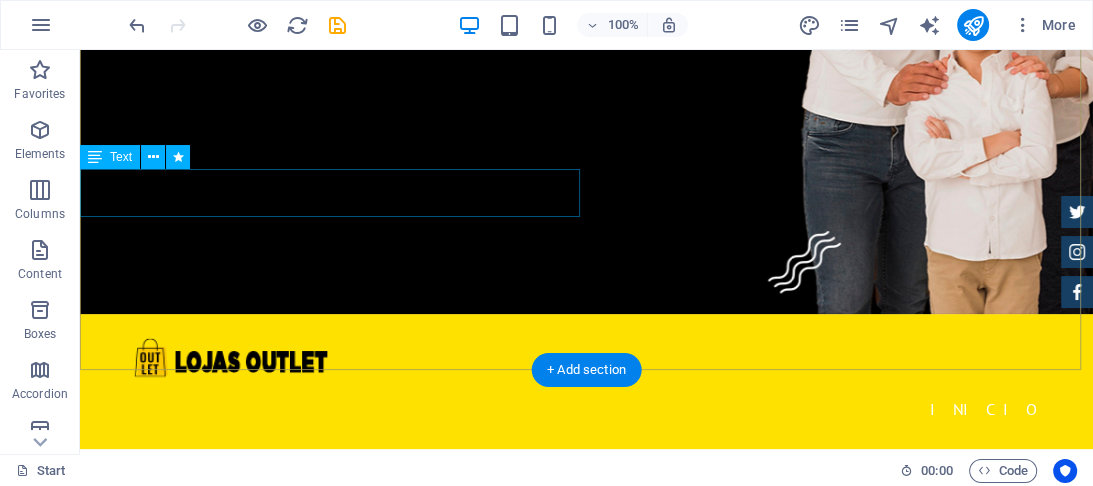 scroll, scrollTop: 480, scrollLeft: 0, axis: vertical 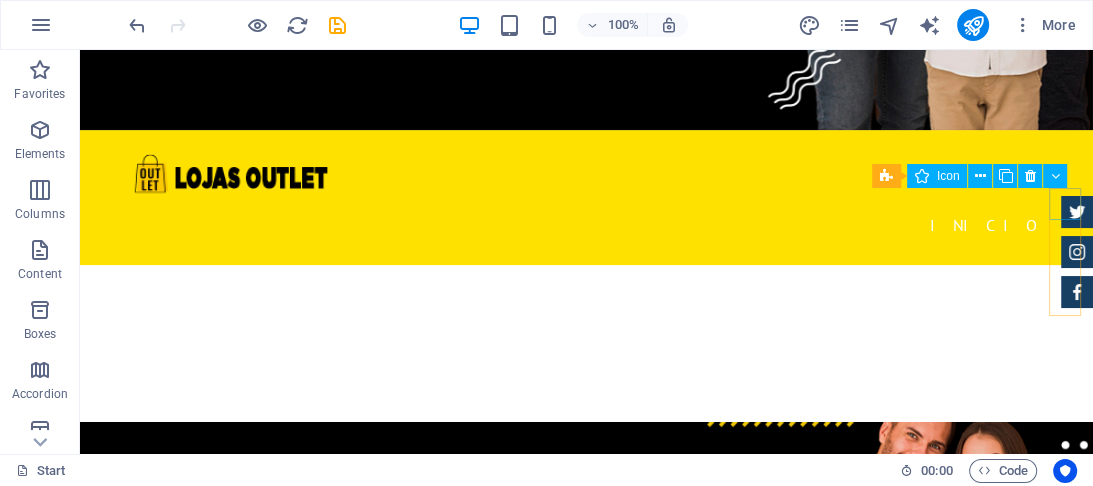 click at bounding box center [1077, 212] 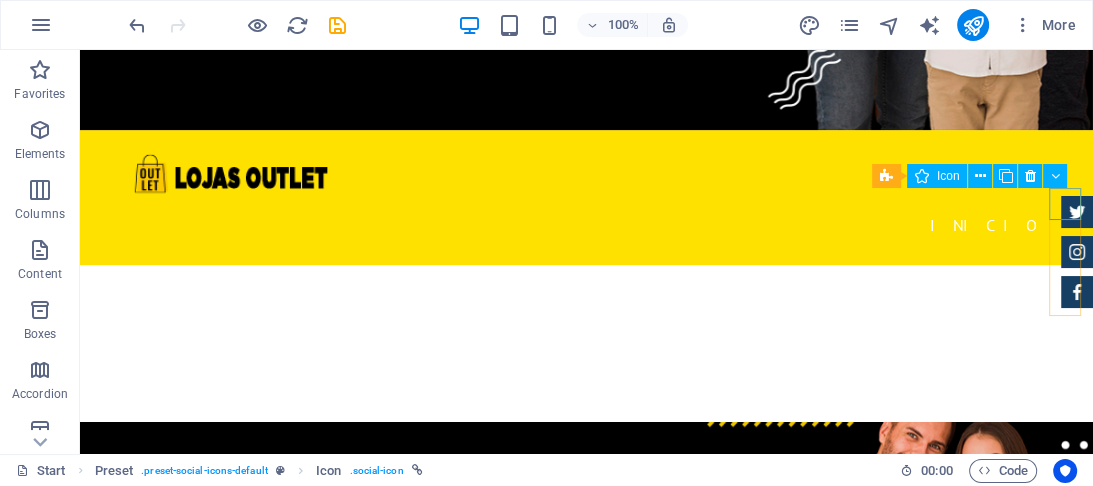 click at bounding box center [1077, 212] 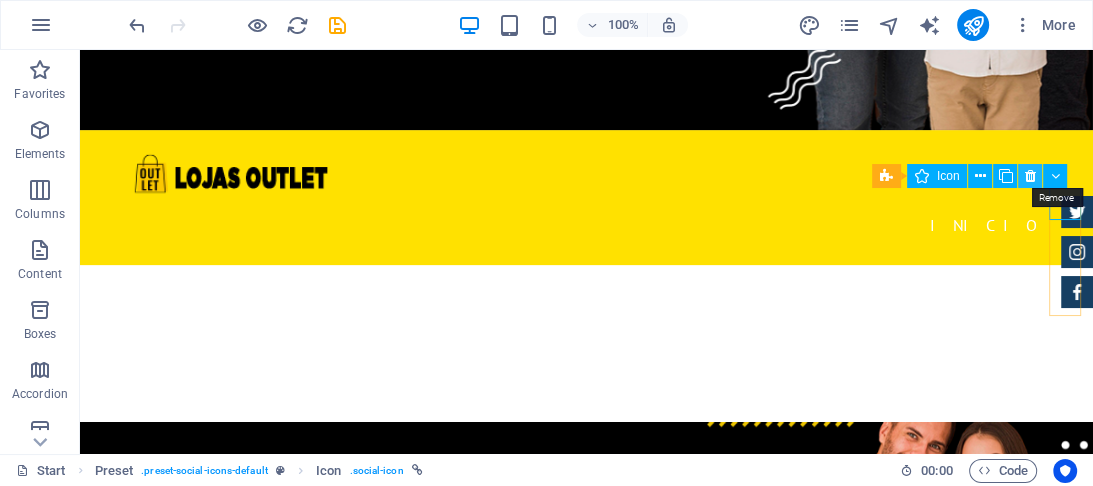 click at bounding box center [1030, 176] 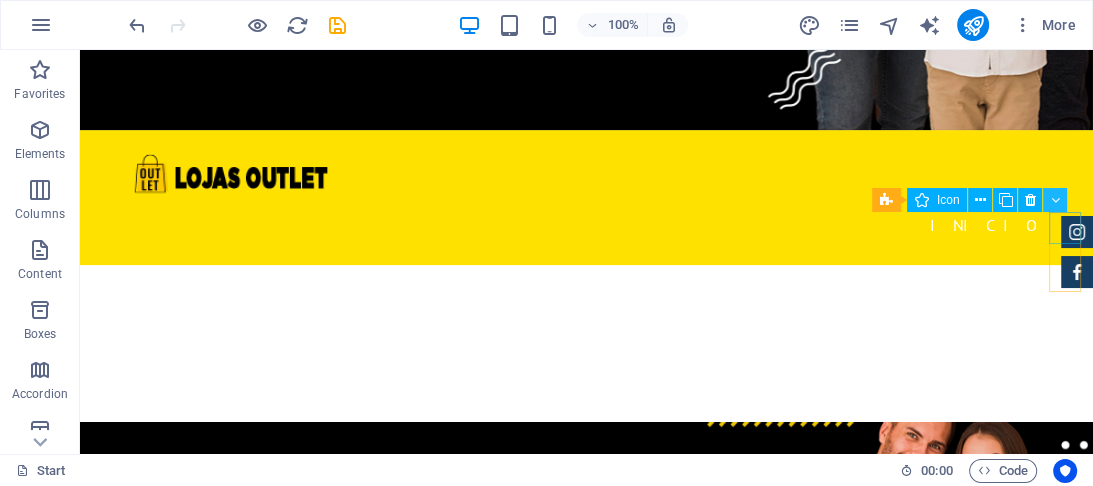 click at bounding box center (1055, 200) 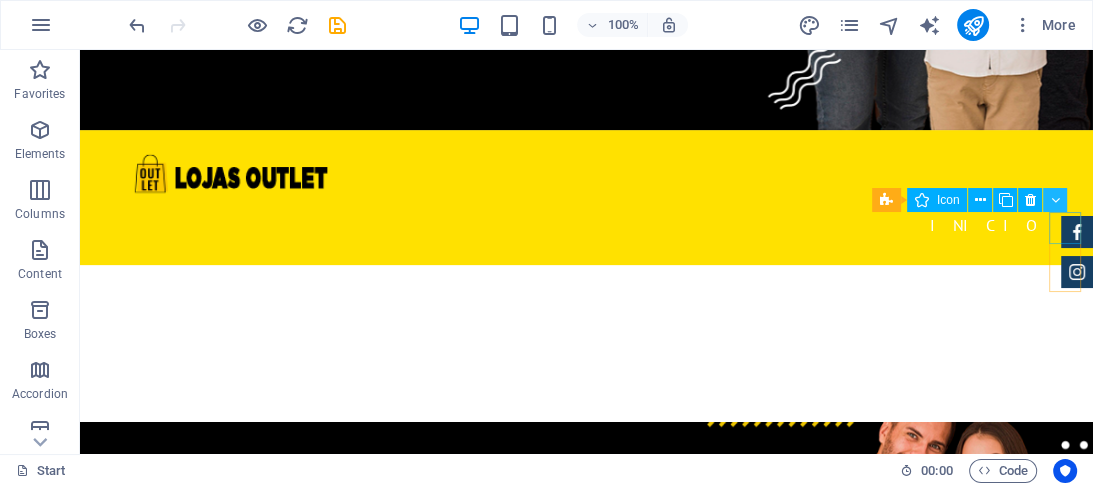 click at bounding box center (1055, 200) 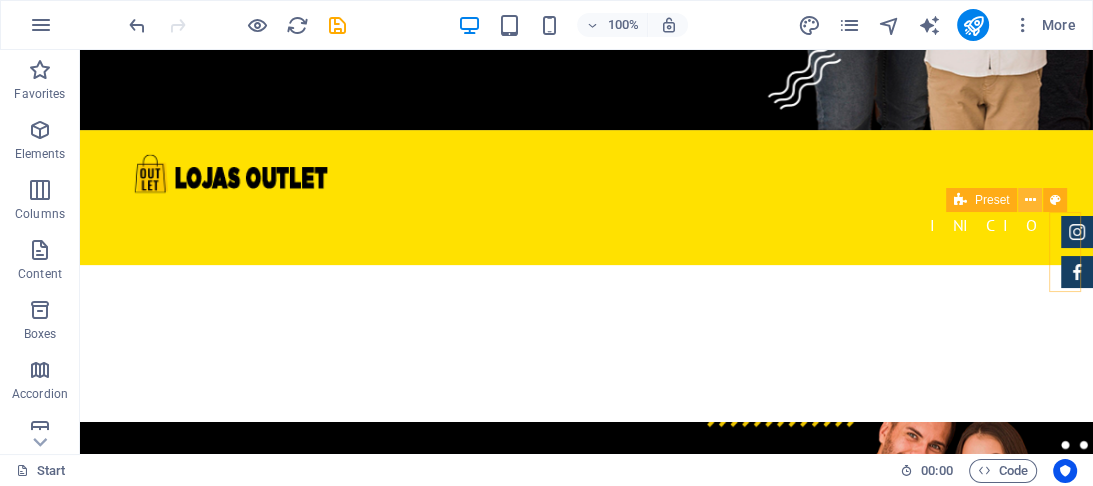 click at bounding box center (1030, 200) 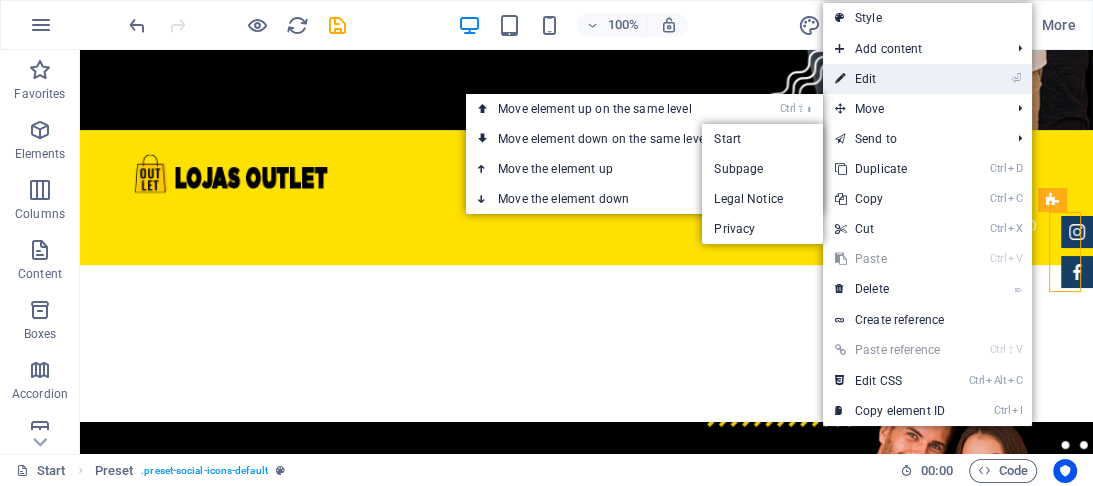 click on "⏎  Edit" at bounding box center (890, 79) 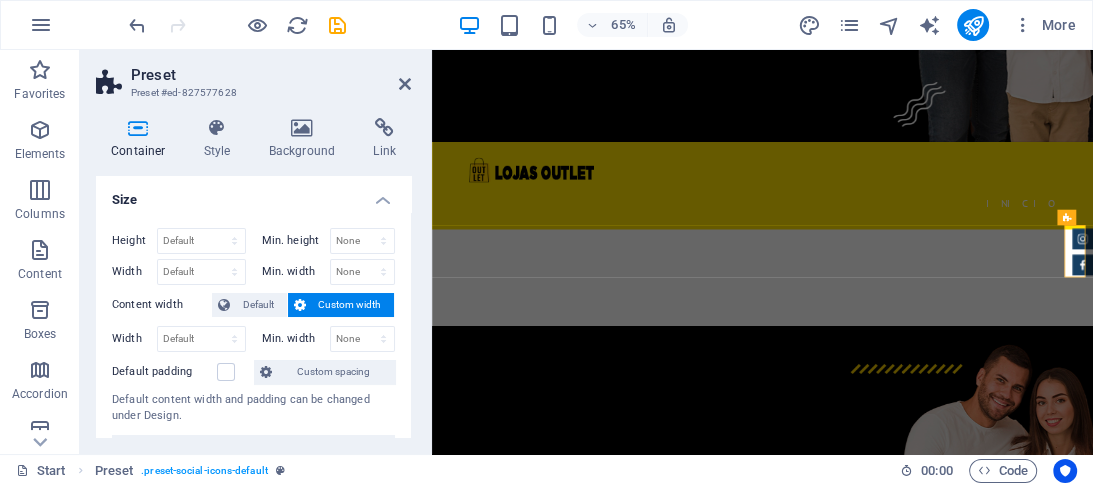 scroll, scrollTop: 460, scrollLeft: 0, axis: vertical 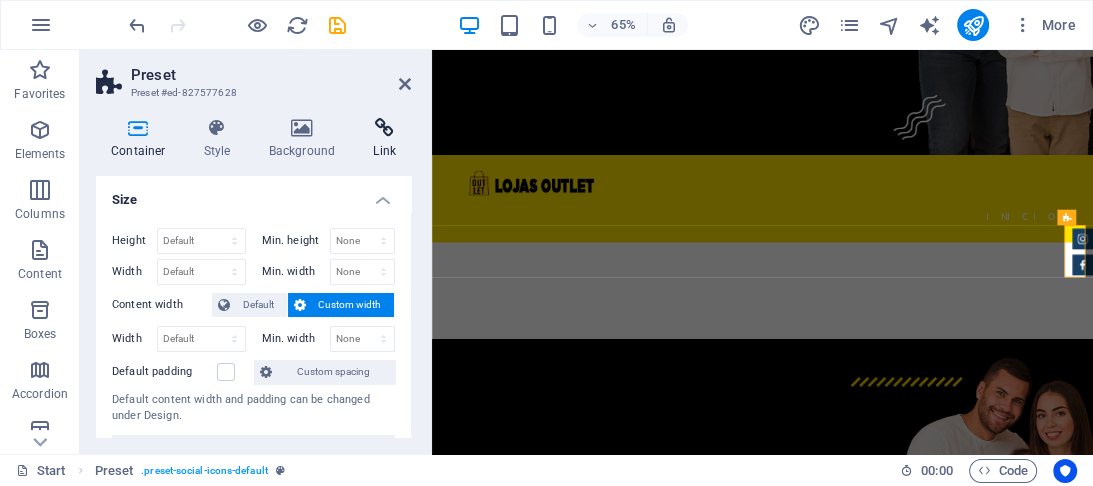 click at bounding box center (384, 128) 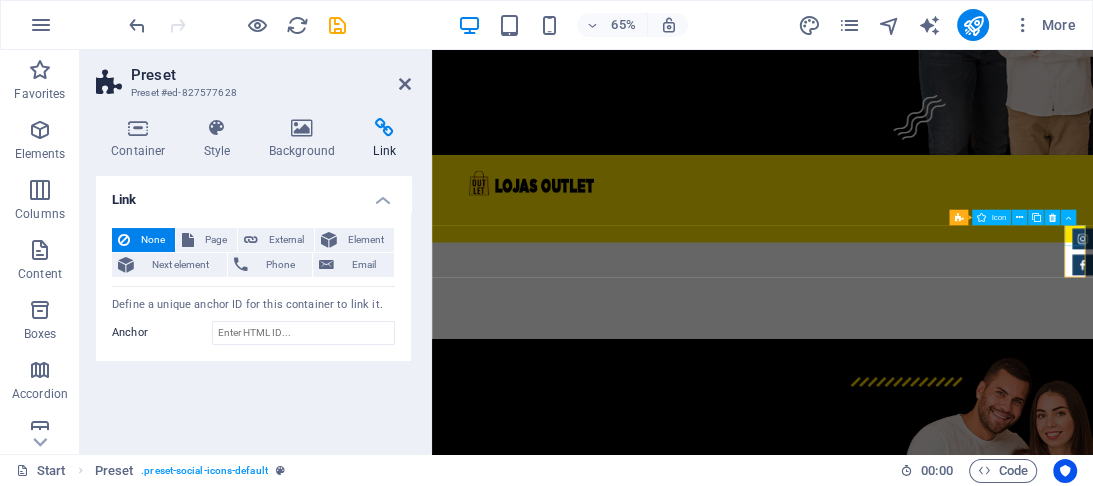click at bounding box center (1433, 341) 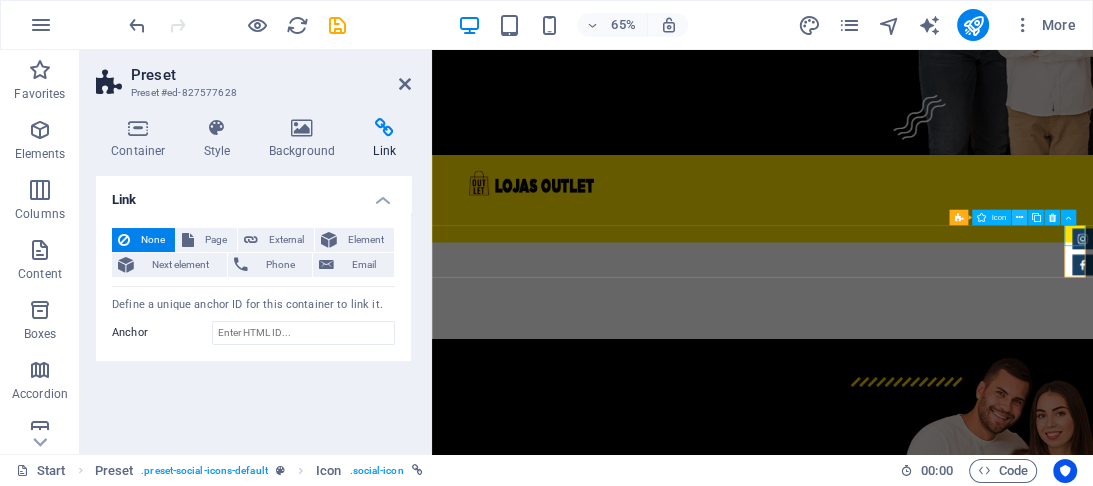 click at bounding box center [1020, 218] 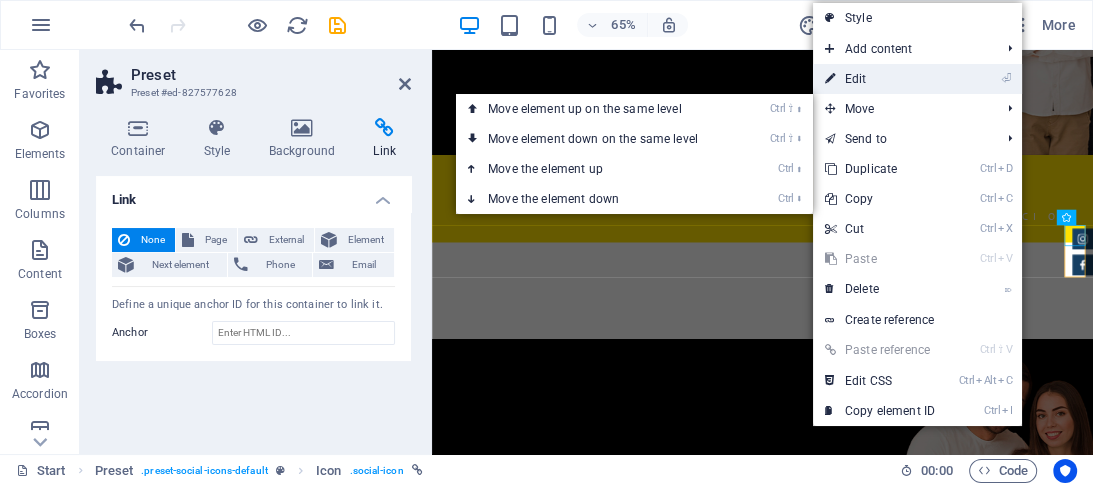 click on "⏎  Edit" at bounding box center (880, 79) 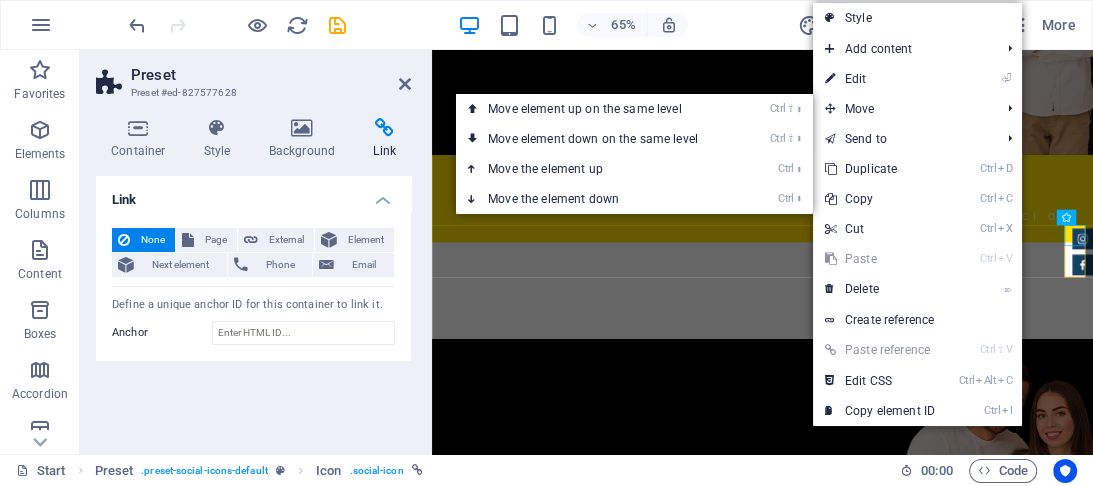 select on "xMidYMid" 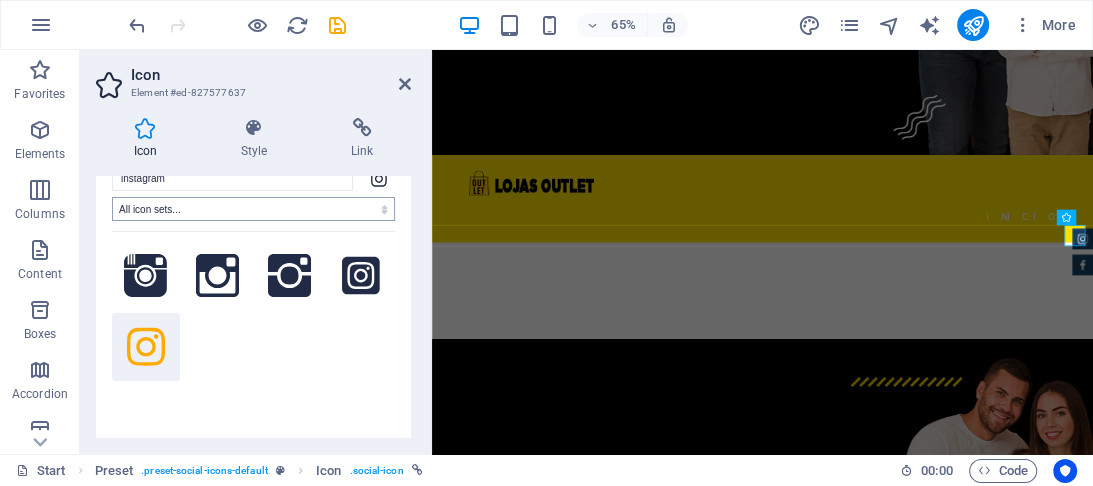 scroll, scrollTop: 0, scrollLeft: 0, axis: both 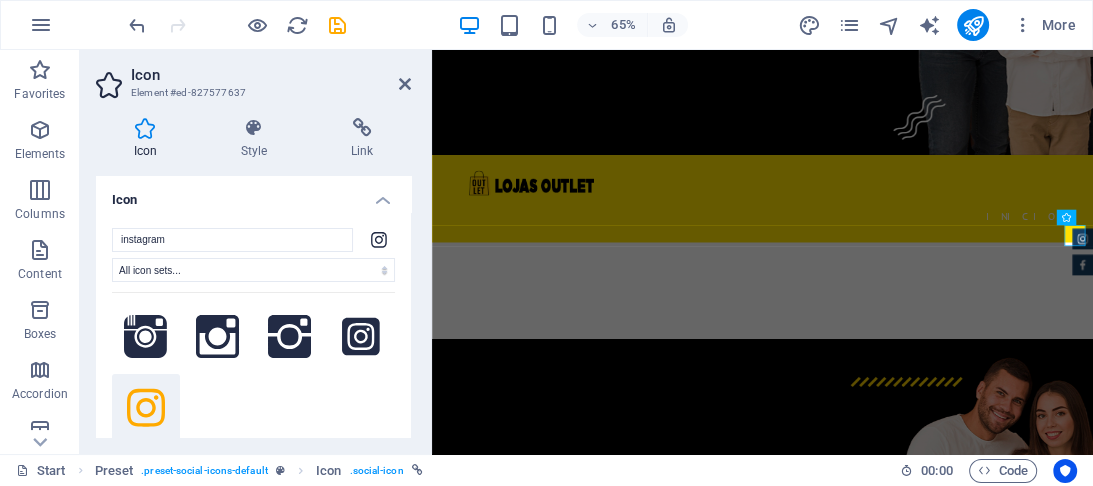 click 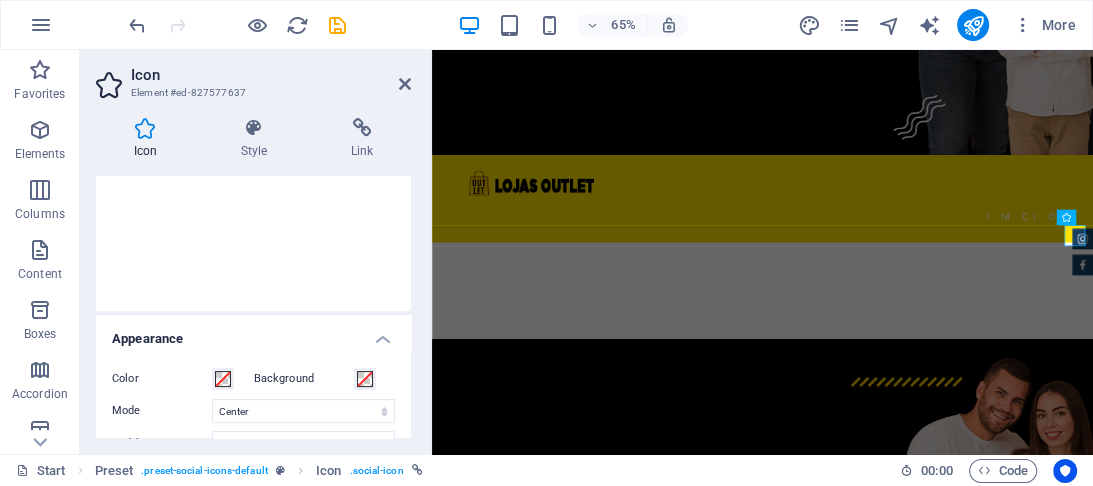 scroll, scrollTop: 320, scrollLeft: 0, axis: vertical 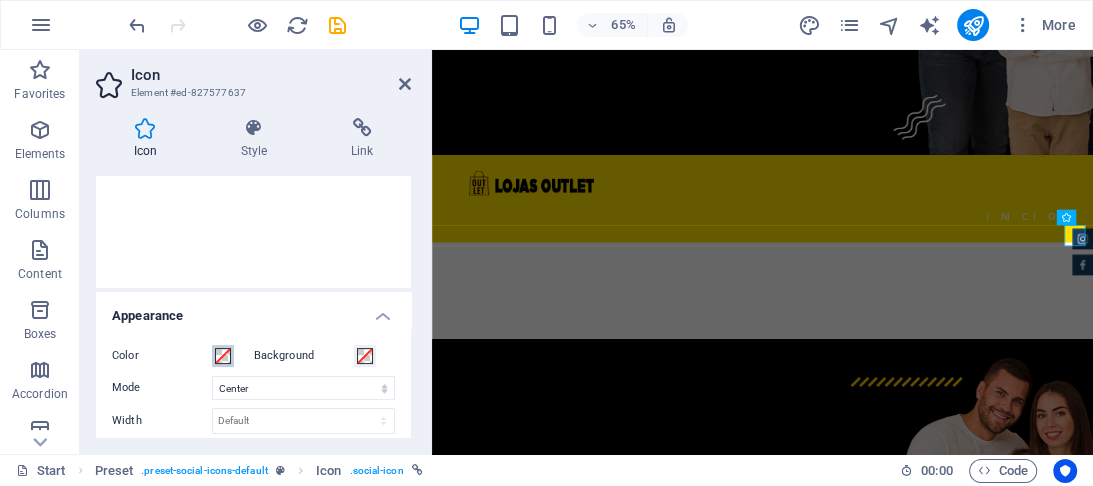 click at bounding box center [223, 356] 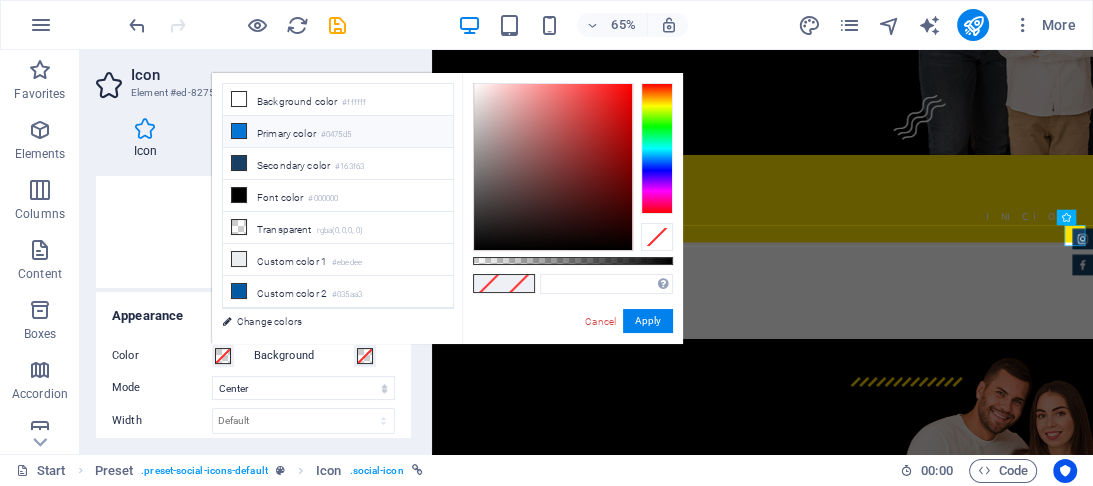 click on "Primary color
#0475d5" at bounding box center (338, 132) 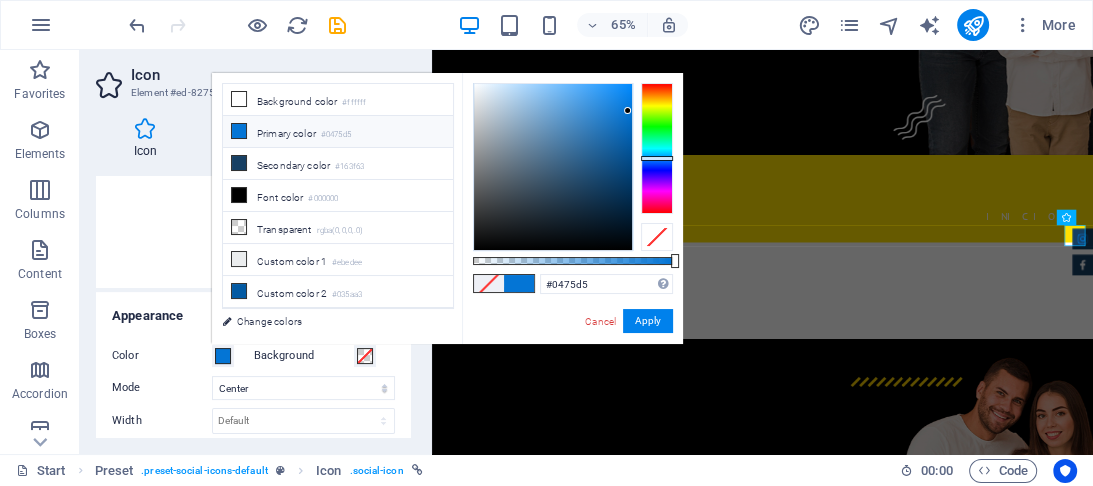 click on "Primary color
#0475d5" at bounding box center (338, 132) 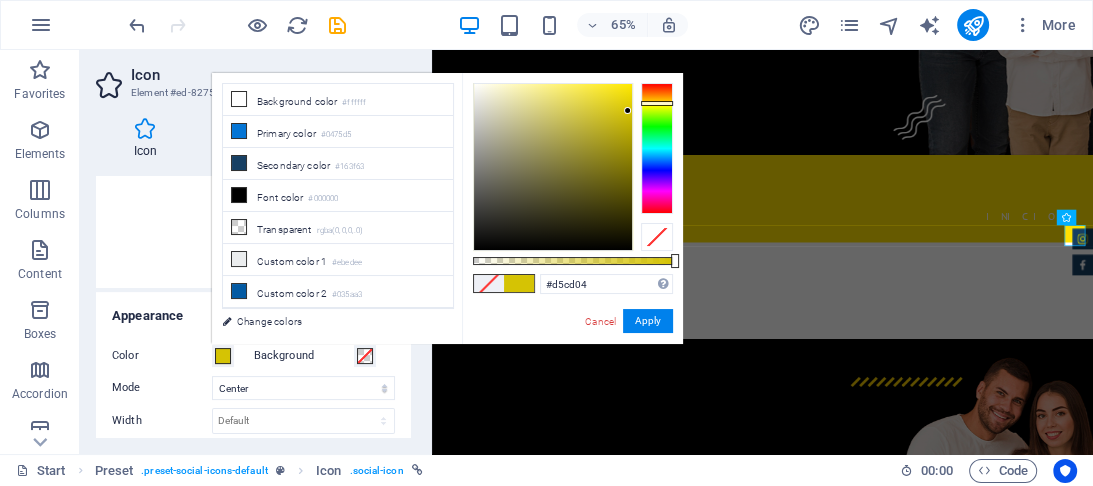 type on "#d3d504" 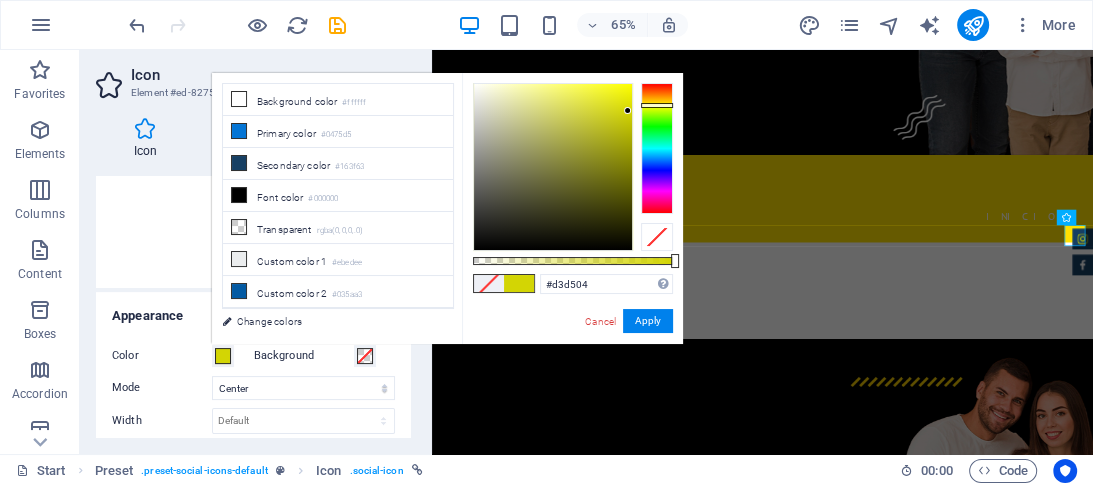 drag, startPoint x: 659, startPoint y: 126, endPoint x: 665, endPoint y: 105, distance: 21.84033 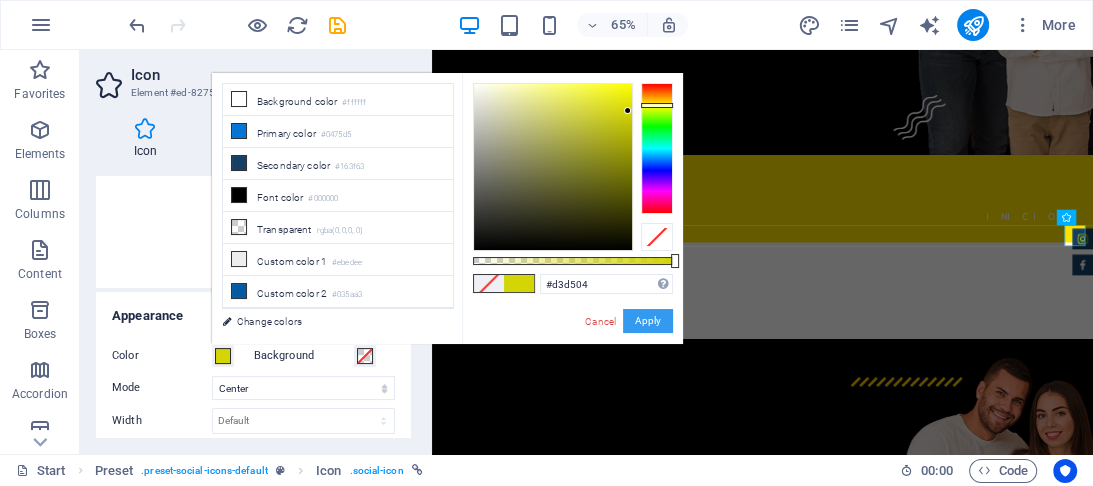 click on "Apply" at bounding box center [648, 321] 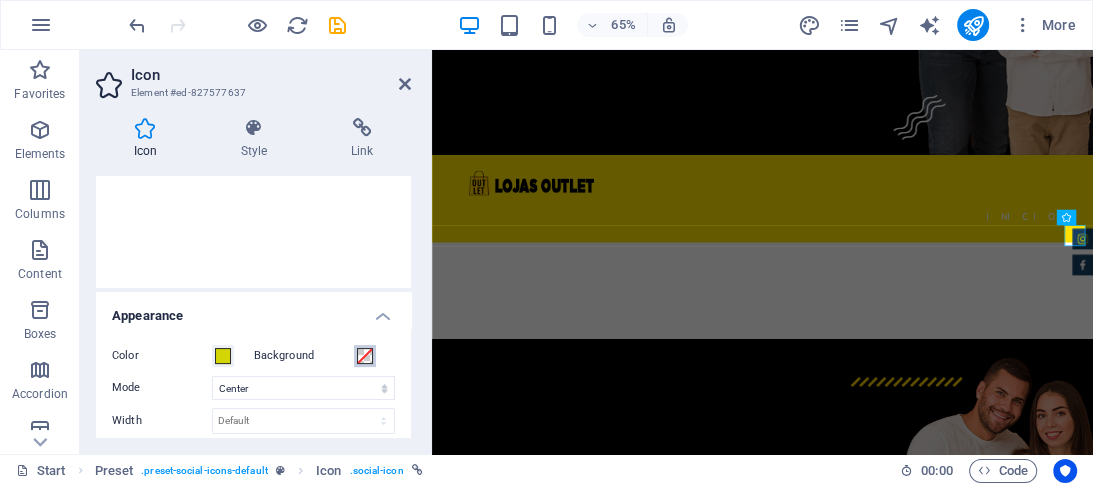 click at bounding box center [365, 356] 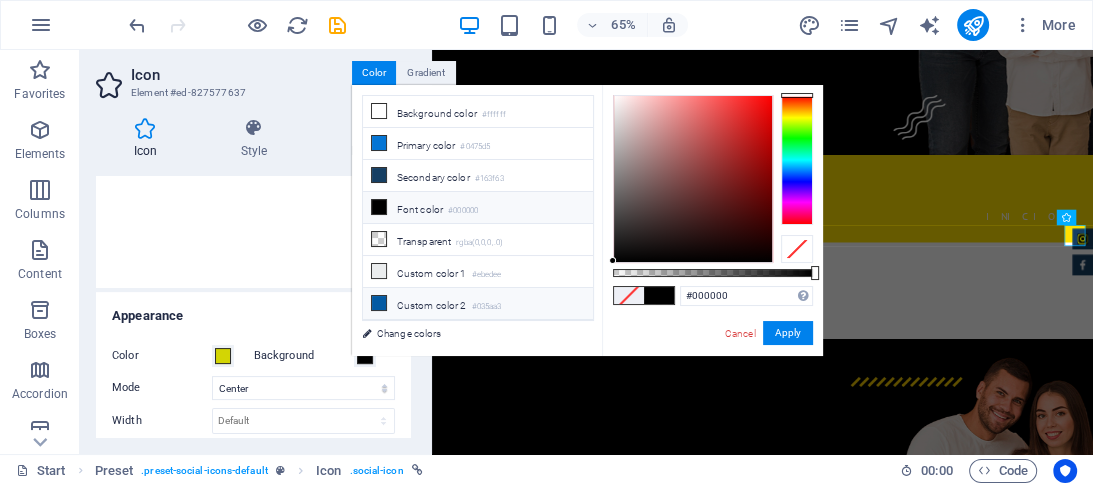 click on "less
Background color
#ffffff
Primary color
#0475d5
Secondary color
#163f63
Font color
#000000" at bounding box center (587, 220) 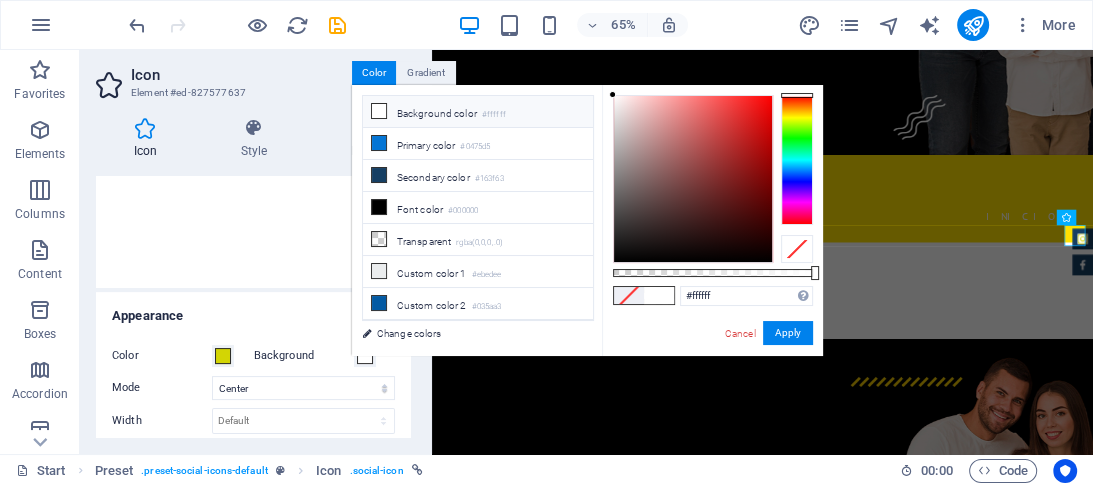 drag, startPoint x: 618, startPoint y: 79, endPoint x: 276, endPoint y: 38, distance: 344.44882 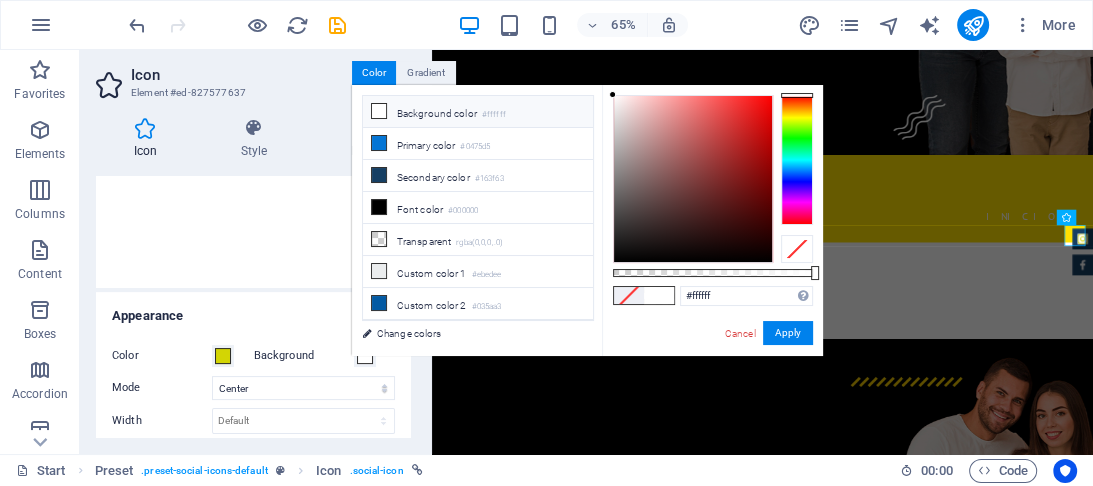 click on "Lojas Outlet Start Favorites Elements Columns Content Boxes Accordion Tables Features Images Slider Header Footer Forms Marketing Collections Icon Element #ed-827577637 Icon Style Link Icon instagram All icon sets... IcoFont Ionicons FontAwesome Brands FontAwesome Duotone FontAwesome Solid FontAwesome Regular FontAwesome Light FontAwesome Thin FontAwesome Sharp Solid FontAwesome Sharp Regular FontAwesome Sharp Light FontAwesome Sharp Thin Appearance Color Background Mode Scale Left Center Right Width Default auto px rem % em vh vw Height Default auto px rem em vh vw Padding Default px rem % em vh vw Stroke width Default px rem % em vh vw Stroke color Overflow Alignment Alignment Shadow Default None Outside Color X offset 0 px rem vh vw Y offset 0 px rem vh vw Blur 0 px rem % vh vw Text Alternative text Preset Element Layout How this element expands within the layout (Flexbox). Size Default auto px % 1/1 1/2 1/3 1/4 1/5 1/6 1/7 1/8" at bounding box center [546, 243] 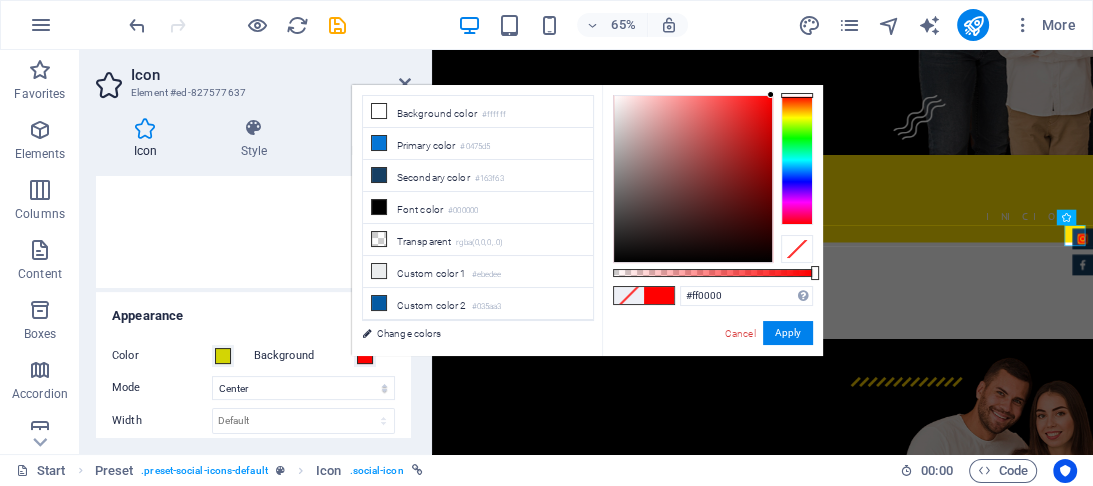 drag, startPoint x: 747, startPoint y: 183, endPoint x: 795, endPoint y: 70, distance: 122.77215 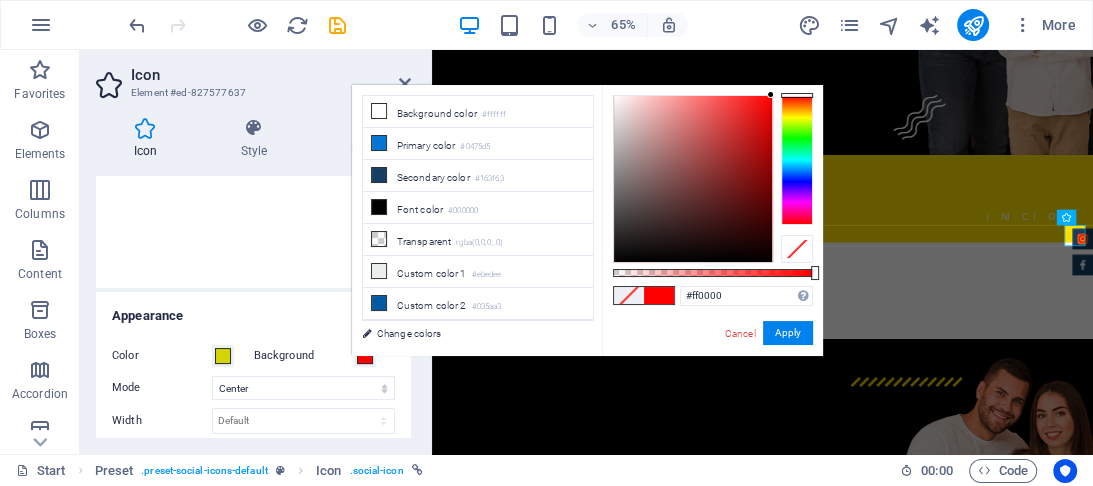 click on "Lojas Outlet Start Favorites Elements Columns Content Boxes Accordion Tables Features Images Slider Header Footer Forms Marketing Collections Icon Element #ed-827577637 Icon Style Link Icon instagram All icon sets... IcoFont Ionicons FontAwesome Brands FontAwesome Duotone FontAwesome Solid FontAwesome Regular FontAwesome Light FontAwesome Thin FontAwesome Sharp Solid FontAwesome Sharp Regular FontAwesome Sharp Light FontAwesome Sharp Thin Appearance Color Background Mode Scale Left Center Right Width Default auto px rem % em vh vw Height Default auto px rem em vh vw Padding Default px rem % em vh vw Stroke width Default px rem % em vh vw Stroke color Overflow Alignment Alignment Shadow Default None Outside Color X offset 0 px rem vh vw Y offset 0 px rem vh vw Blur 0 px rem % vh vw Text Alternative text Preset Element Layout How this element expands within the layout (Flexbox). Size Default auto px % 1/1 1/2 1/3 1/4 1/5 1/6 1/7 1/8" at bounding box center (546, 243) 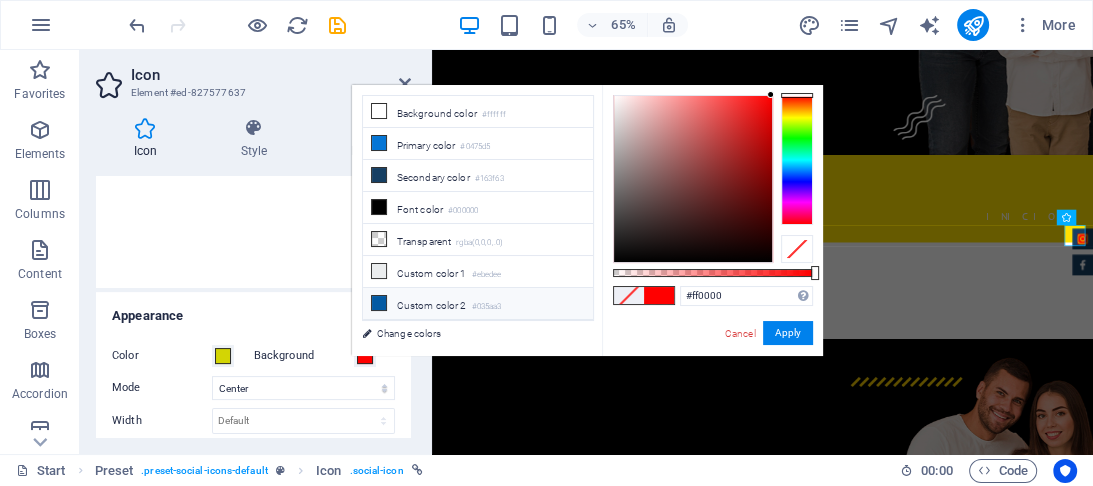 type on "#000000" 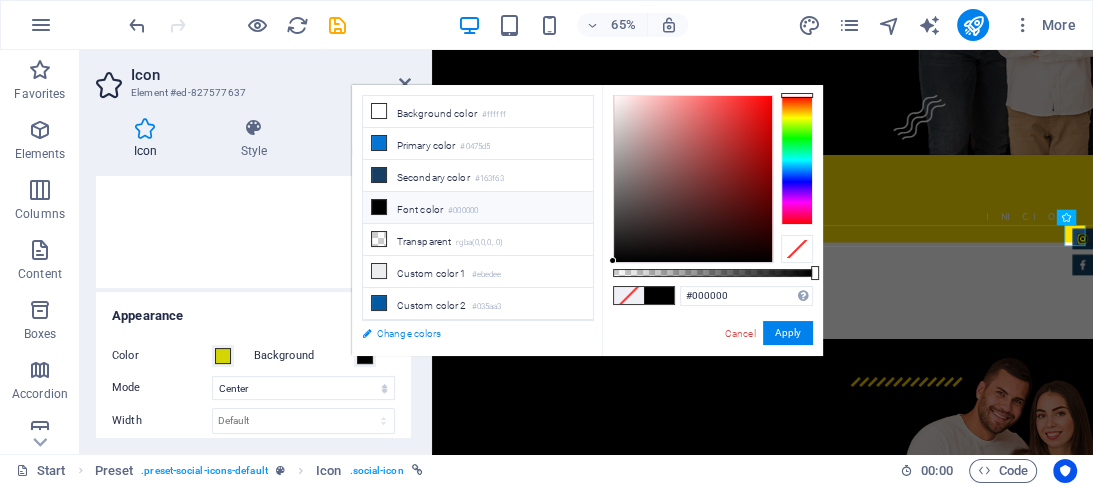 drag, startPoint x: 562, startPoint y: 309, endPoint x: 550, endPoint y: 326, distance: 20.808653 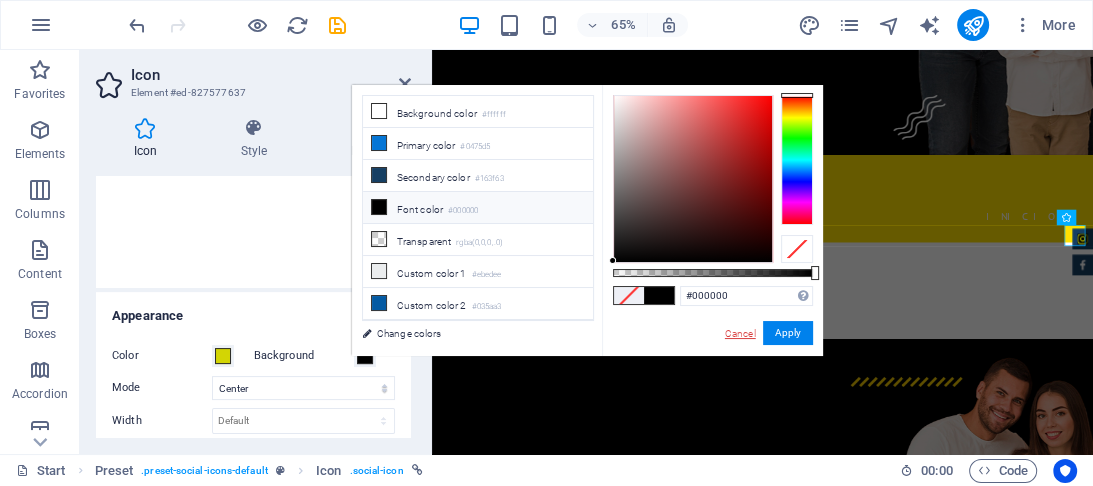 click on "Cancel" at bounding box center [740, 333] 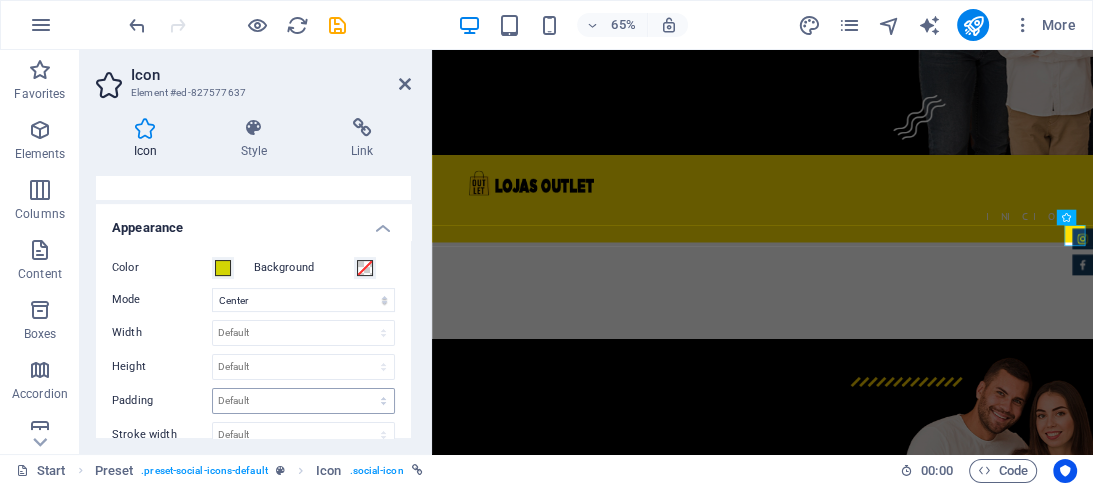 scroll, scrollTop: 480, scrollLeft: 0, axis: vertical 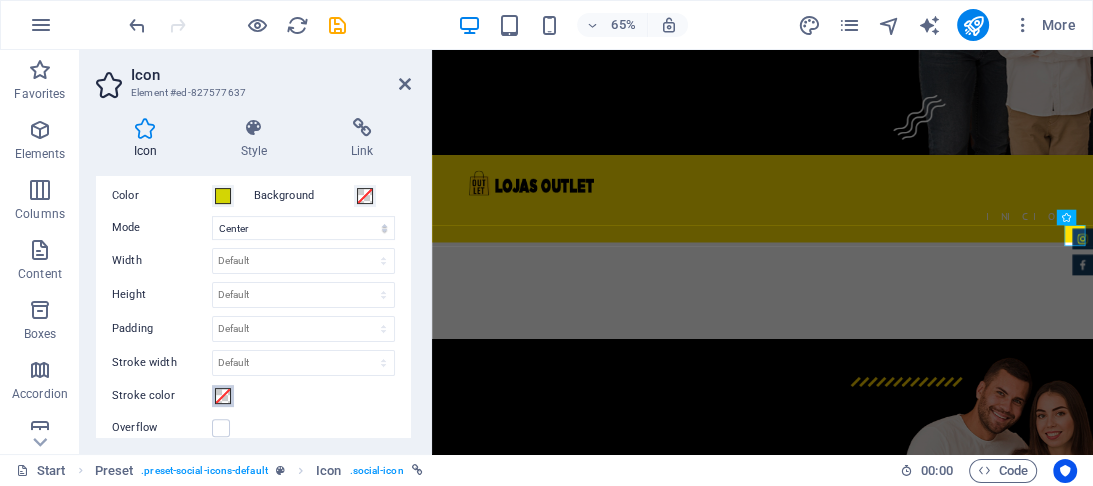 click at bounding box center [223, 396] 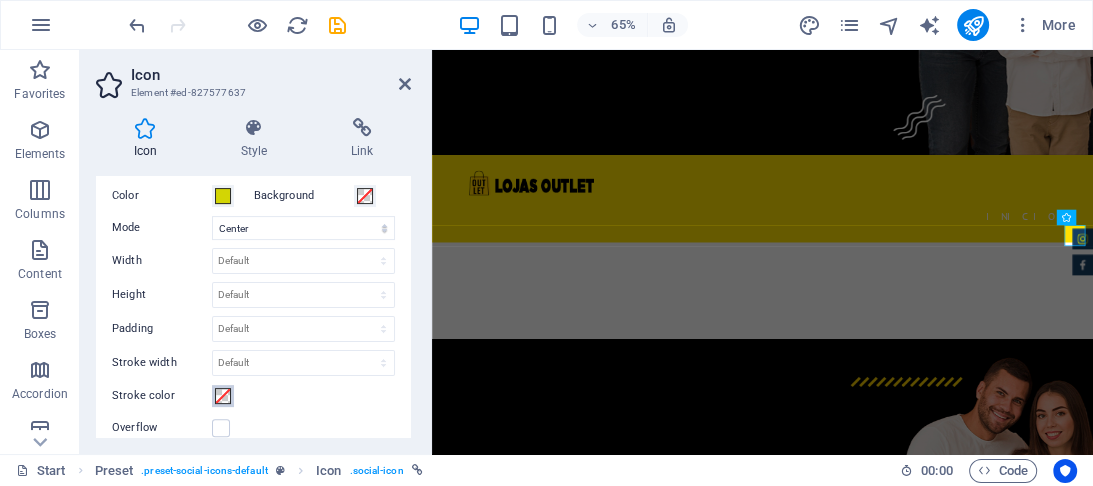 click at bounding box center [223, 396] 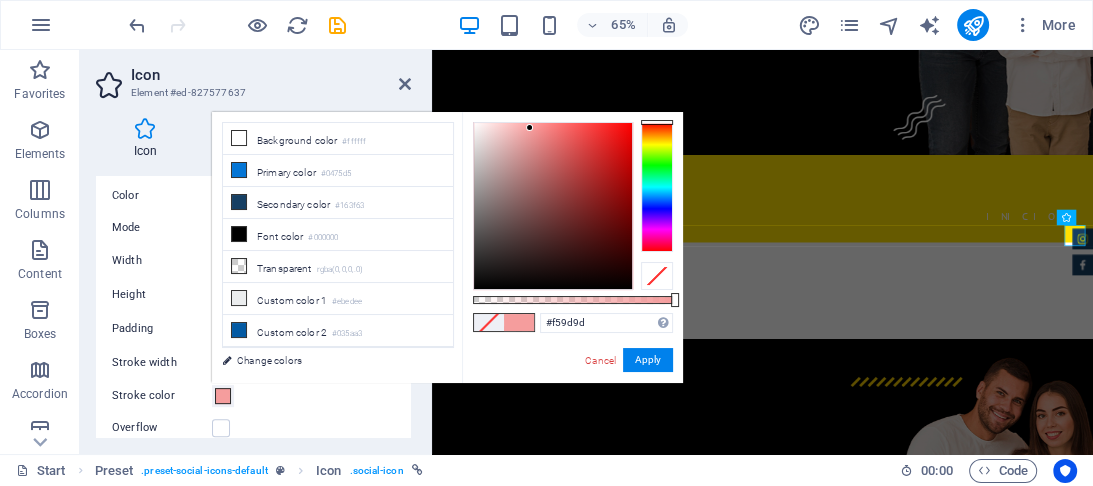 drag, startPoint x: 585, startPoint y: 194, endPoint x: 530, endPoint y: 128, distance: 85.91275 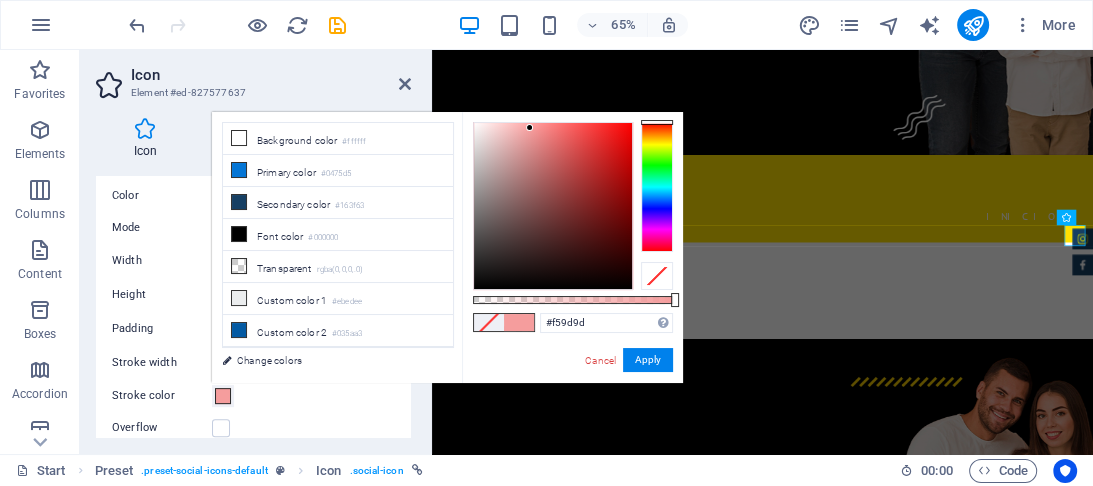 click at bounding box center (553, 206) 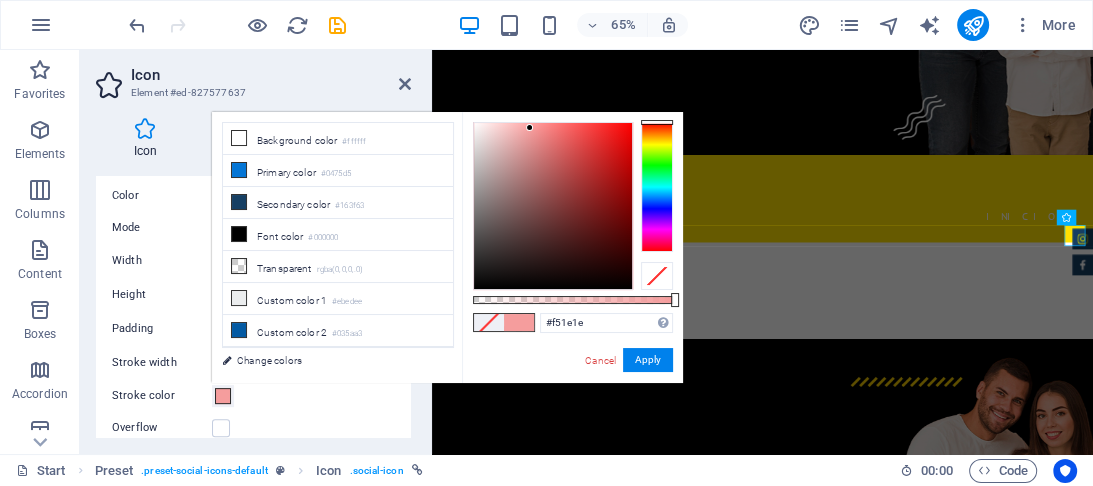 type on "#ff0000" 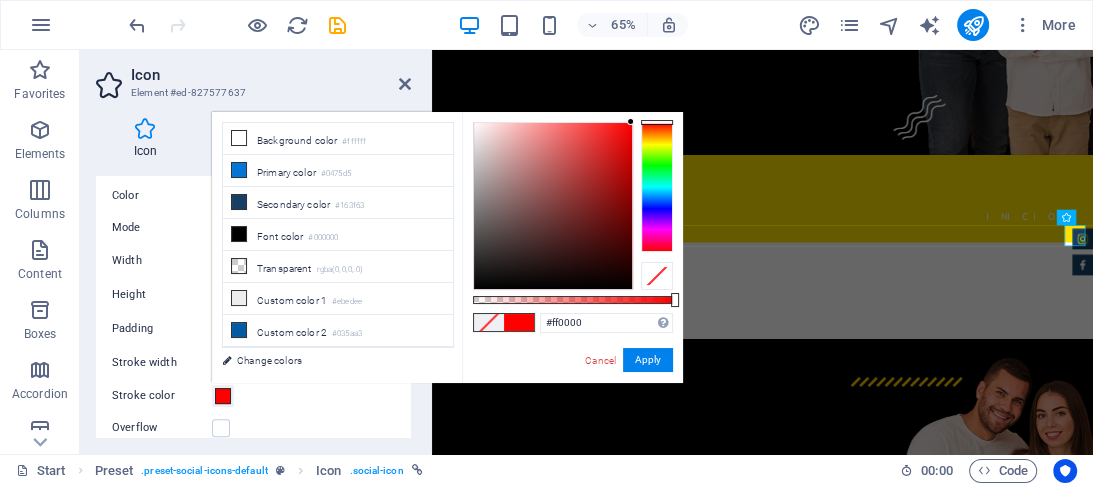 drag, startPoint x: 635, startPoint y: 104, endPoint x: 652, endPoint y: 91, distance: 21.400934 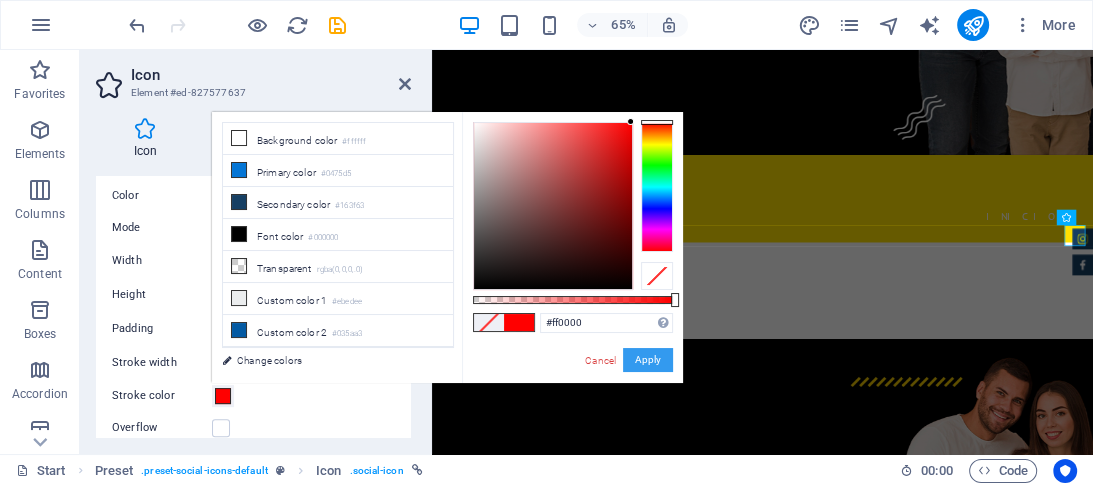 click on "Apply" at bounding box center [648, 360] 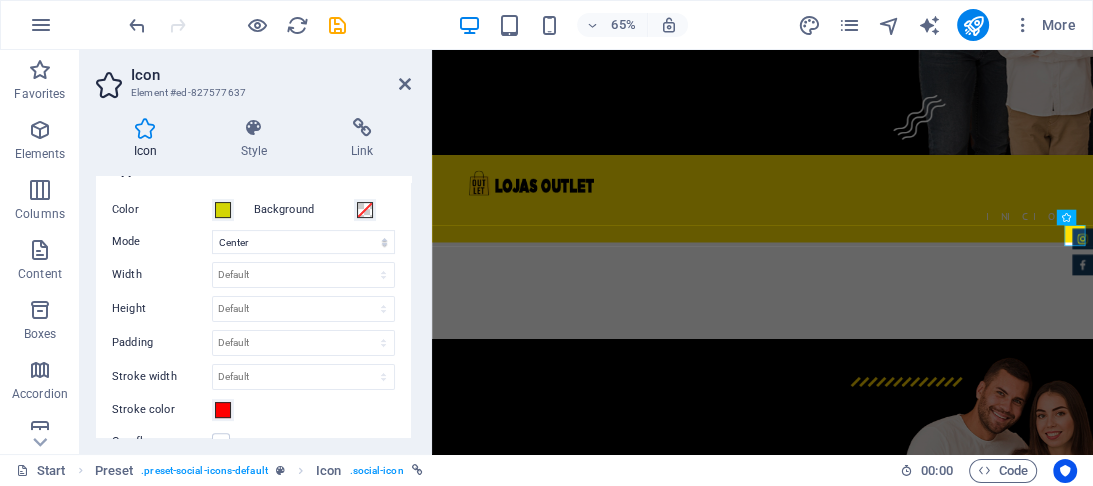scroll, scrollTop: 306, scrollLeft: 0, axis: vertical 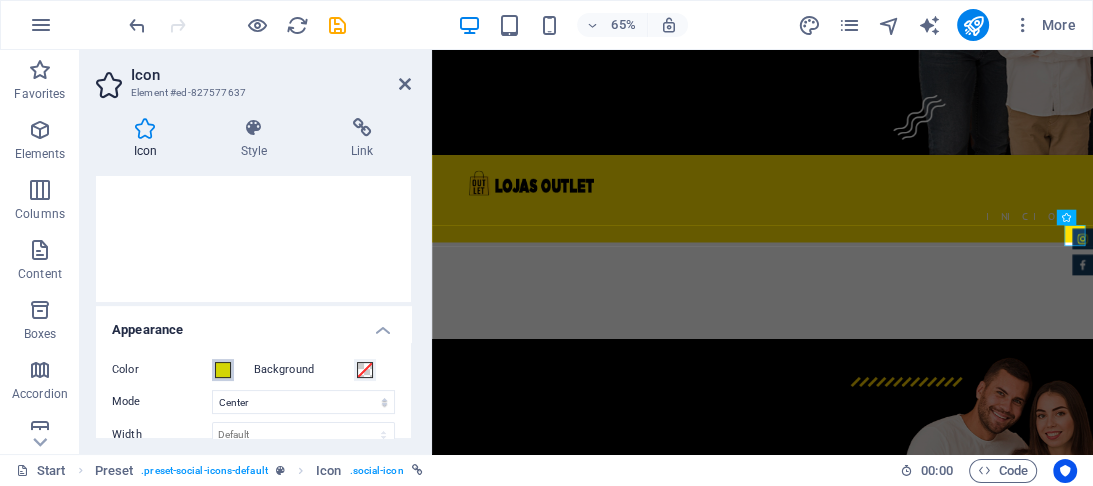 click at bounding box center [223, 370] 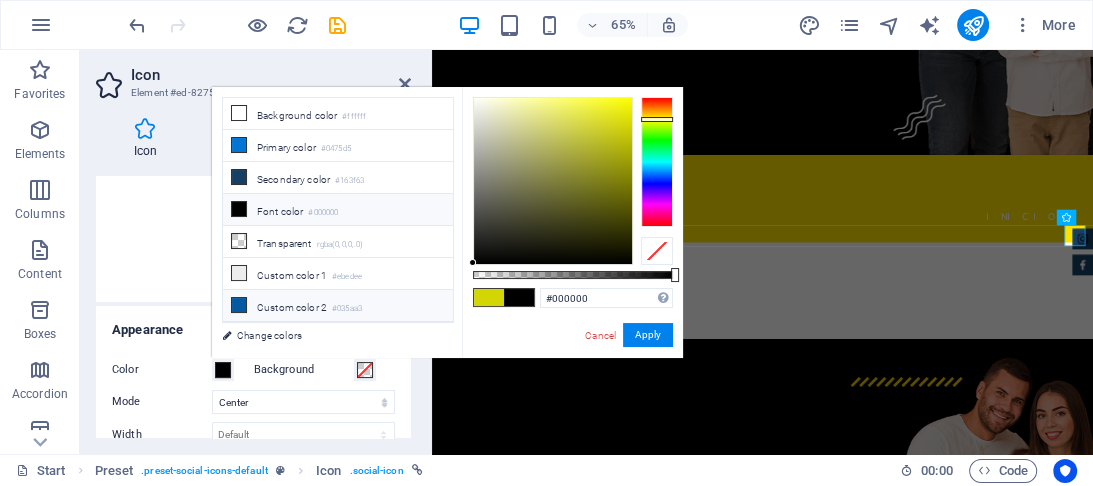 drag, startPoint x: 537, startPoint y: 190, endPoint x: 449, endPoint y: 282, distance: 127.310646 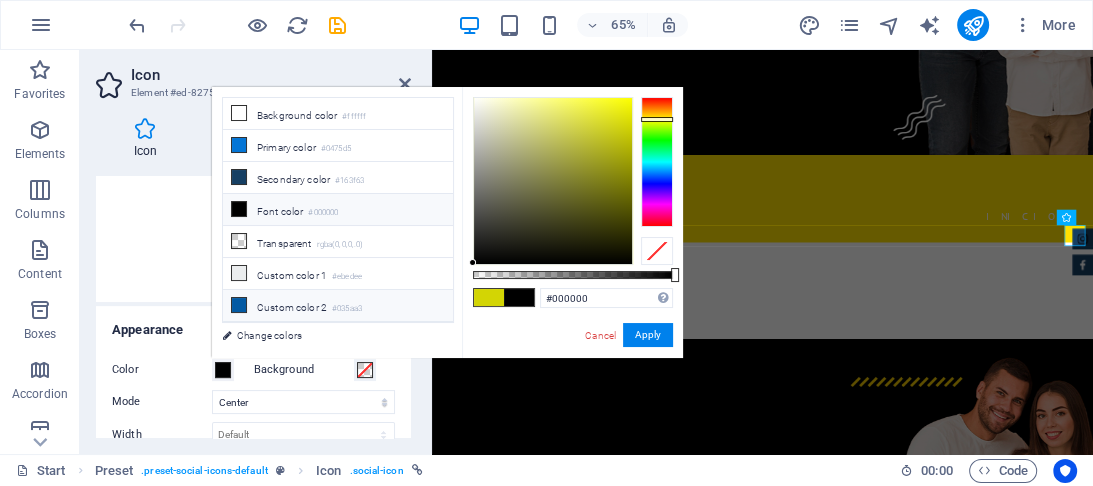 click on "less
Background color
#ffffff
Primary color
#0475d5
Secondary color
#163f63
Font color
#000000" at bounding box center (447, 222) 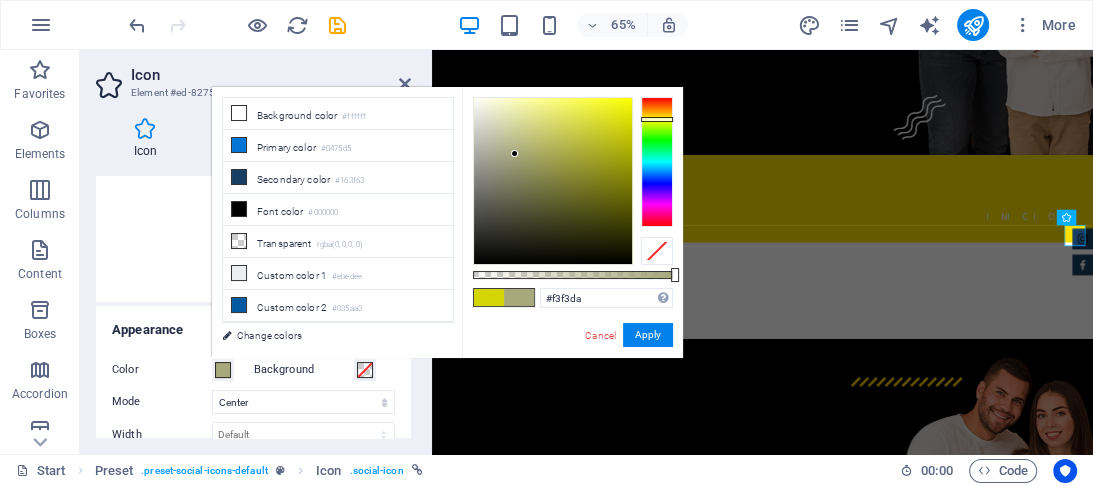 type on "#ffffff" 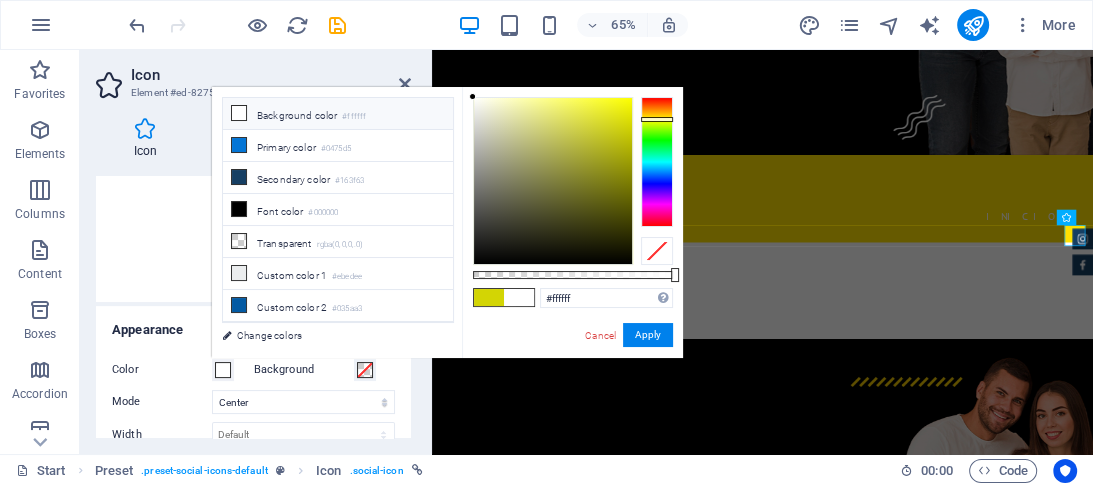 drag, startPoint x: 515, startPoint y: 154, endPoint x: 15, endPoint y: 19, distance: 517.9044 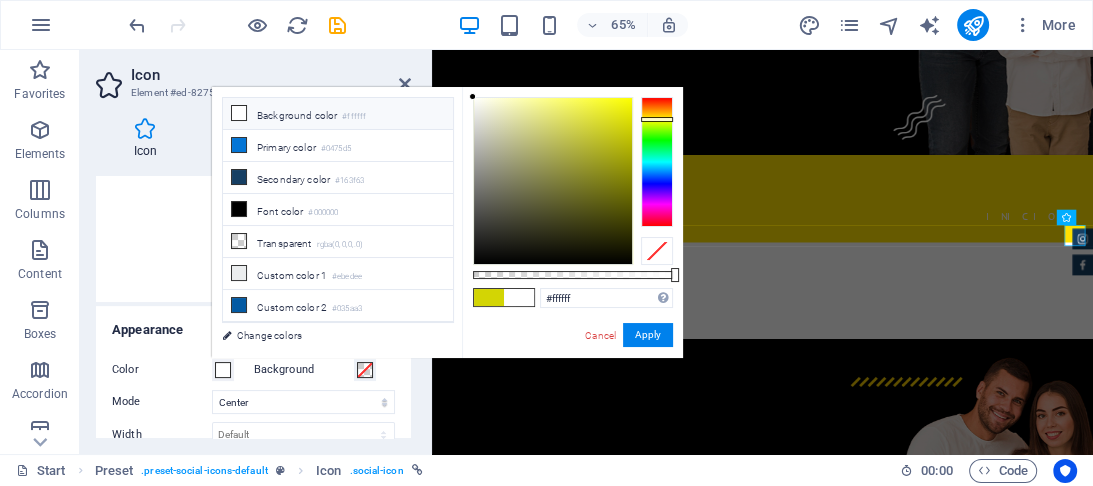 click on "Lojas Outlet Start Favorites Elements Columns Content Boxes Accordion Tables Features Images Slider Header Footer Forms Marketing Collections Icon Element #ed-827577637 Icon Style Link Icon instagram All icon sets... IcoFont Ionicons FontAwesome Brands FontAwesome Duotone FontAwesome Solid FontAwesome Regular FontAwesome Light FontAwesome Thin FontAwesome Sharp Solid FontAwesome Sharp Regular FontAwesome Sharp Light FontAwesome Sharp Thin Appearance Color Background Mode Scale Left Center Right Width Default auto px rem % em vh vw Height Default auto px rem em vh vw Padding Default px rem % em vh vw Stroke width Default px rem % em vh vw Stroke color Overflow Alignment Alignment Shadow Default None Outside Color X offset 0 px rem vh vw Y offset 0 px rem vh vw Blur 0 px rem % vh vw Text Alternative text Preset Element Layout How this element expands within the layout (Flexbox). Size Default auto px % 1/1 1/2 1/3 1/4 1/5 1/6 1/7 1/8" at bounding box center [546, 243] 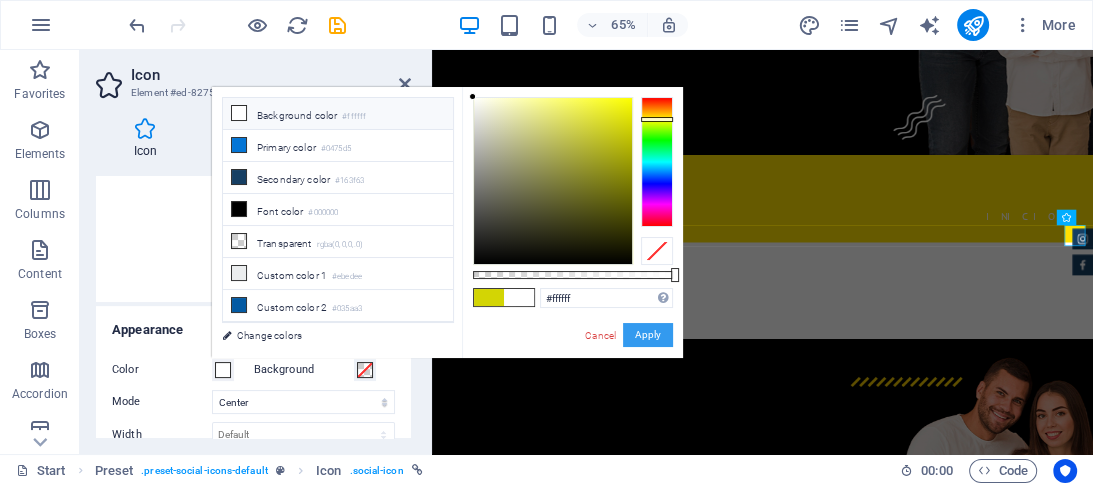 click on "Apply" at bounding box center (648, 335) 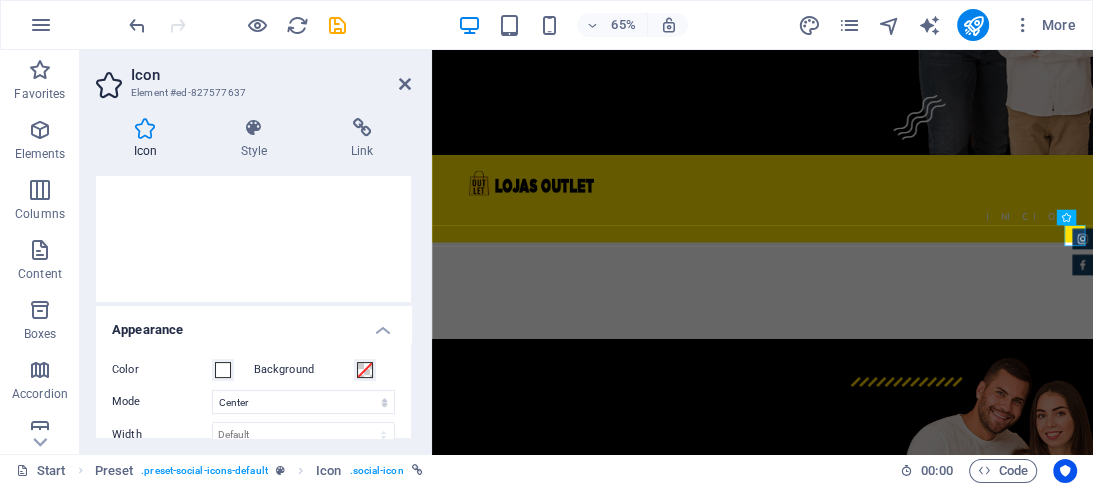 scroll, scrollTop: 66, scrollLeft: 0, axis: vertical 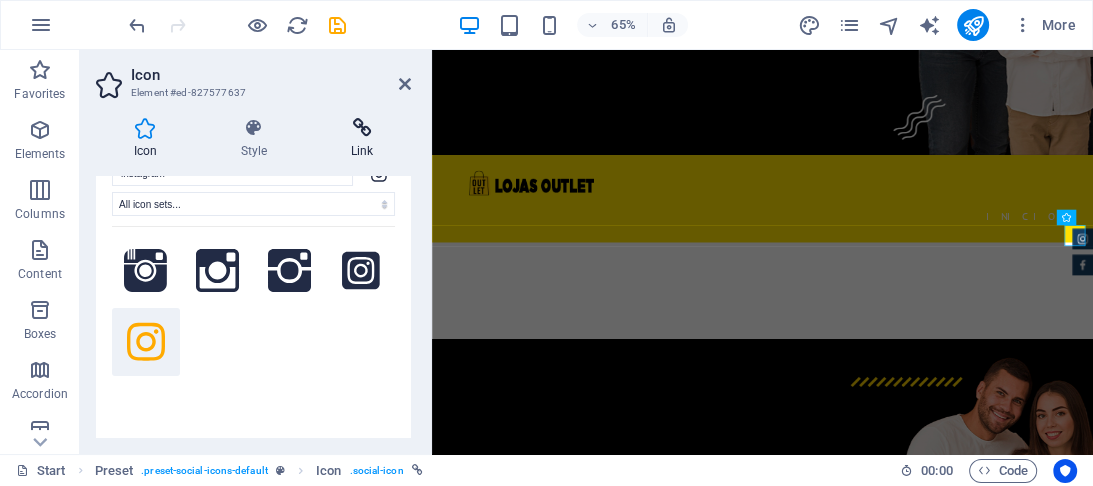 click on "Link" at bounding box center (362, 139) 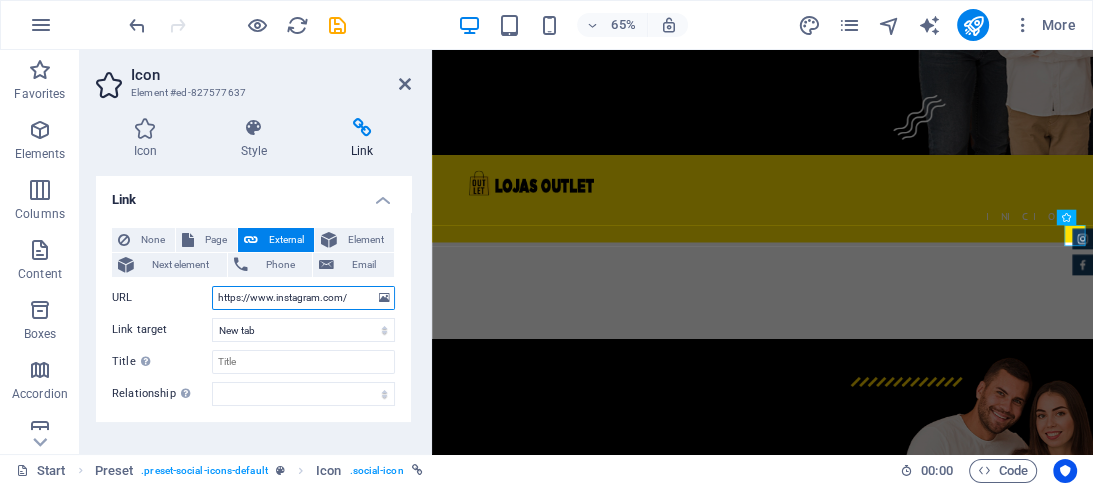 click on "https://www.instagram.com/" at bounding box center (303, 298) 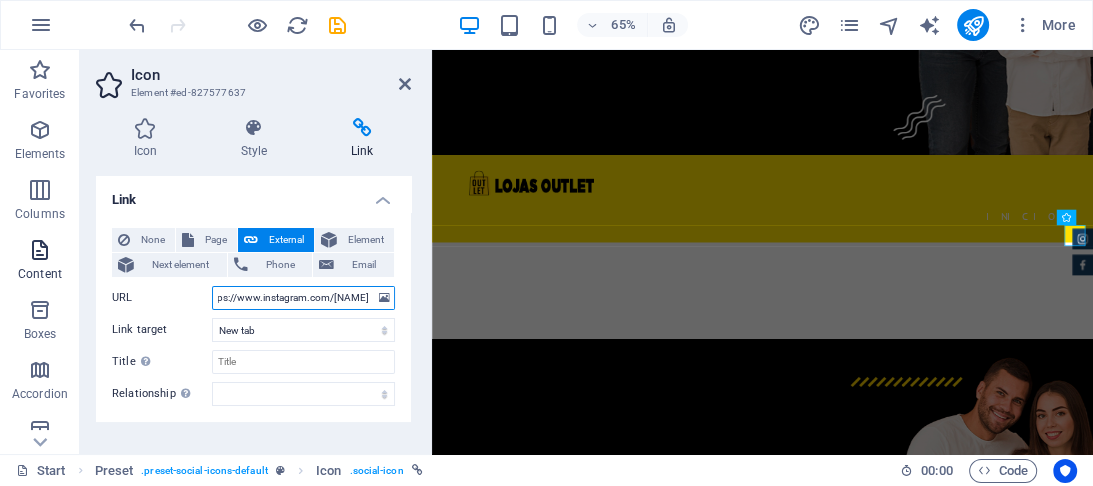 scroll, scrollTop: 0, scrollLeft: 0, axis: both 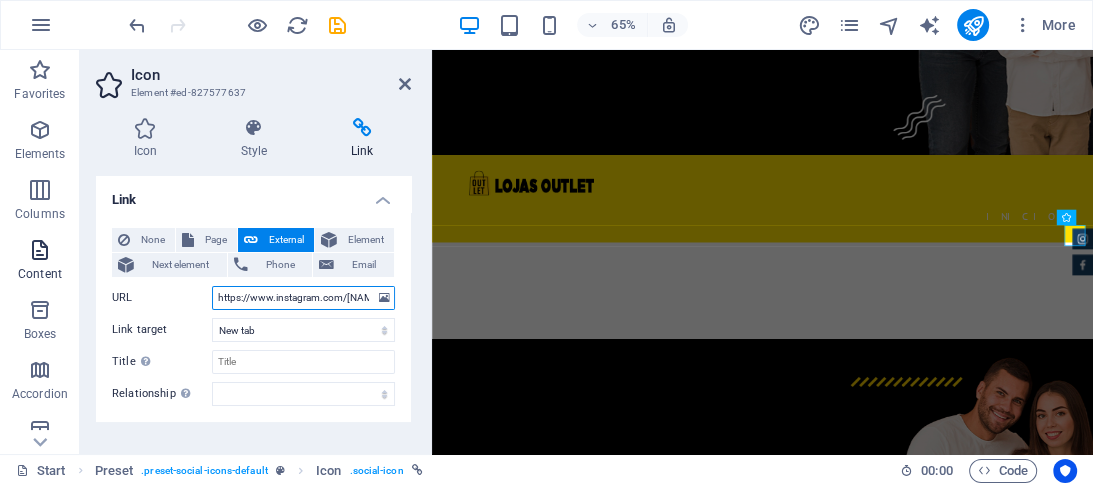 drag, startPoint x: 364, startPoint y: 295, endPoint x: 0, endPoint y: 257, distance: 365.97815 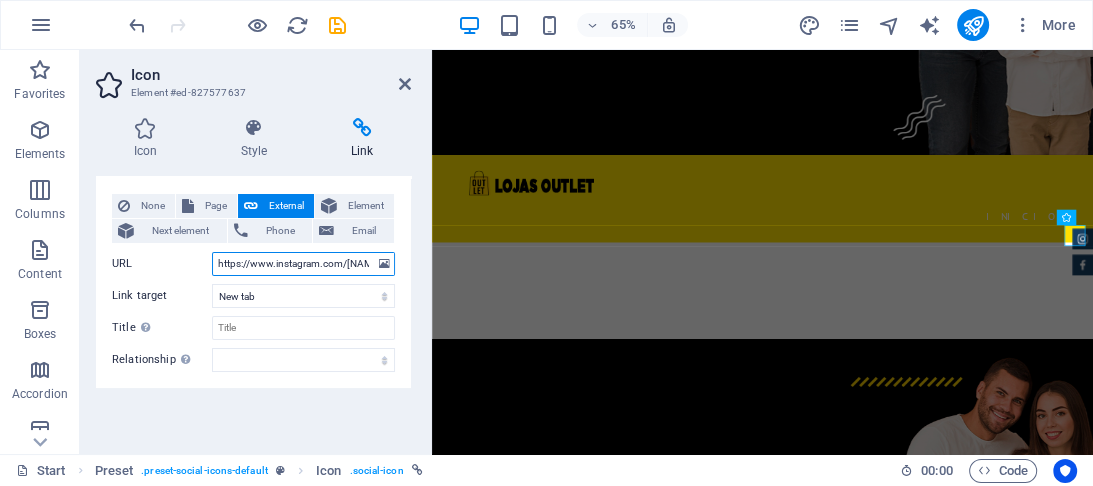 scroll, scrollTop: 0, scrollLeft: 0, axis: both 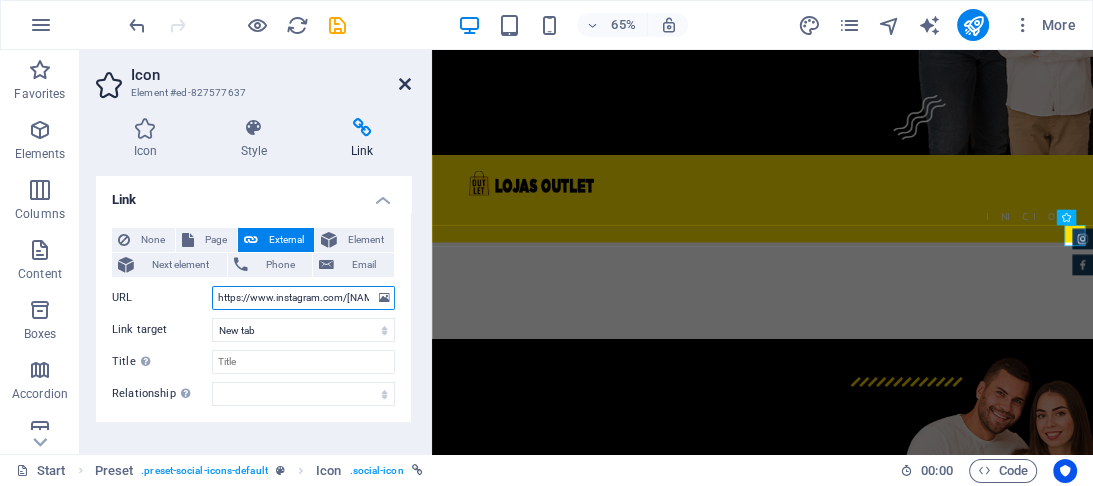 type on "https://www.instagram.com/lojasoutletcom" 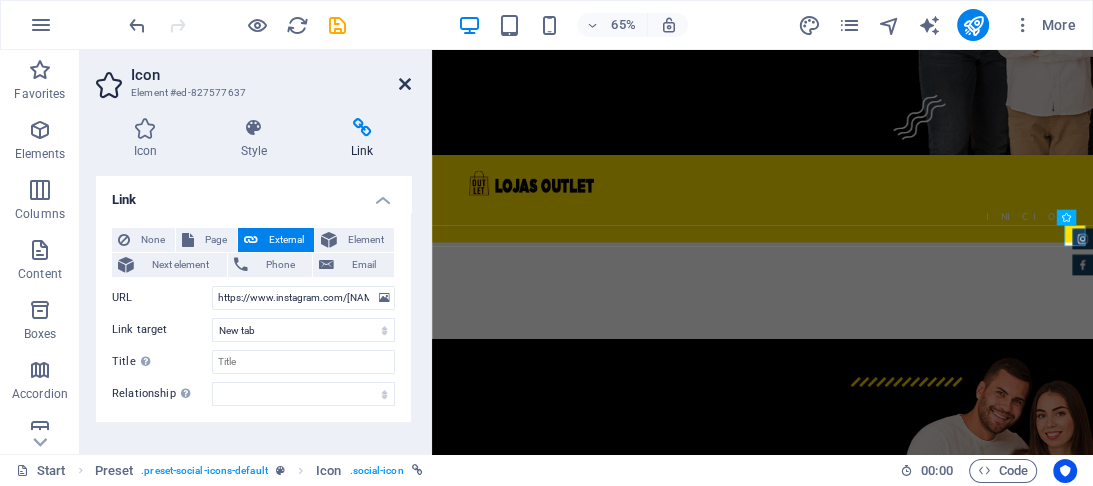 click at bounding box center (405, 84) 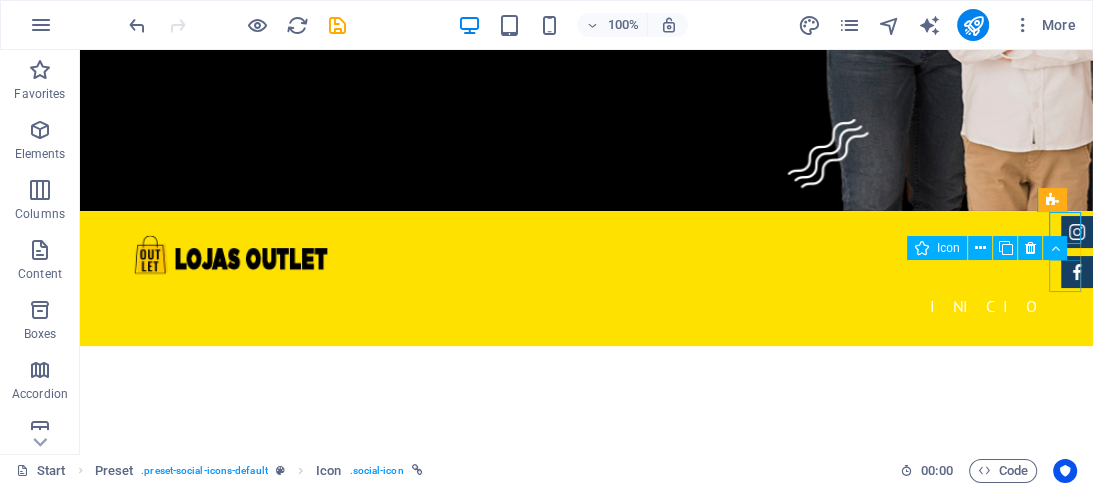 click at bounding box center [1077, 272] 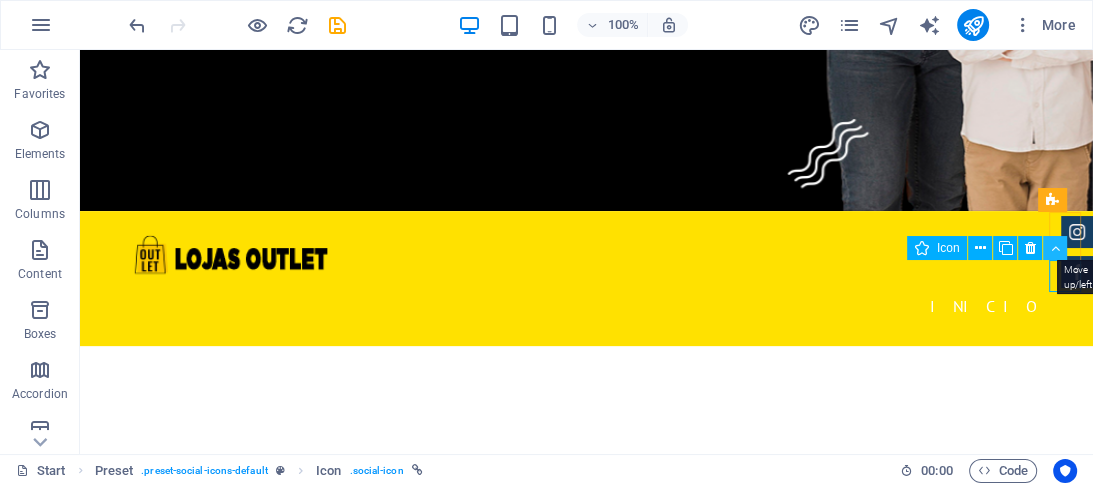 click at bounding box center (1055, 248) 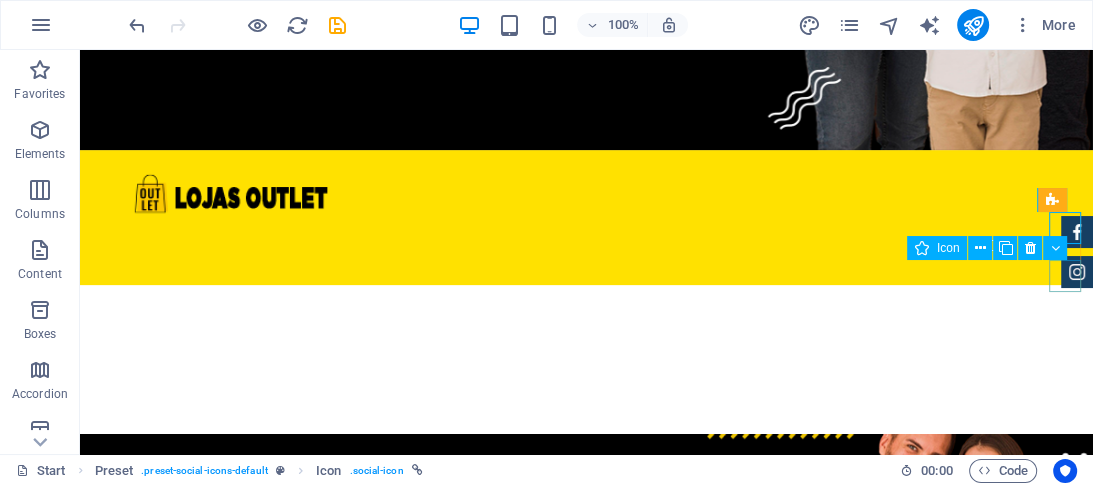 click at bounding box center [1077, 272] 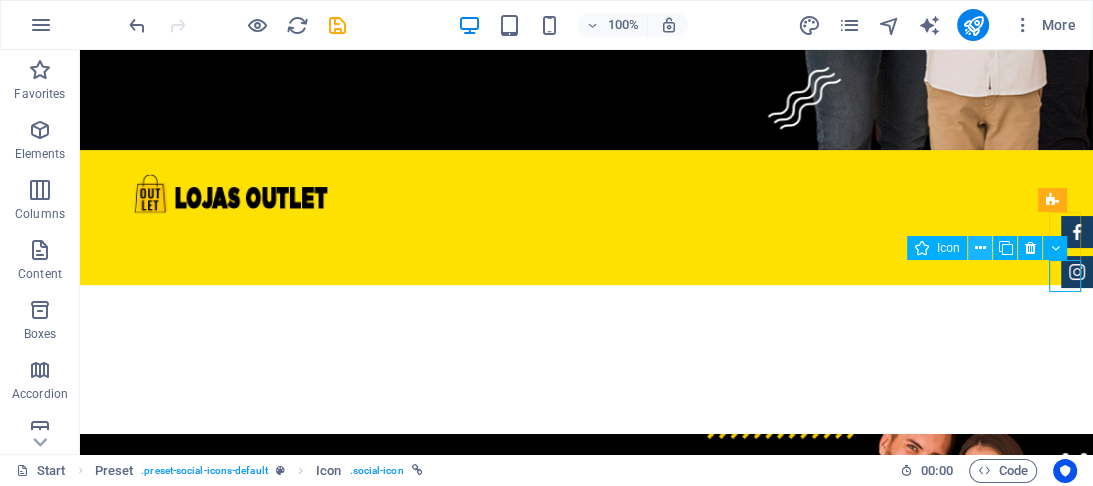 click at bounding box center [980, 248] 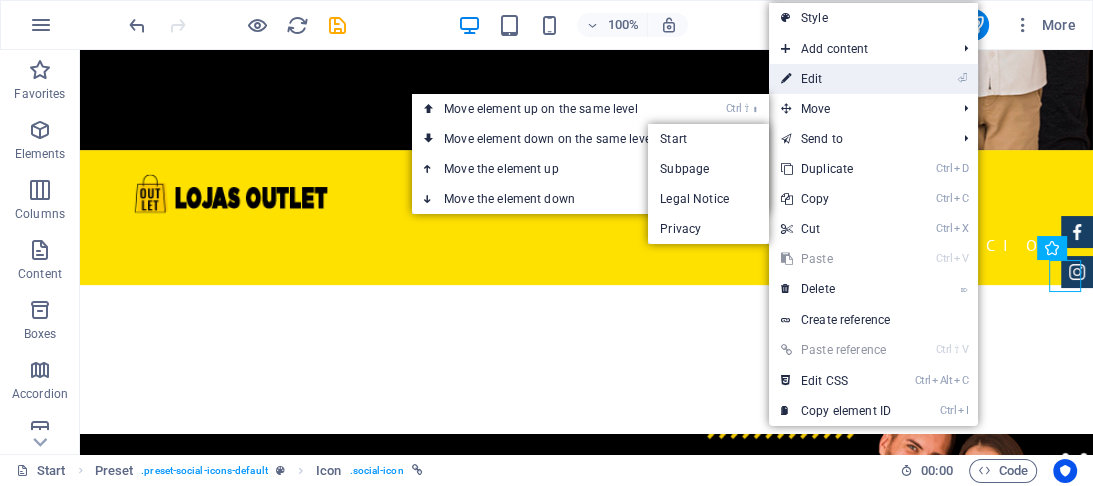 click on "⏎  Edit" at bounding box center (836, 79) 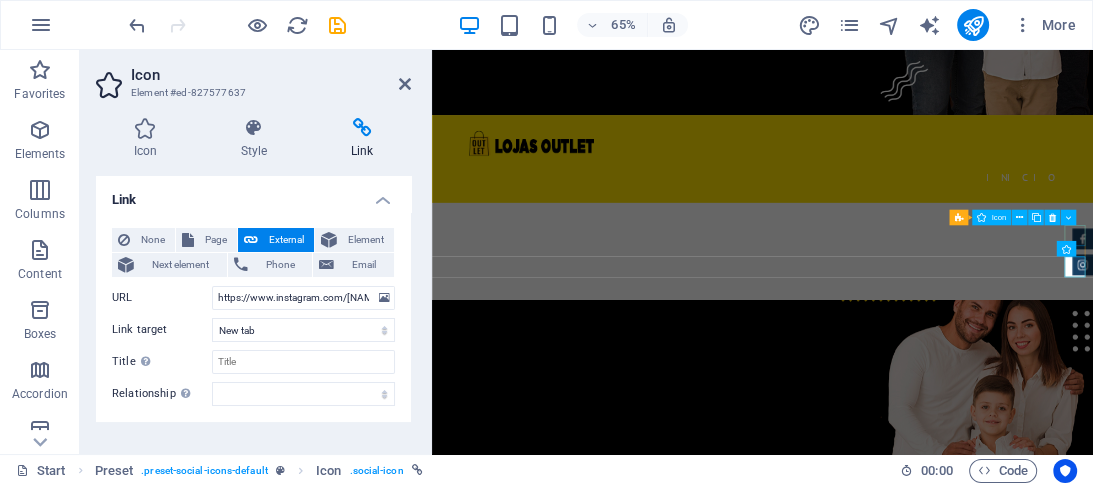 click at bounding box center (1433, 341) 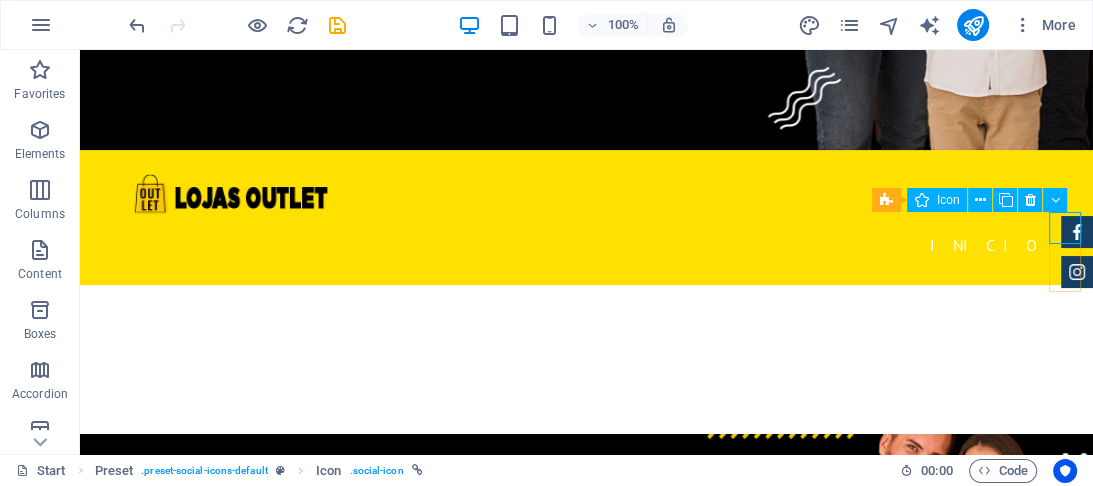 click at bounding box center (1077, 232) 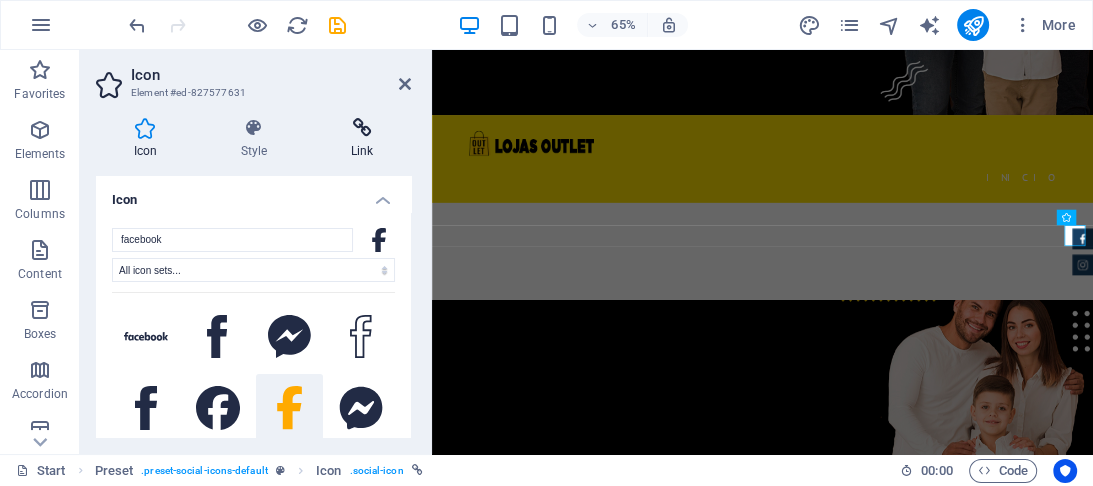 click at bounding box center (362, 128) 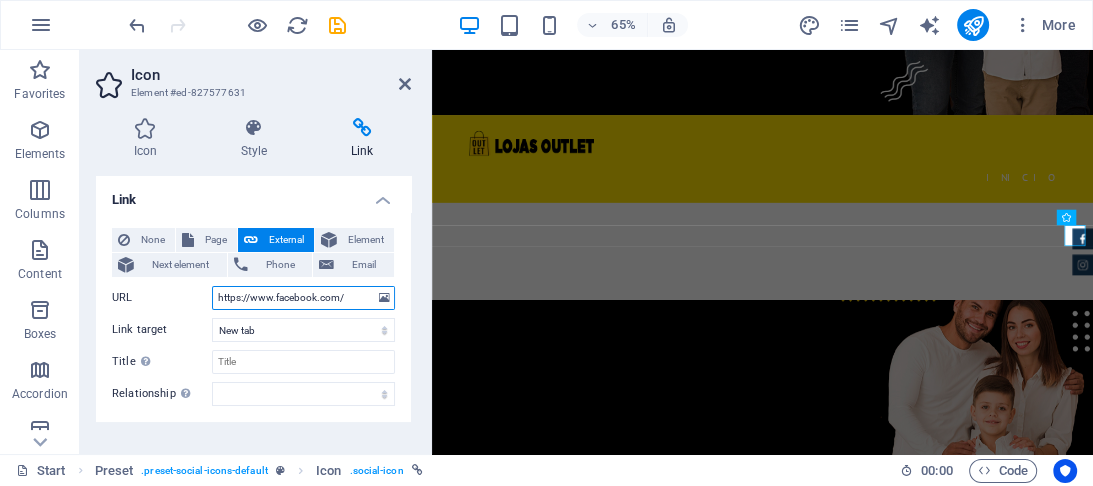 click on "https://www.facebook.com/" at bounding box center (303, 298) 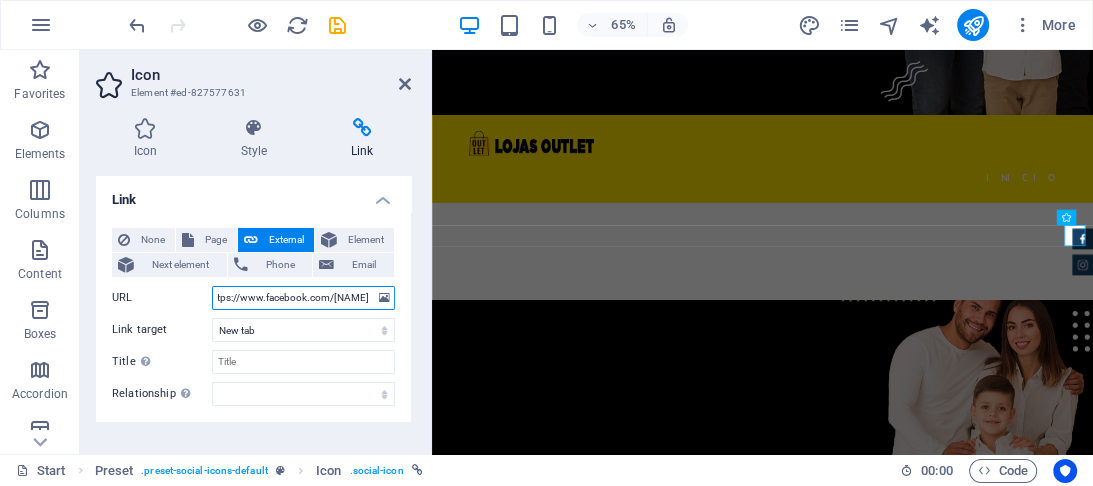 scroll, scrollTop: 0, scrollLeft: 43, axis: horizontal 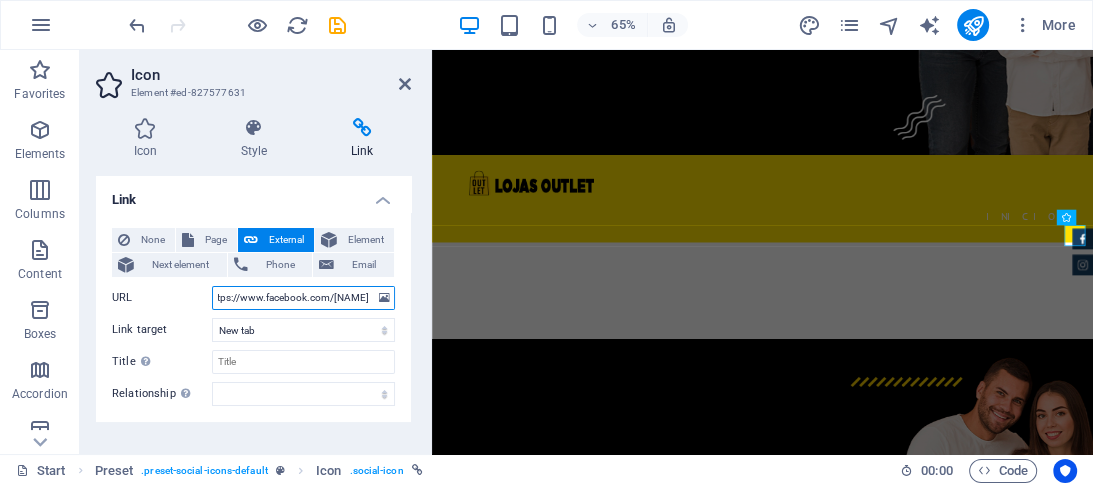 type on "https://www.facebook.com/lojasoutletcom" 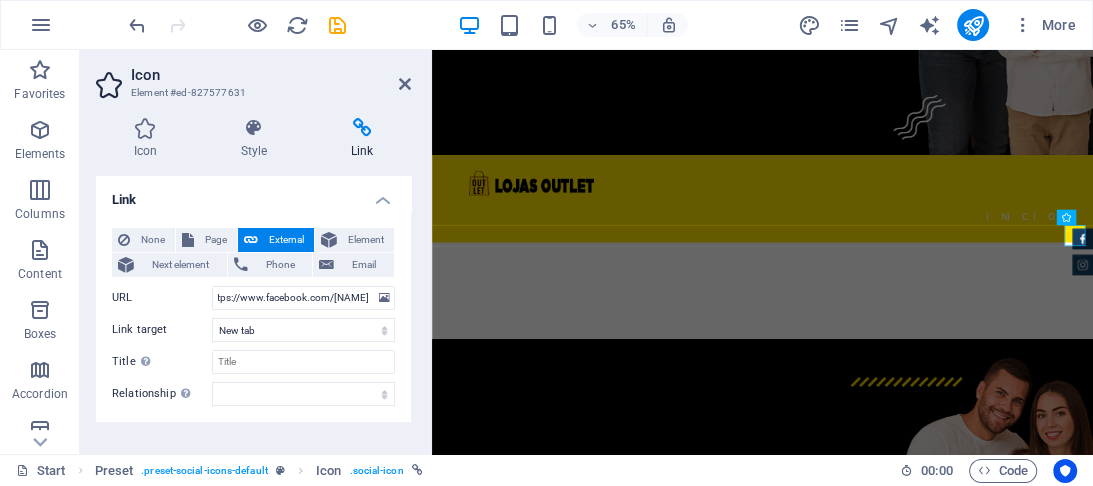 click on "Icon" at bounding box center [271, 75] 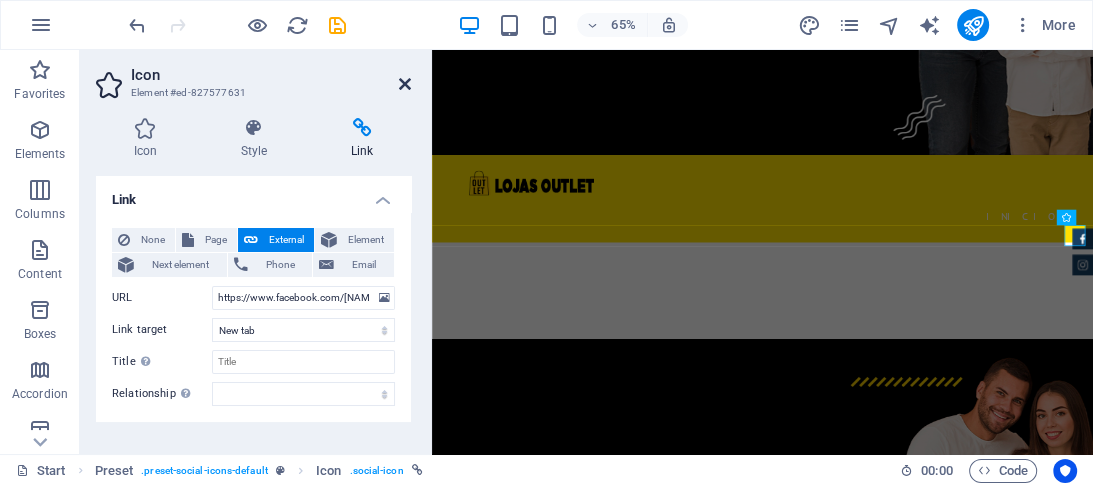 drag, startPoint x: 403, startPoint y: 80, endPoint x: 324, endPoint y: 30, distance: 93.49332 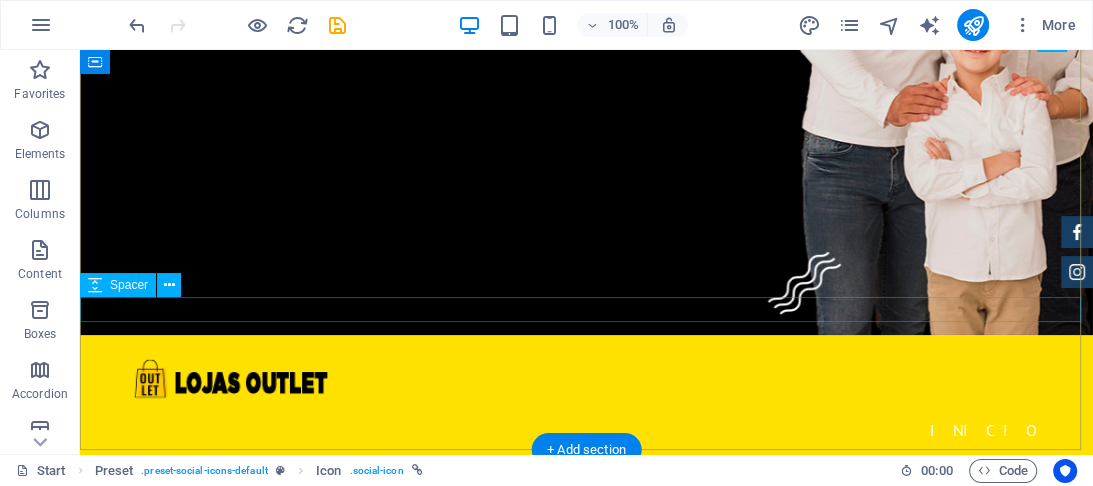 scroll, scrollTop: 320, scrollLeft: 0, axis: vertical 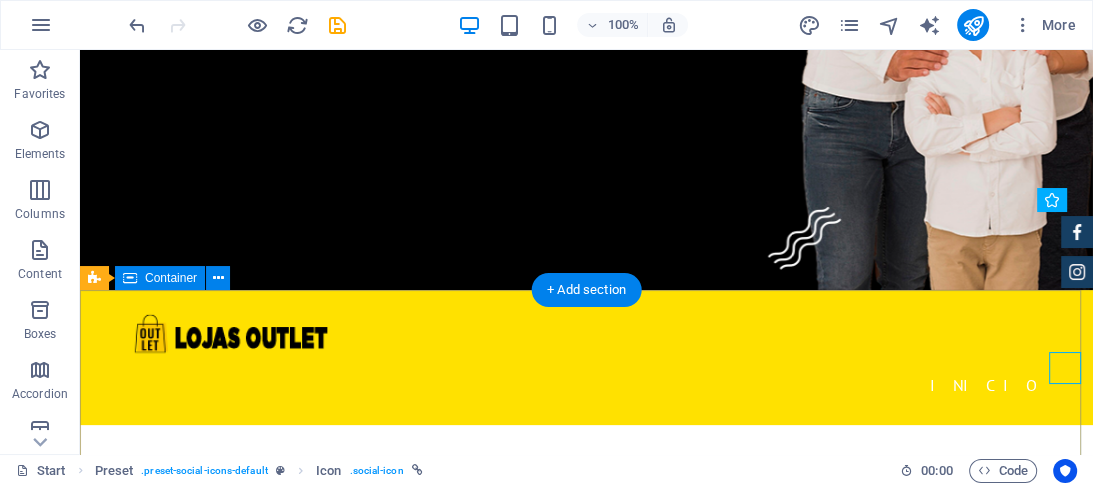 click on "CONTATOS Lojas Outlet Av. Jacob Macanhan, 507 ,  Pinhais / Curitiba   83320-392 +5541998029527 pinhais@lojas-outlet.com" at bounding box center (586, 1116) 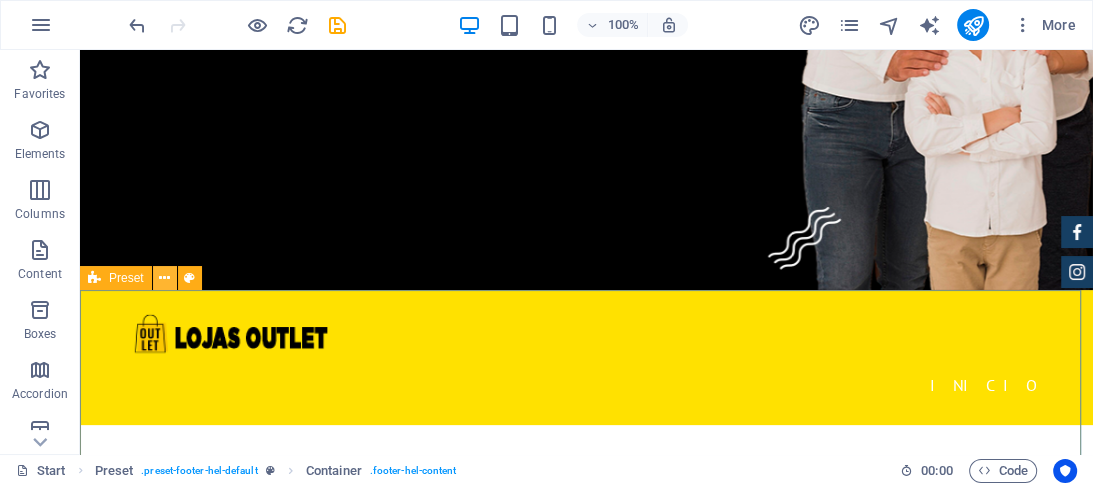 click at bounding box center (164, 278) 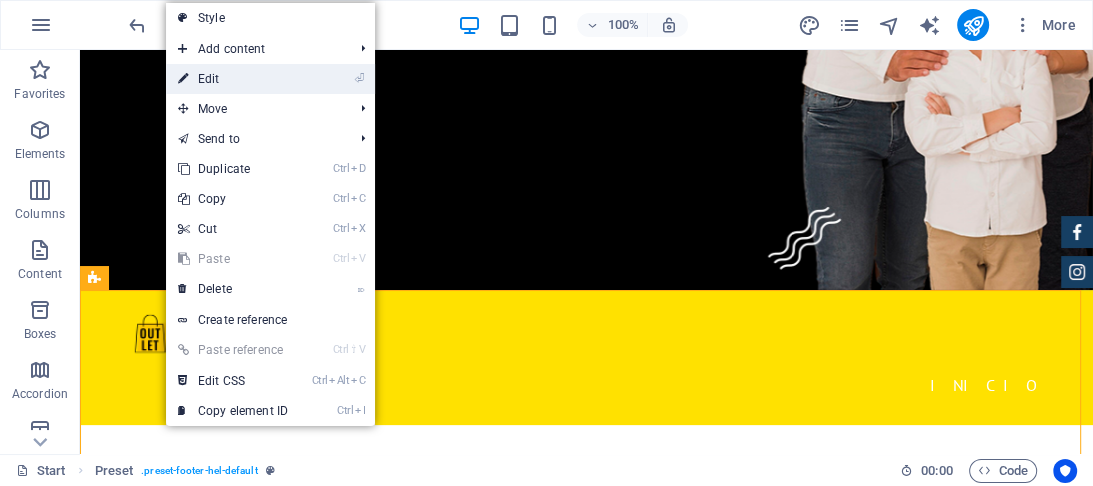 click on "⏎  Edit" at bounding box center (233, 79) 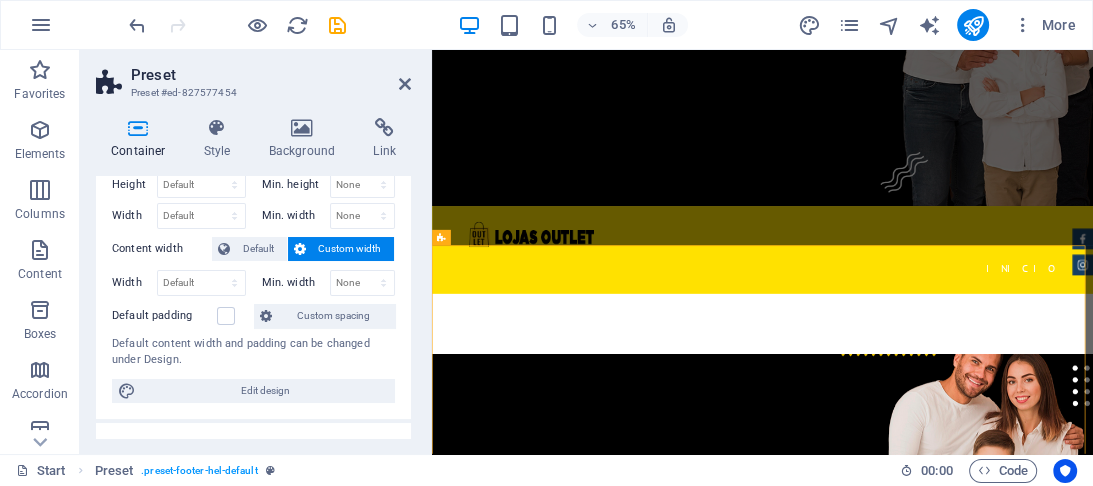 scroll, scrollTop: 80, scrollLeft: 0, axis: vertical 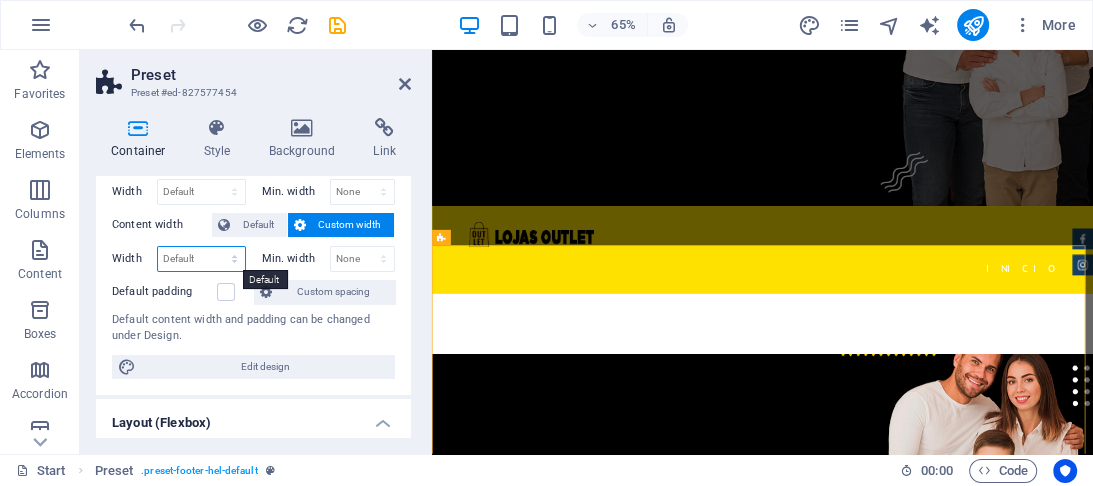click on "Default px rem % em vh vw" at bounding box center (201, 259) 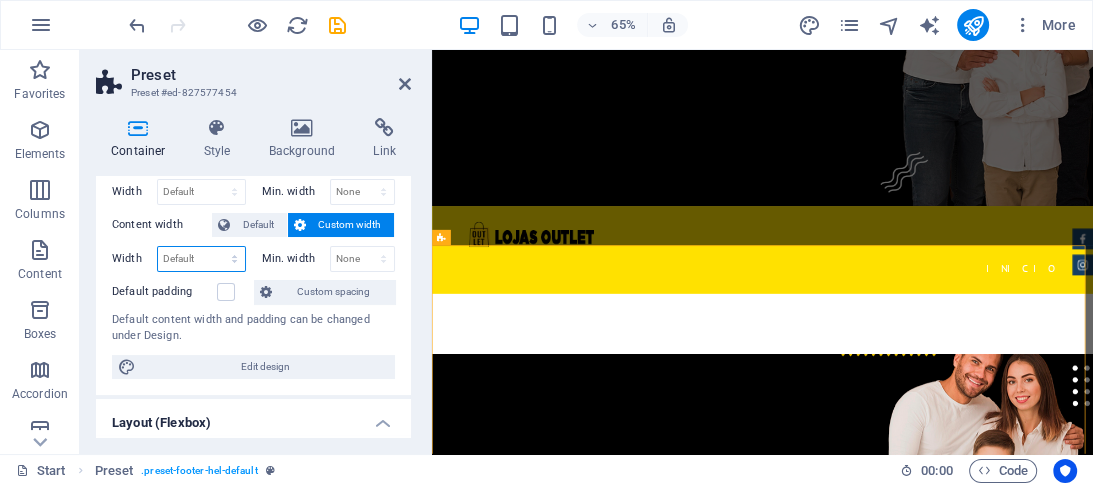 select on "px" 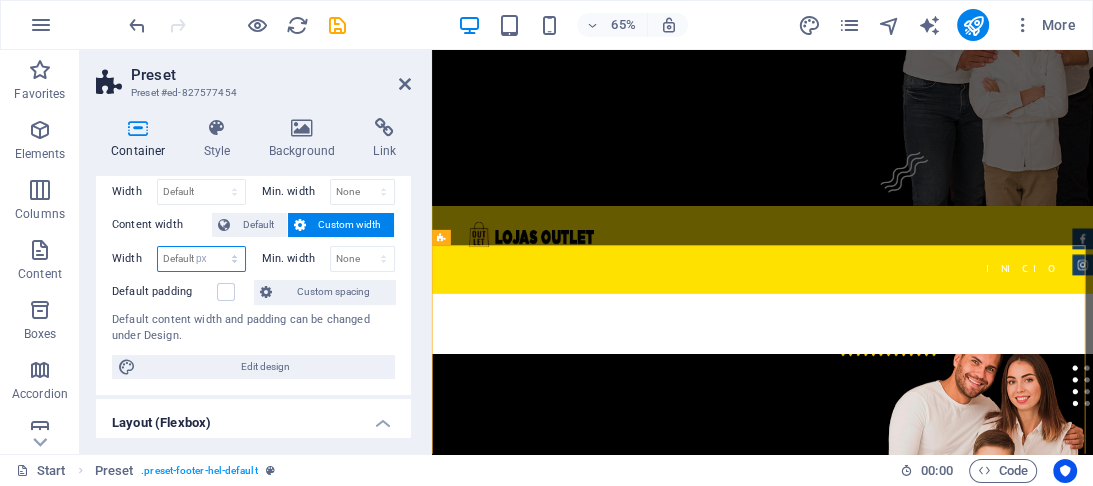 click on "Default px rem % em vh vw" at bounding box center [201, 259] 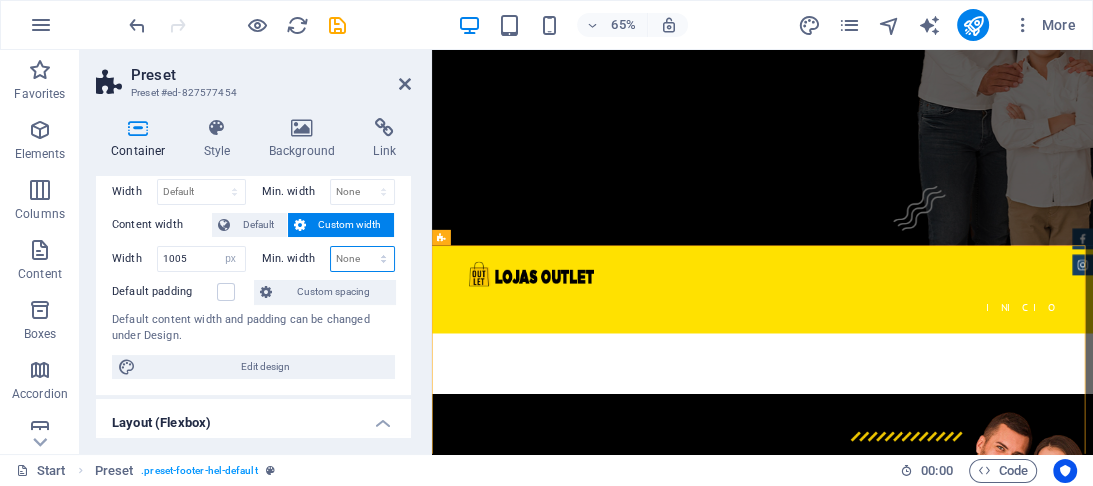 click on "None px rem % vh vw" at bounding box center (363, 259) 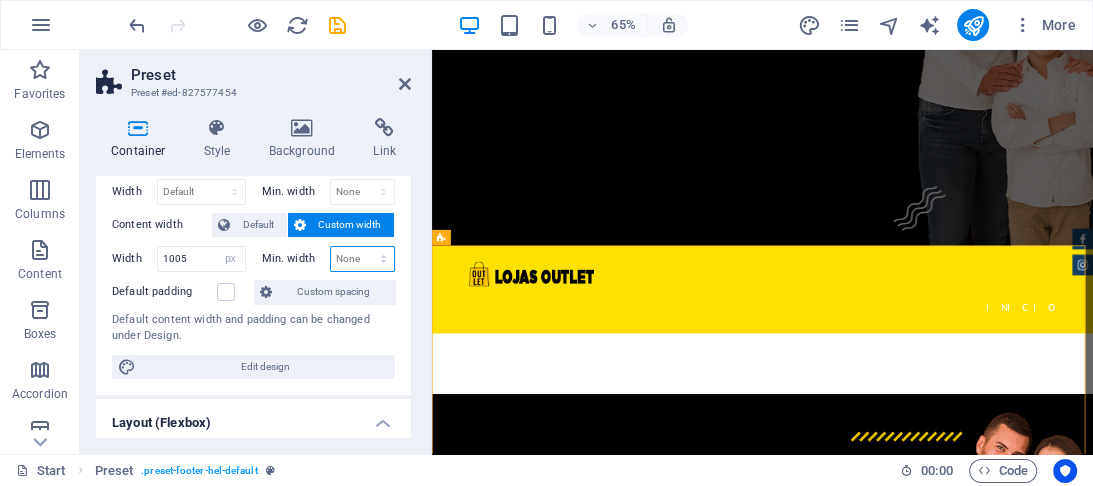 select on "px" 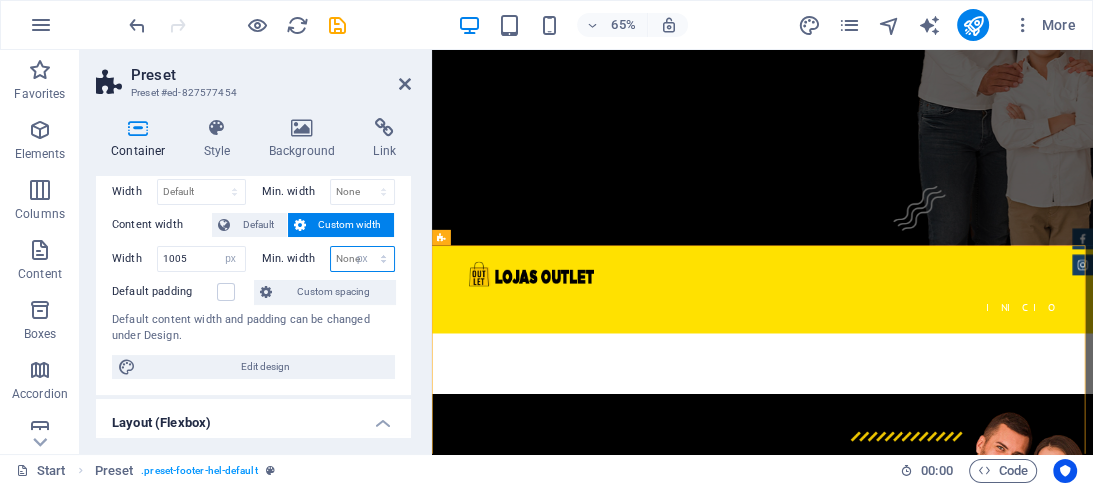click on "None px rem % vh vw" at bounding box center (363, 259) 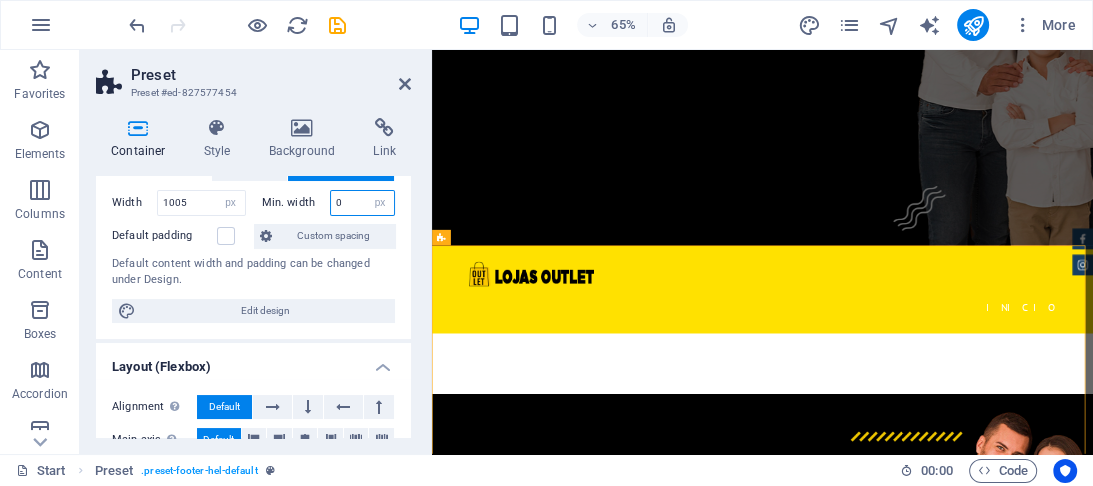 scroll, scrollTop: 160, scrollLeft: 0, axis: vertical 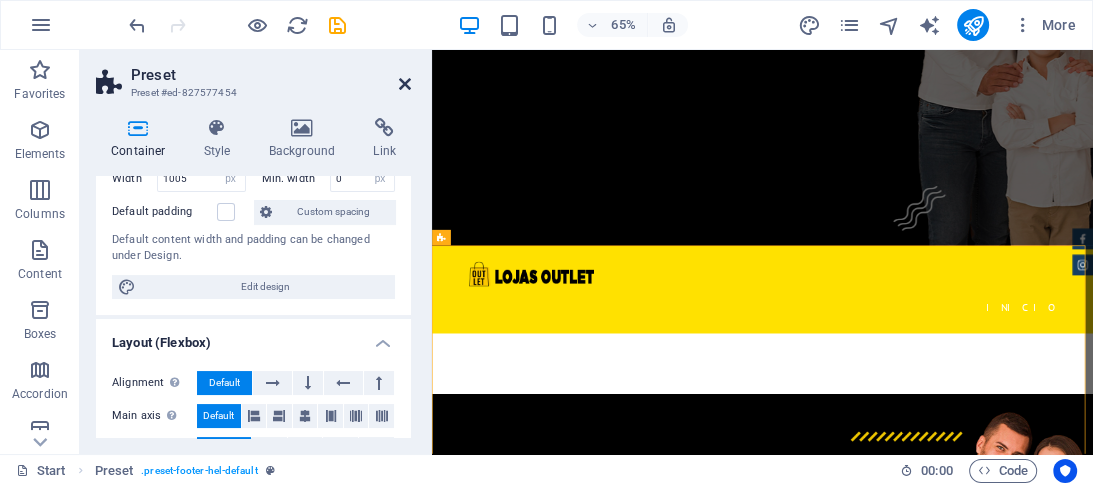 click at bounding box center (405, 84) 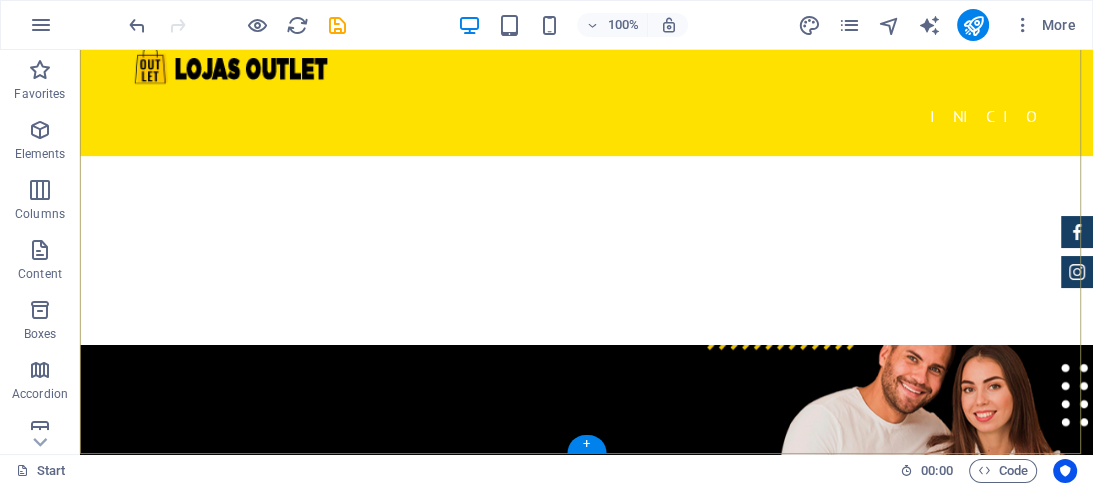 scroll, scrollTop: 616, scrollLeft: 0, axis: vertical 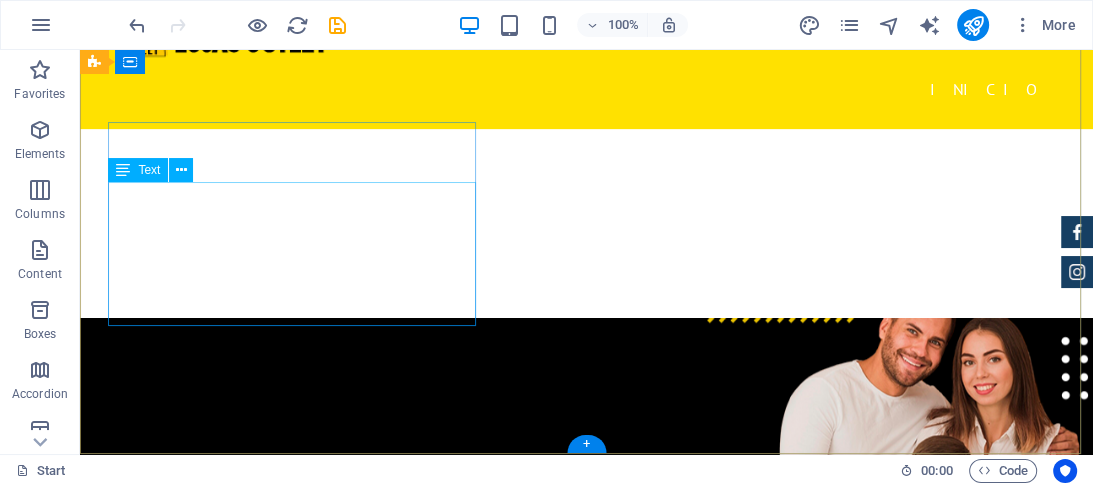 click on "Lojas Outlet Av. Jacob Macanhan, [NUMBER] , [CITY] / [CITY] [POSTAL_CODE] [PHONE] [EMAIL]" at bounding box center [568, 850] 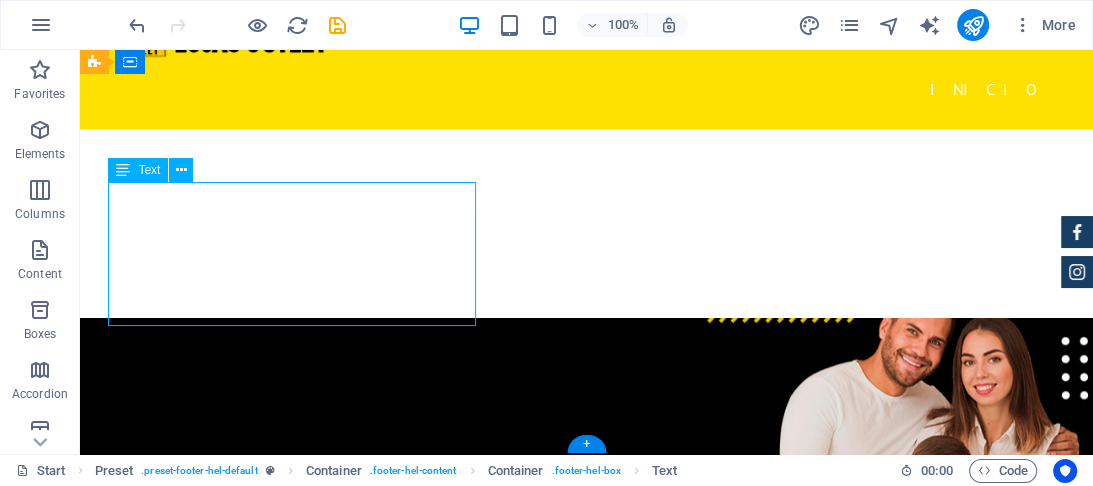 click on "Lojas Outlet Av. Jacob Macanhan, [NUMBER] , [CITY] / [CITY] [POSTAL_CODE] [PHONE] [EMAIL]" at bounding box center [568, 850] 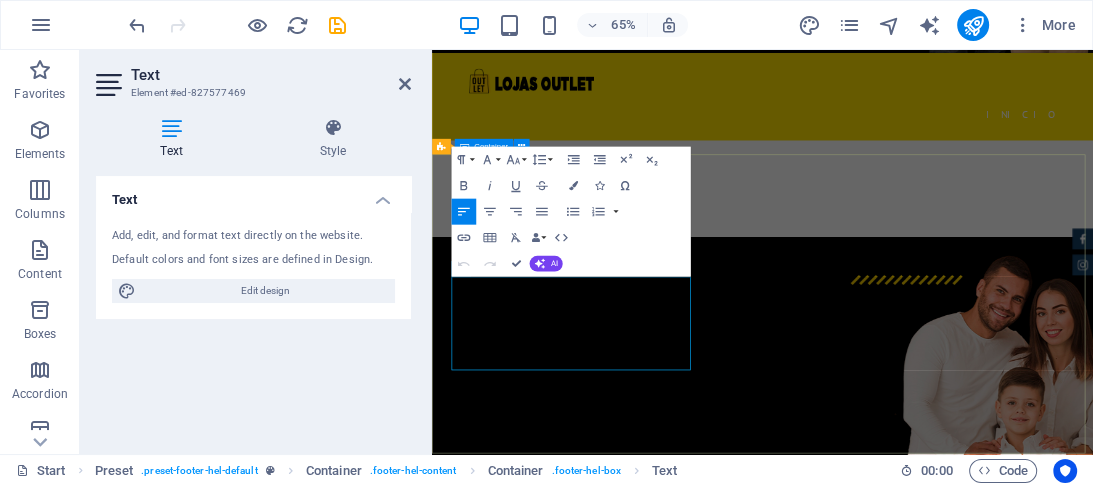 scroll, scrollTop: 460, scrollLeft: 0, axis: vertical 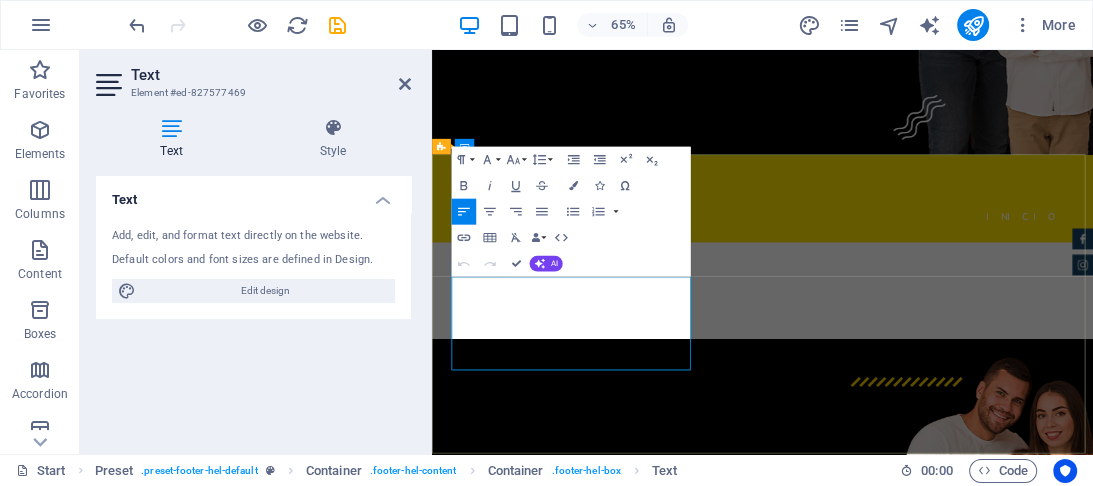click on "[CITY] / [CITY]" at bounding box center [598, 1051] 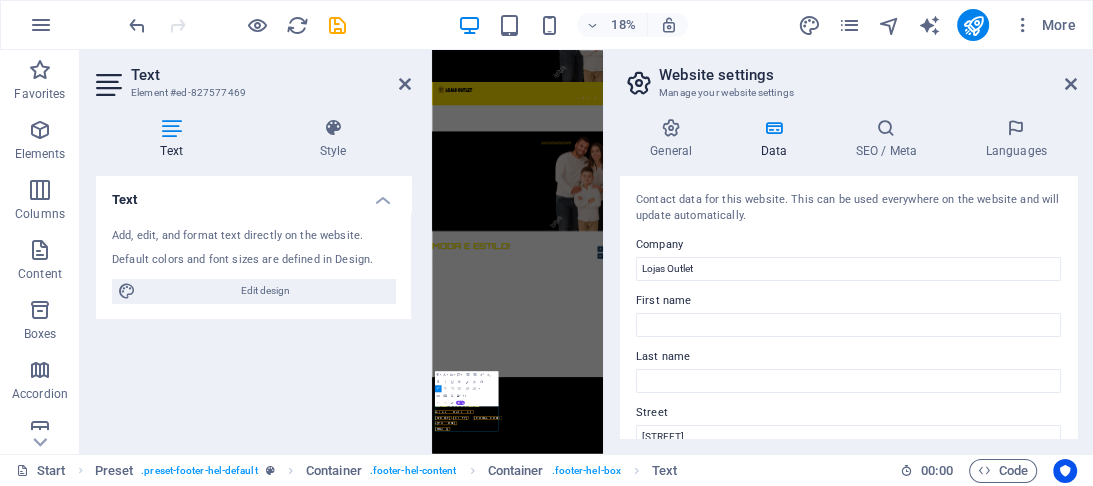 click on "First name" at bounding box center (848, 301) 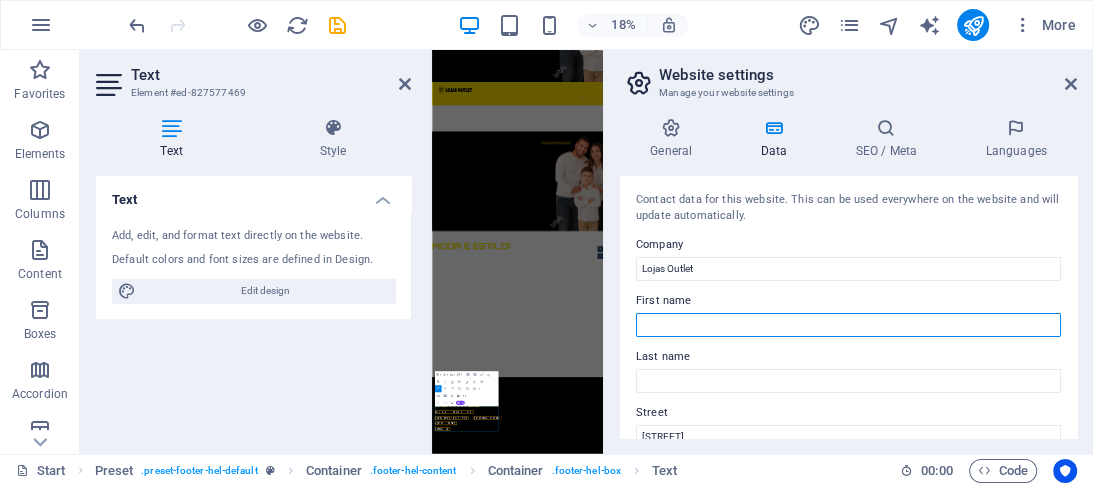 click on "First name" at bounding box center (848, 325) 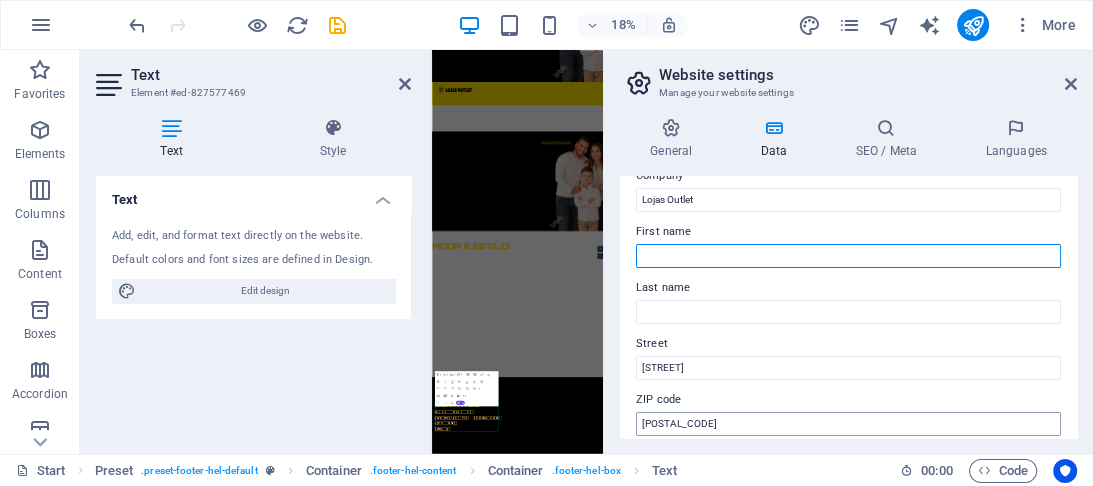 scroll, scrollTop: 160, scrollLeft: 0, axis: vertical 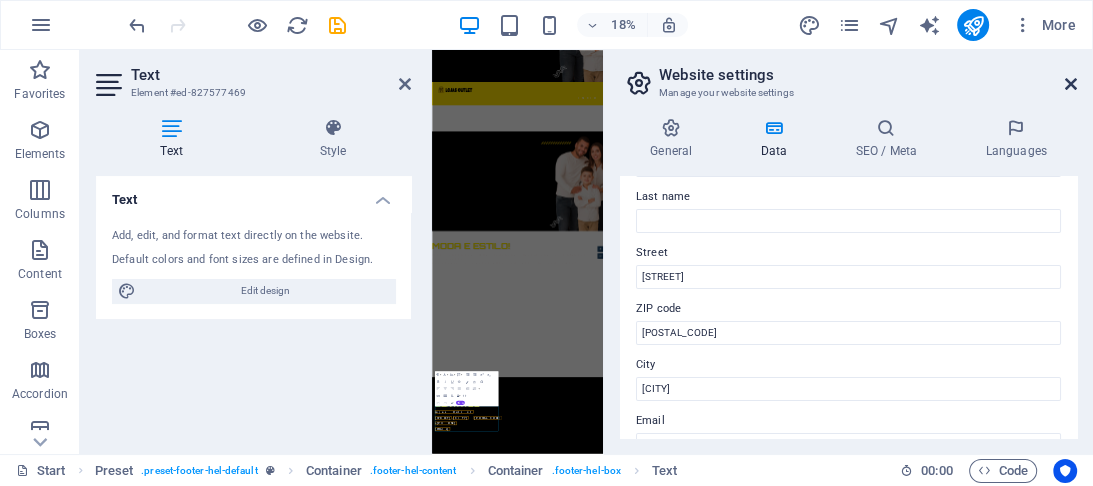 click at bounding box center [1071, 84] 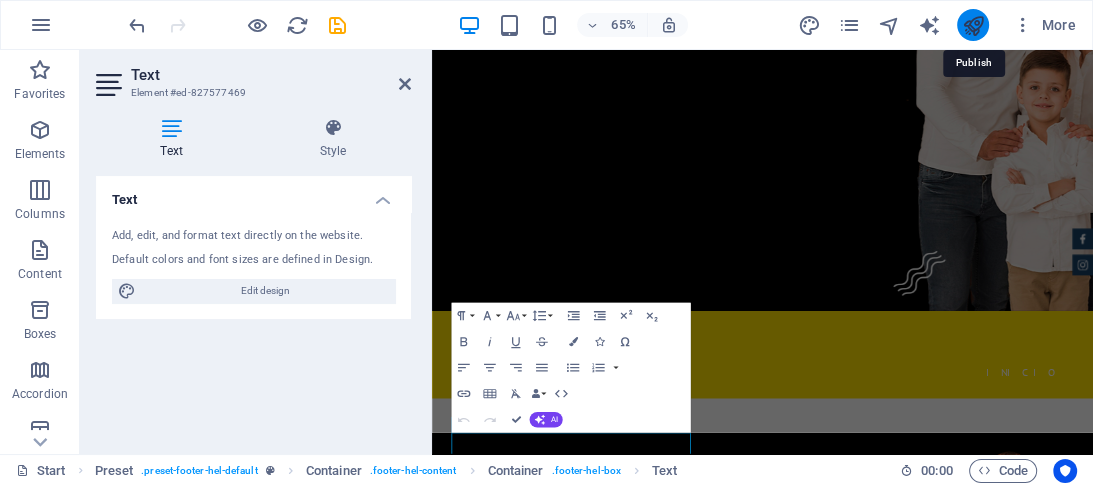 click at bounding box center (972, 25) 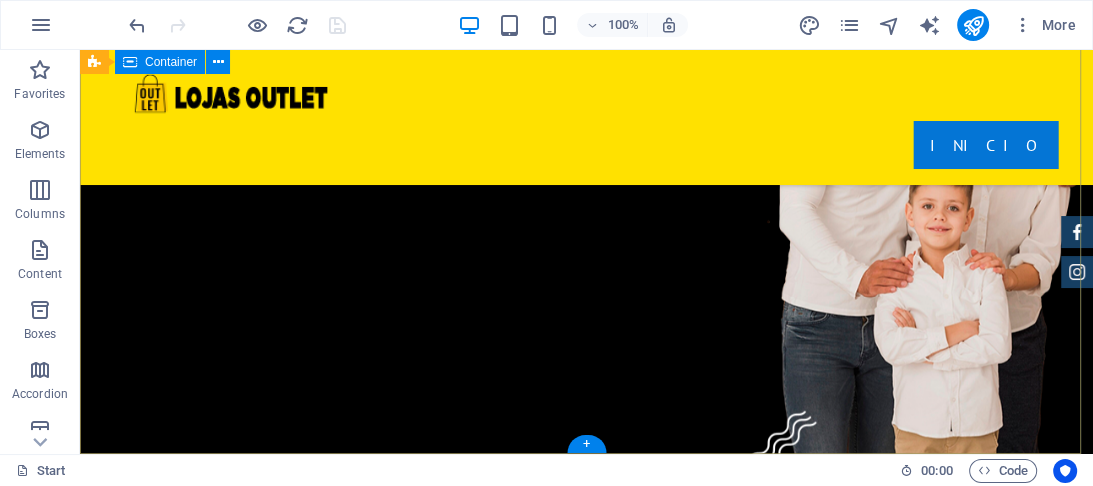 scroll, scrollTop: 425, scrollLeft: 0, axis: vertical 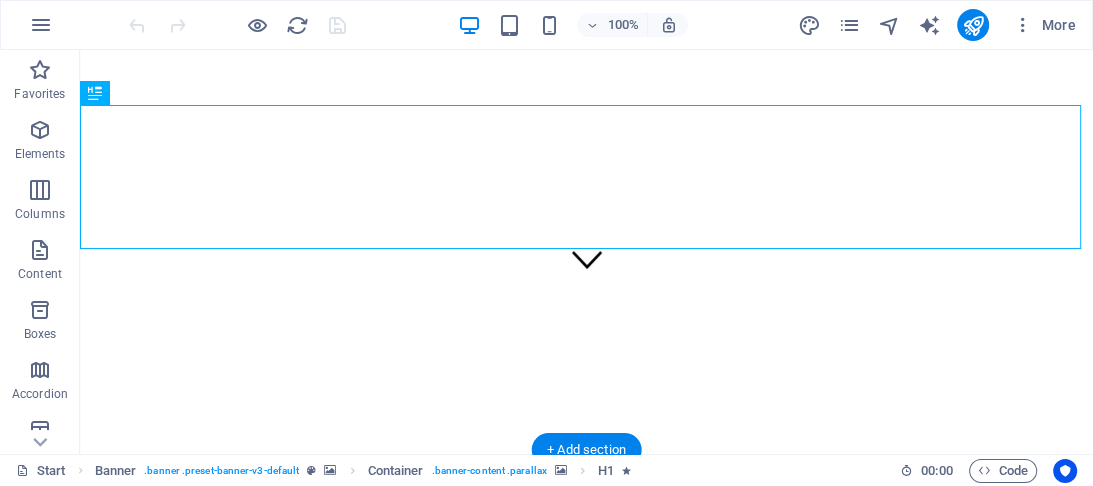 click at bounding box center [586, 1939] 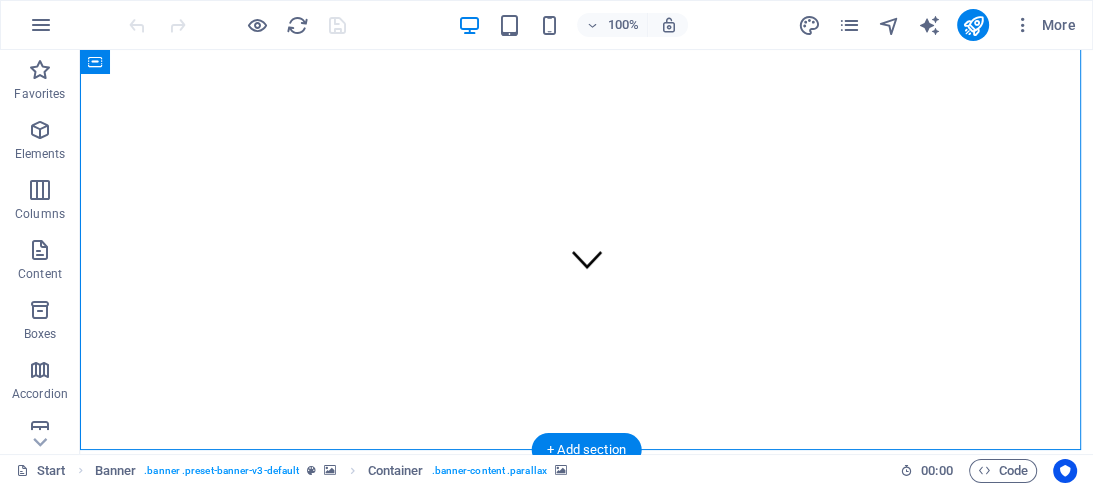 click at bounding box center (586, 1939) 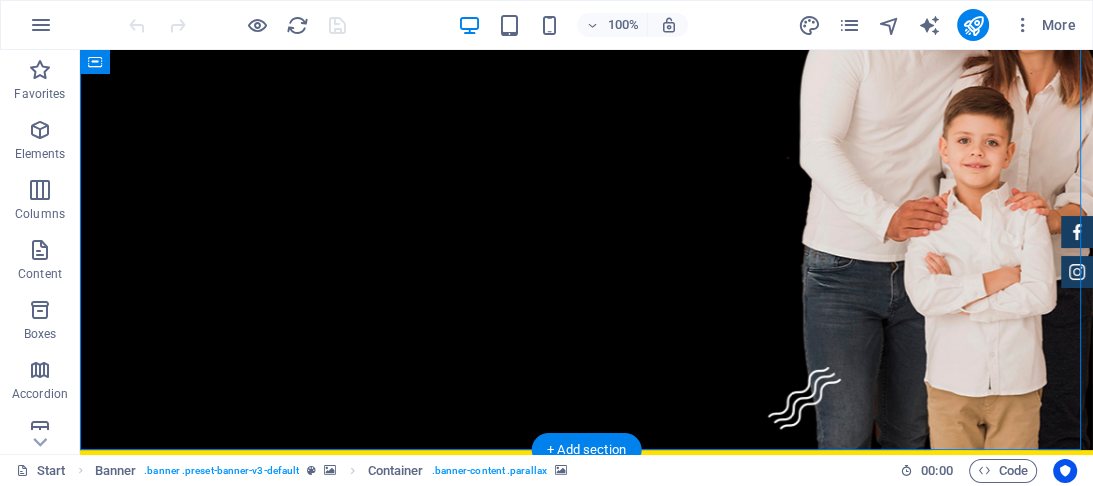 select on "px" 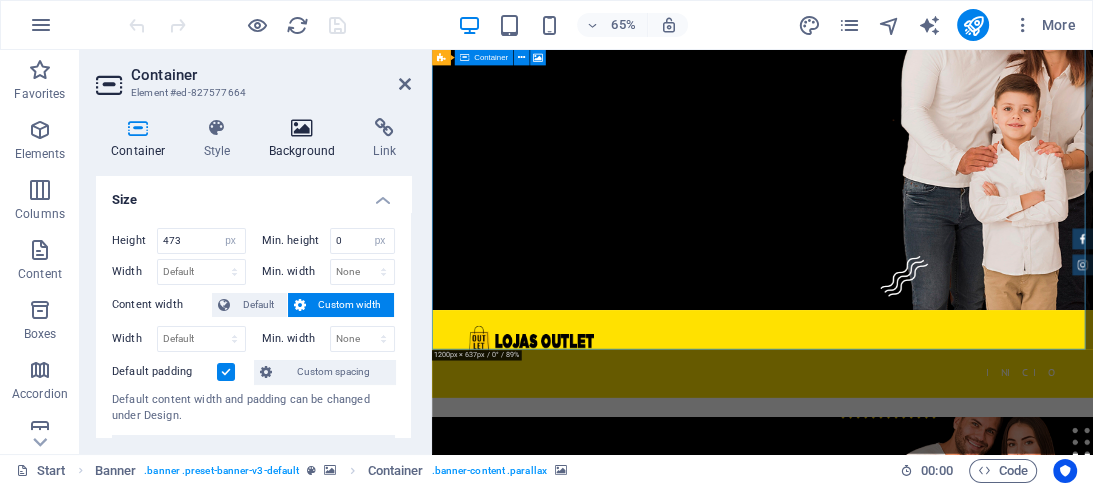 click on "Background" at bounding box center [306, 139] 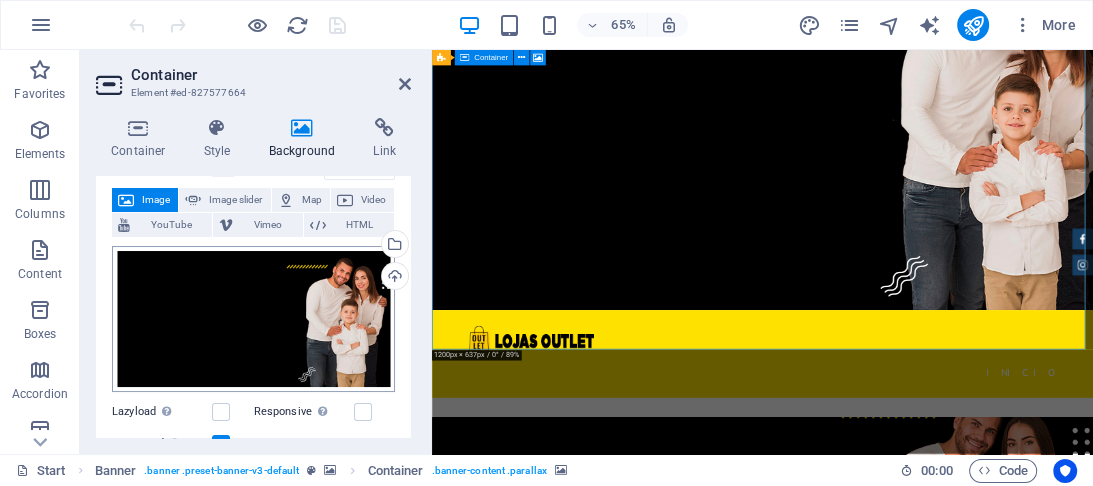 scroll, scrollTop: 160, scrollLeft: 0, axis: vertical 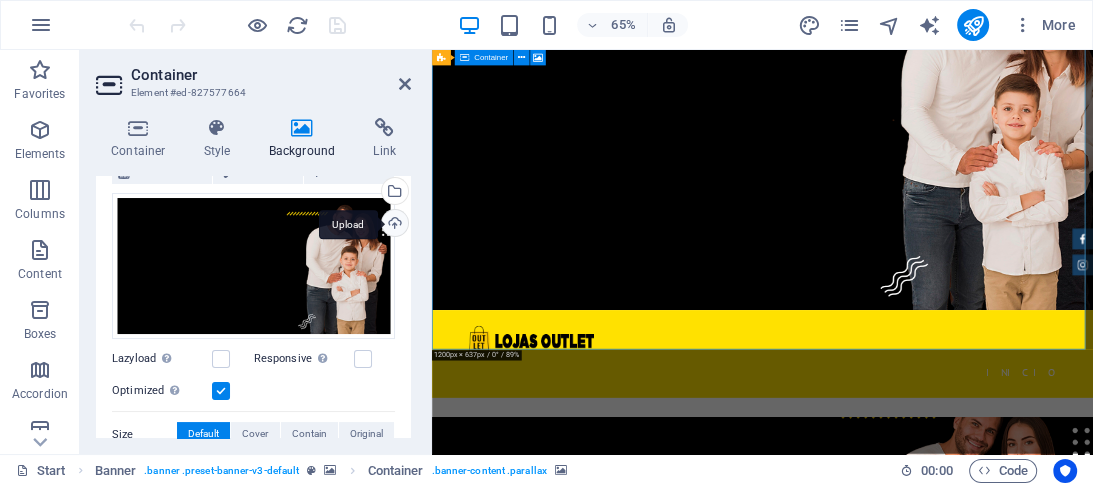 click on "Upload" at bounding box center (393, 225) 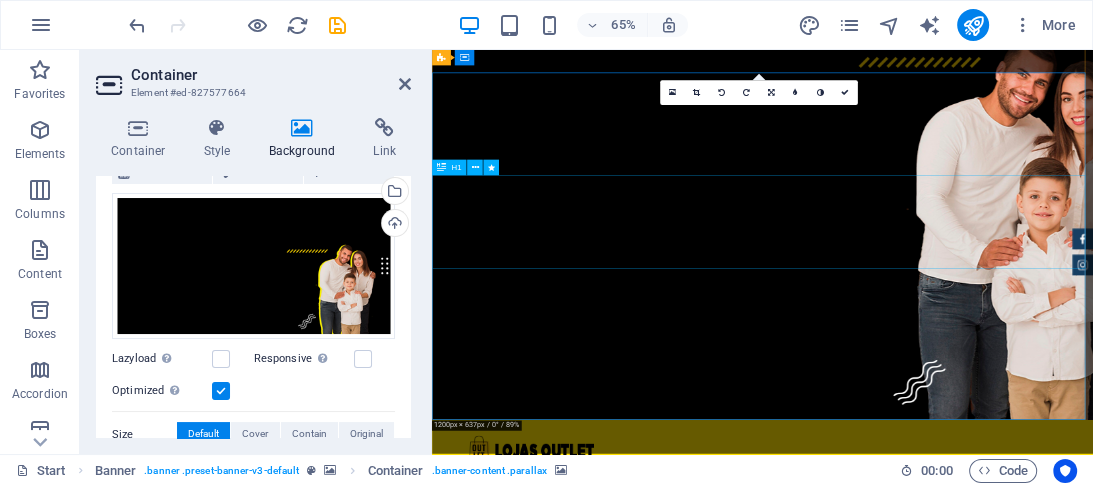 scroll, scrollTop: 0, scrollLeft: 0, axis: both 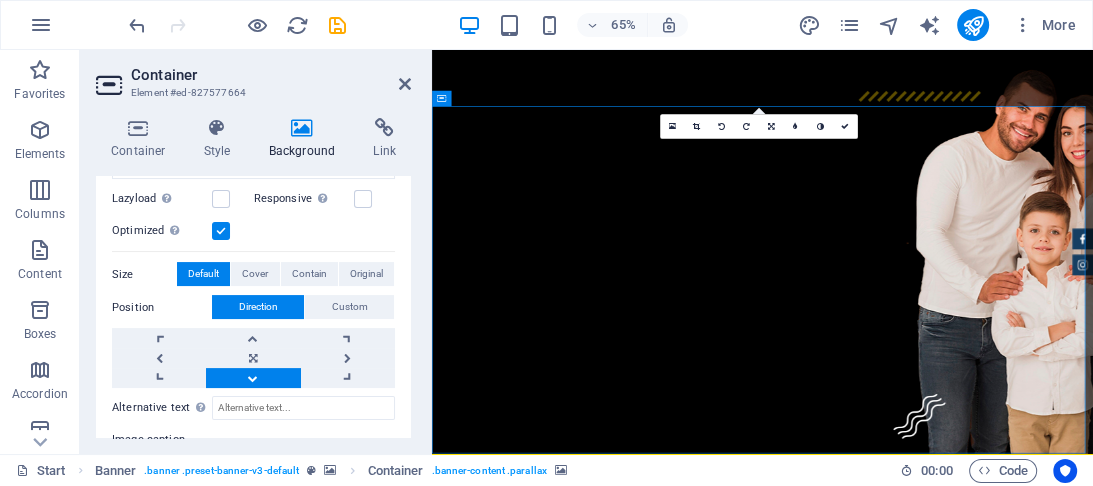 click at bounding box center (221, 231) 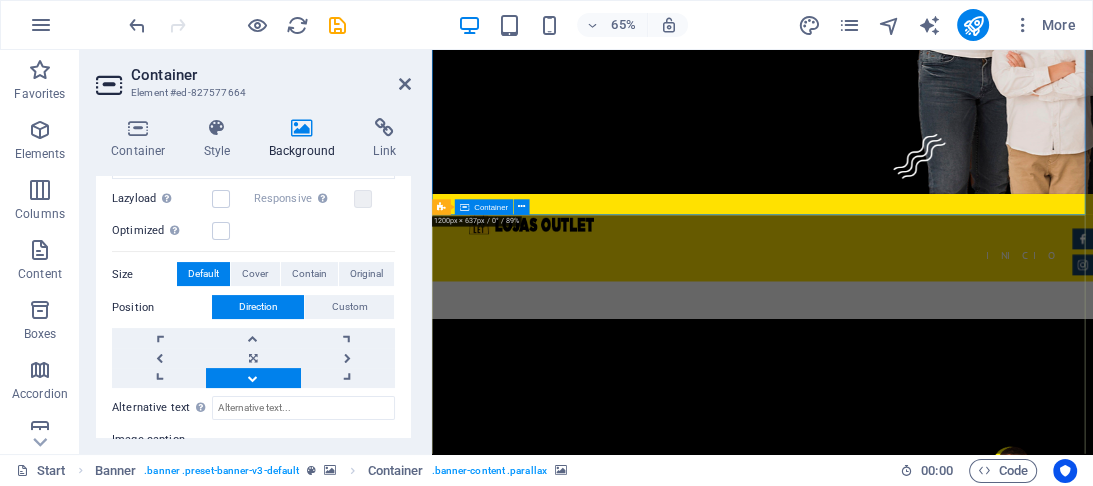 scroll, scrollTop: 0, scrollLeft: 0, axis: both 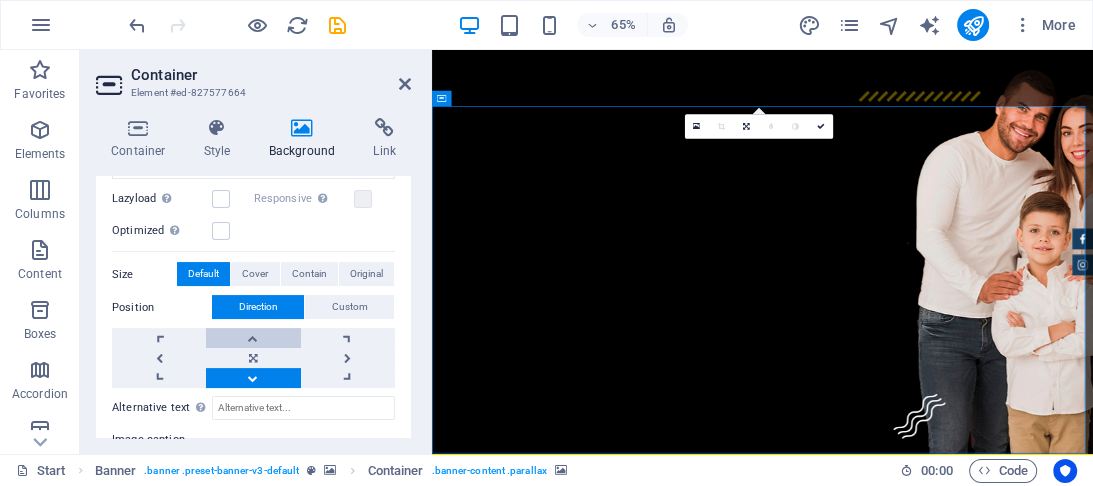 click at bounding box center (253, 338) 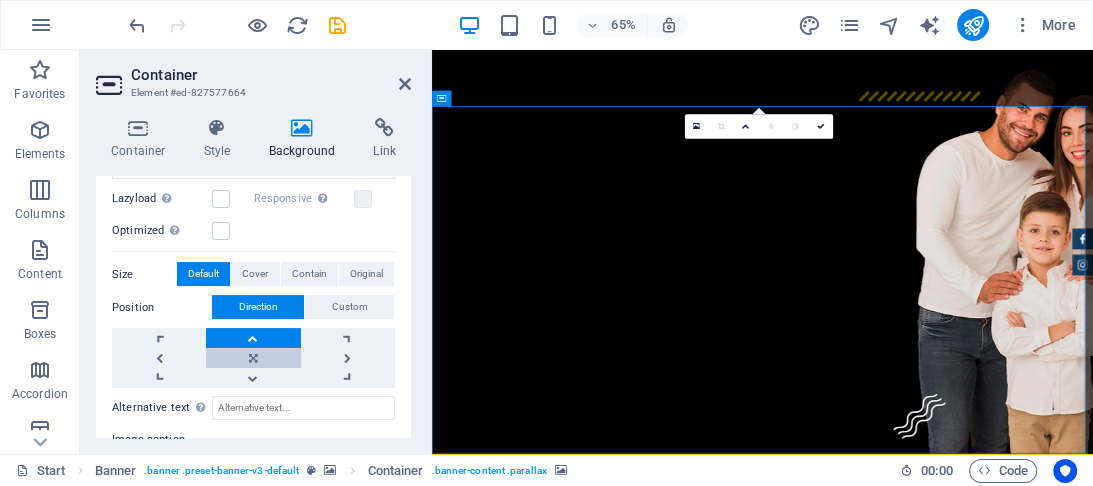 click at bounding box center [253, 358] 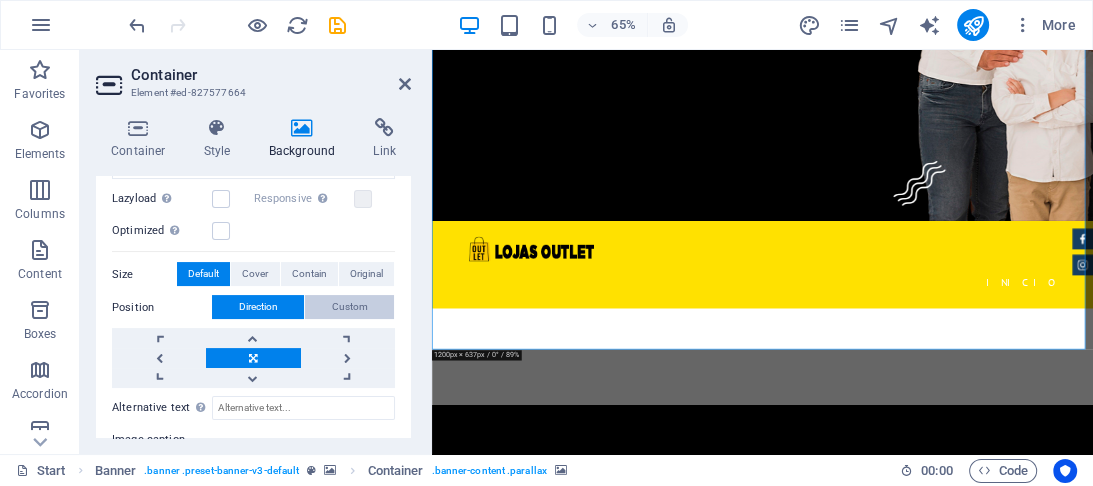 scroll, scrollTop: 460, scrollLeft: 0, axis: vertical 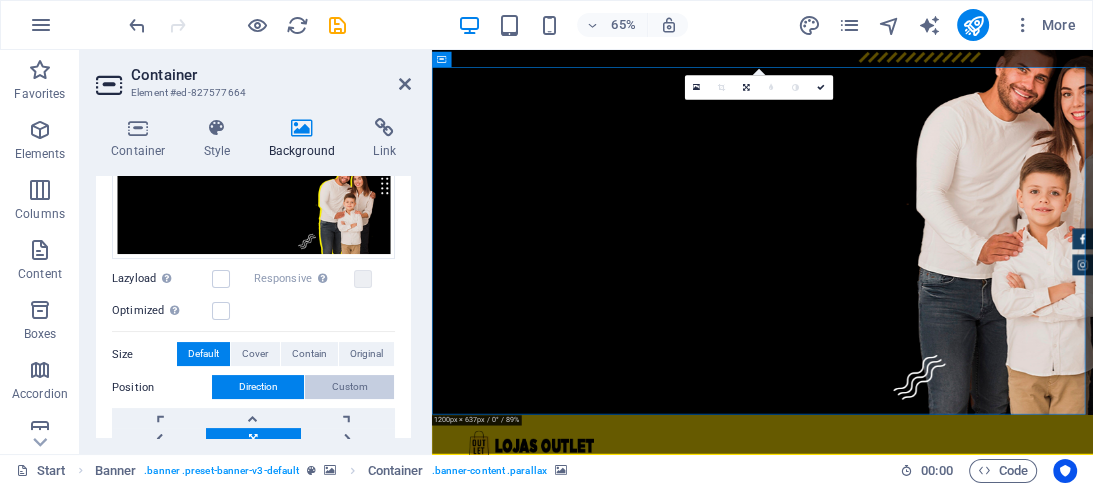 click on "Custom" at bounding box center [350, 387] 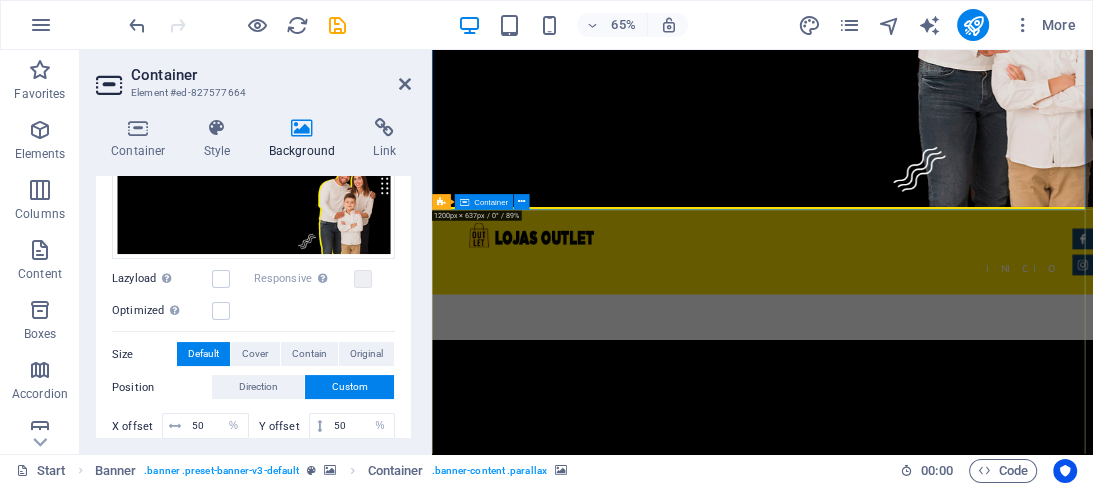scroll, scrollTop: 0, scrollLeft: 0, axis: both 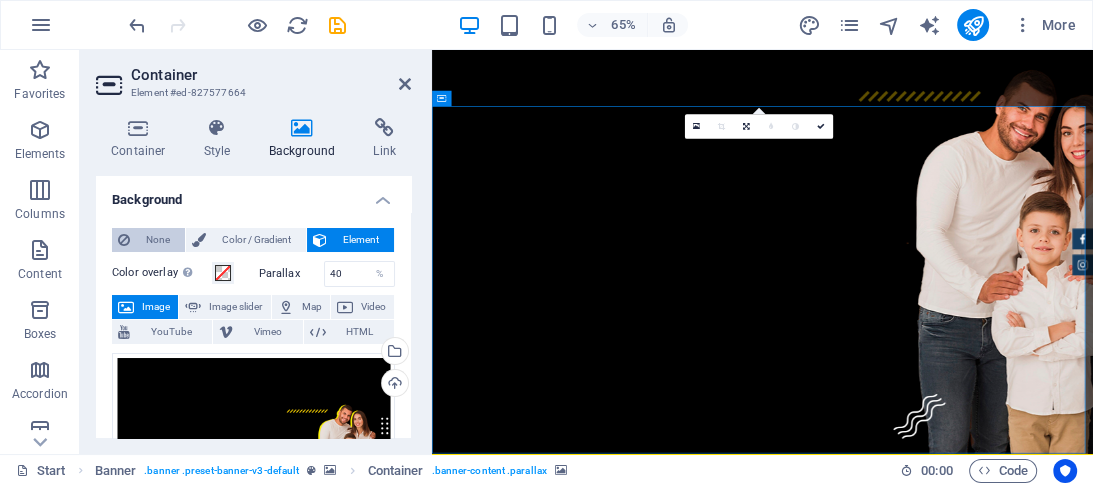 click on "None" at bounding box center (157, 240) 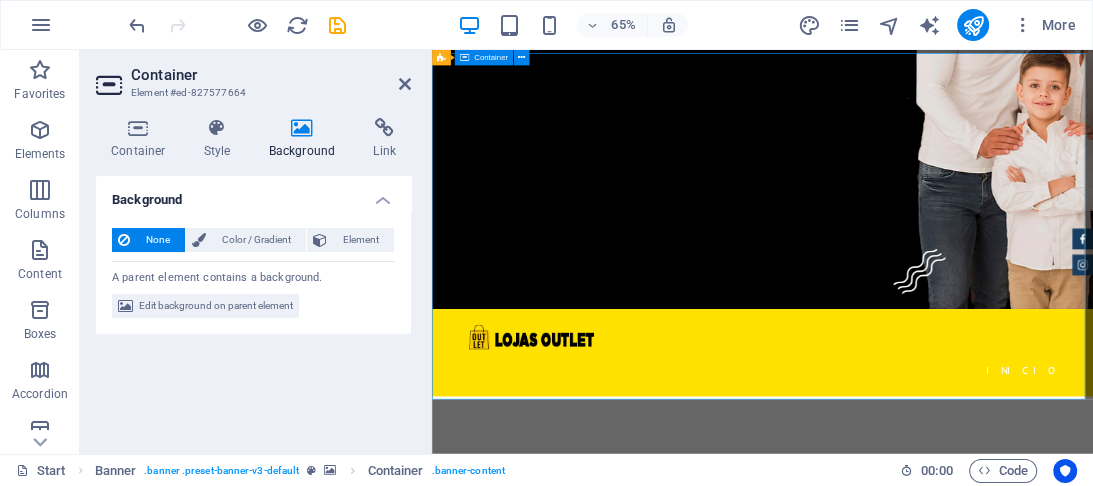 scroll 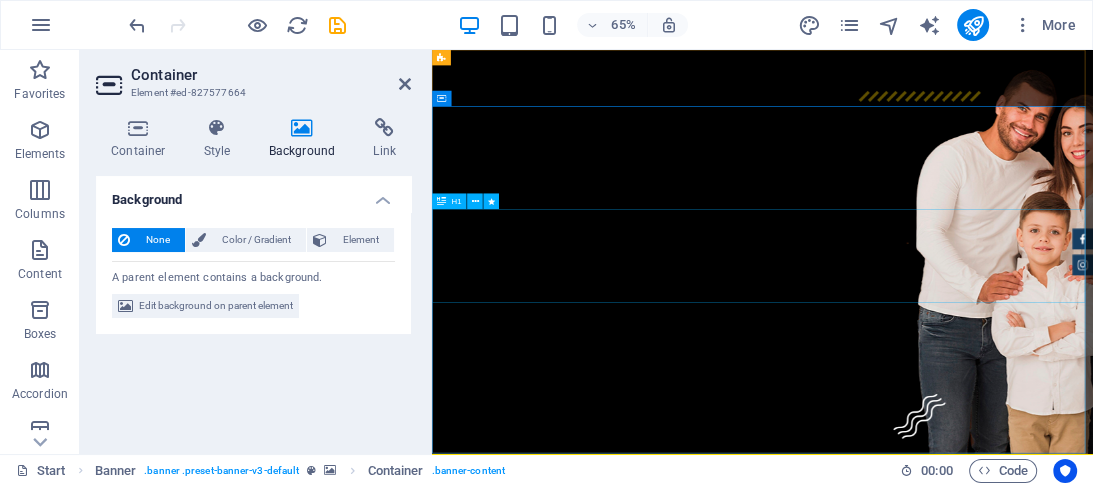 click on "moda e estilo!" at bounding box center [940, 1006] 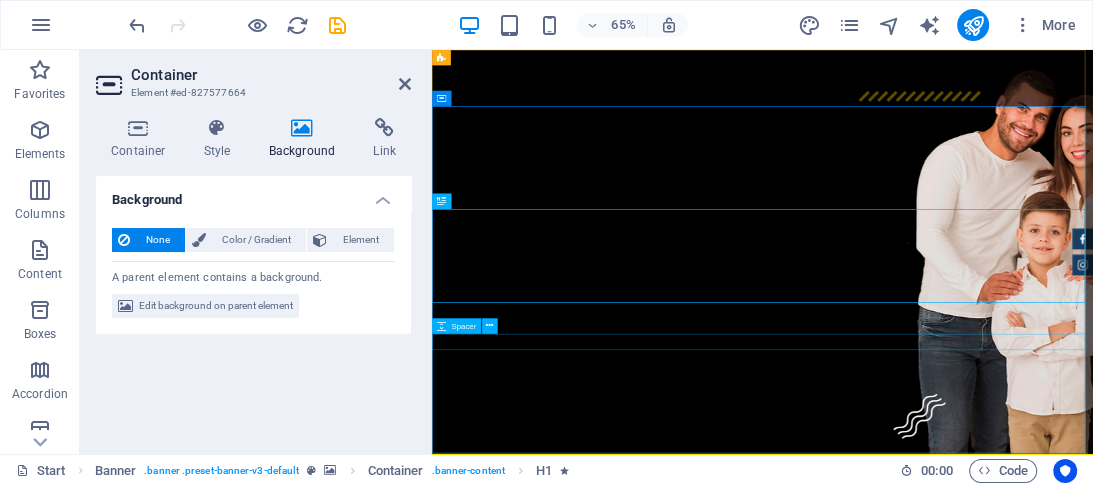 click at bounding box center (940, 1162) 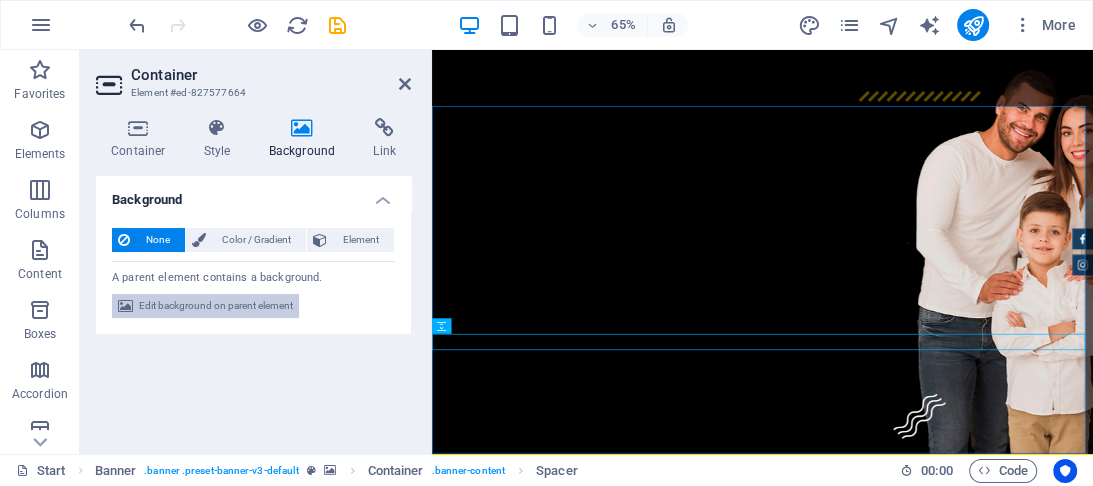 click on "Edit background on parent element" at bounding box center (216, 306) 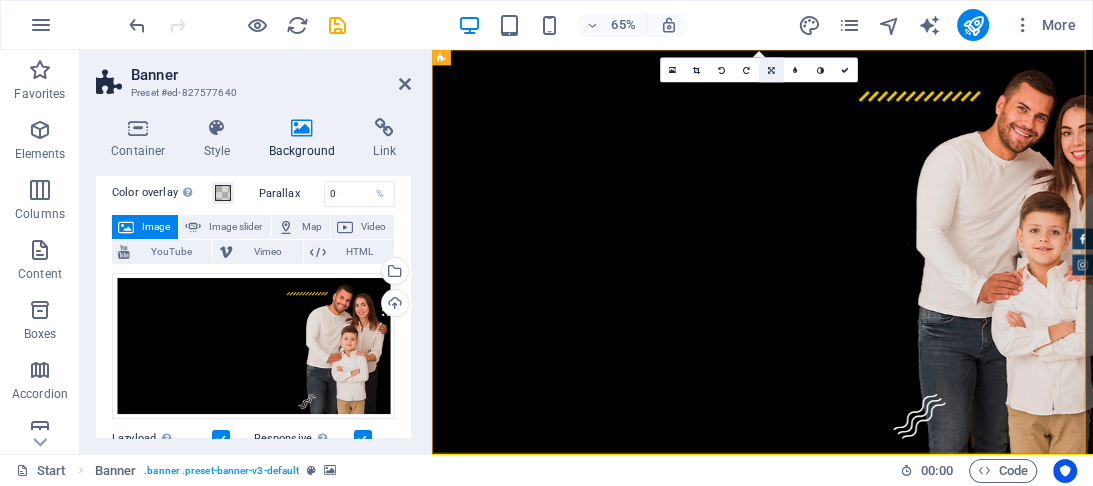 click at bounding box center (771, 70) 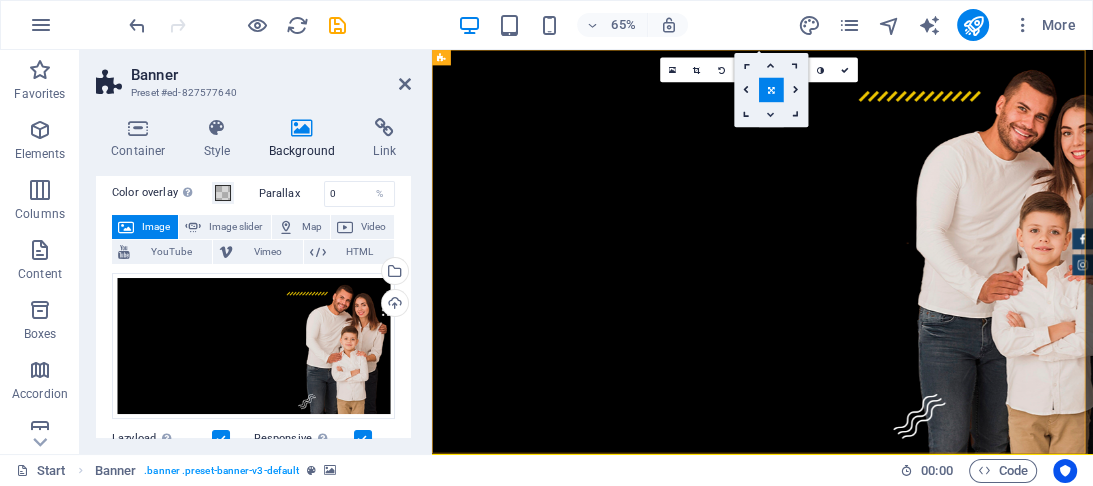 click at bounding box center [771, 115] 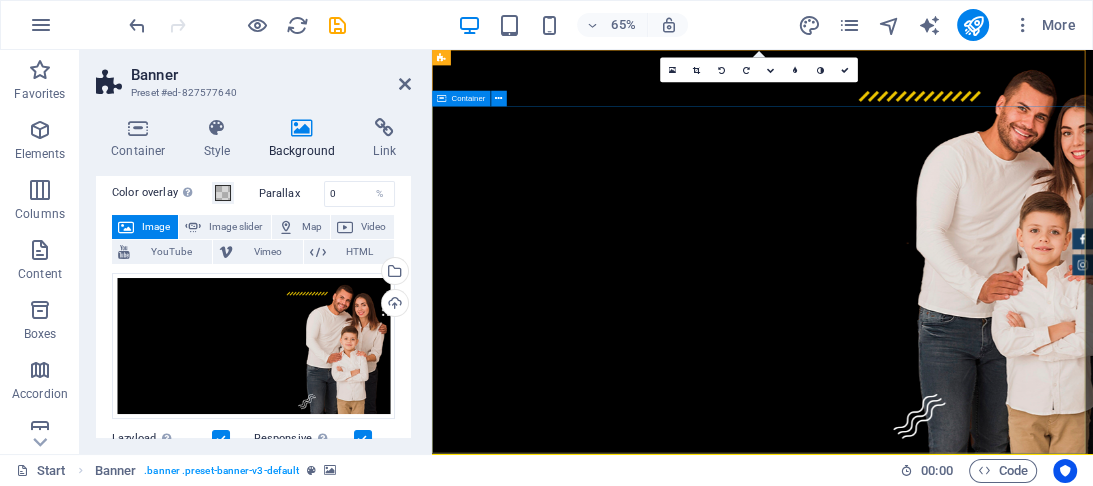 click on "moda e estilo! Você encontra Moda Feminina, Masculina e Infantil com preços especiais e parcelados em até 6x sem juros!" at bounding box center [940, 1042] 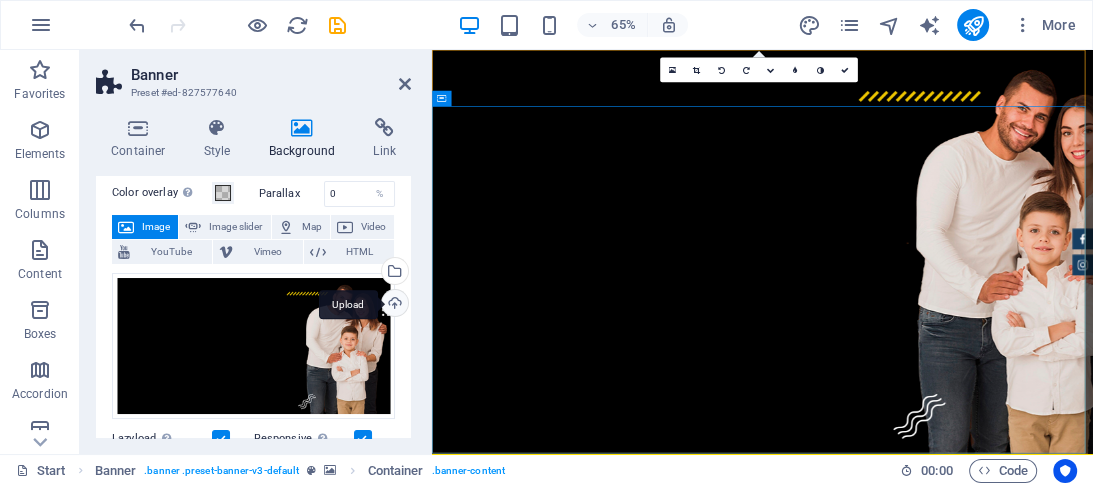 click on "Upload" at bounding box center (393, 305) 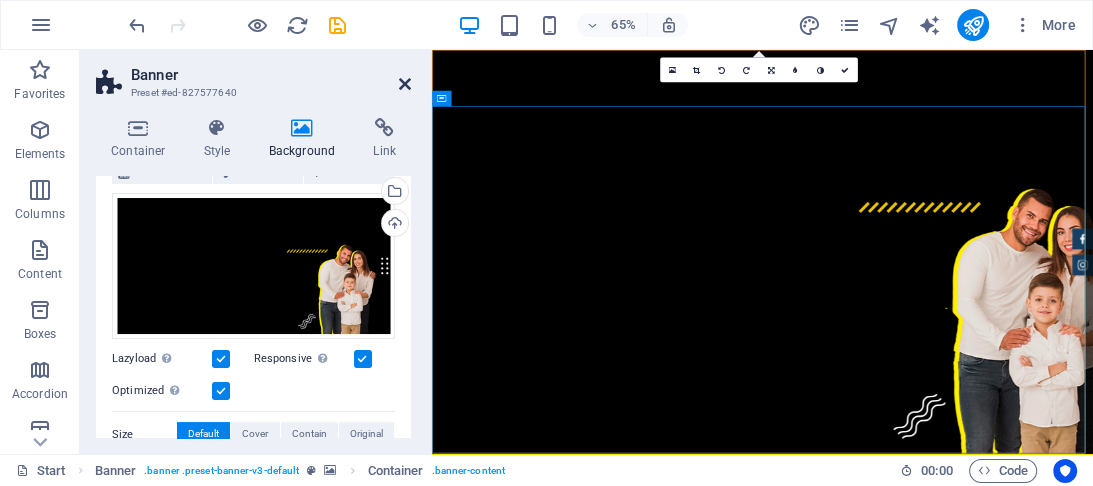 click at bounding box center [405, 84] 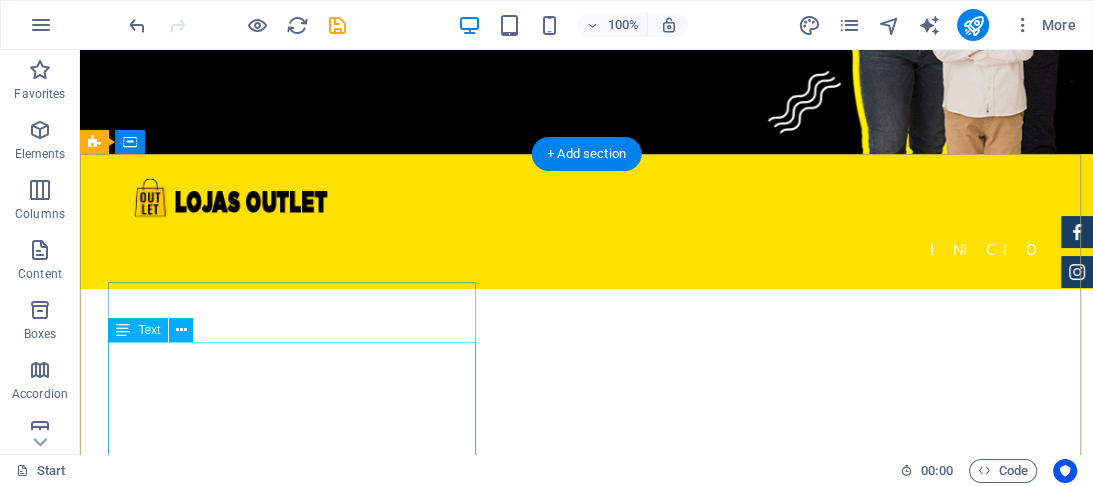 click on "Lojas Outlet Av. Jacob Macanhan, [NUMBER] , [CITY] / [CITY] [POSTAL_CODE] [PHONE] [EMAIL]" at bounding box center (568, 1010) 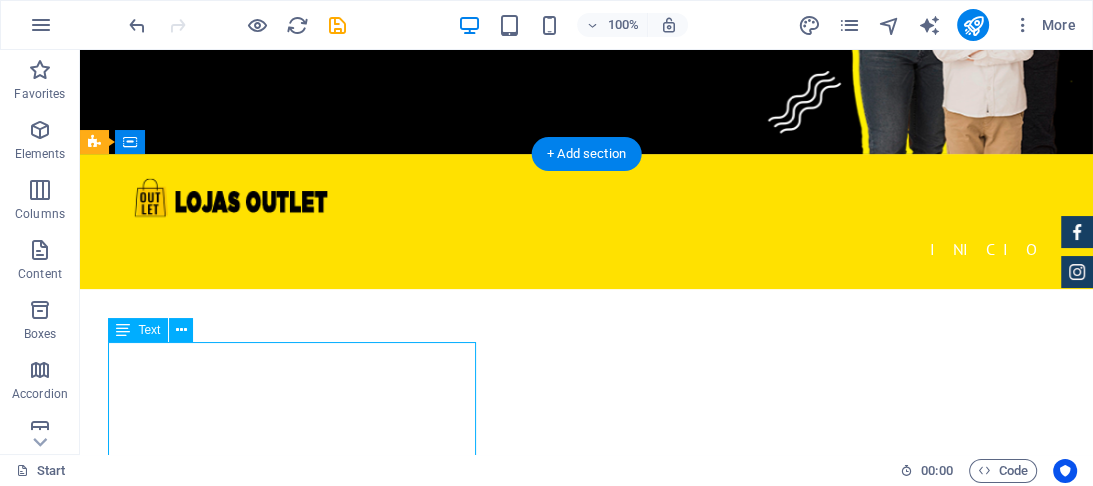 click on "Lojas Outlet Av. Jacob Macanhan, [NUMBER] , [CITY] / [CITY] [POSTAL_CODE] [PHONE] [EMAIL]" at bounding box center [568, 1010] 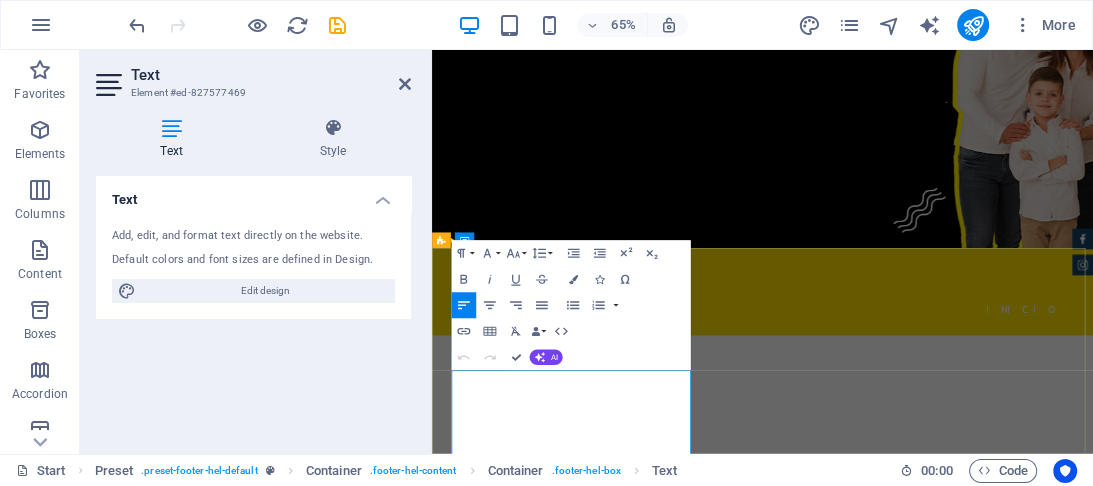 click on "Av. Jacob Macanhan, 507" at bounding box center (640, 1195) 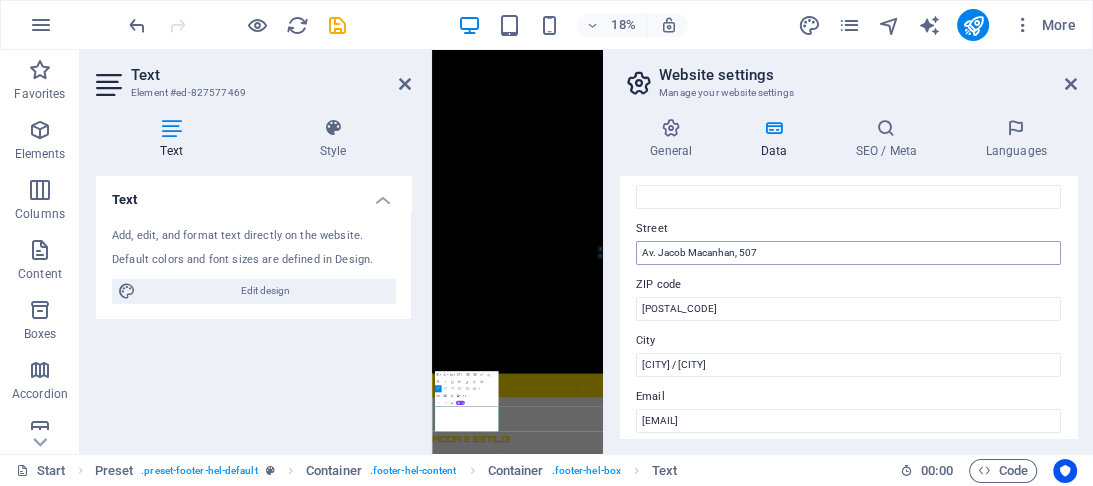scroll, scrollTop: 160, scrollLeft: 0, axis: vertical 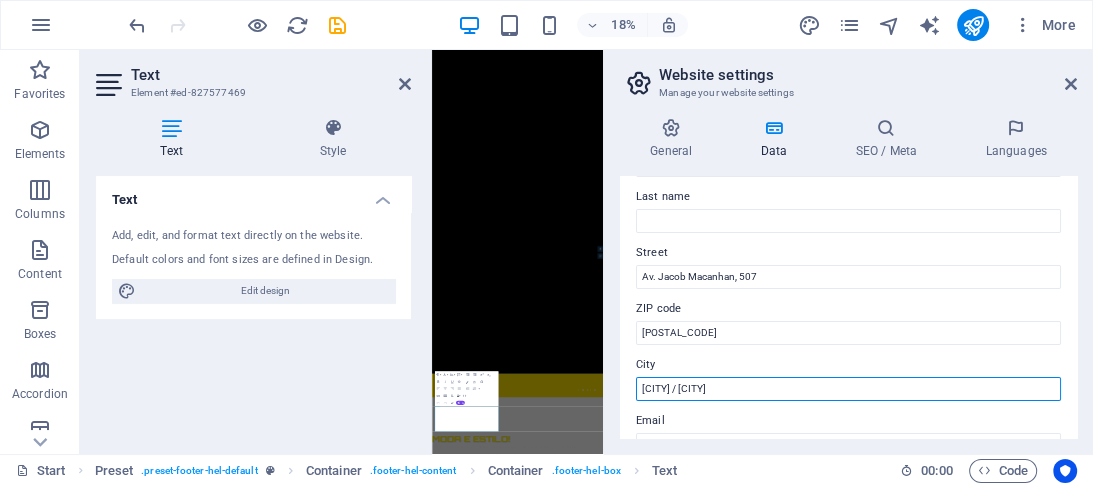 drag, startPoint x: 727, startPoint y: 384, endPoint x: 674, endPoint y: 384, distance: 53 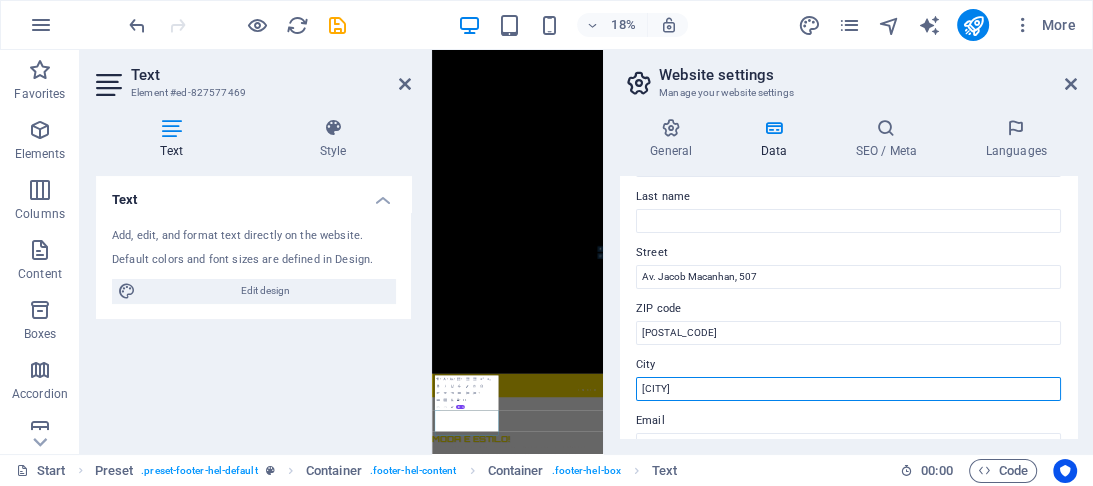 scroll, scrollTop: 436, scrollLeft: 0, axis: vertical 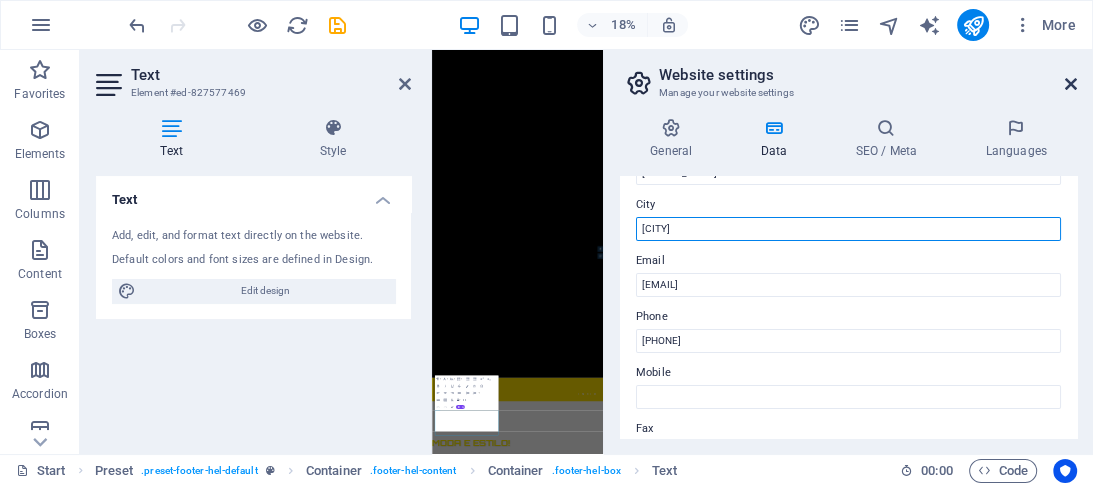 type on "[CITY]" 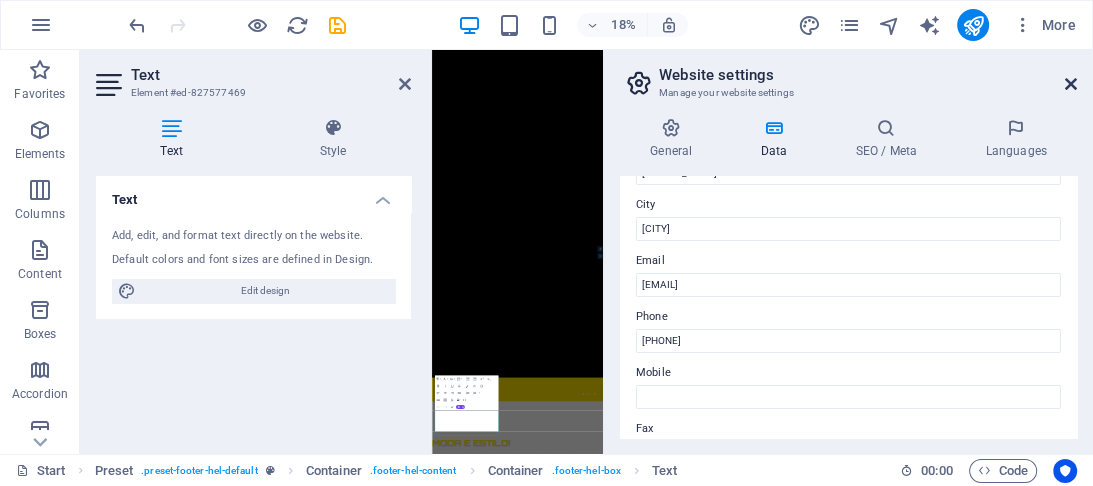 drag, startPoint x: 1069, startPoint y: 80, endPoint x: 980, endPoint y: 47, distance: 94.92102 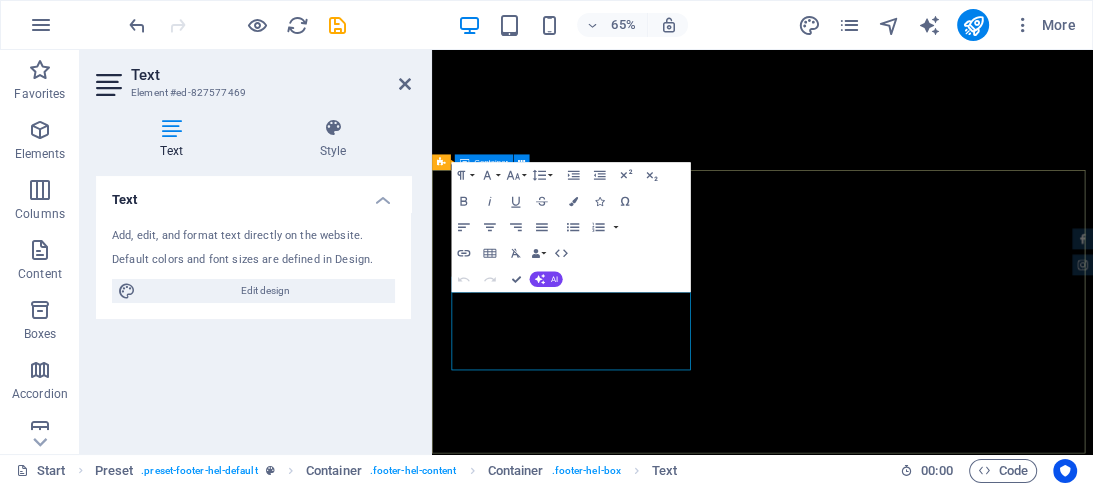 click on "CONTATOS Lojas Outlet Av. Jacob Macanhan, 507 ,  Pinhais   83320-392 +5541998029527 pinhais@lojas-outlet.com" at bounding box center [934, 2746] 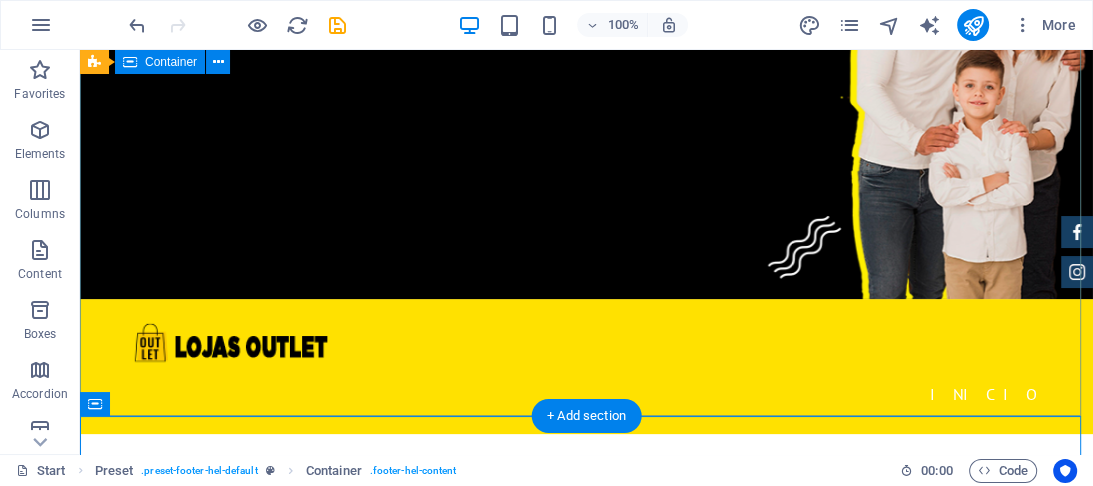 scroll, scrollTop: 192, scrollLeft: 0, axis: vertical 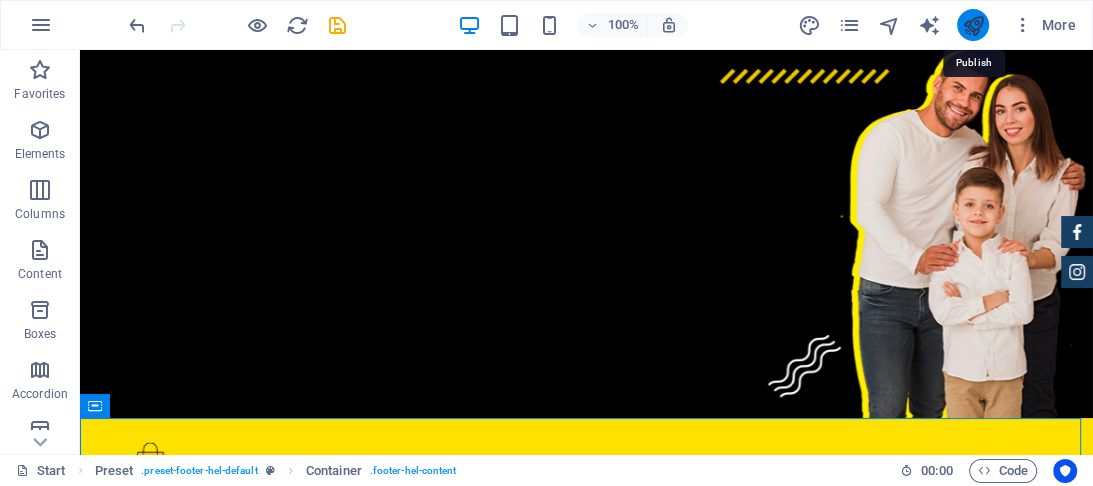 click at bounding box center [972, 25] 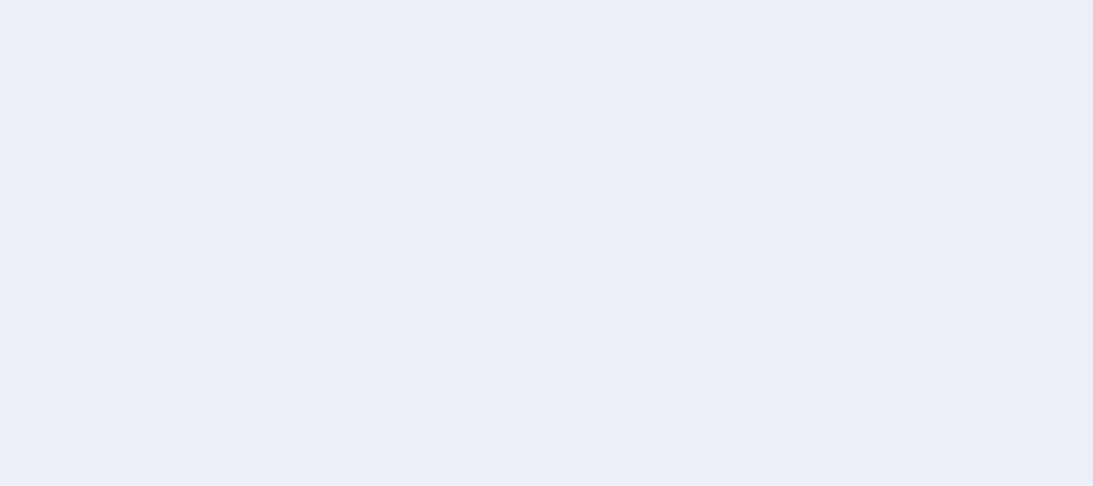 scroll, scrollTop: 0, scrollLeft: 0, axis: both 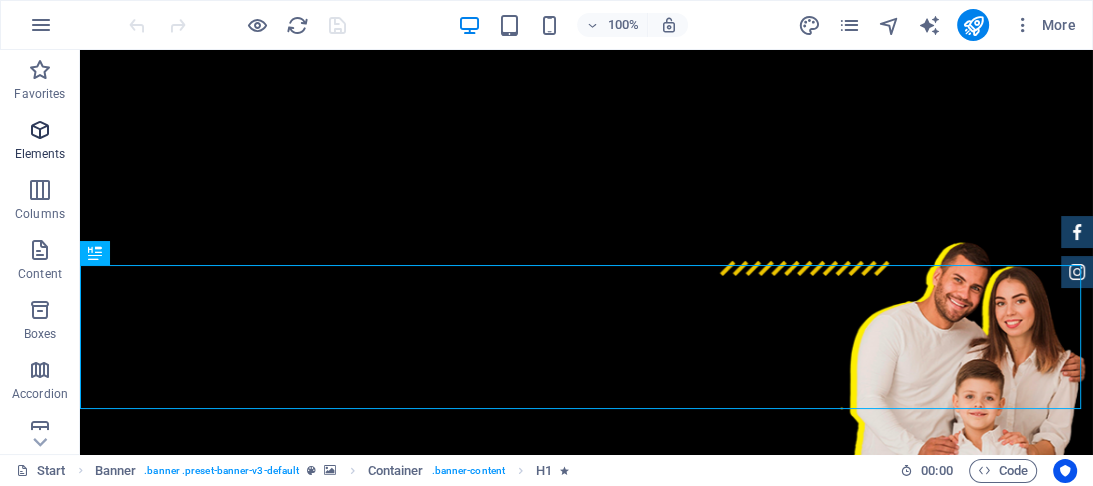 click on "Elements" at bounding box center [40, 142] 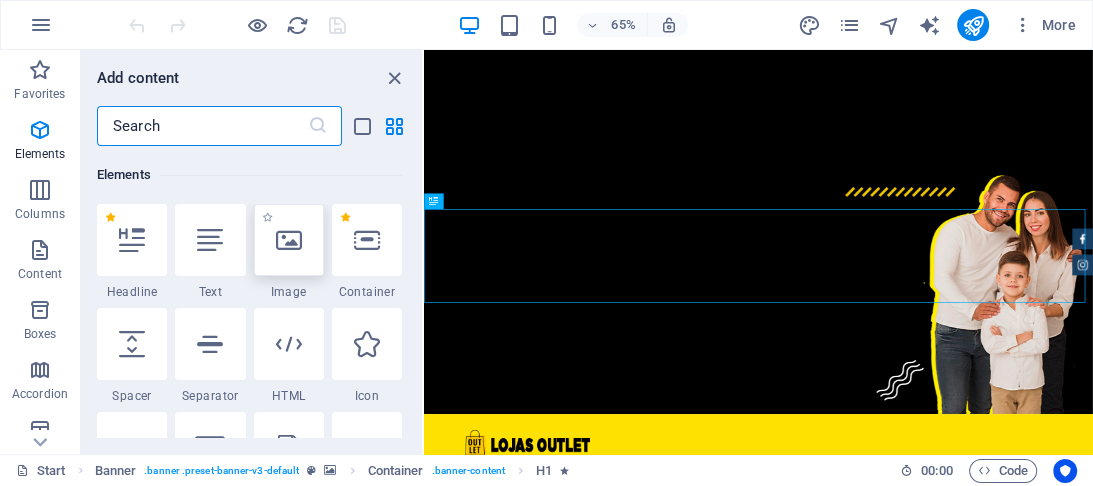 scroll, scrollTop: 292, scrollLeft: 0, axis: vertical 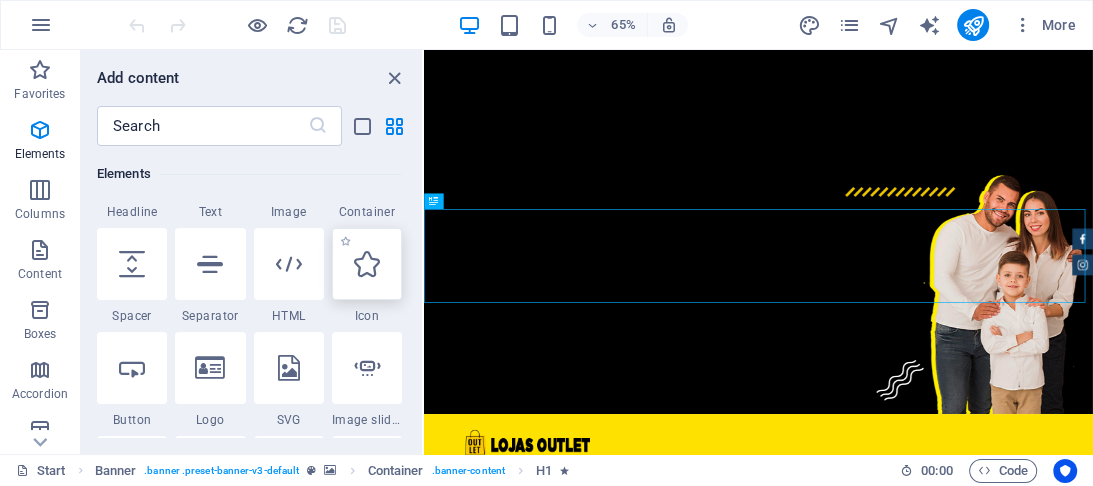 click at bounding box center (367, 264) 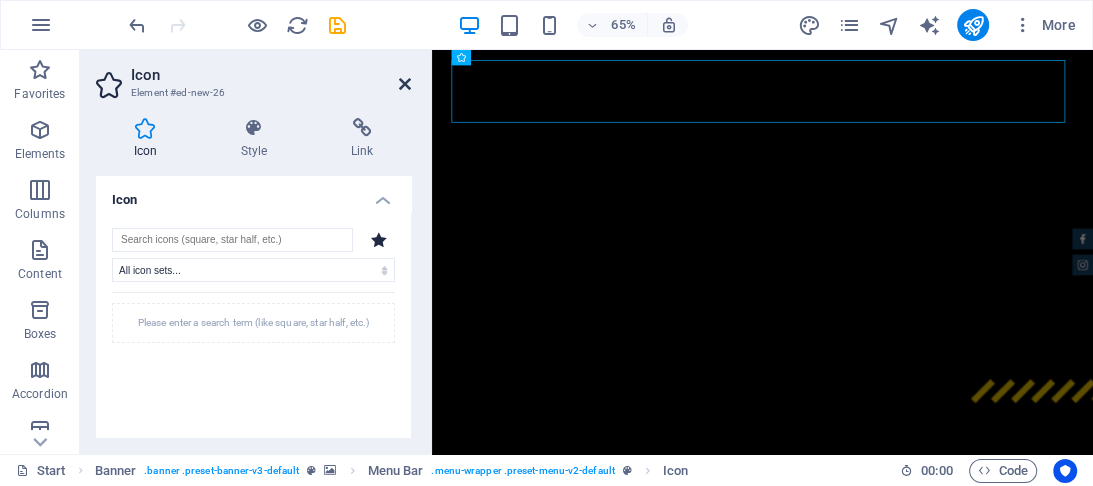 click at bounding box center (405, 84) 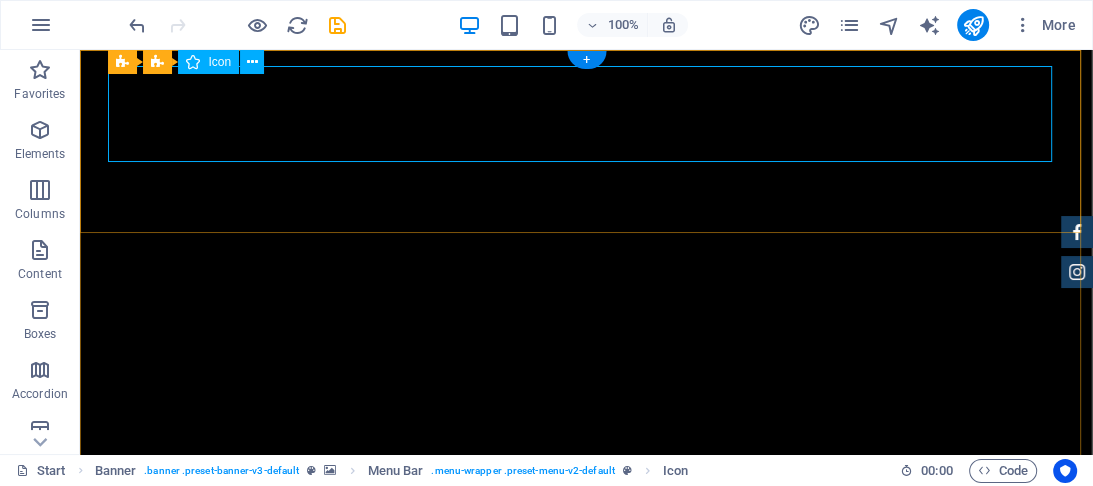 click at bounding box center (587, 1463) 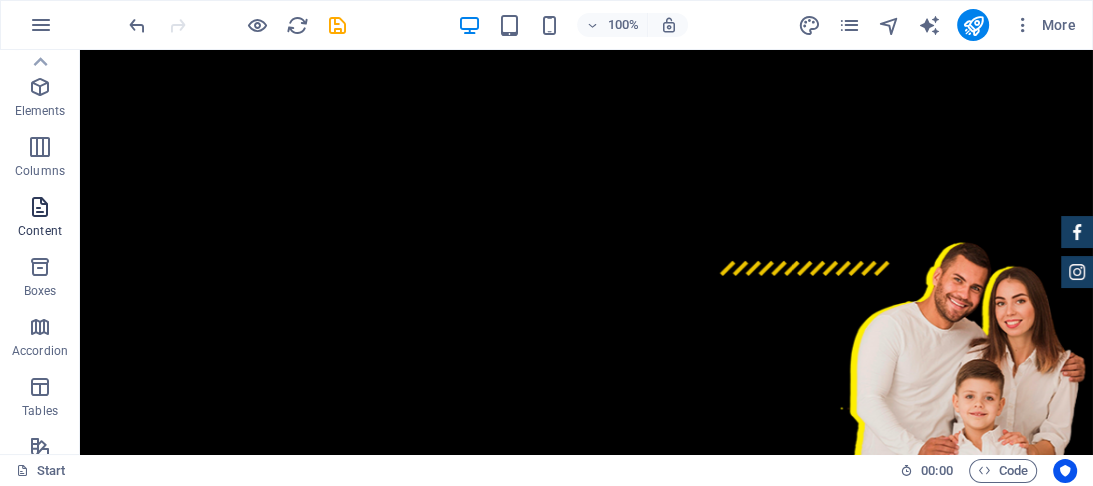 scroll, scrollTop: 0, scrollLeft: 0, axis: both 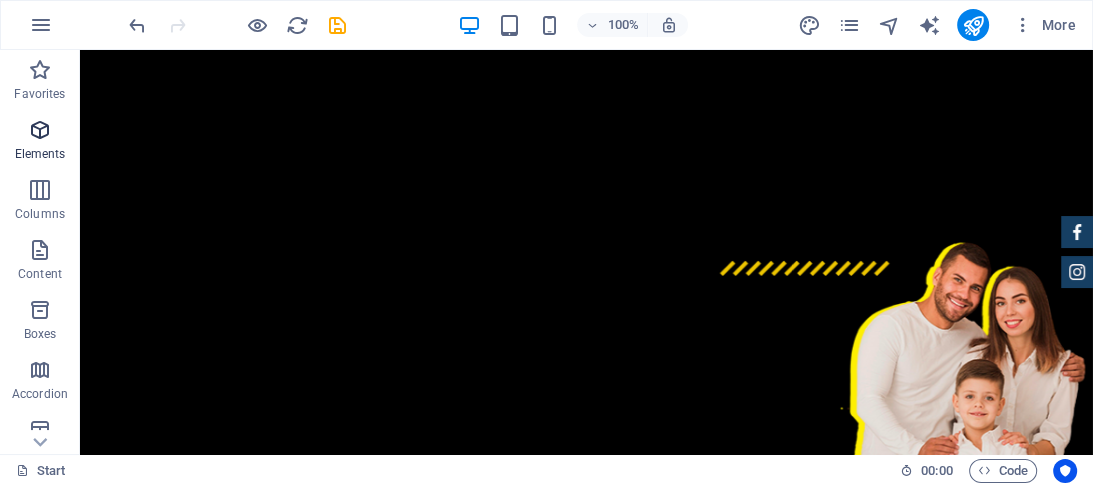 click at bounding box center (40, 130) 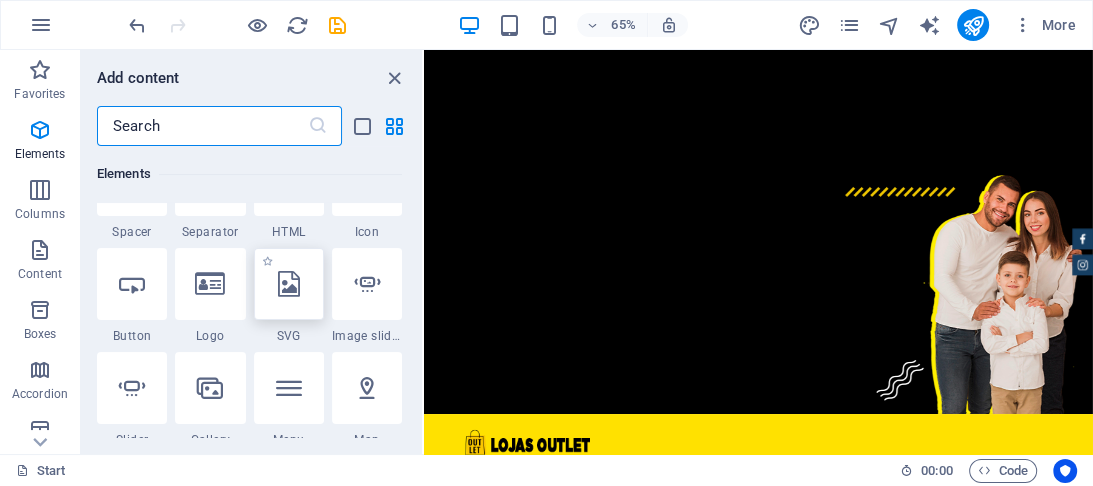 scroll, scrollTop: 400, scrollLeft: 0, axis: vertical 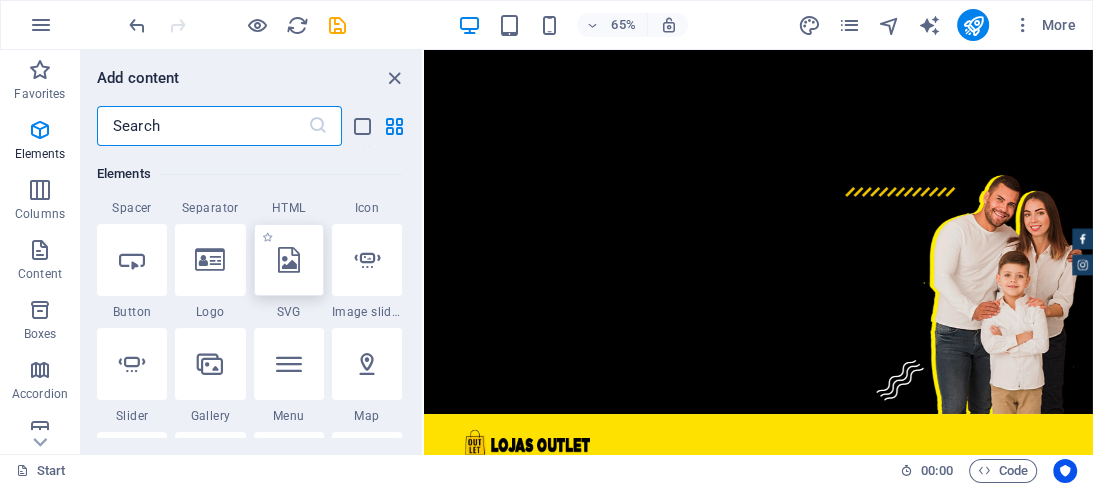 click at bounding box center [289, 260] 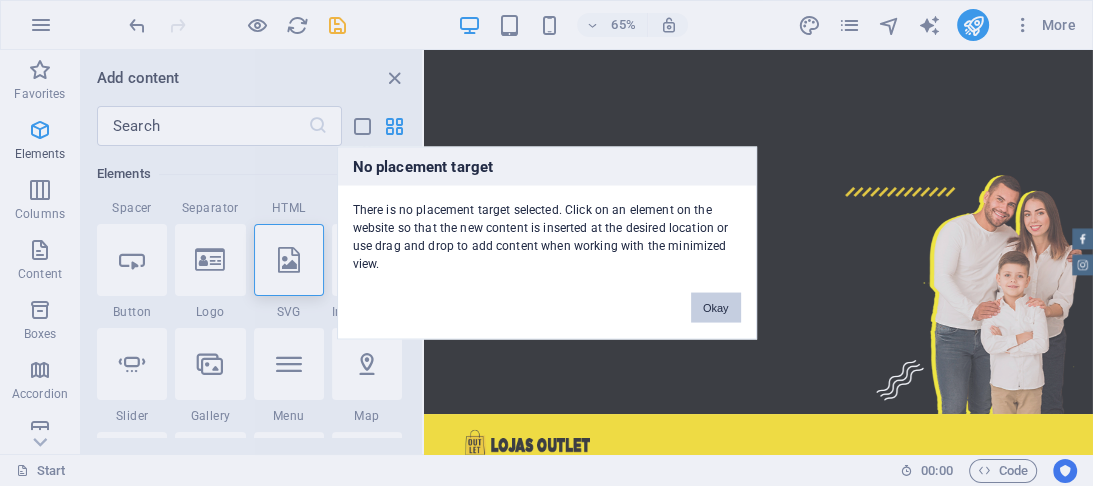 click on "Okay" at bounding box center [716, 308] 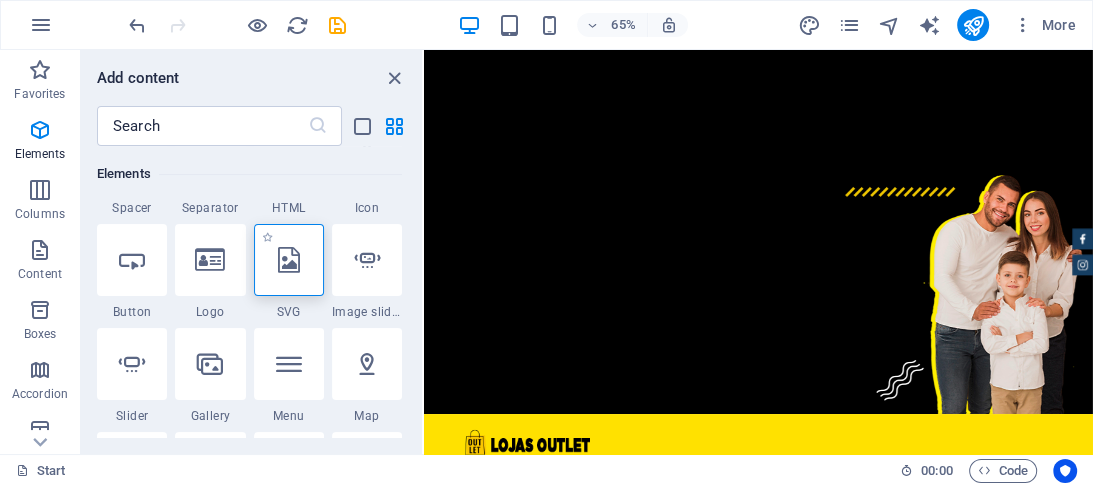 click at bounding box center (289, 260) 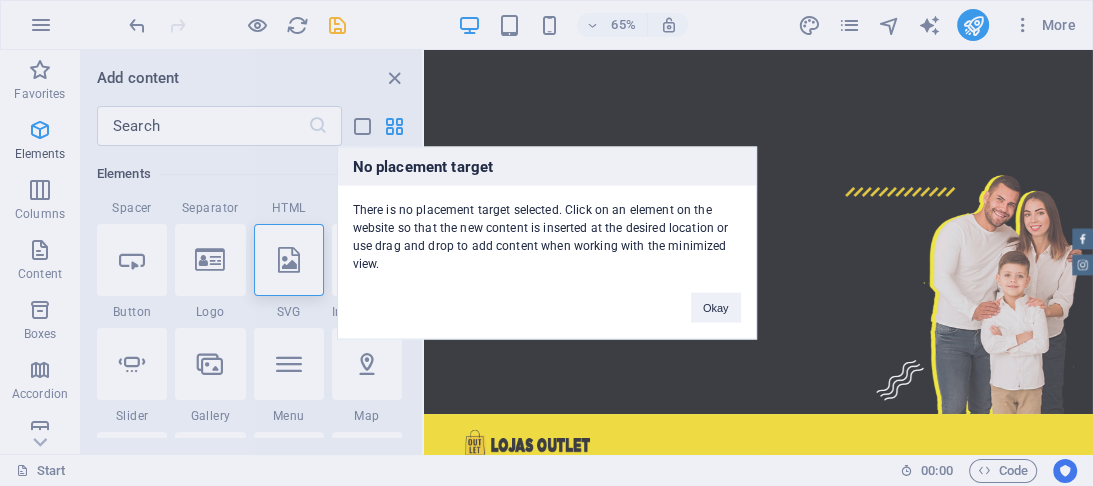 click on "No placement target There is no placement target selected. Click on an element on the website so that the new content is inserted at the desired location or use drag and drop to add content when working with the minimized view. Okay" at bounding box center [546, 243] 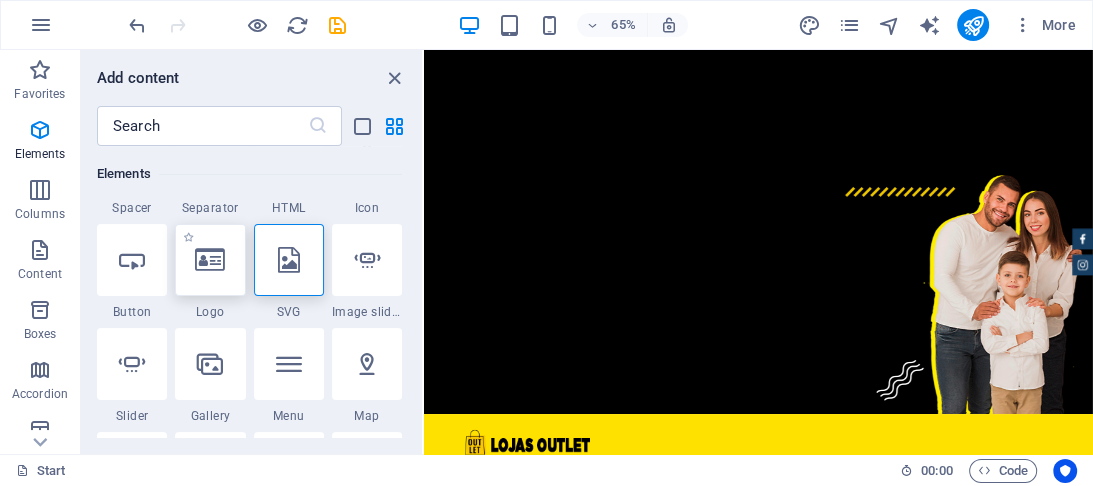 click at bounding box center (210, 260) 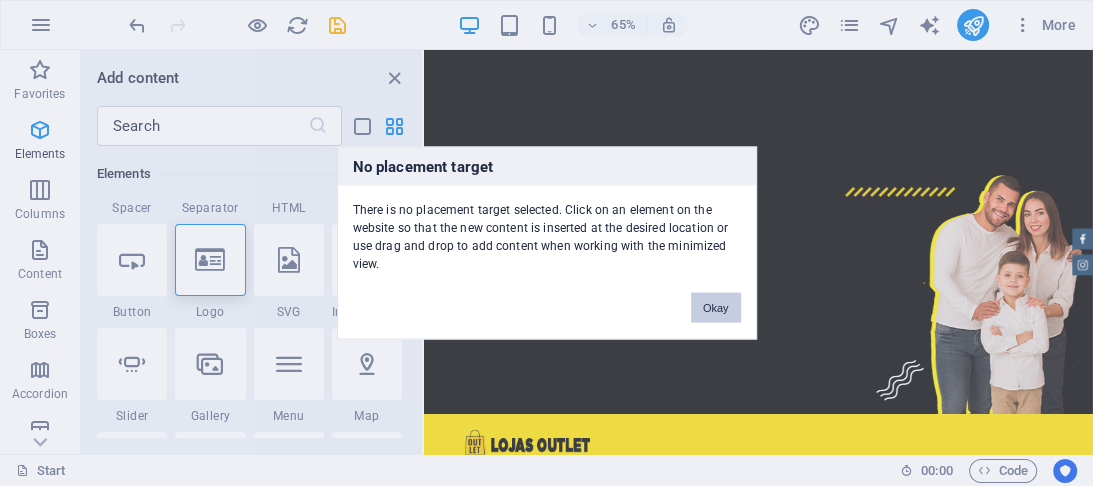 drag, startPoint x: 693, startPoint y: 312, endPoint x: 417, endPoint y: 401, distance: 289.99484 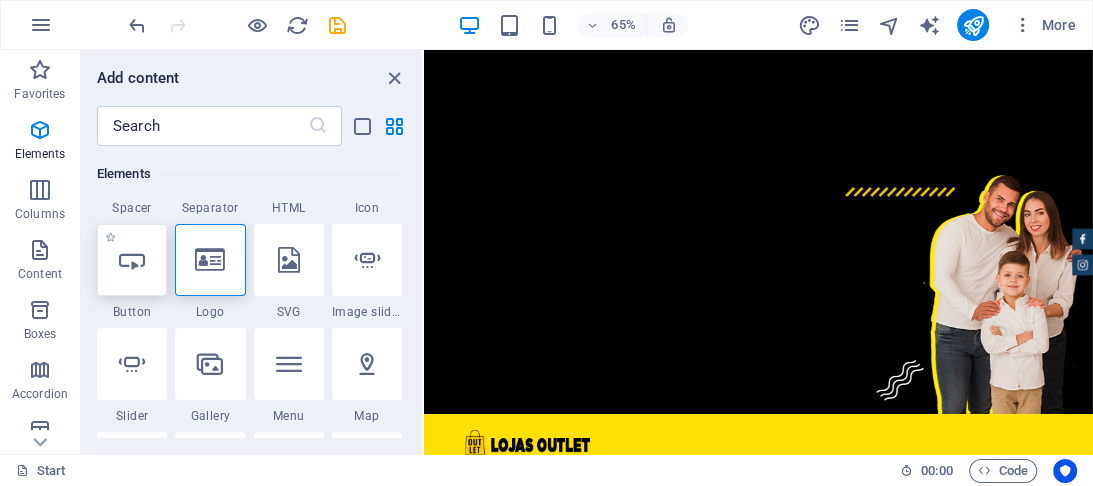 click at bounding box center [132, 260] 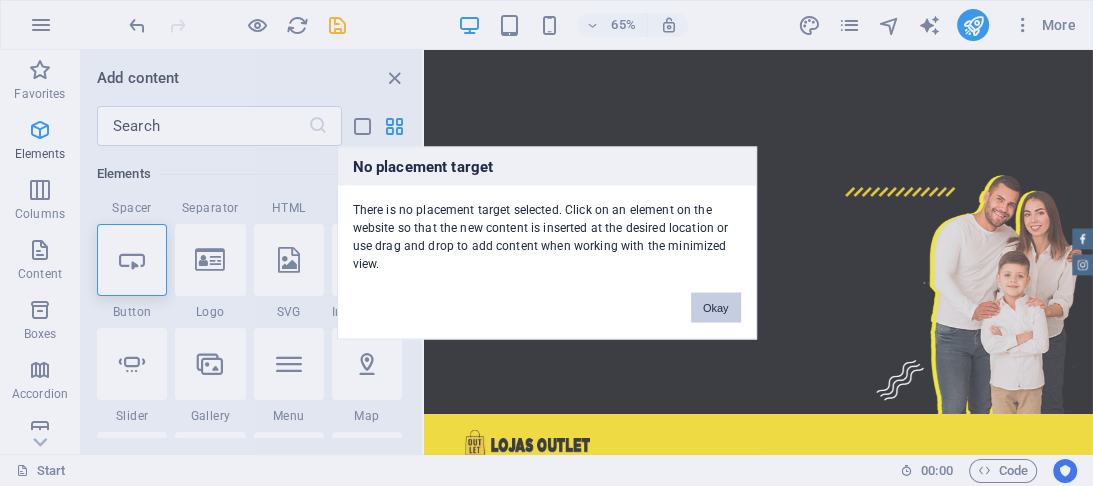 click on "Okay" at bounding box center [716, 308] 